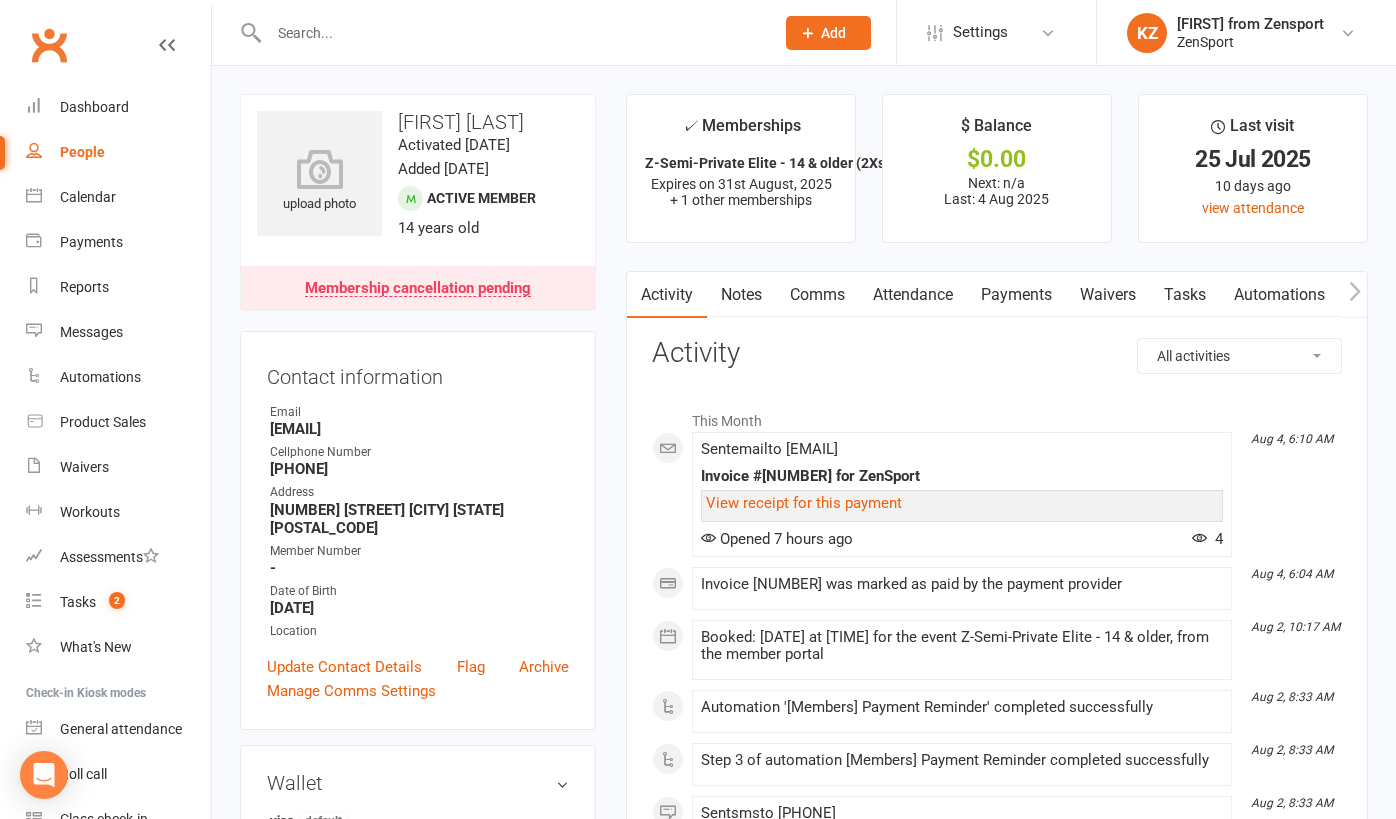 scroll, scrollTop: 805, scrollLeft: 0, axis: vertical 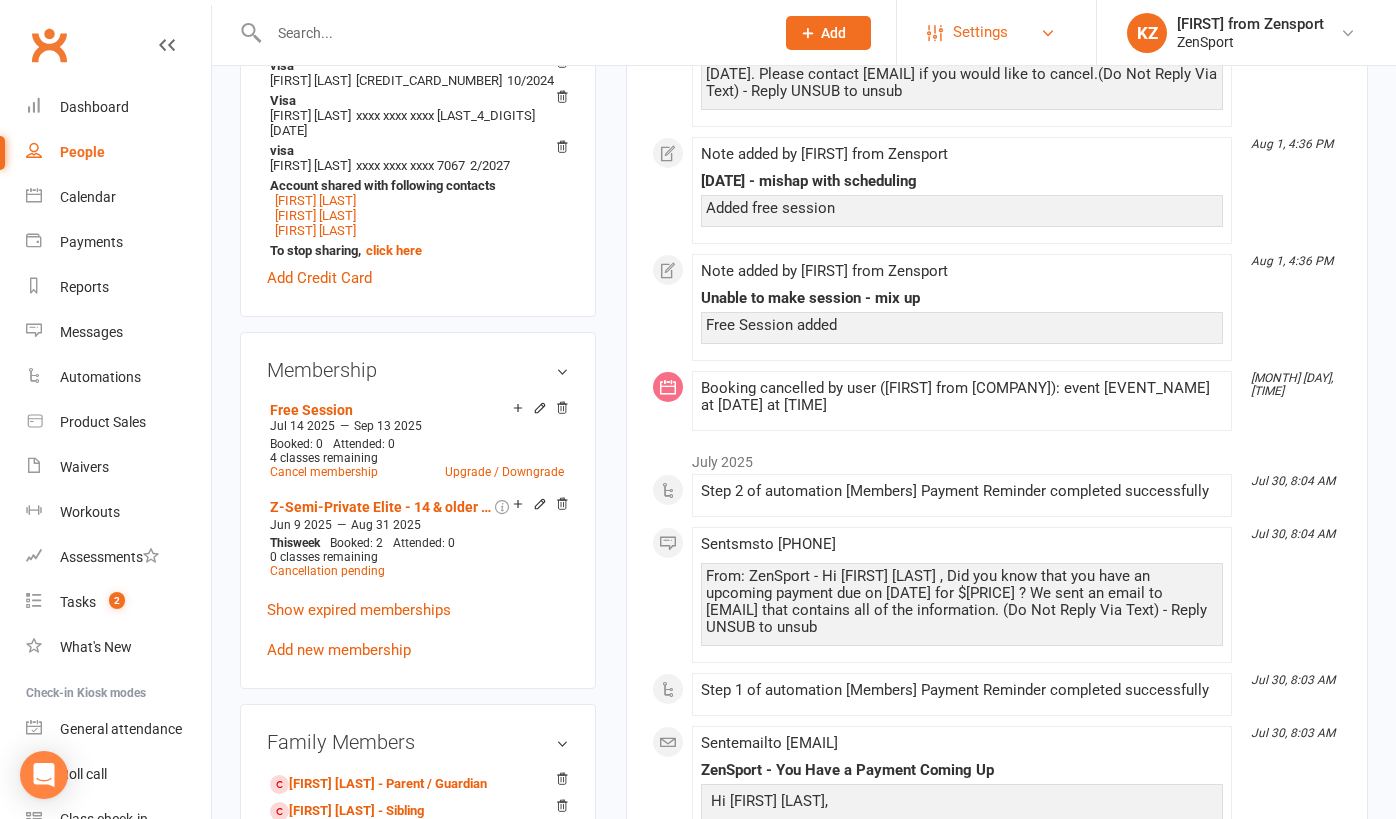 click on "Settings" at bounding box center (980, 32) 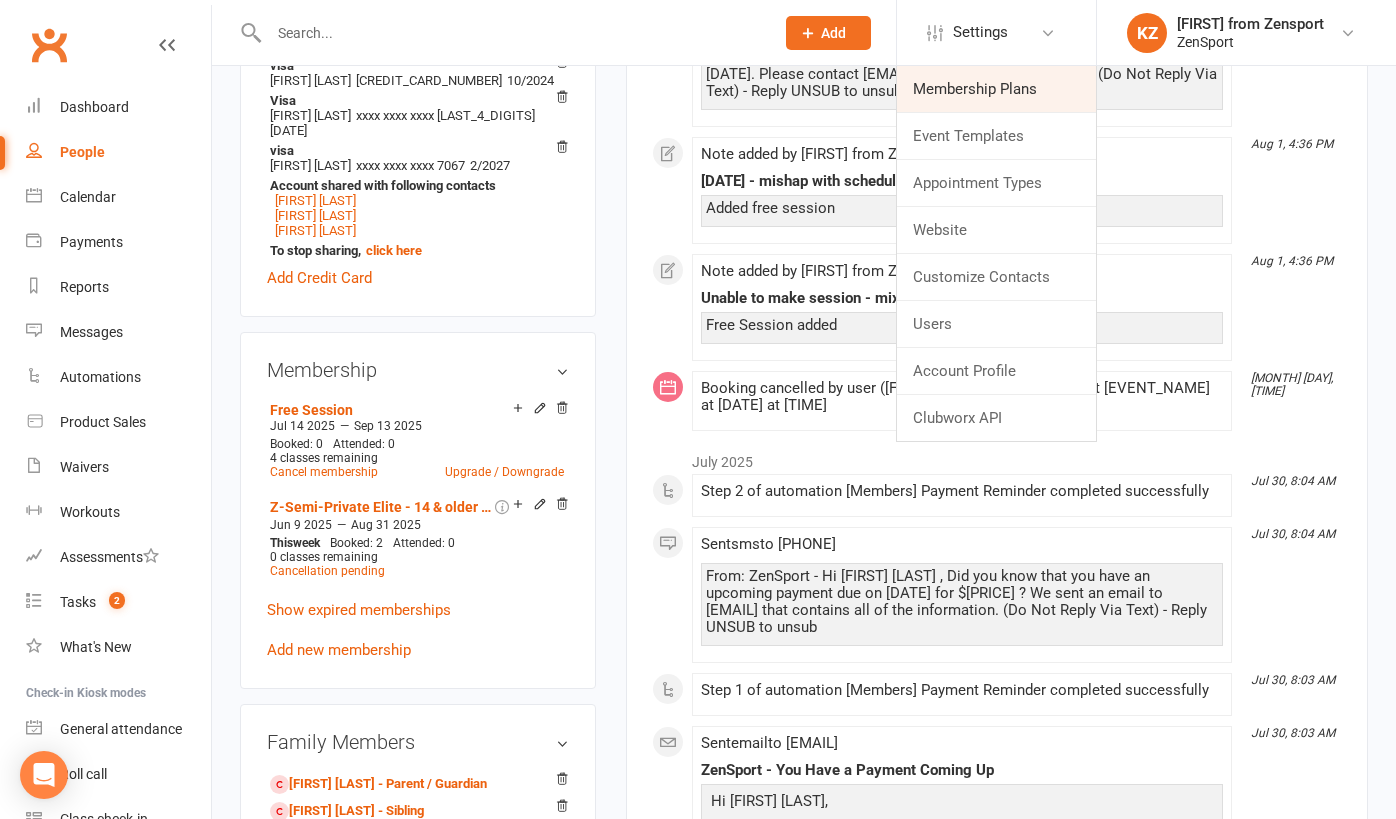 click on "Membership Plans" at bounding box center (996, 89) 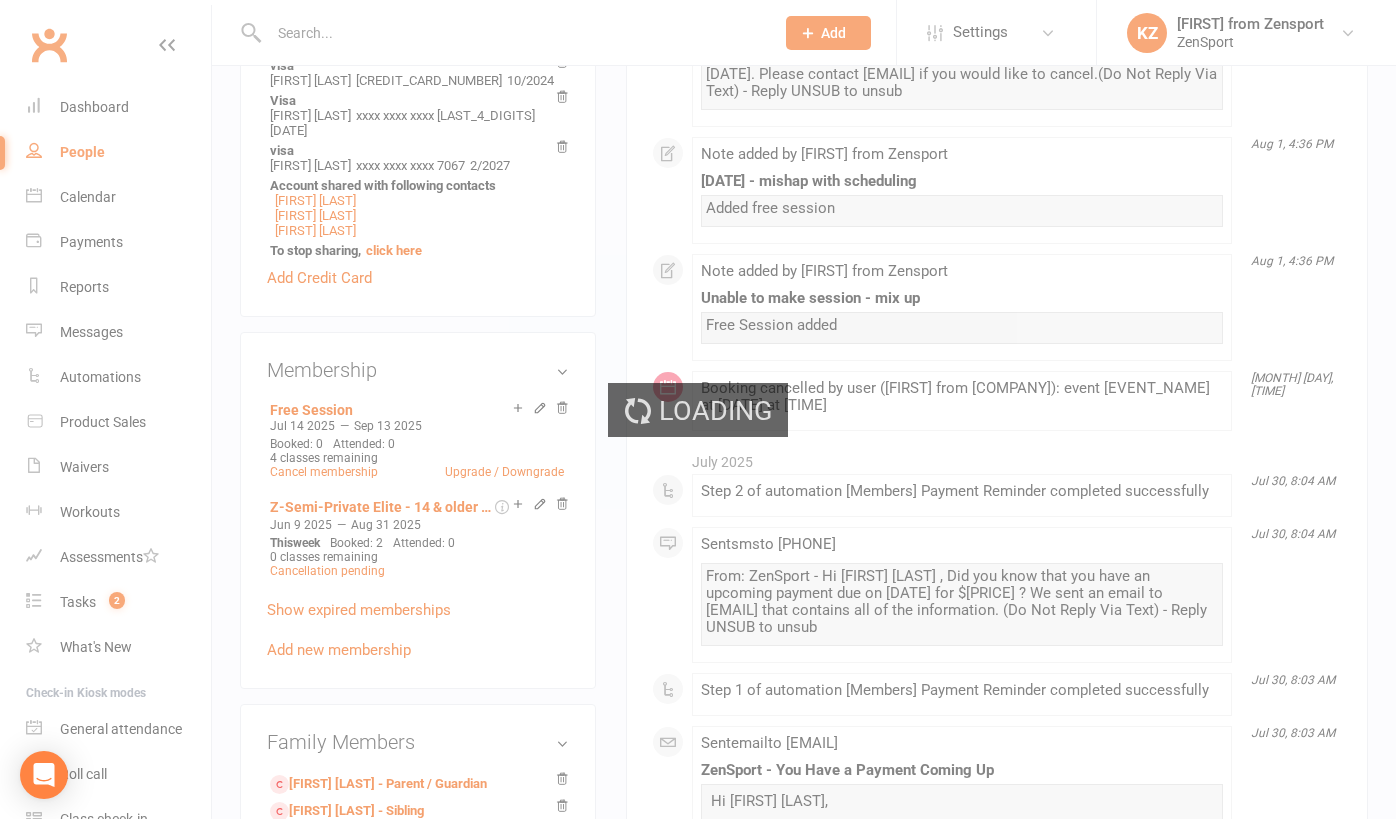 scroll, scrollTop: 0, scrollLeft: 0, axis: both 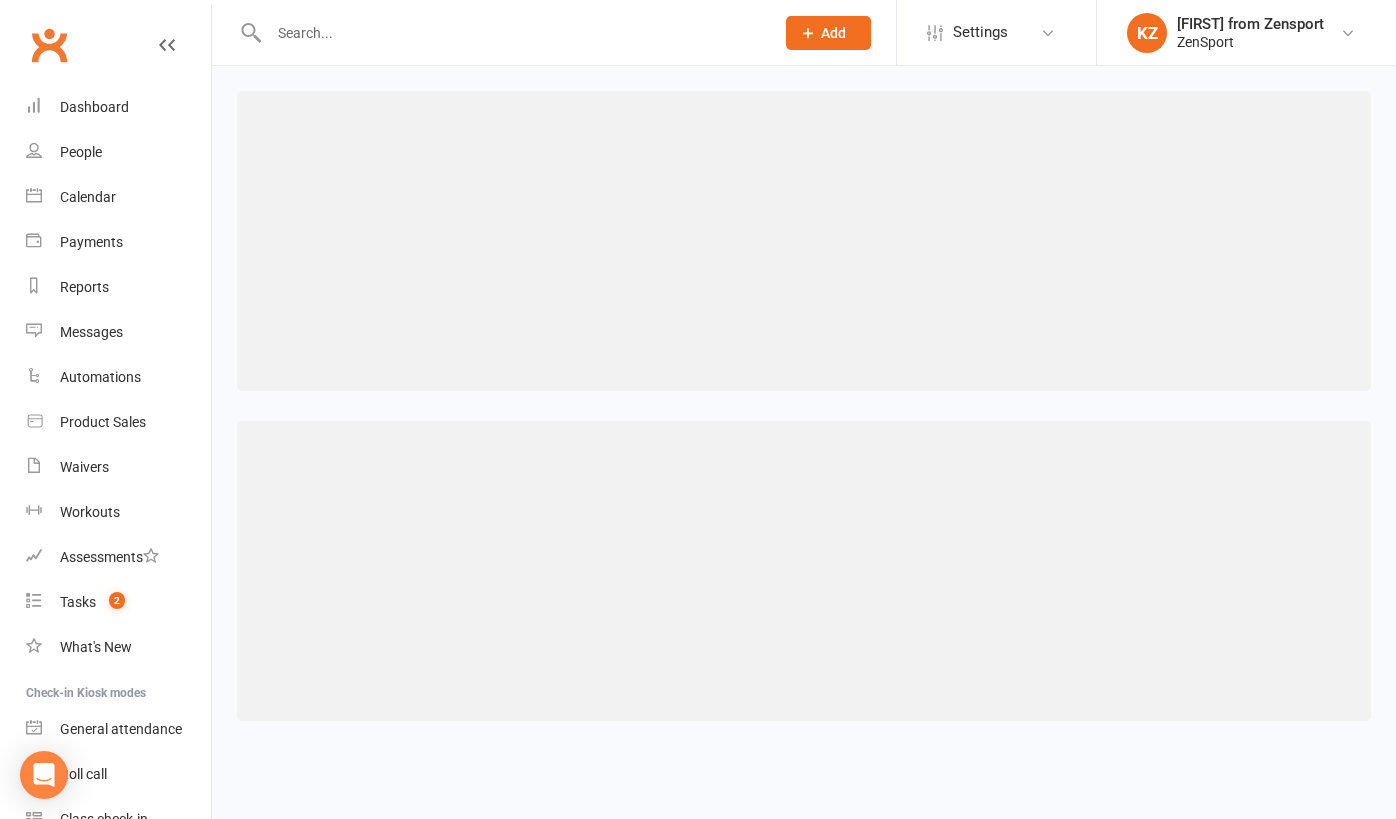 select on "100" 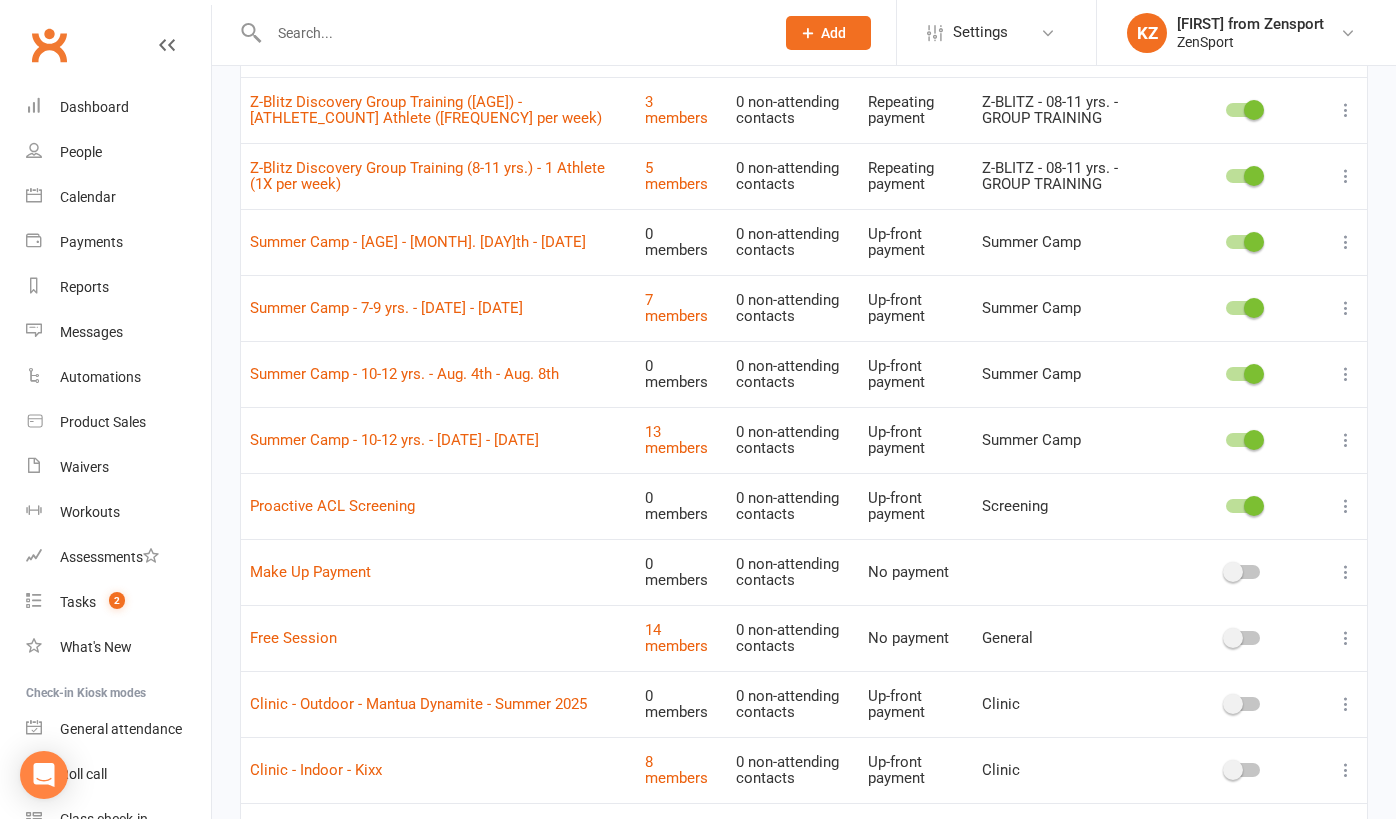 scroll, scrollTop: 2181, scrollLeft: 0, axis: vertical 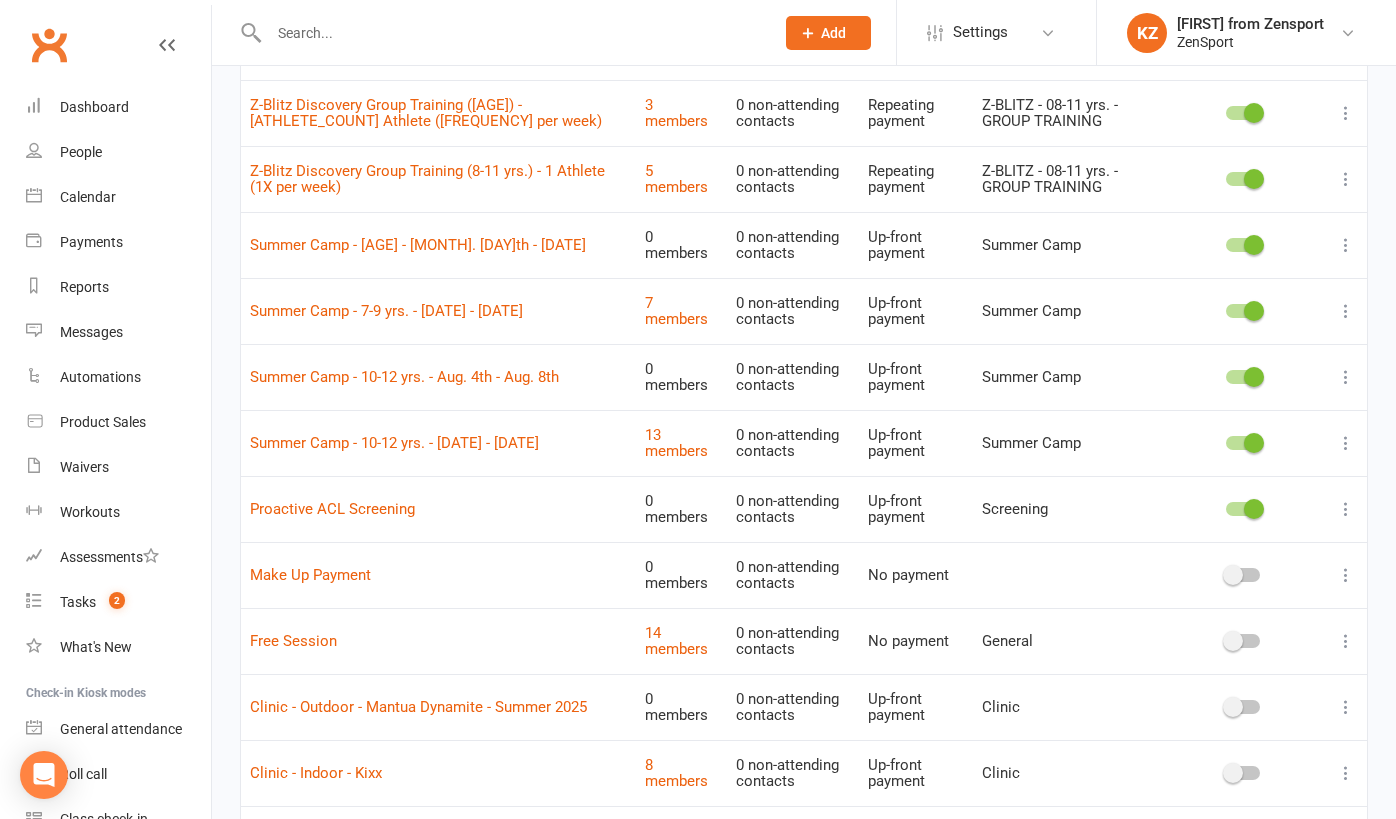 click at bounding box center (1346, 245) 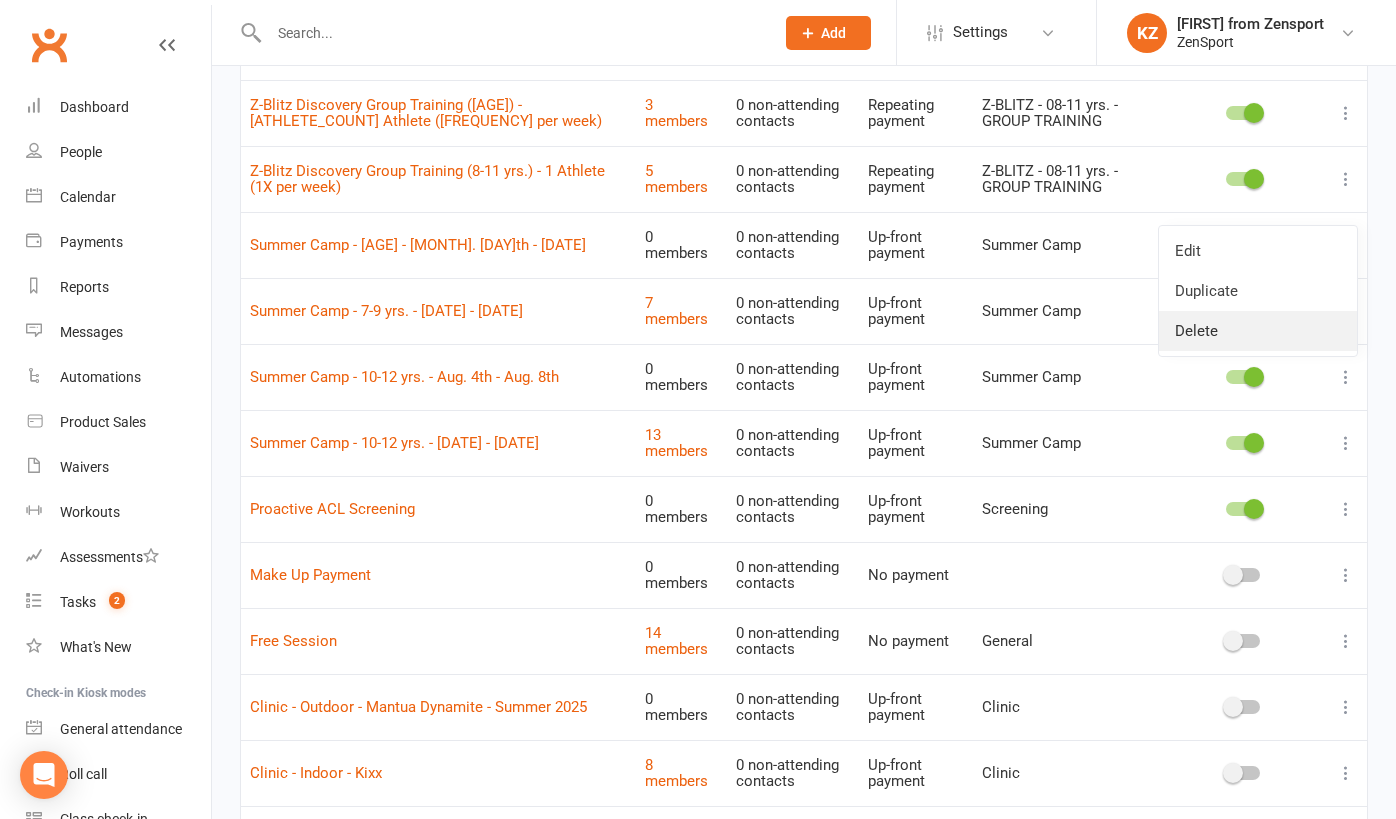 click on "Delete" at bounding box center (1258, 331) 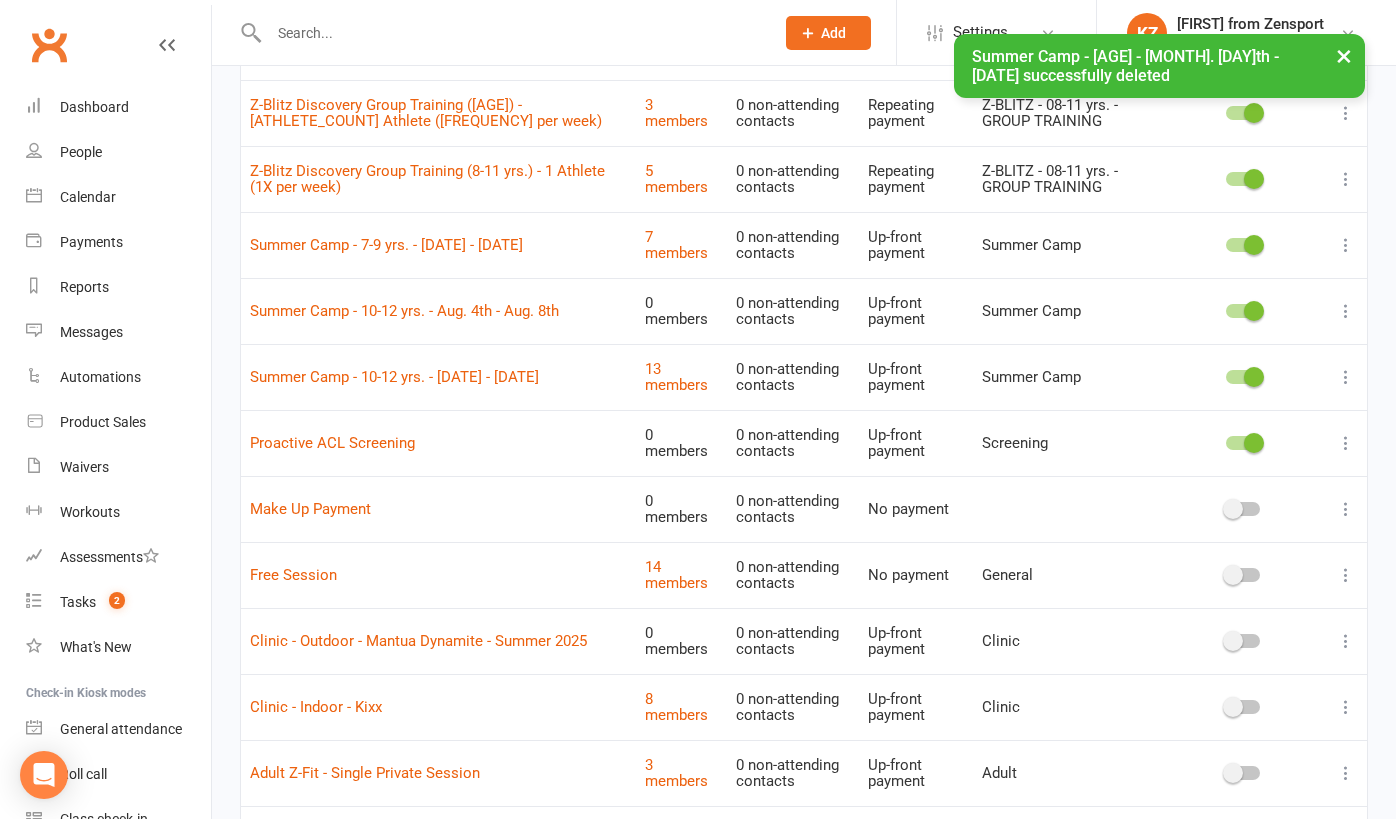 click at bounding box center [1346, 311] 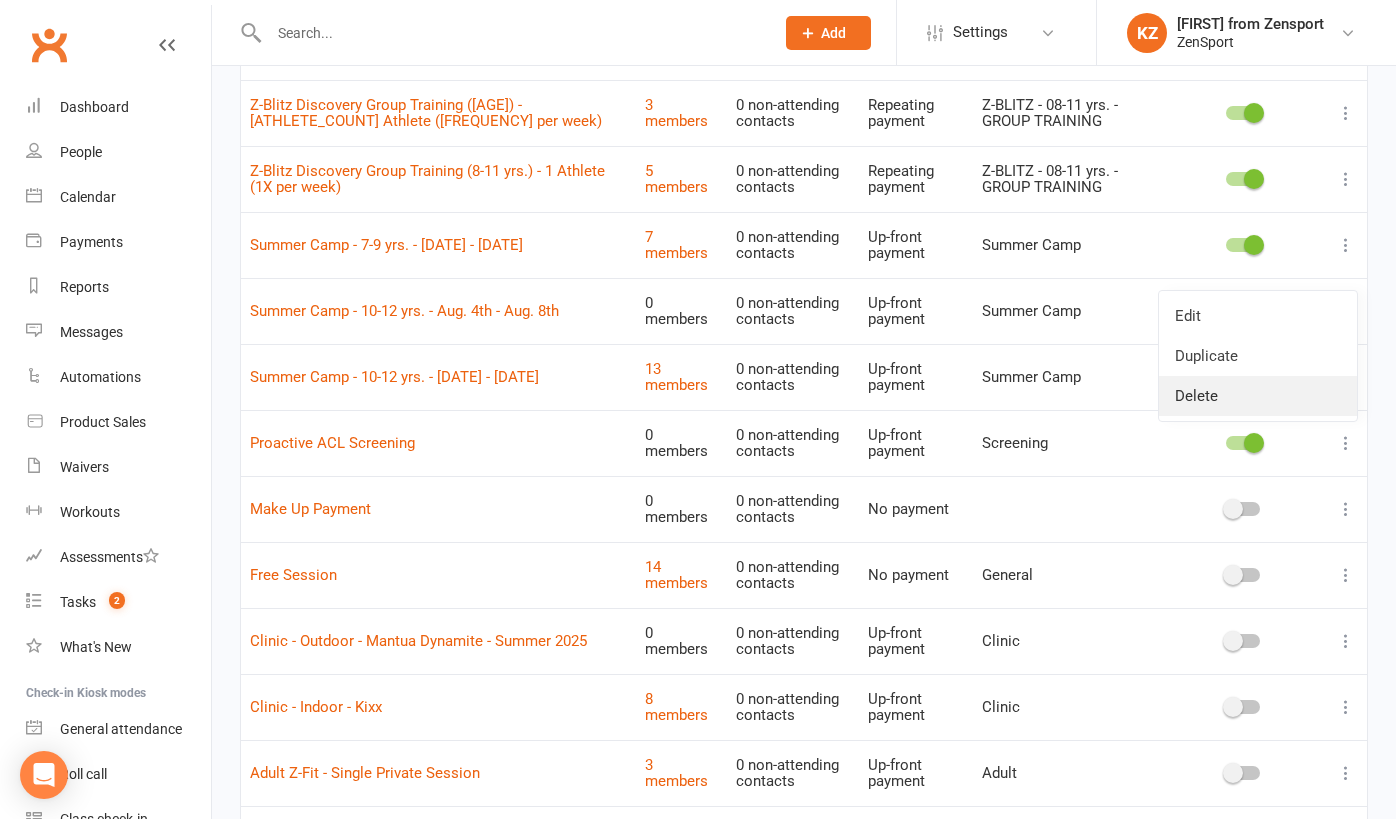 click on "Delete" at bounding box center (1258, 396) 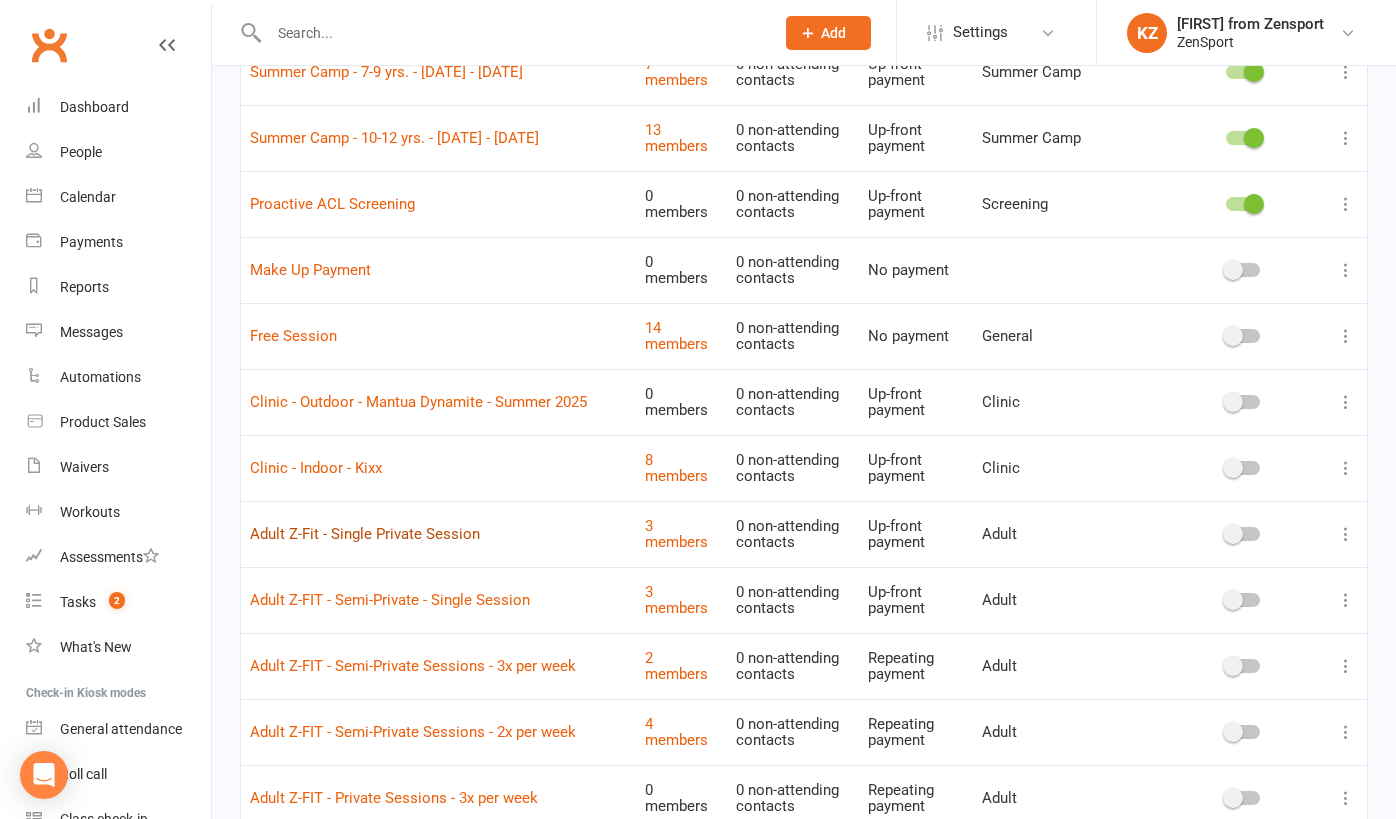 scroll, scrollTop: 2353, scrollLeft: 0, axis: vertical 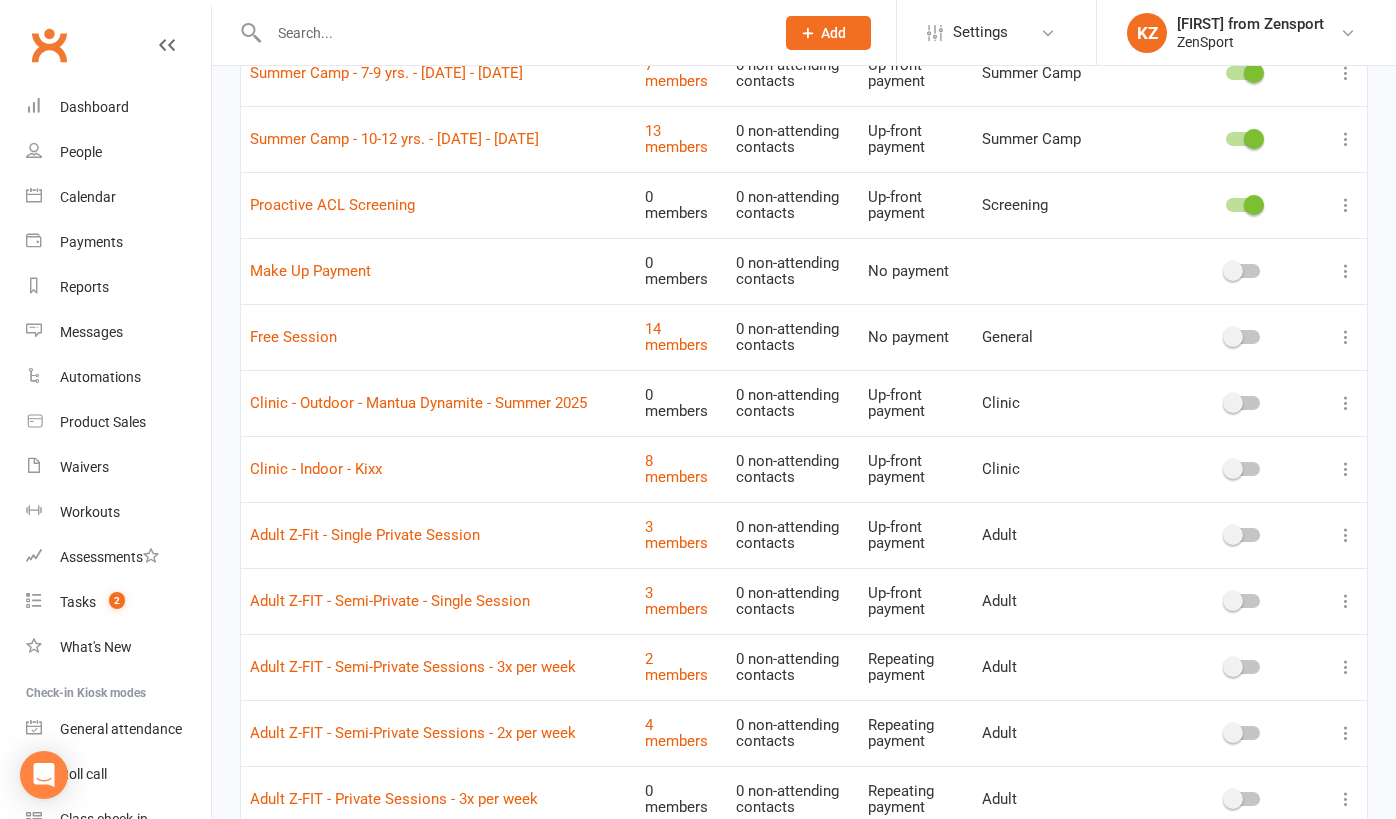 click at bounding box center [1346, 469] 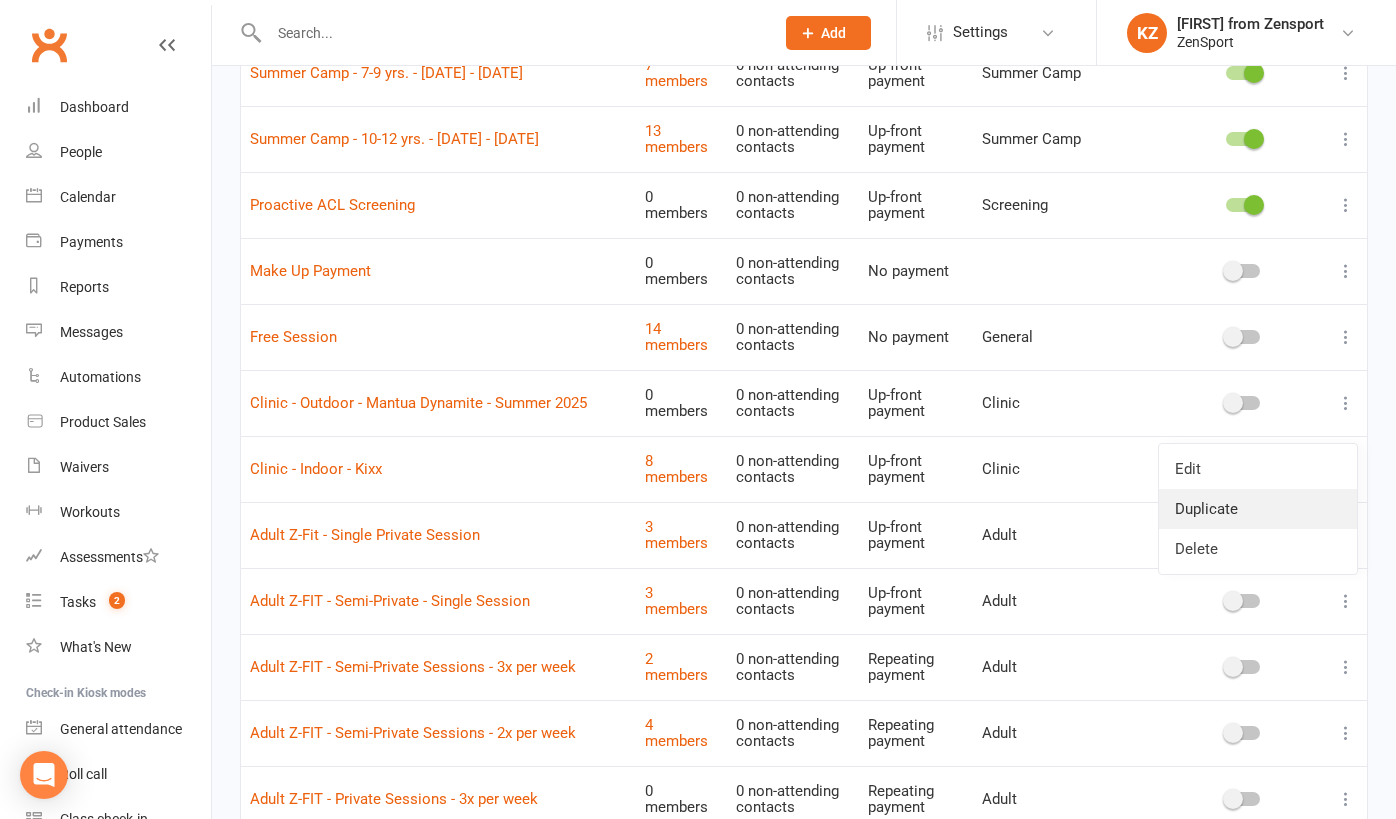 click on "Duplicate" at bounding box center (1258, 509) 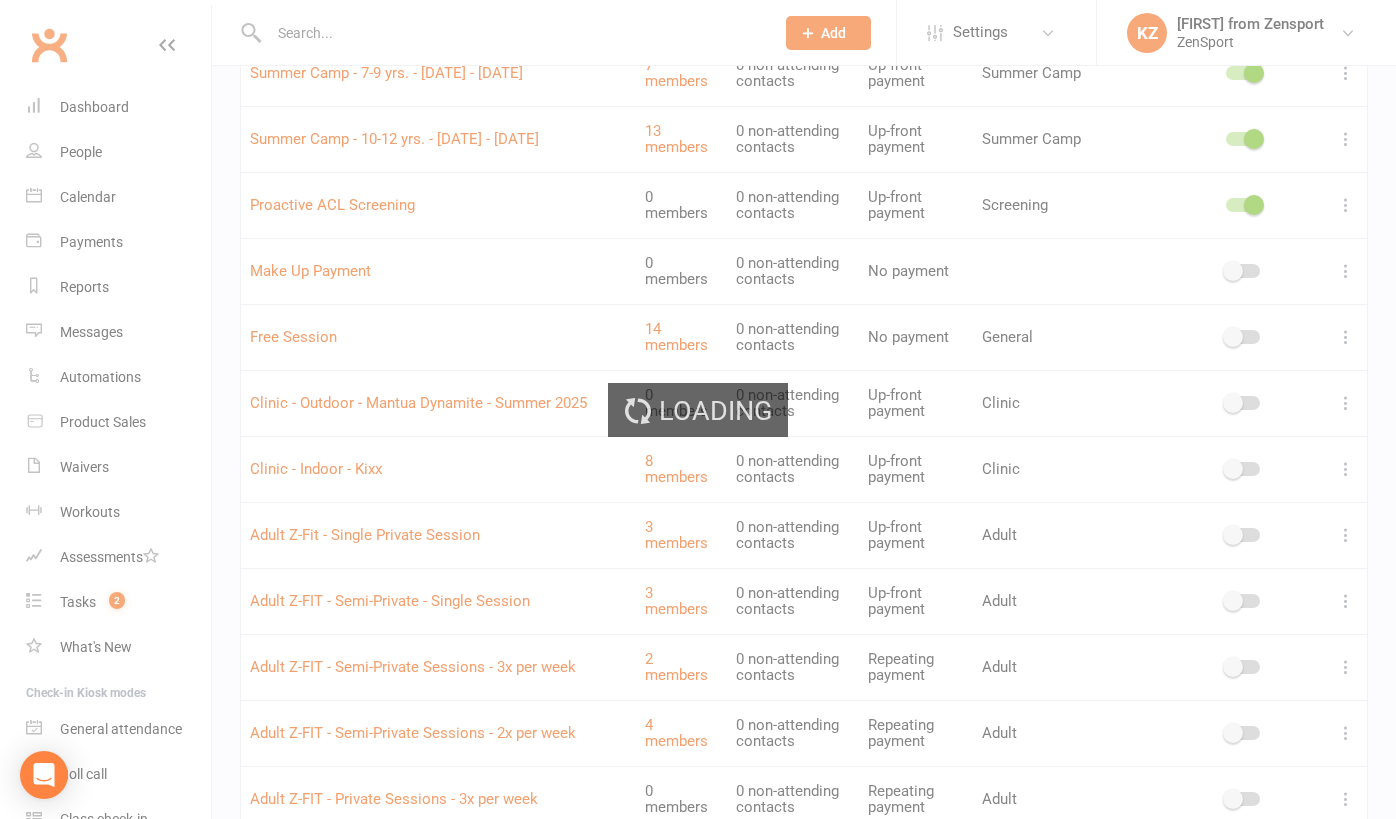 scroll, scrollTop: 0, scrollLeft: 0, axis: both 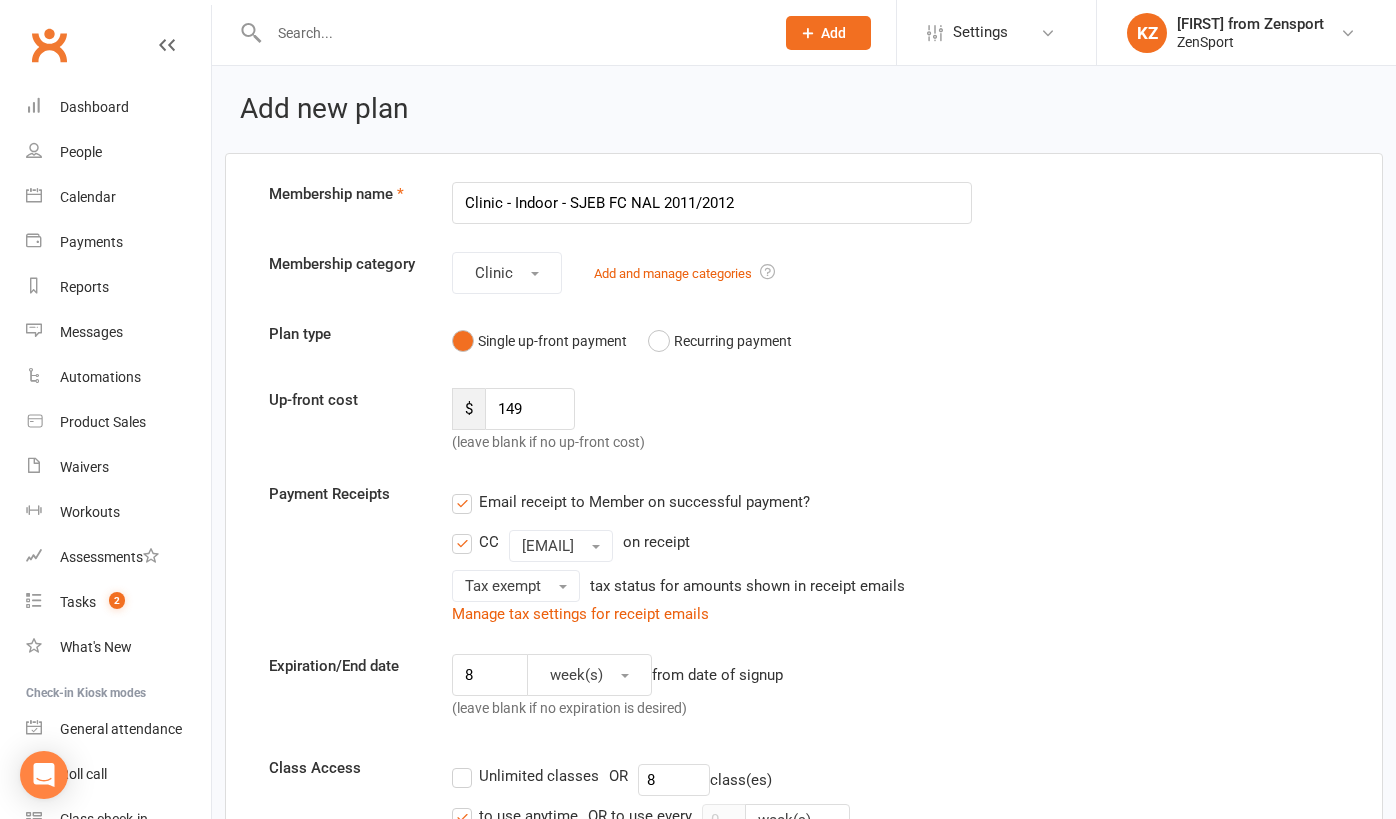 type on "Clinic - Indoor - SJEB FC NAL 2011/2012" 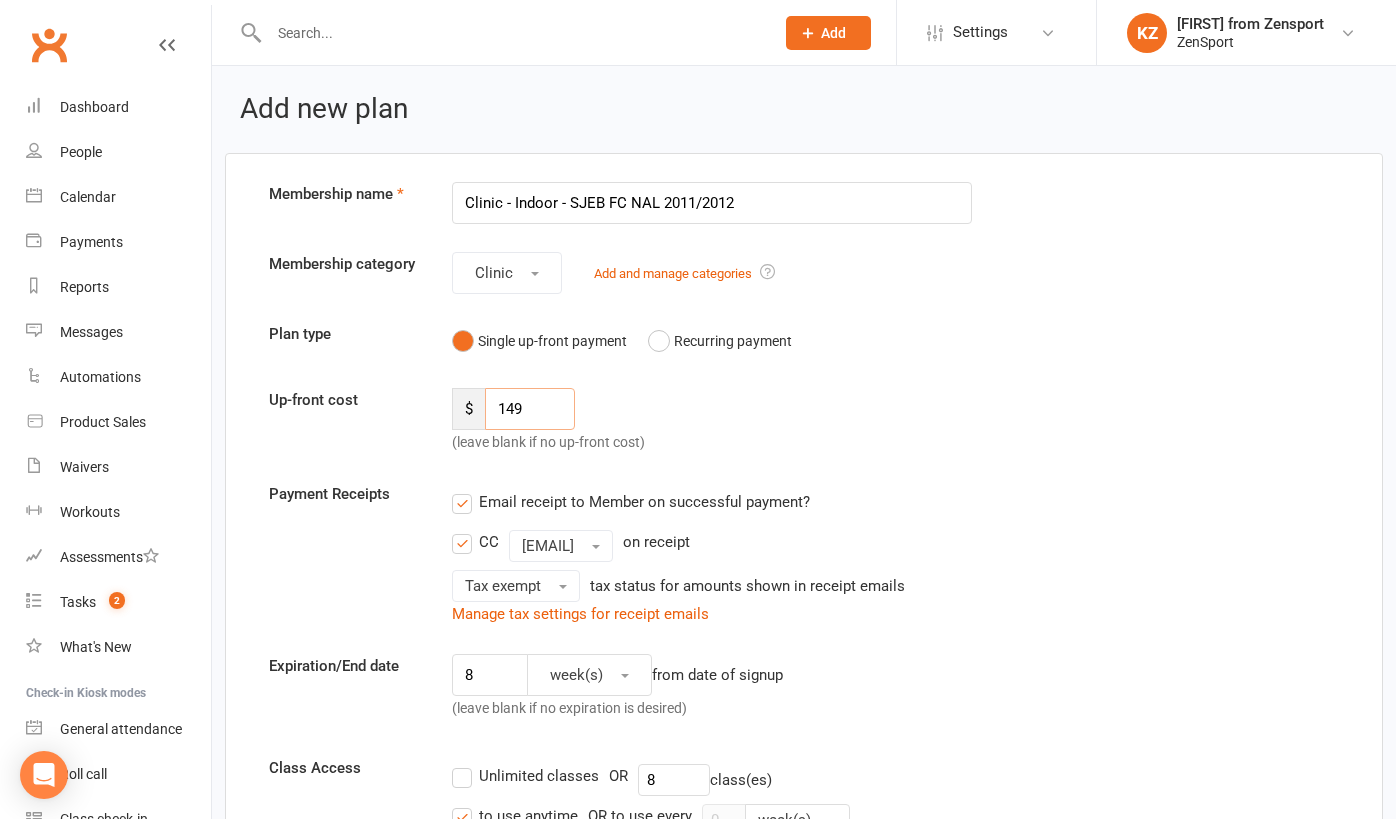 click on "149" at bounding box center (530, 409) 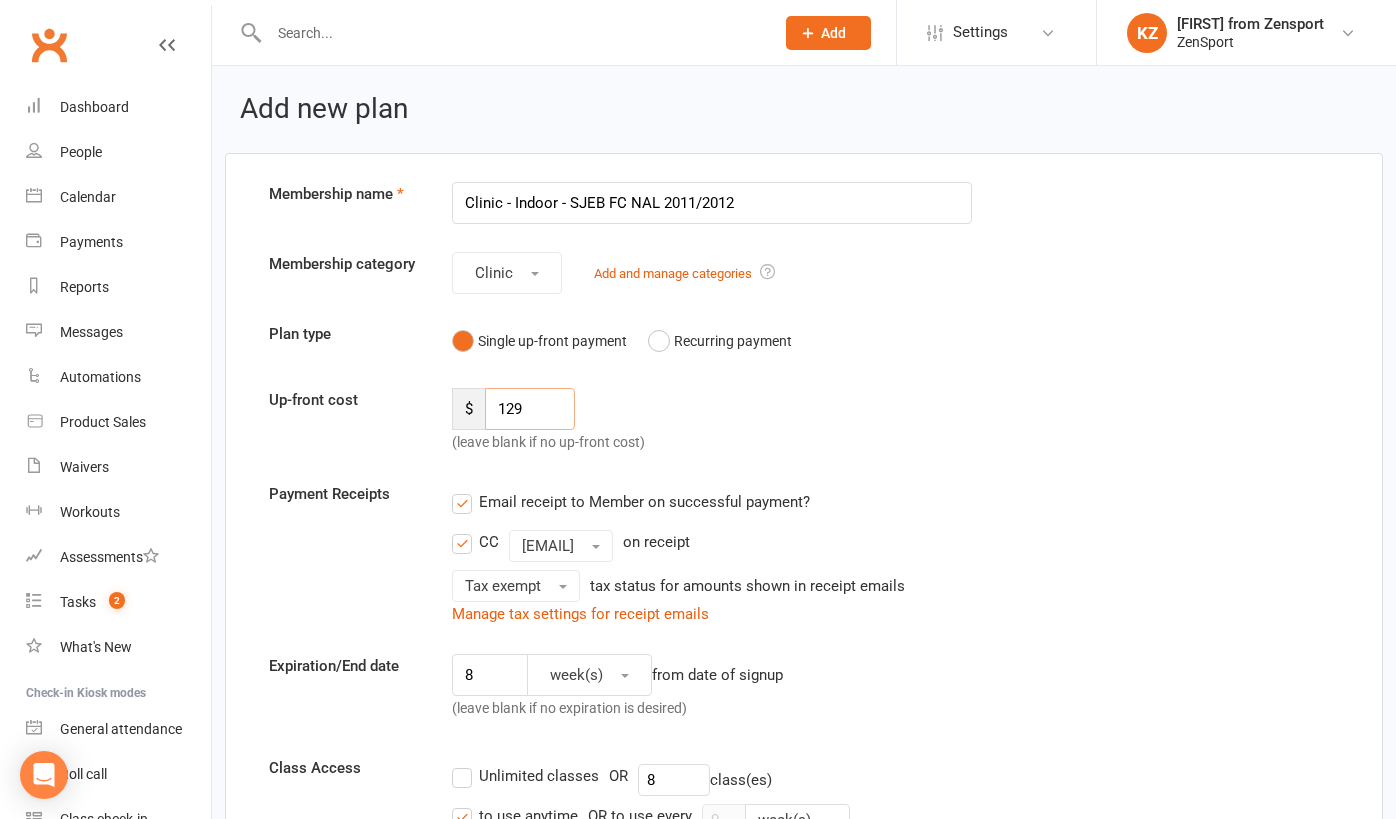 type on "129" 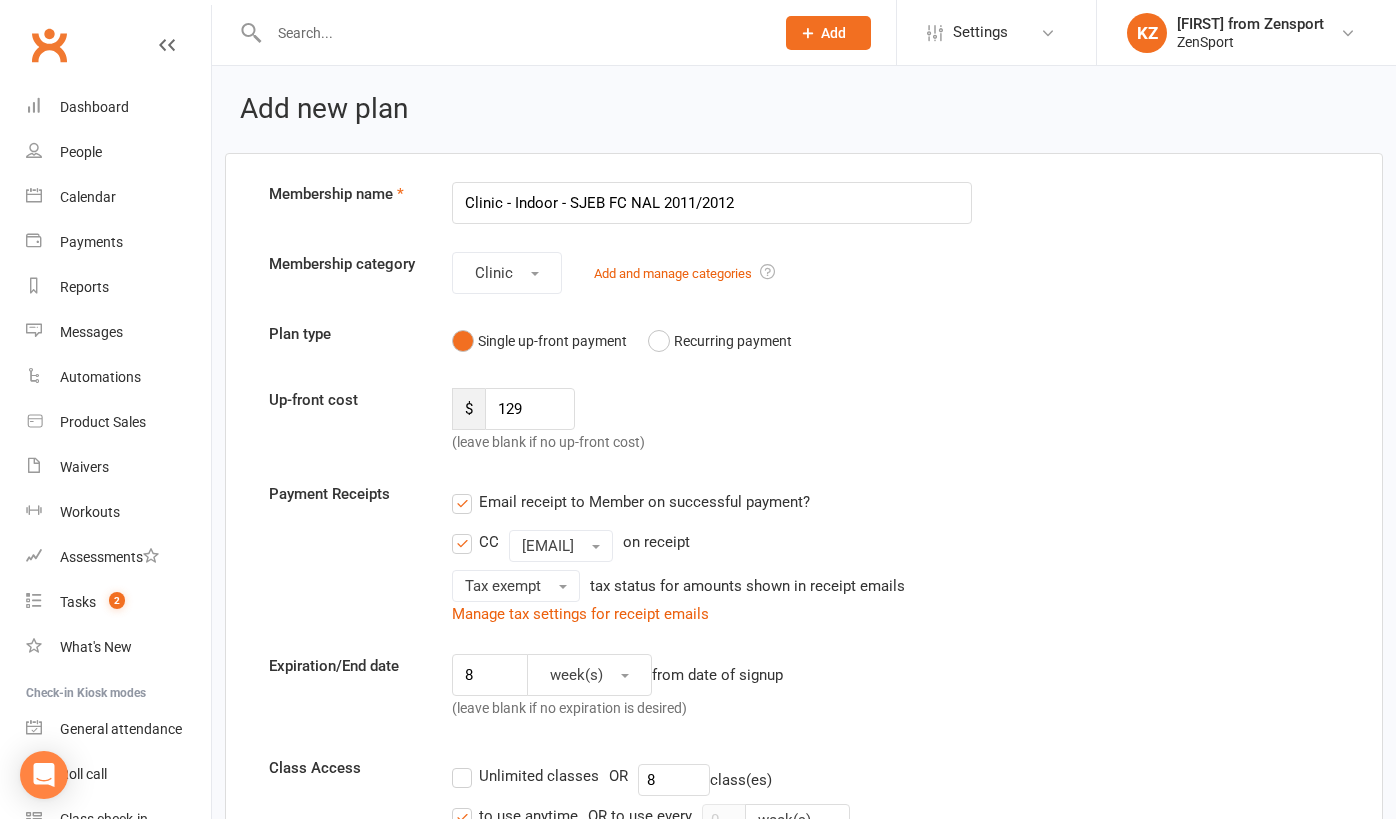 click on "$ 129 (leave blank if no up-front cost)" at bounding box center (574, 421) 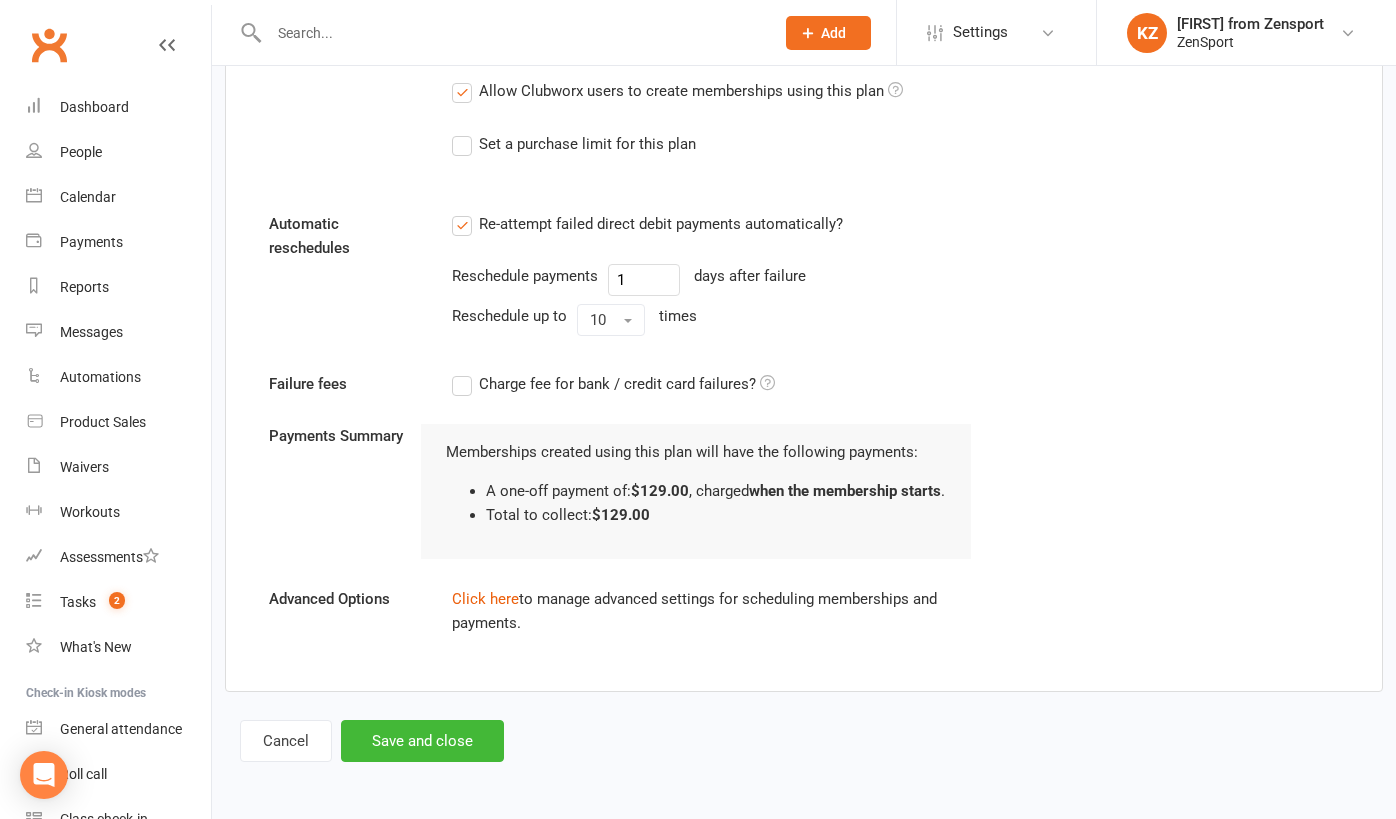 scroll, scrollTop: 1668, scrollLeft: 0, axis: vertical 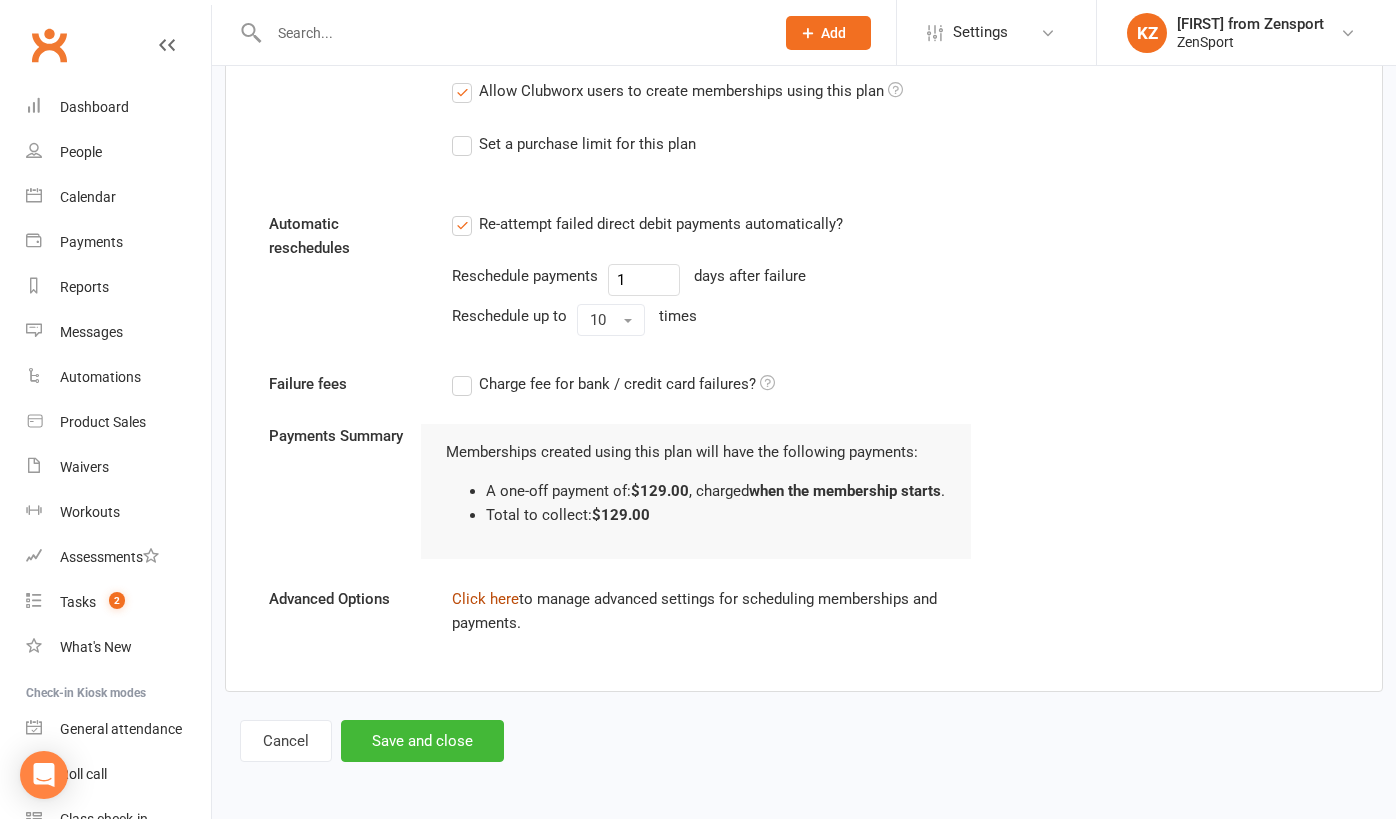 click on "Click here" at bounding box center [485, 599] 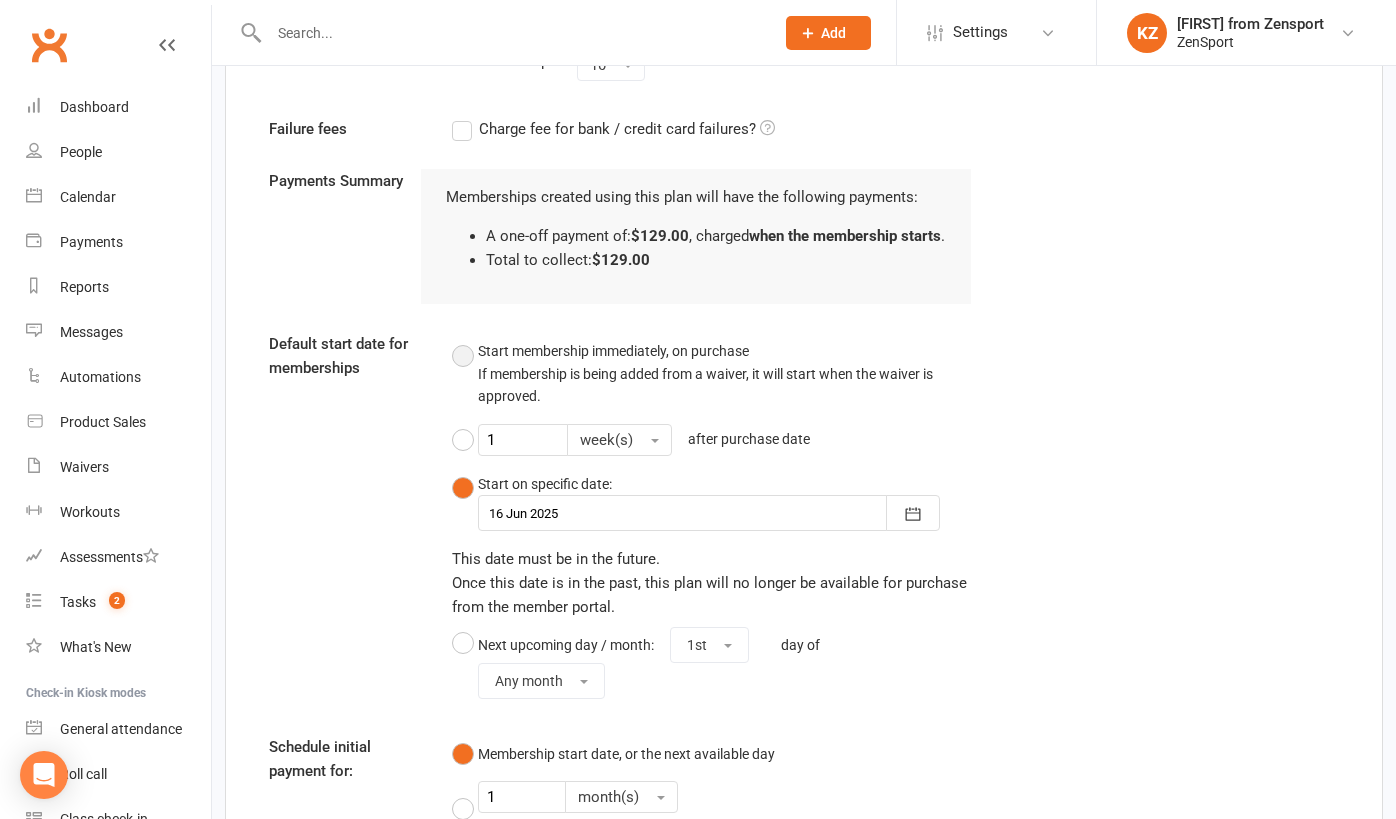 scroll, scrollTop: 1887, scrollLeft: 0, axis: vertical 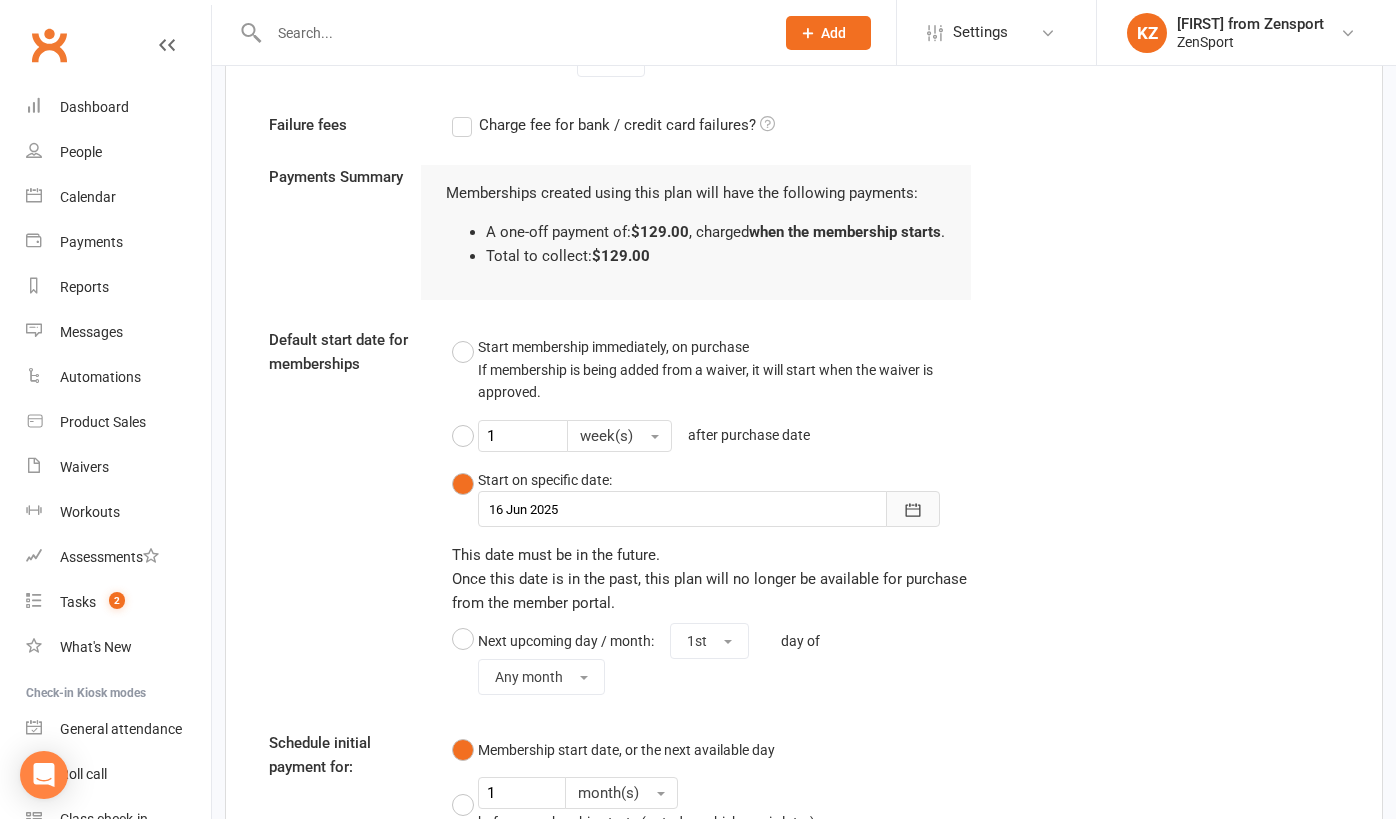 click 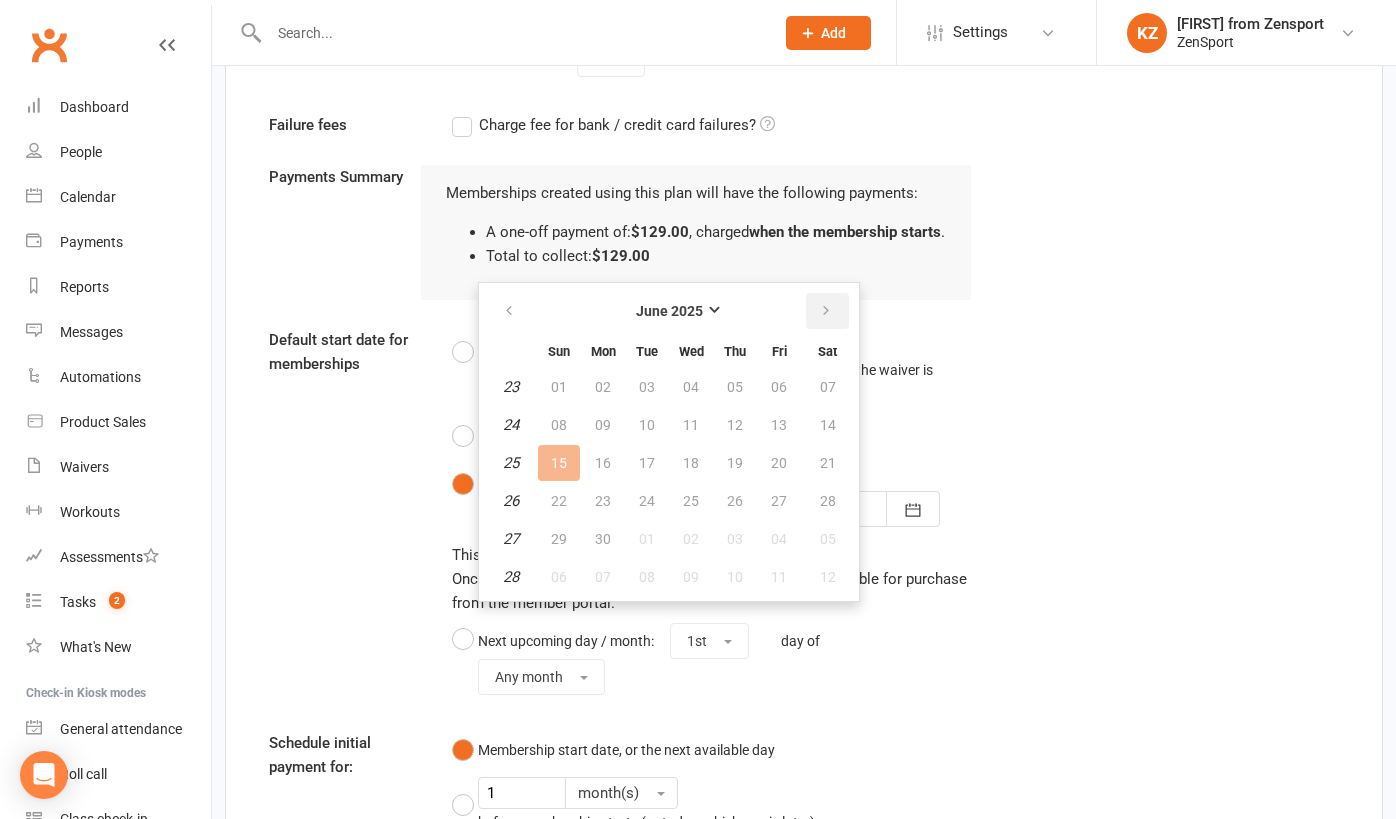 click at bounding box center [826, 311] 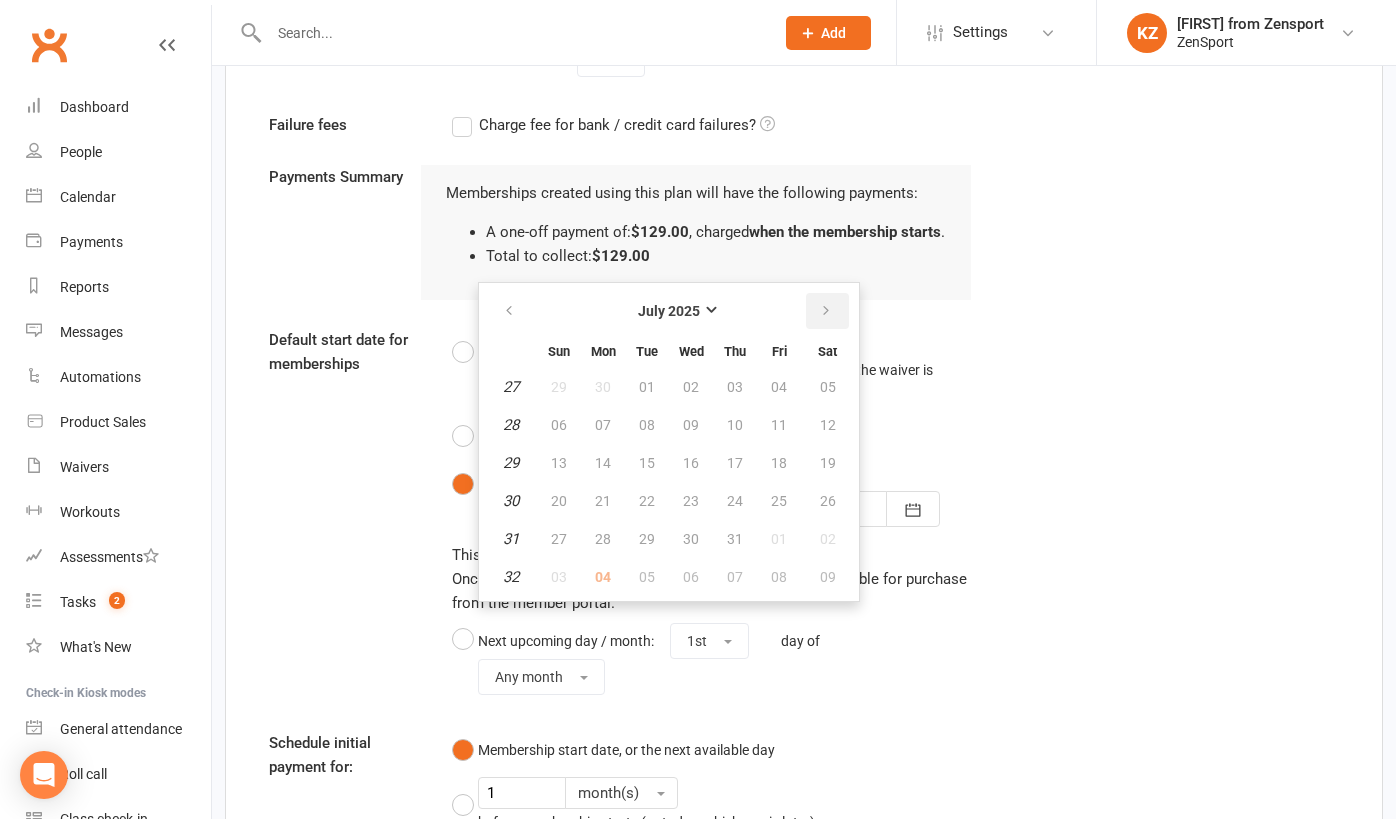 click at bounding box center [826, 311] 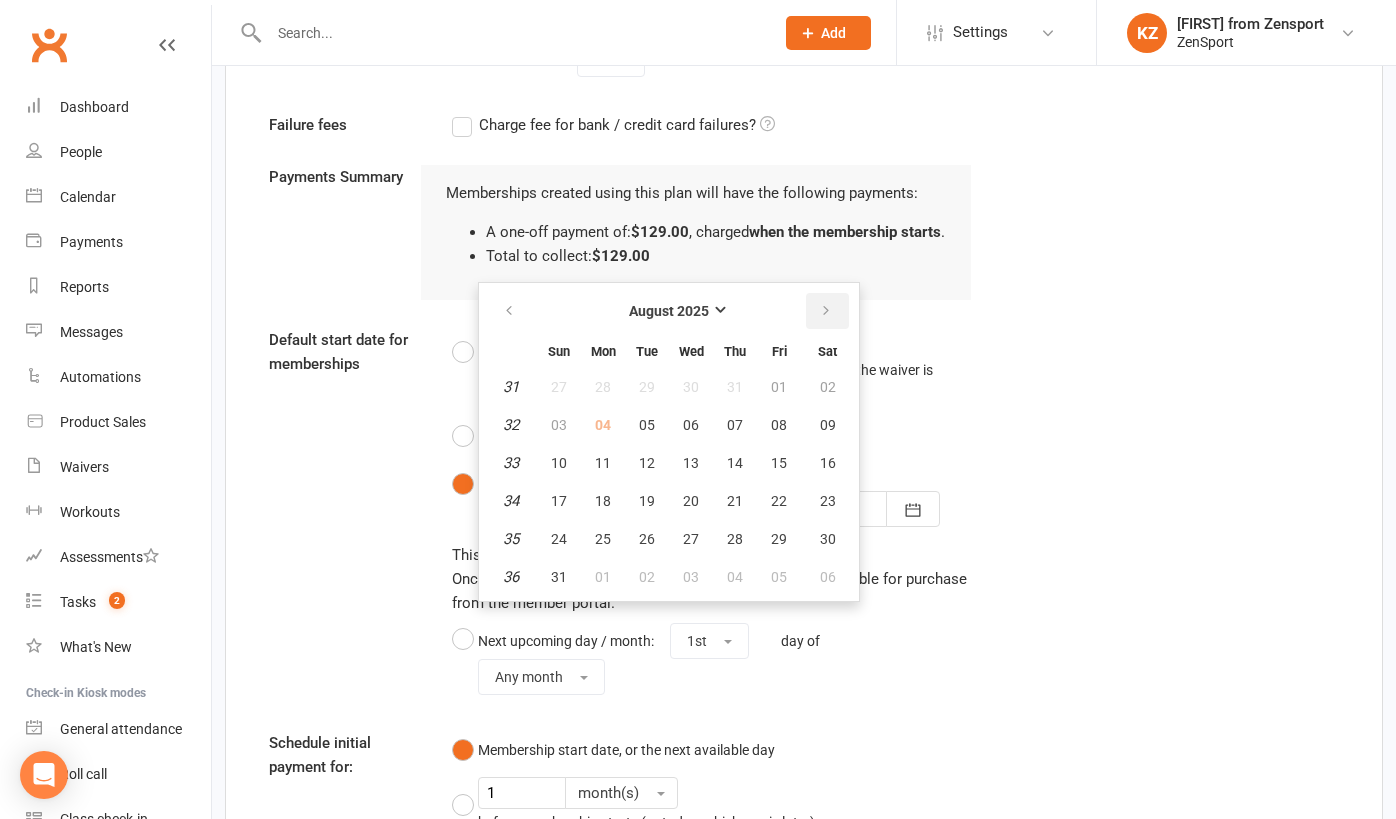 click at bounding box center (826, 311) 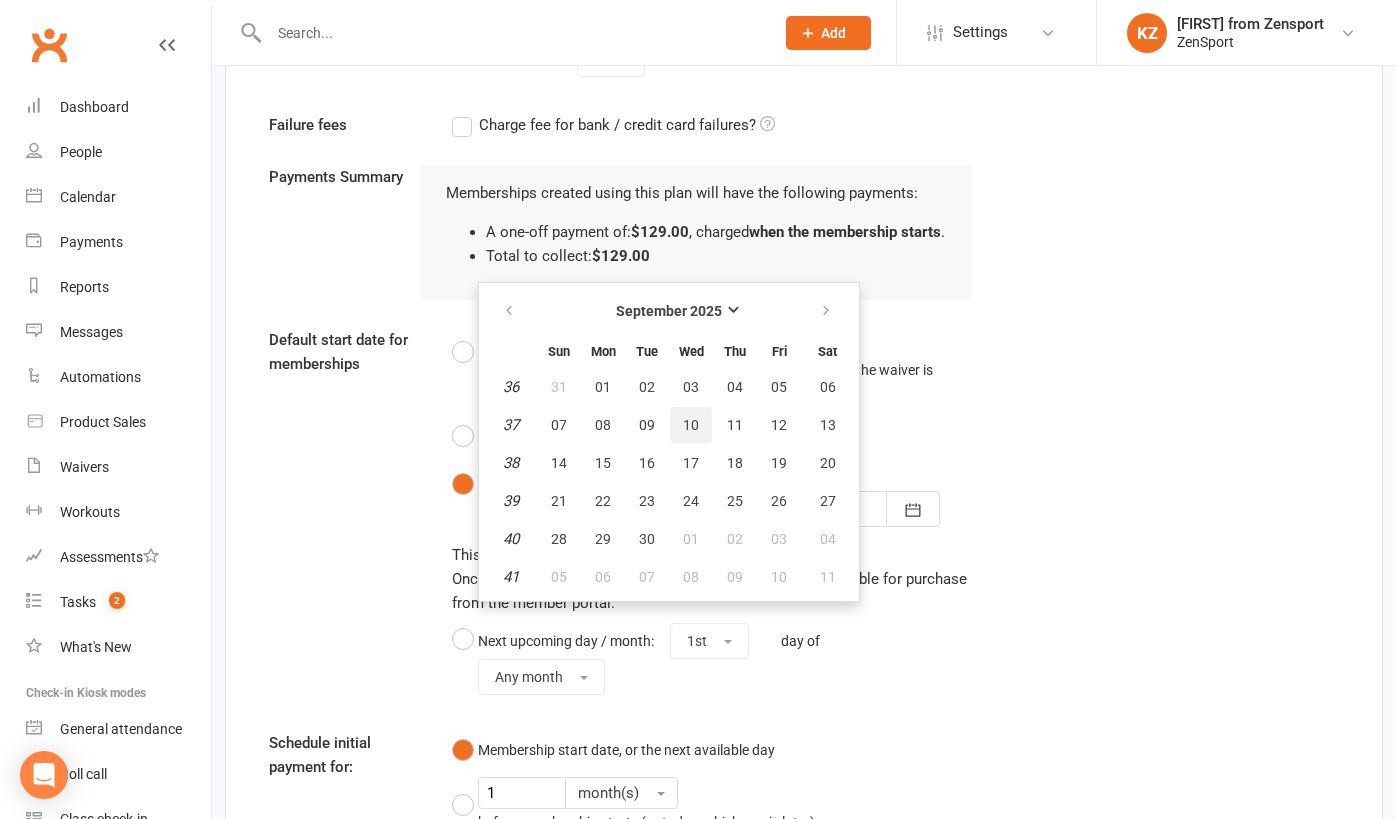 click on "10" at bounding box center [691, 425] 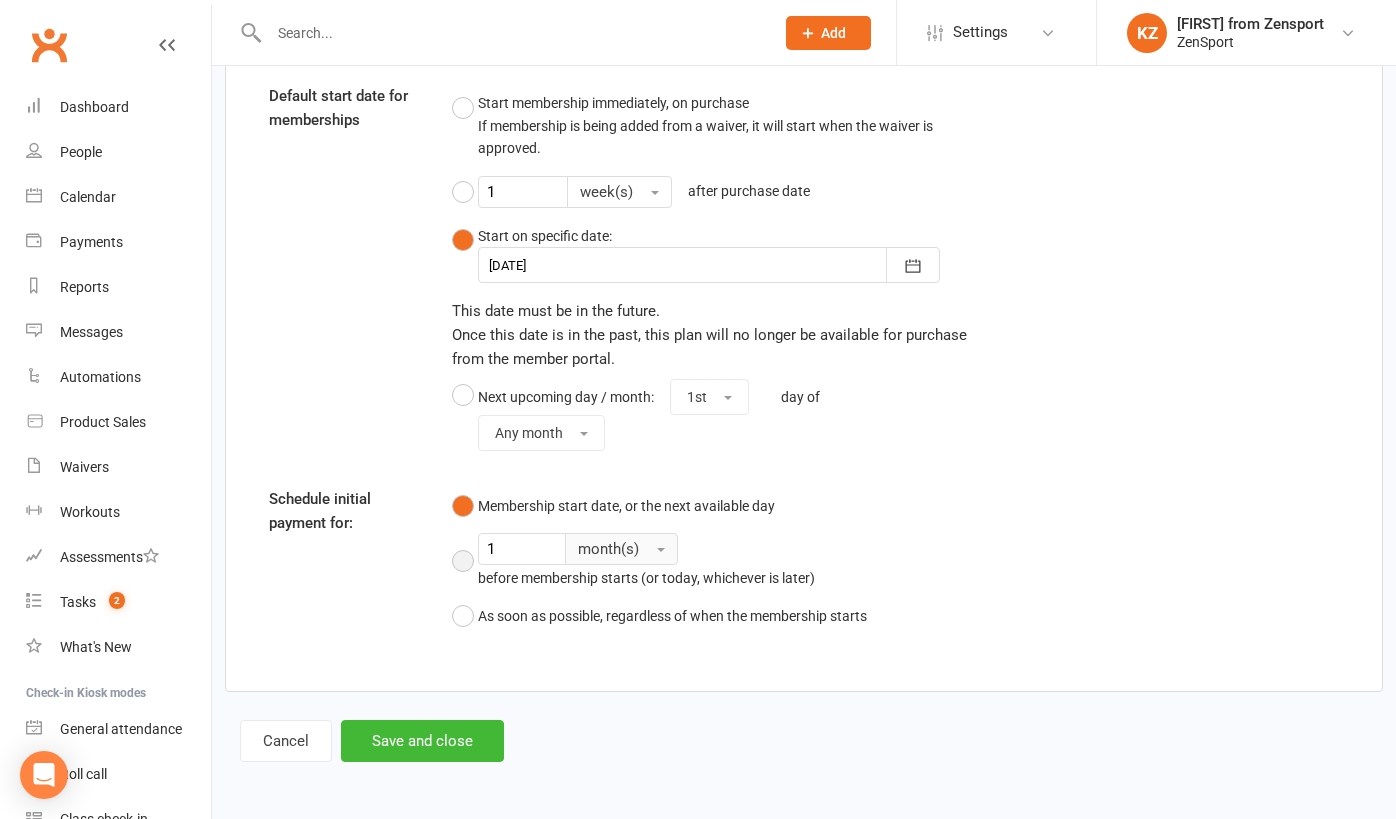 scroll, scrollTop: 2145, scrollLeft: 0, axis: vertical 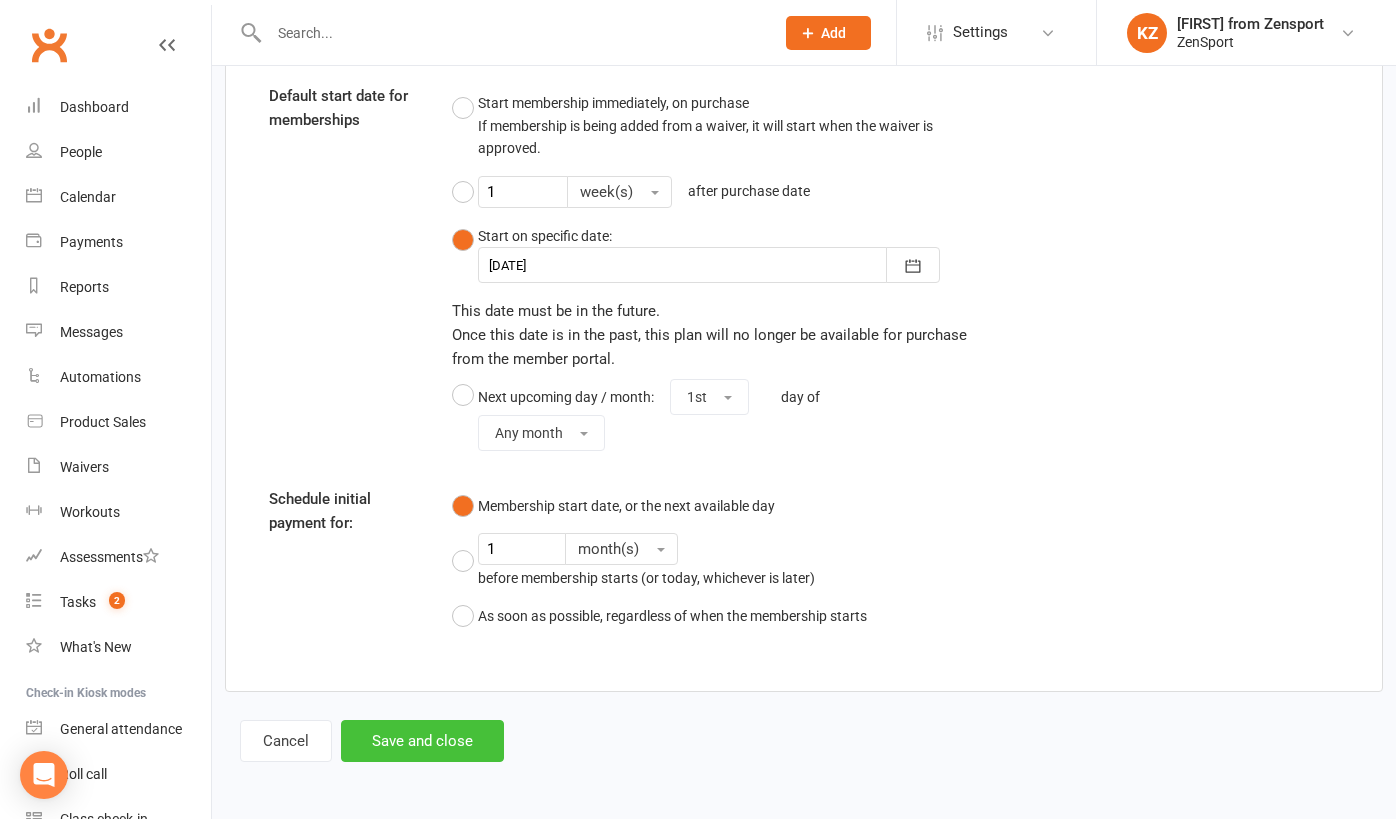 click on "Save and close" at bounding box center (422, 741) 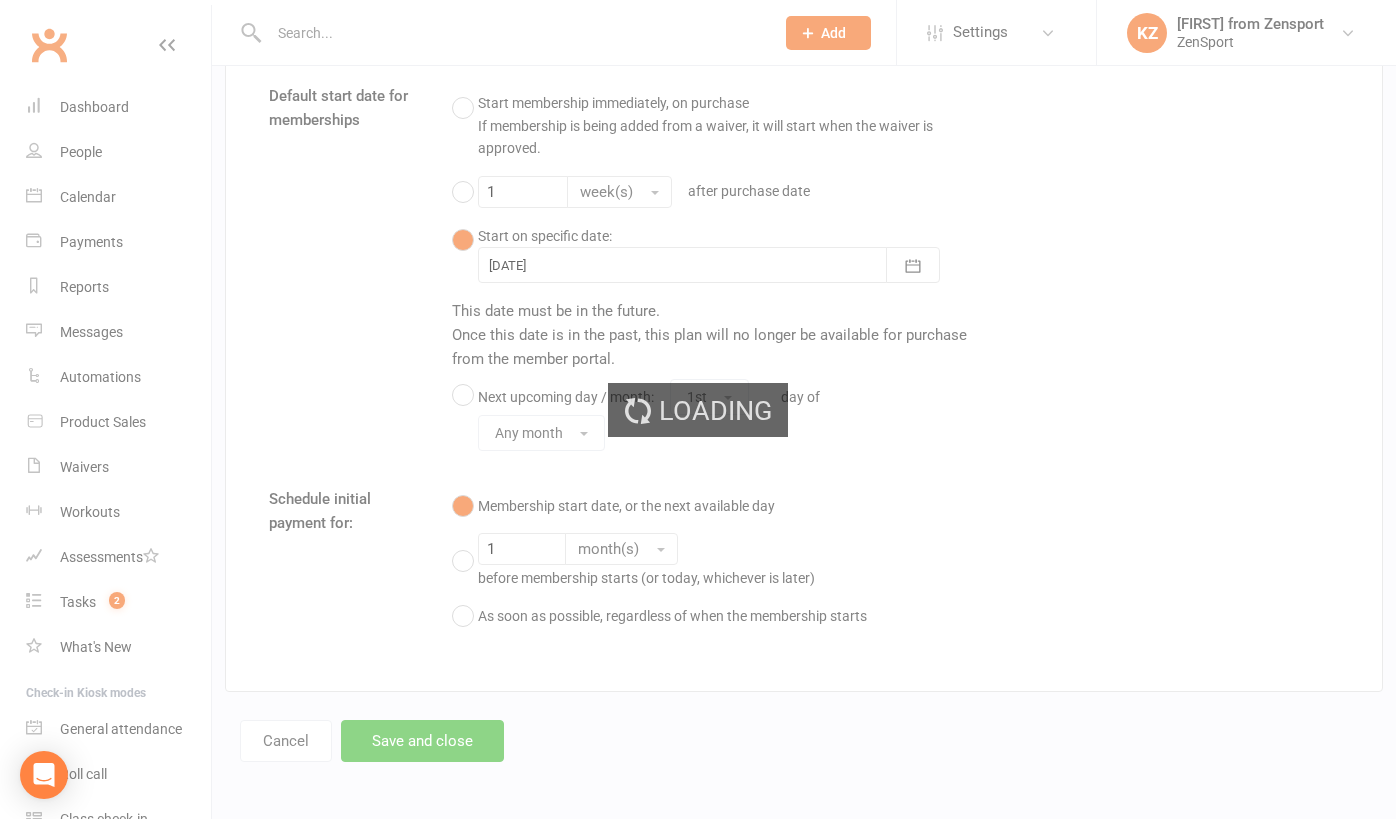 scroll, scrollTop: 0, scrollLeft: 0, axis: both 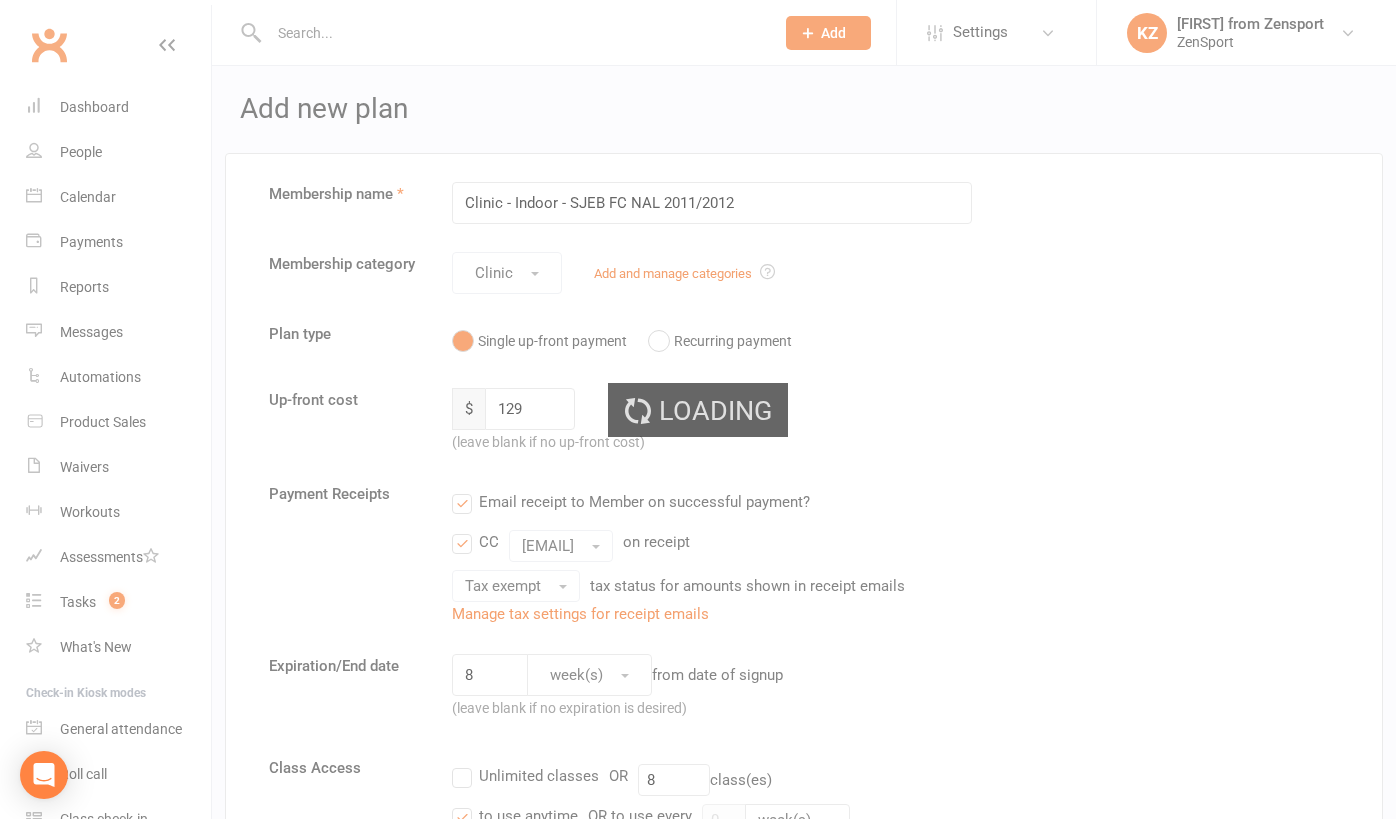 select on "100" 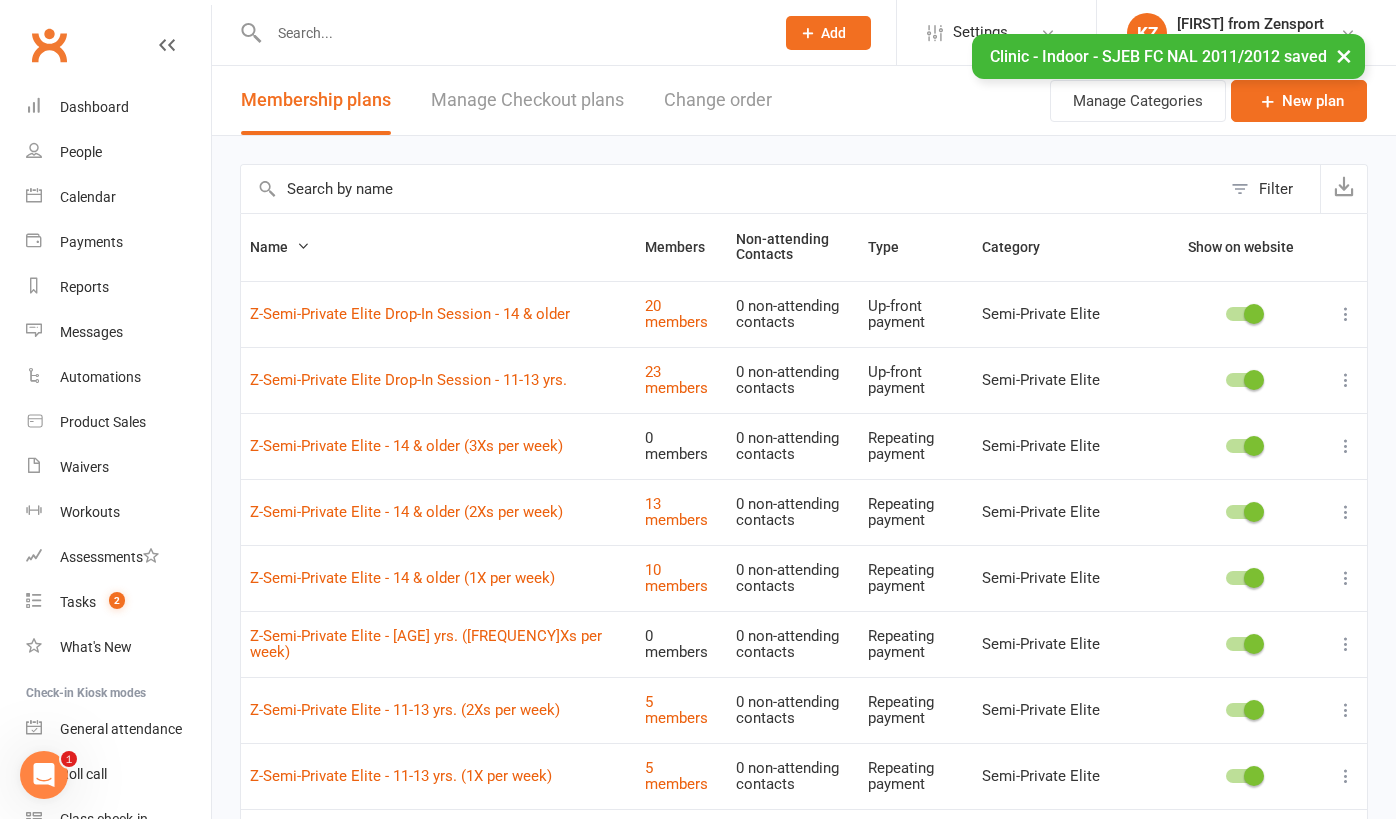 scroll, scrollTop: 0, scrollLeft: 0, axis: both 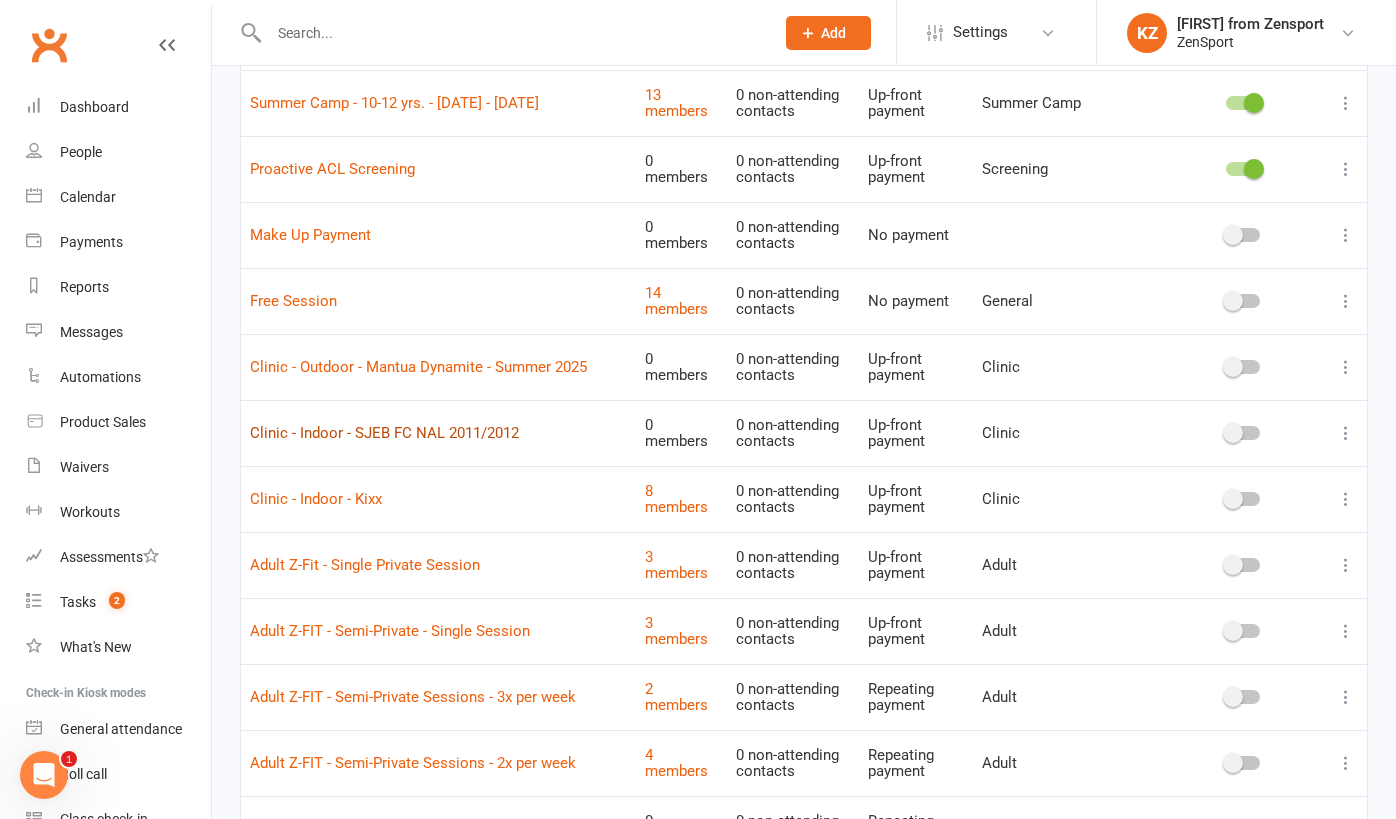 click on "Clinic - Indoor - SJEB FC NAL 2011/2012" at bounding box center [384, 433] 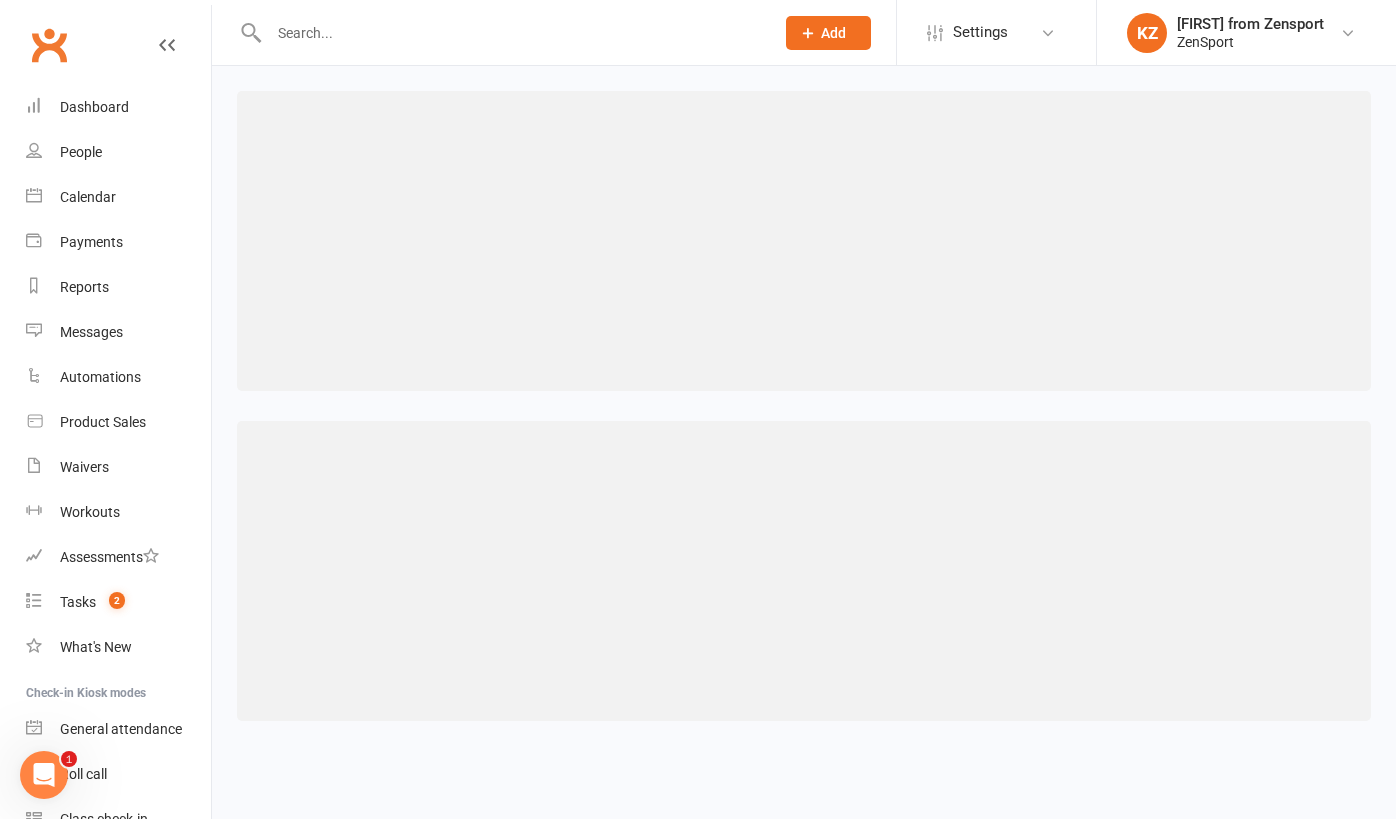 scroll, scrollTop: 0, scrollLeft: 0, axis: both 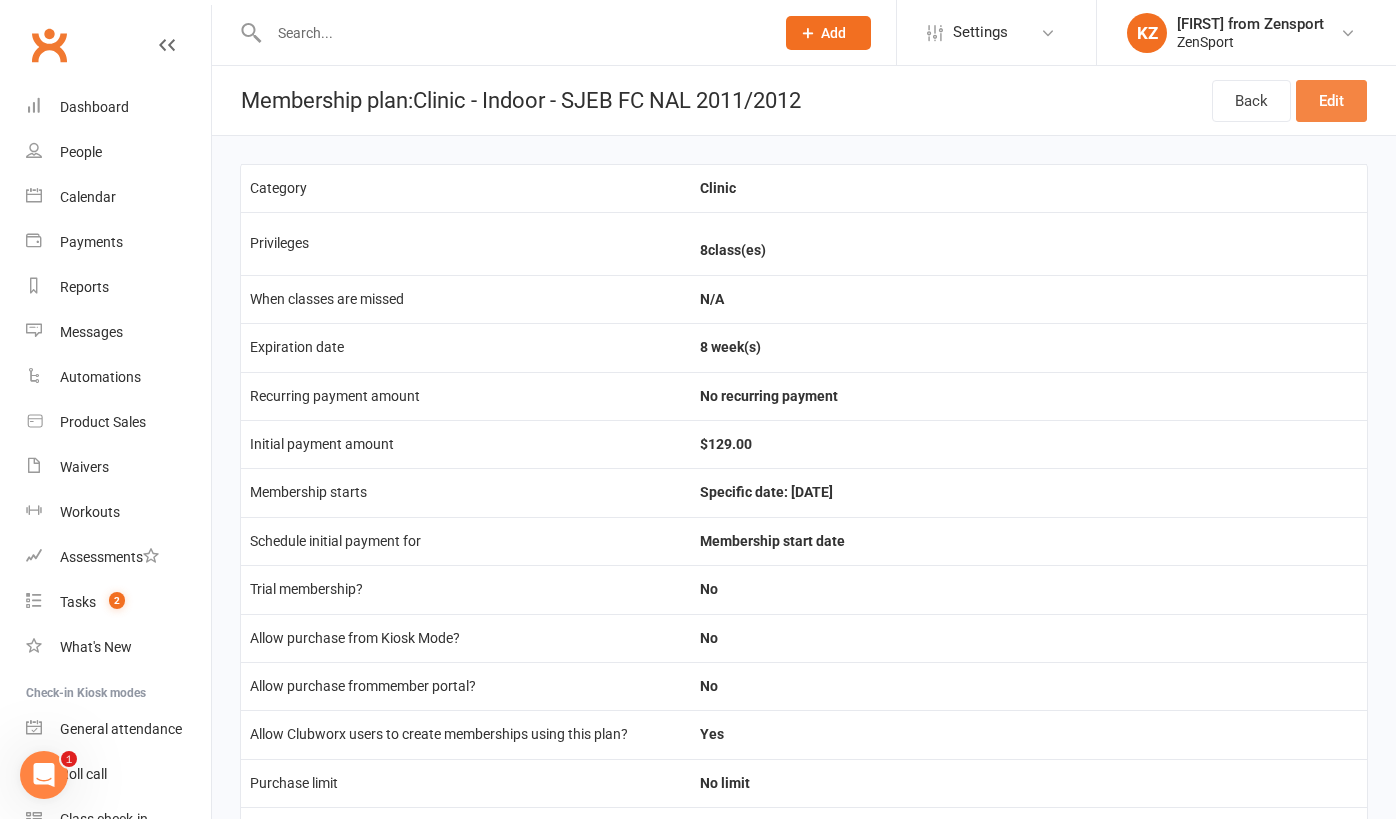 click on "Edit" at bounding box center [1331, 101] 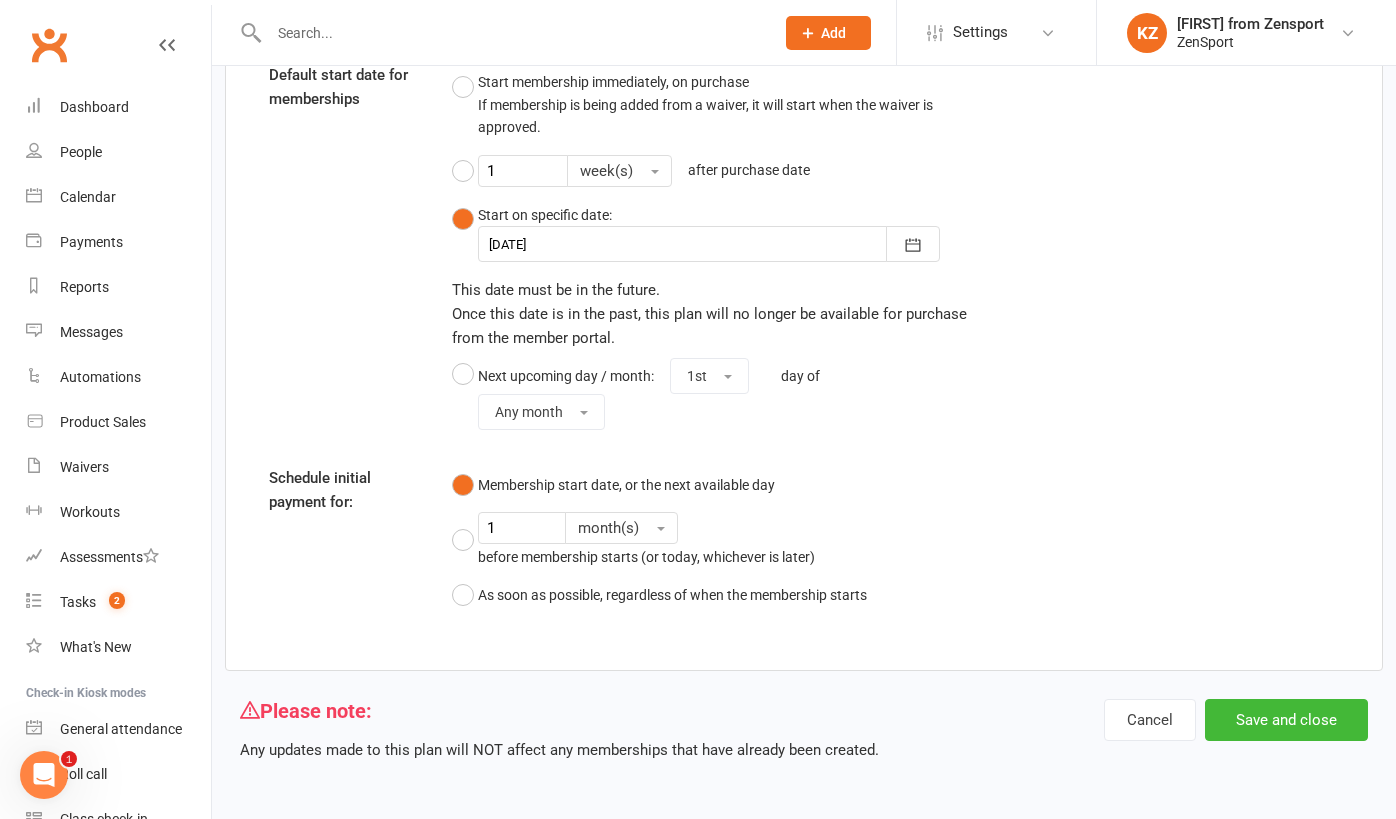 scroll, scrollTop: 2166, scrollLeft: 0, axis: vertical 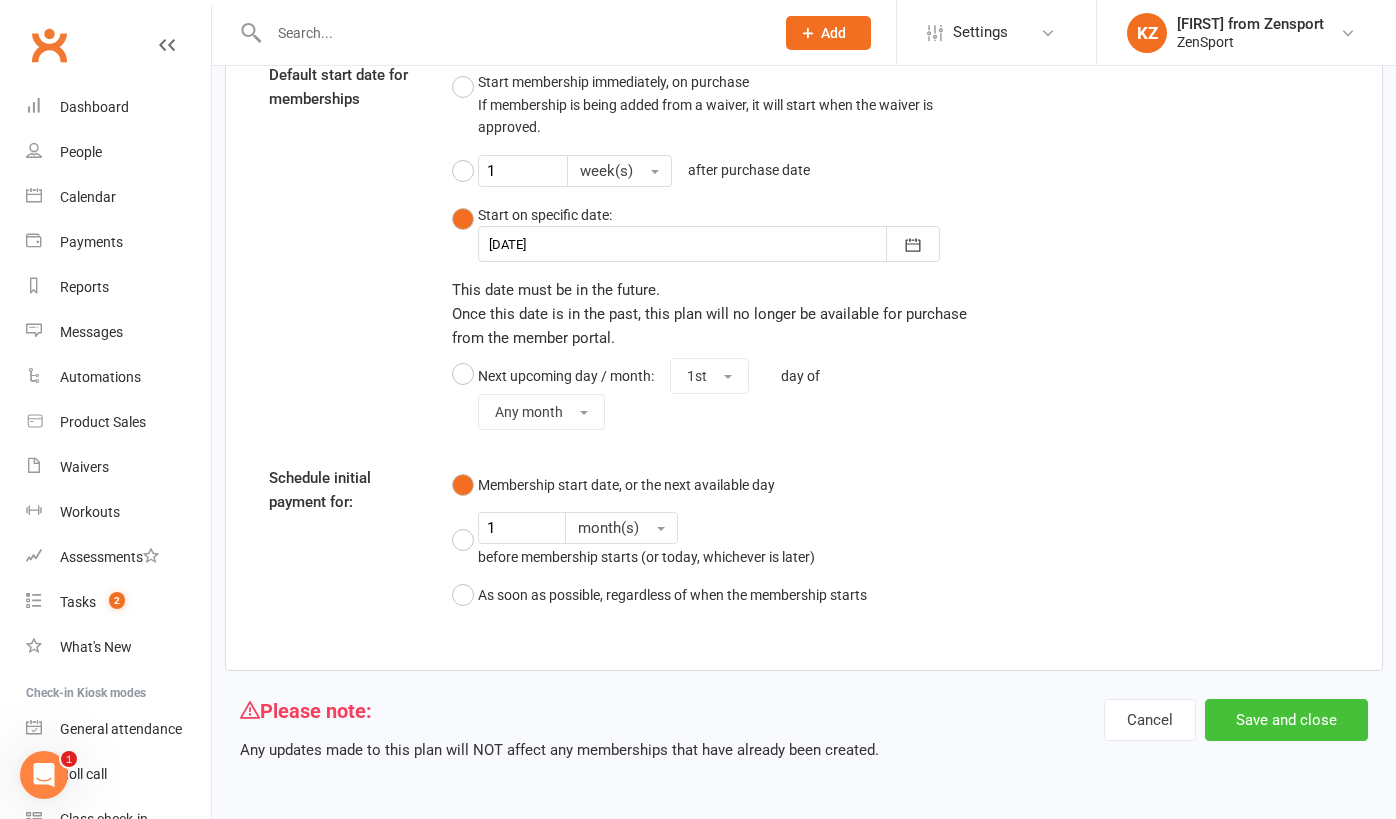 type on "Clinic - Indoor - SJEB FC NAL 2011/2012/2013" 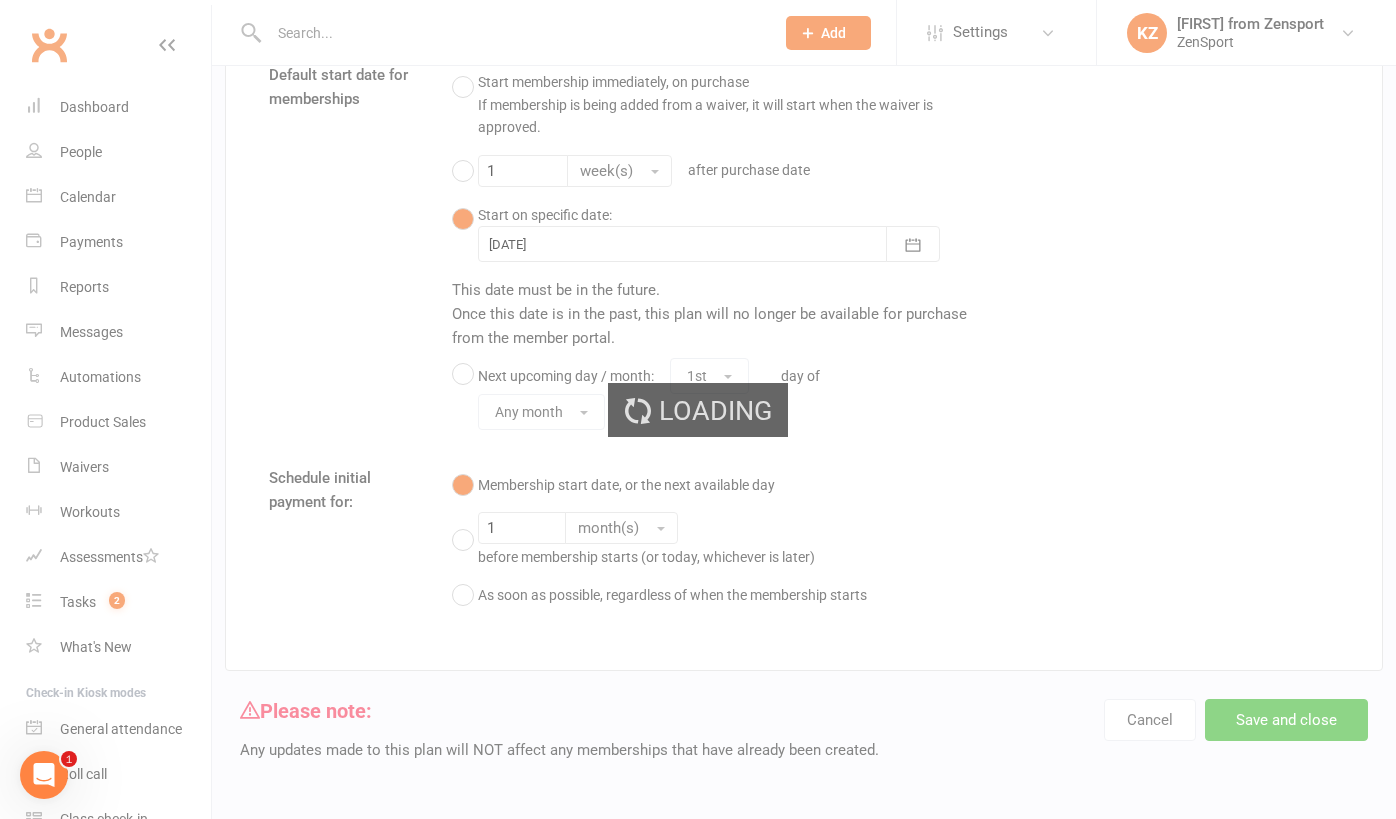 scroll, scrollTop: 0, scrollLeft: 0, axis: both 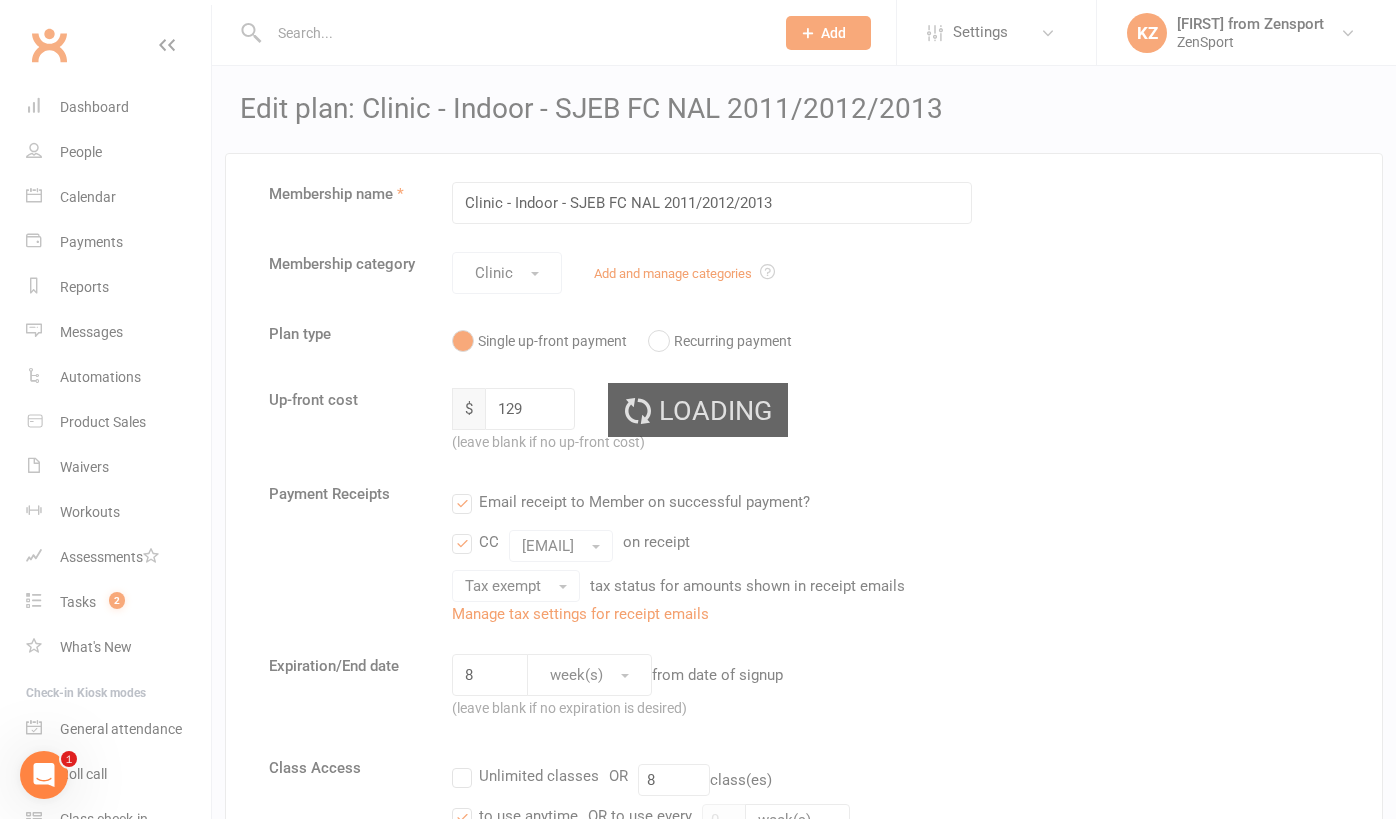 select on "100" 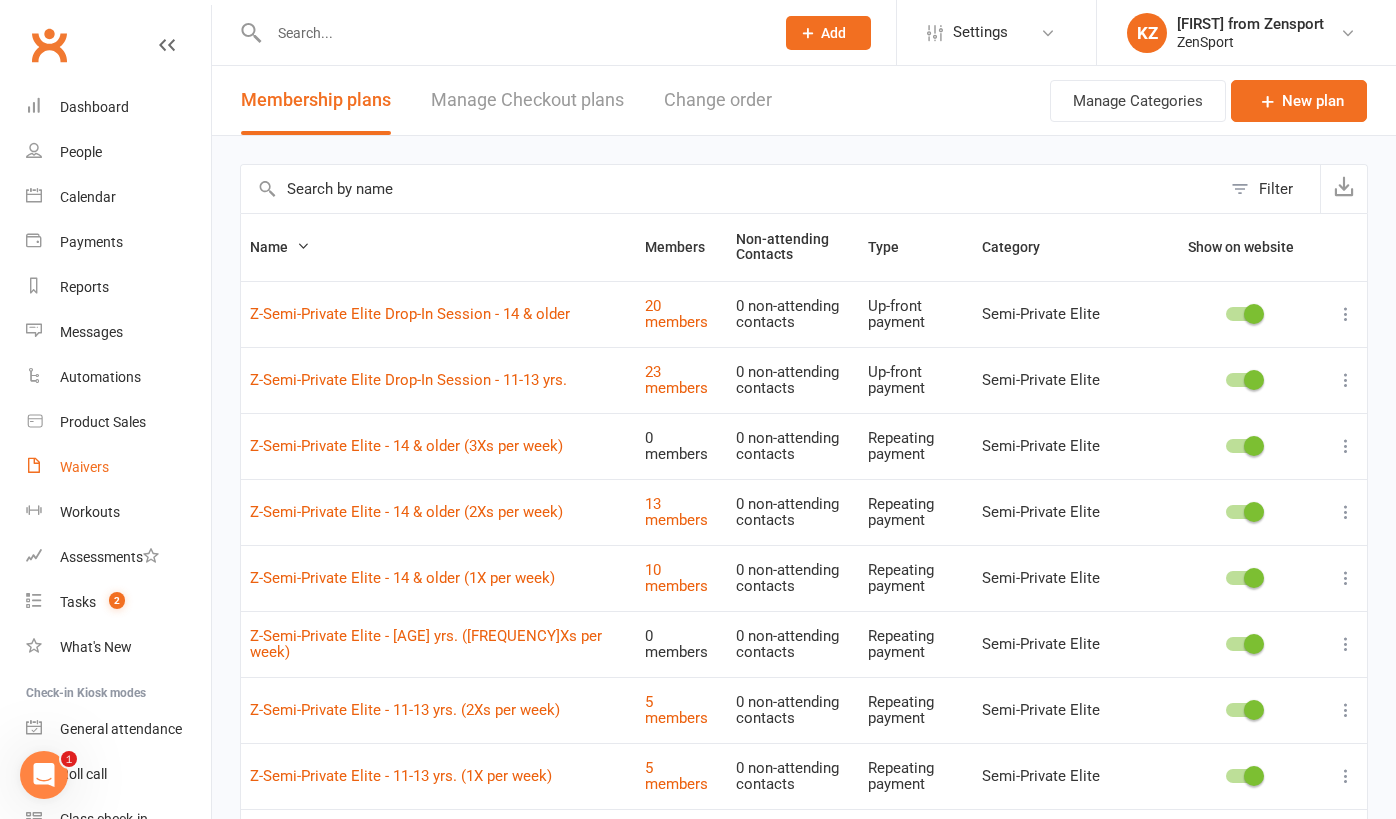 click on "Waivers" at bounding box center [84, 467] 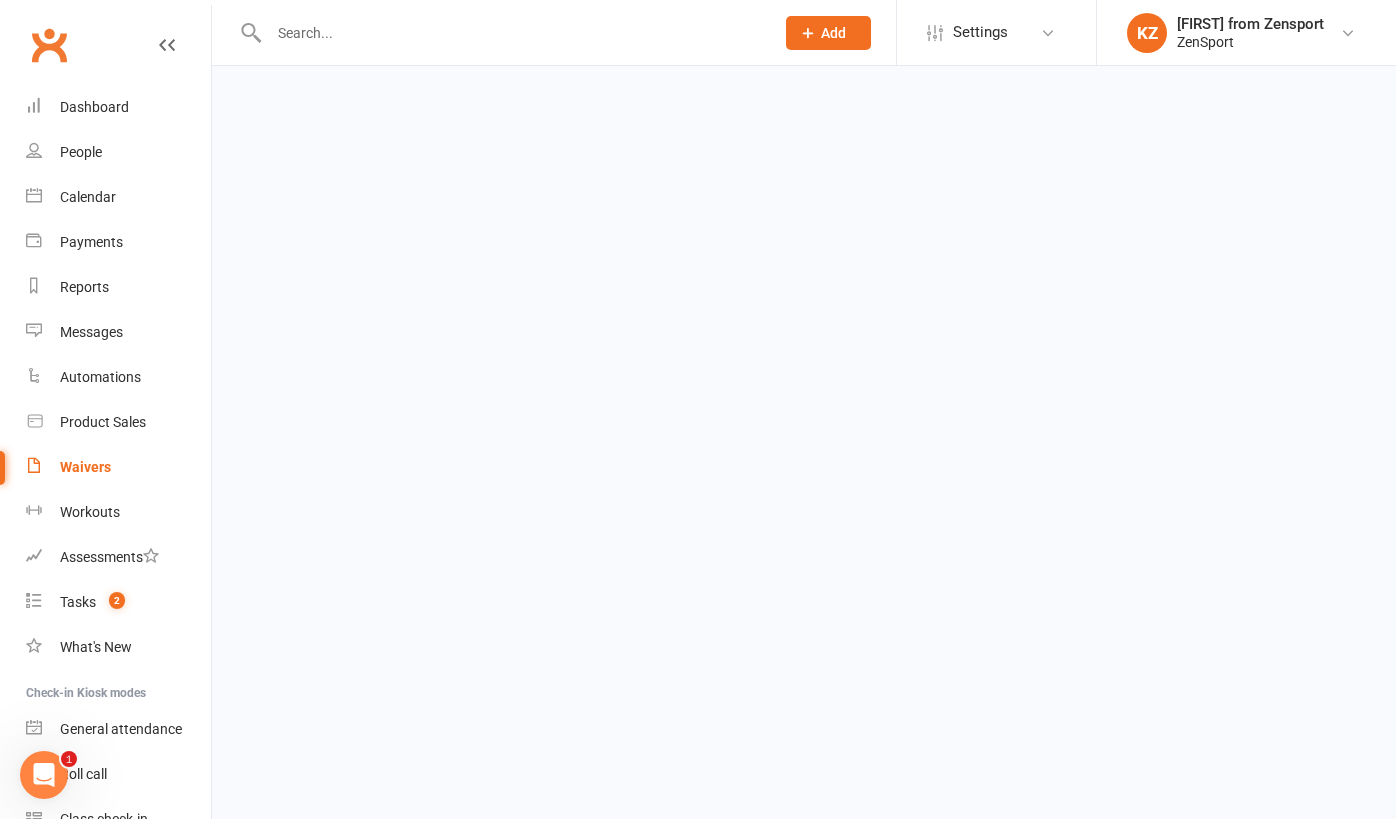 select on "100" 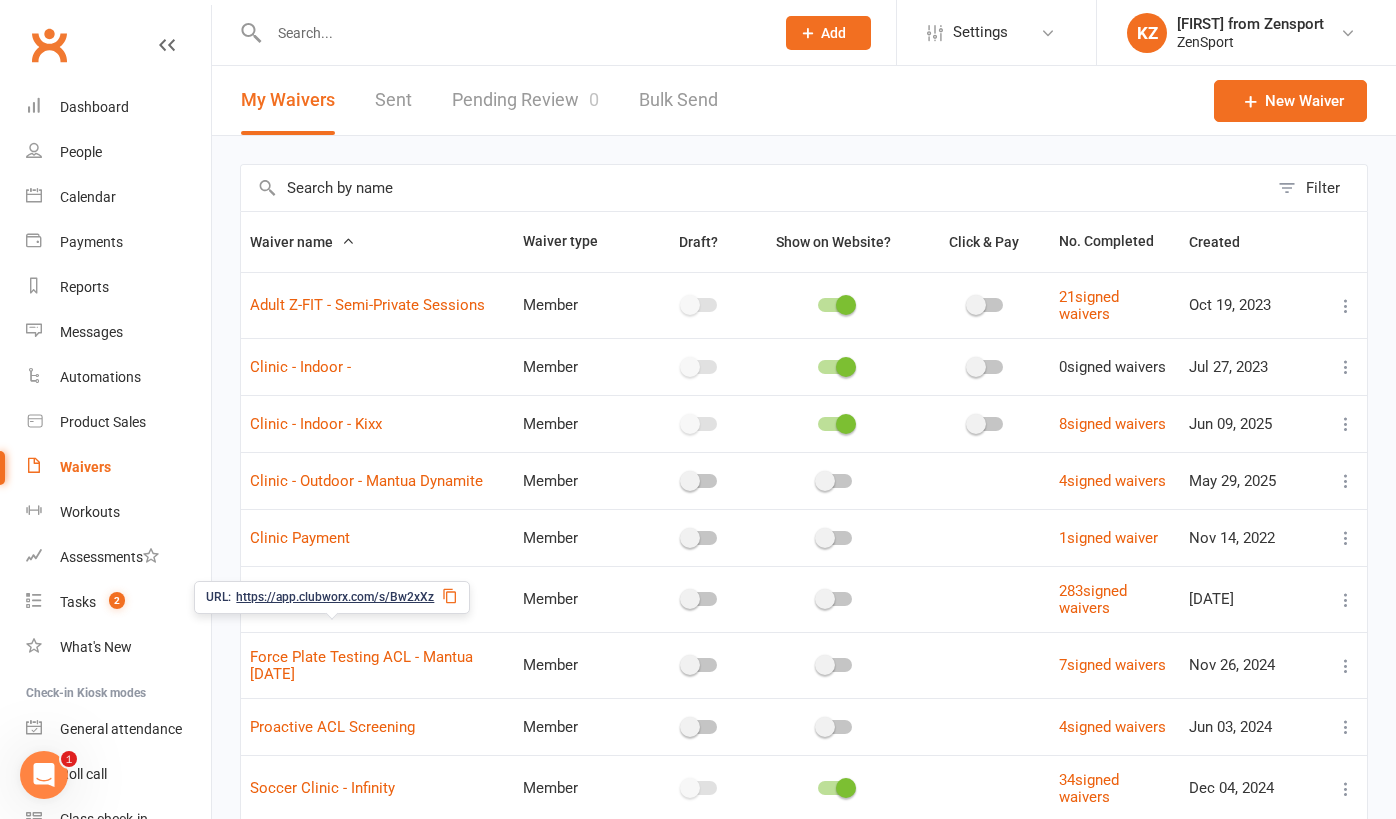 scroll, scrollTop: 0, scrollLeft: 0, axis: both 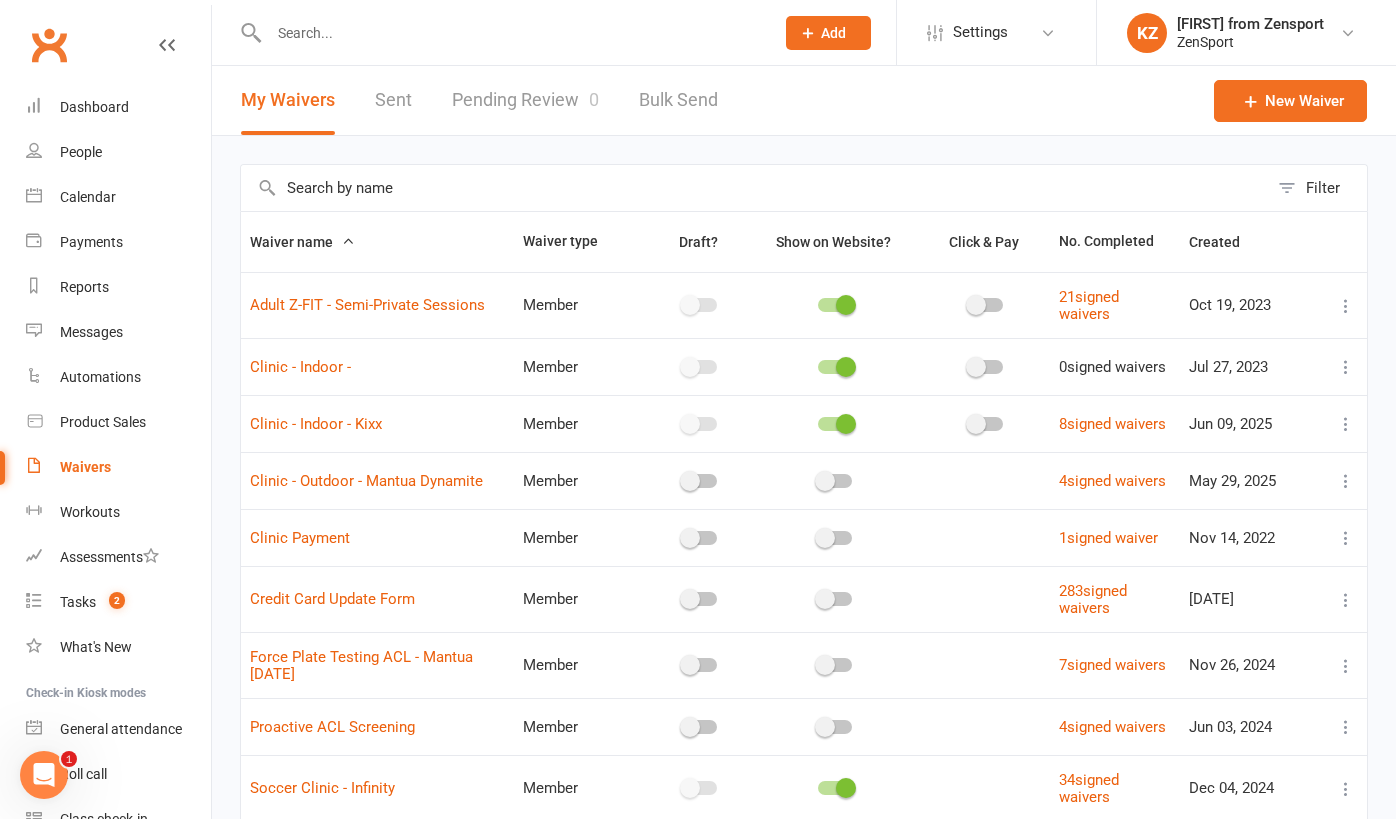 click at bounding box center [1346, 424] 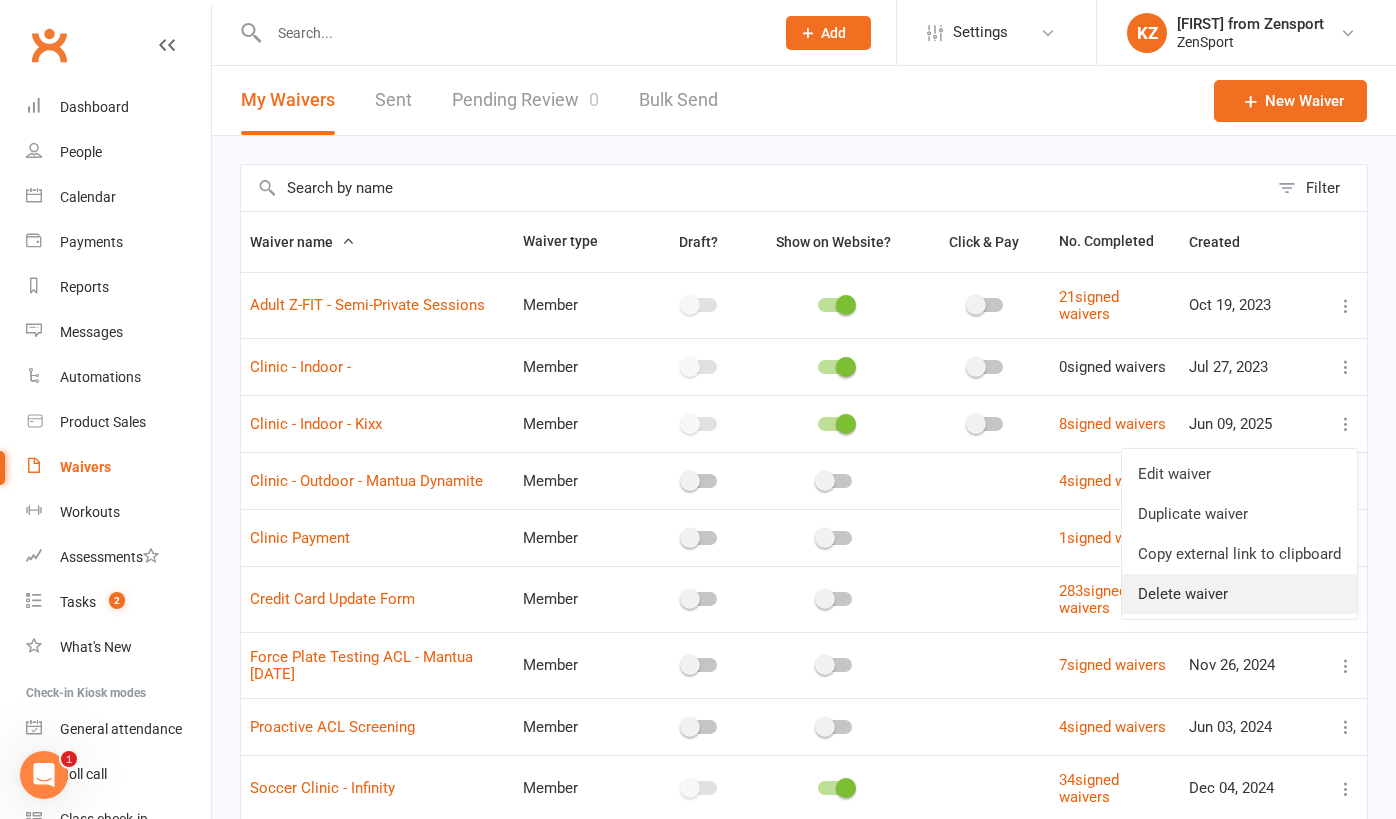 click on "Delete waiver" at bounding box center [1239, 594] 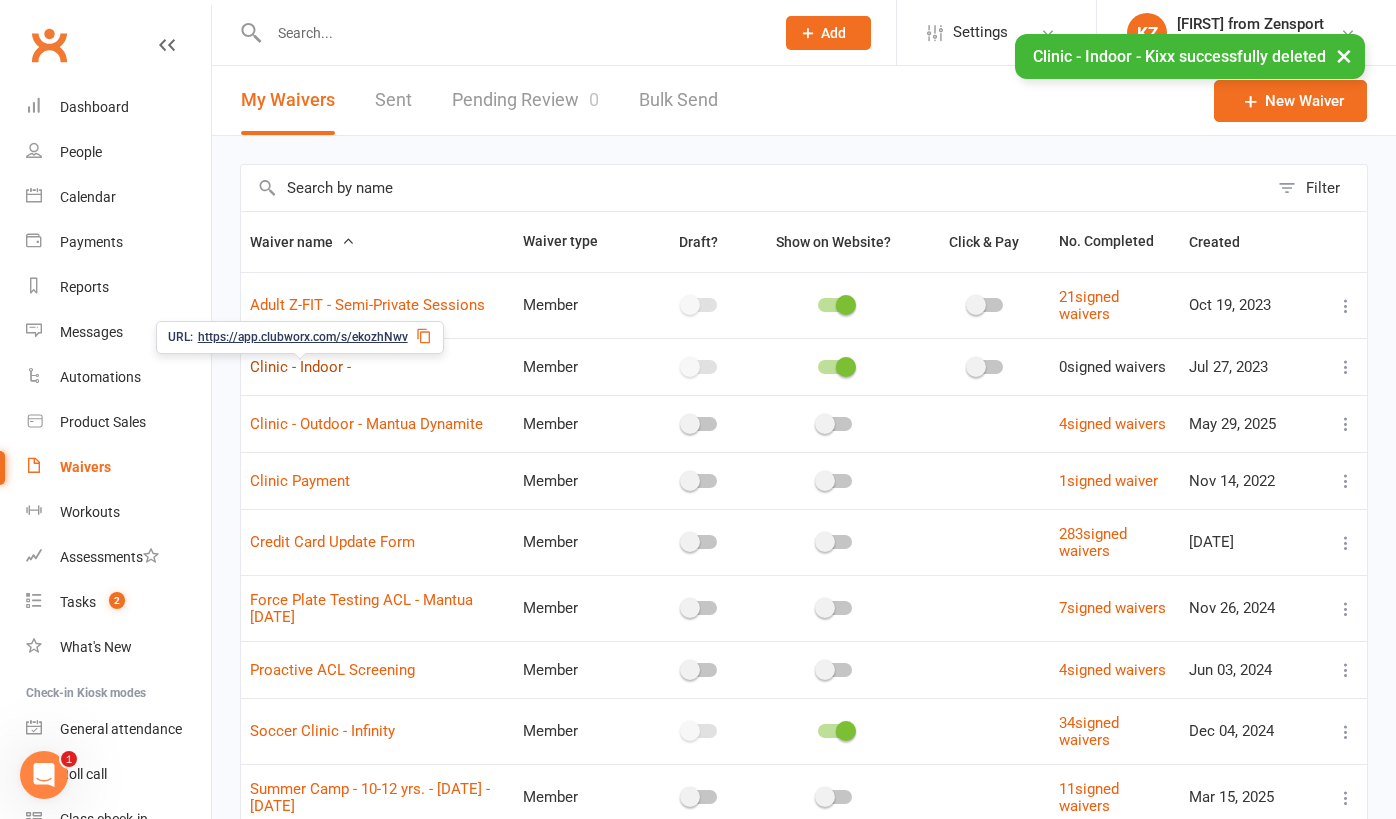 click on "Clinic - Indoor -" at bounding box center [300, 367] 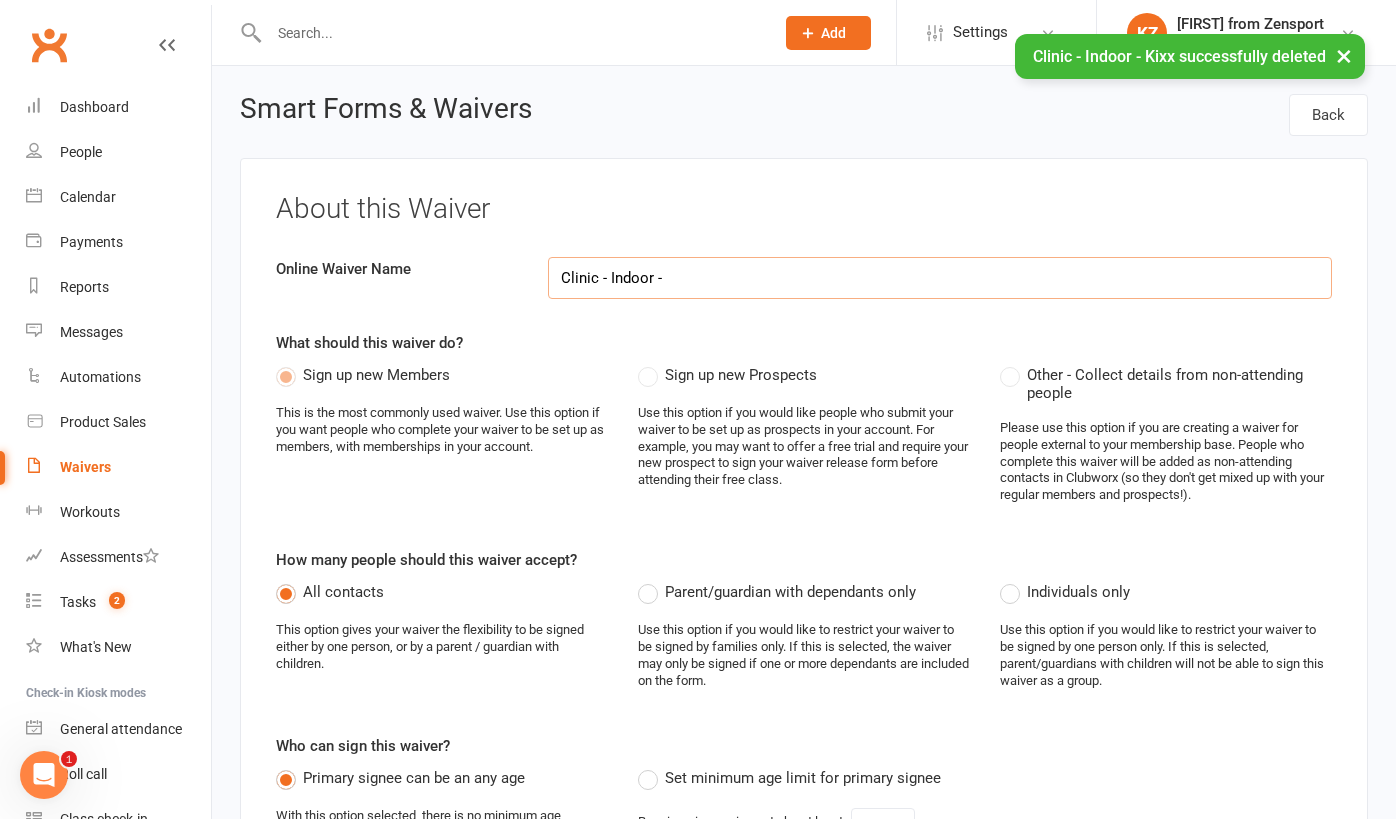 select on "applies_to_all_signees" 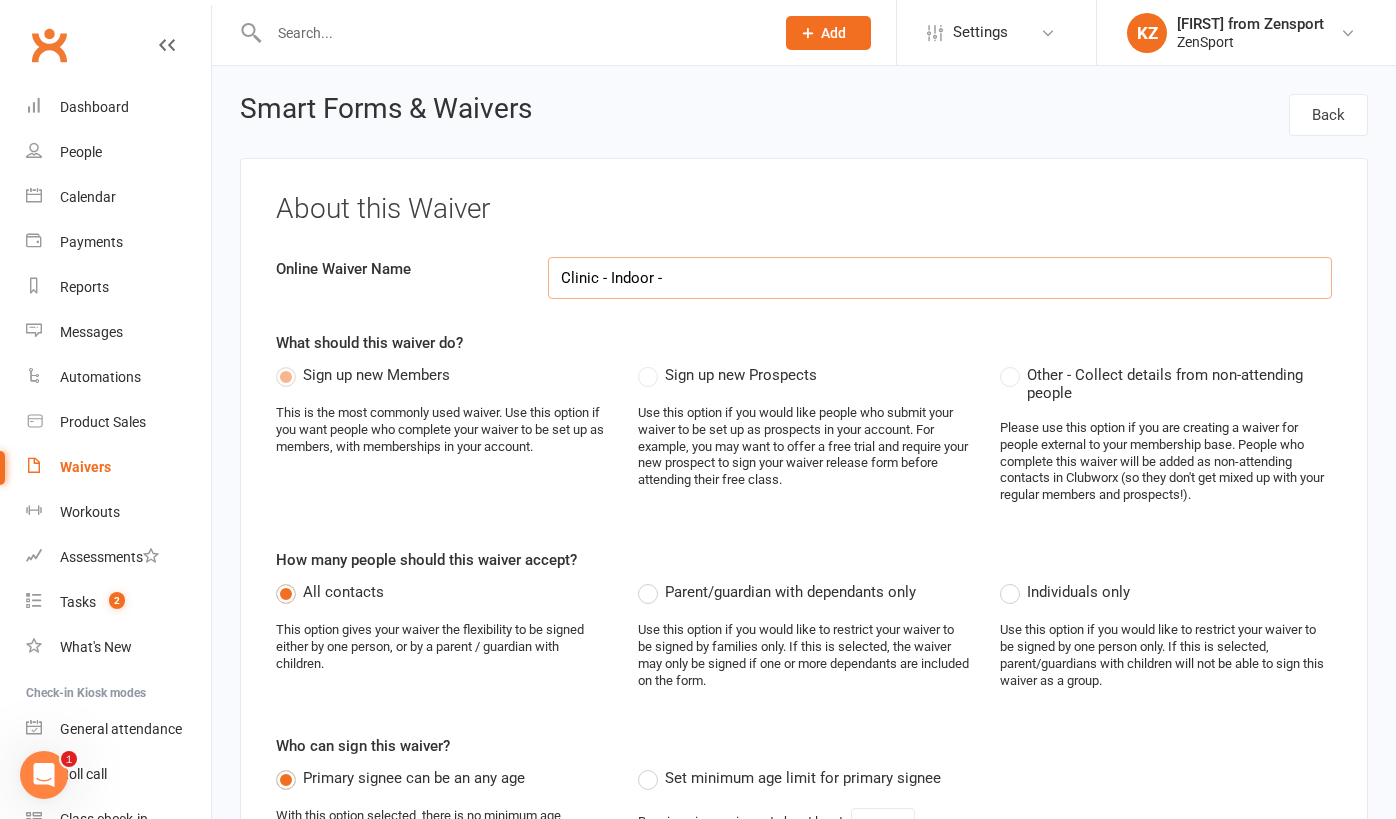 scroll, scrollTop: 0, scrollLeft: 0, axis: both 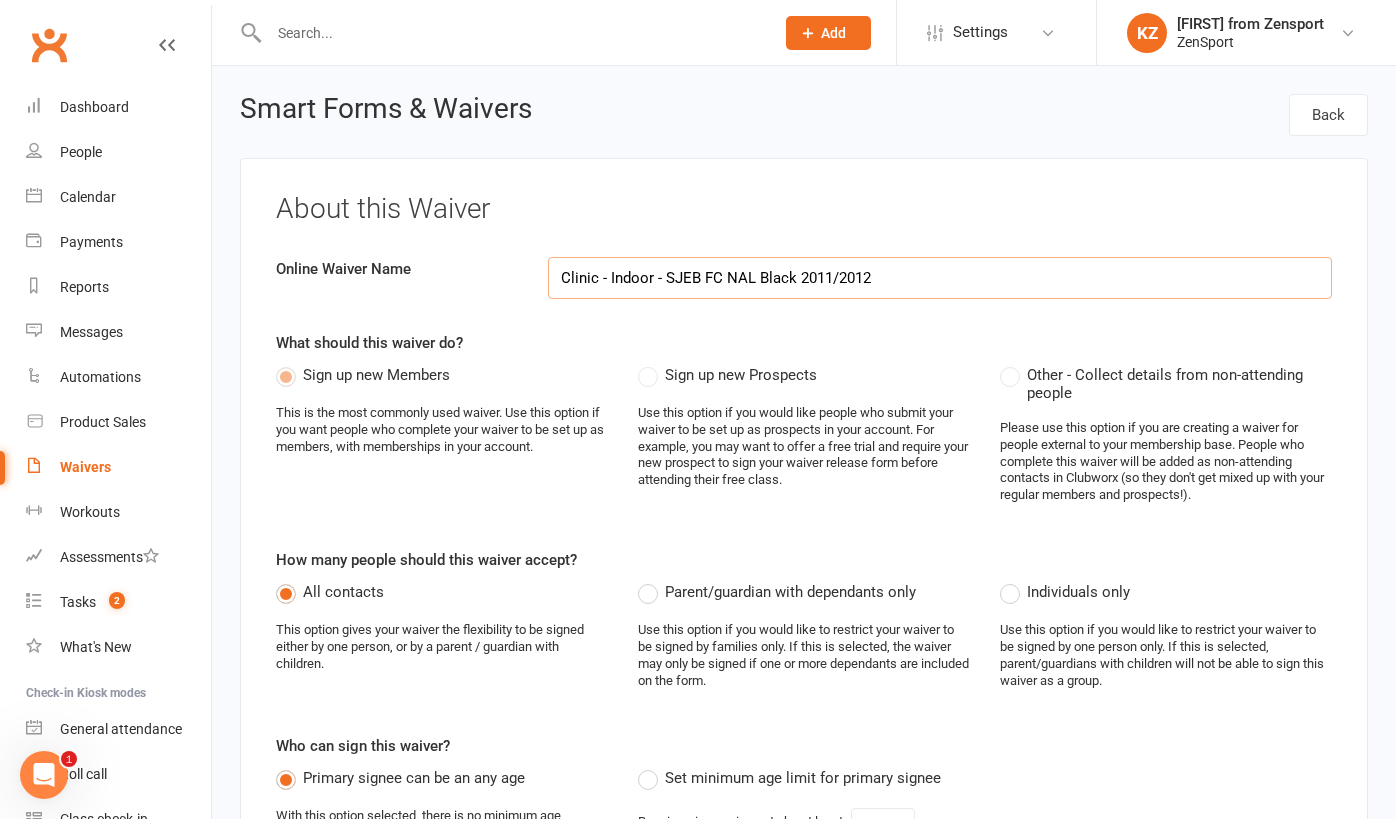 drag, startPoint x: 886, startPoint y: 267, endPoint x: 666, endPoint y: 275, distance: 220.1454 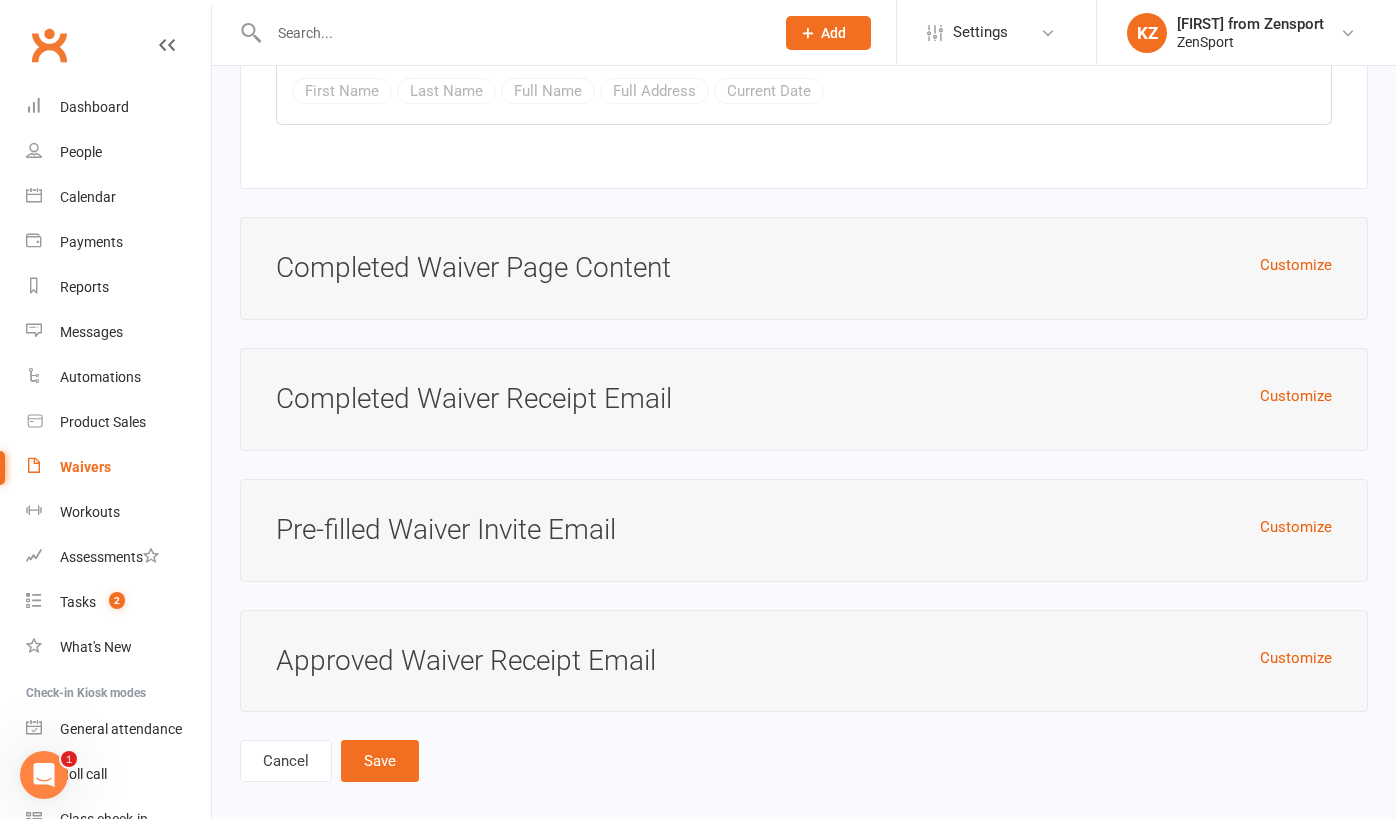 scroll, scrollTop: 10628, scrollLeft: 0, axis: vertical 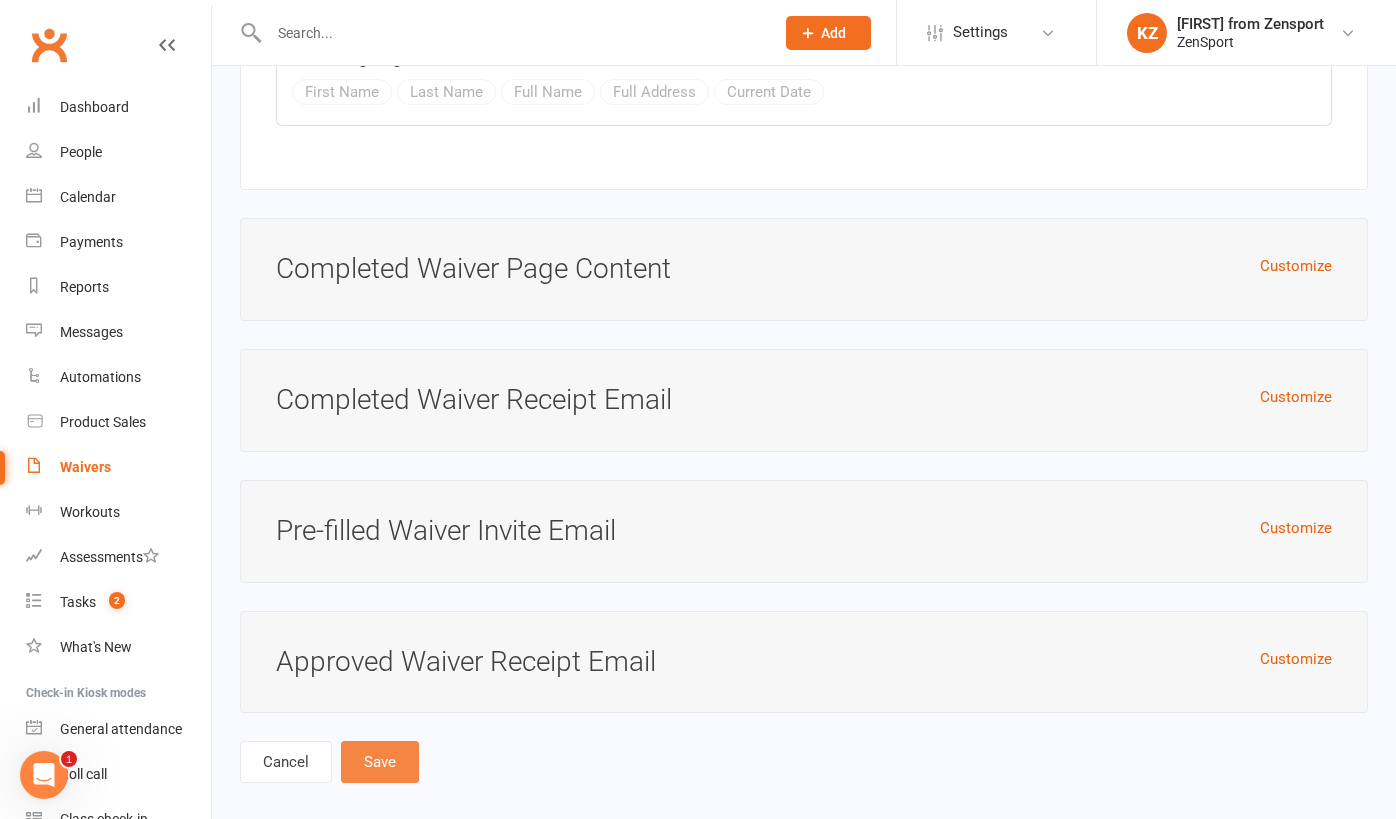 type on "Clinic - Indoor - SJEB FC NAL Black 2011/2012" 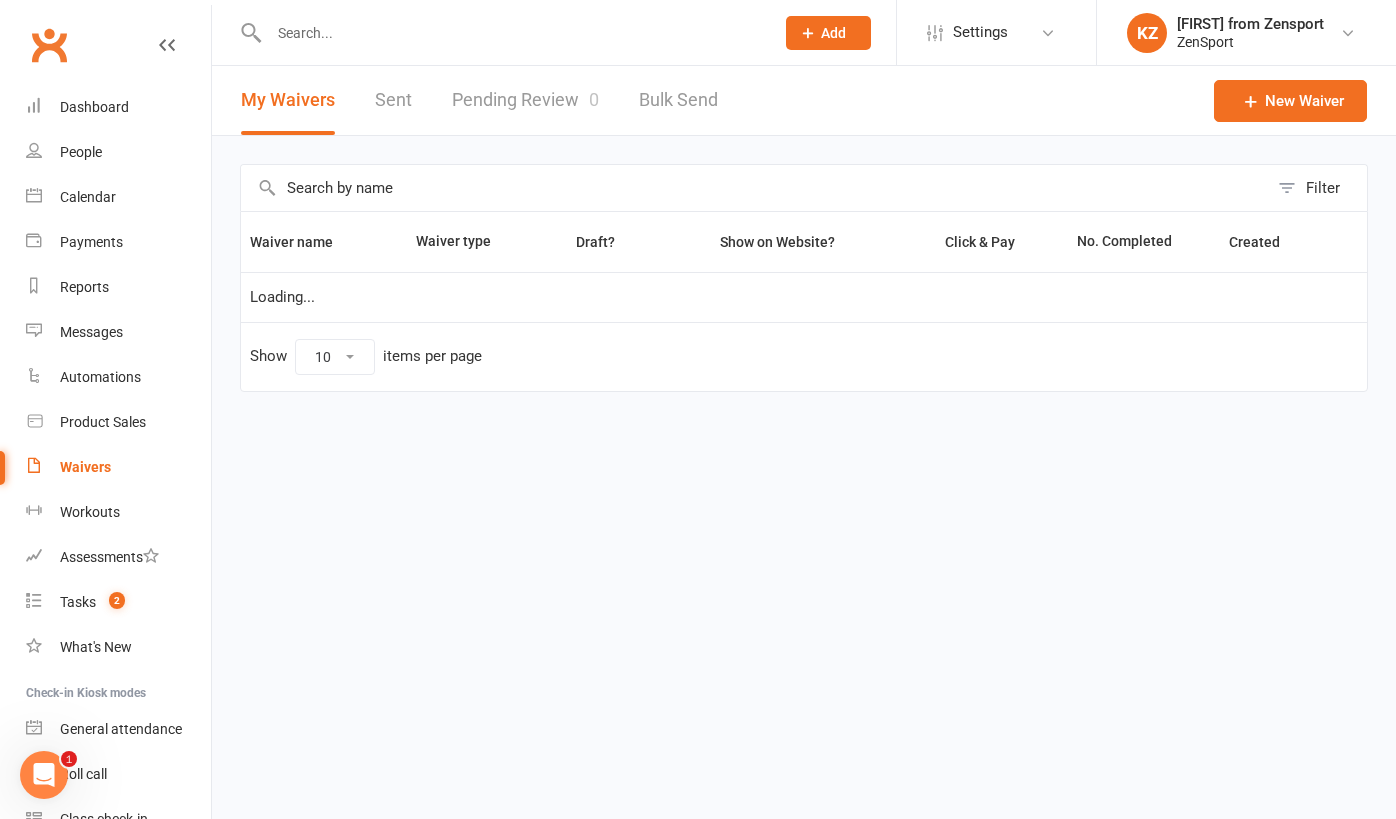 select on "100" 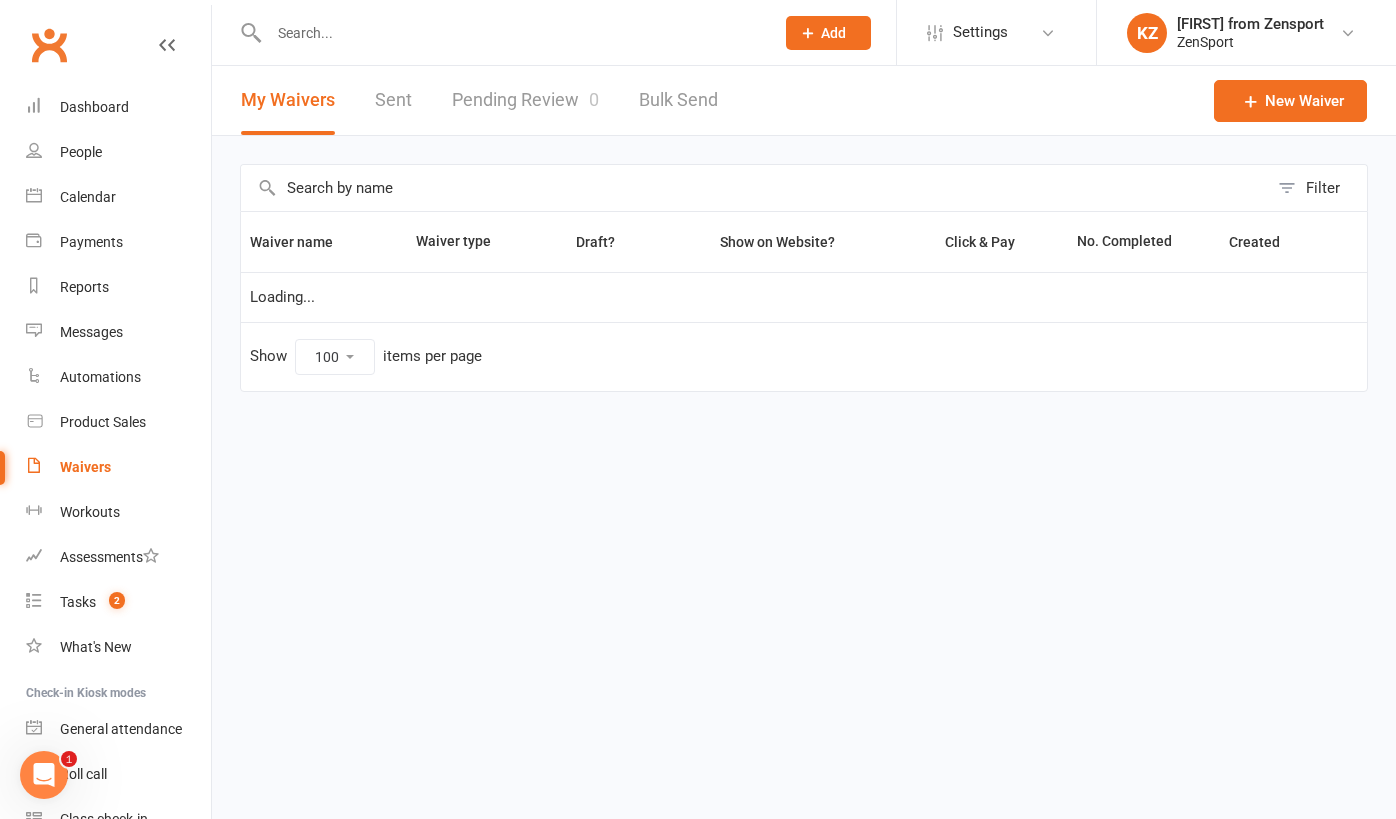 scroll, scrollTop: 0, scrollLeft: 0, axis: both 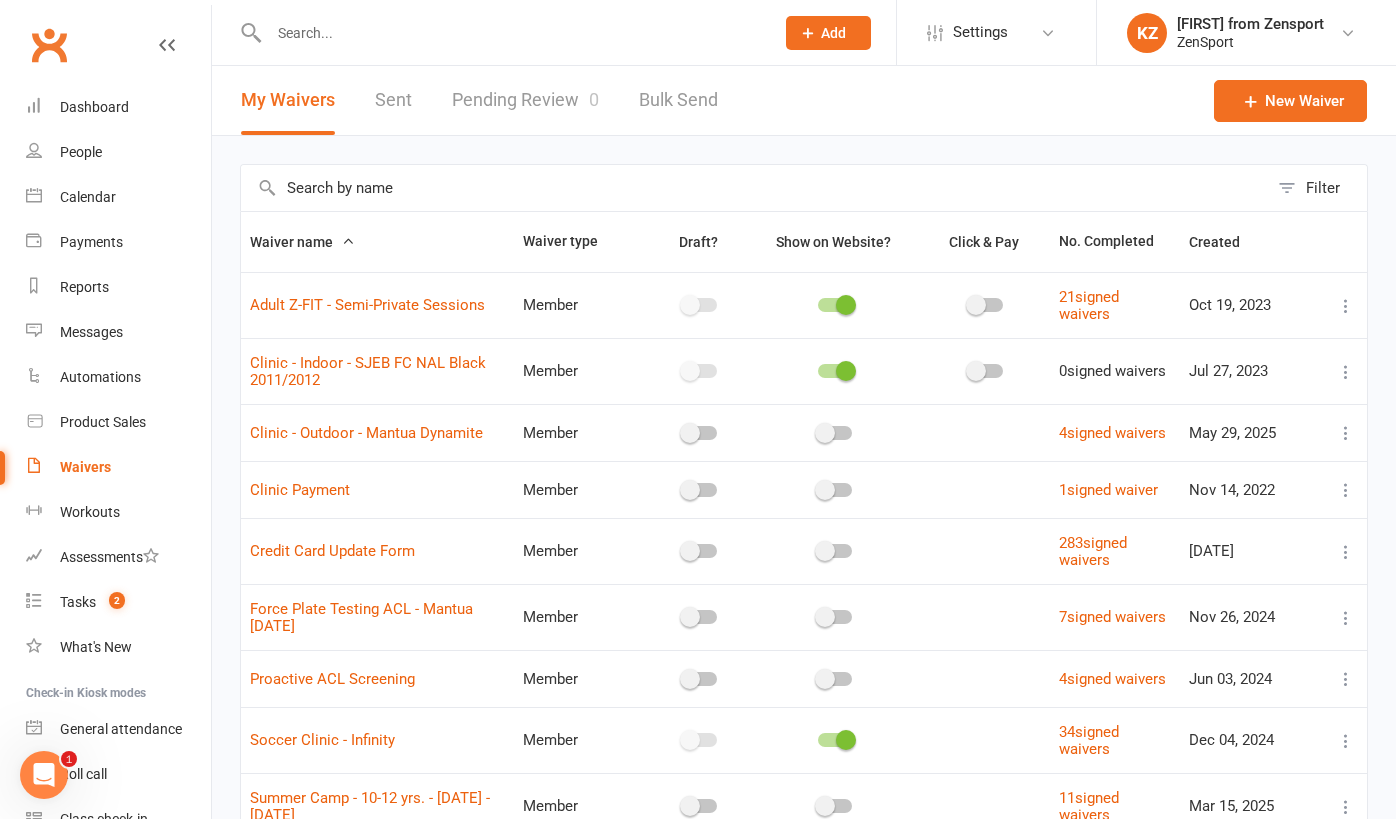 click at bounding box center [1346, 372] 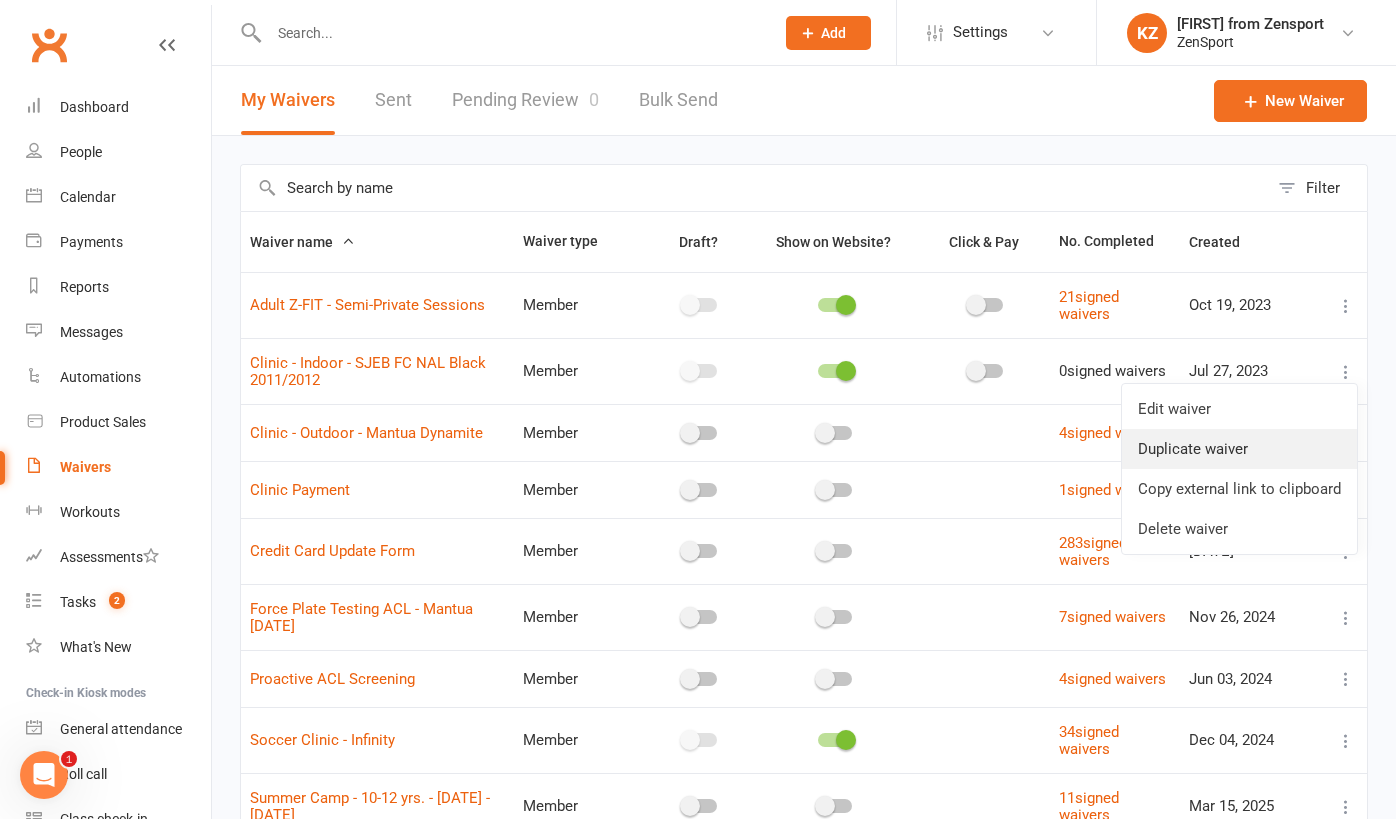 click on "Duplicate waiver" at bounding box center [1239, 449] 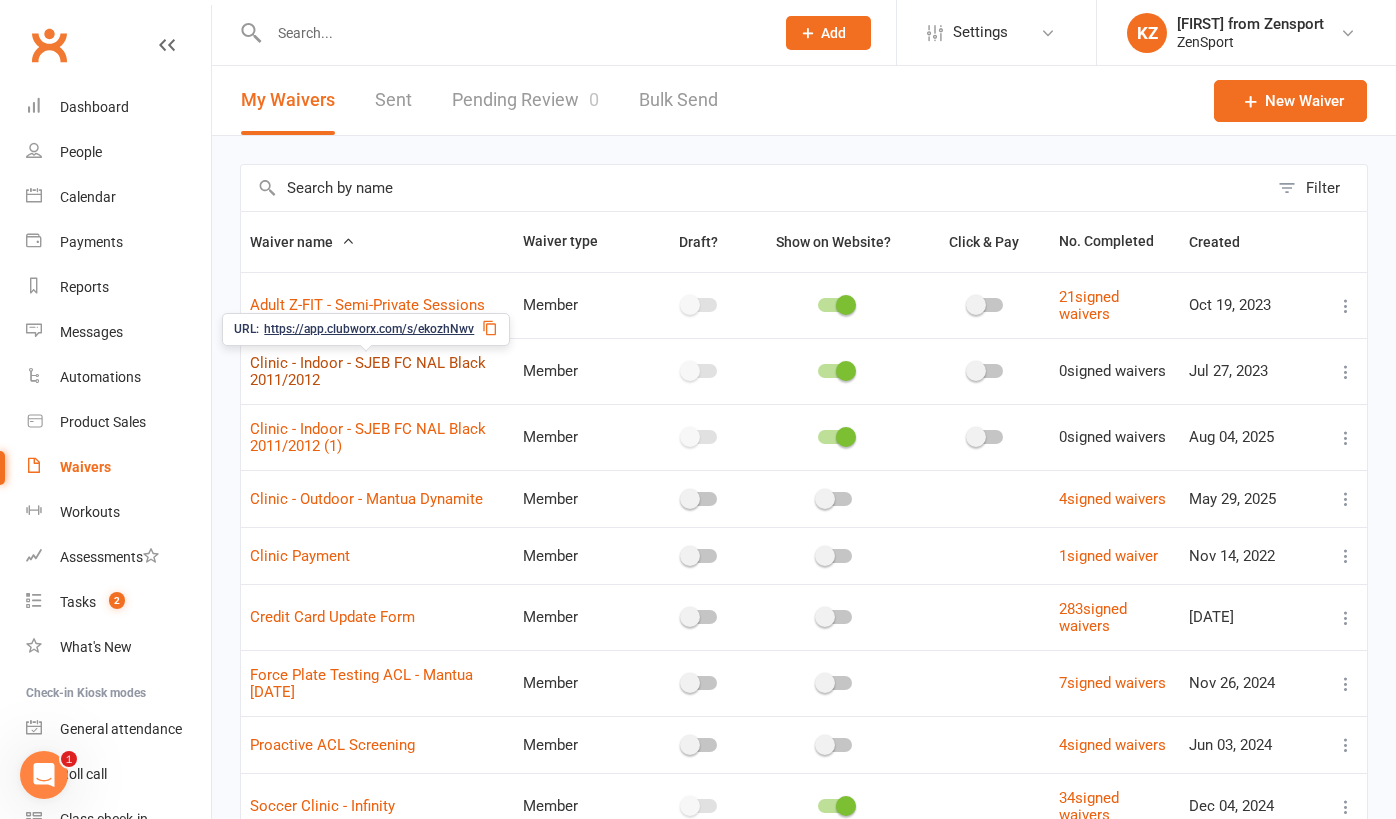 click on "Clinic - Indoor - SJEB FC NAL Black 2011/2012" at bounding box center (368, 371) 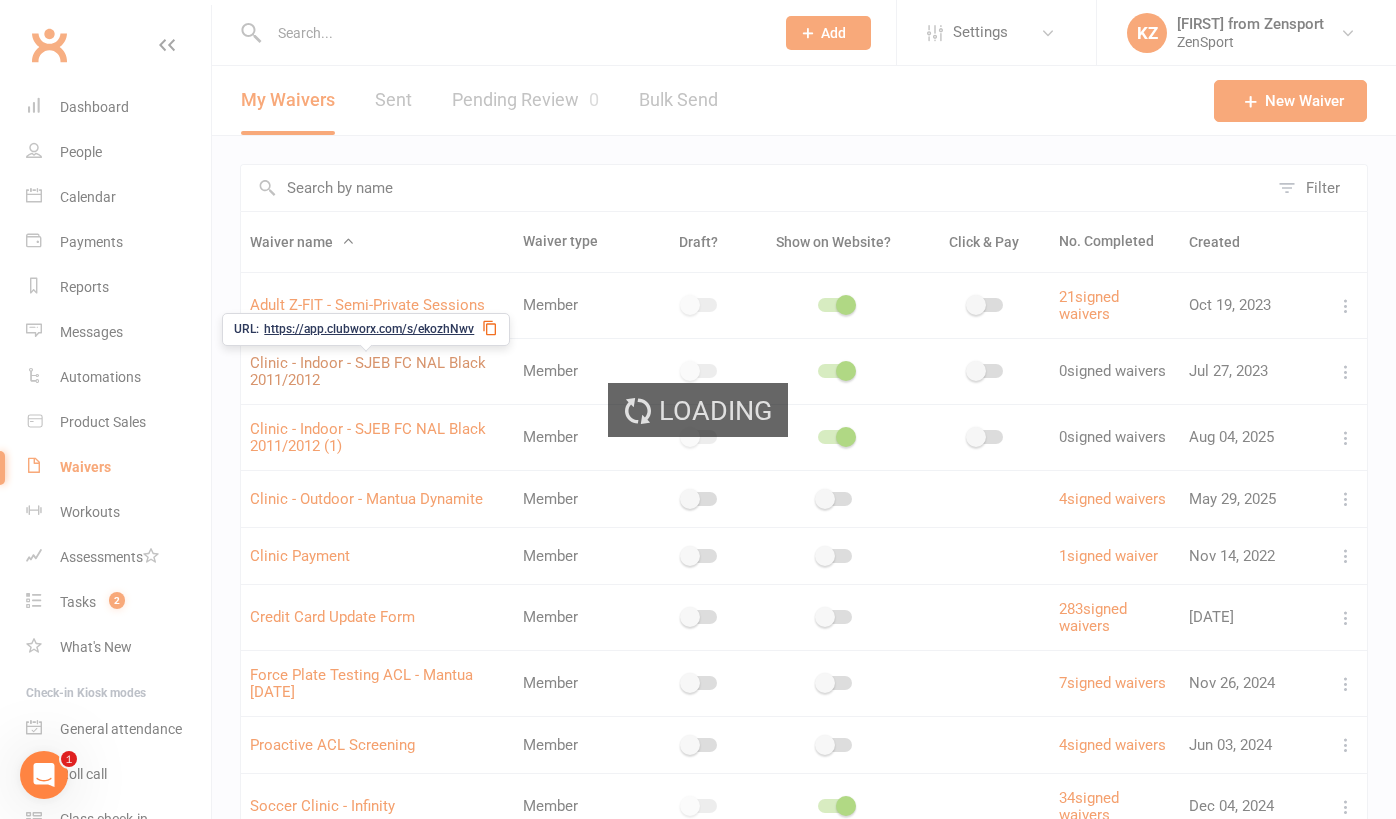 select on "applies_to_all_signees" 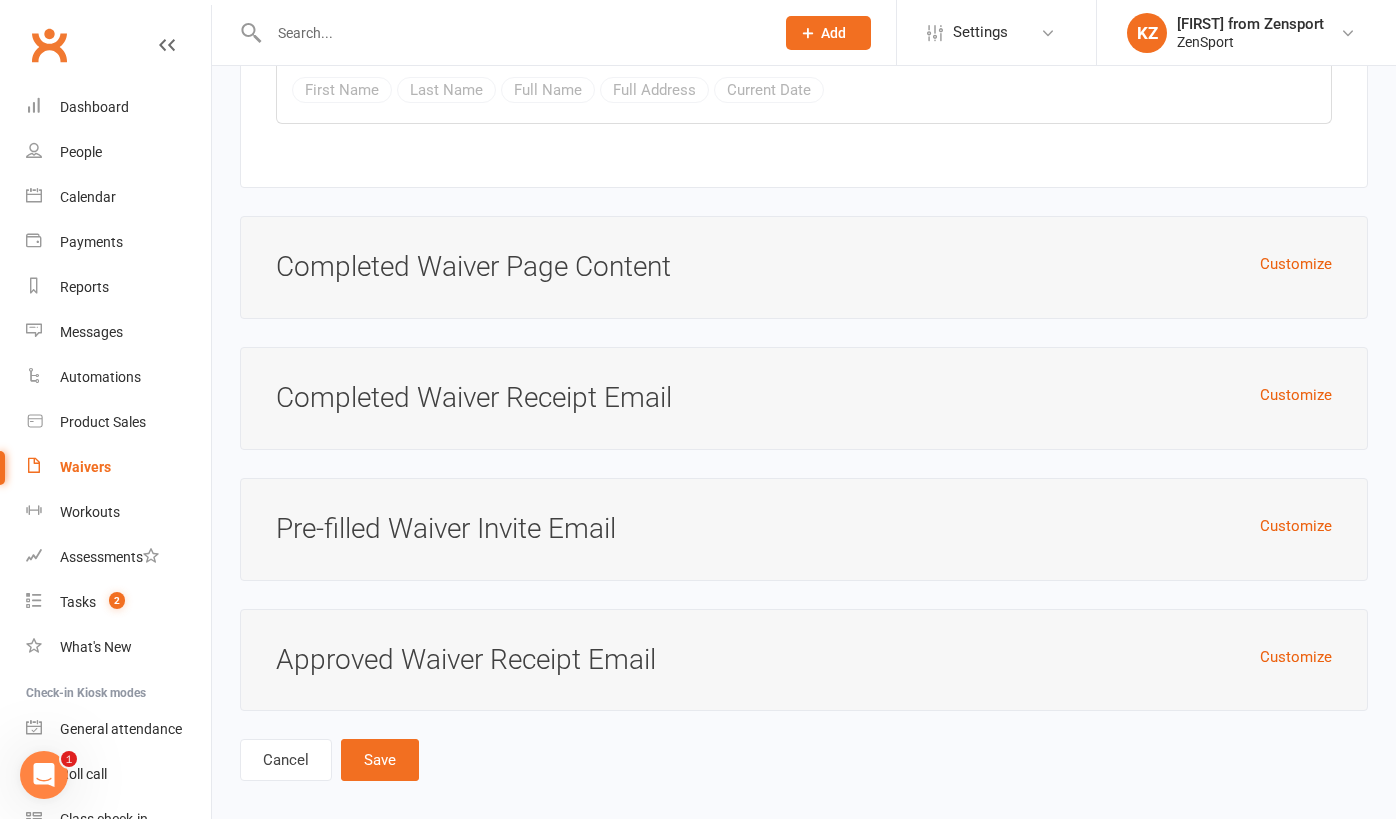 scroll, scrollTop: 10628, scrollLeft: 0, axis: vertical 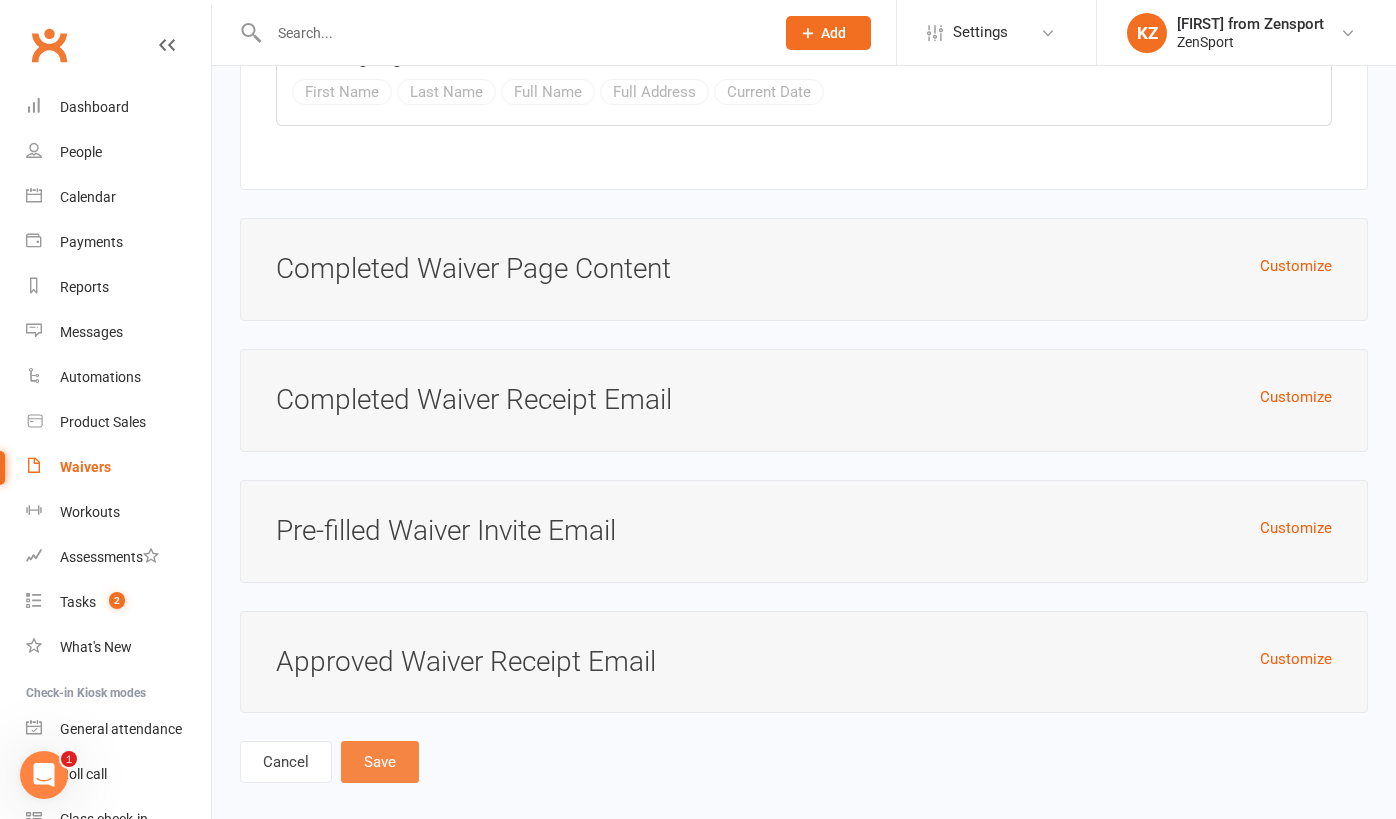 type on "Clinic - Indoor - SJEB FC NAL Black 2013" 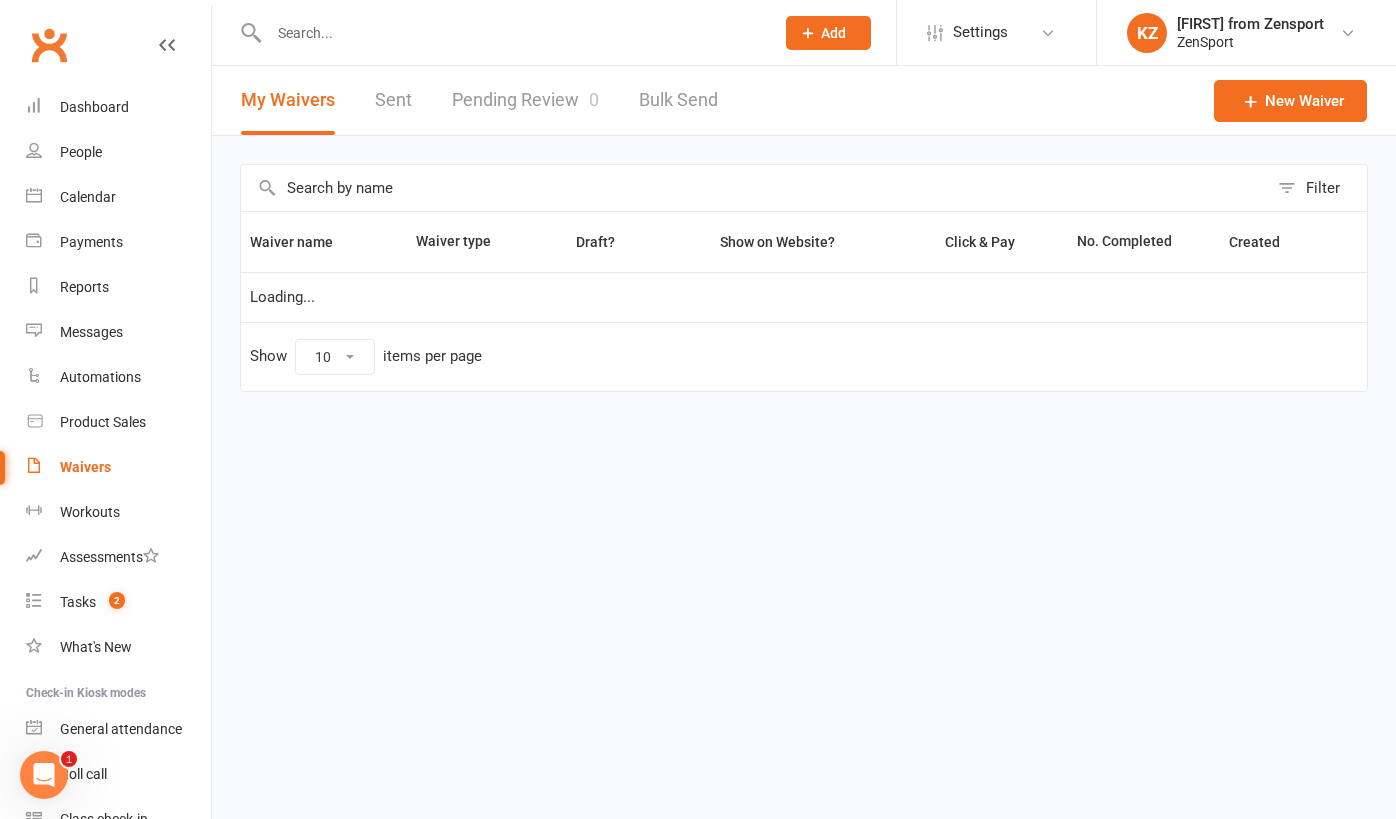 select on "100" 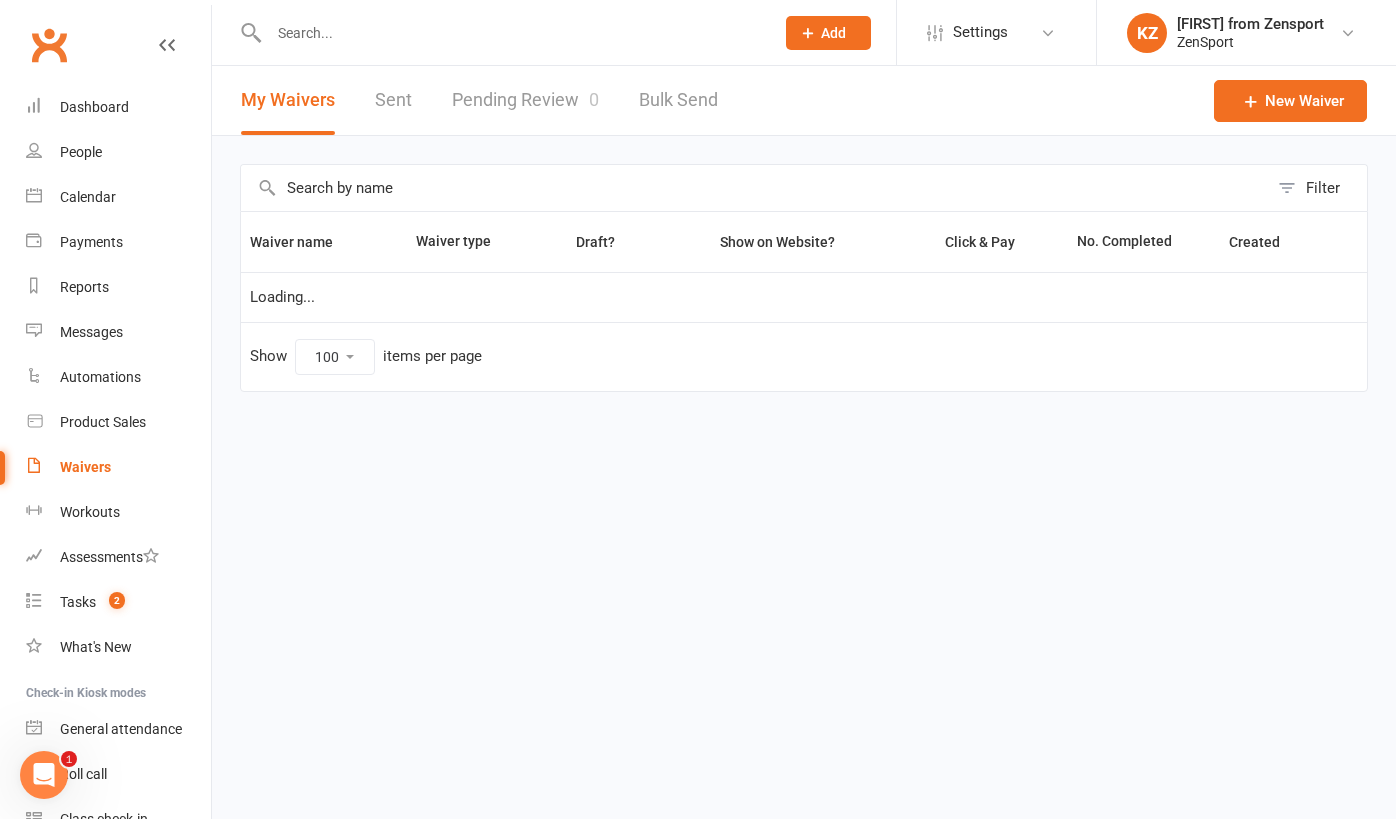 scroll, scrollTop: 0, scrollLeft: 0, axis: both 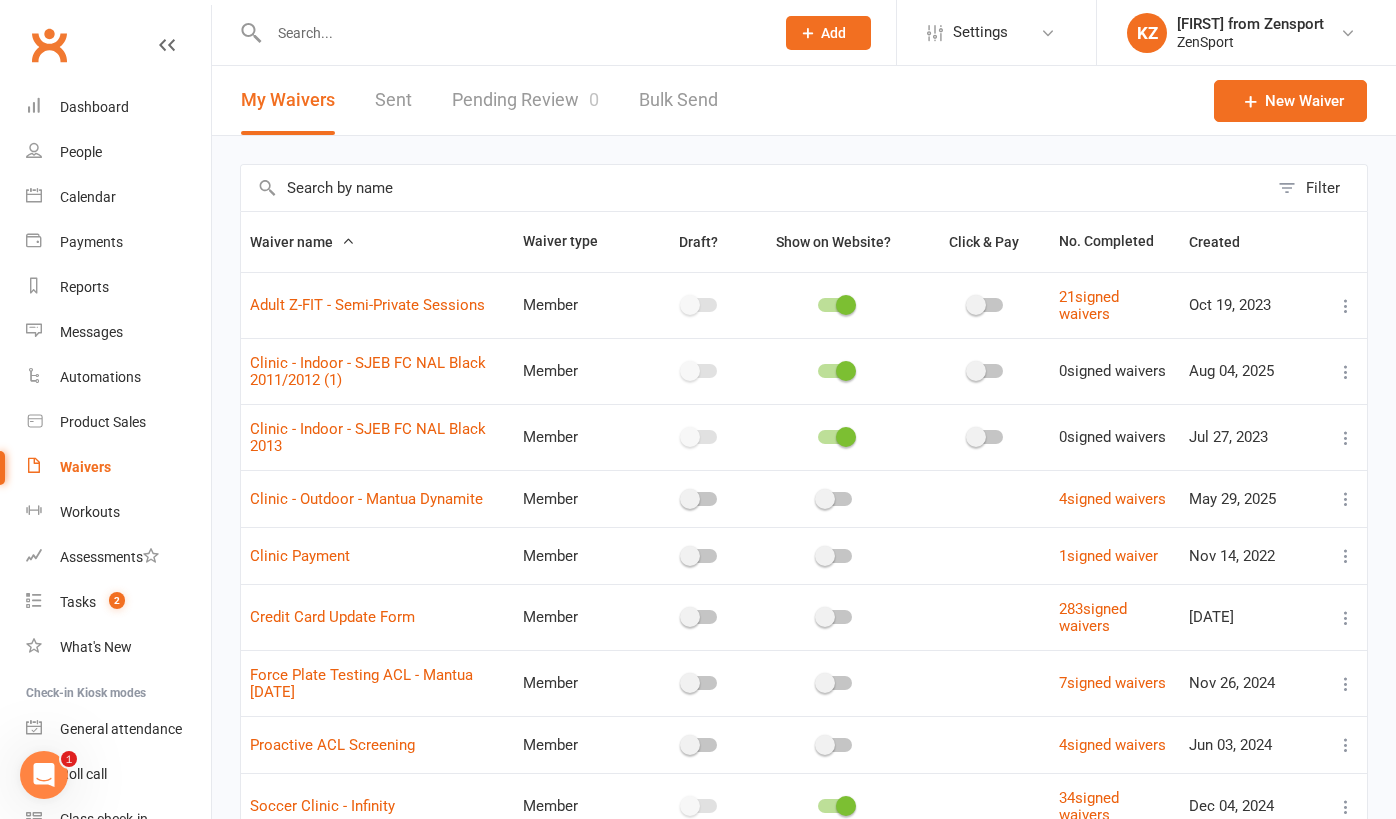 click at bounding box center [1346, 438] 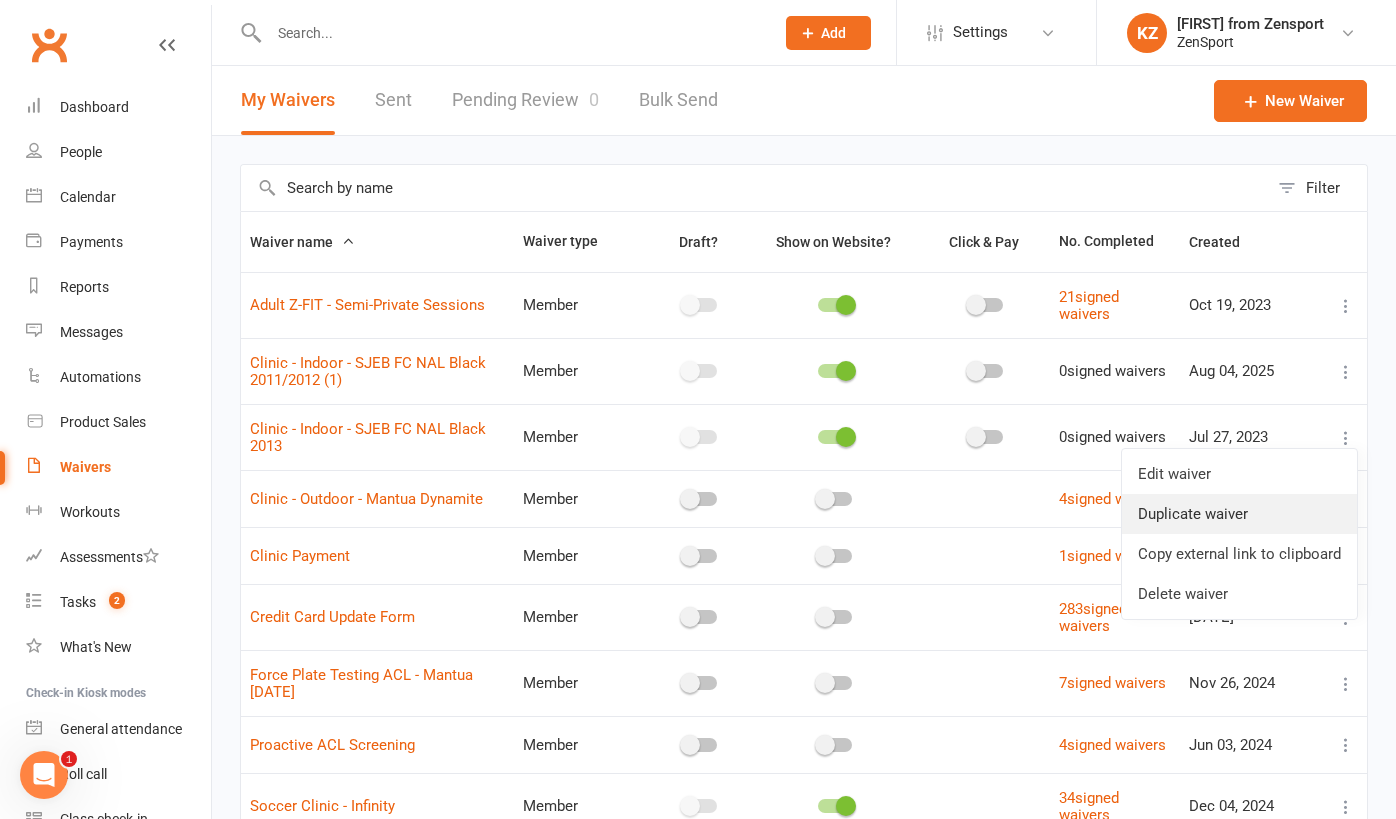 click on "Duplicate waiver" at bounding box center (1239, 514) 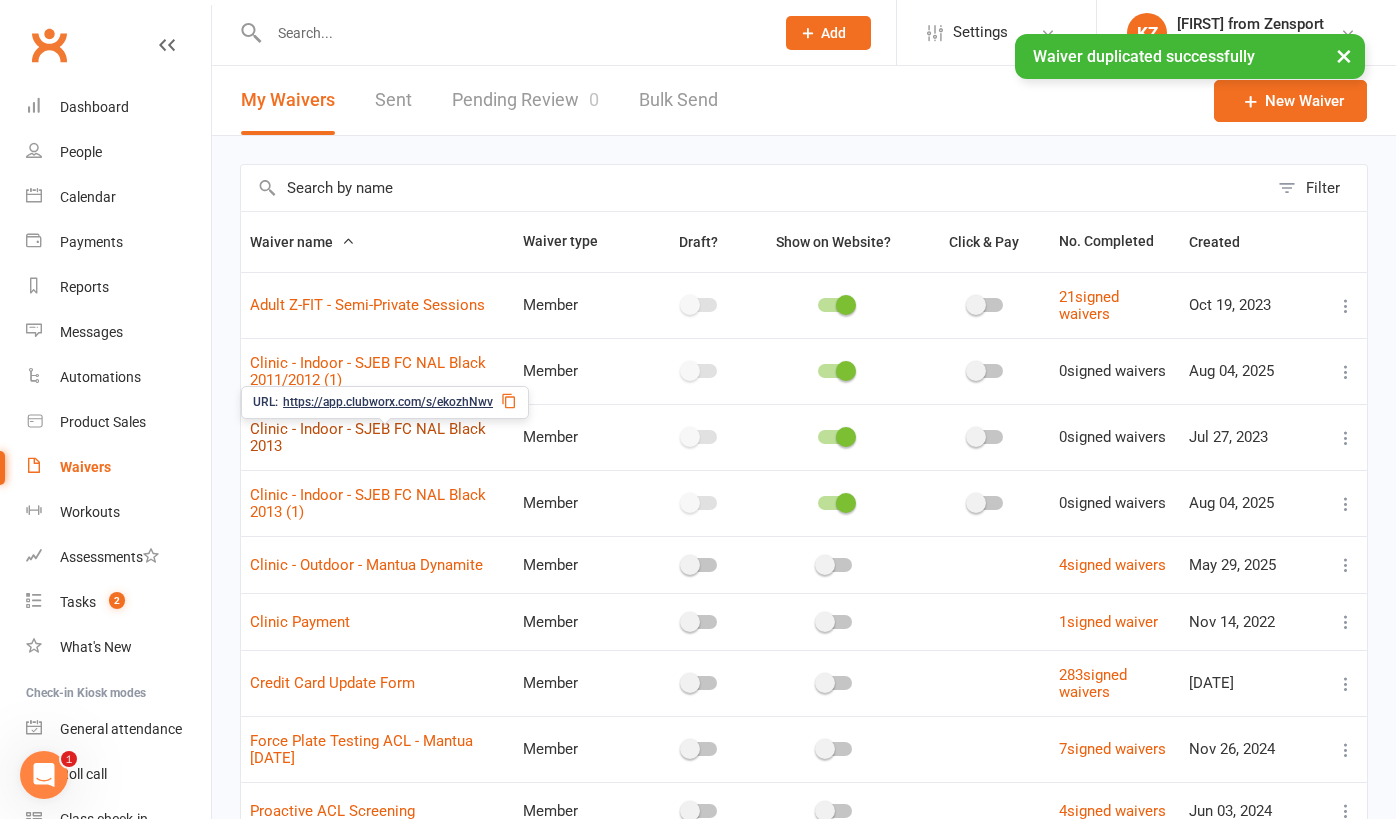 click on "Clinic - Indoor - SJEB FC NAL Black 2013" at bounding box center [368, 437] 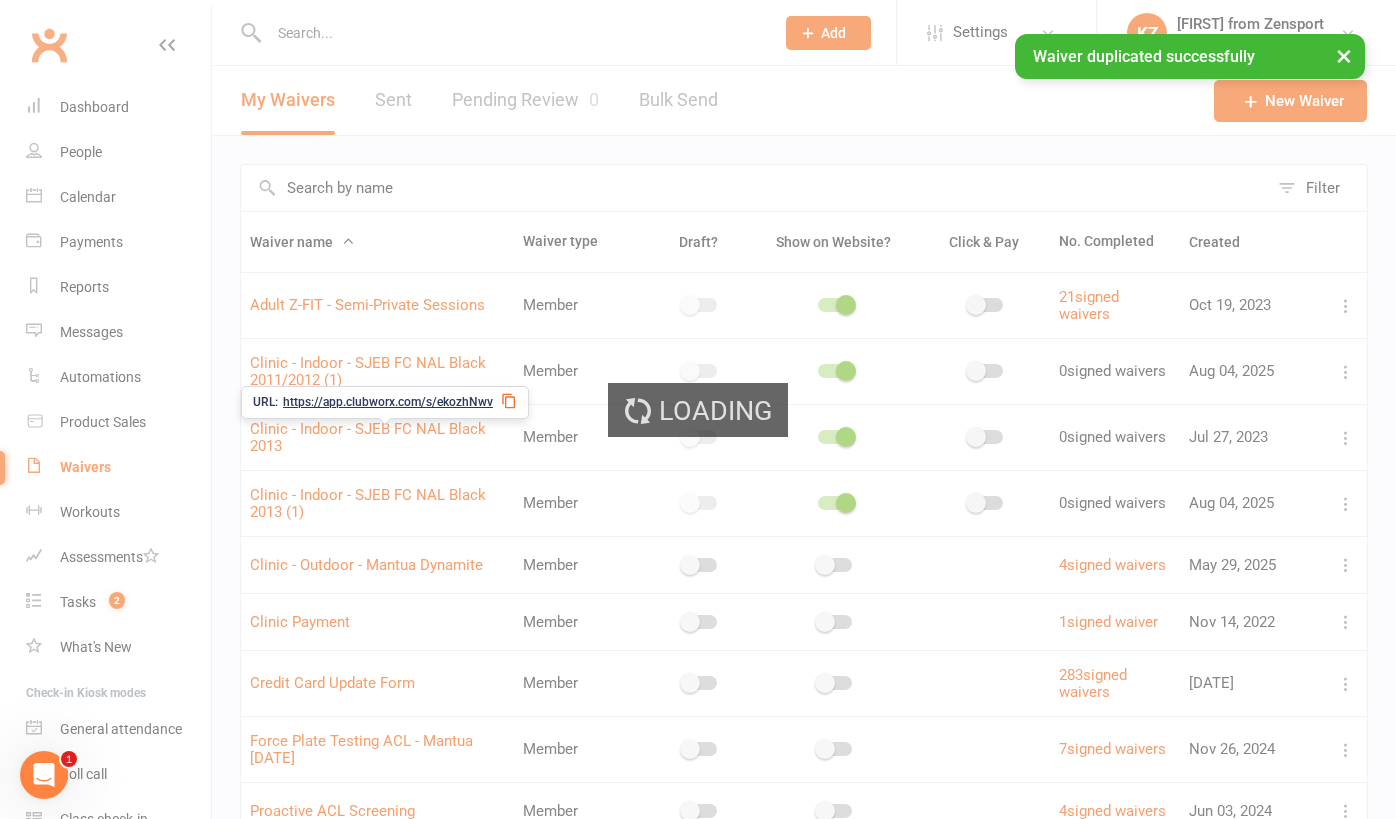 select on "applies_to_all_signees" 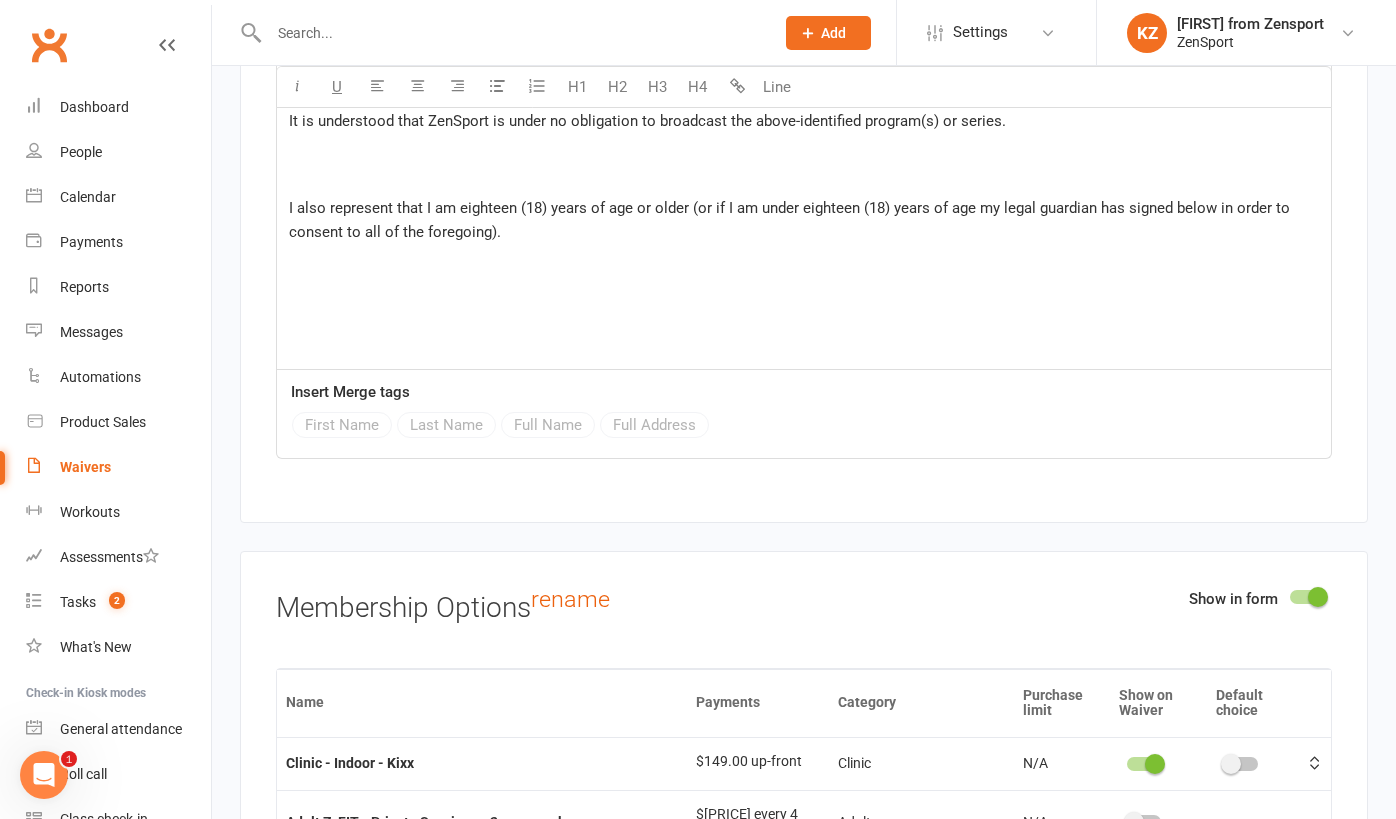 scroll, scrollTop: 7780, scrollLeft: 0, axis: vertical 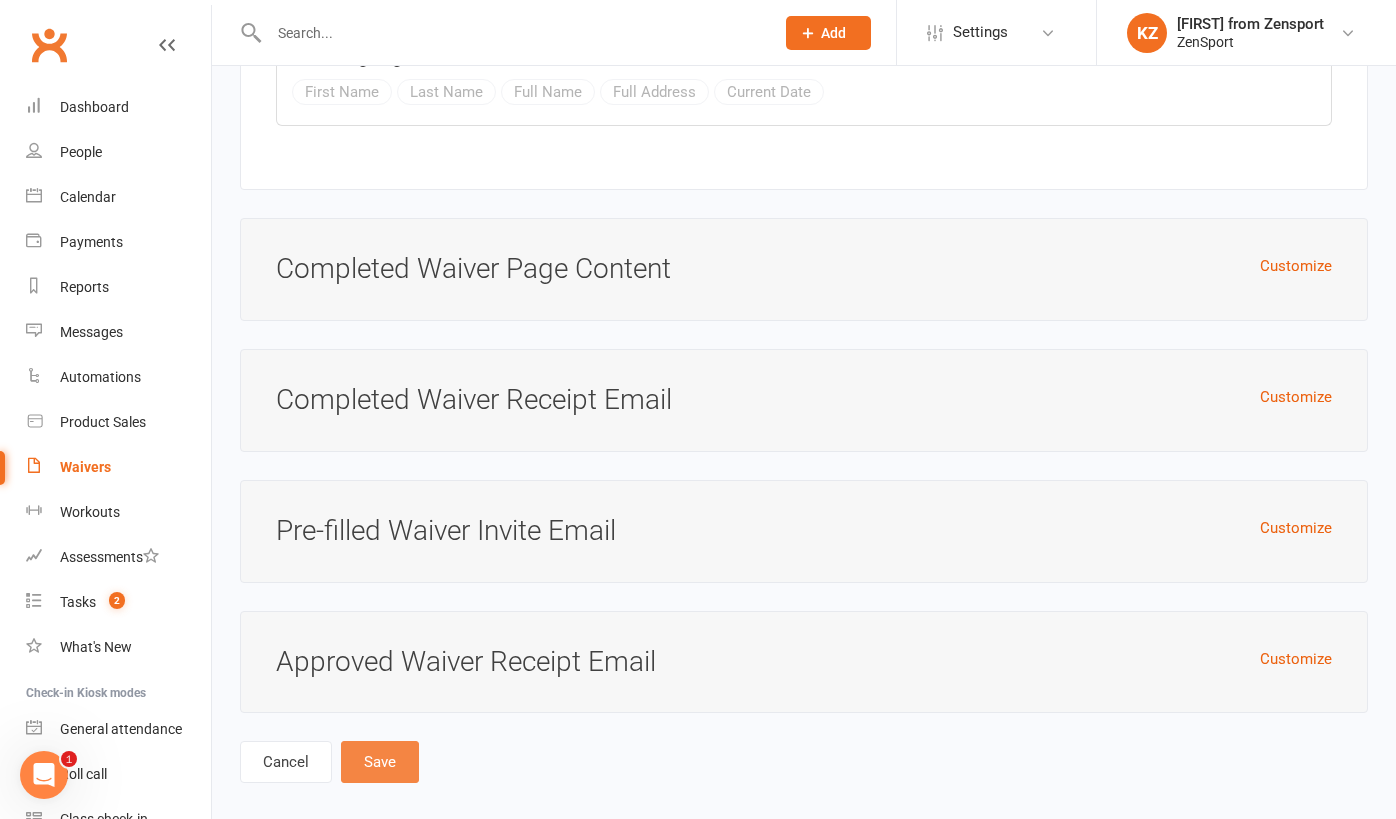 type on "Clinic - Indoor -" 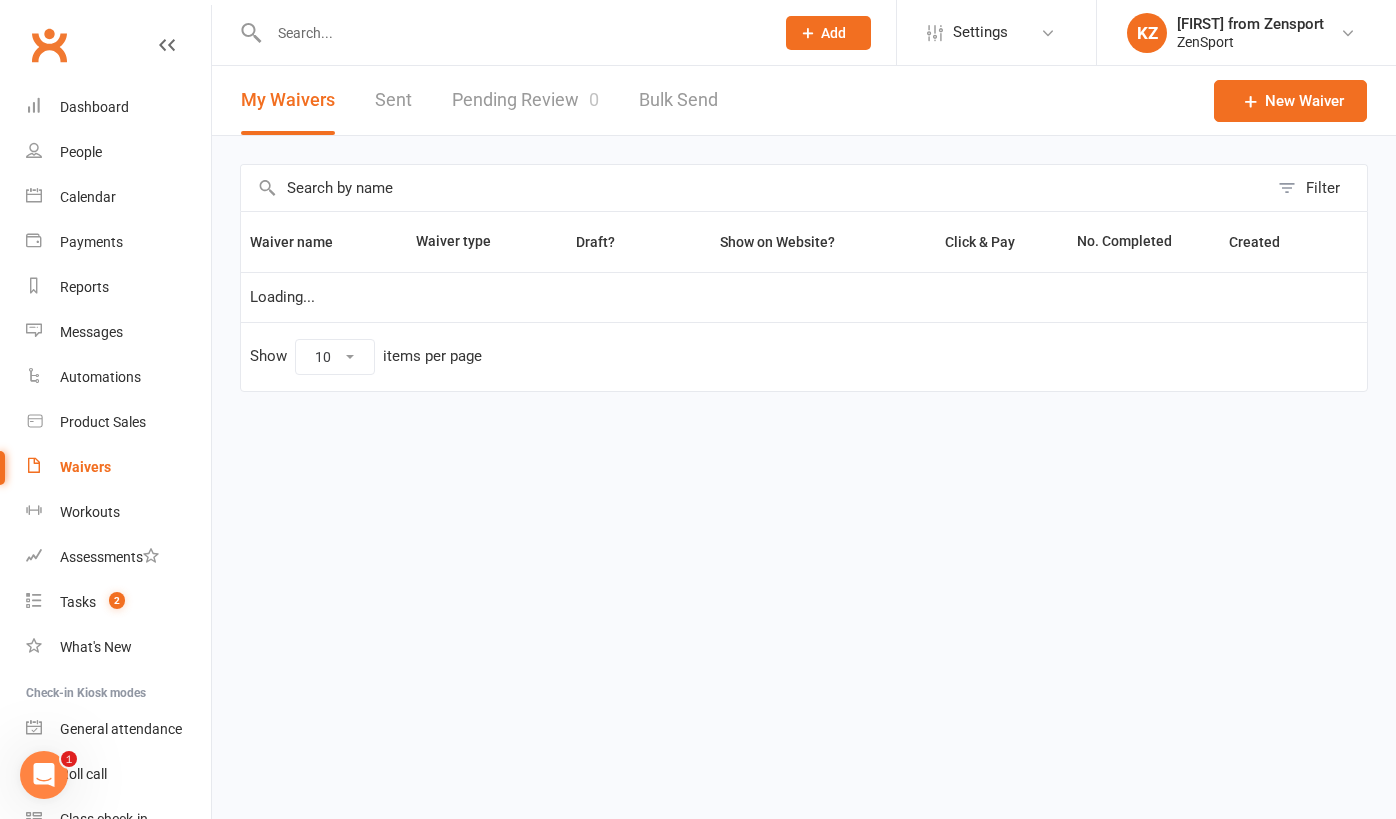 select on "100" 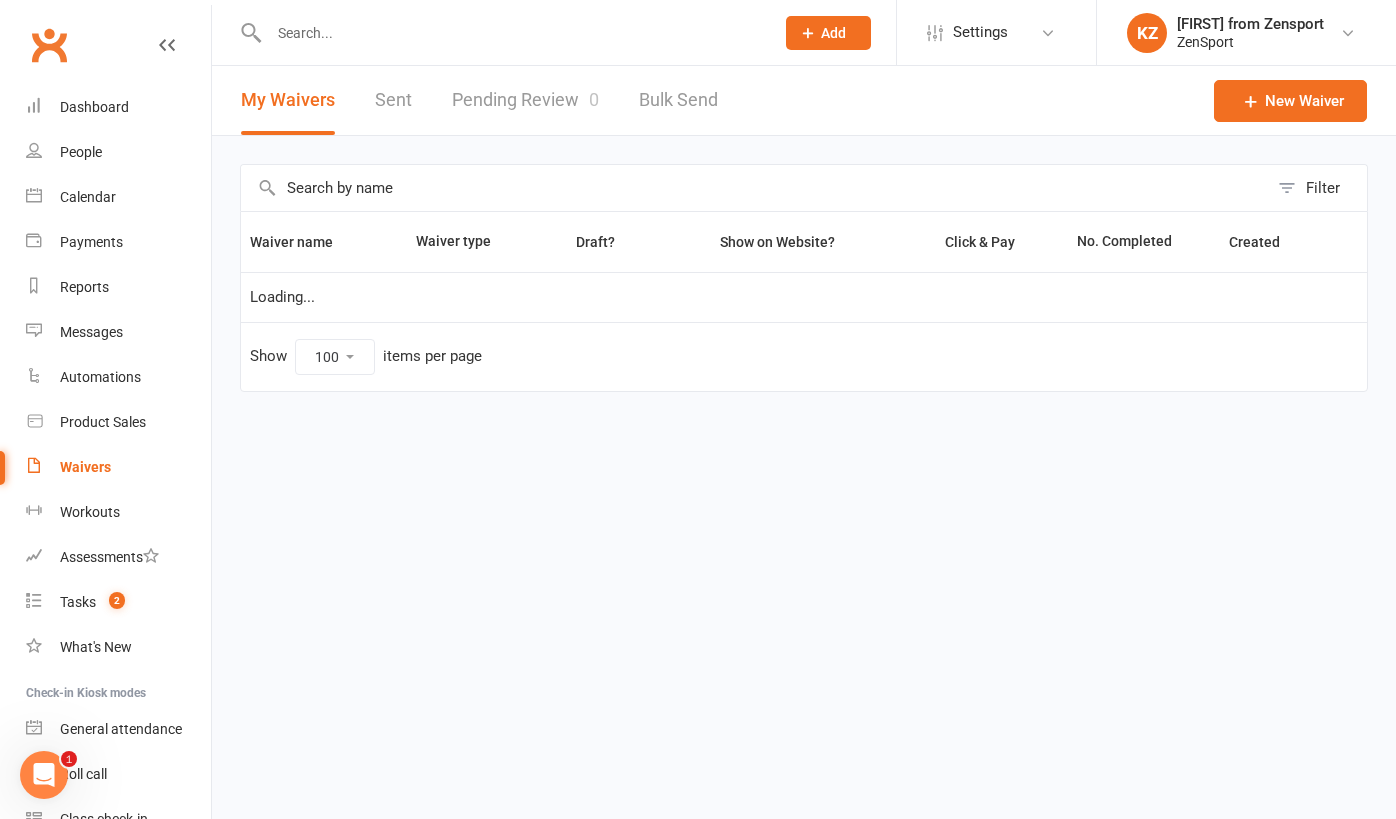 scroll, scrollTop: 0, scrollLeft: 0, axis: both 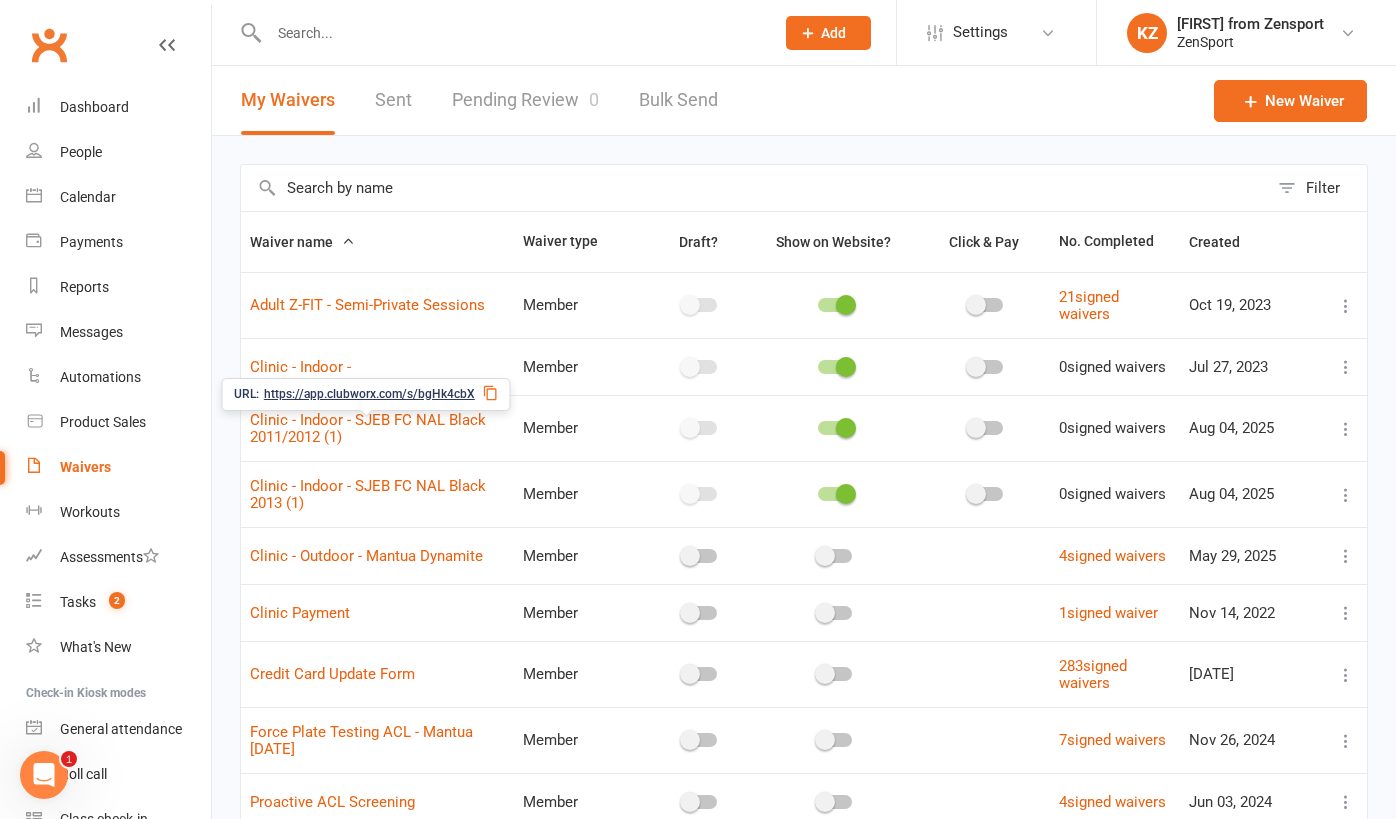 click on "Clinic - Indoor - SJEB FC NAL Black 2011/2012 (1)" at bounding box center (368, 428) 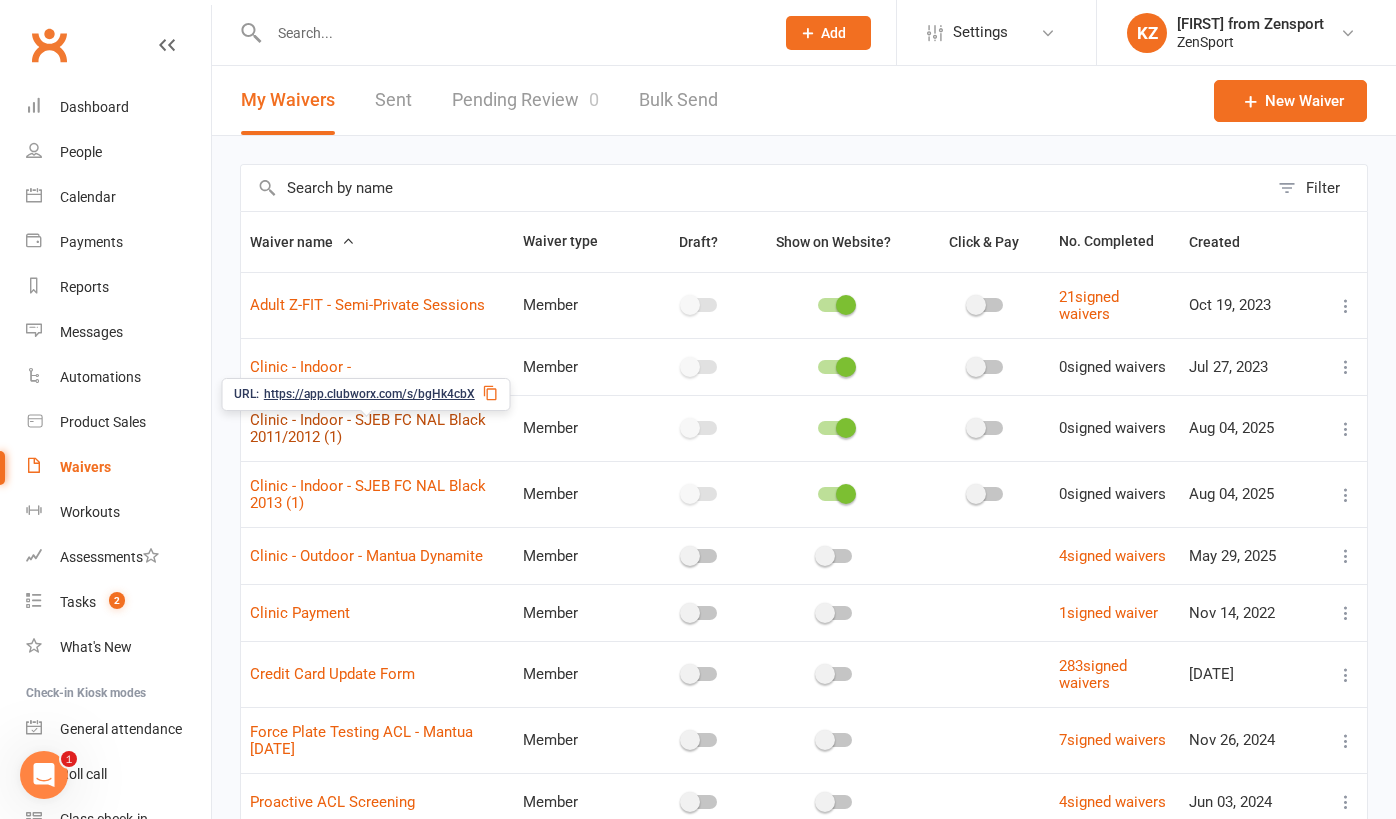 click on "Clinic - Indoor - SJEB FC NAL Black 2011/2012 (1)" at bounding box center [368, 428] 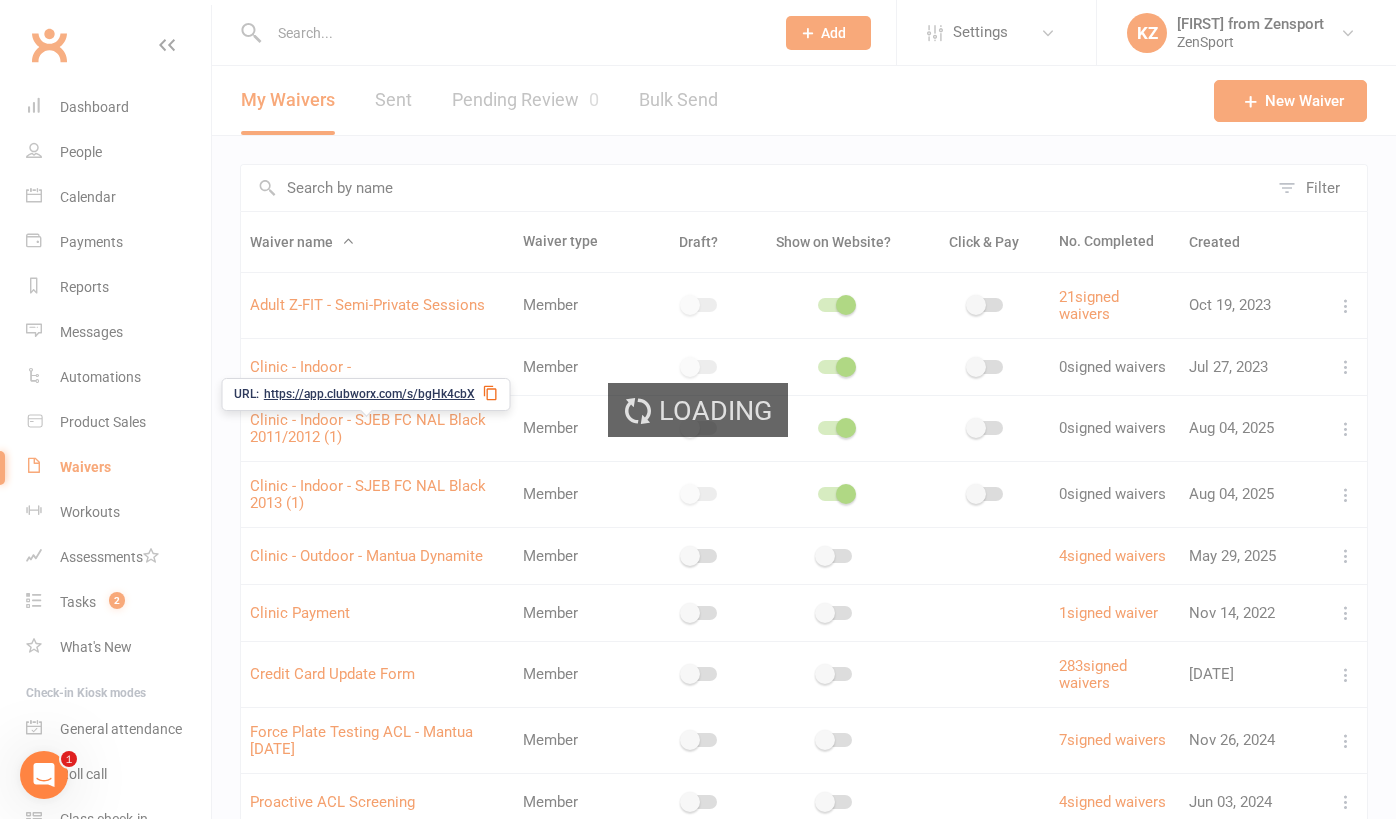select on "applies_to_all_signees" 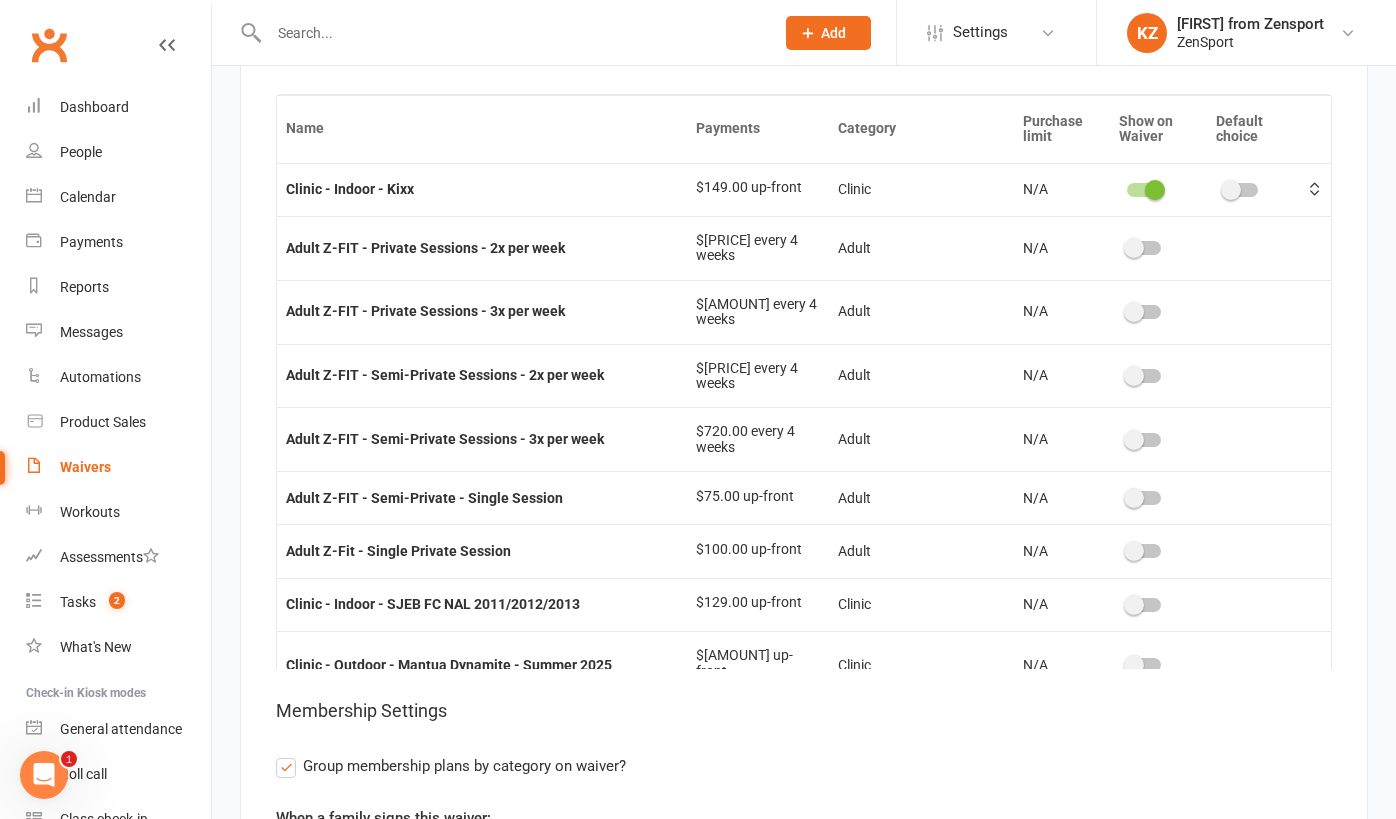 scroll, scrollTop: 8058, scrollLeft: 0, axis: vertical 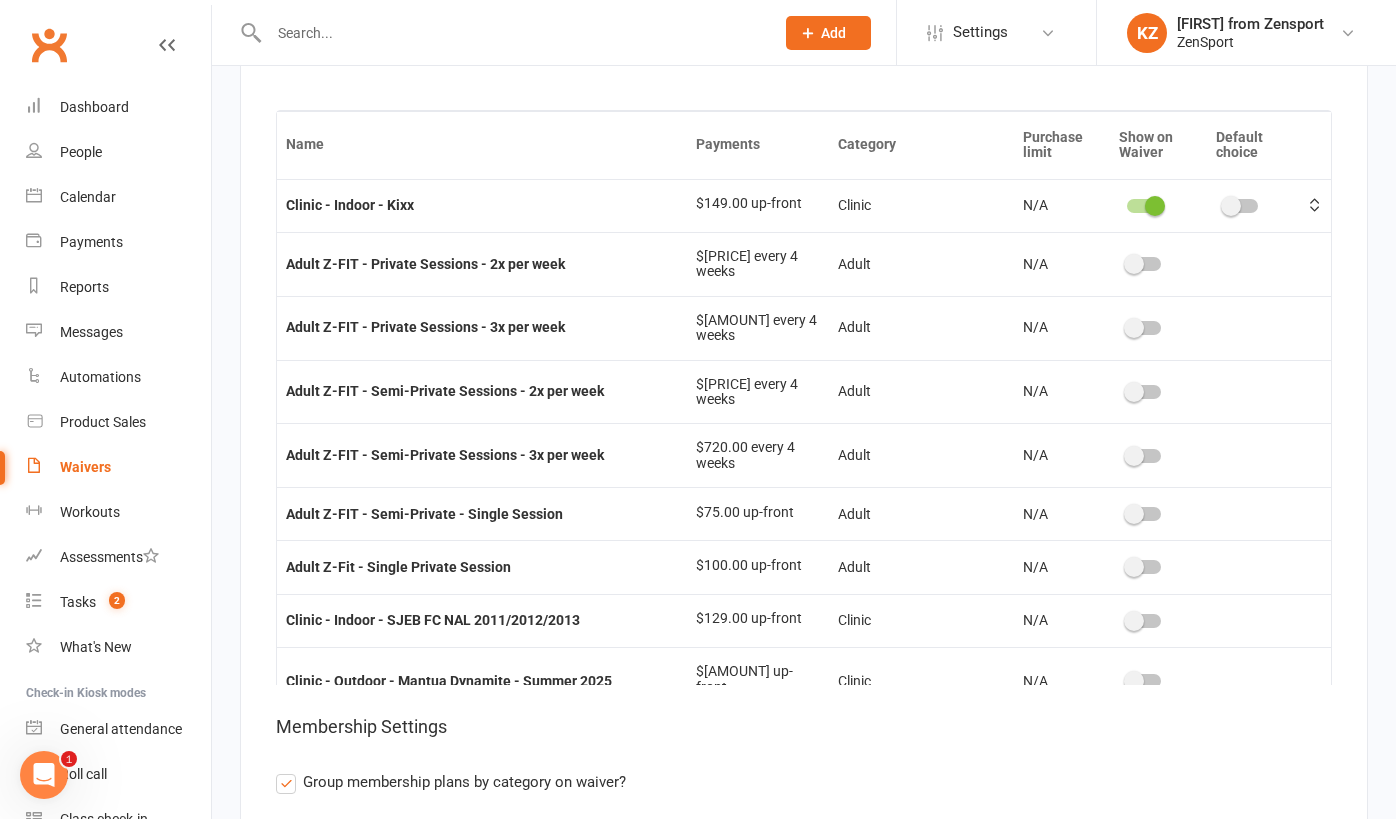 type on "Clinic - Indoor - SJEB FC NAL Black 2011/2012" 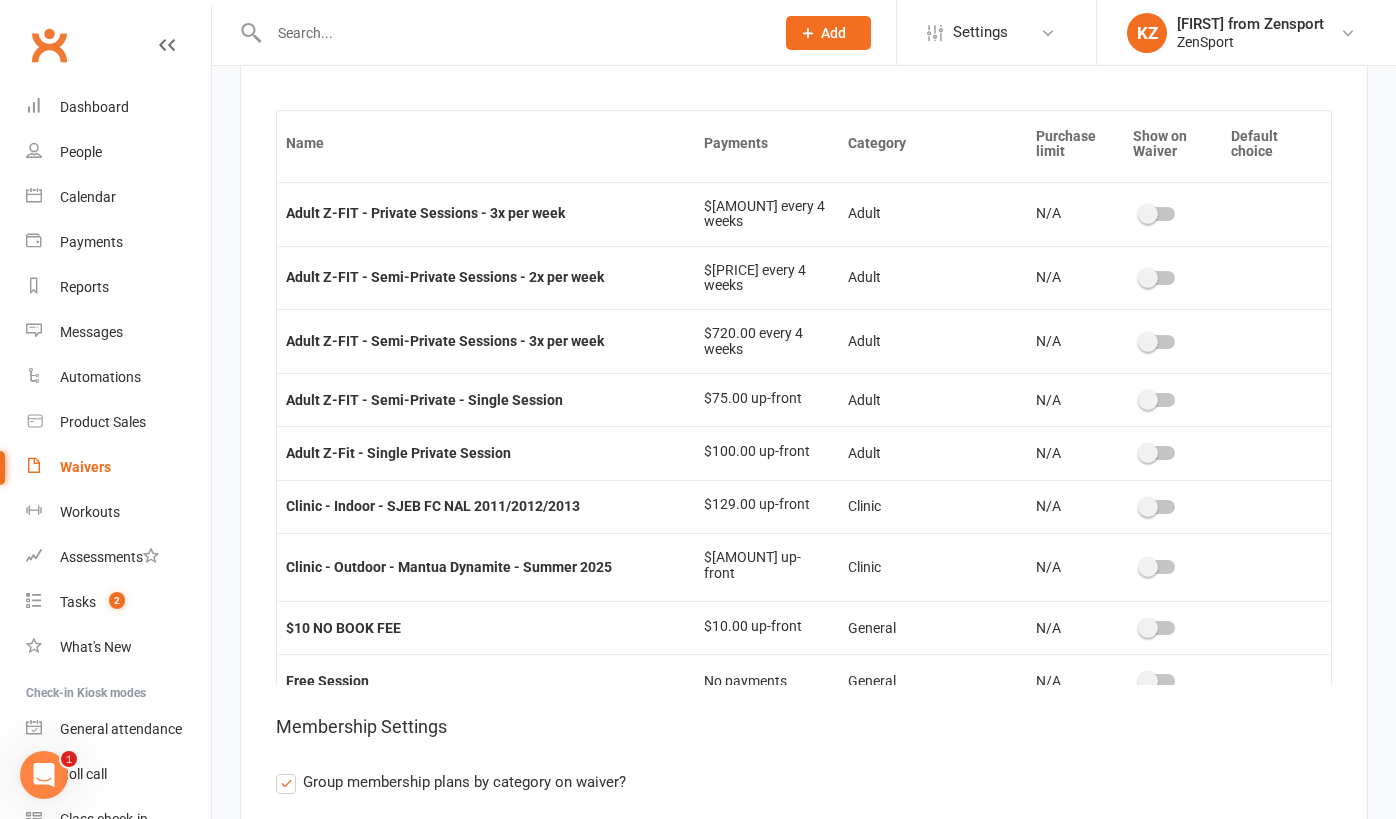 scroll, scrollTop: 137, scrollLeft: 0, axis: vertical 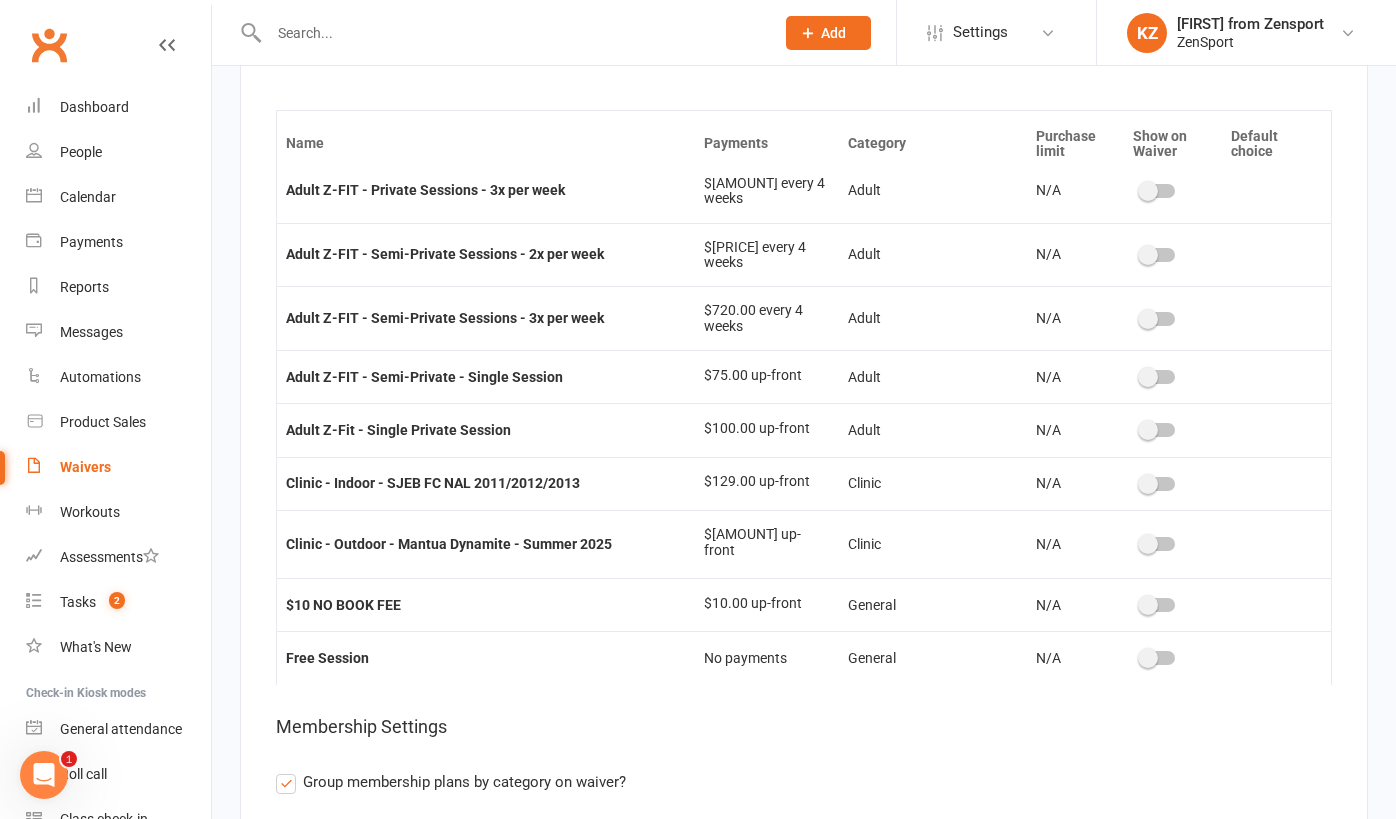 click at bounding box center (1158, 484) 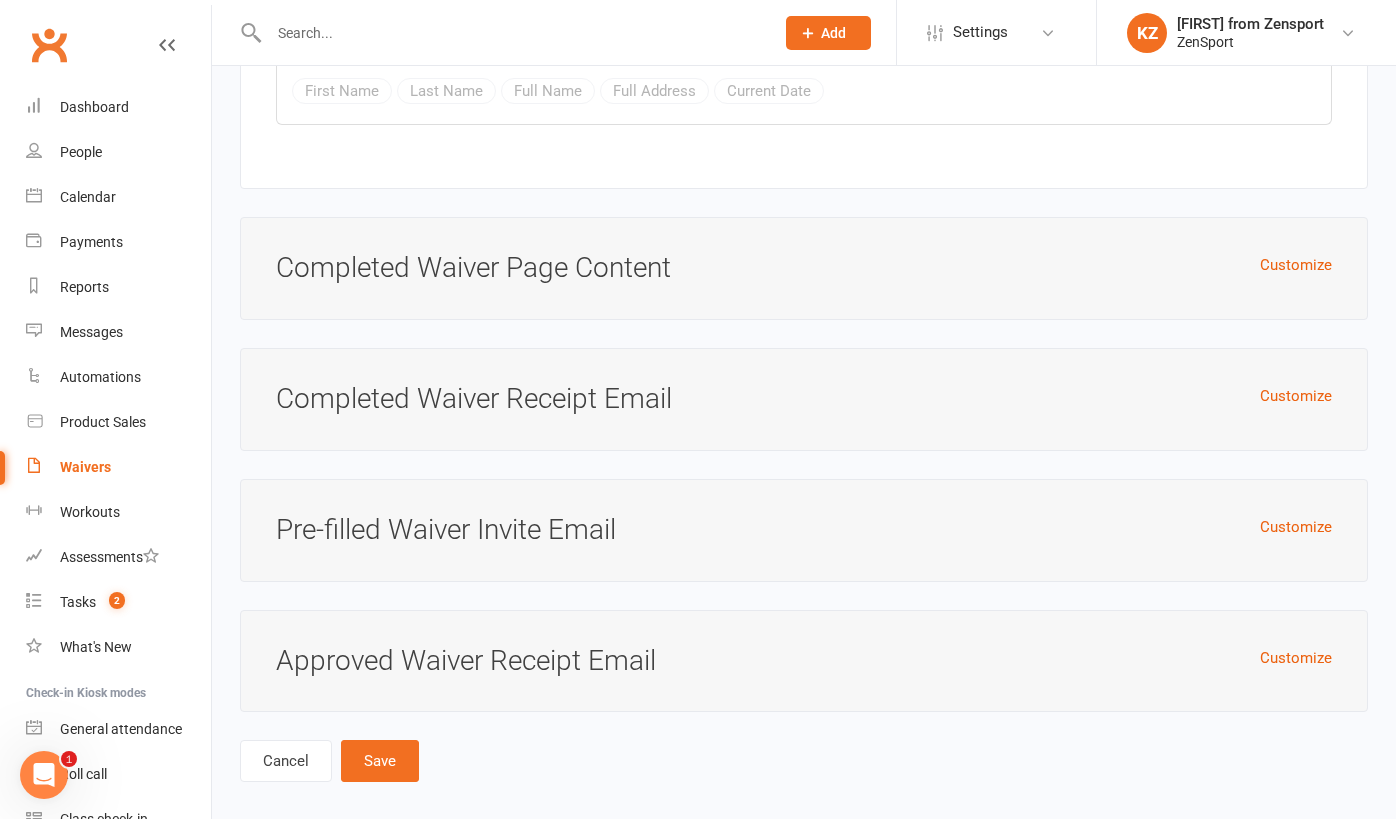 scroll, scrollTop: 10628, scrollLeft: 0, axis: vertical 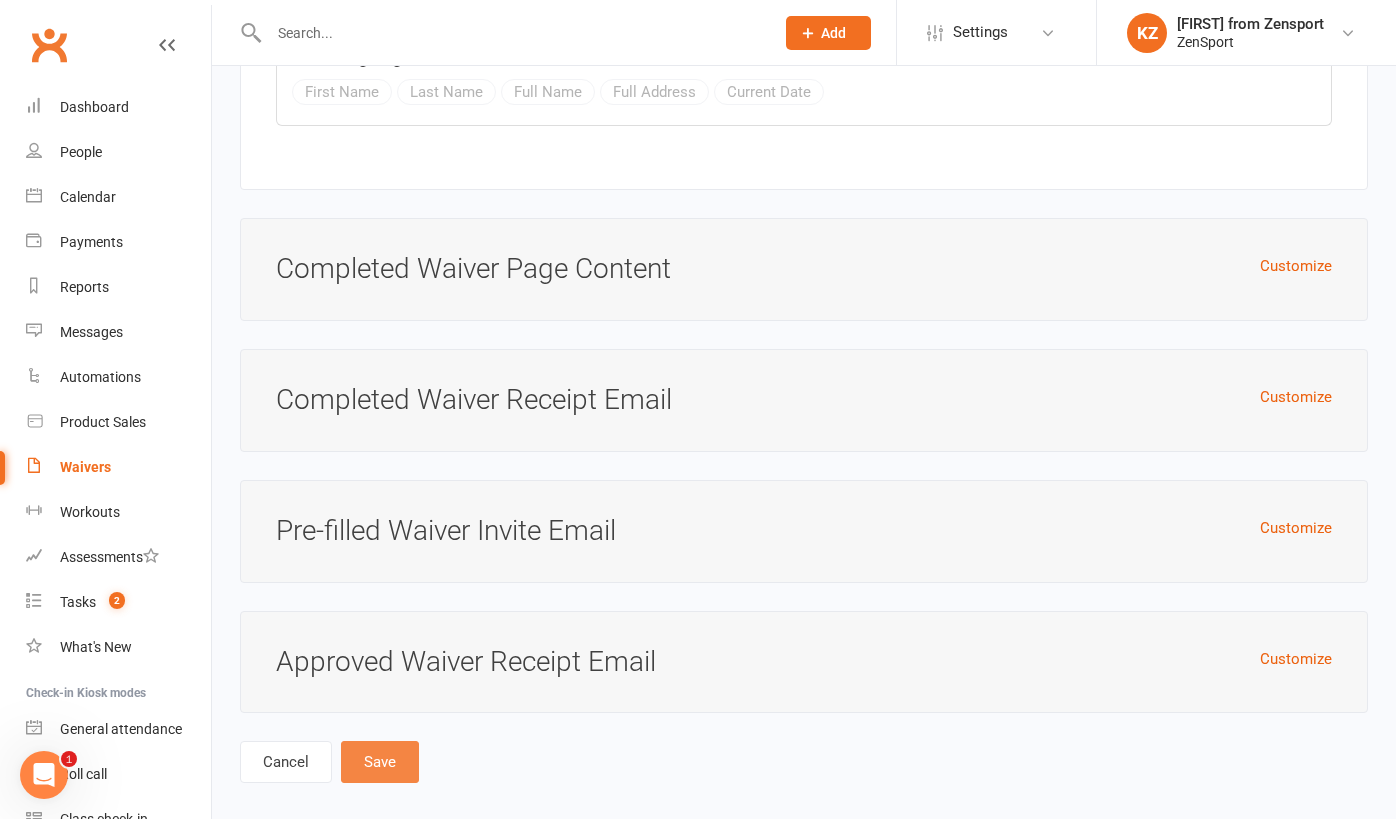 click on "Save" at bounding box center [380, 762] 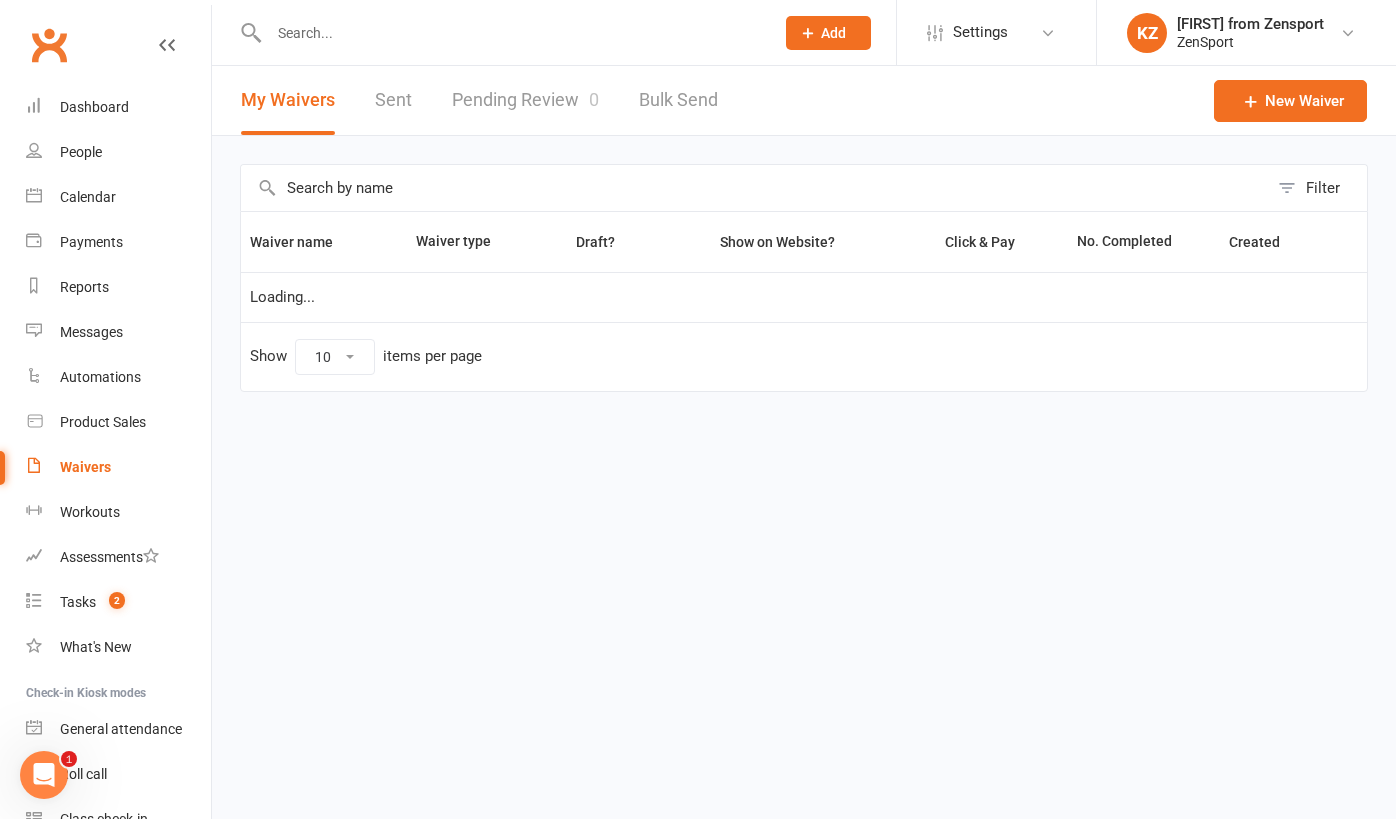select on "100" 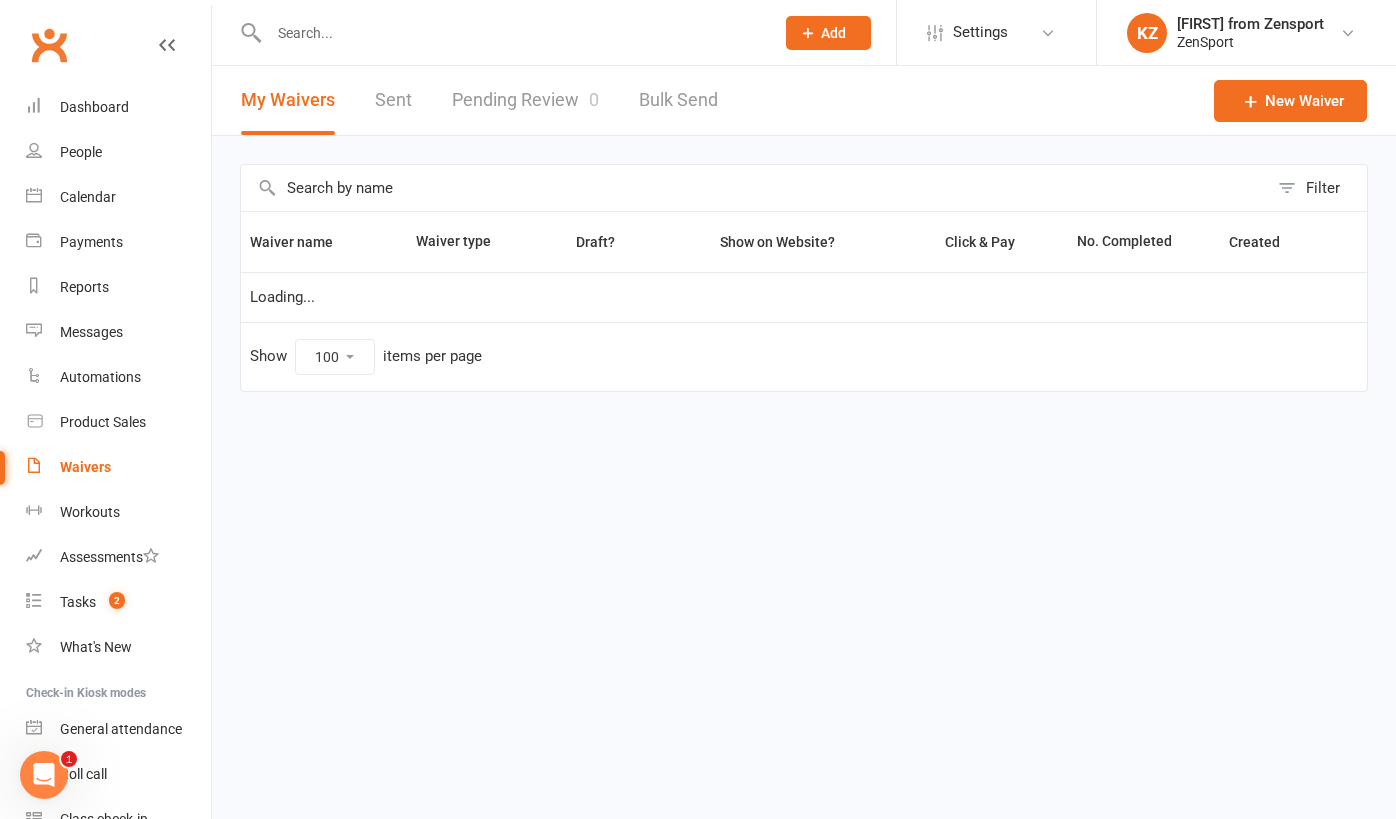 scroll, scrollTop: 0, scrollLeft: 0, axis: both 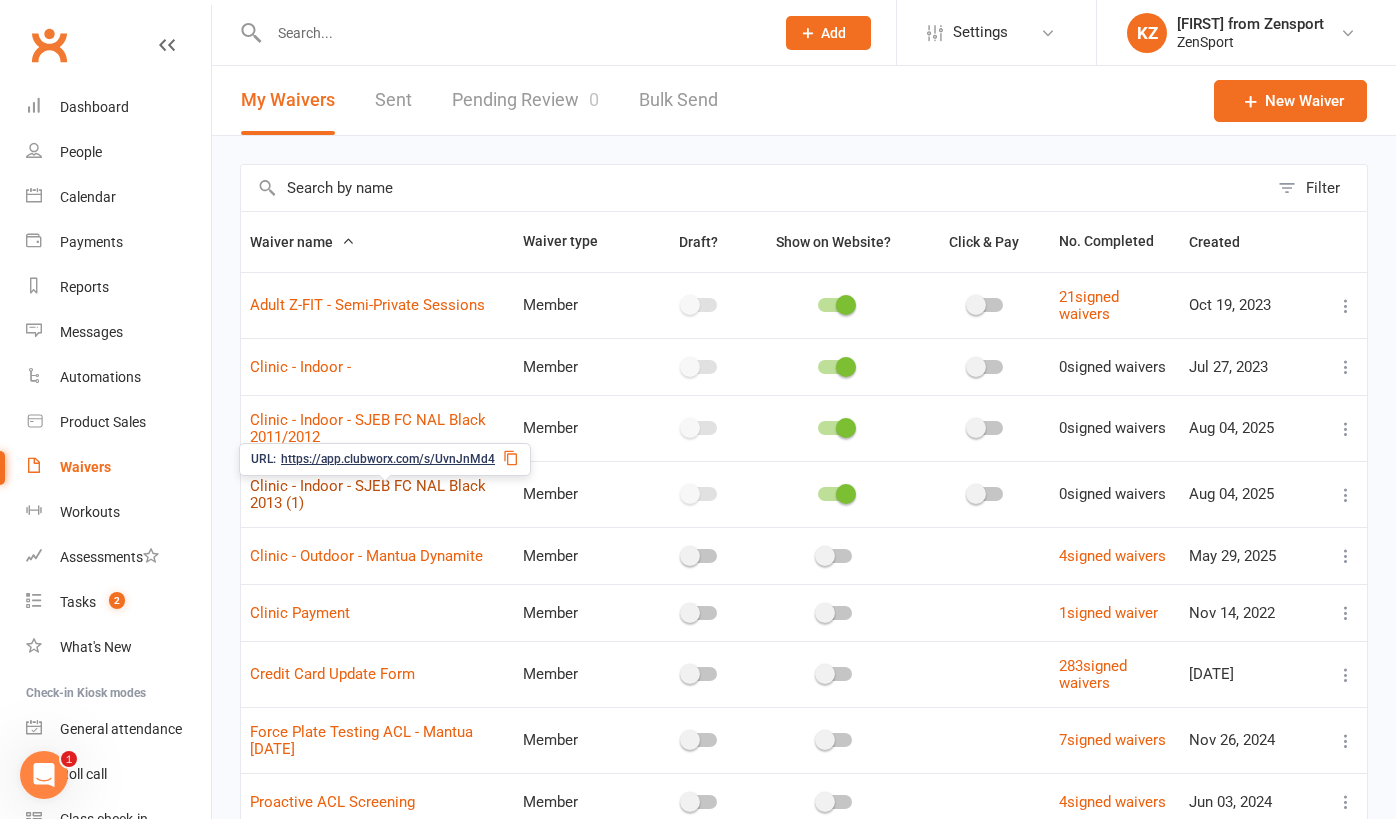 click on "Clinic - Indoor - SJEB FC NAL Black 2013 (1)" at bounding box center (368, 494) 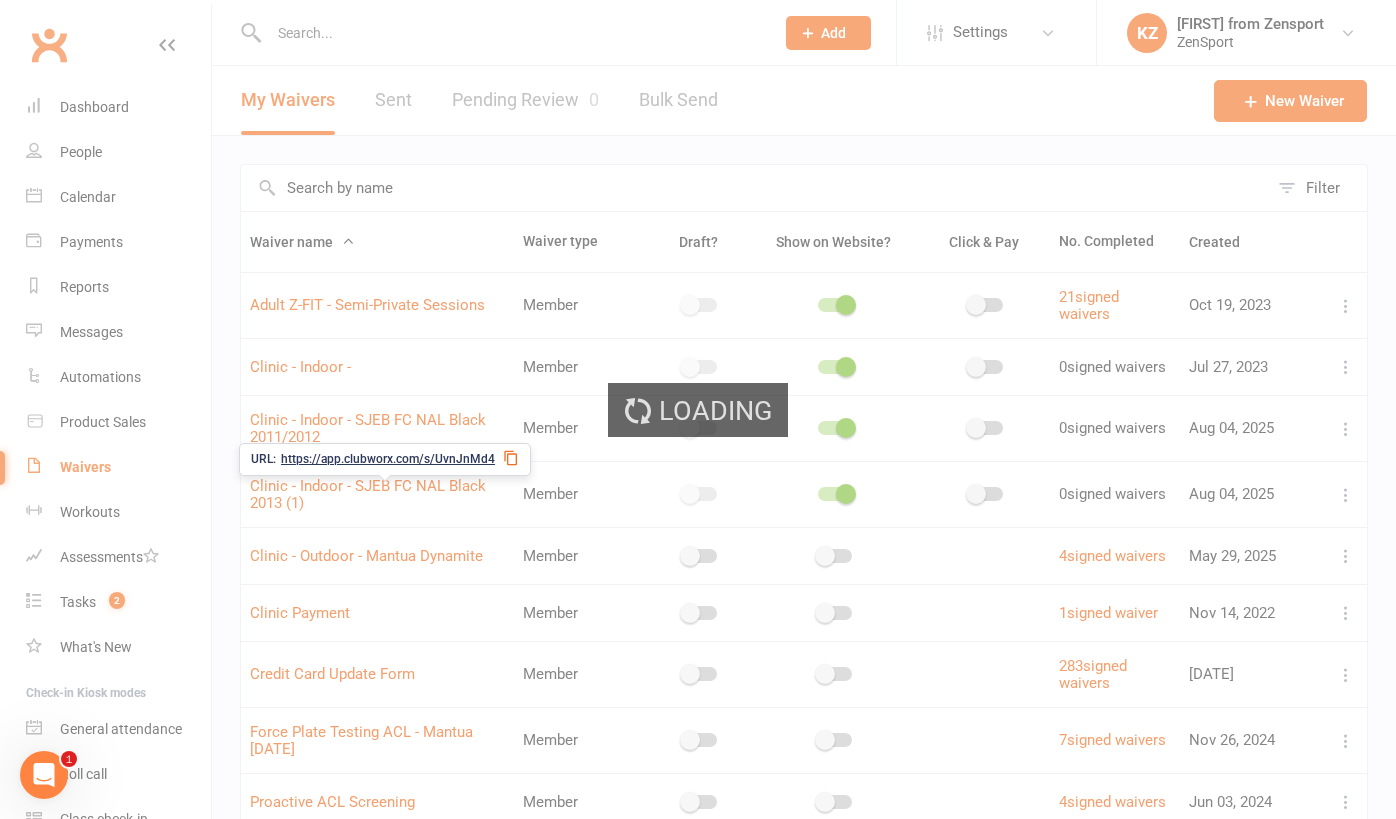 select on "applies_to_all_signees" 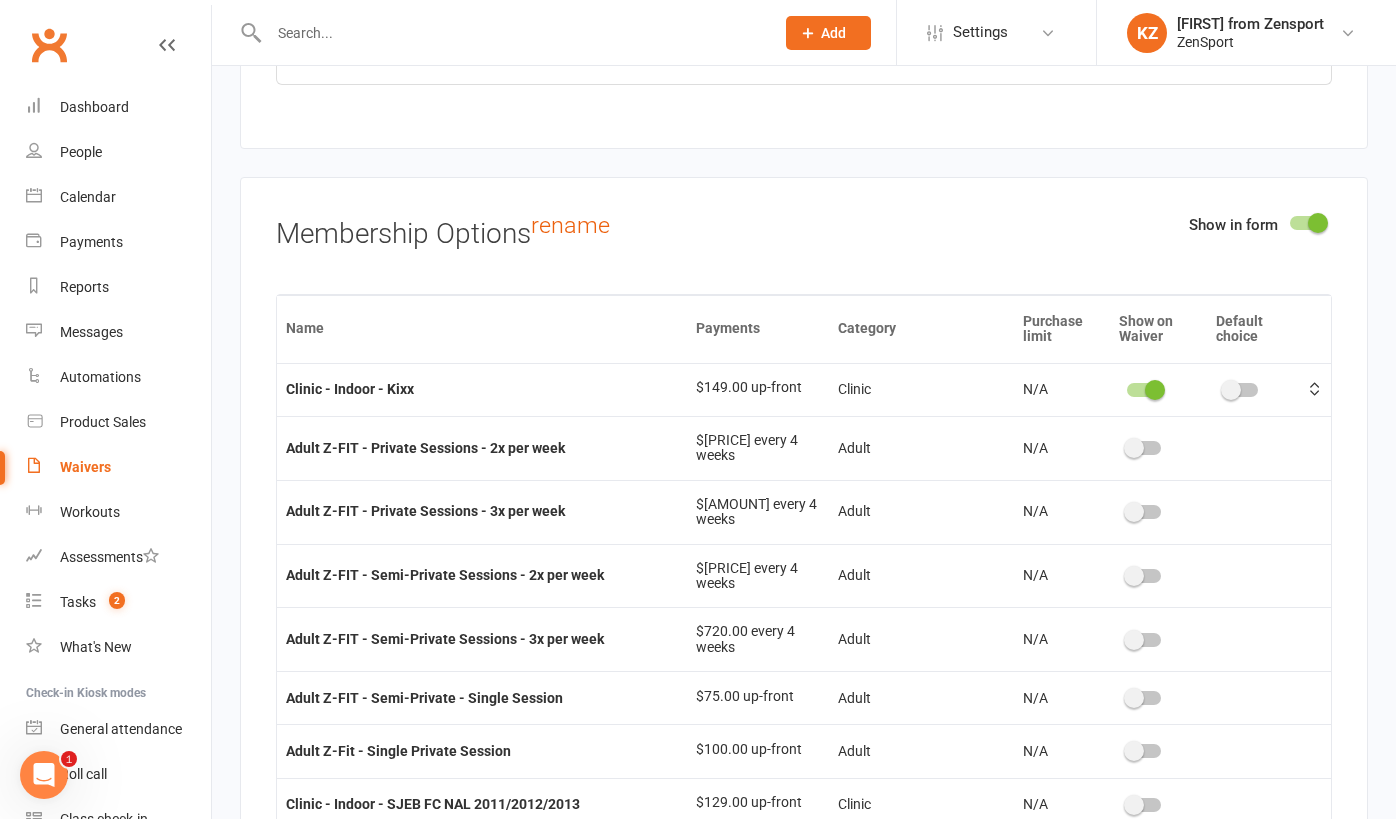 scroll, scrollTop: 7863, scrollLeft: 0, axis: vertical 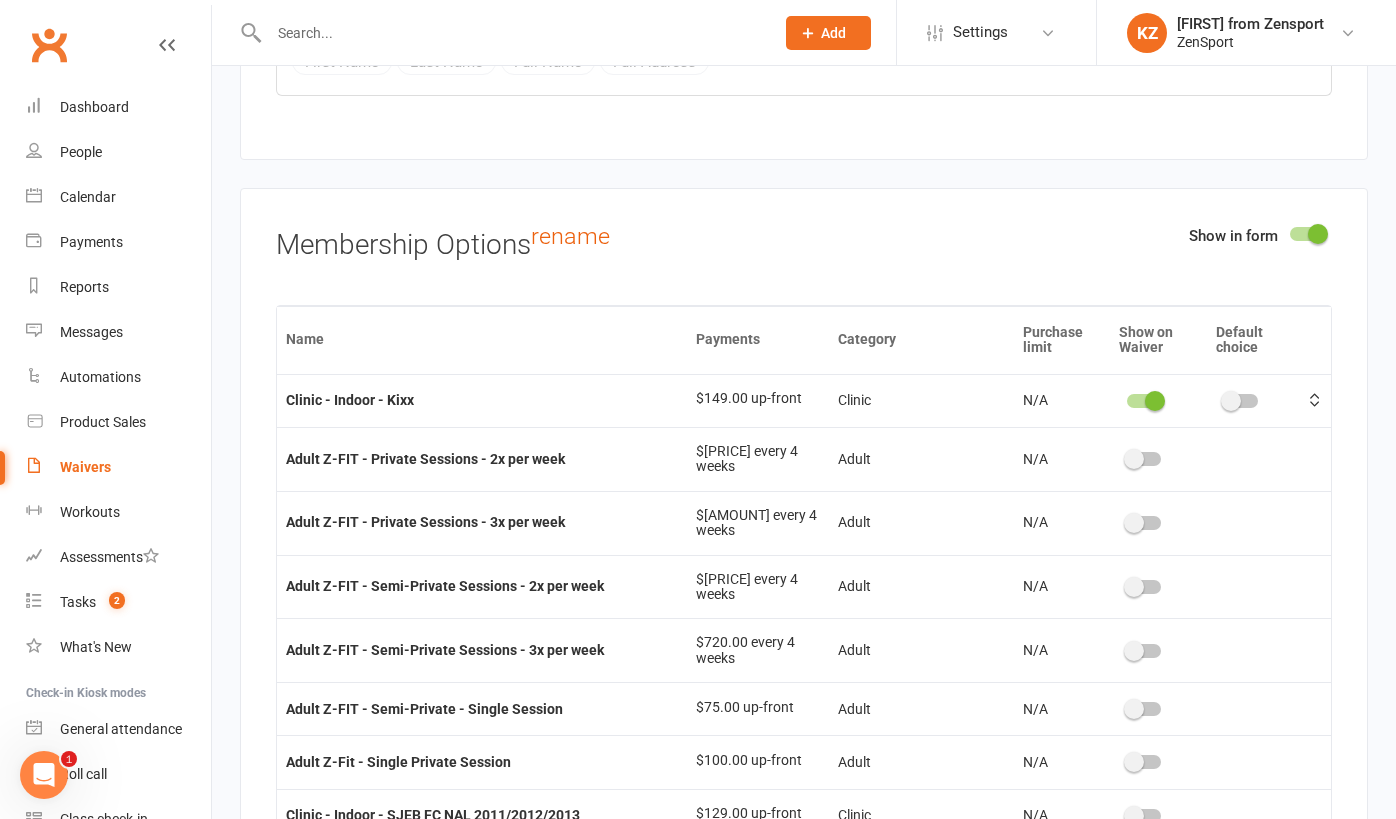 type on "Clinic - Indoor - SJEB FC NAL Black 2013" 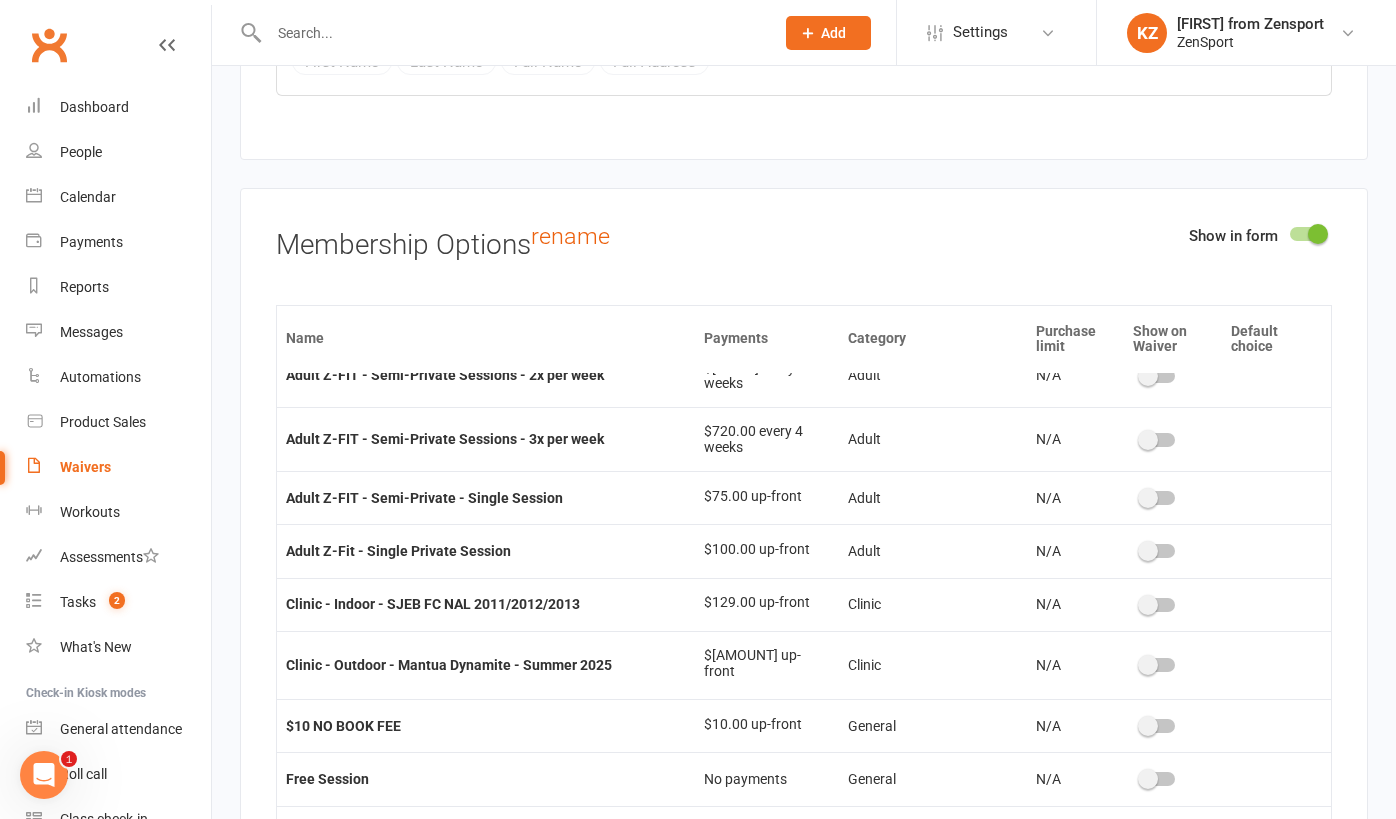 scroll, scrollTop: 249, scrollLeft: 0, axis: vertical 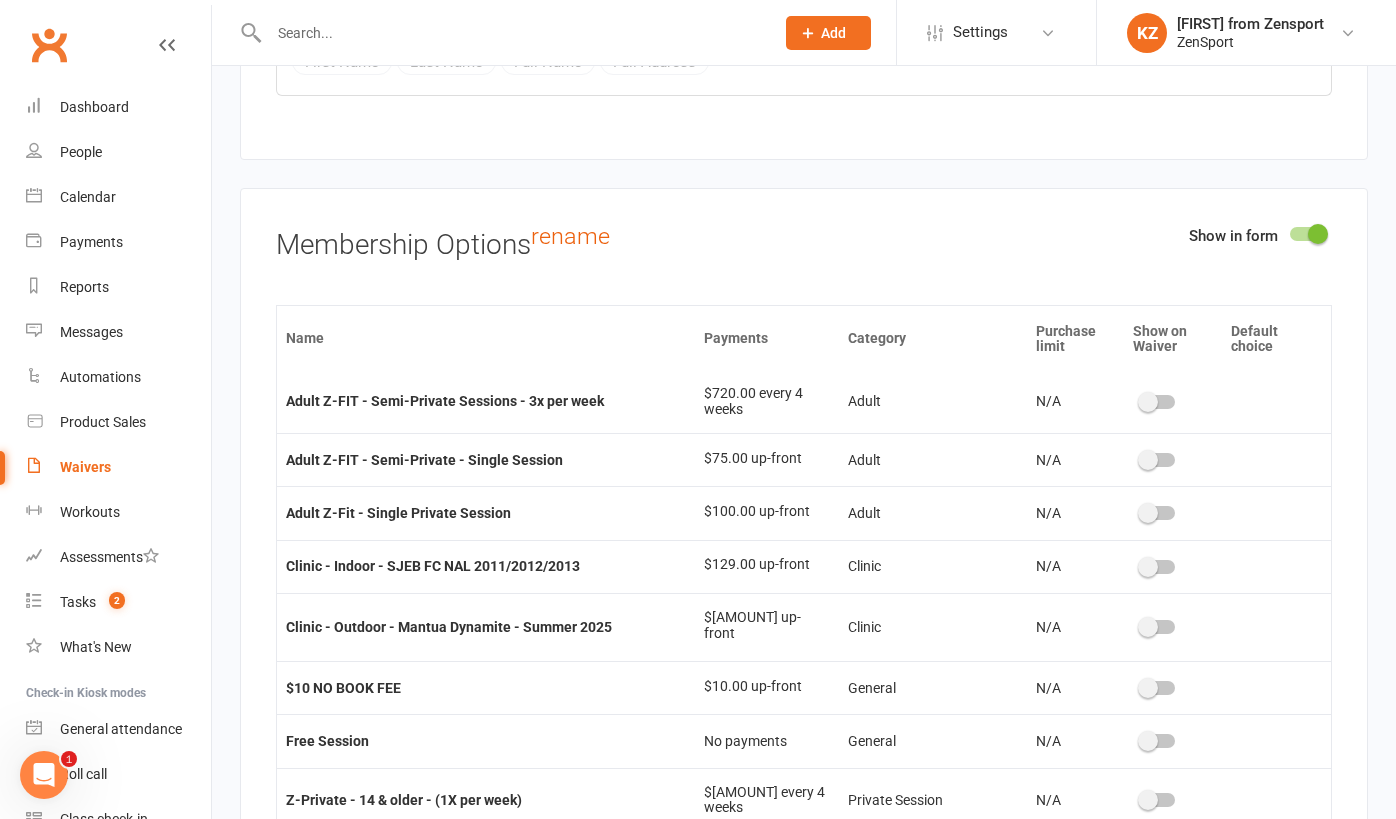 click at bounding box center (1158, 567) 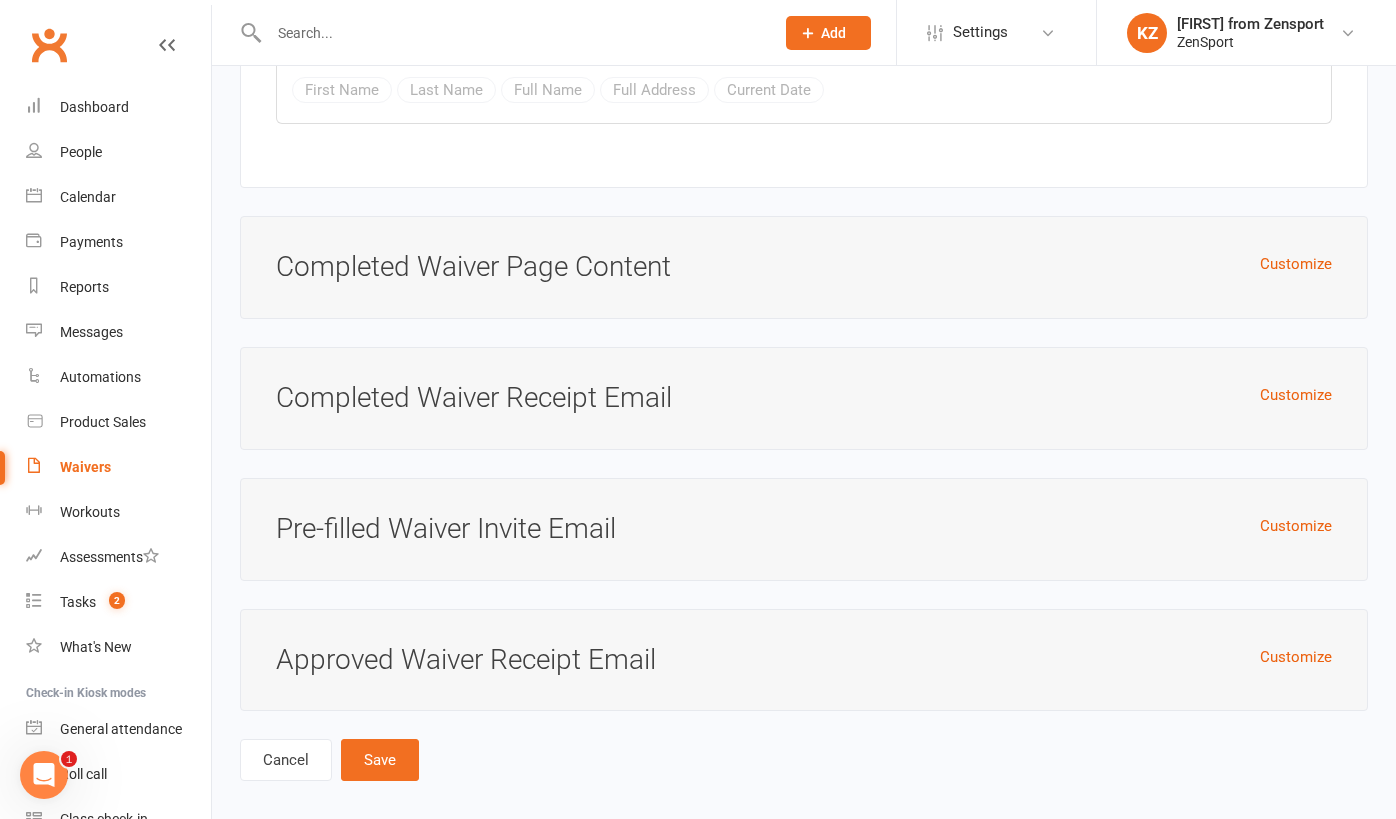 scroll, scrollTop: 10628, scrollLeft: 0, axis: vertical 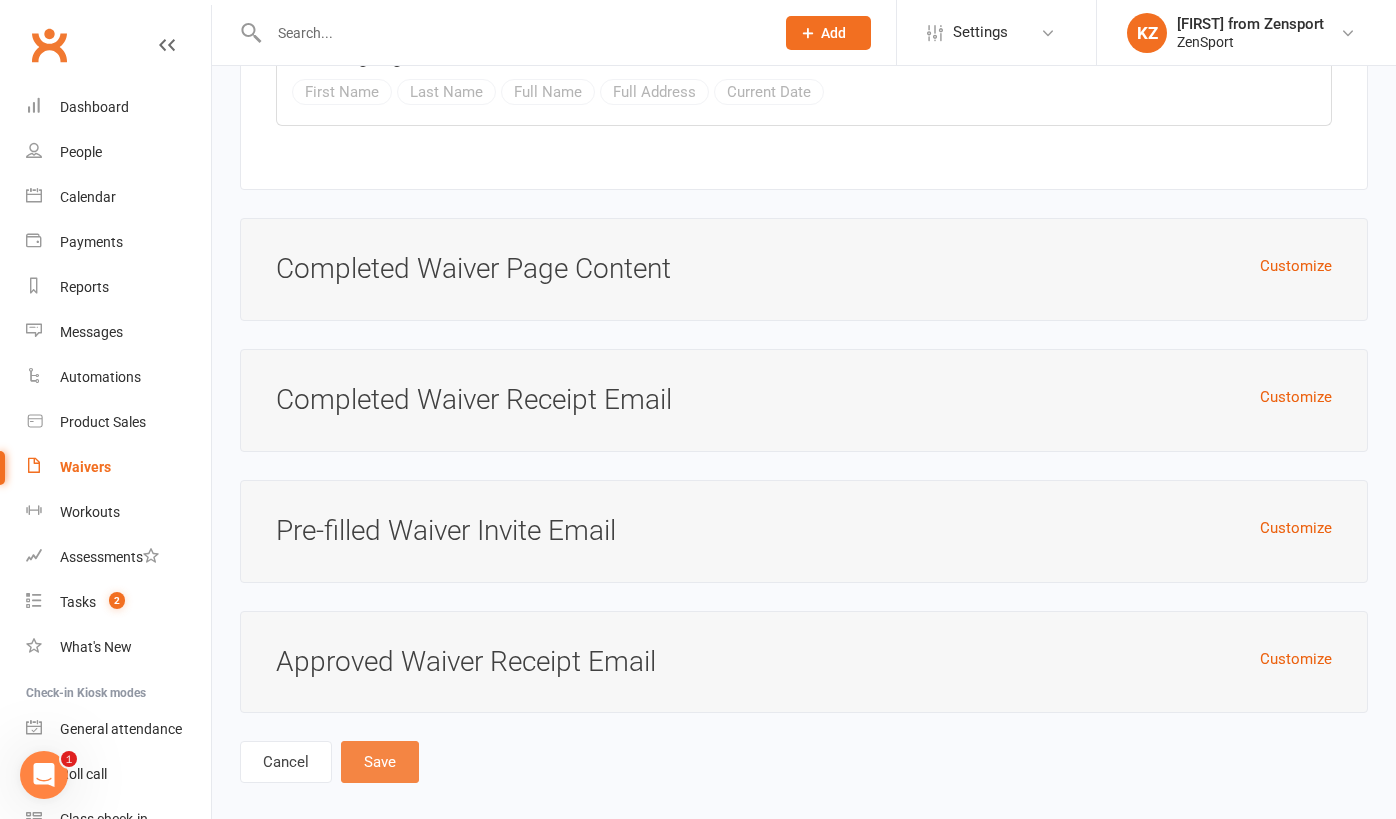 click on "Save" at bounding box center [380, 762] 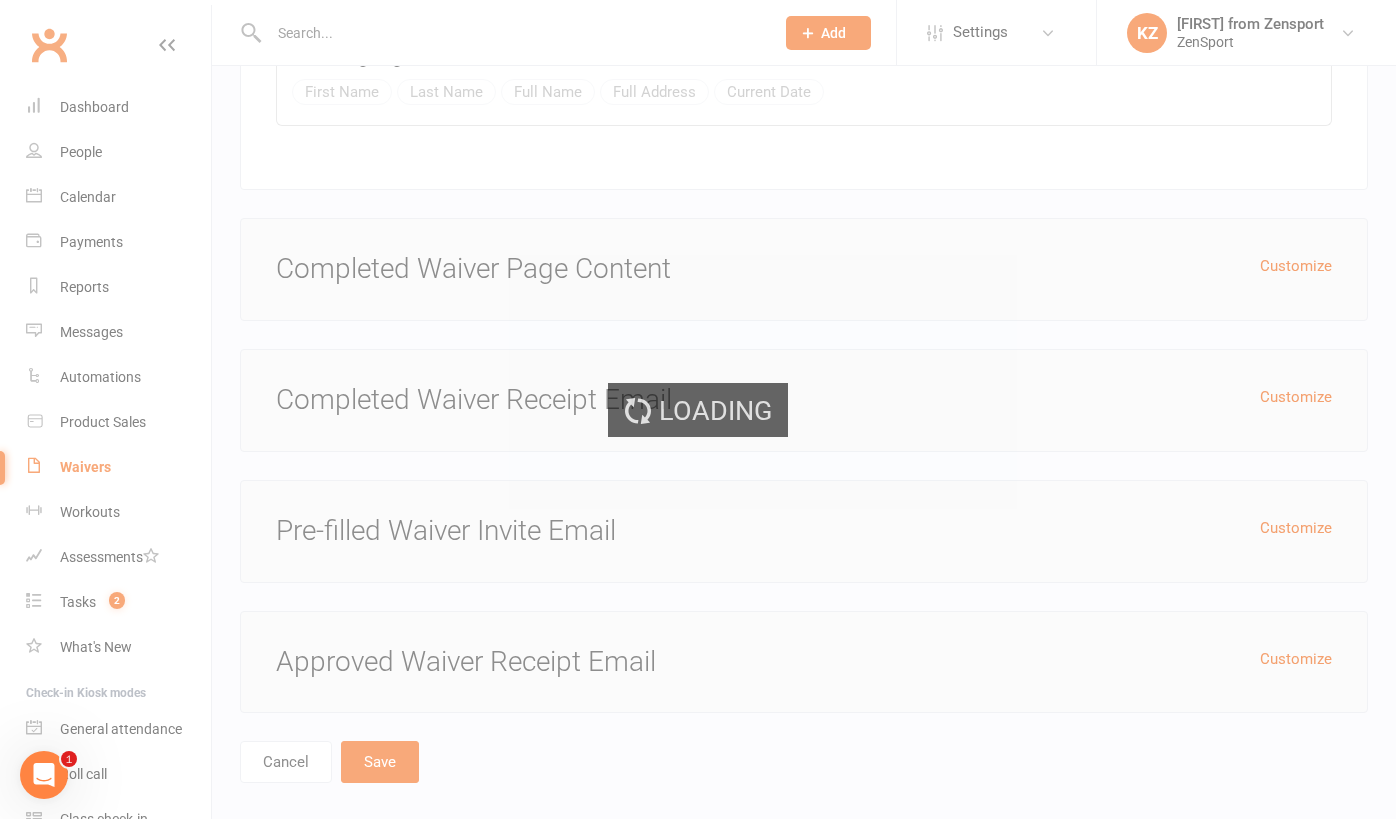 select on "100" 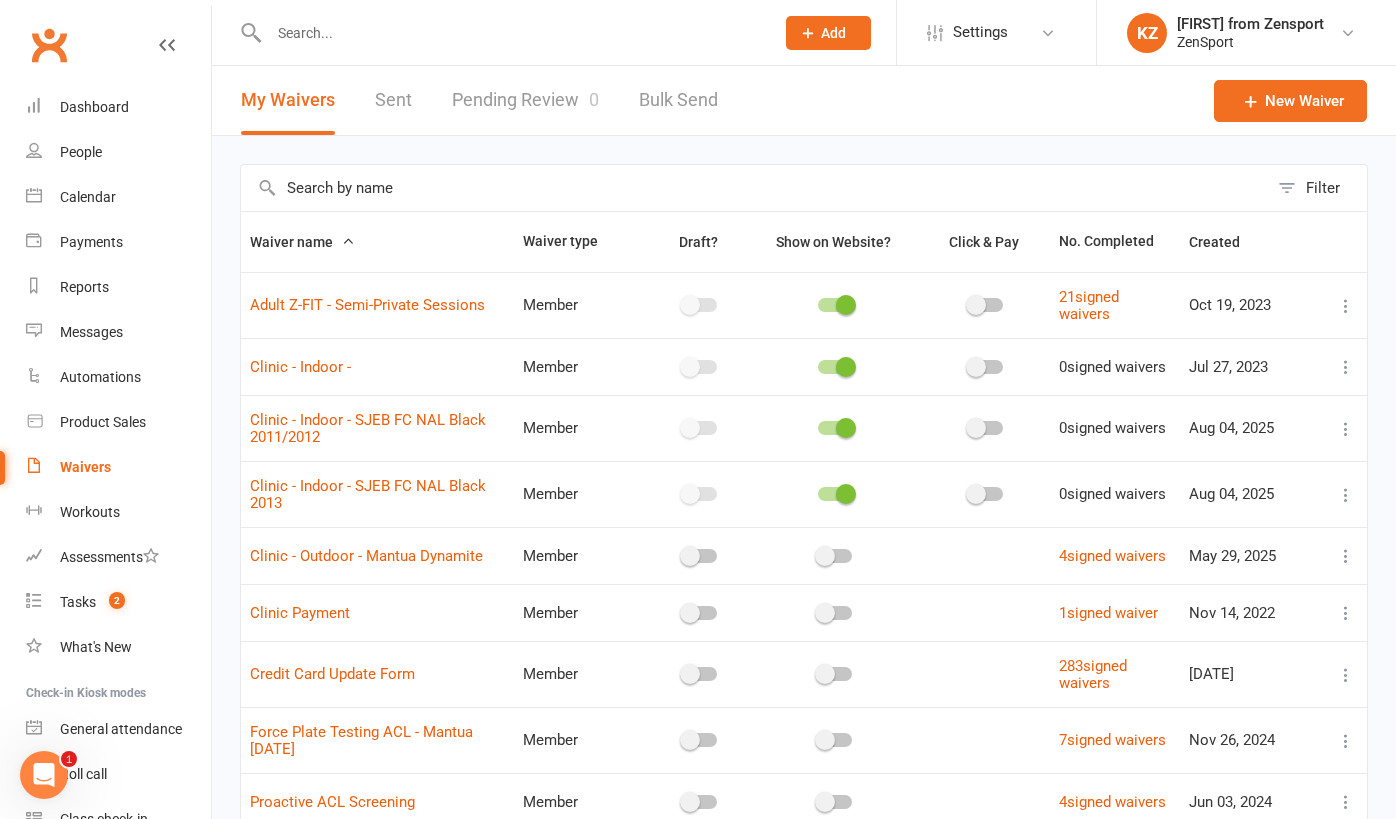 scroll, scrollTop: 0, scrollLeft: 0, axis: both 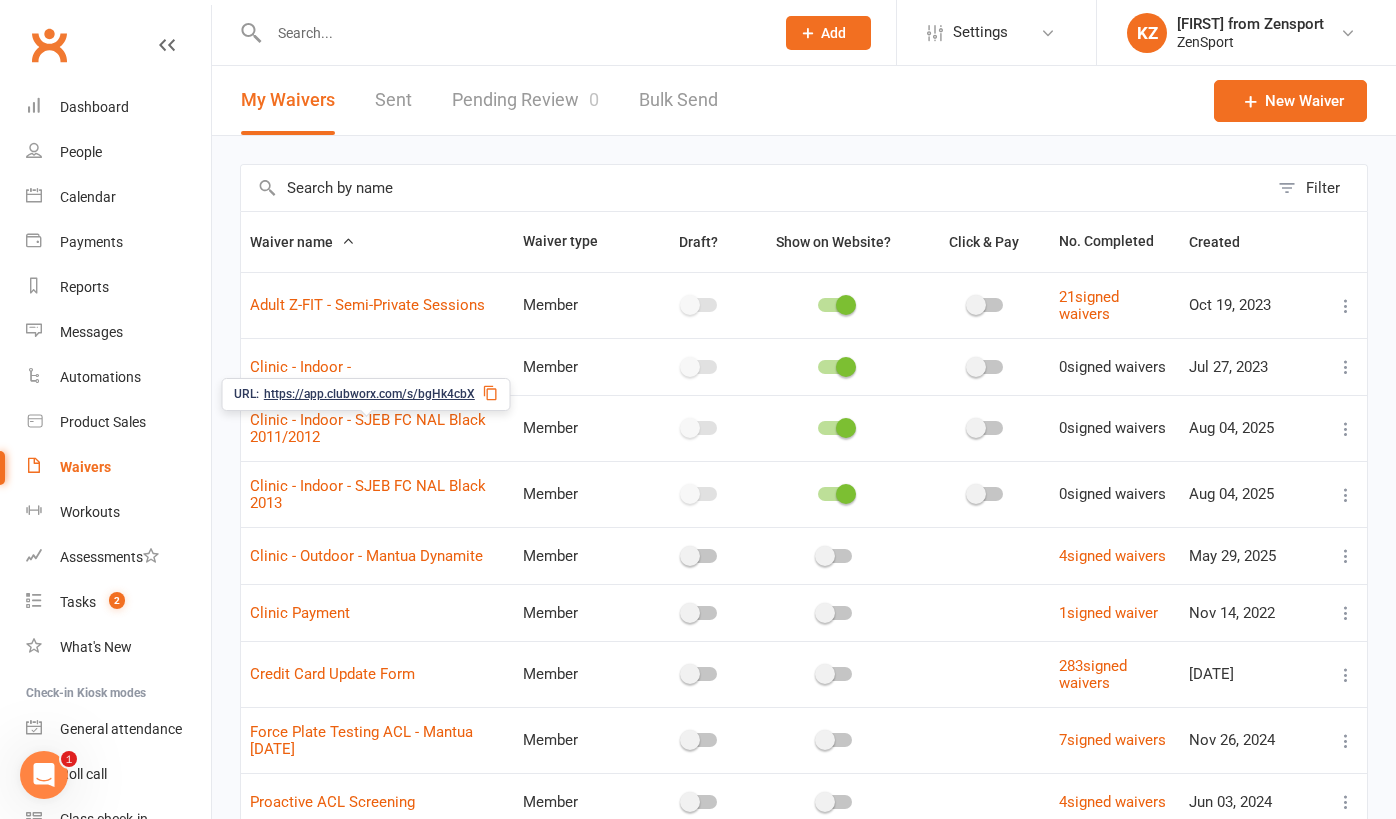 click on "https://app.clubworx.com/s/bgHk4cbX" at bounding box center (369, 394) 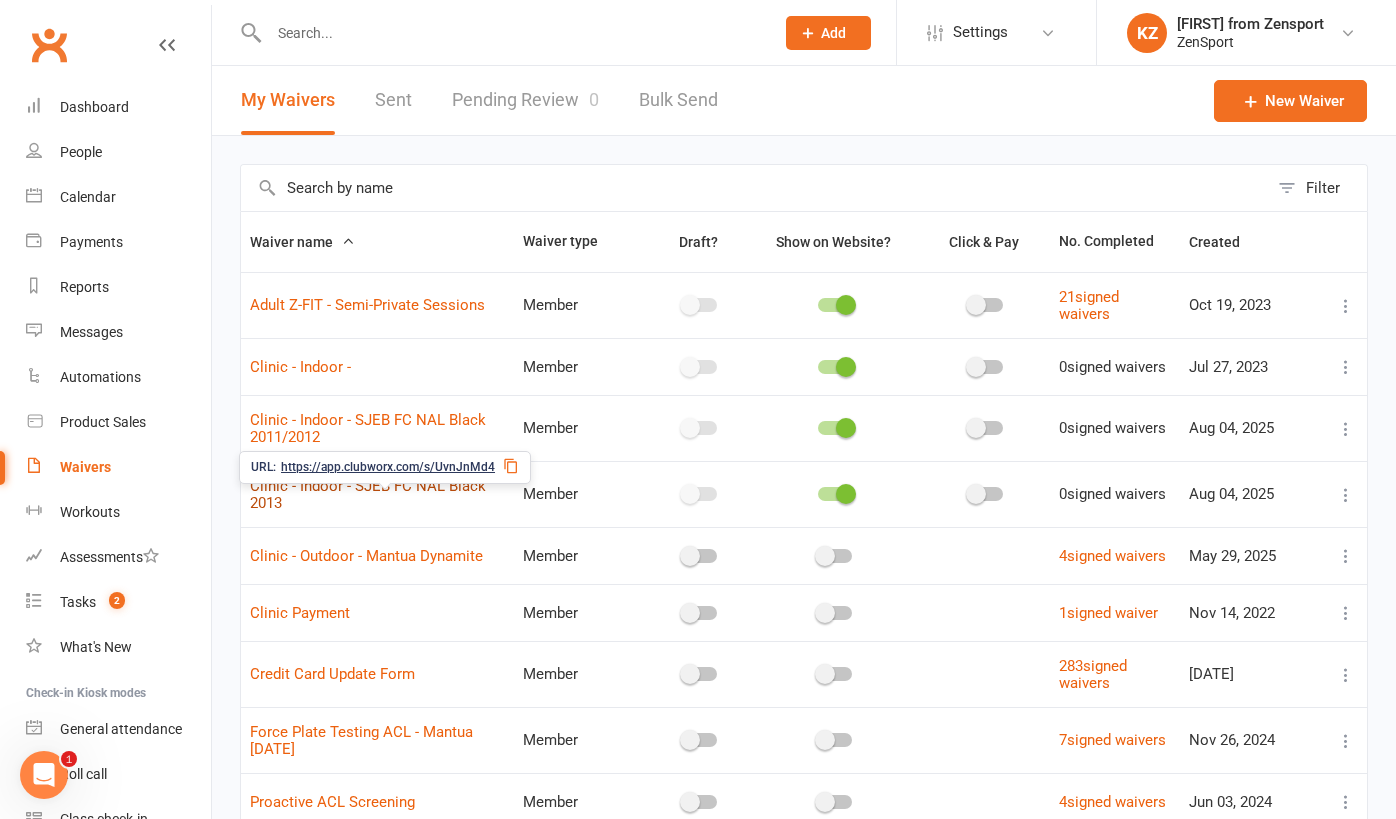 click on "Clinic - Indoor - SJEB FC NAL Black 2013" at bounding box center [368, 494] 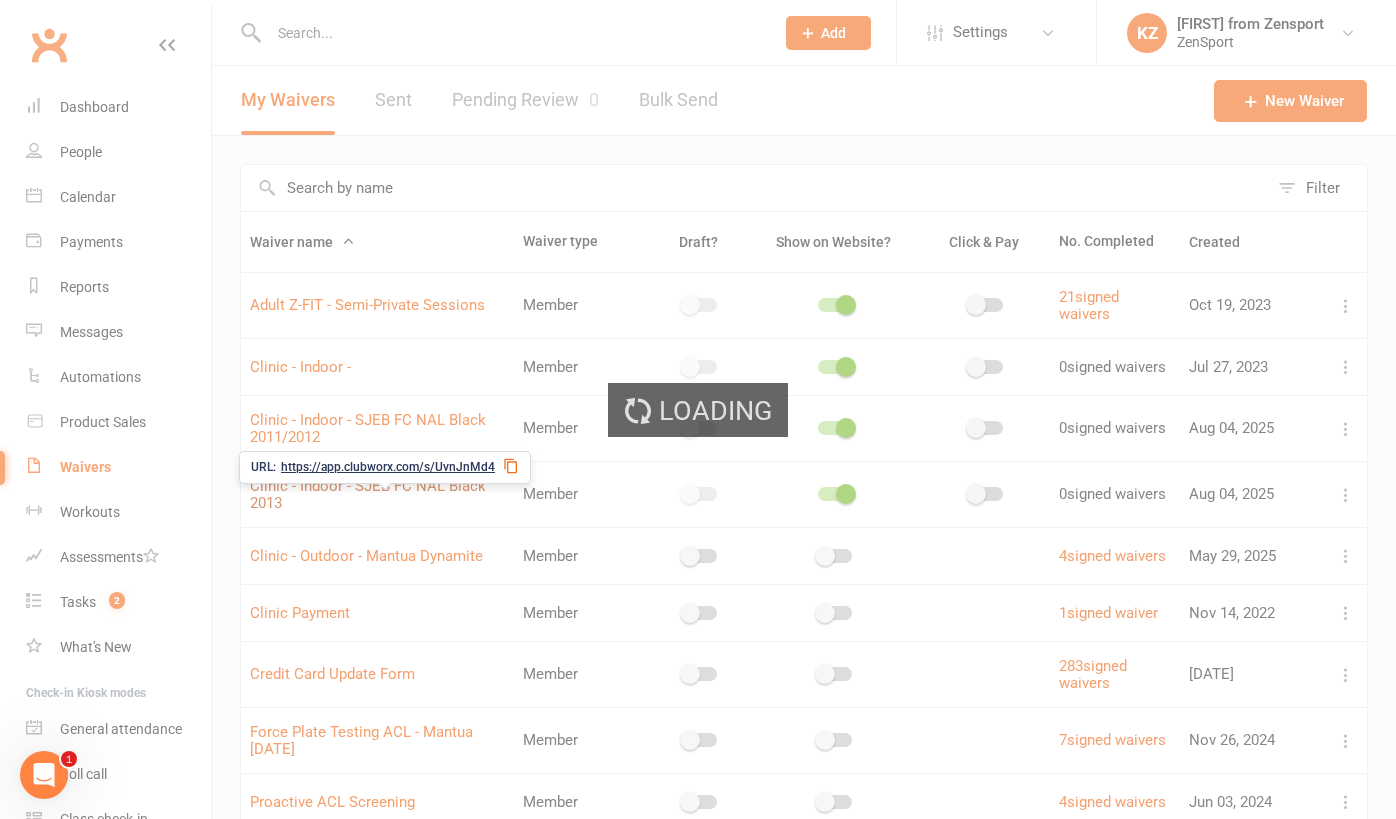 select on "applies_to_all_signees" 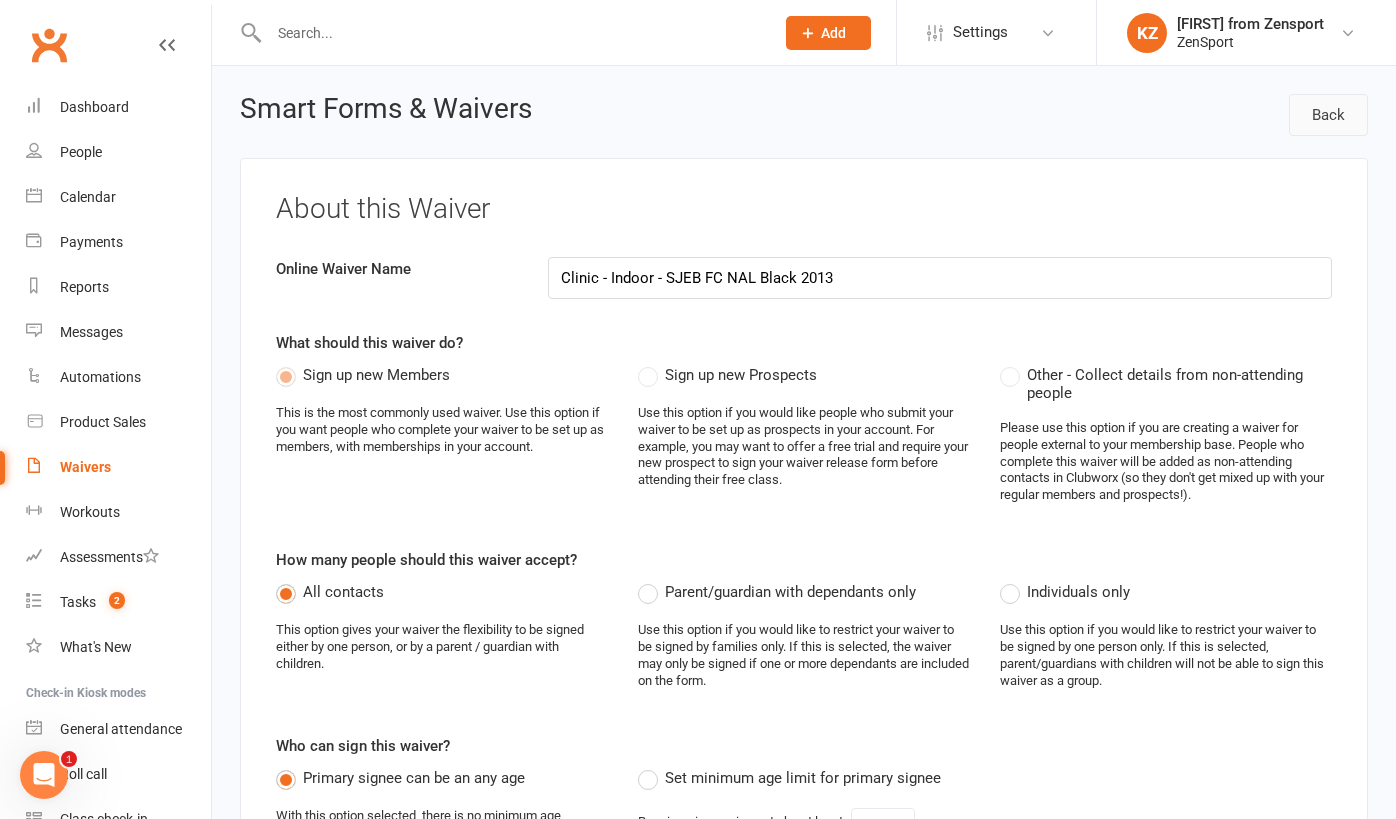 click on "Back" at bounding box center (1328, 115) 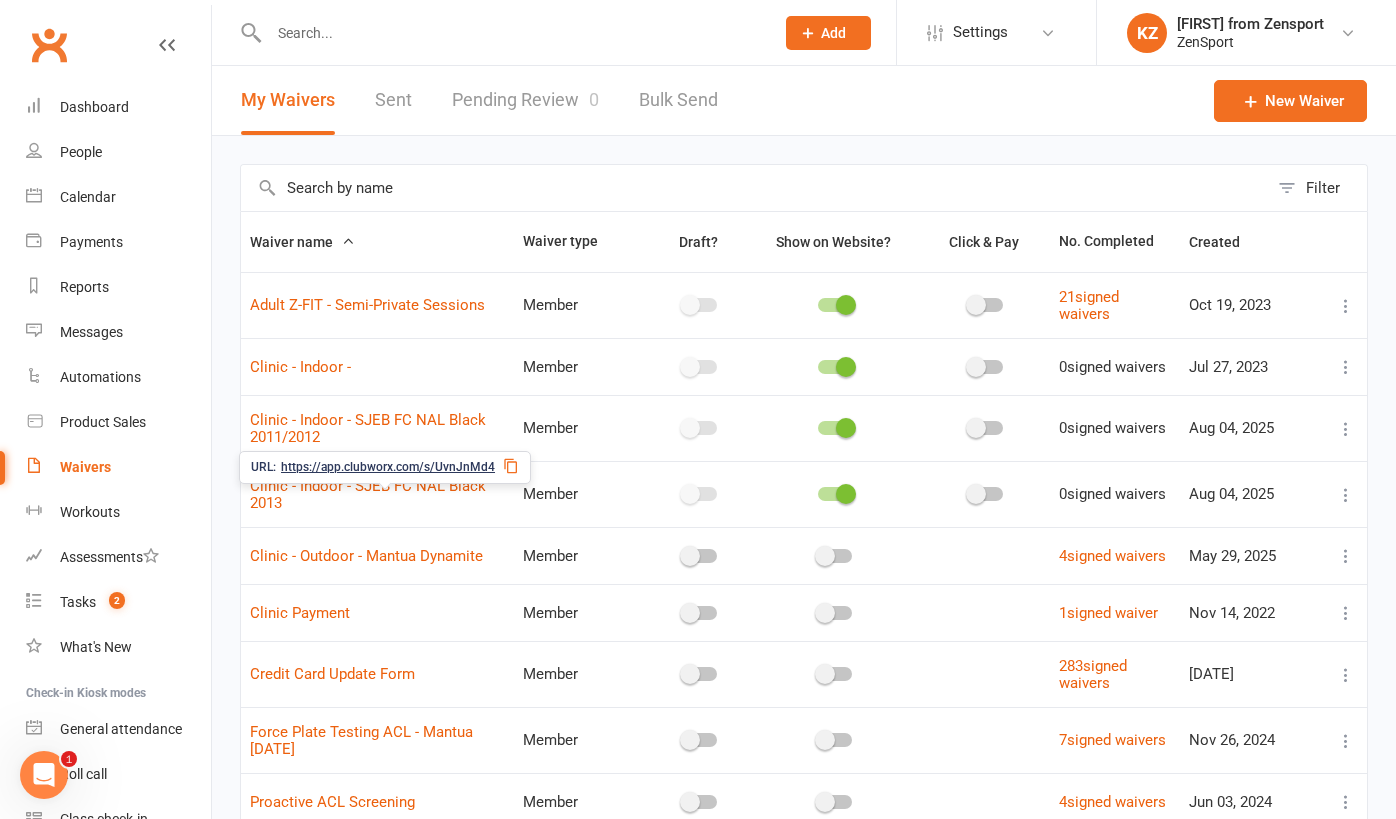 click on "https://app.clubworx.com/s/UvnJnMd4" at bounding box center [388, 467] 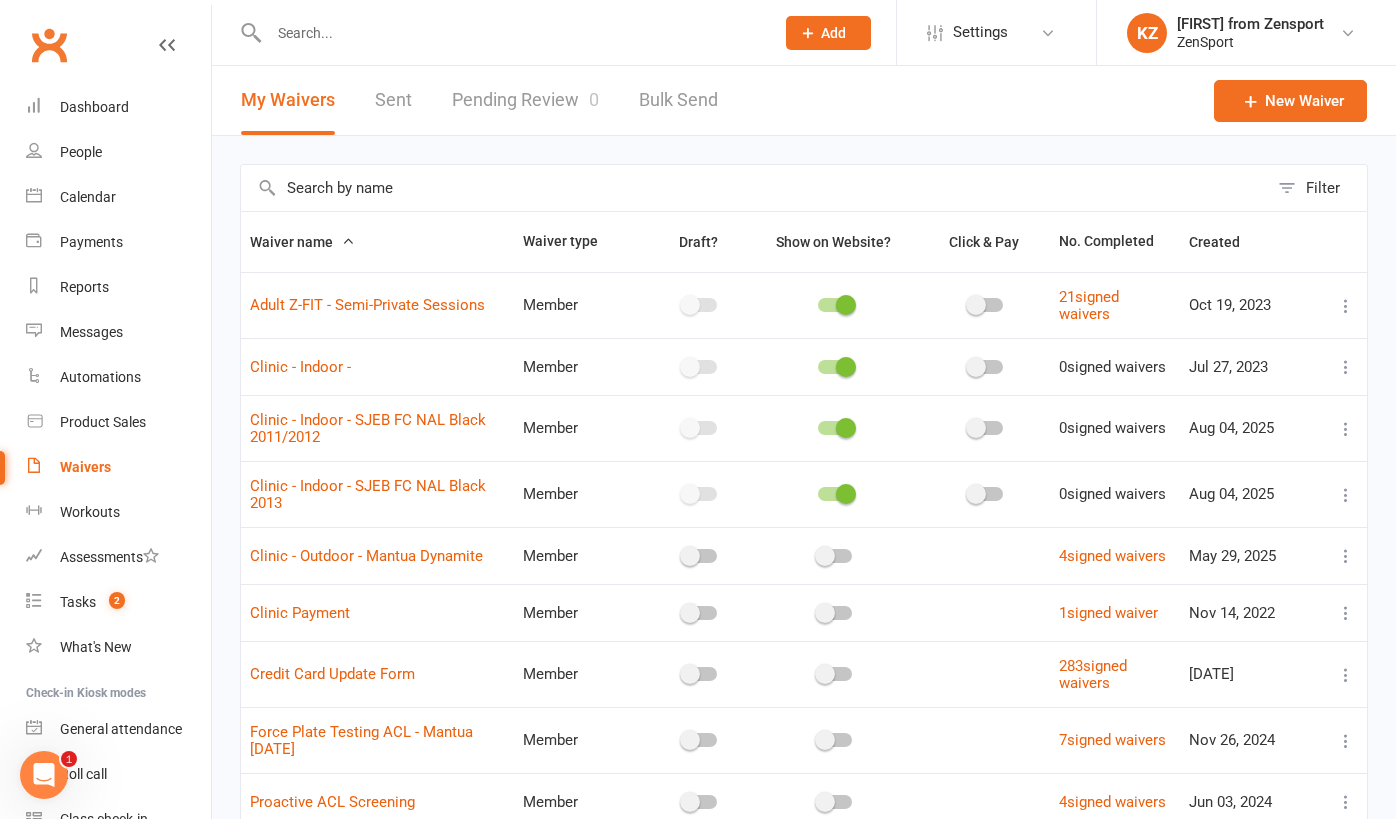 click at bounding box center [511, 33] 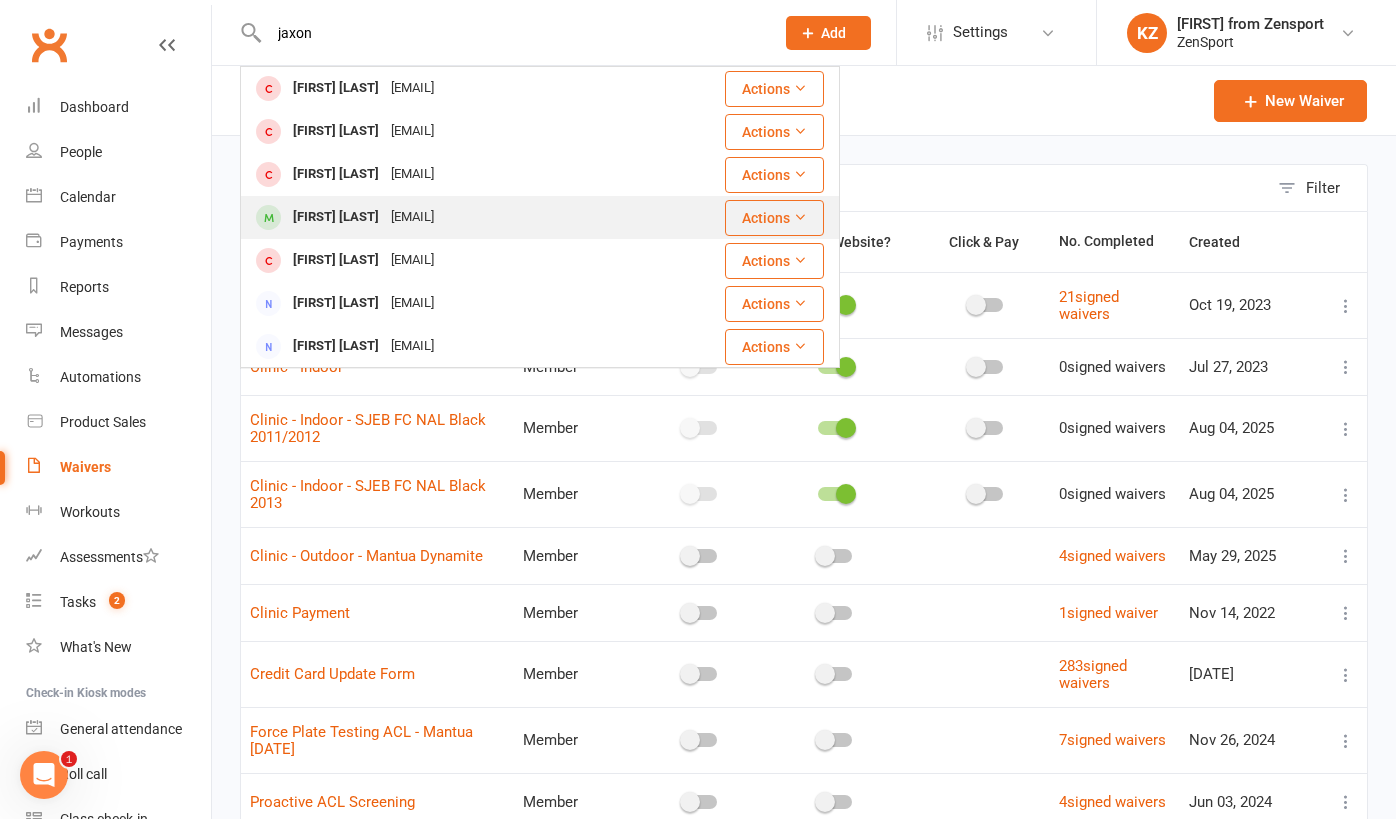type on "jaxon" 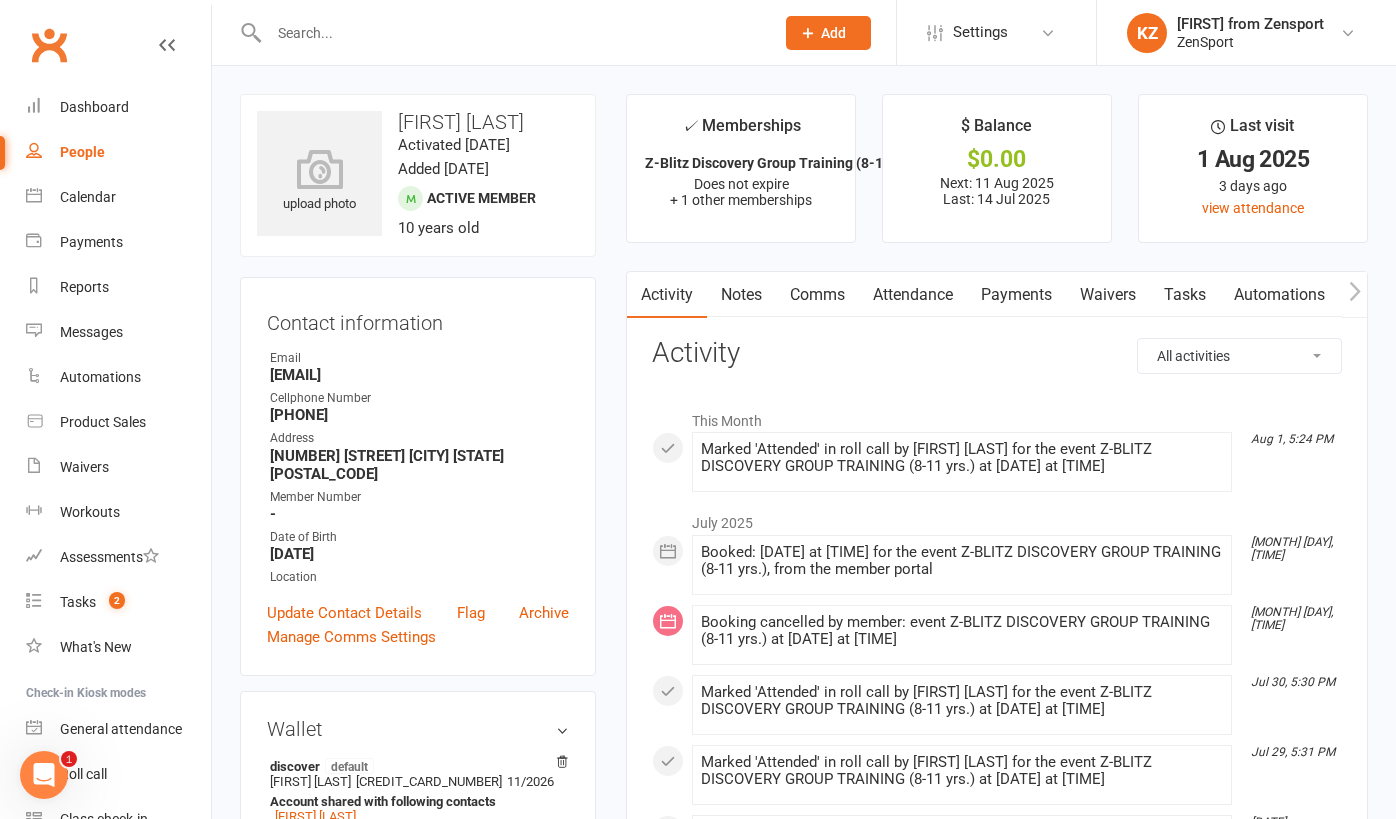 click on "Payments" at bounding box center (1016, 295) 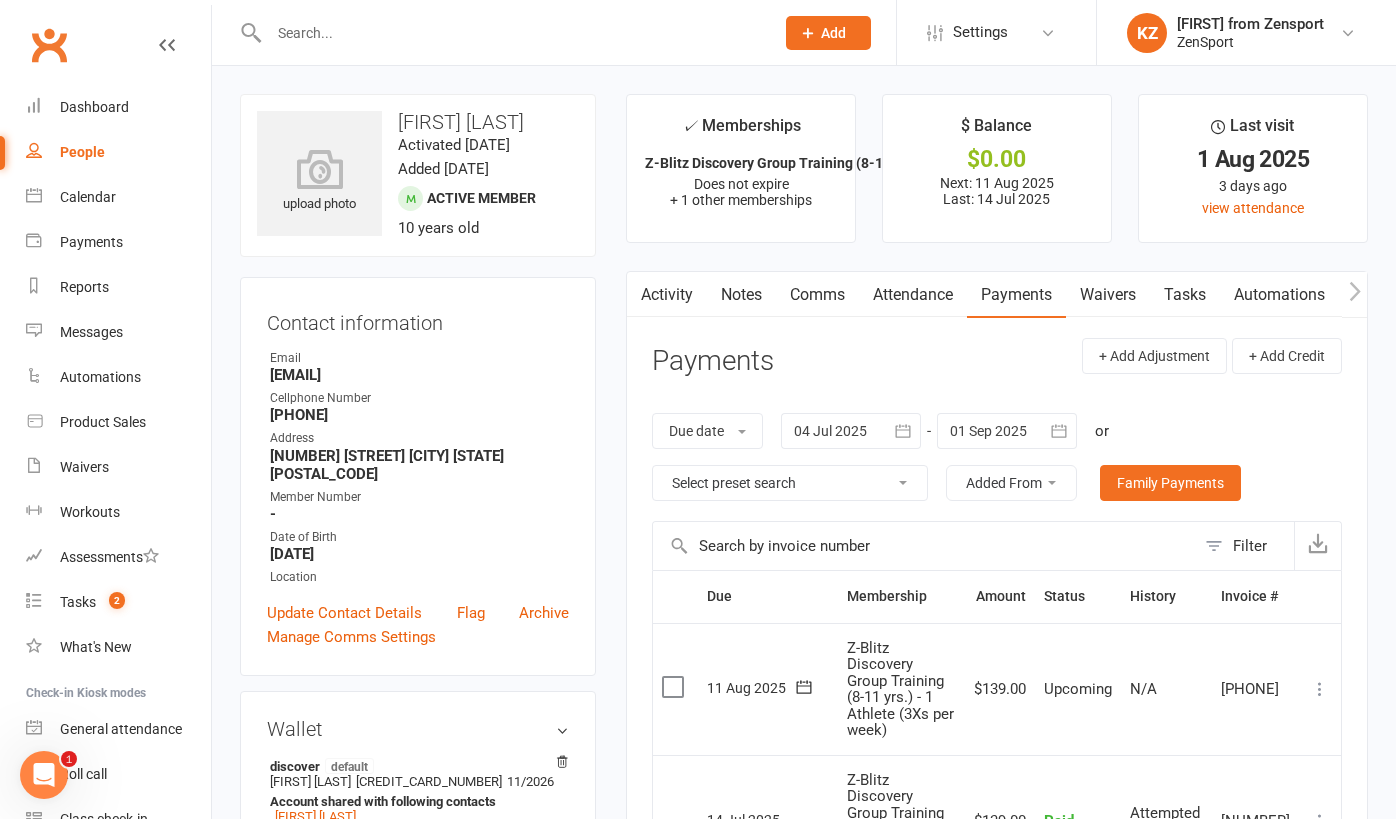click at bounding box center [1320, 689] 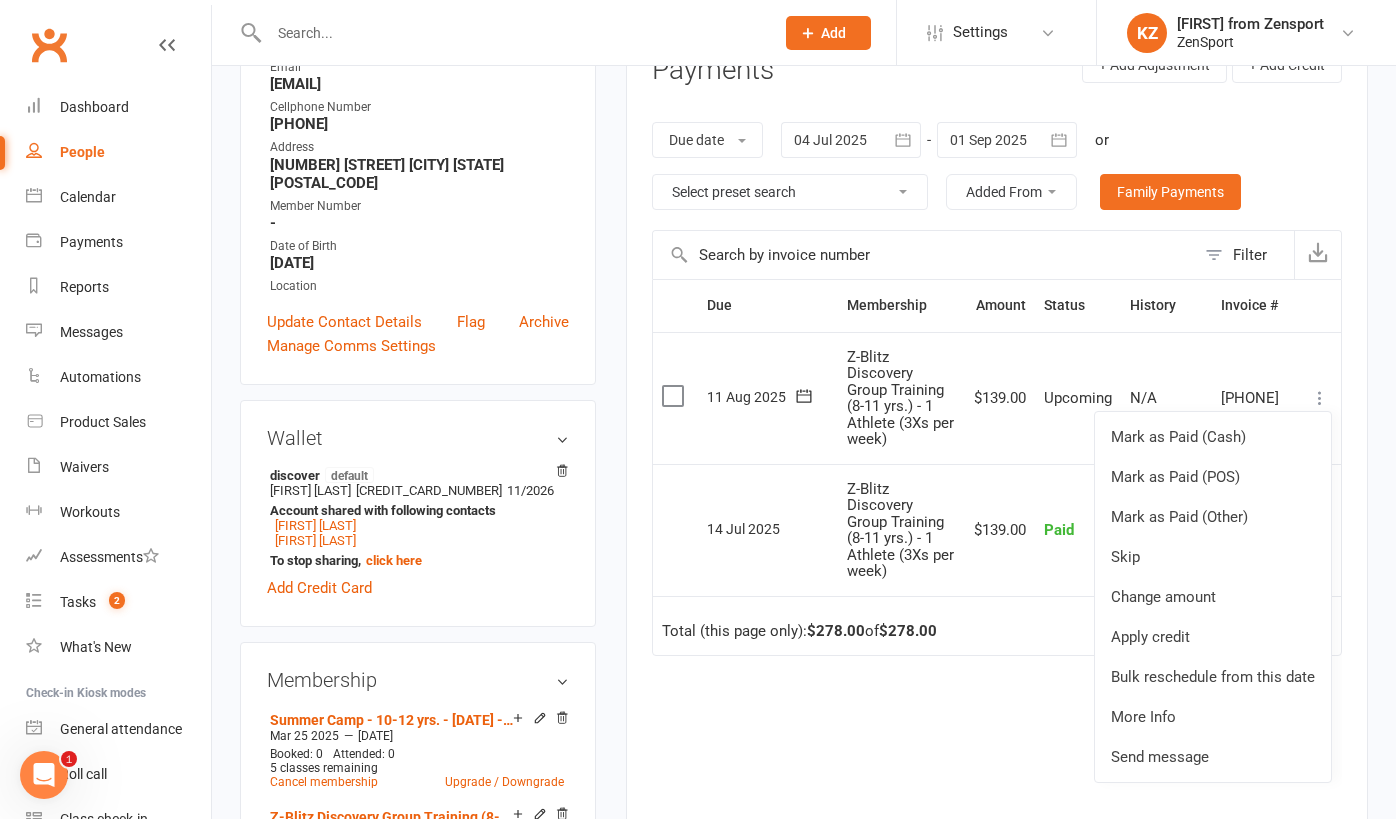 scroll, scrollTop: 340, scrollLeft: 0, axis: vertical 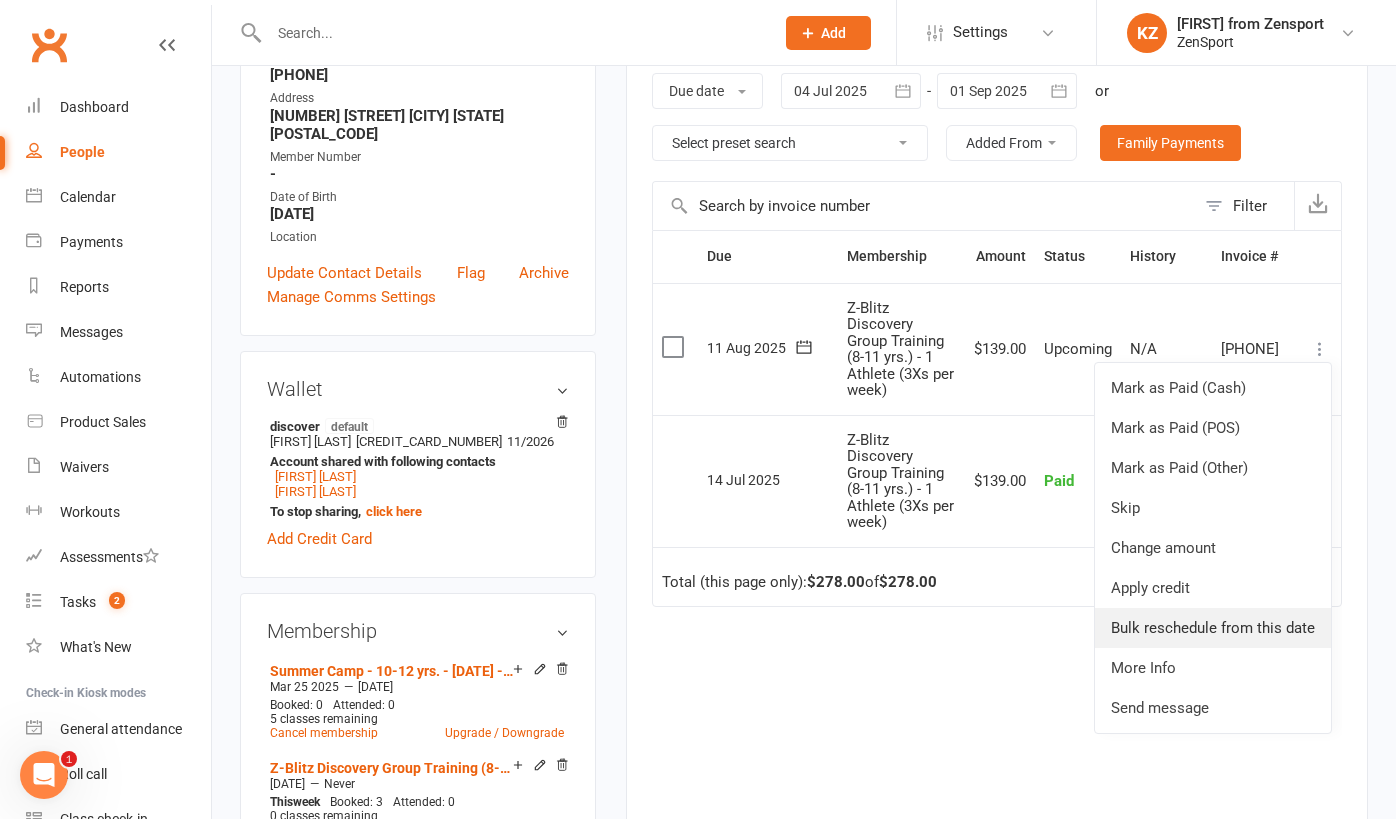 click on "Bulk reschedule from this date" at bounding box center (1213, 628) 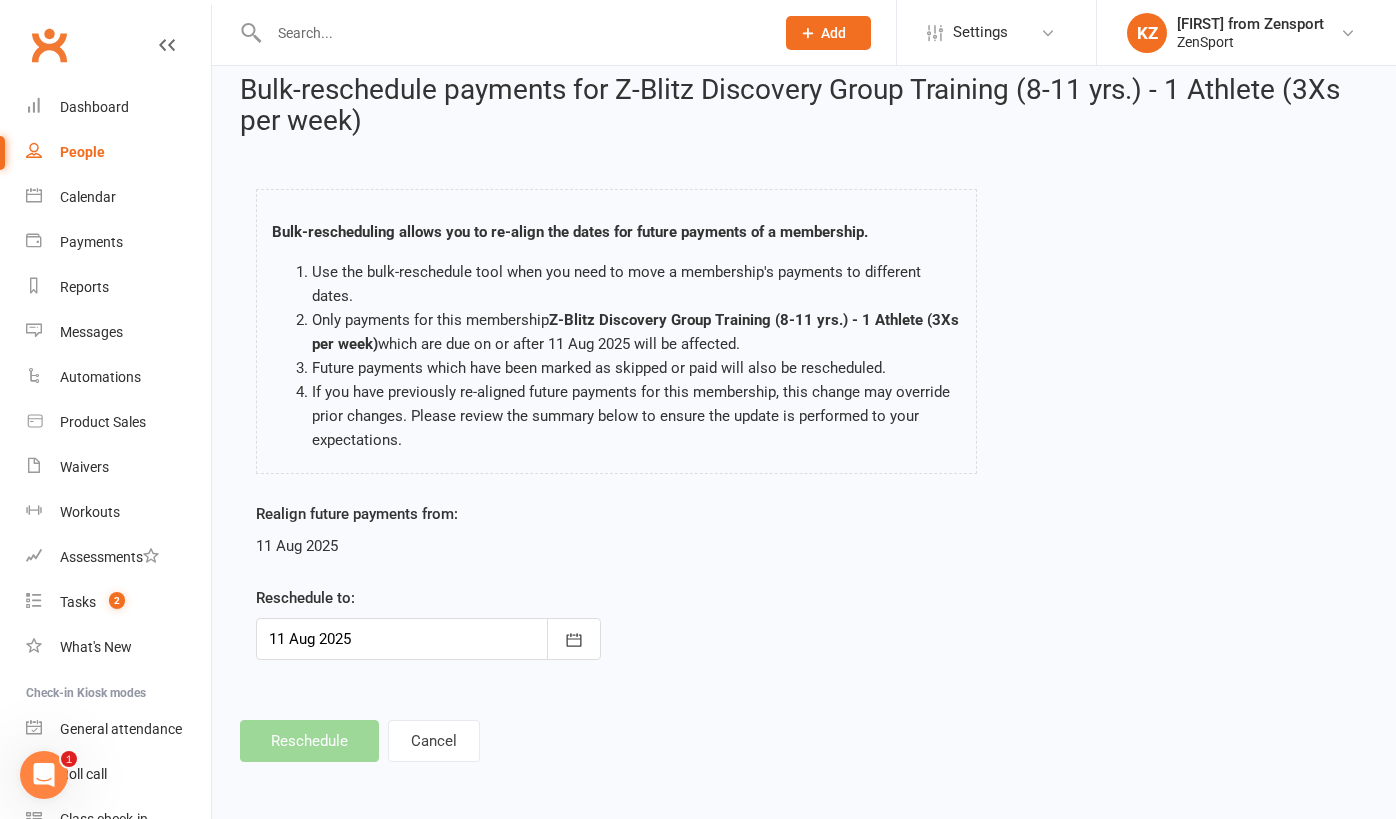 scroll, scrollTop: 0, scrollLeft: 0, axis: both 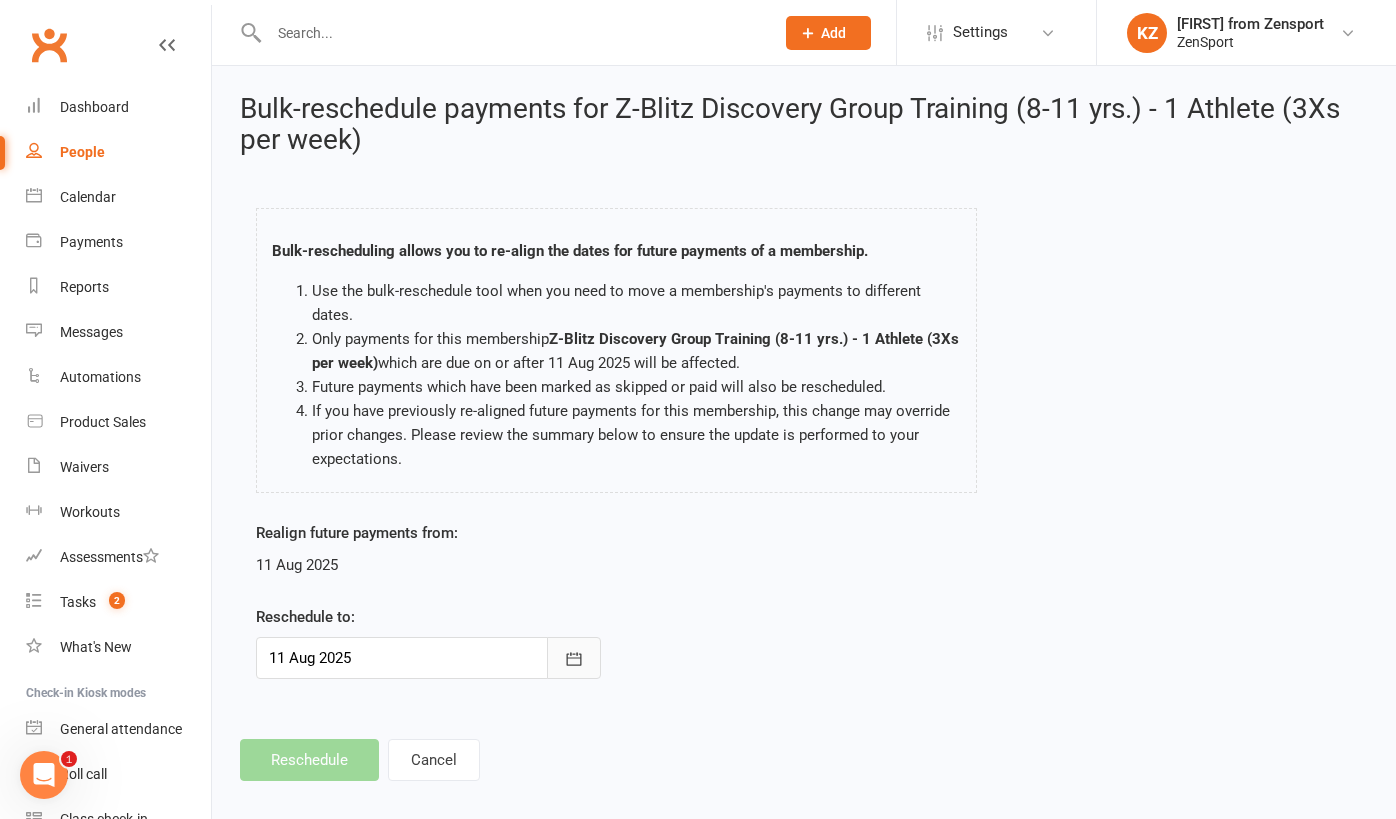 click 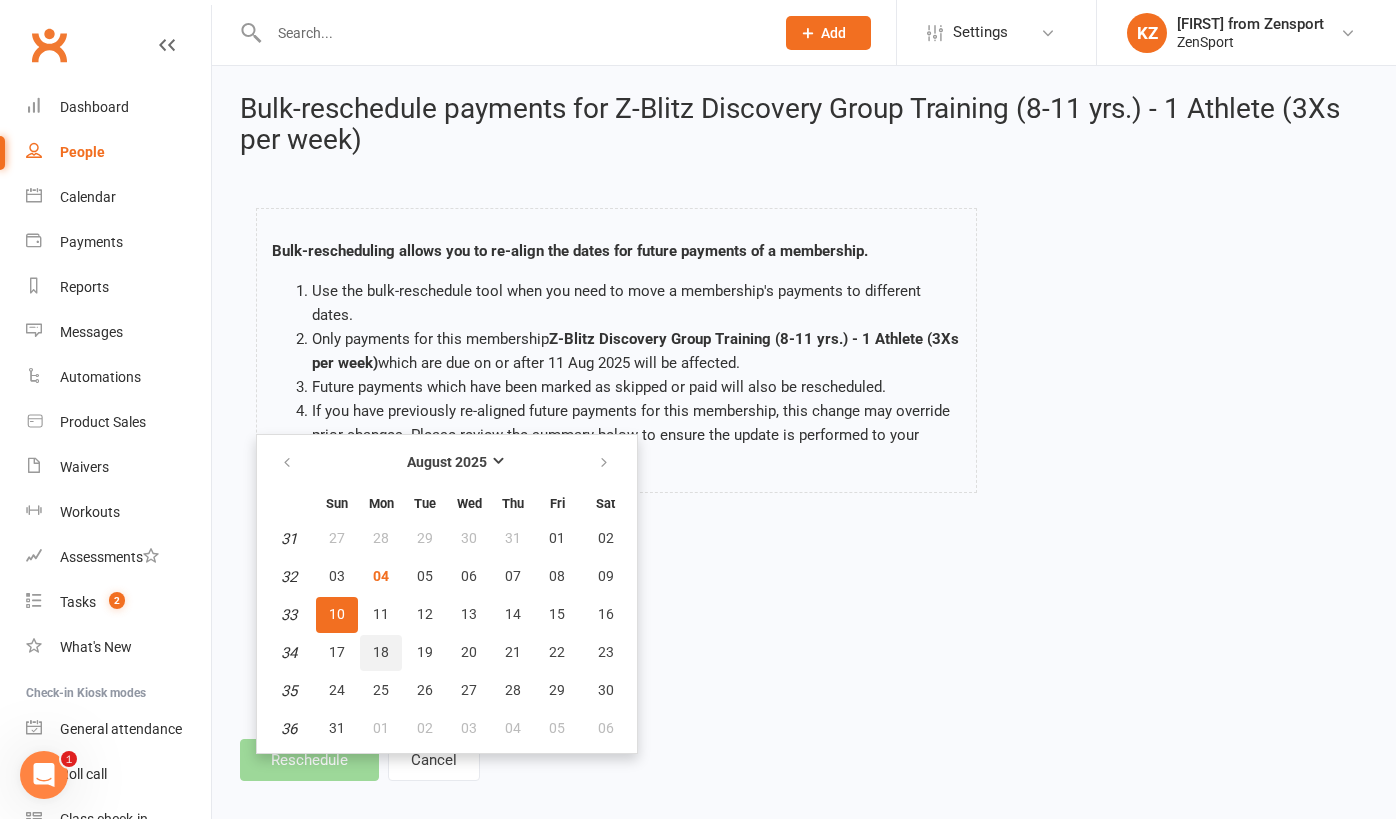 click on "18" at bounding box center [381, 652] 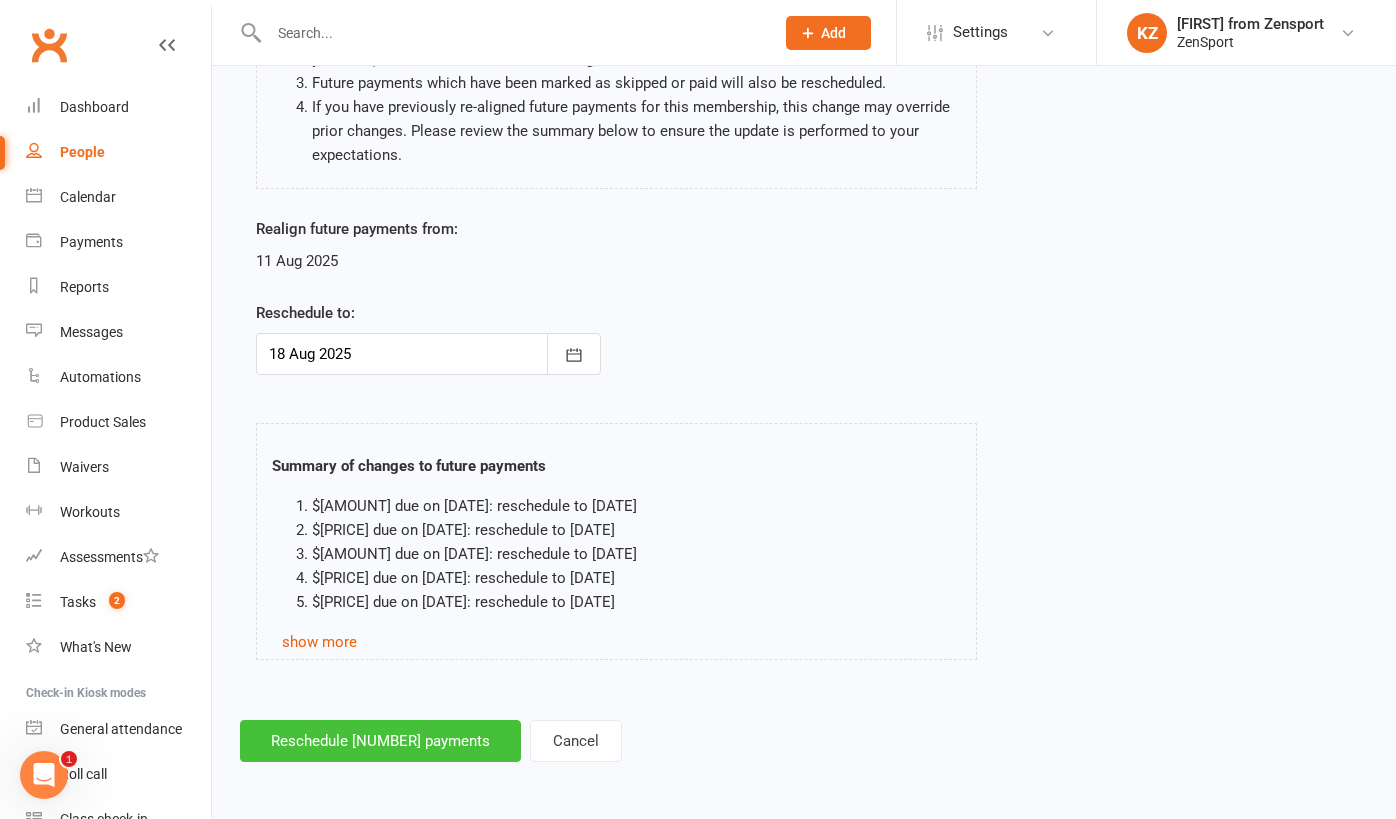 scroll, scrollTop: 319, scrollLeft: 0, axis: vertical 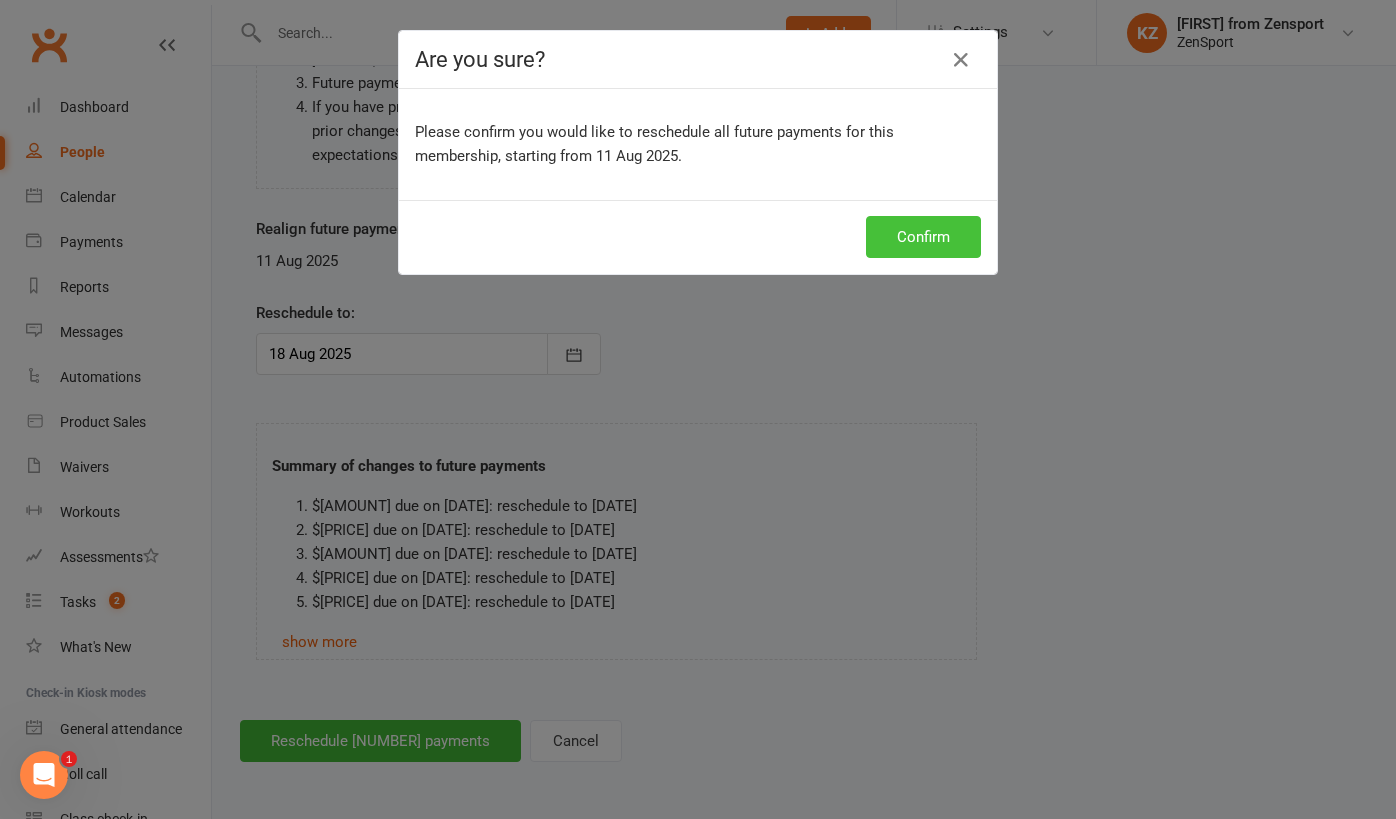 click on "Confirm" at bounding box center [923, 237] 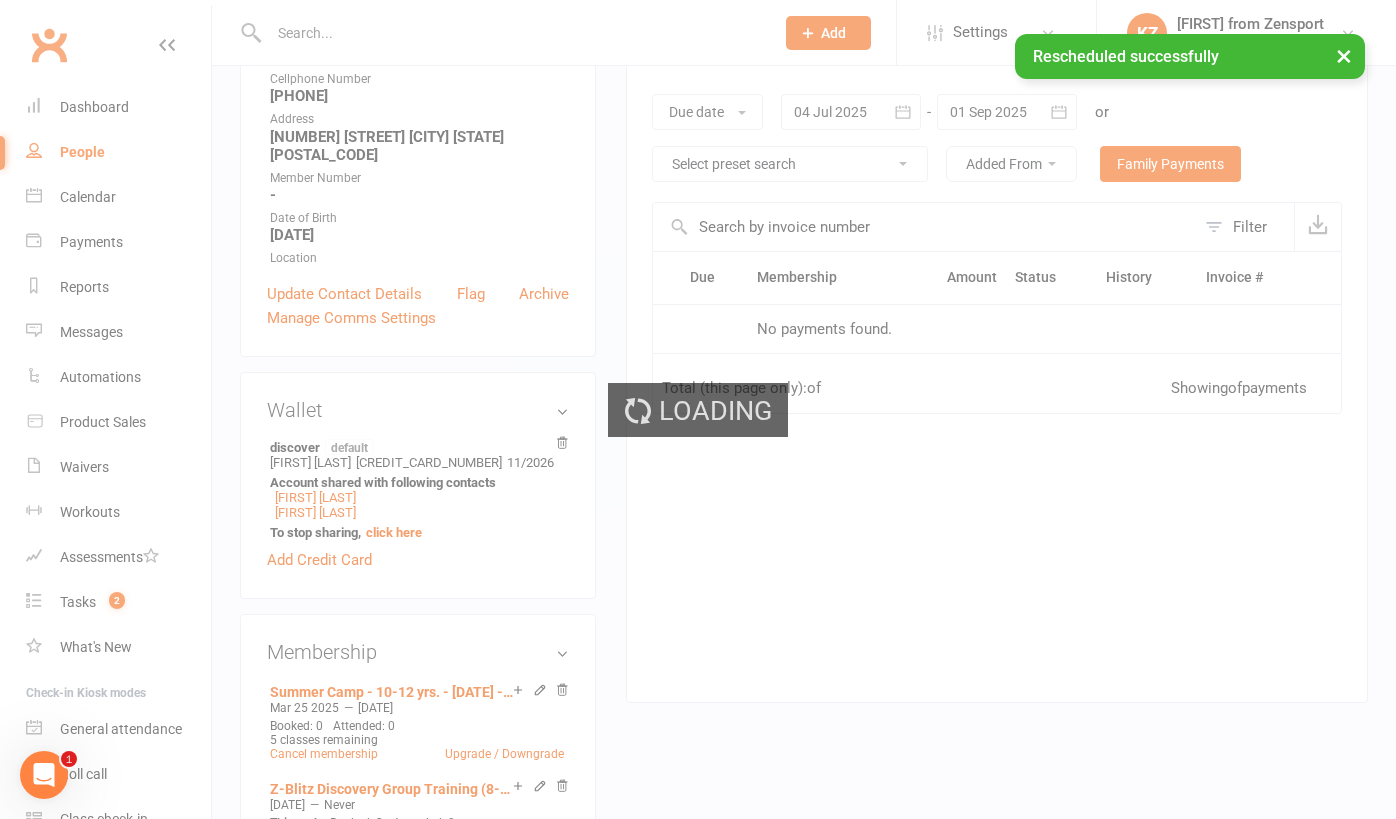 scroll, scrollTop: 0, scrollLeft: 0, axis: both 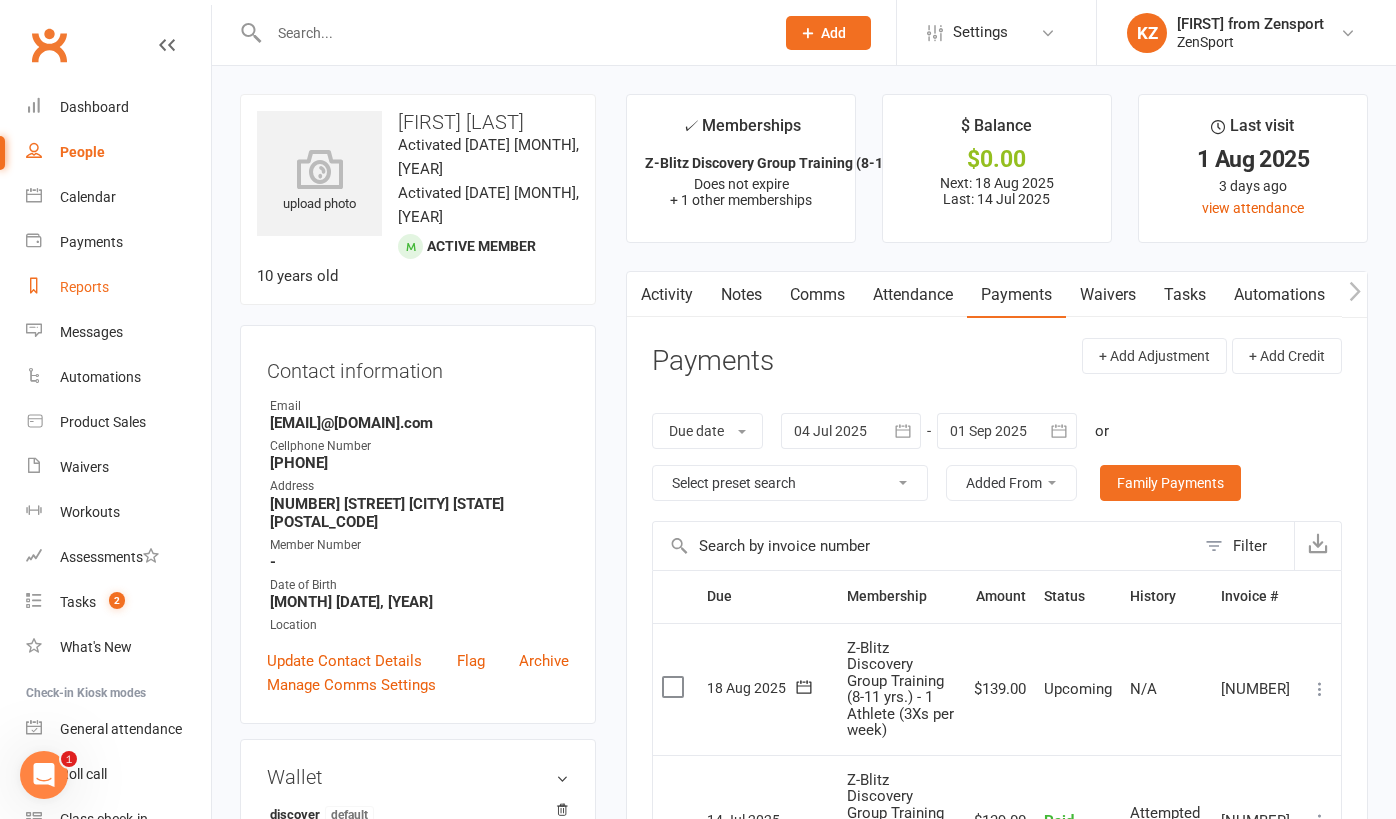 click on "Reports" at bounding box center [84, 287] 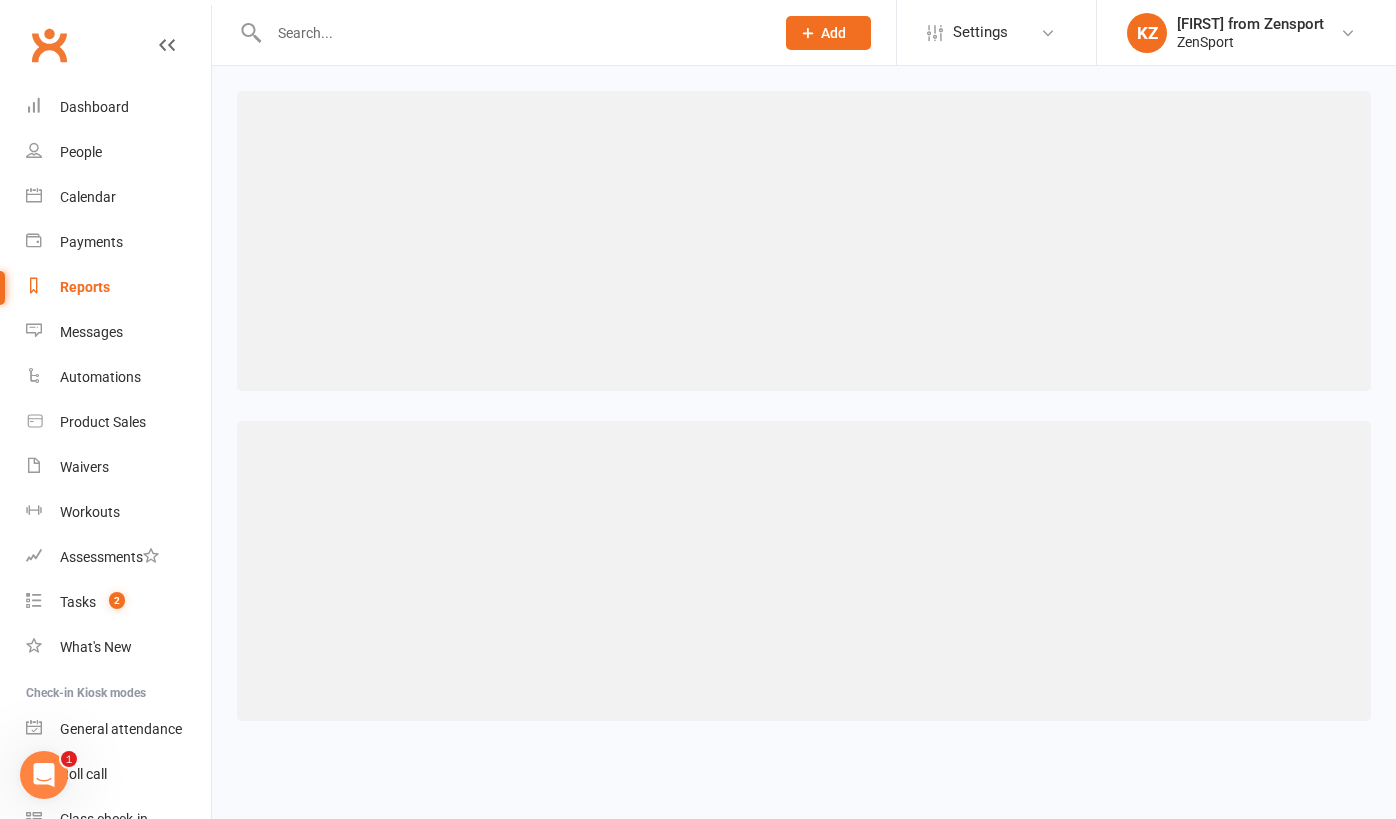select on "100" 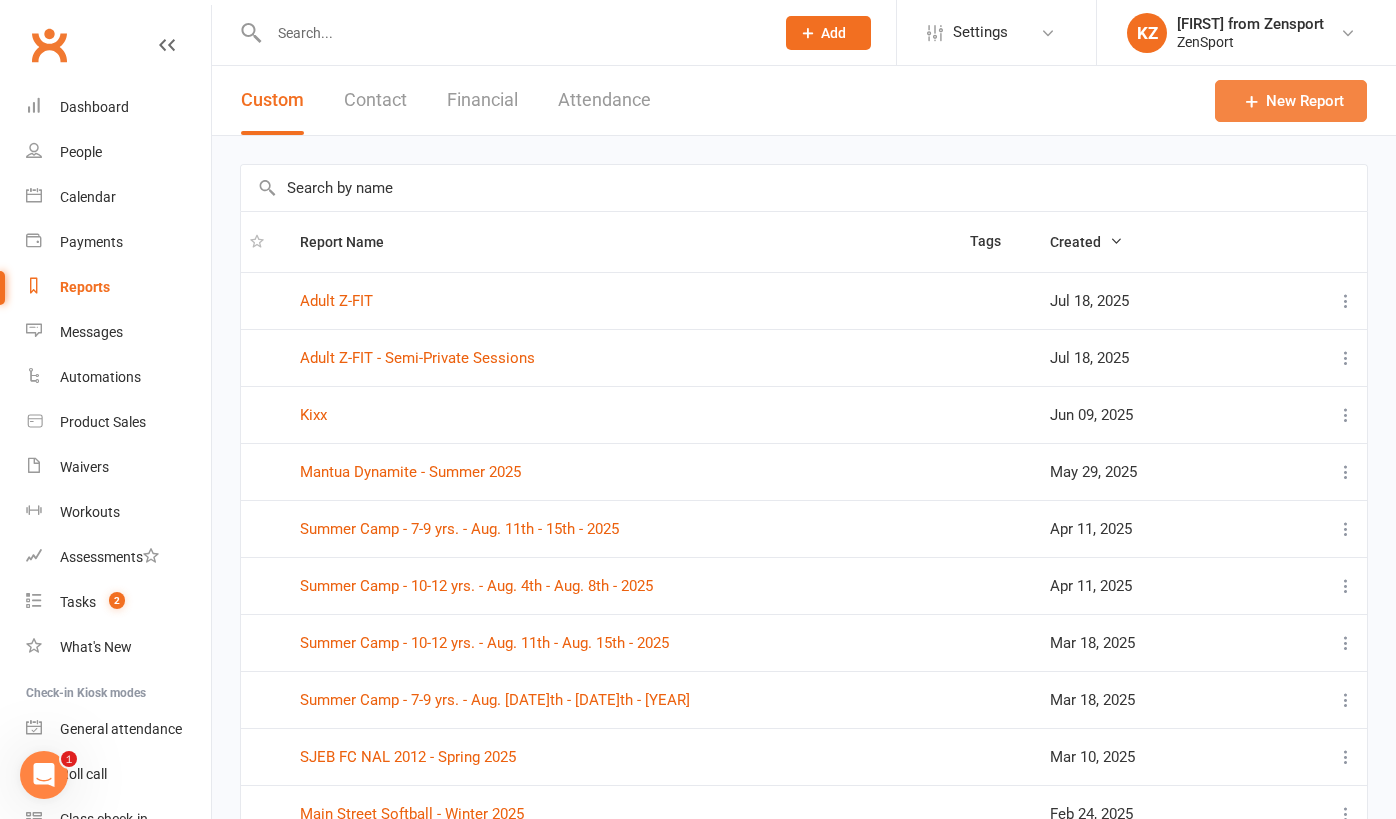 click on "New Report" at bounding box center [1291, 101] 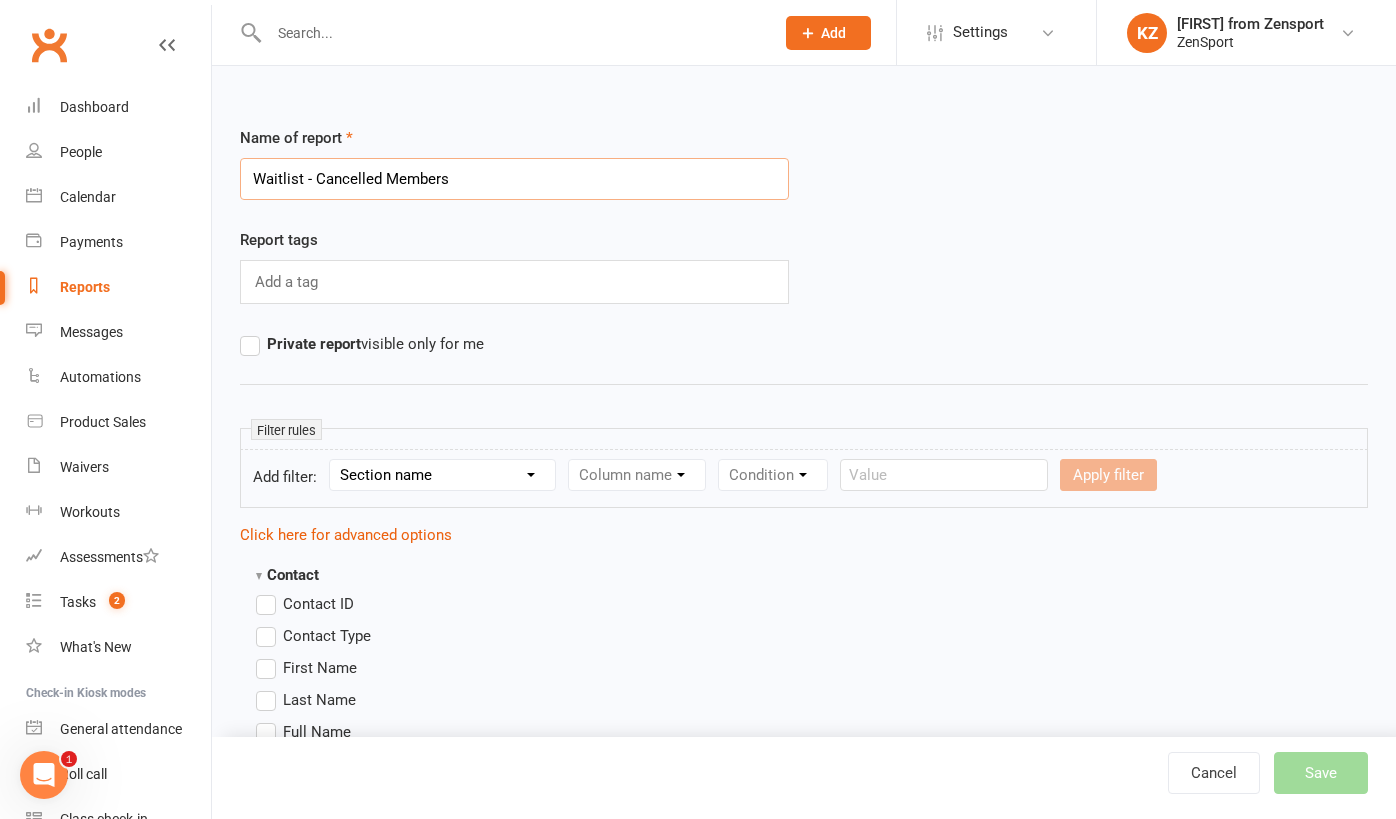 type on "Waitlist - Cancelled Members" 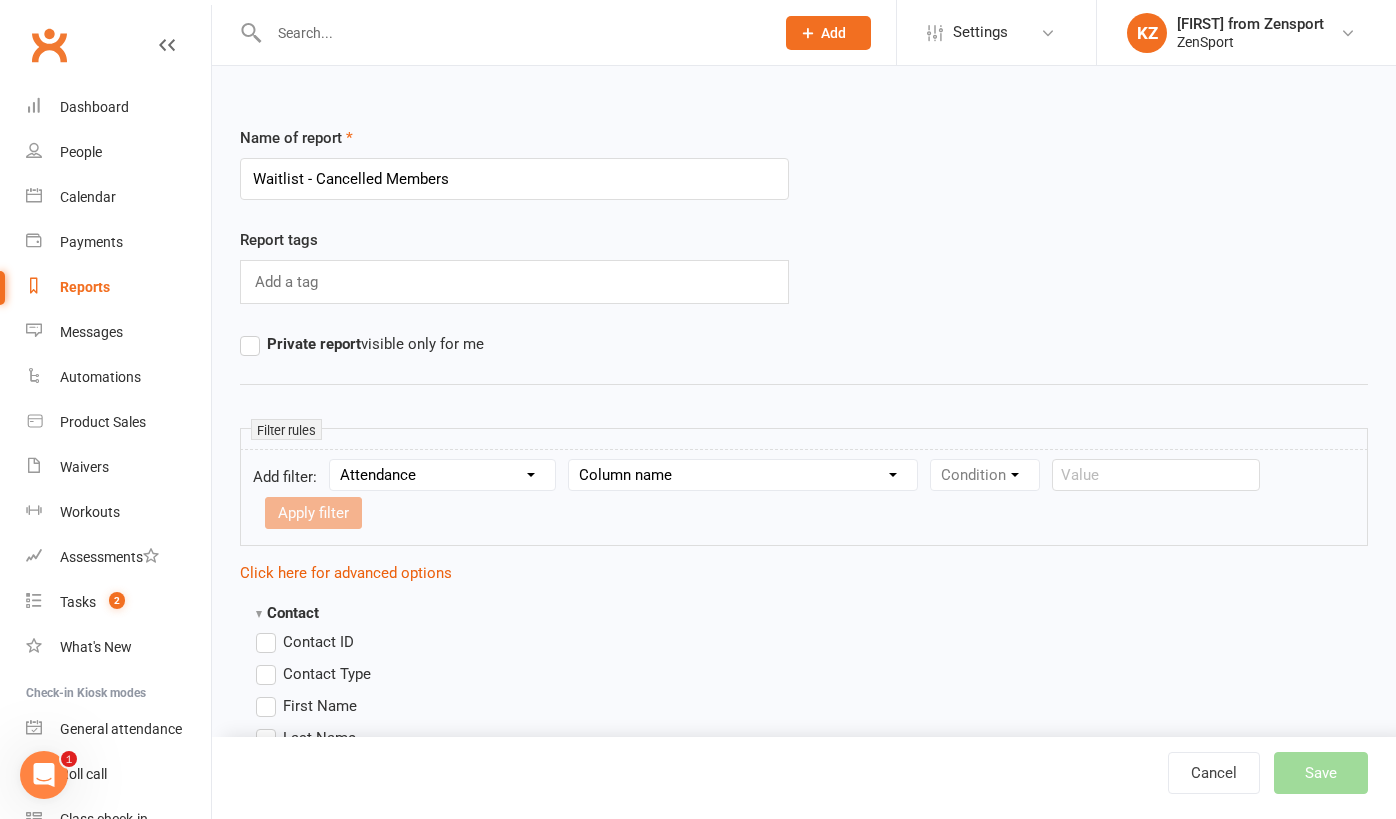 select on "3" 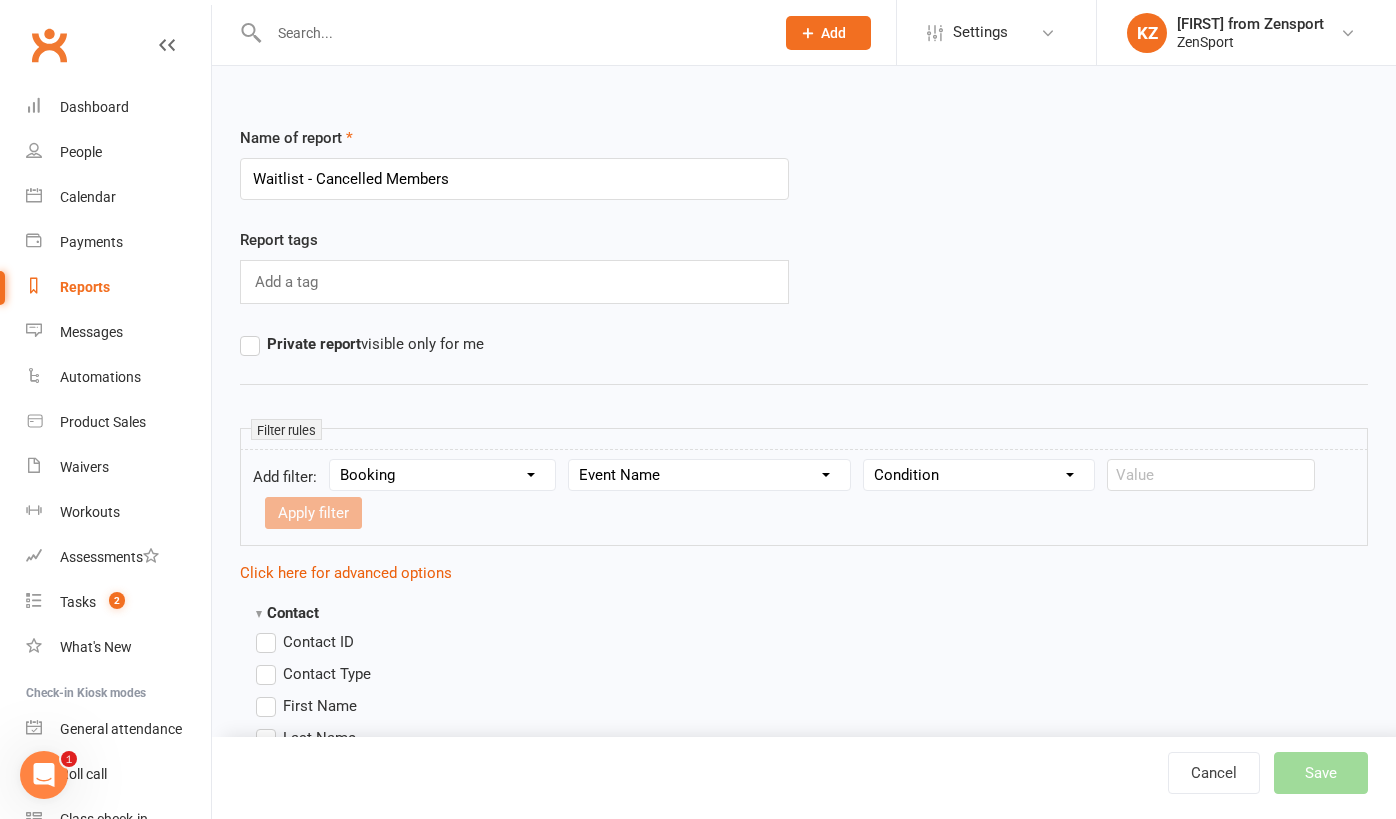 select on "1" 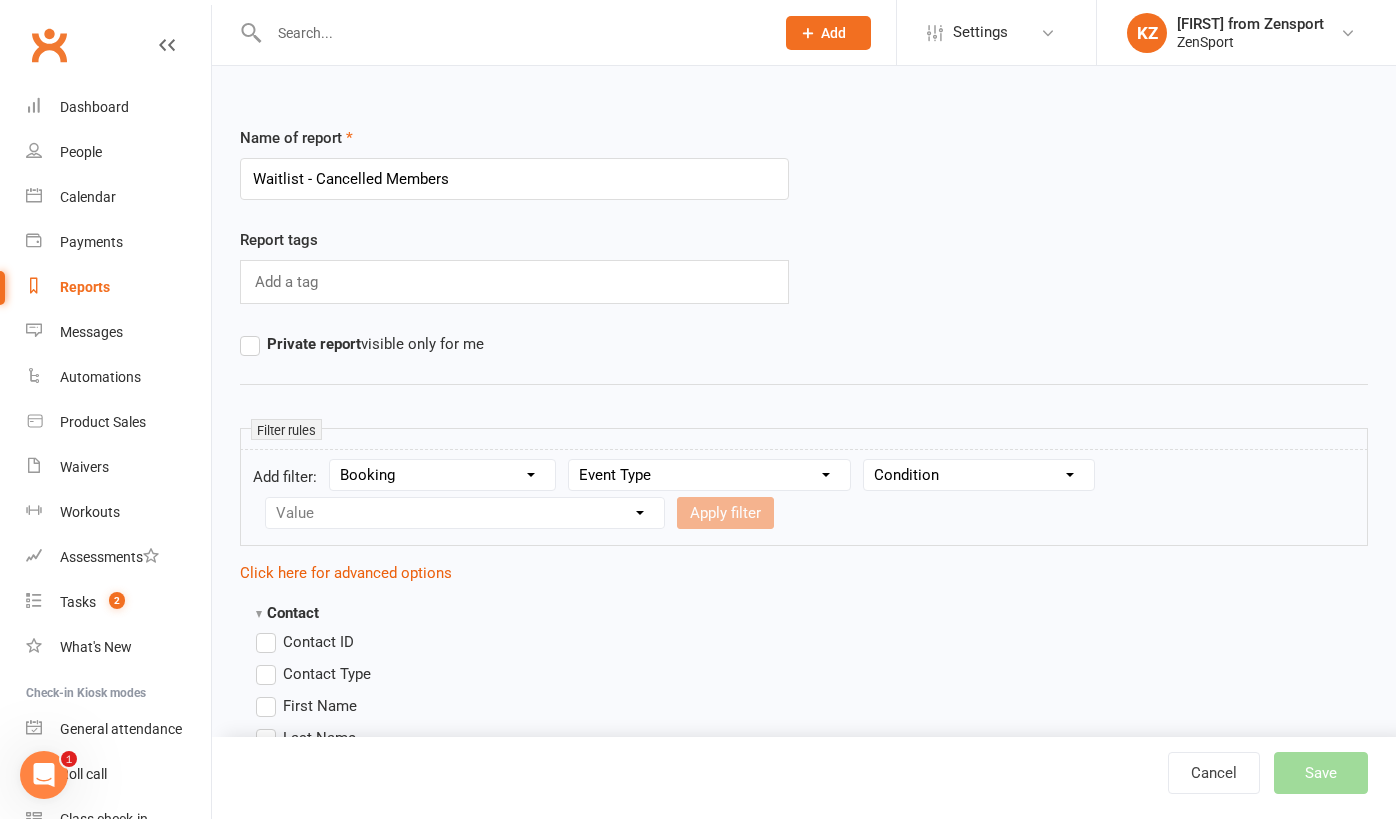 select on "0" 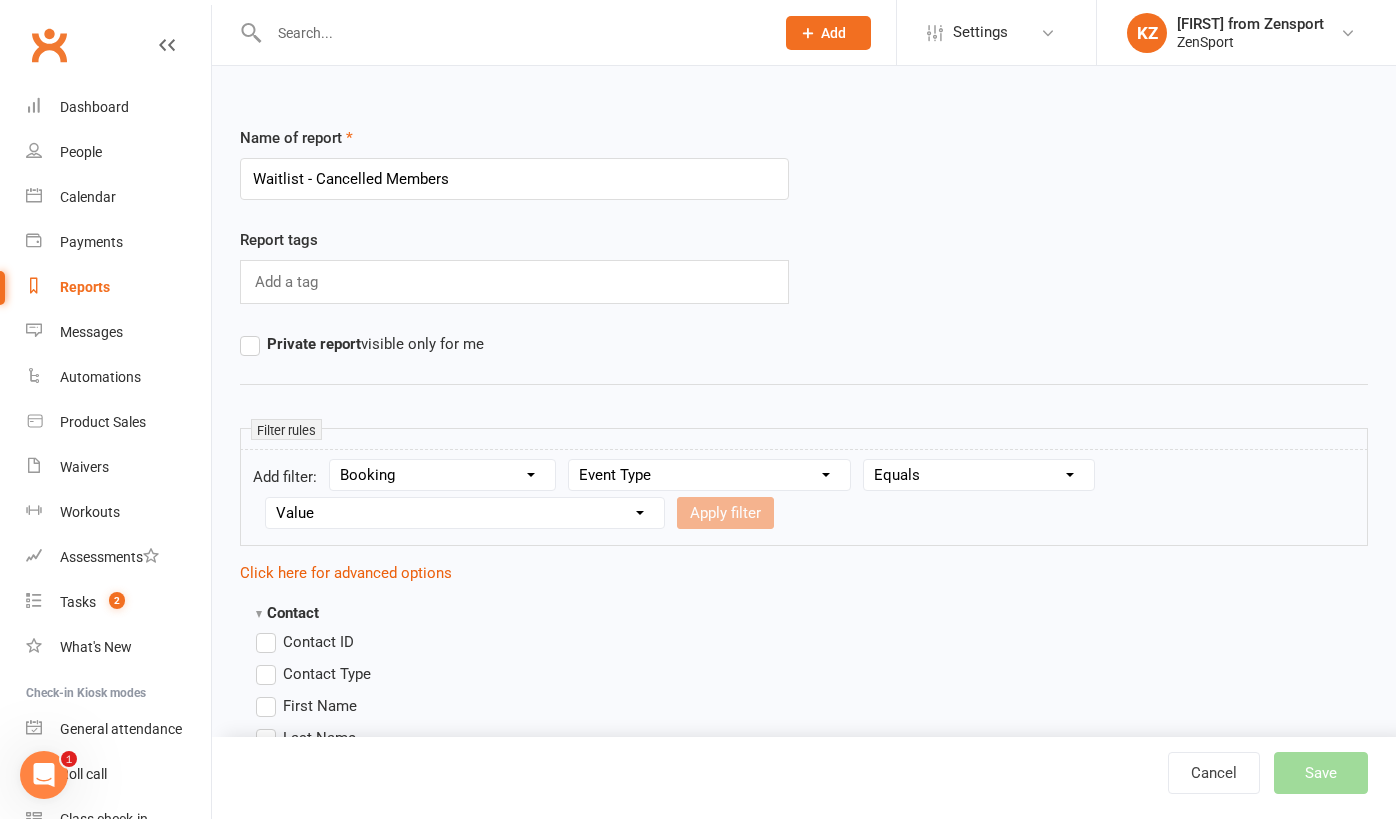 select on "4" 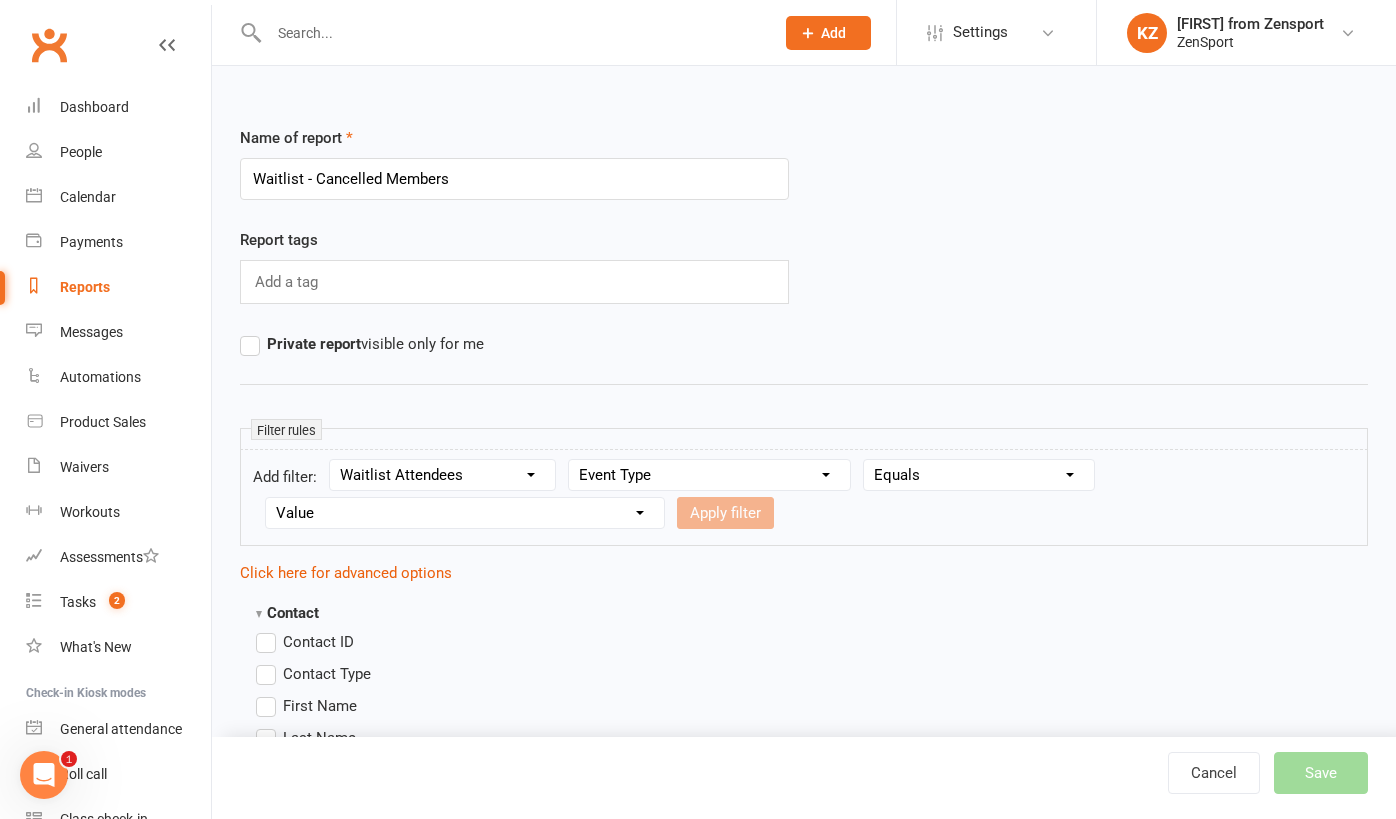 select 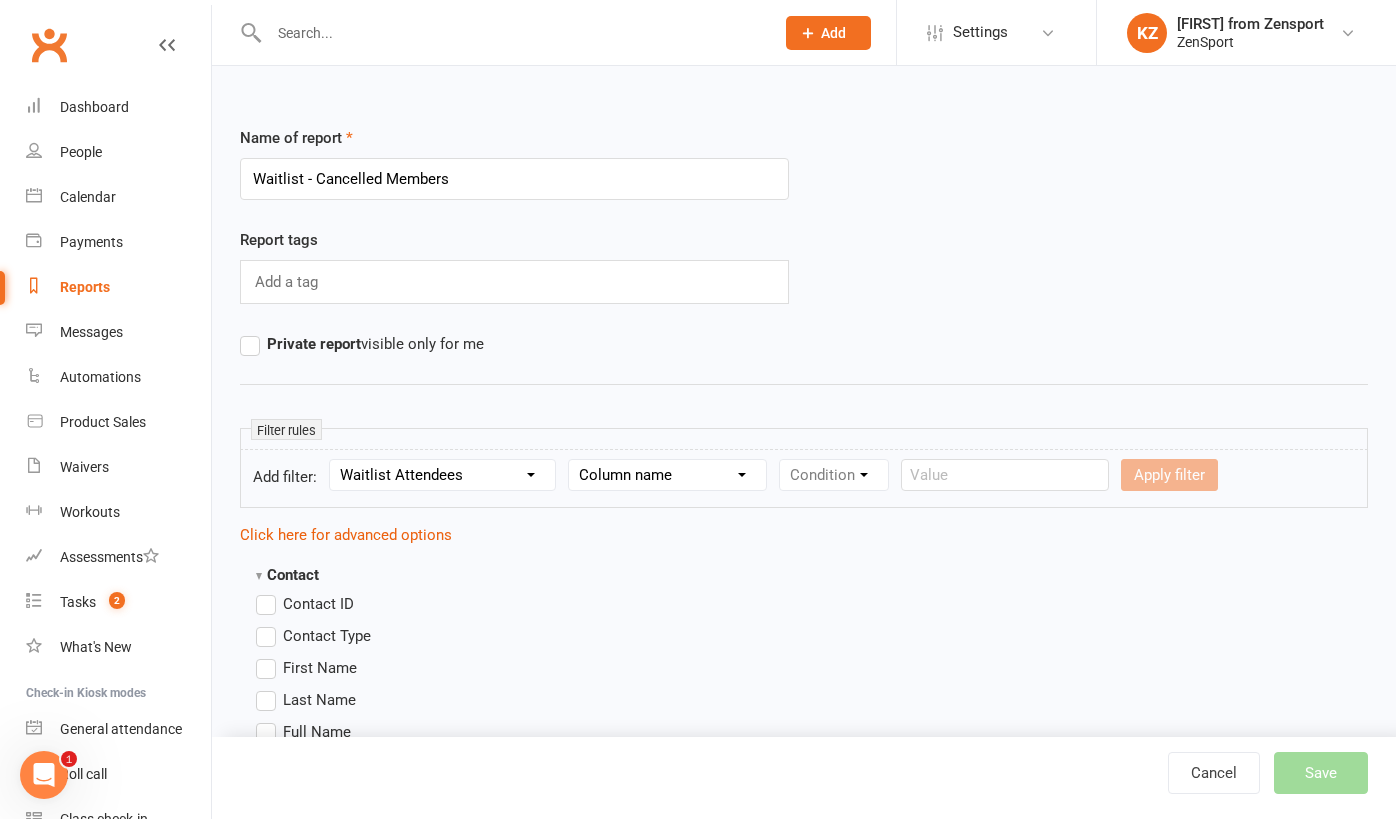 select on "2" 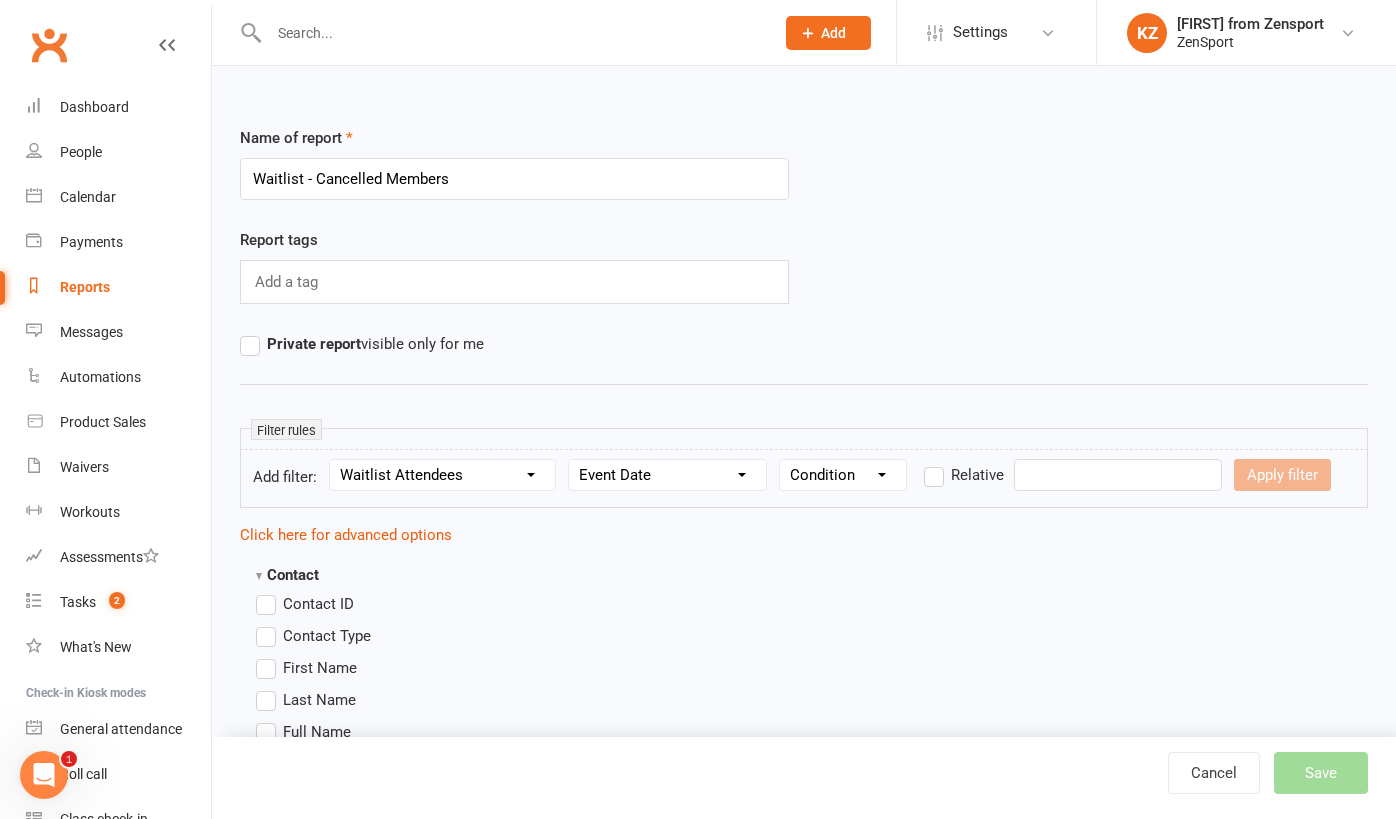 select on "3" 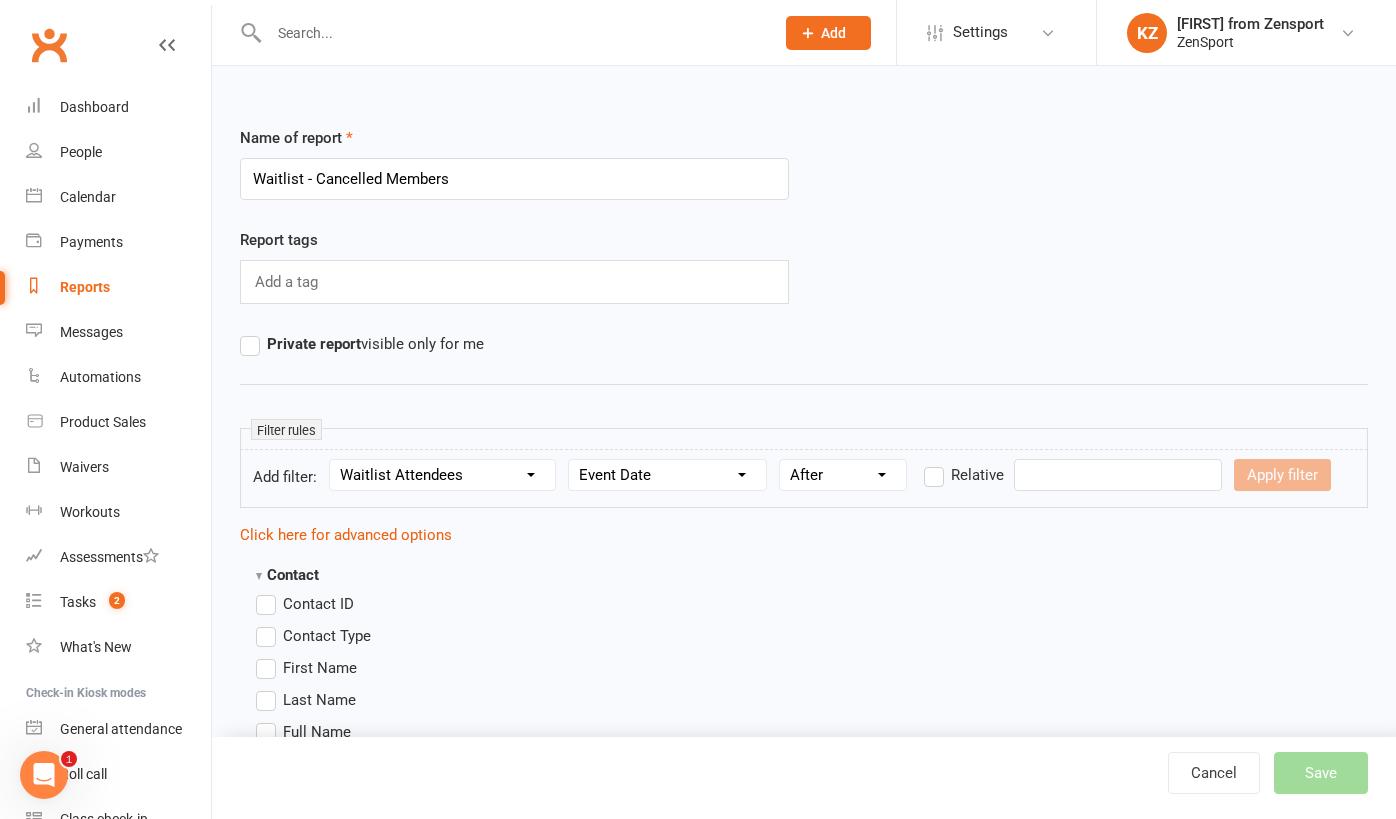 click at bounding box center (1118, 475) 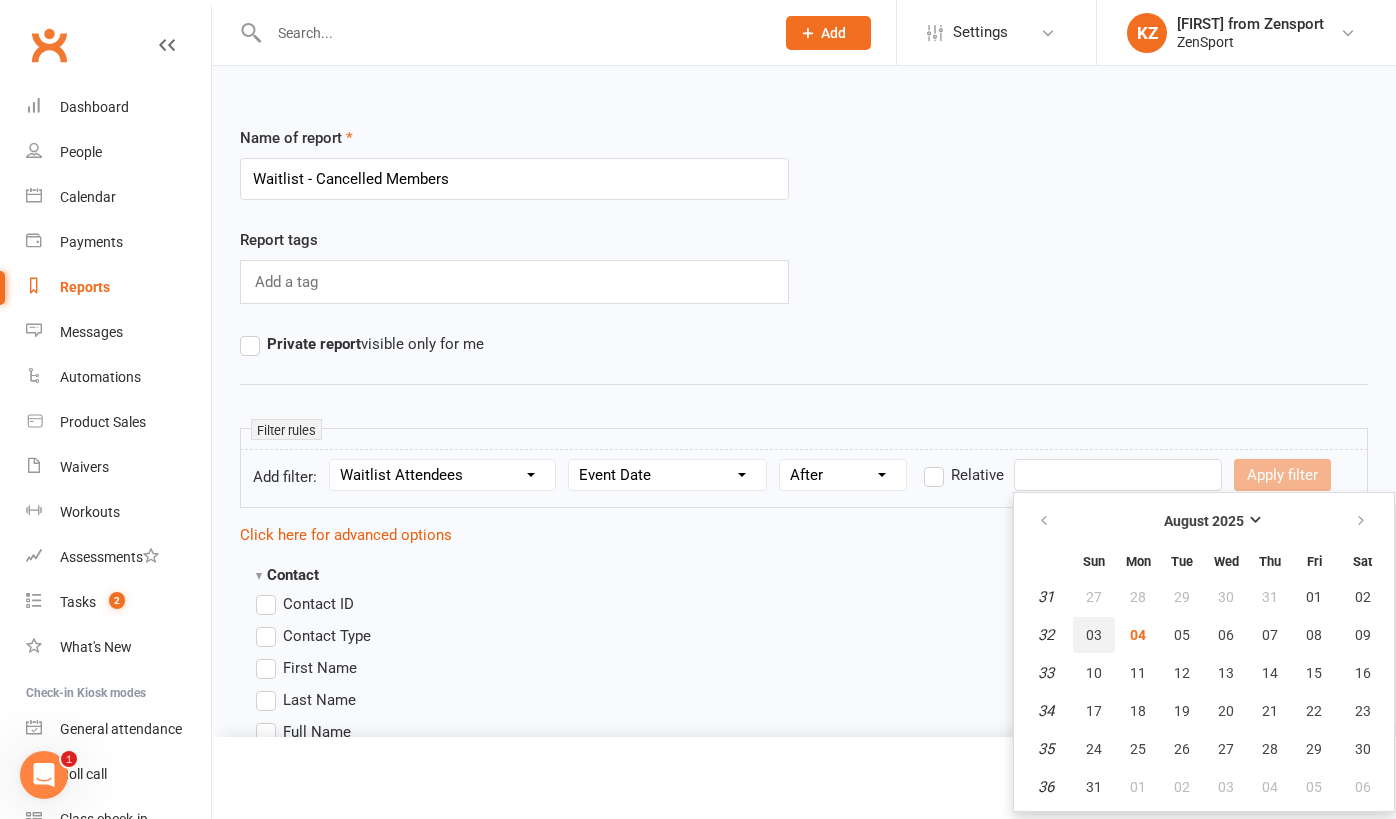 click on "03" at bounding box center (1094, 635) 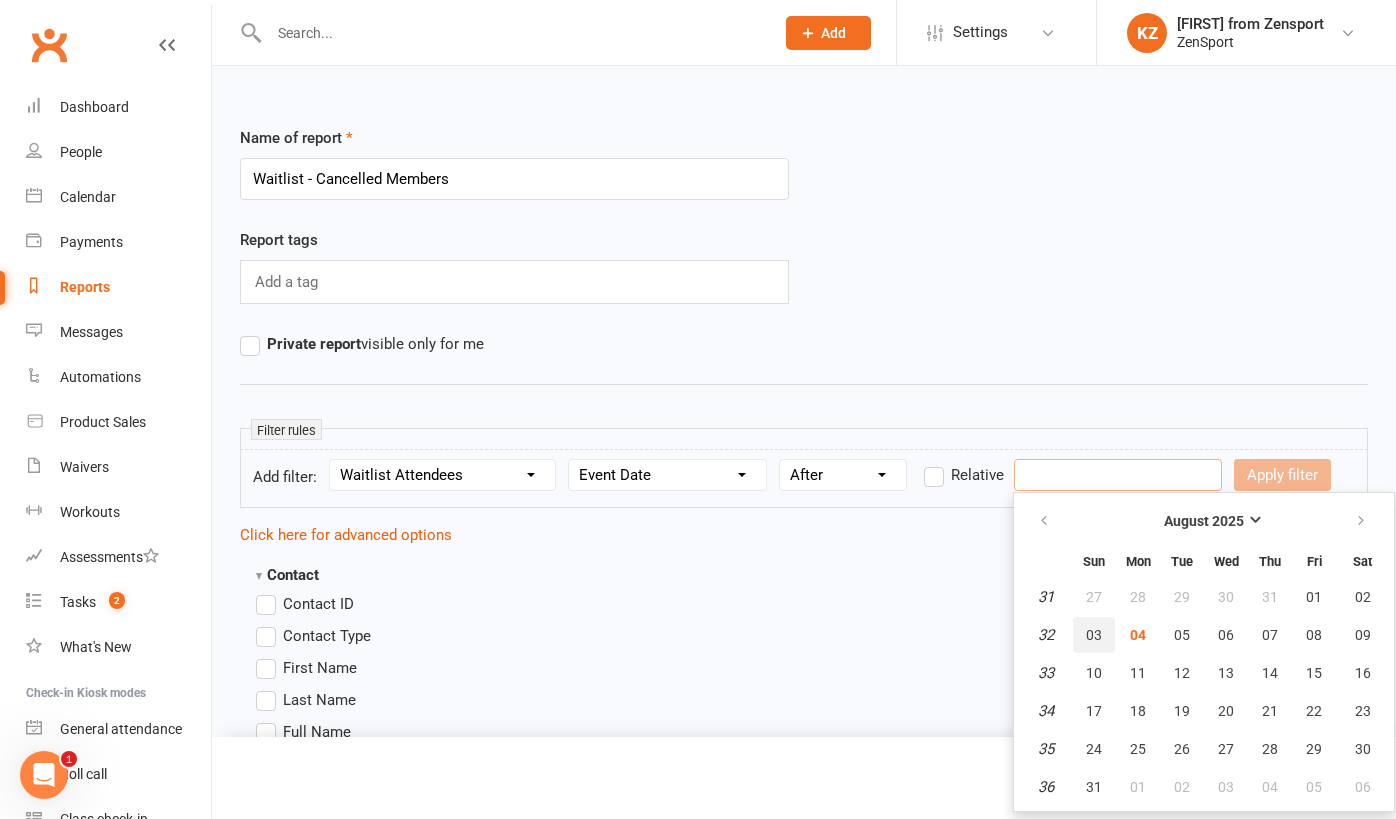 type on "03 Aug 2025" 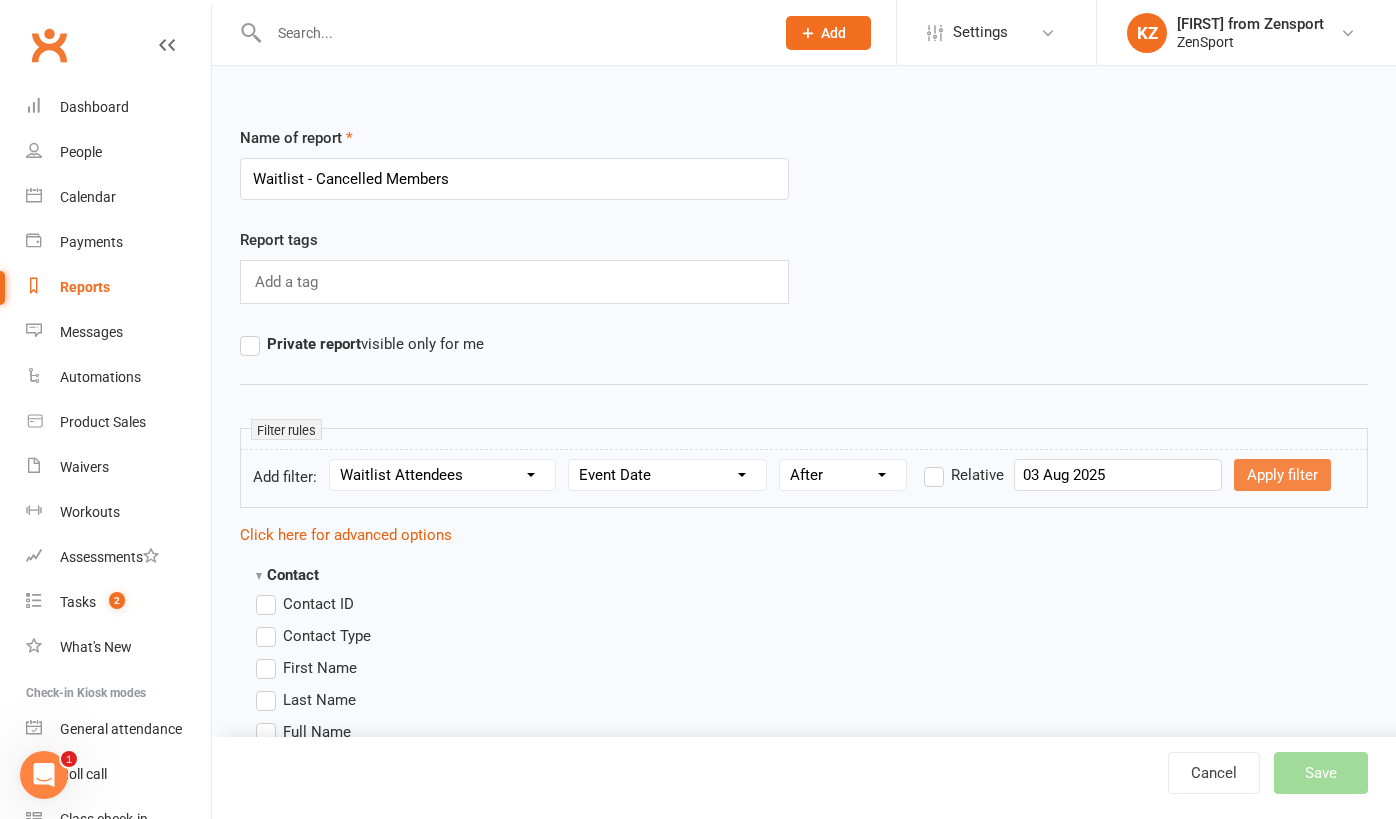 click on "Apply filter" at bounding box center (1282, 475) 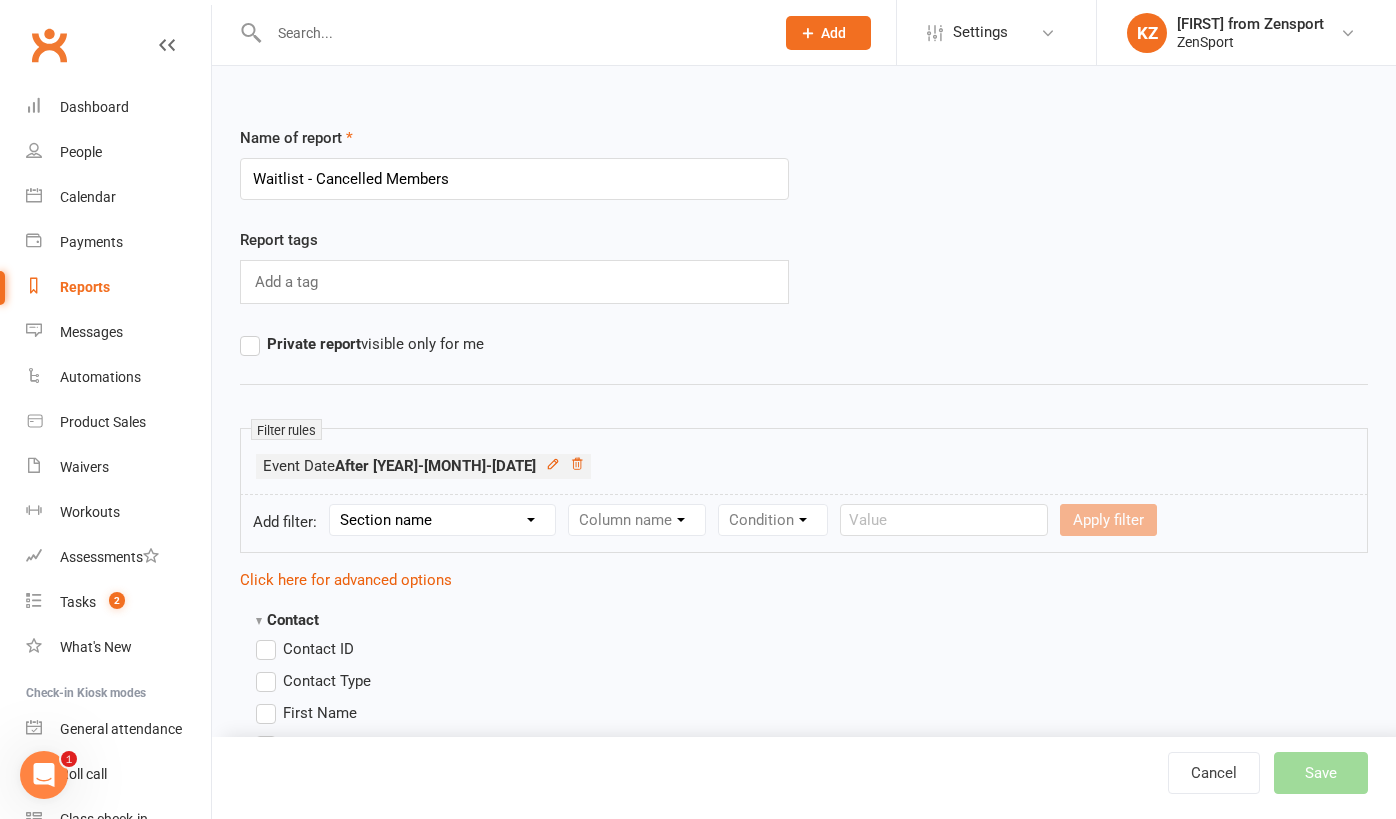select on "4" 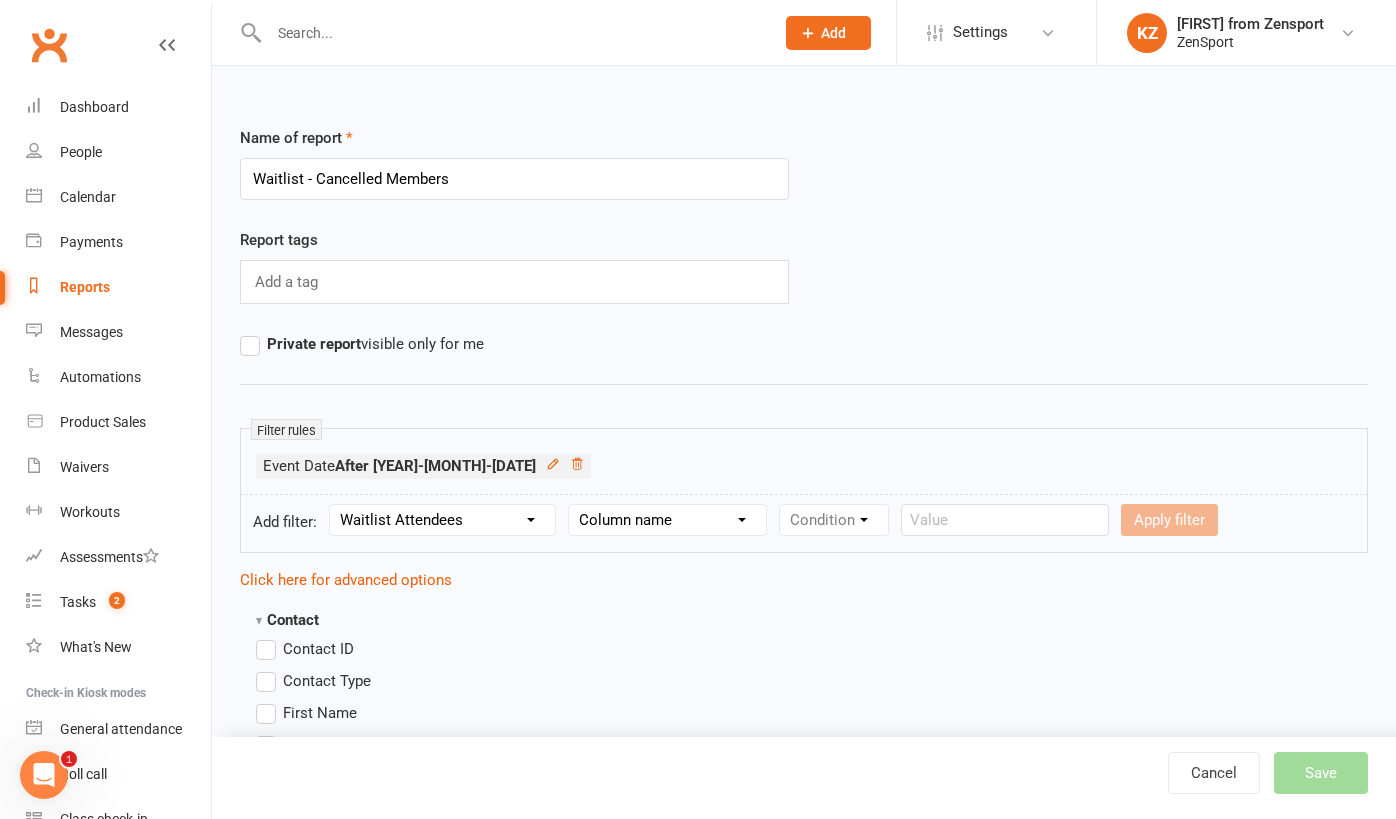select on "2" 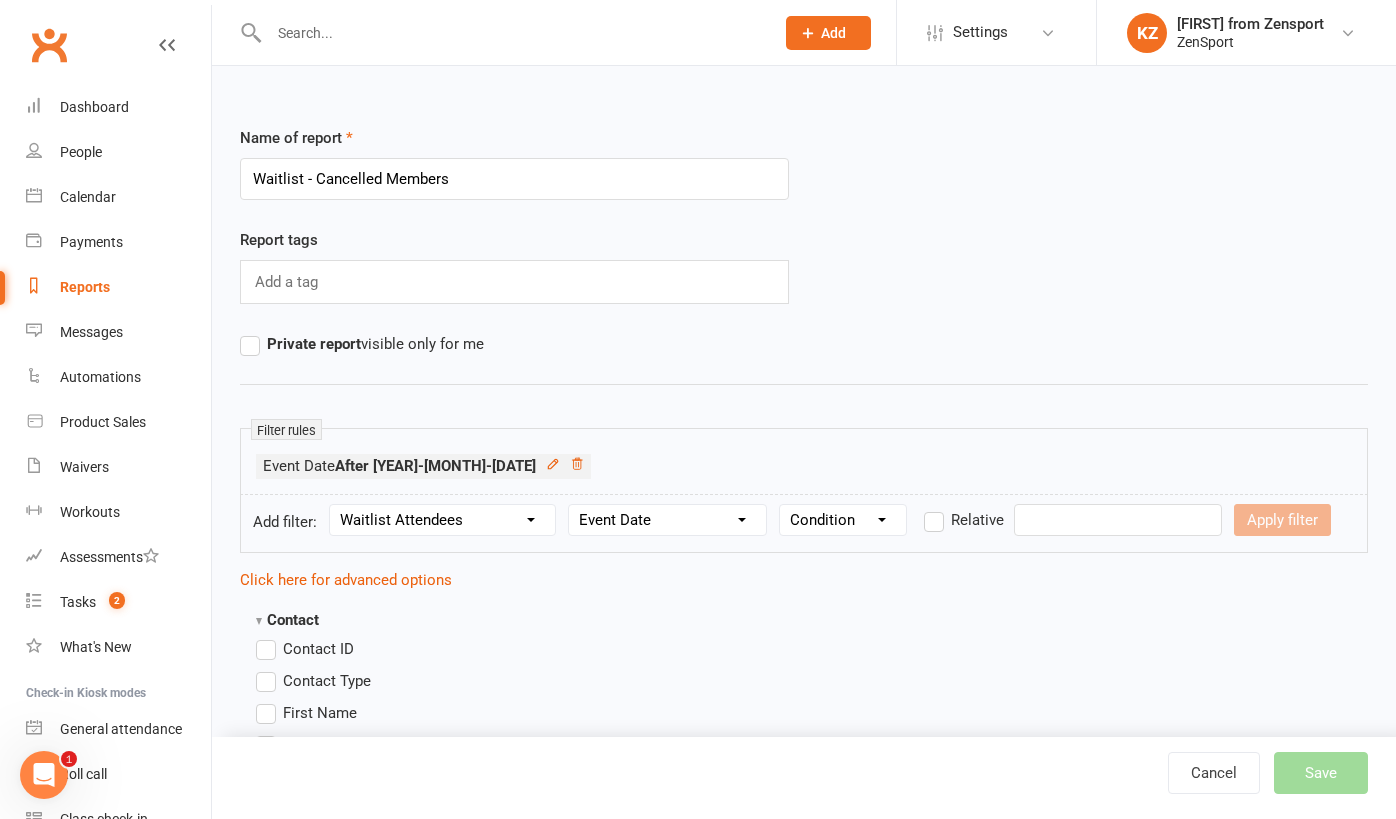 select on "2" 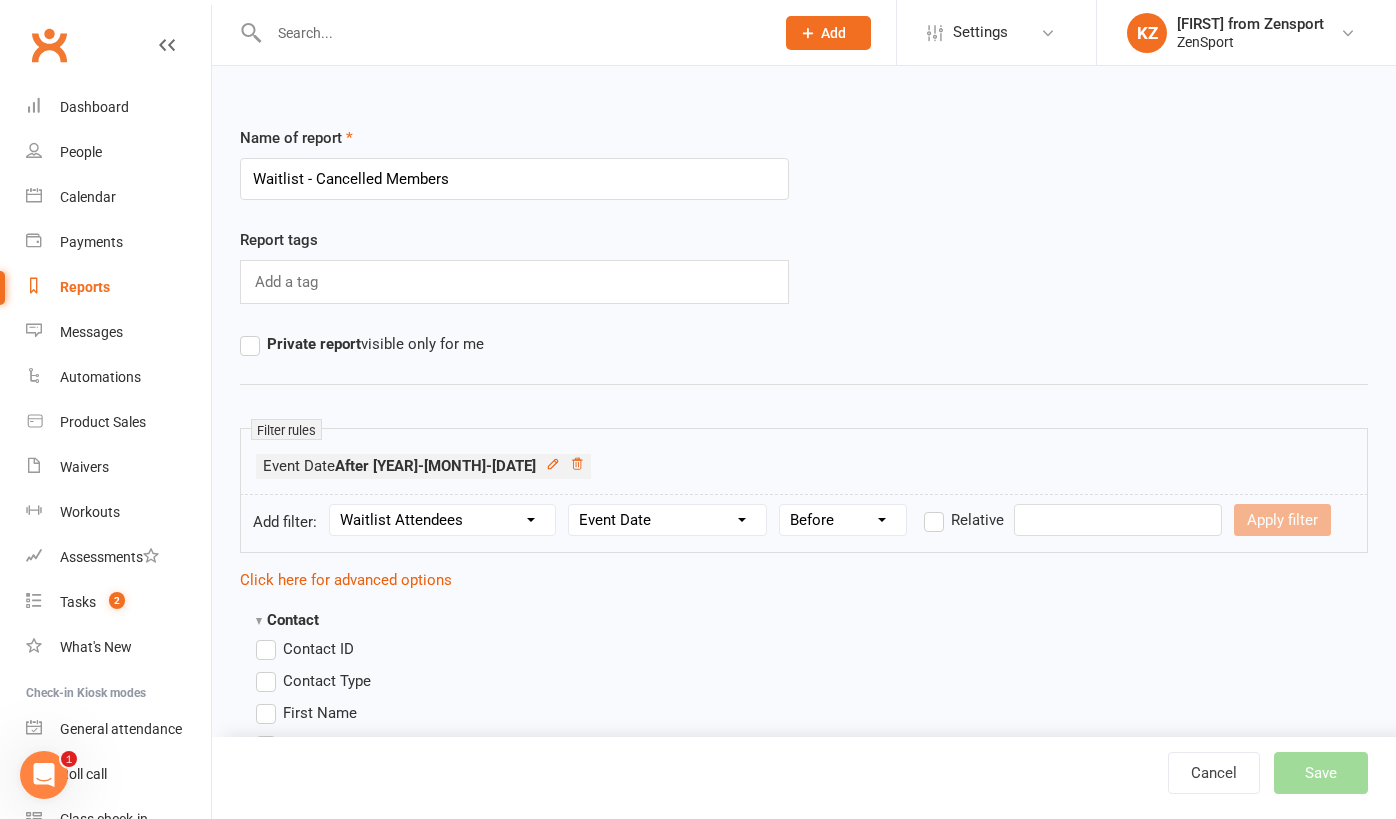 click on "Prospect
Member
Non-attending contact
Class / event
Appointment
Task
Membership plan
Bulk message
Add
Settings Membership Plans Event Templates Appointment Types Website Customize Contacts Users Account Profile Clubworx API KZ Kristen from Zensport ZenSport My profile Help Terms & conditions  Privacy policy  Sign out Clubworx Dashboard People Calendar Payments Reports Messages   Automations   Product Sales Waivers   Workouts   Assessments  Tasks   2 What's New Check-in Kiosk modes General attendance Roll call Class check-in × × × Name of report Waitlist - Cancelled Members Report tags Add a tag Private report  visible only for me Filter rules Event Date  After 2025-08-03 Add filter:  Section name Contact Attendance Aggregate Payment Booking Waitlist Attendees Is" at bounding box center [698, 1448] 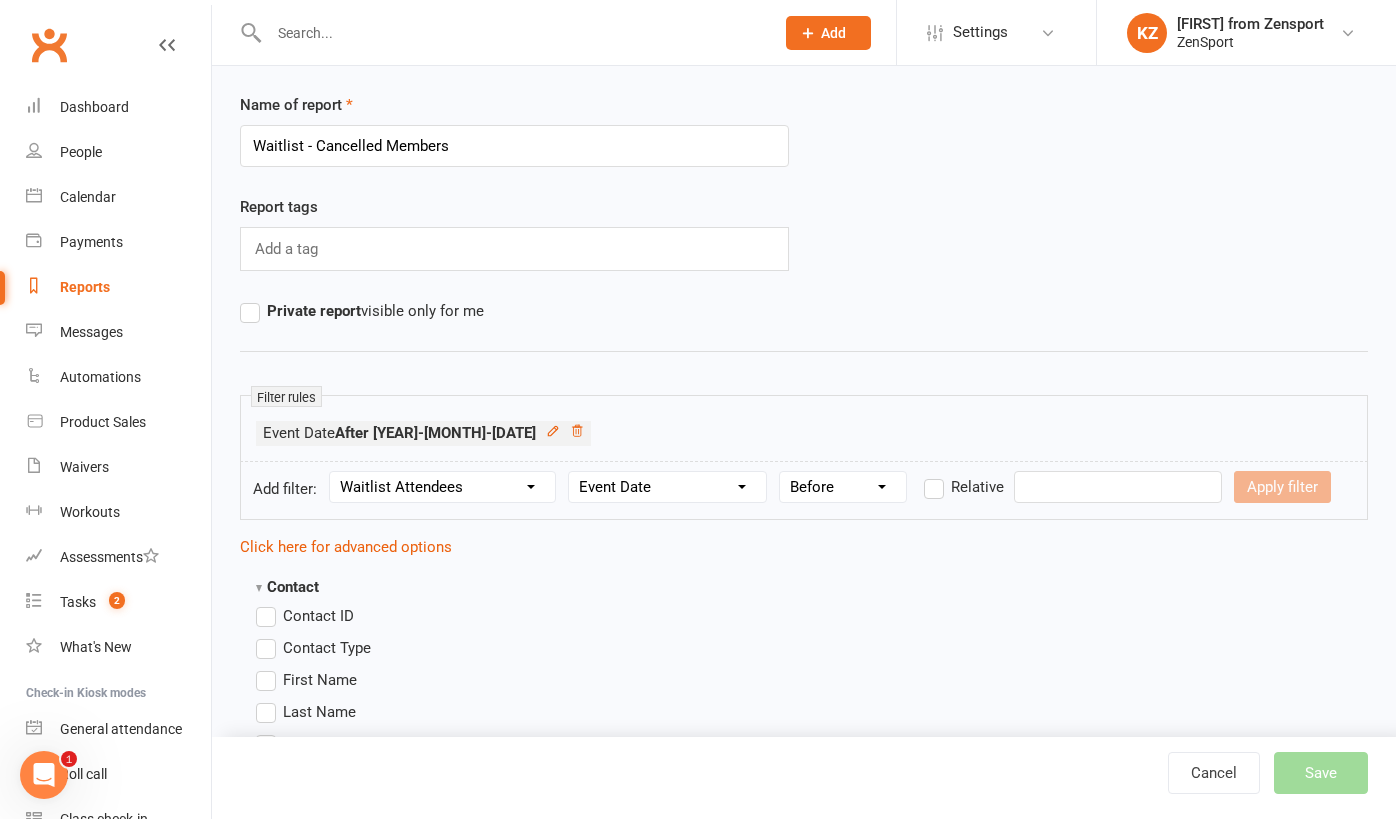 click on "Apply filter" at bounding box center (1282, 487) 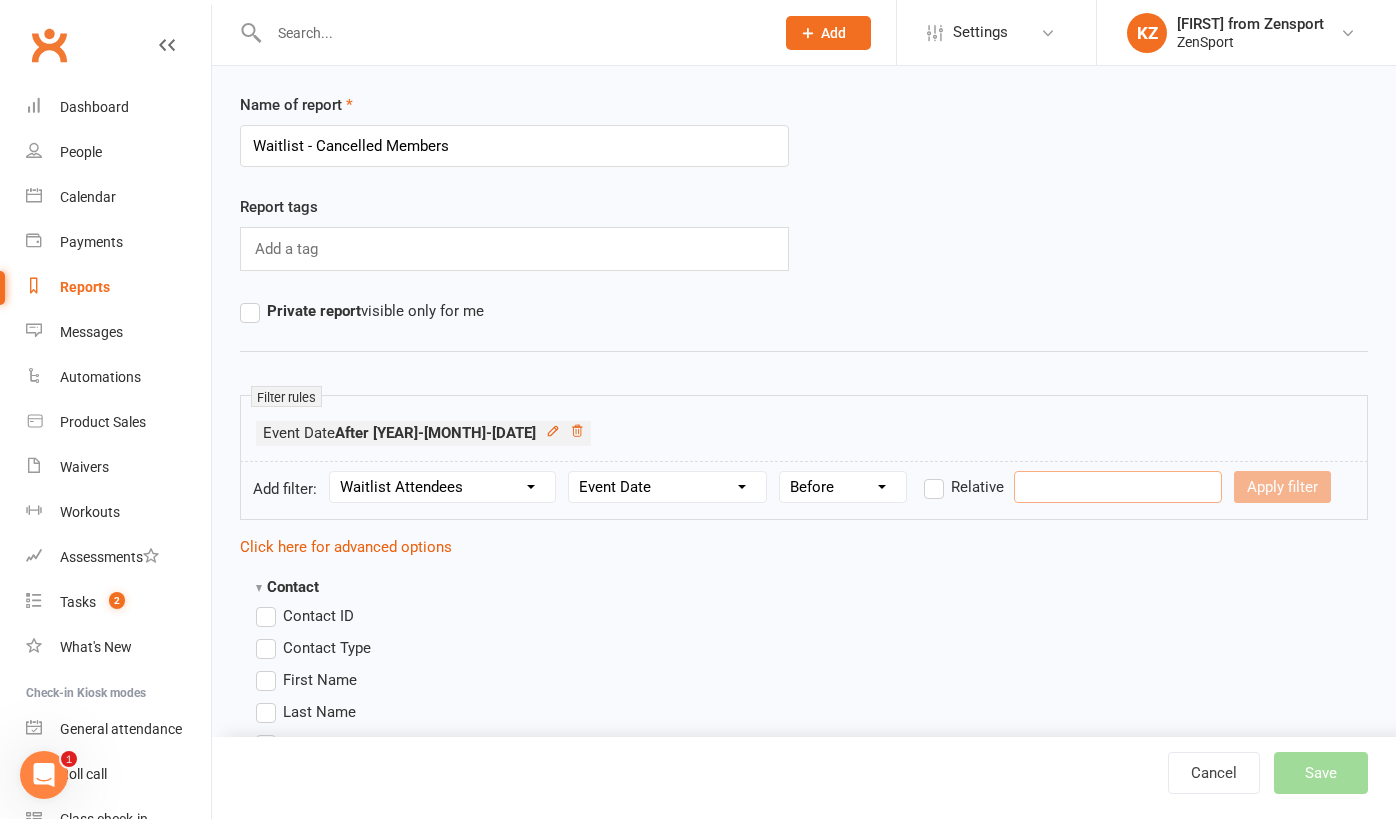 click at bounding box center [1118, 487] 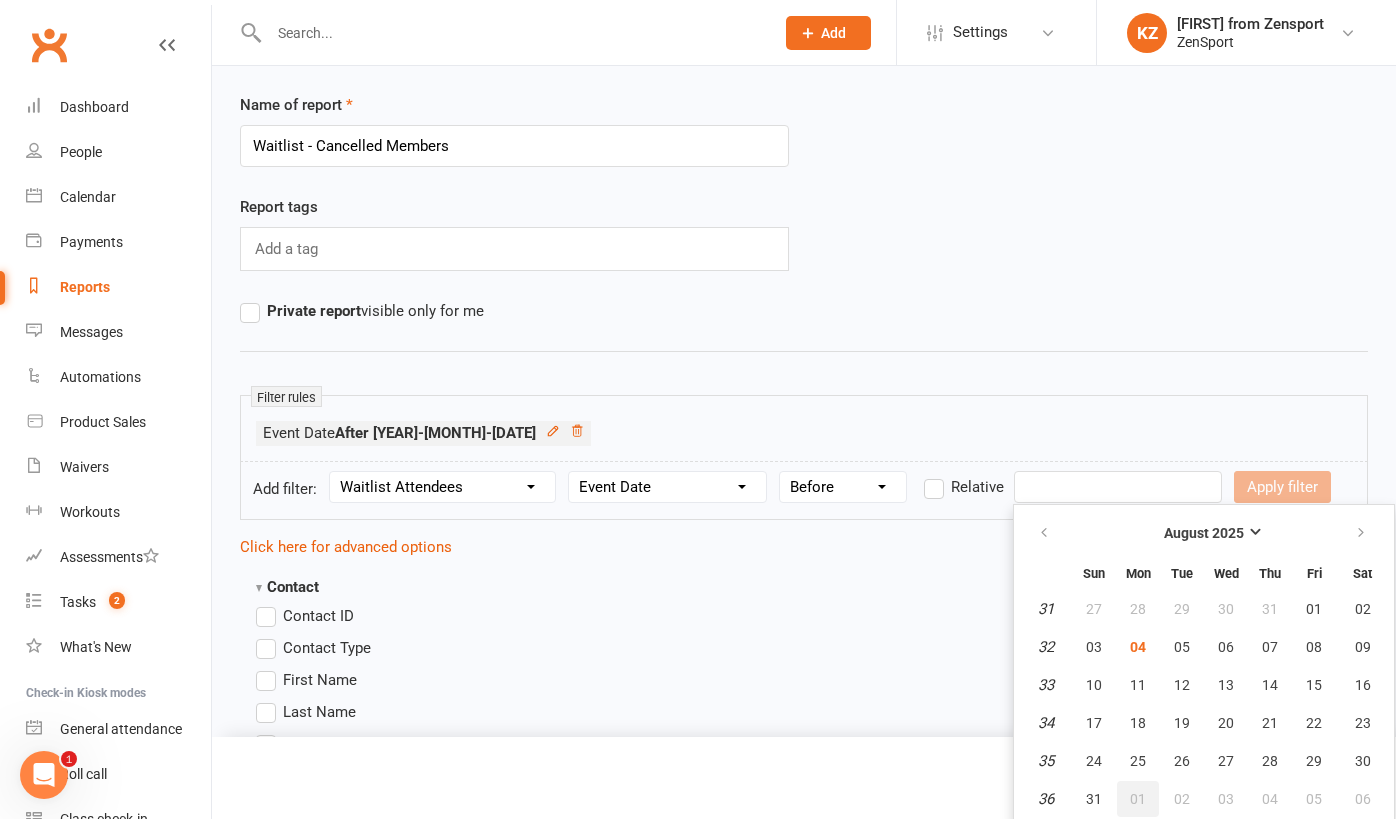 click on "01" at bounding box center [1138, 799] 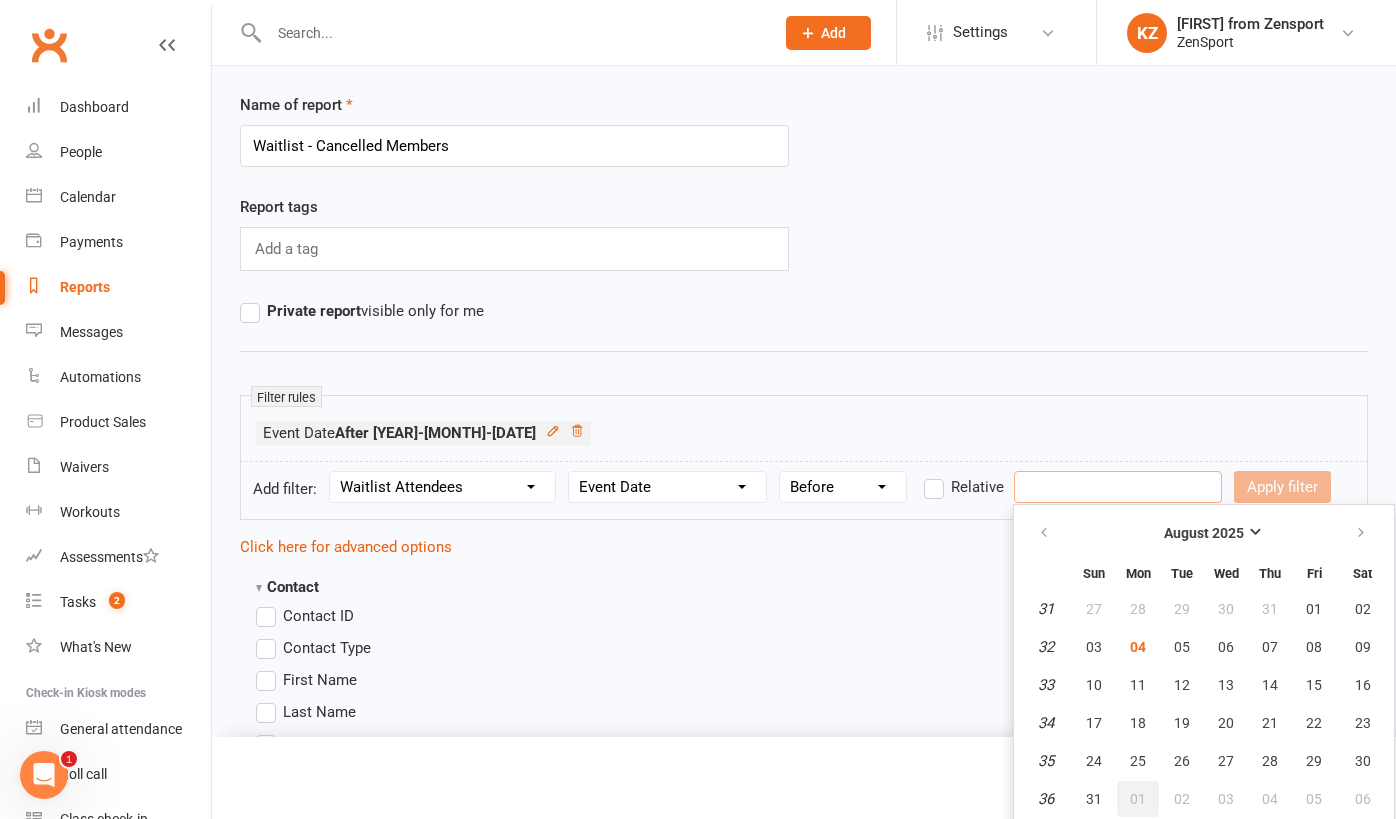type on "01 Sep 2025" 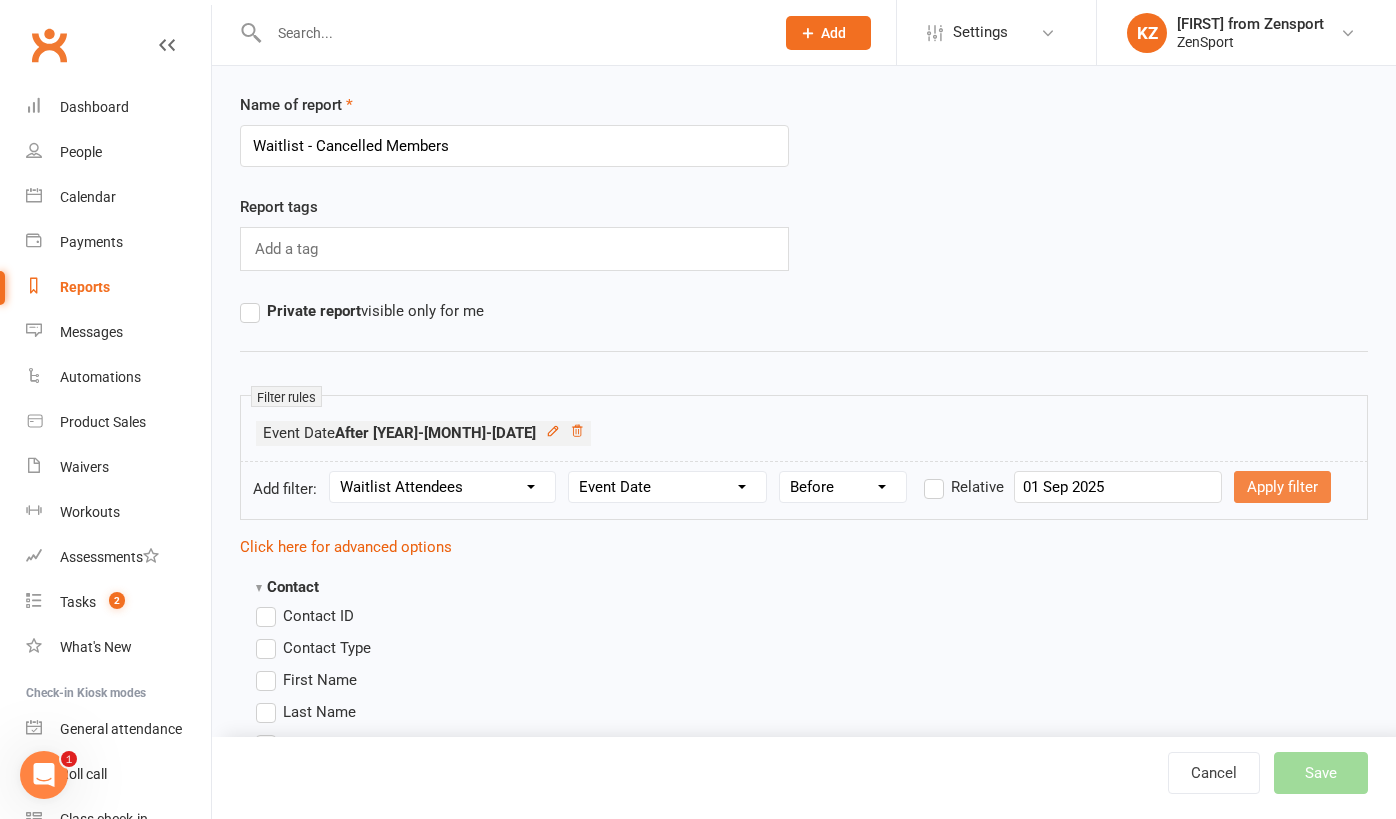 click on "Apply filter" at bounding box center [1282, 487] 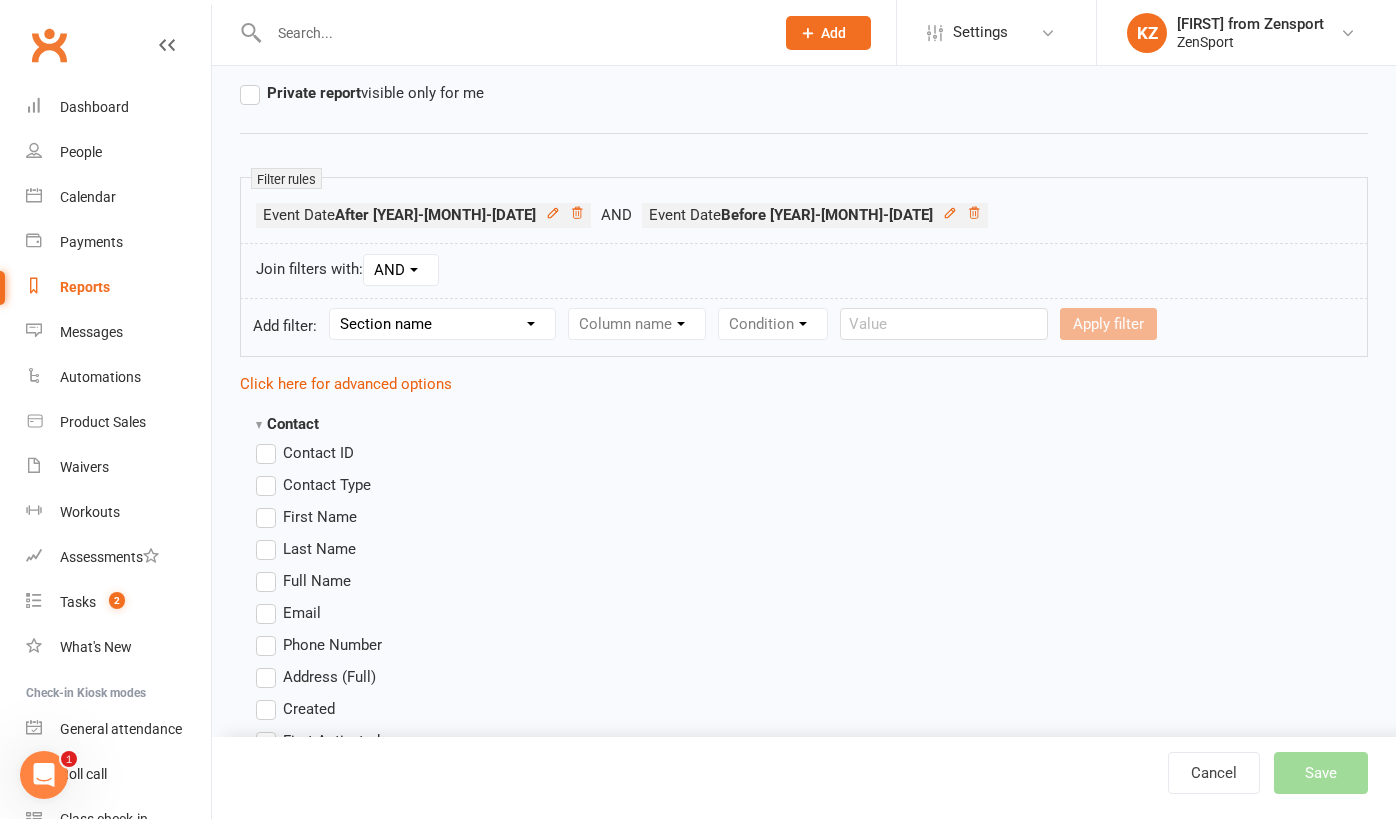 scroll, scrollTop: 317, scrollLeft: 0, axis: vertical 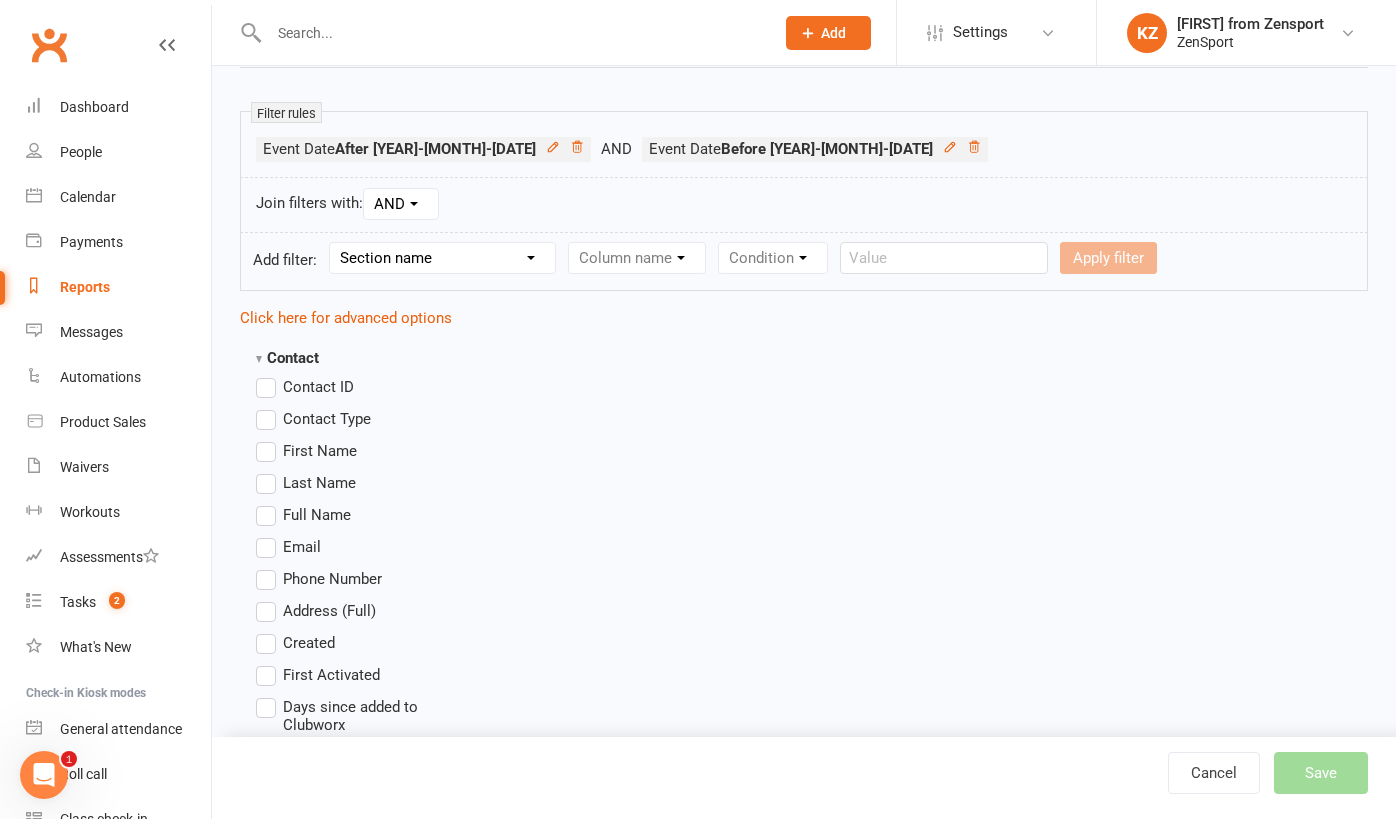 click on "First Name" at bounding box center (320, 449) 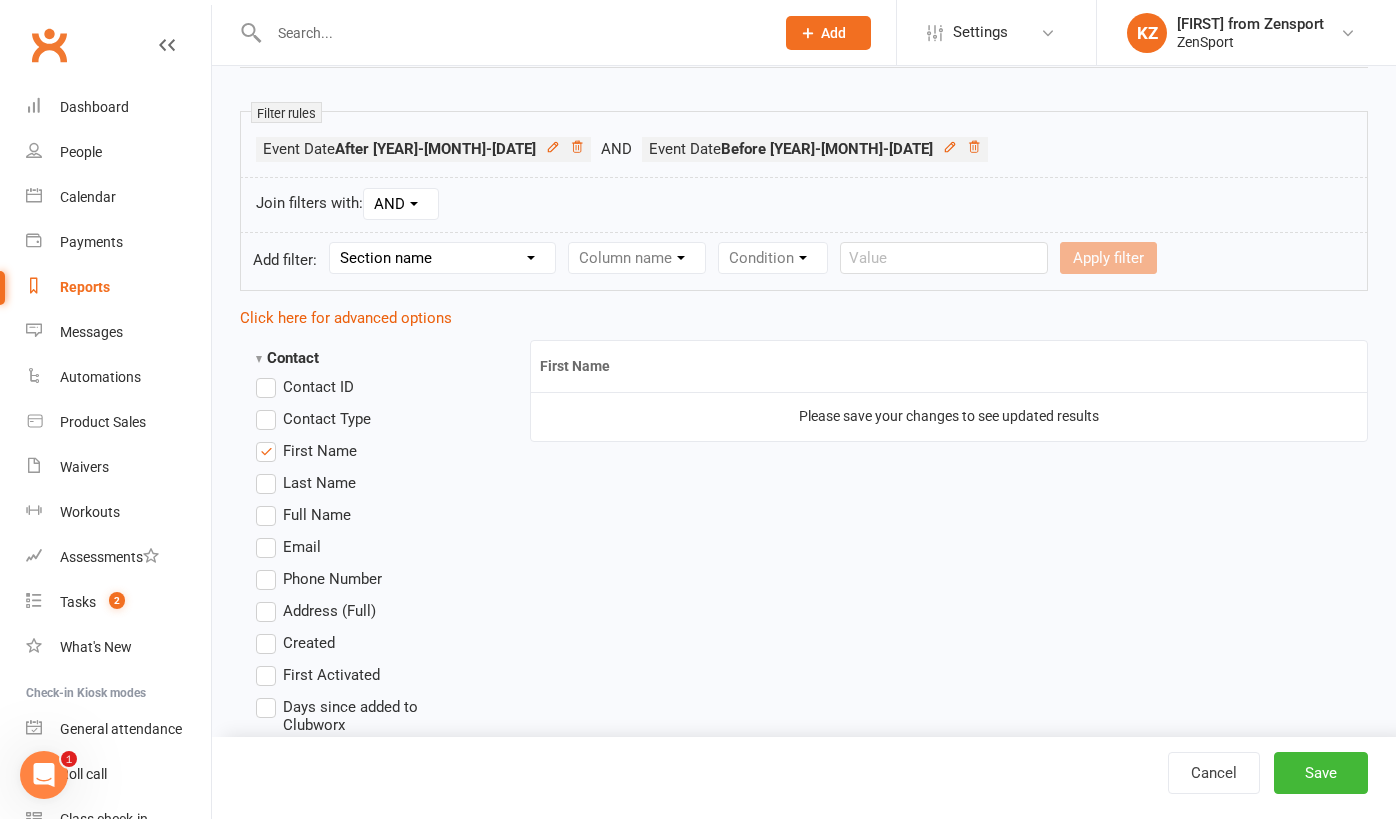 click on "Last Name" at bounding box center (319, 481) 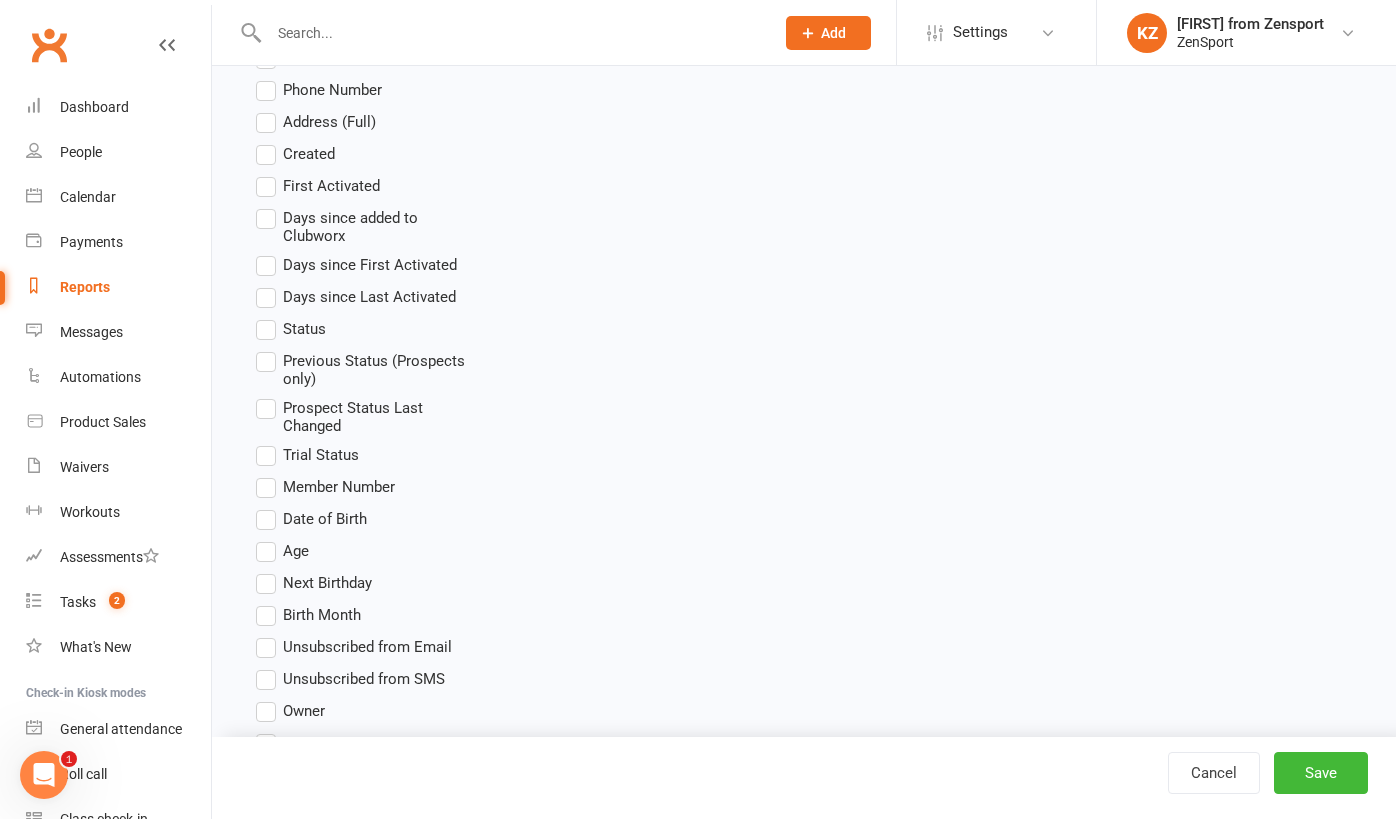 scroll, scrollTop: 832, scrollLeft: 0, axis: vertical 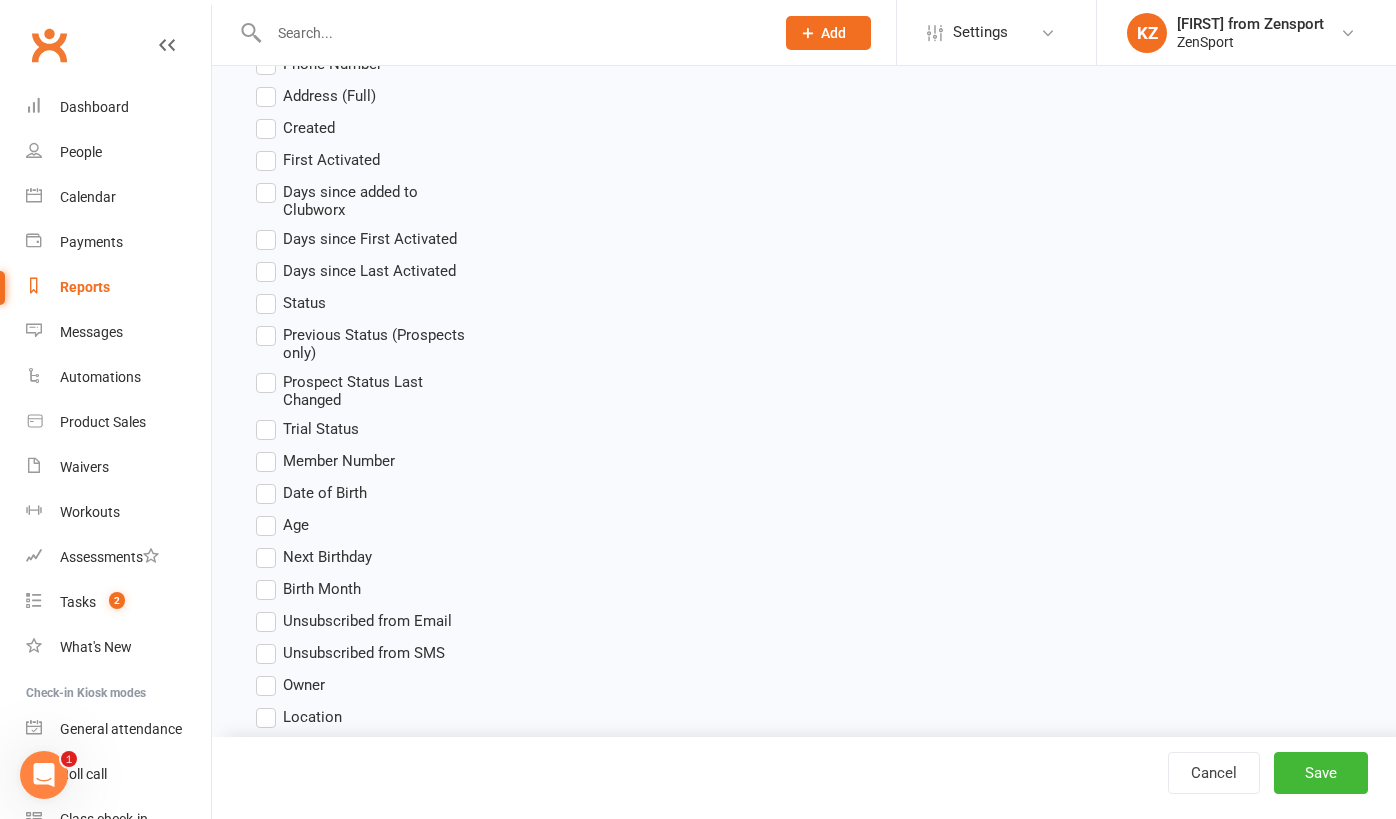 click on "Status" at bounding box center (304, 301) 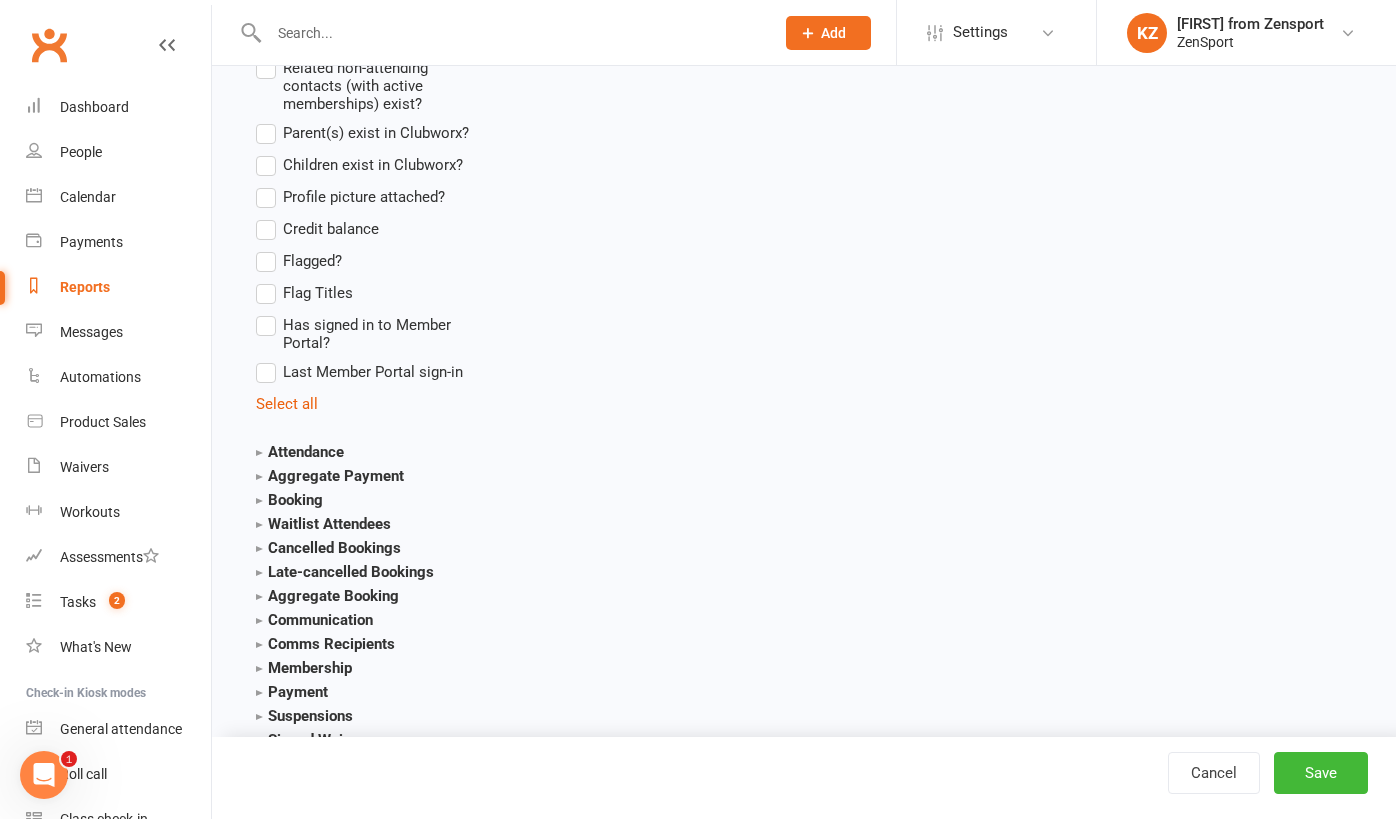 scroll, scrollTop: 1867, scrollLeft: 0, axis: vertical 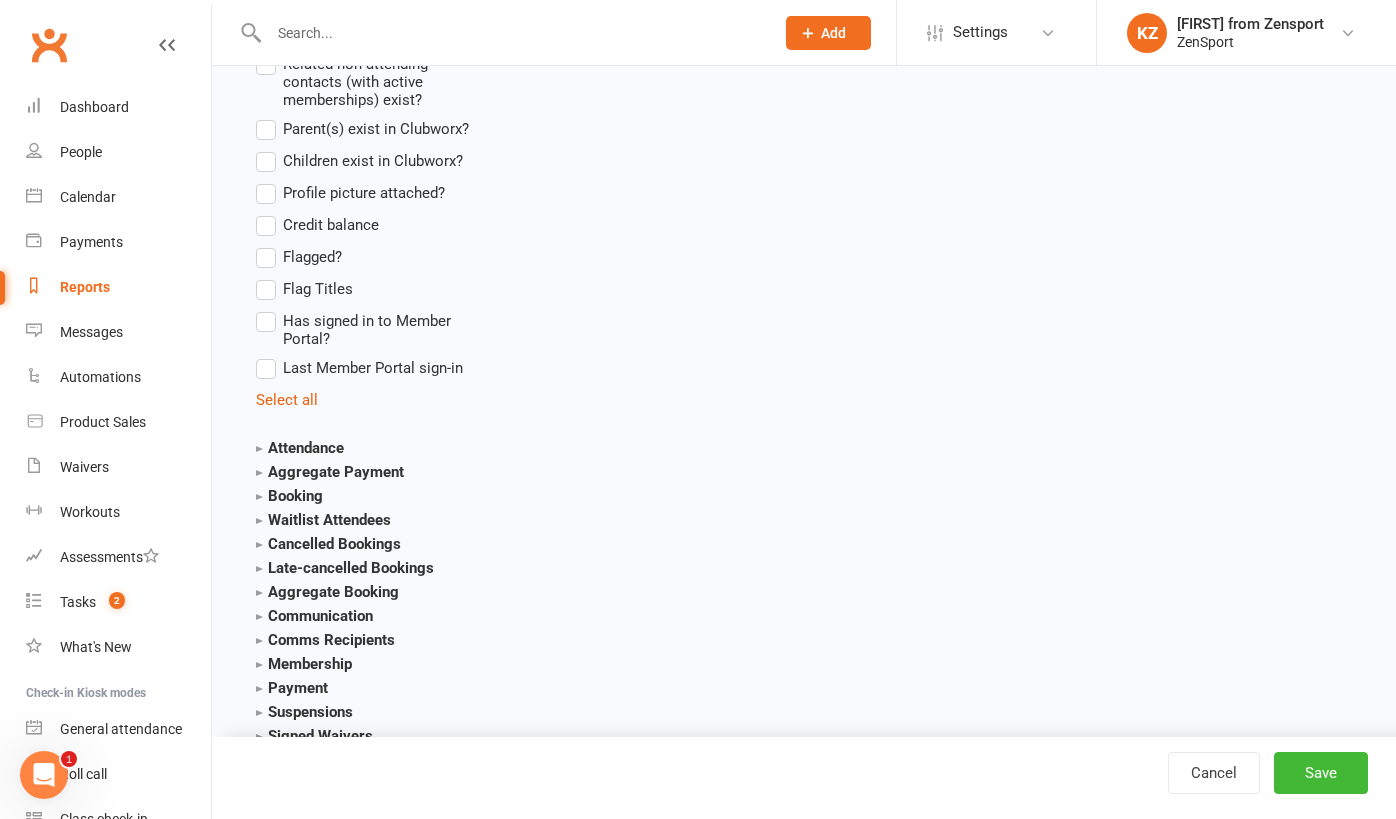 click on "Membership" at bounding box center (304, 664) 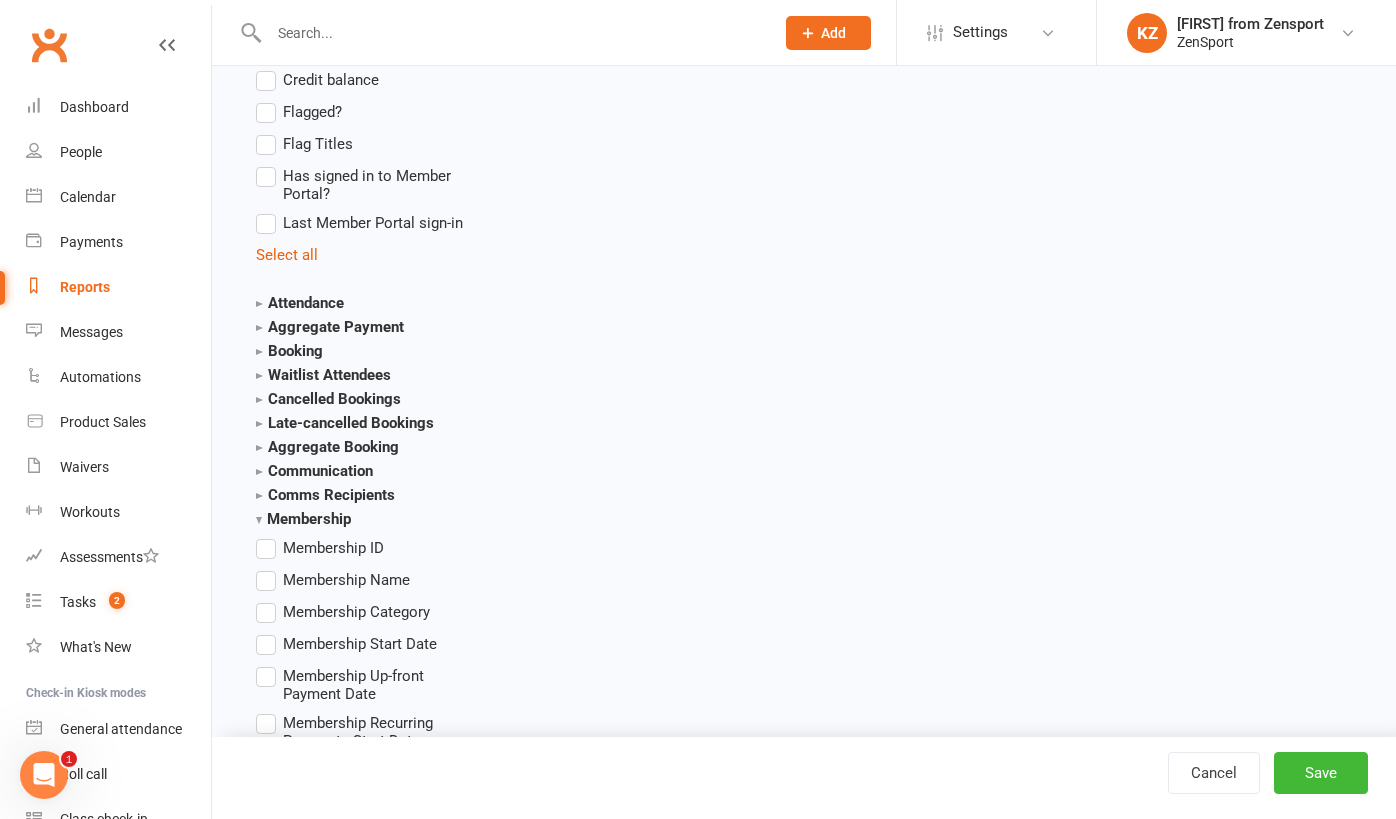 scroll, scrollTop: 2061, scrollLeft: 0, axis: vertical 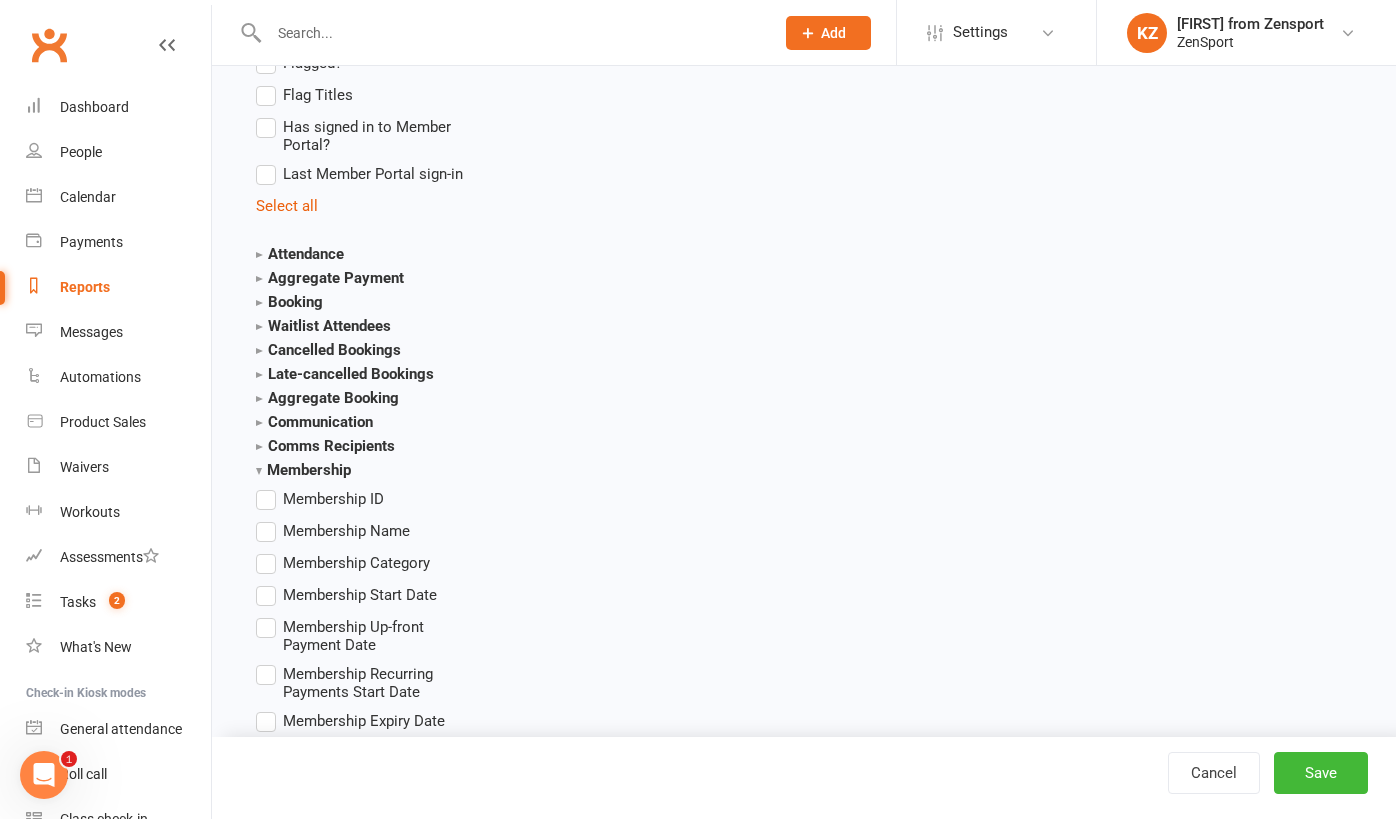 click on "Membership Name" at bounding box center [346, 529] 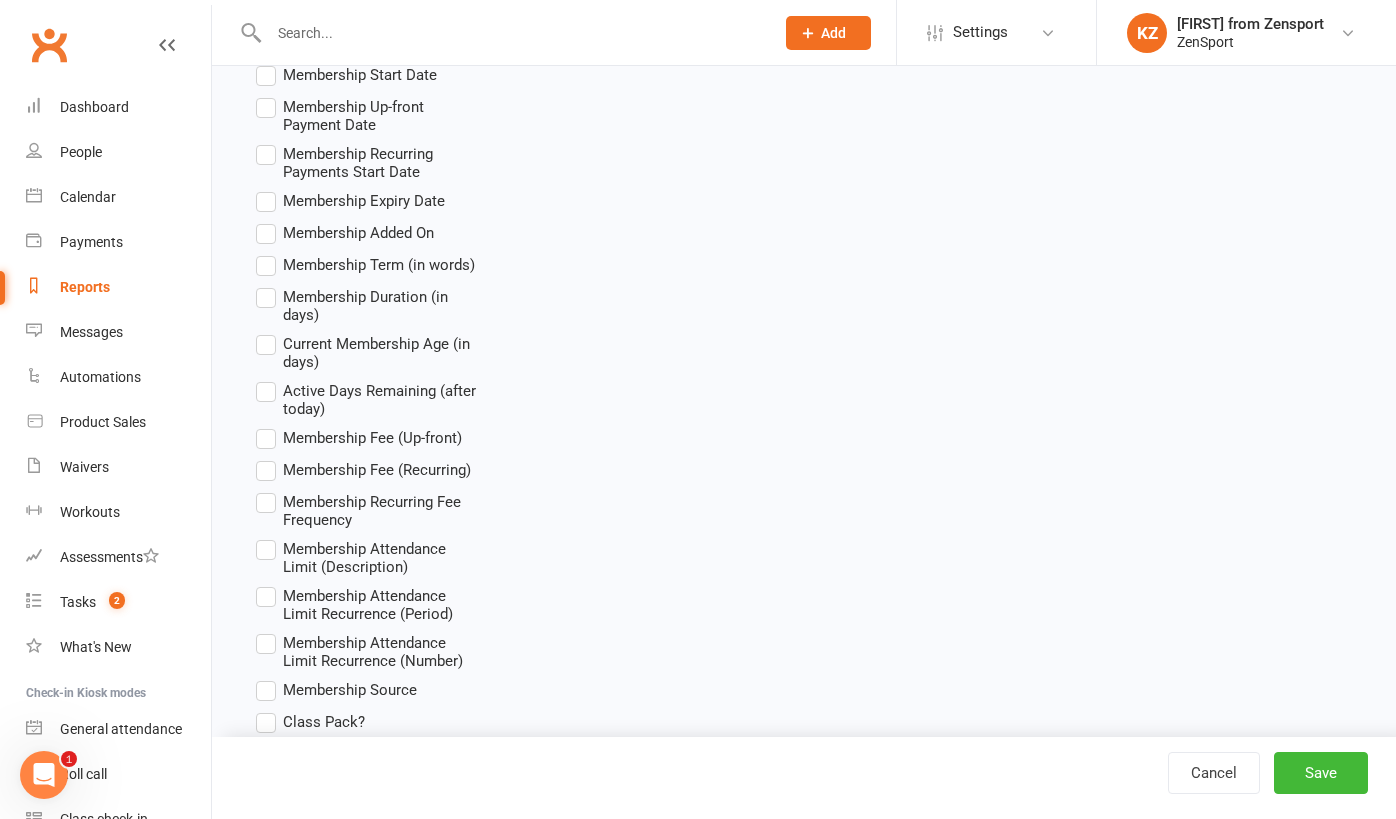 scroll, scrollTop: 2573, scrollLeft: 0, axis: vertical 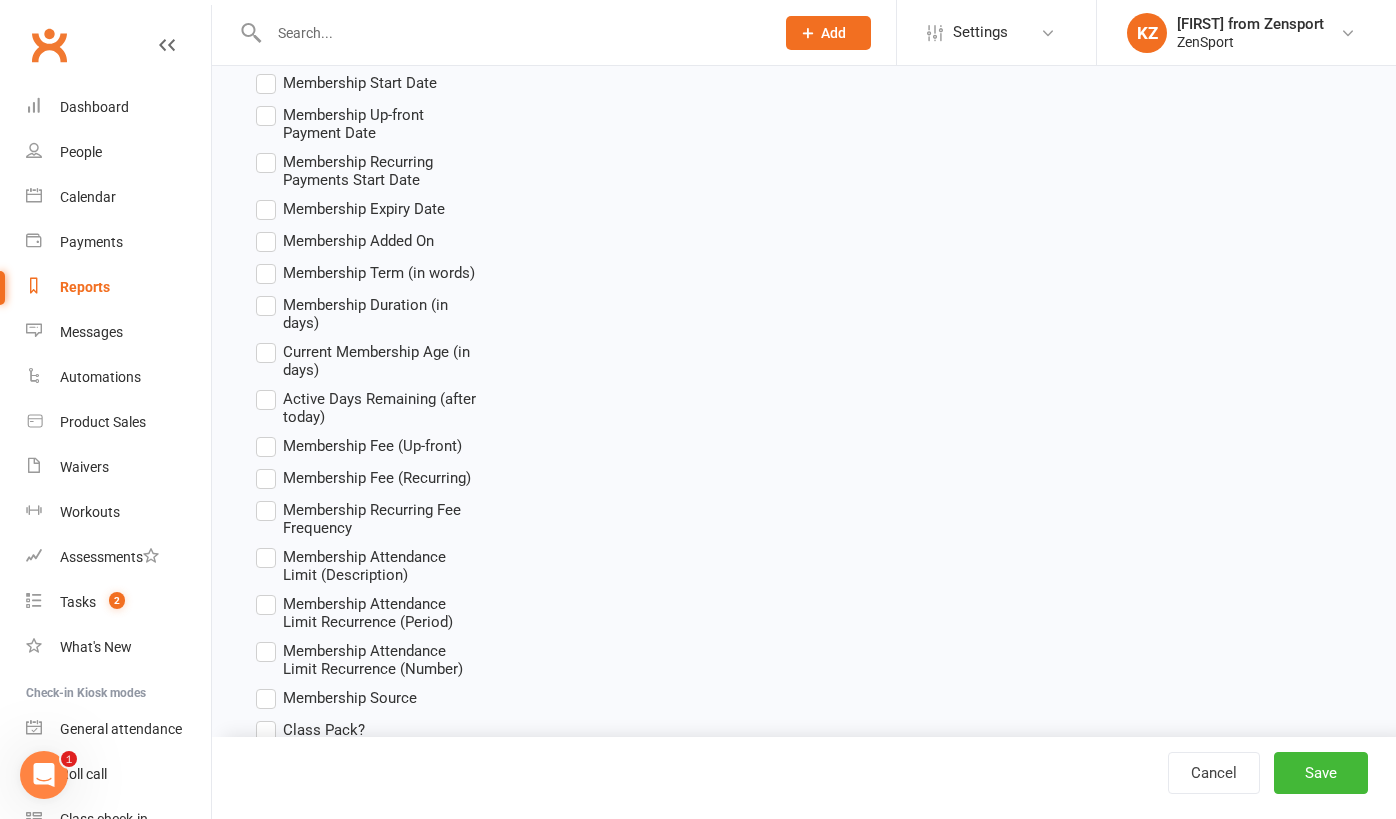 click on "Membership Expiry Date" at bounding box center [364, 207] 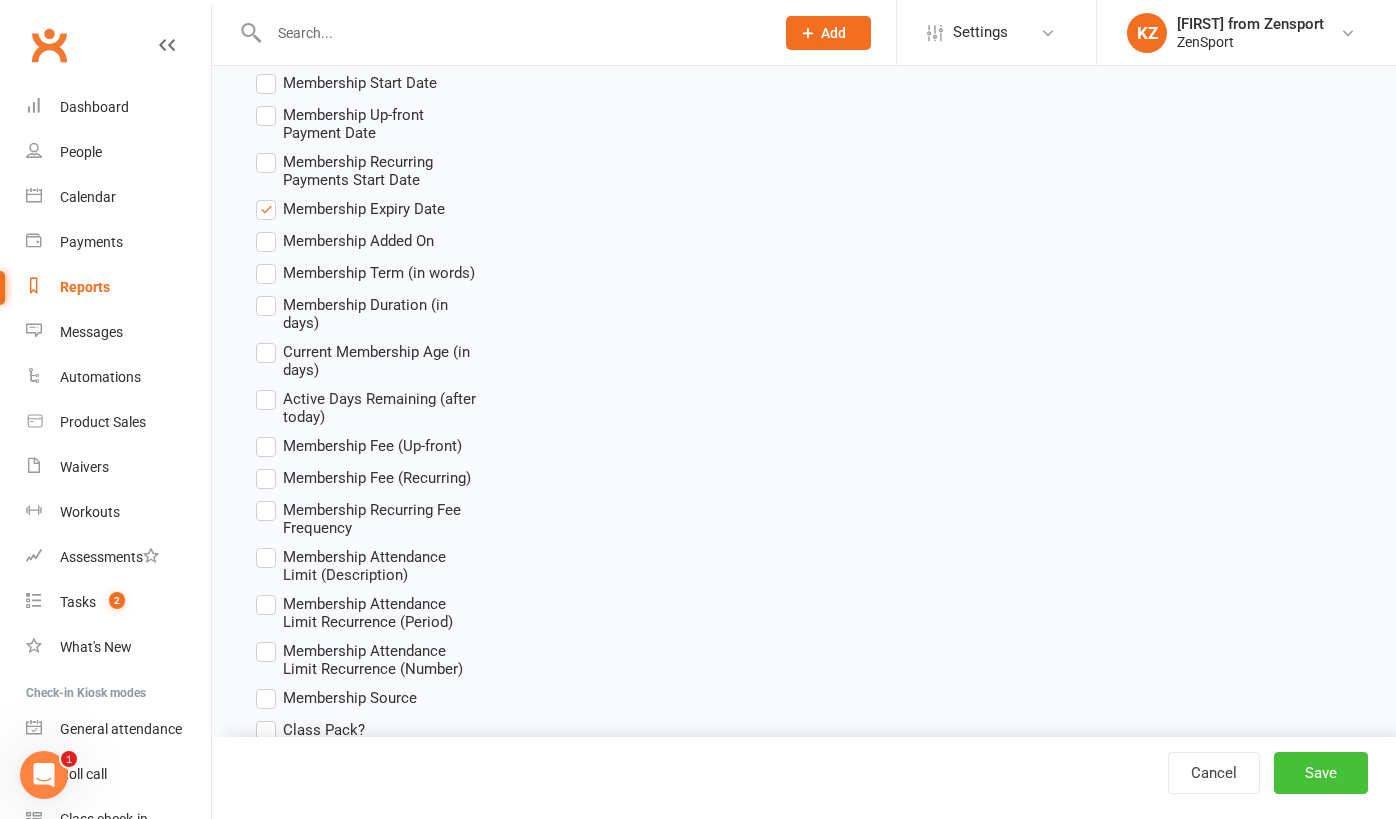 click on "Save" at bounding box center (1321, 773) 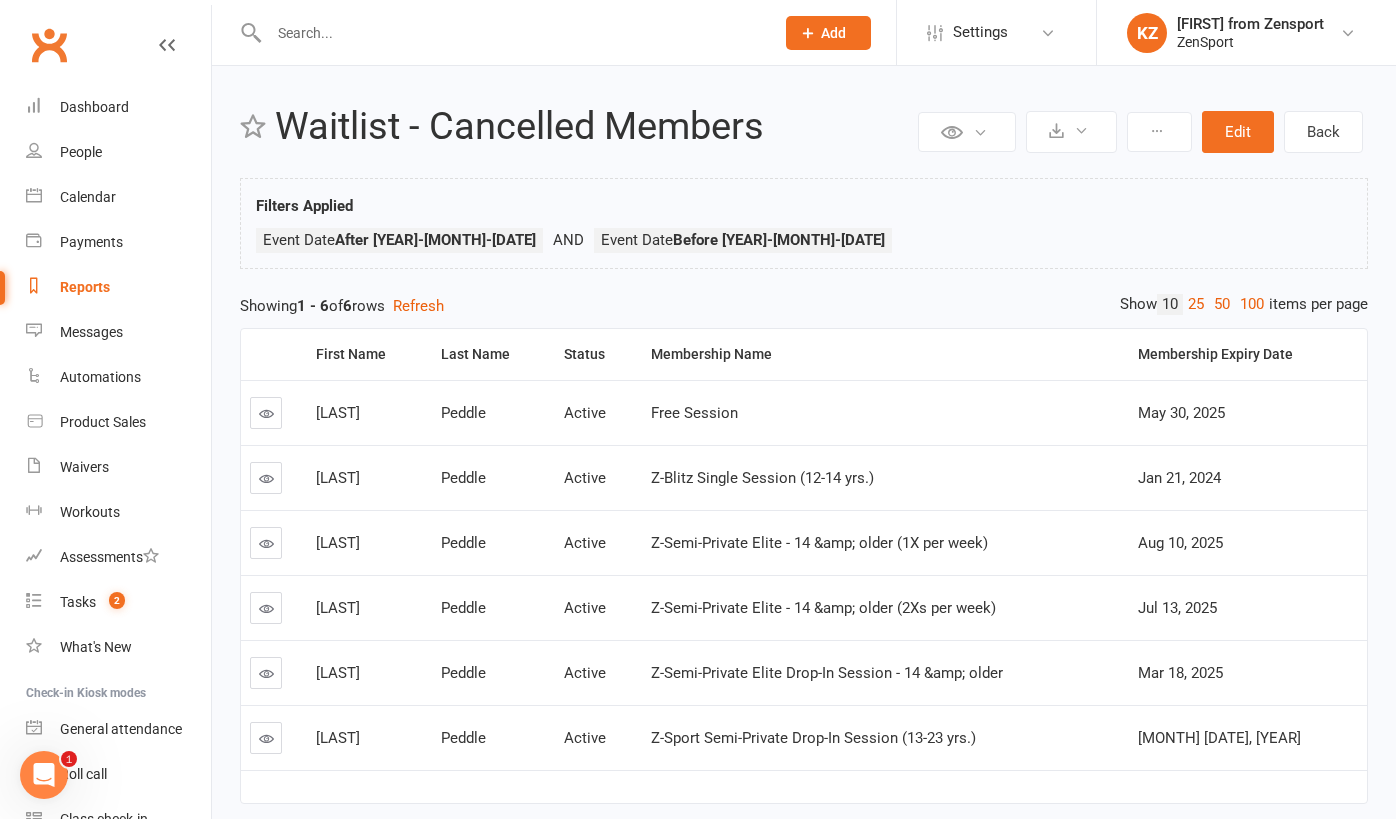 scroll, scrollTop: 3, scrollLeft: 0, axis: vertical 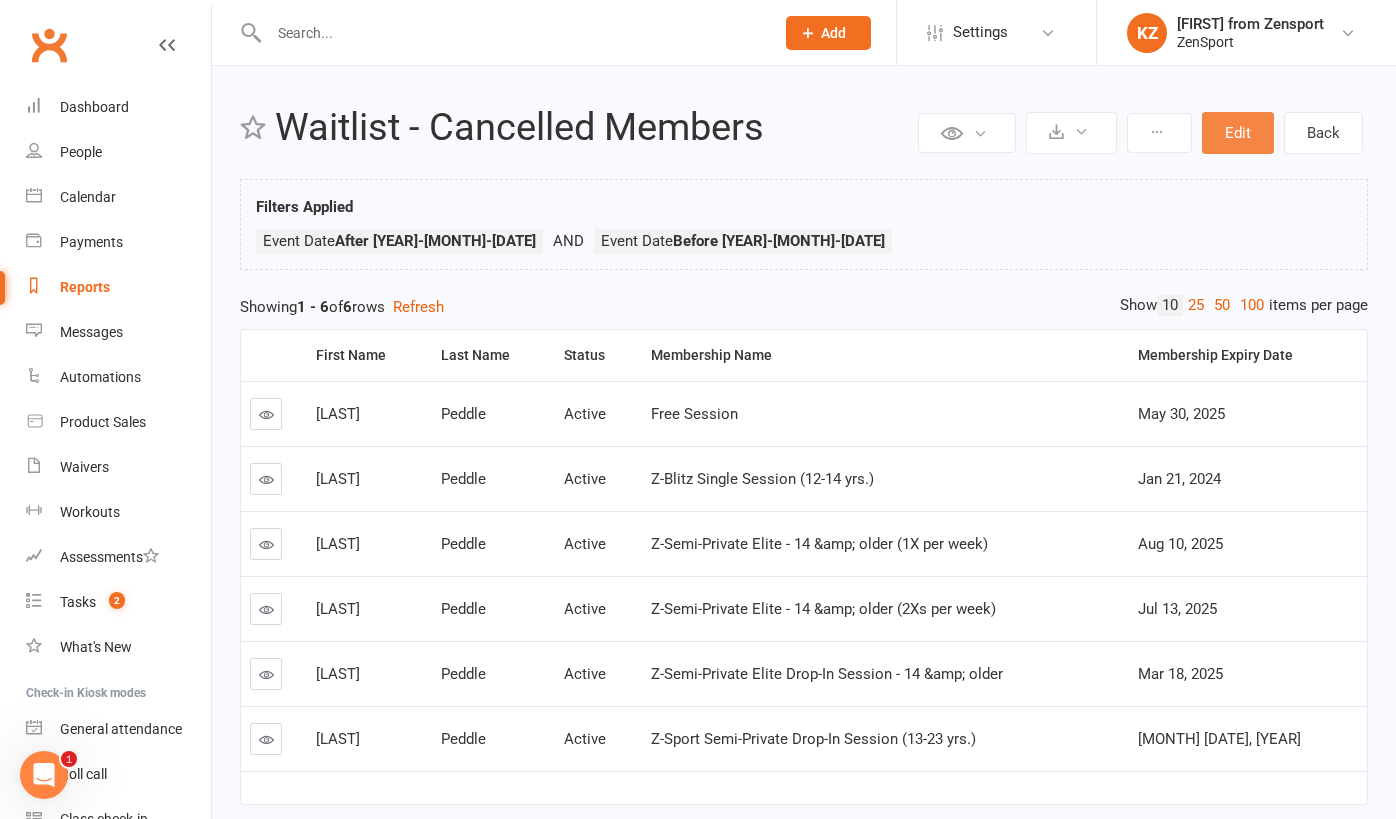 click on "Edit" at bounding box center [1238, 133] 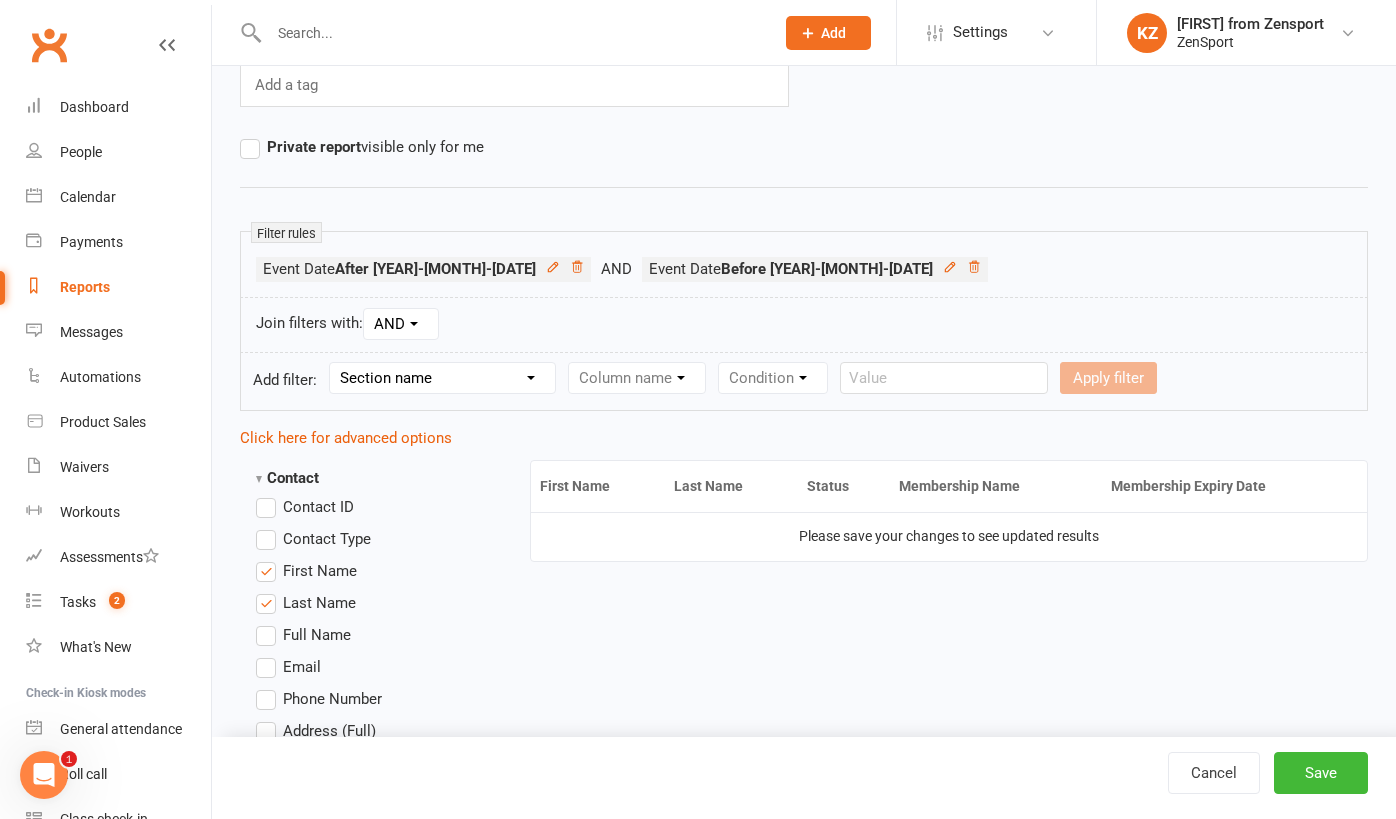 scroll, scrollTop: 192, scrollLeft: 0, axis: vertical 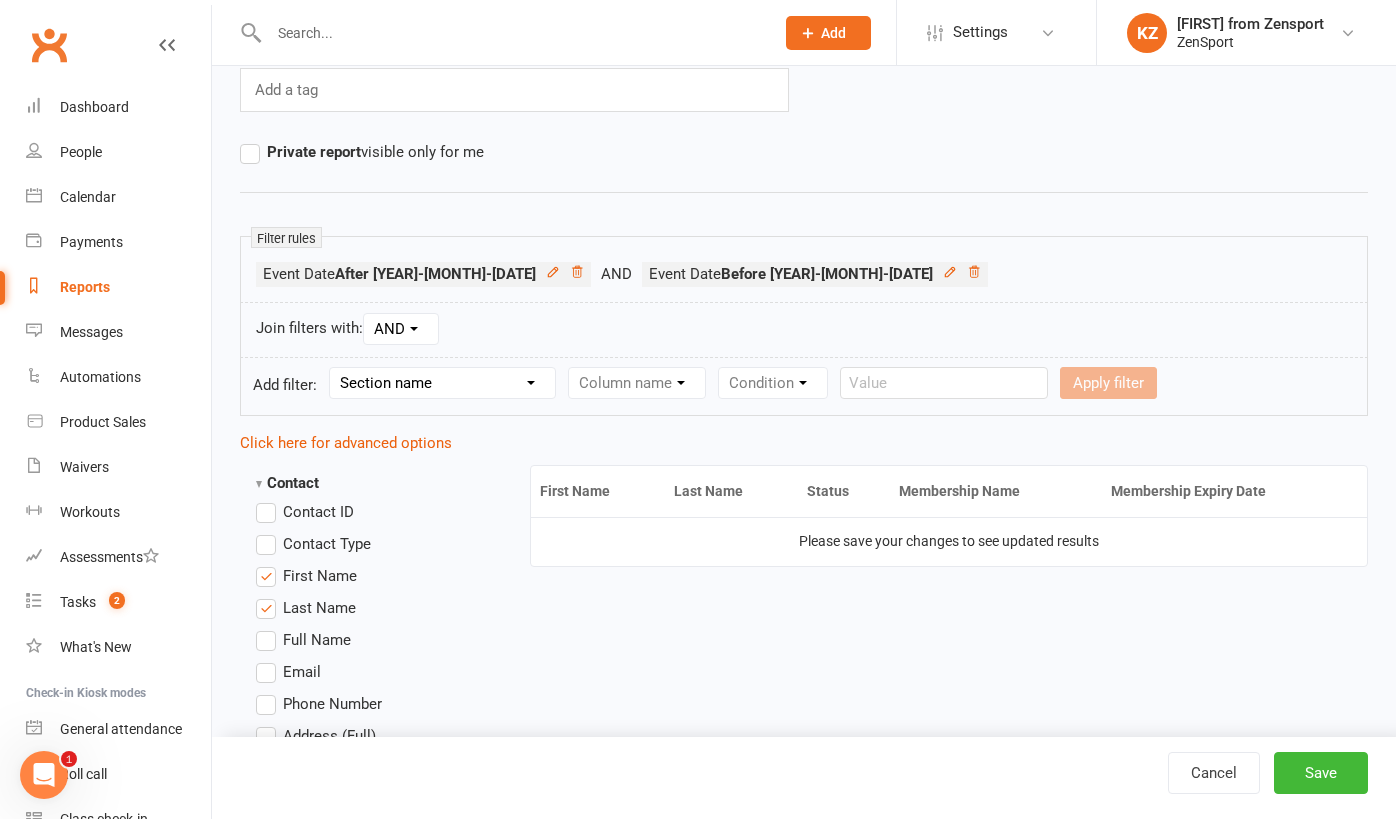 select on "10" 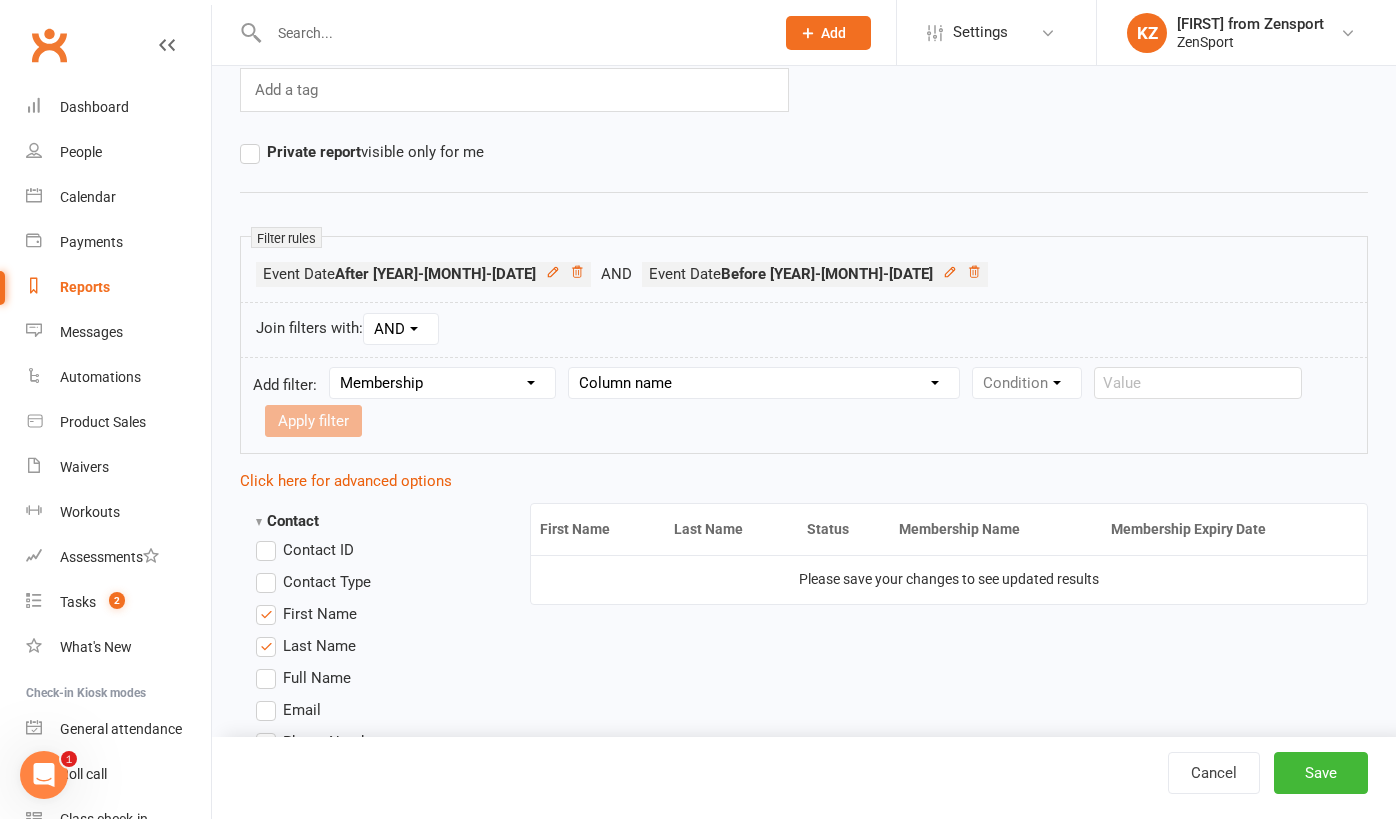 select on "29" 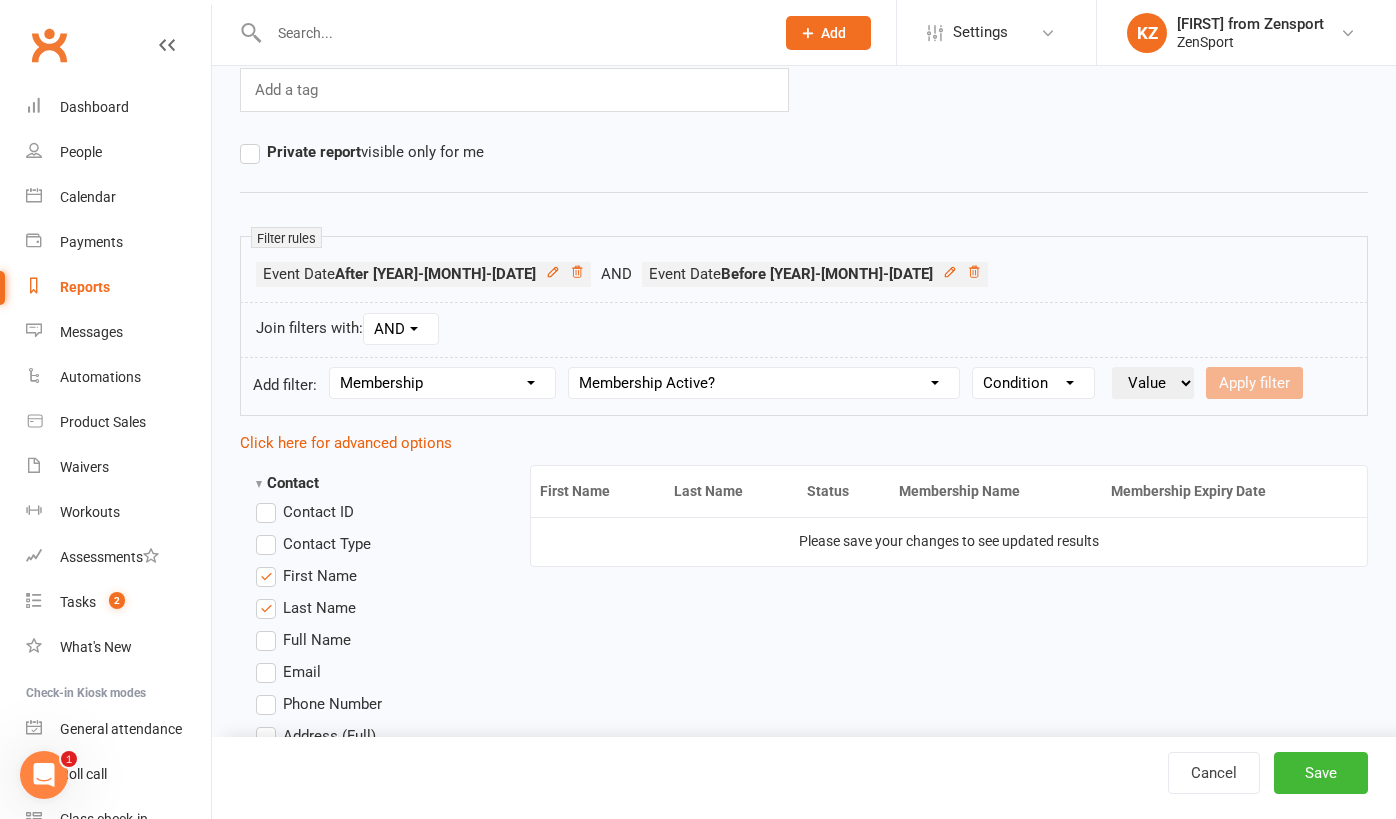 select on "0" 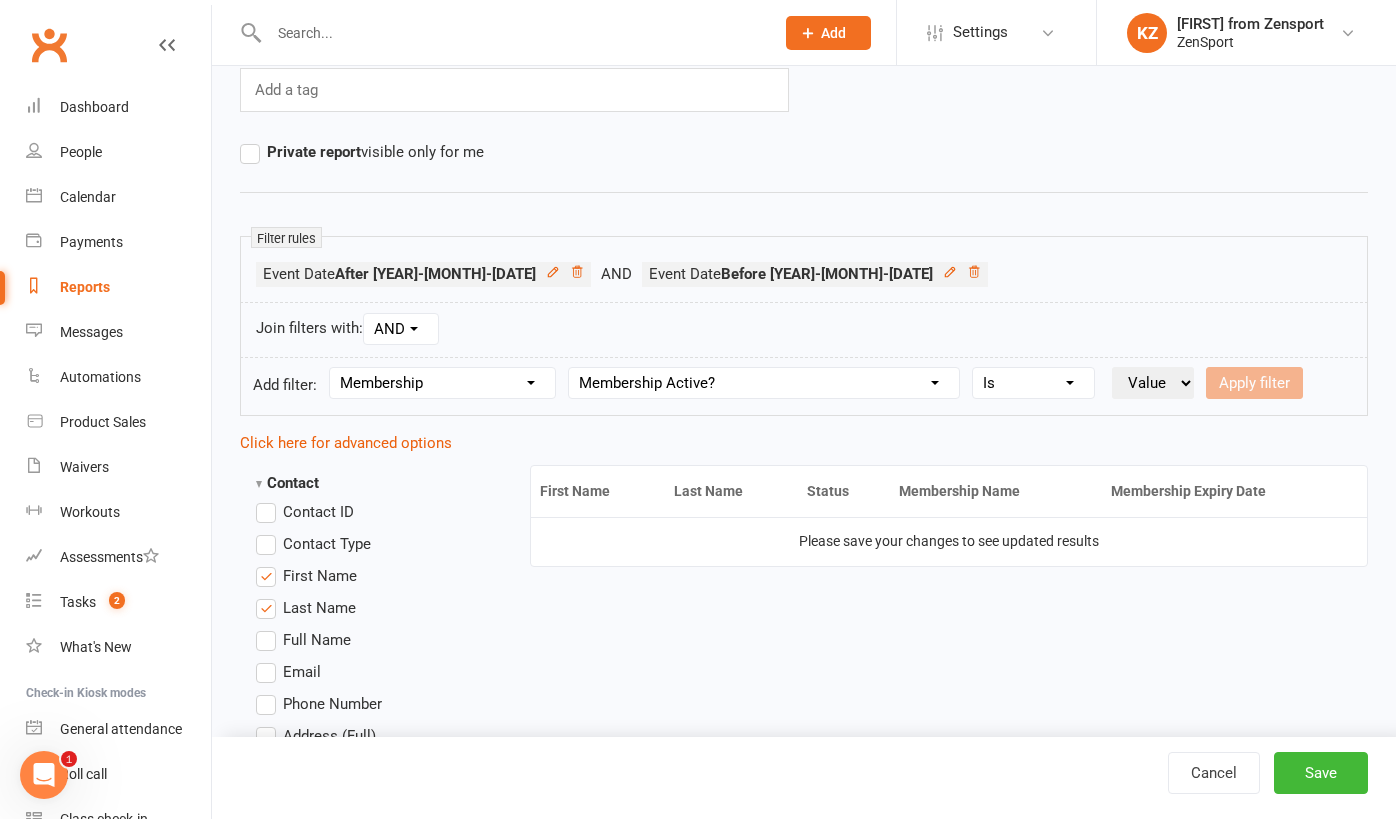 select on "false" 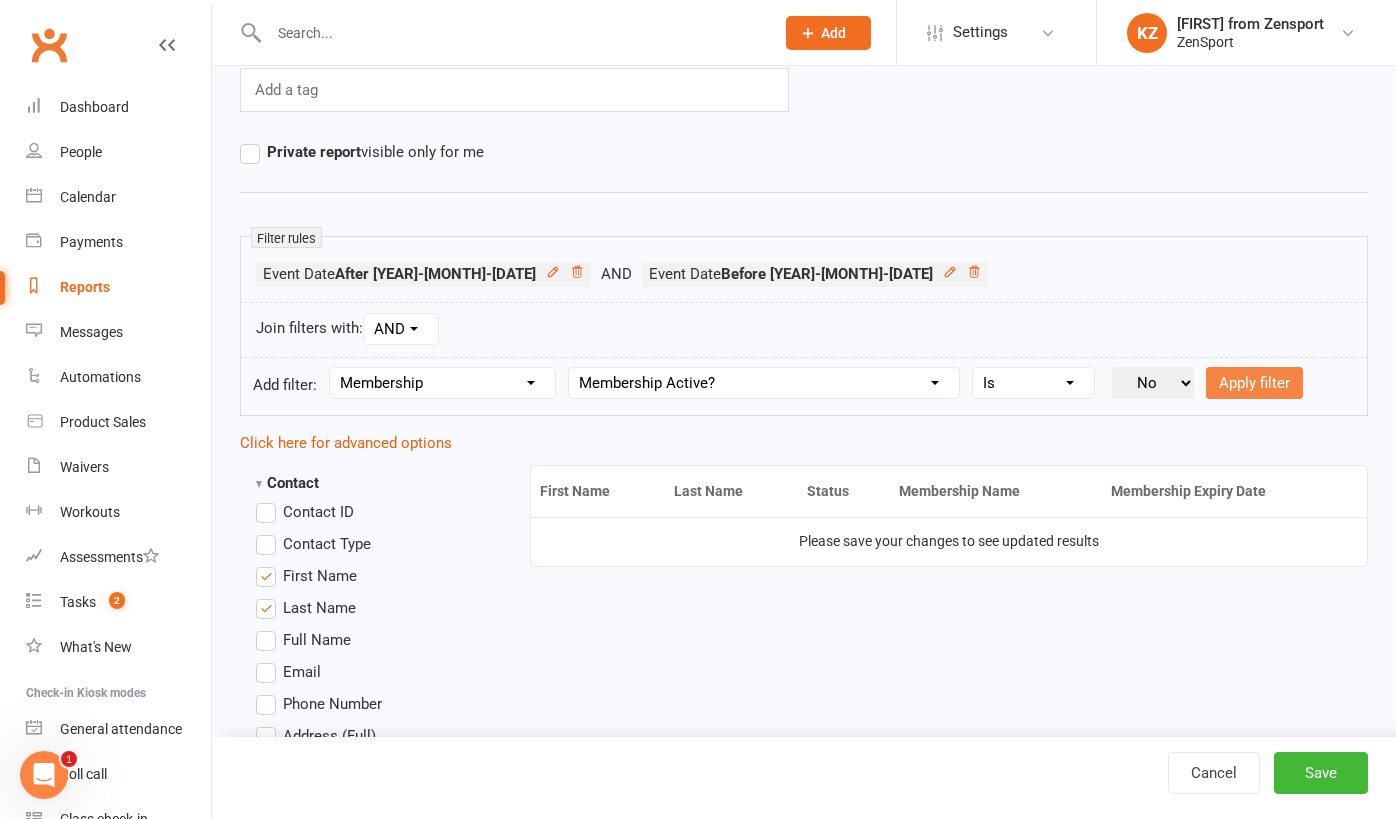 click on "Apply filter" at bounding box center (1254, 383) 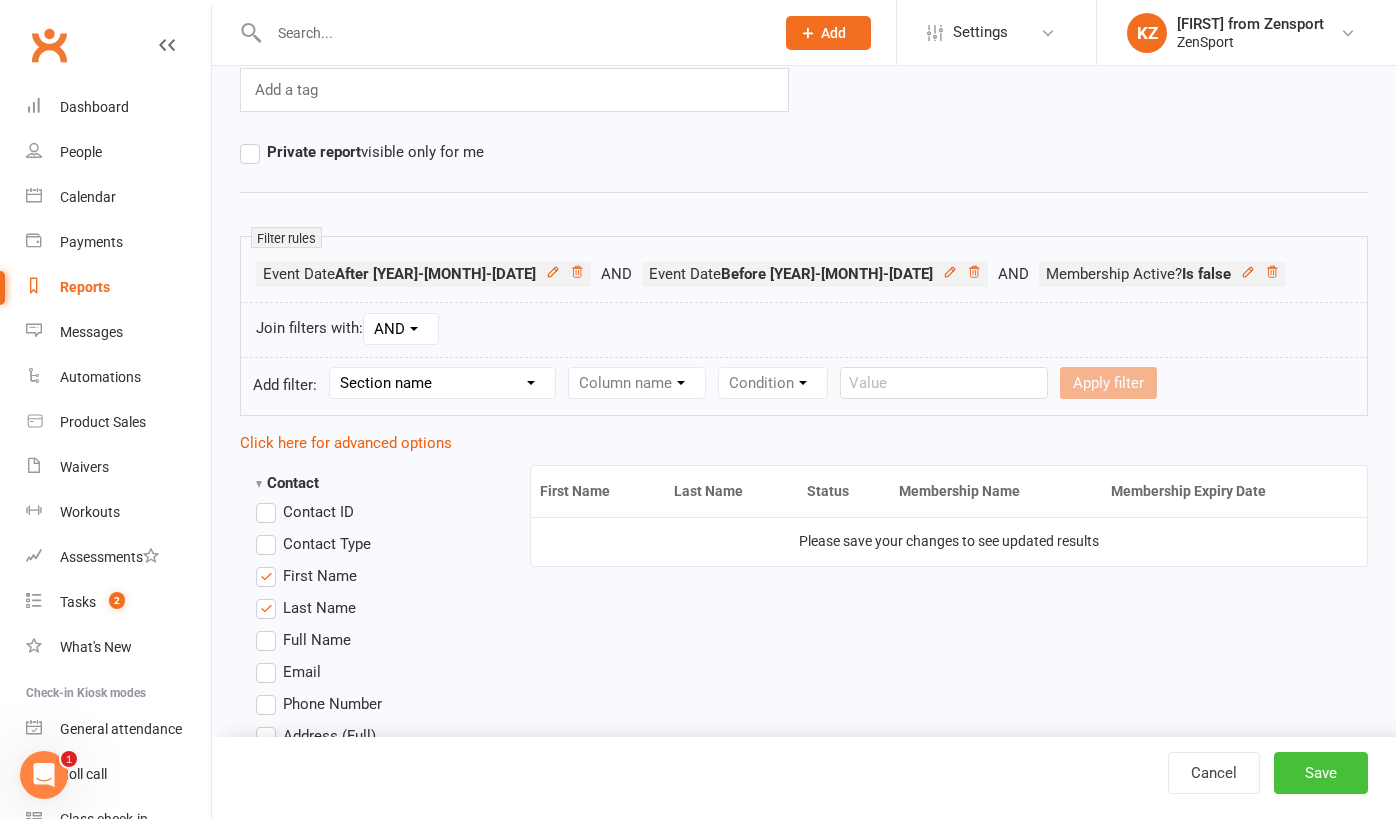 click on "Save" at bounding box center (1321, 773) 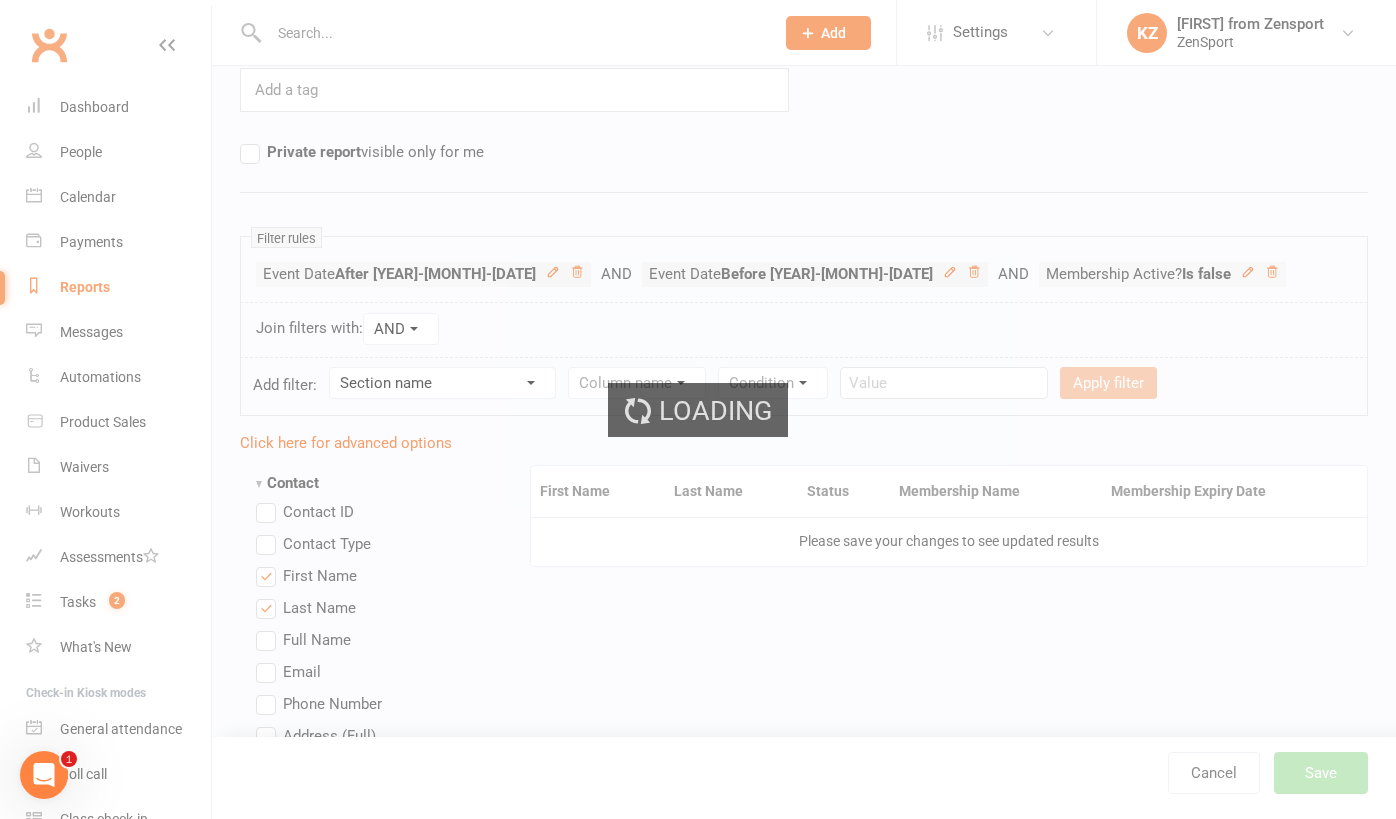 scroll, scrollTop: 0, scrollLeft: 0, axis: both 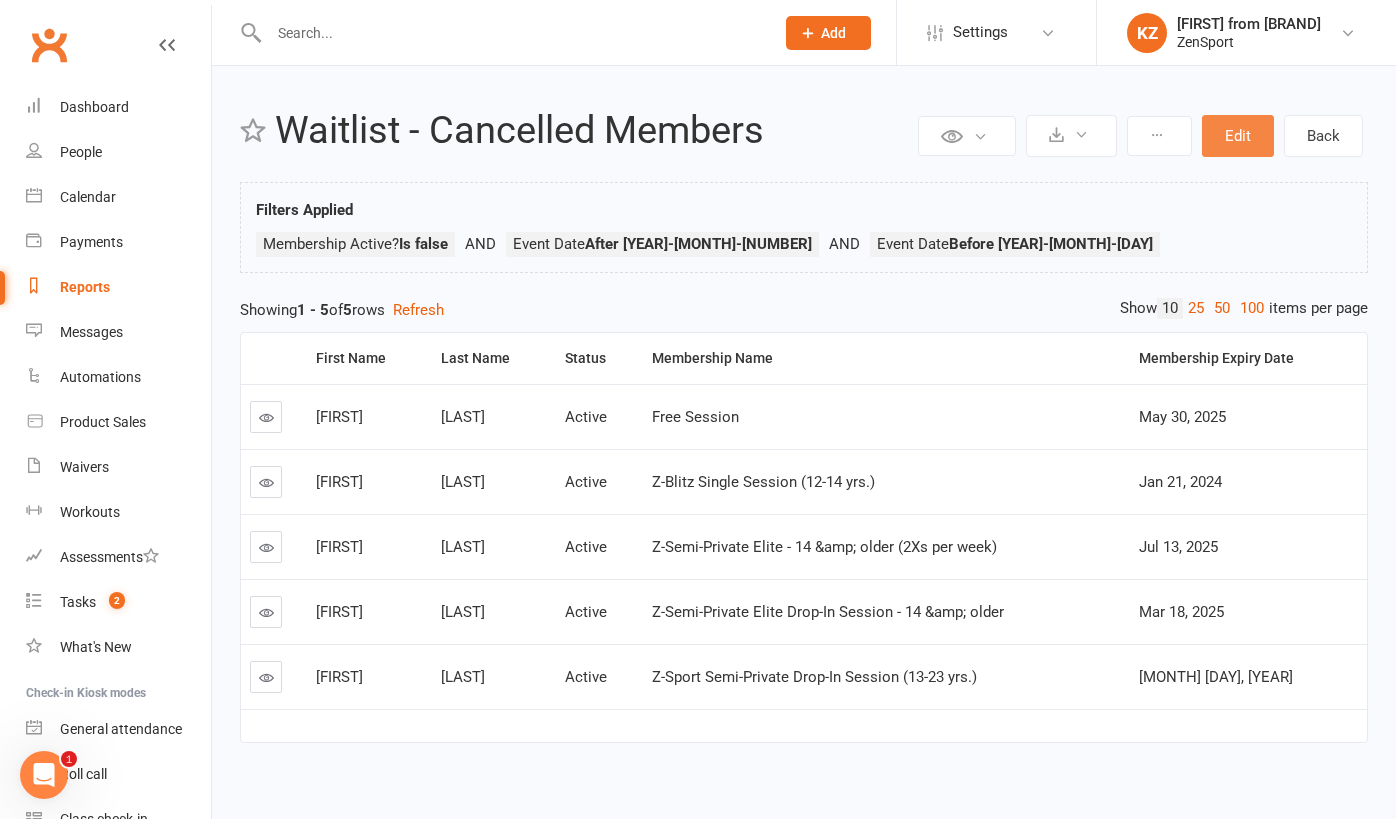 click on "Edit" at bounding box center [1238, 136] 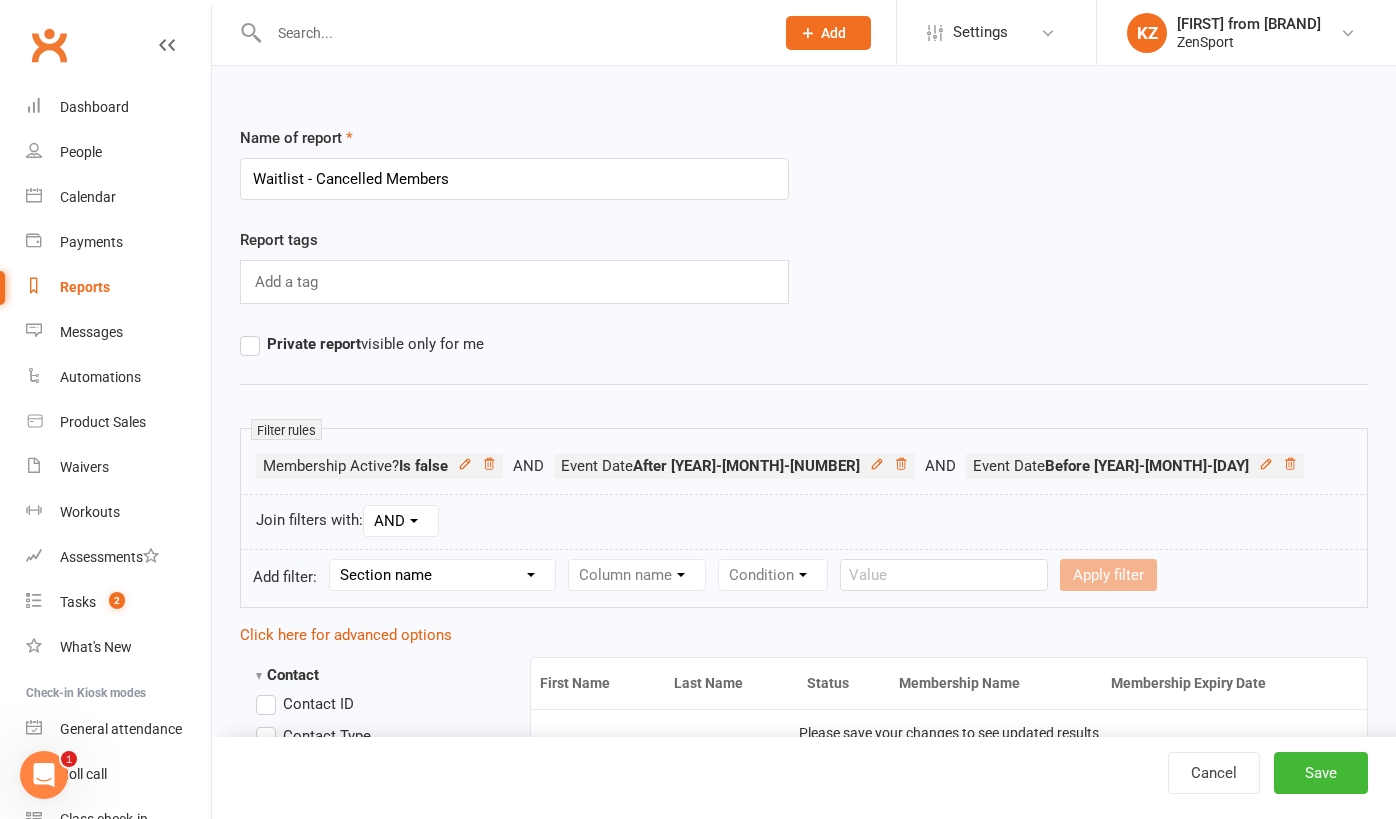 select on "4" 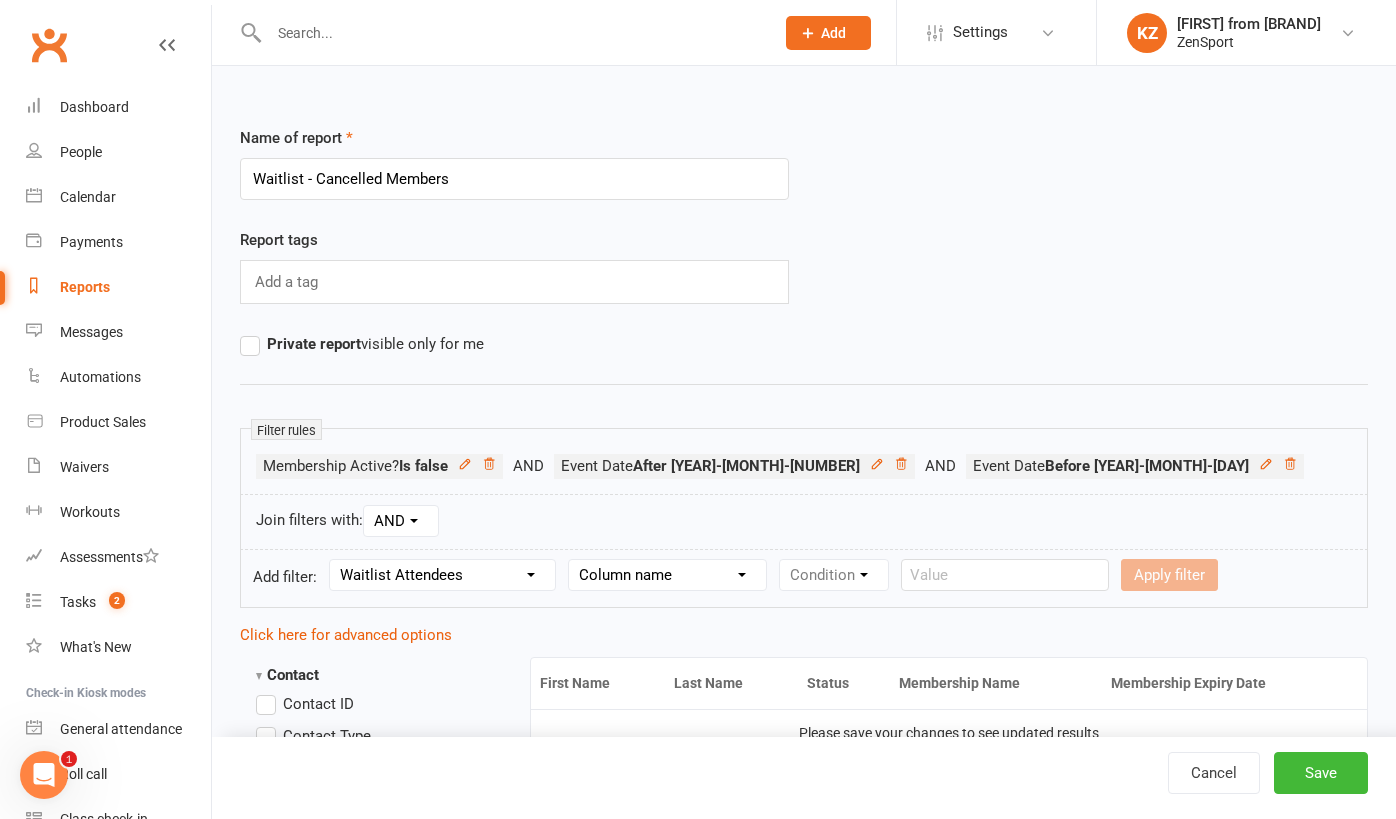 select on "2" 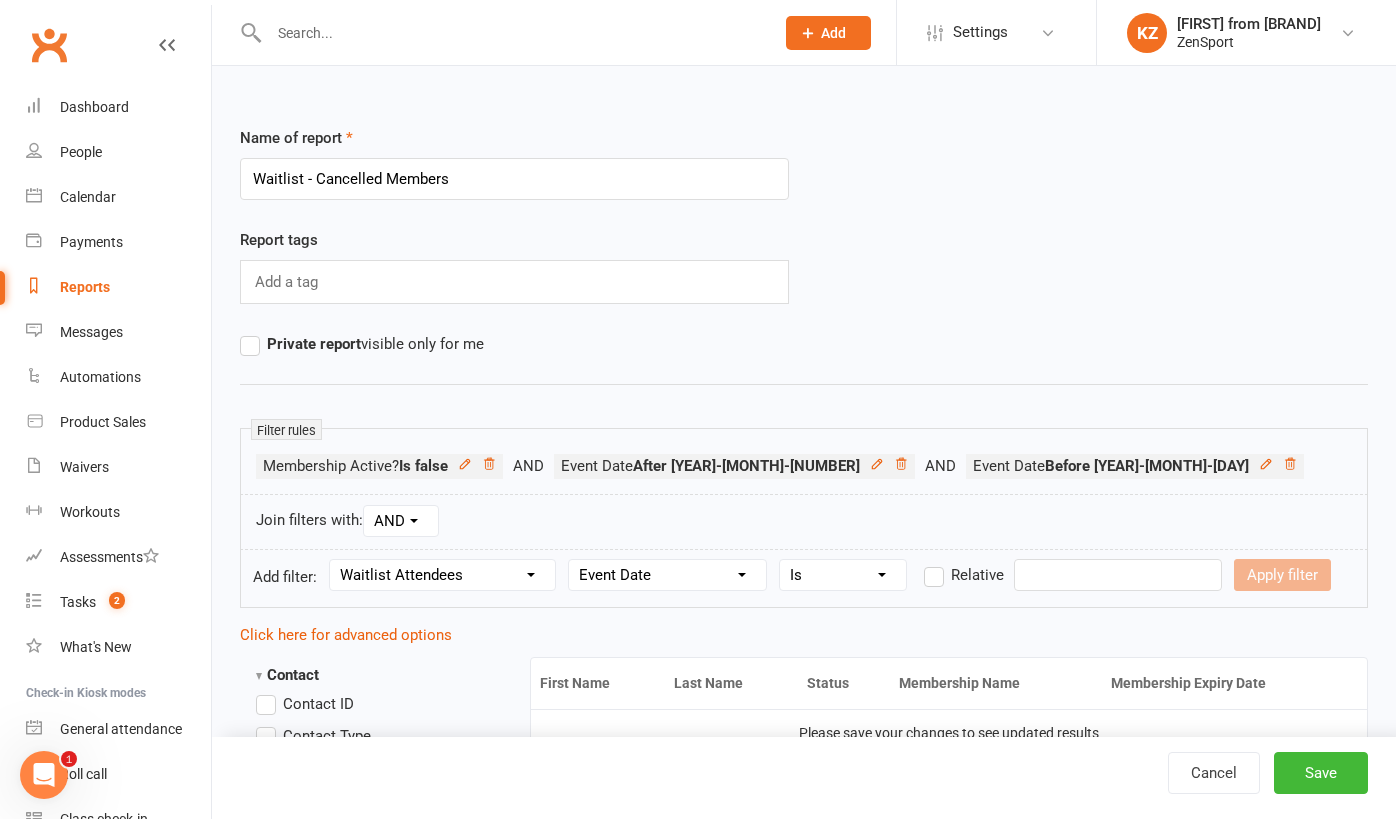 scroll, scrollTop: 88, scrollLeft: 0, axis: vertical 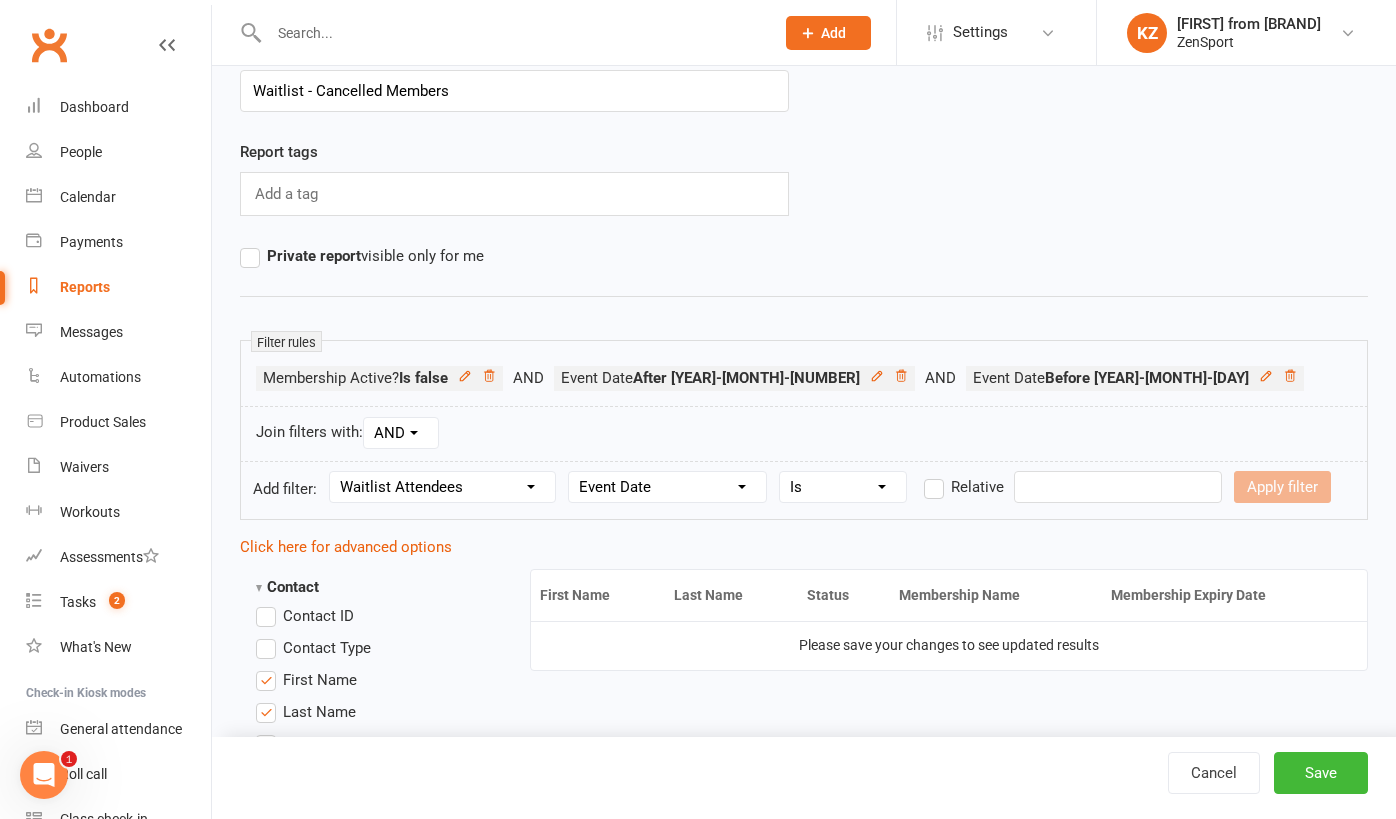 click on "Prospect
Member
Non-attending contact
Class / event
Appointment
Task
Membership plan
Bulk message
Add
Settings Membership Plans Event Templates Appointment Types Website Customize Contacts Users Account Profile Clubworx API KZ Kristen from Zensport ZenSport My profile Help Terms & conditions  Privacy policy  Sign out Clubworx Dashboard People Calendar Payments Reports Messages   Automations   Product Sales Waivers   Workouts   Assessments  Tasks   2 What's New Check-in Kiosk modes General attendance Roll call Class check-in × × × Name of report Waitlist - Cancelled Members Report tags Add a tag Private report  visible only for me Filter rules Membership Active?  Is false Event Date  After 2025-08-03 Event Date  Before 2025-09-01 Join filters with:  AND OR Contact Is" at bounding box center (698, 2357) 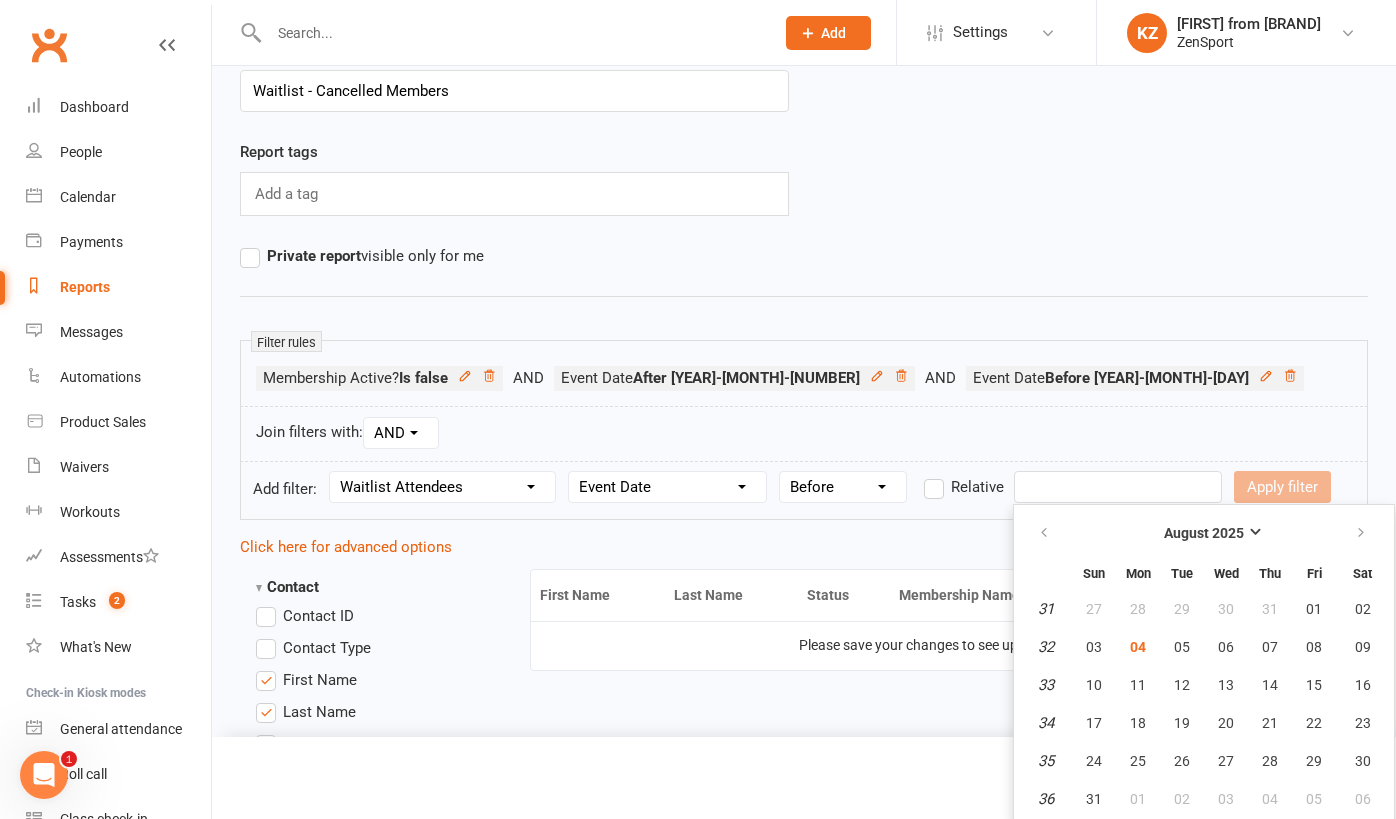select on "3" 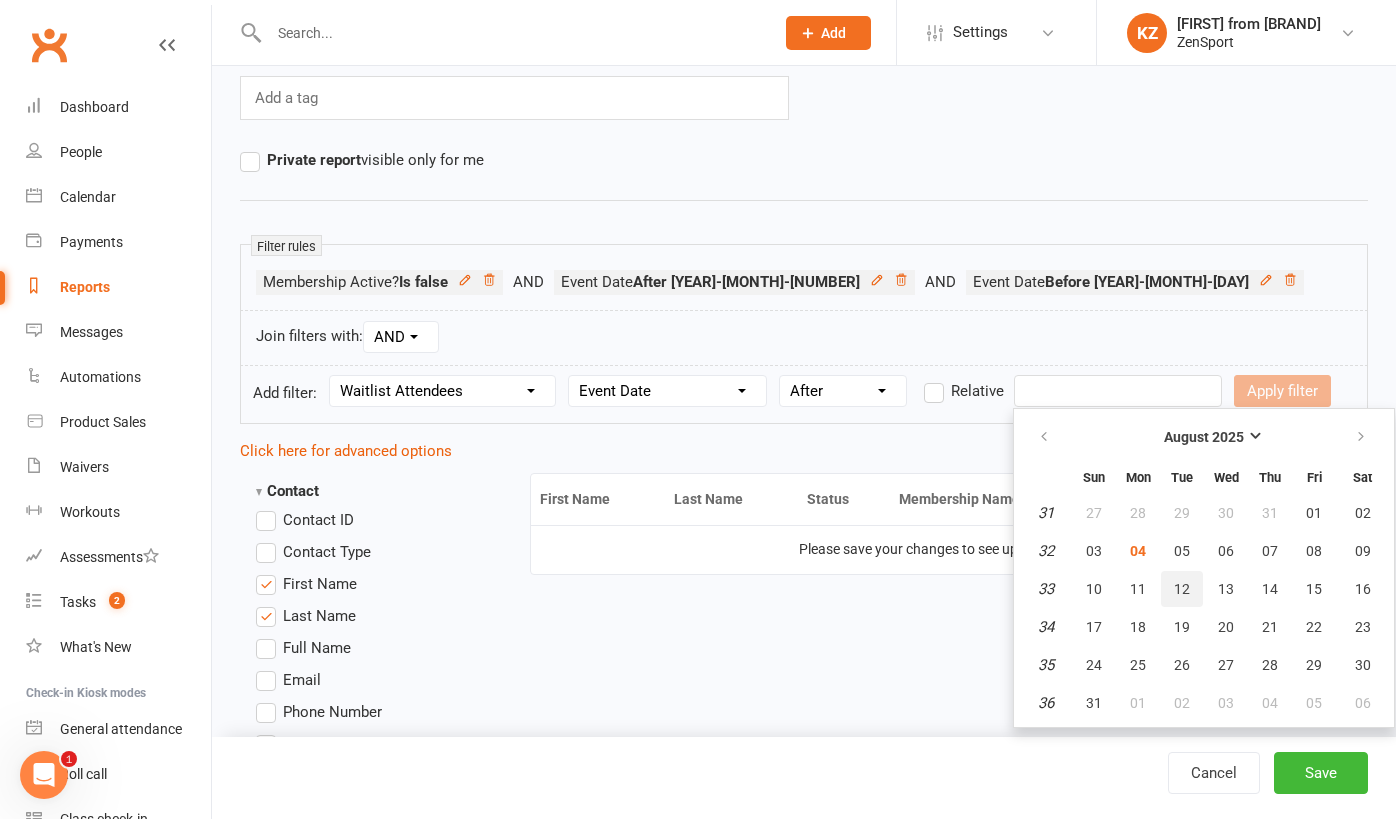 scroll, scrollTop: 185, scrollLeft: 0, axis: vertical 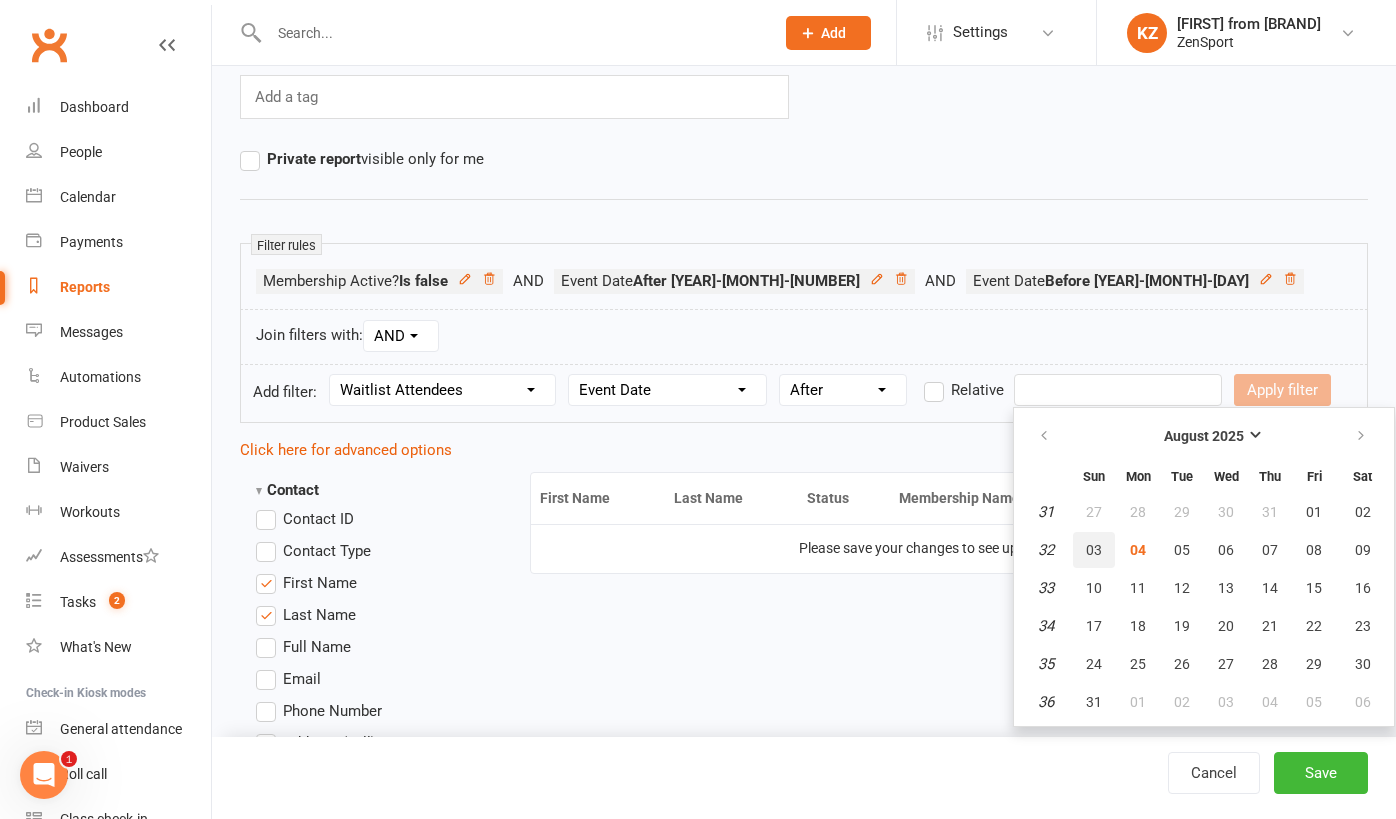 click on "03" at bounding box center [1094, 550] 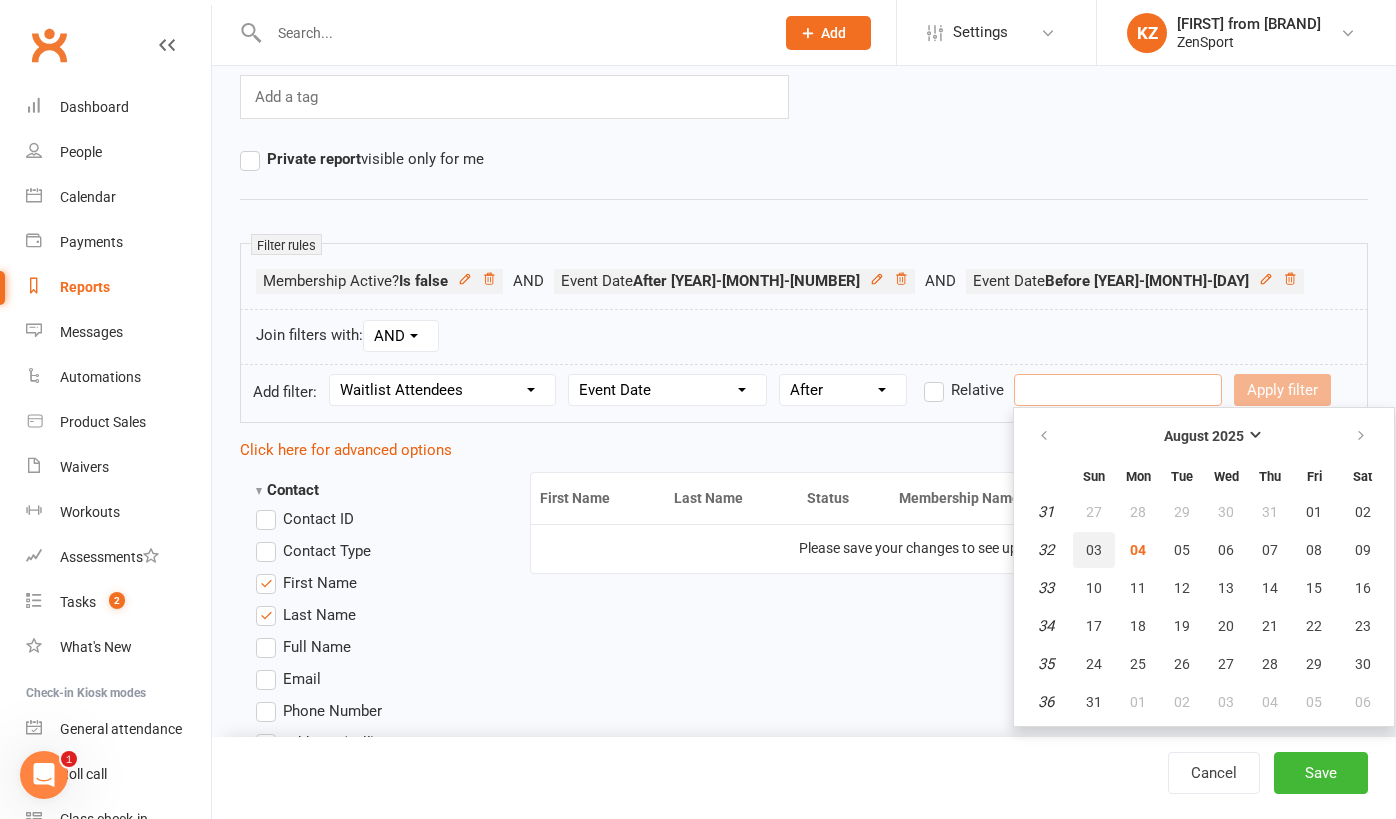 type on "03 Aug 2025" 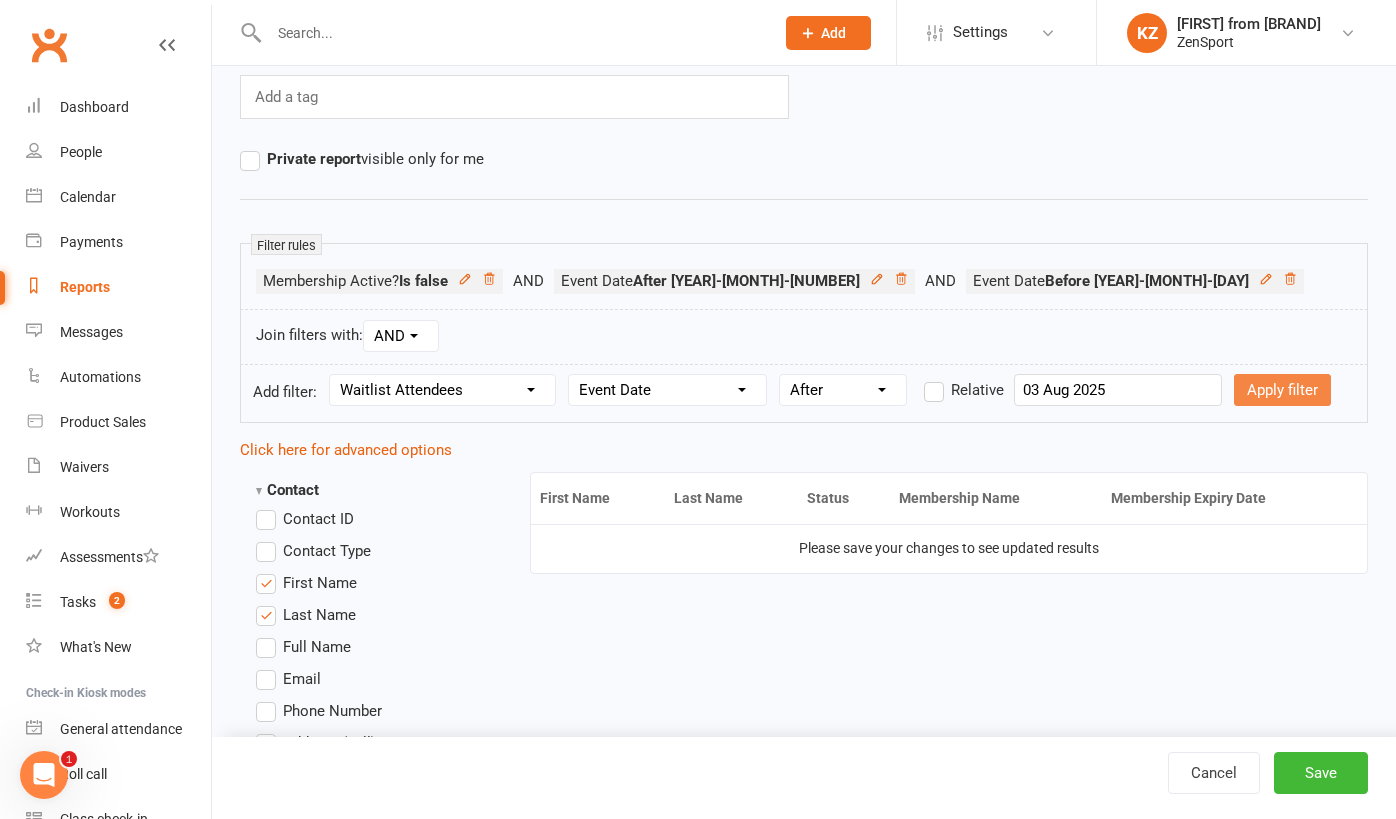click on "Apply filter" at bounding box center [1282, 390] 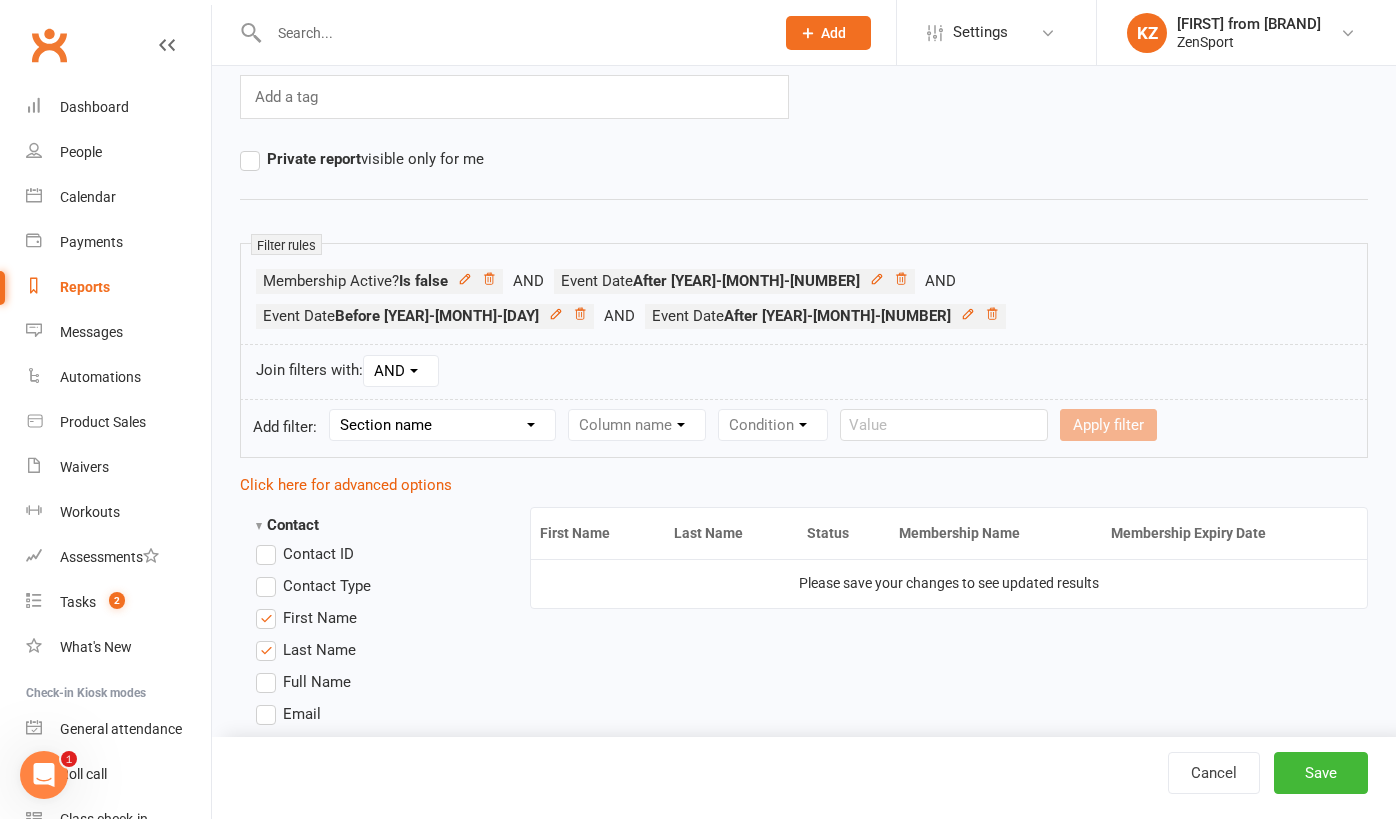 select on "4" 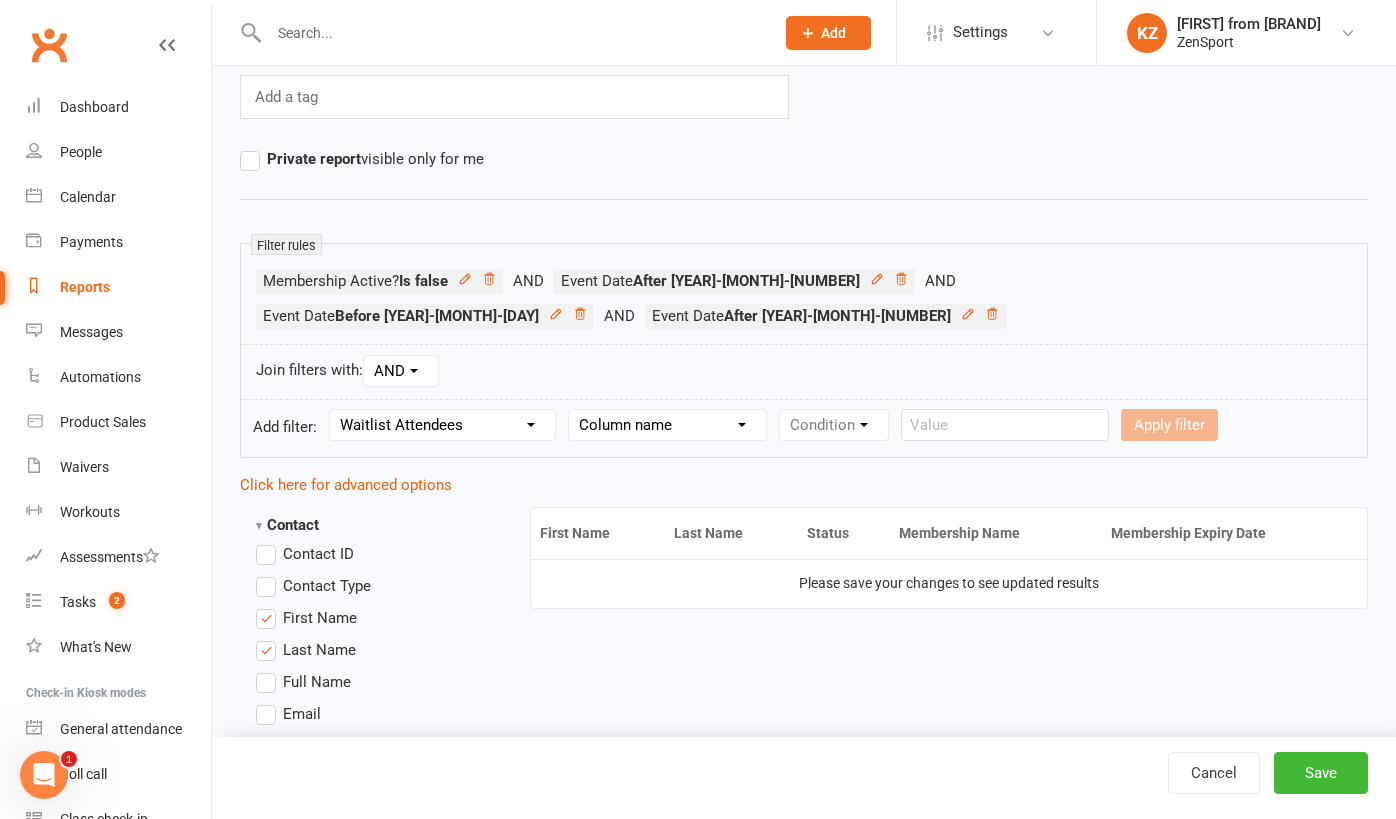 select on "2" 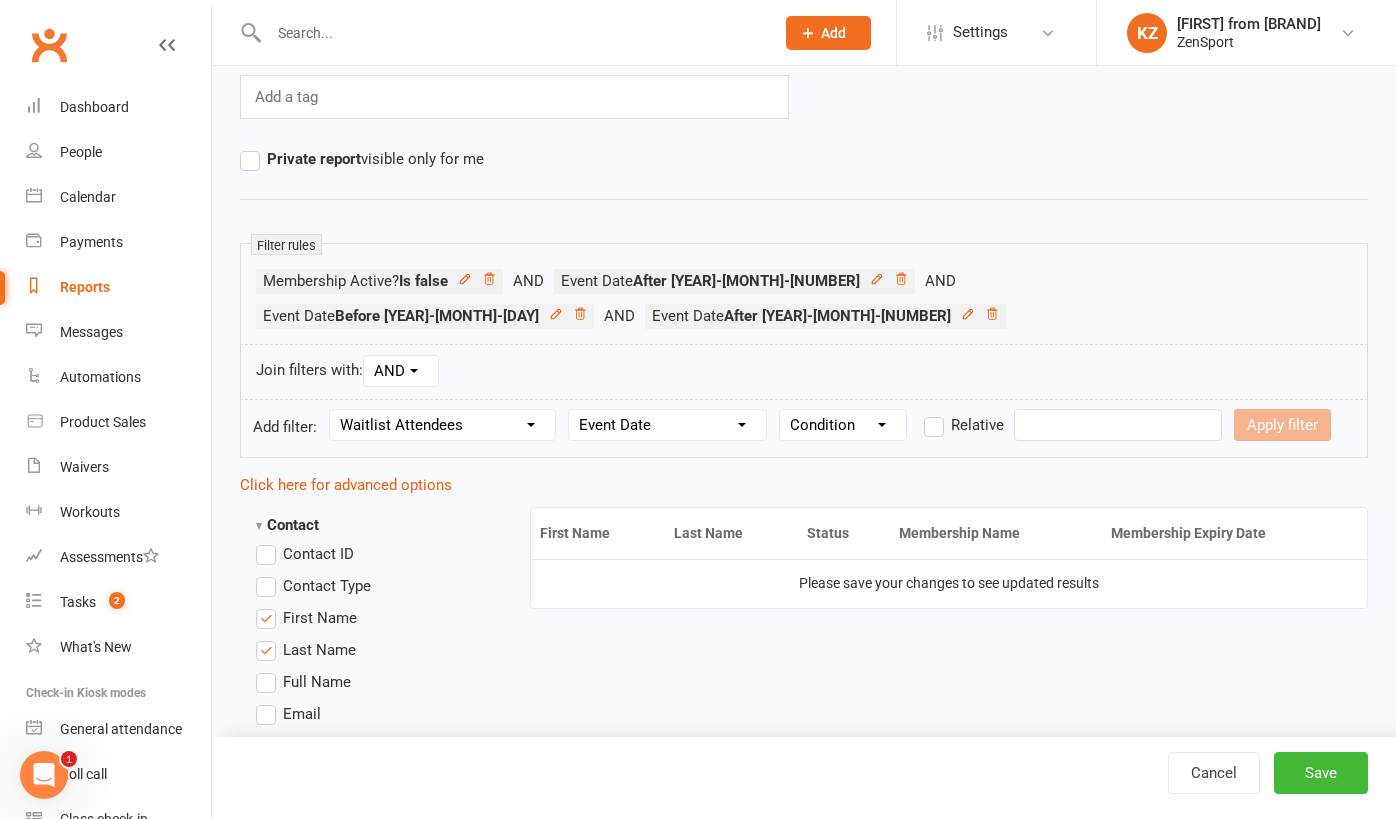 select on "2" 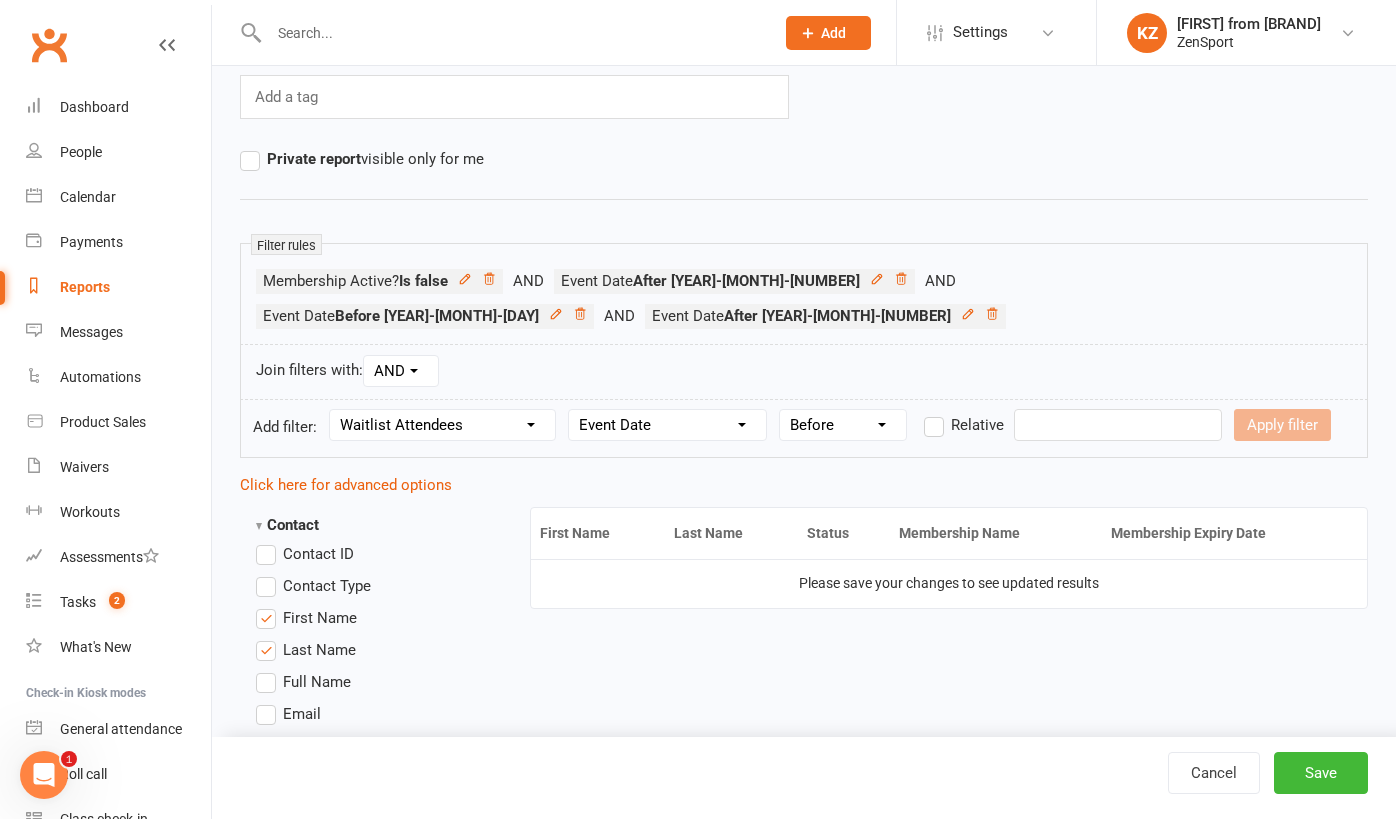 click at bounding box center [1118, 425] 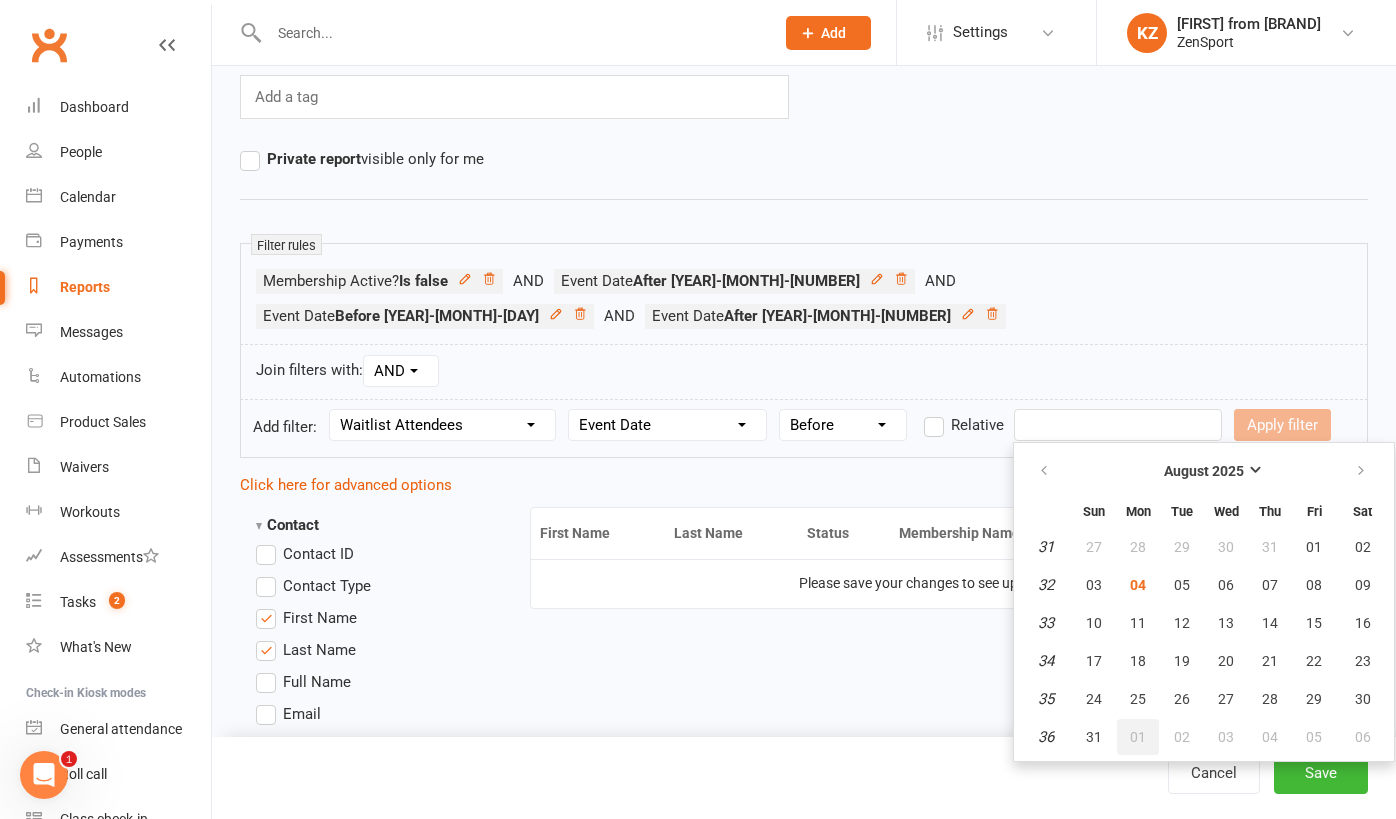 click on "01" at bounding box center (1138, 737) 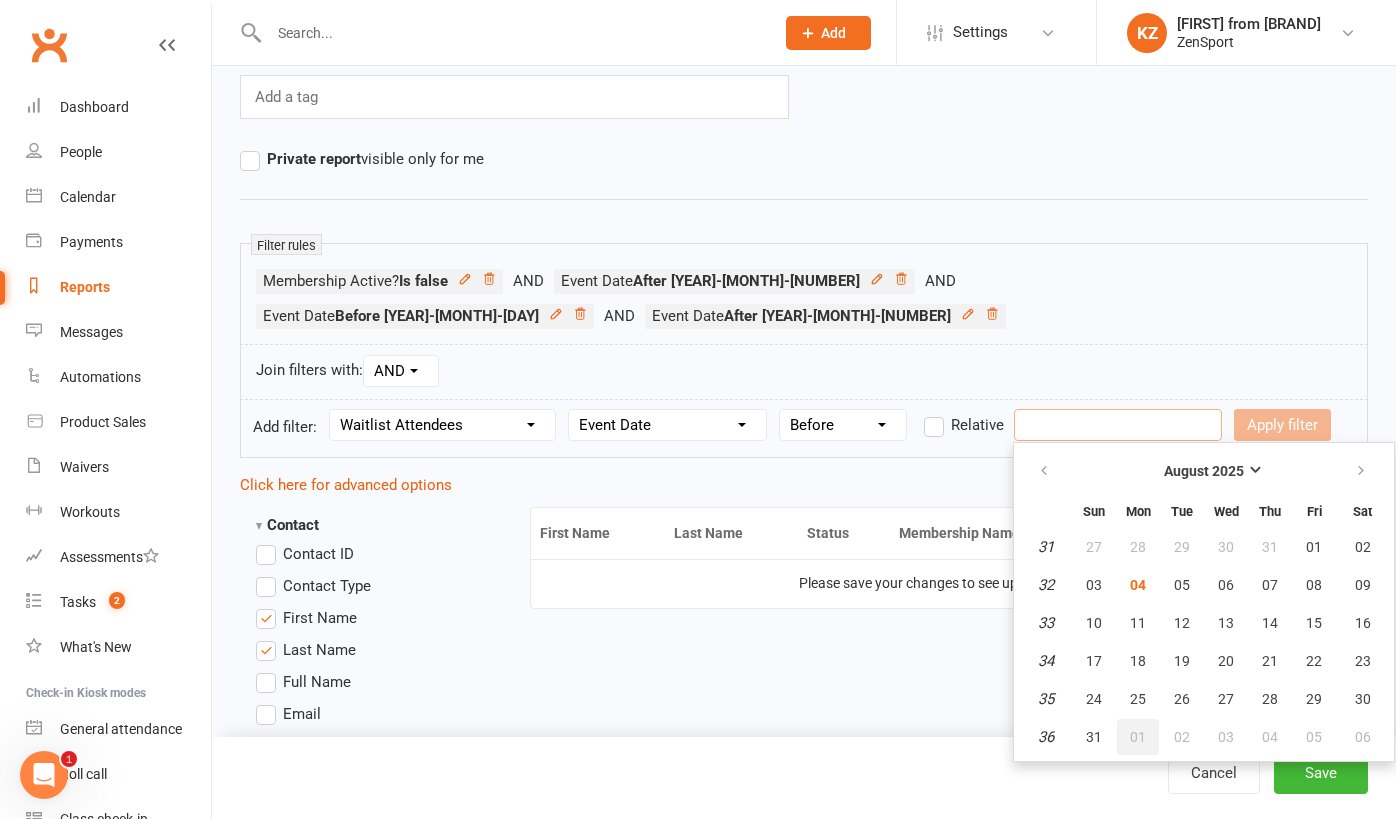 type on "01 Sep 2025" 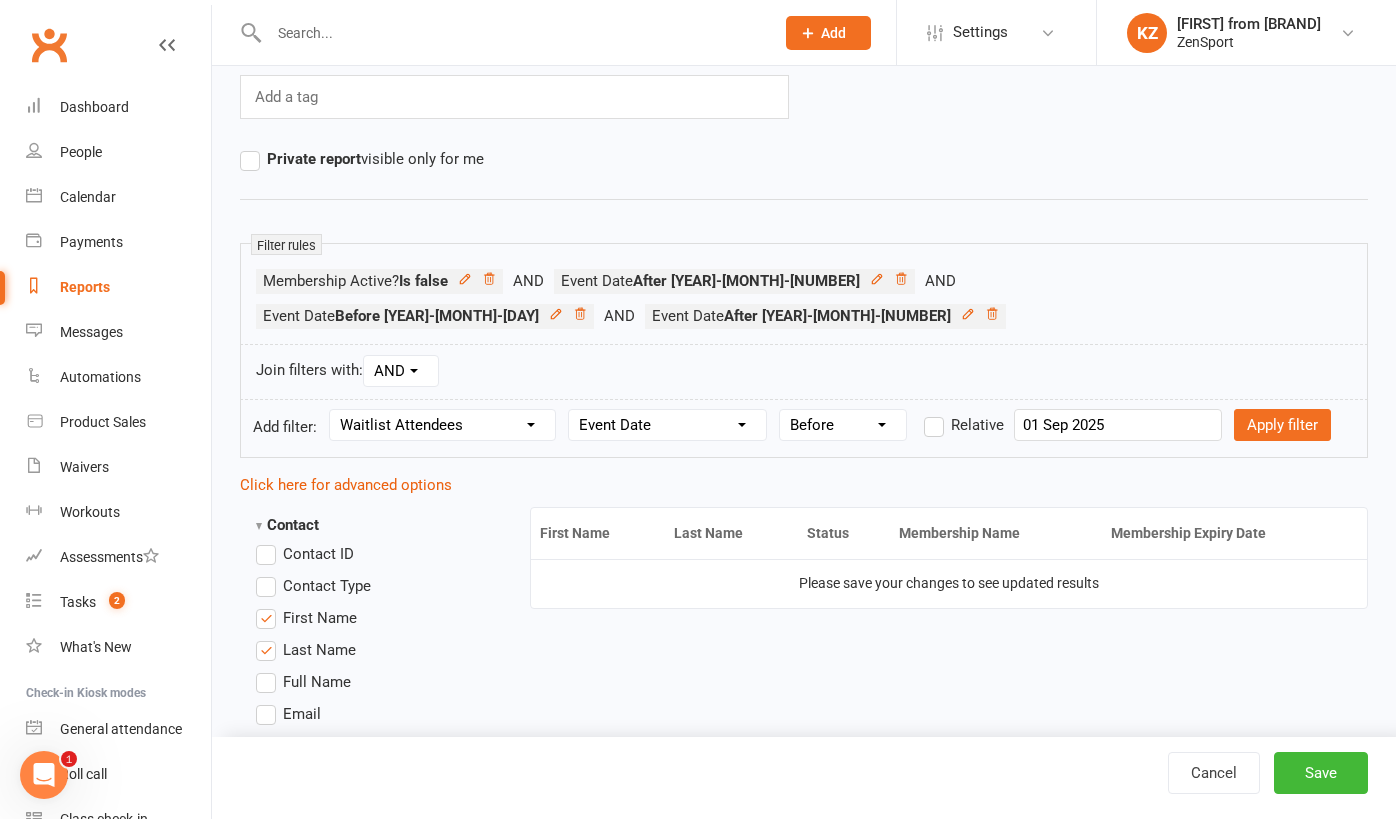click on "Add filter:  Section name Contact Attendance Aggregate Payment Booking Waitlist Attendees Cancelled Bookings Late-cancelled Bookings Aggregate Booking Communication Comms Recipients Membership Payment Suspensions Signed Waivers Family Members Credit Vouchers Enrolled Automations Enrolled Workouts Public Tasks Body Composition Emergency Contact Details Fitness Goals Key Demographics Marketing Information Trainer/Instructor Waiver Answers Column name Event Name Event Starts Event Date Position on Waitlist Waitlist Status Added to Waitlist From Condition Is Is not Before After Before or on After or on Is blank Is not blank Relative 01 Sep 2025
Apply filter" at bounding box center (804, 428) 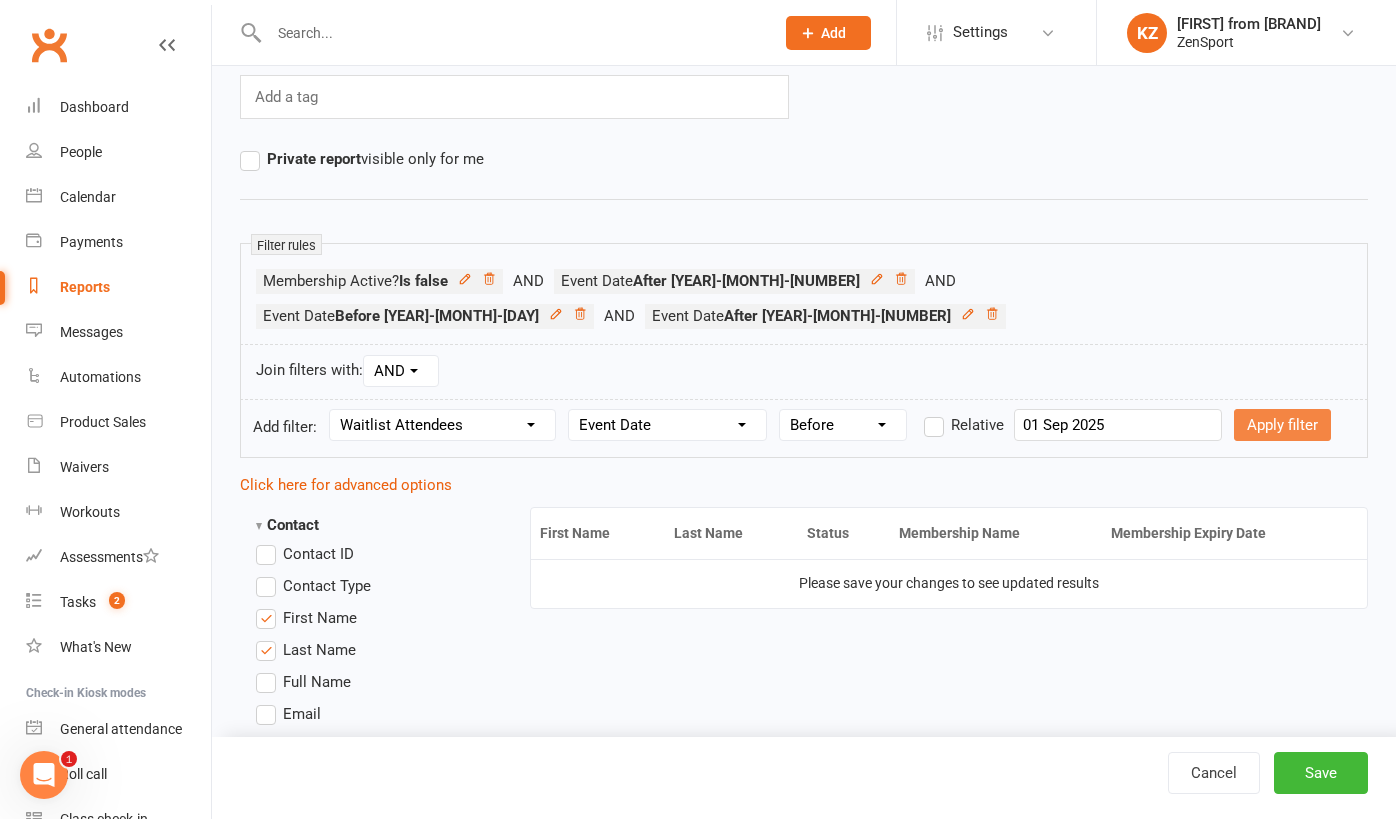 click on "Apply filter" at bounding box center (1282, 425) 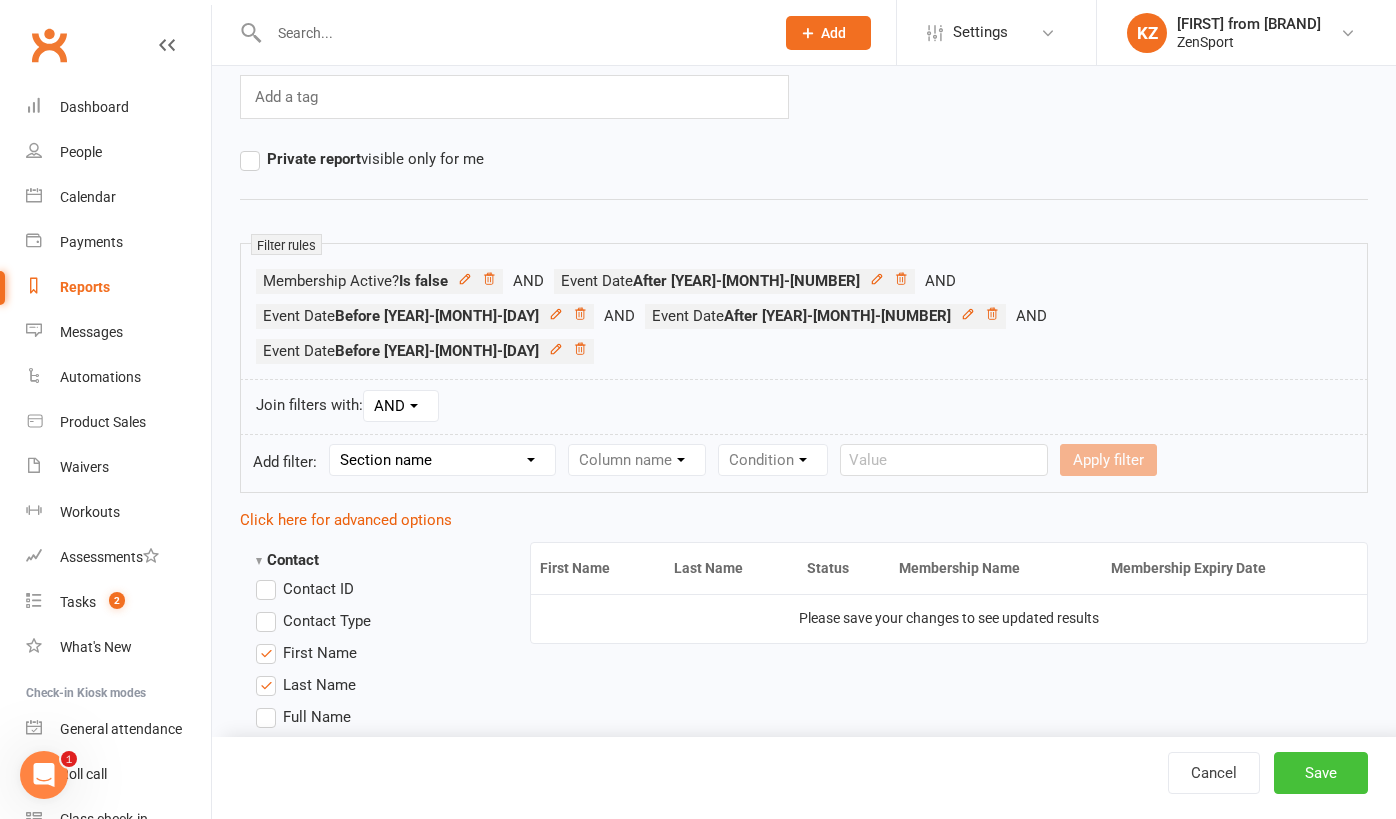 click on "Save" at bounding box center (1321, 773) 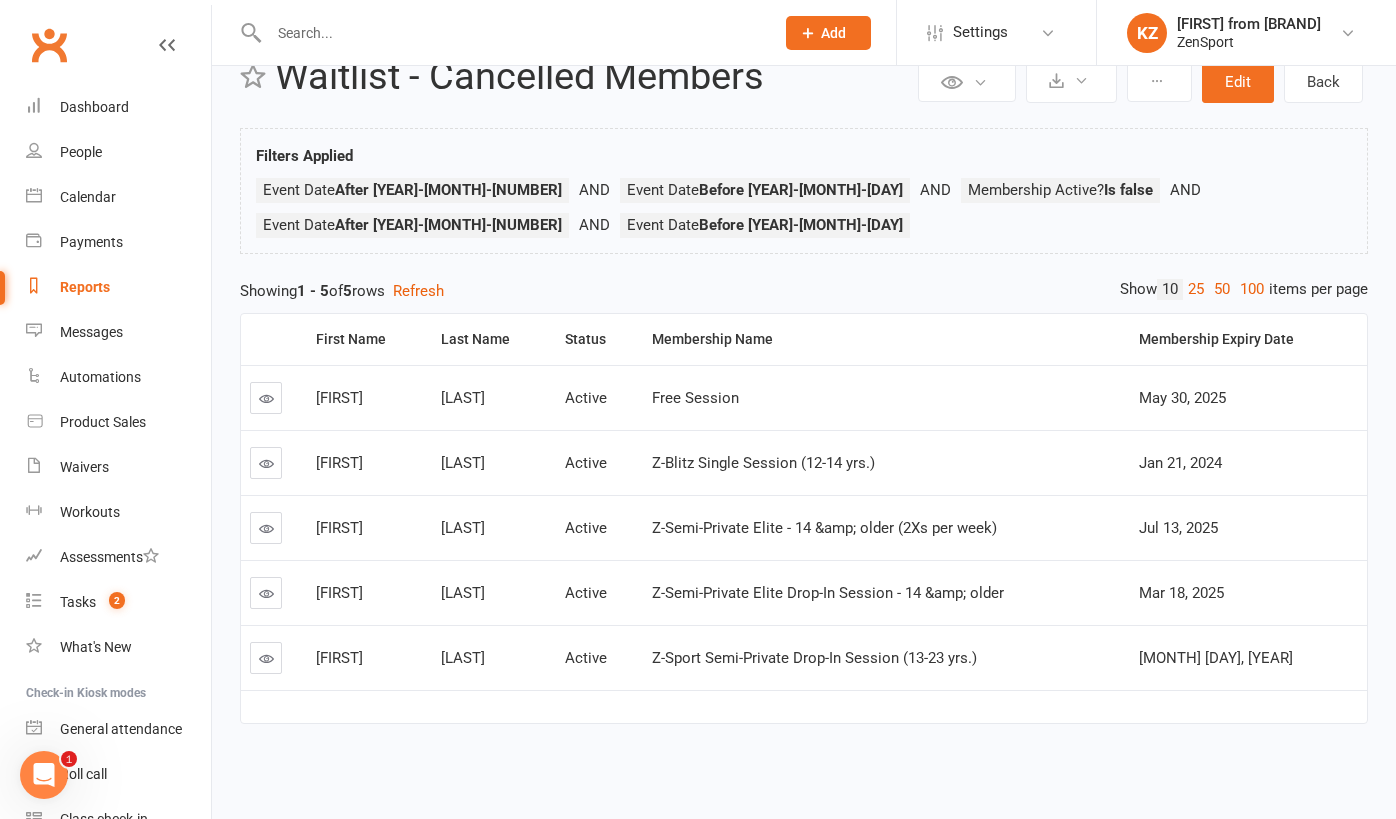 scroll, scrollTop: 0, scrollLeft: 0, axis: both 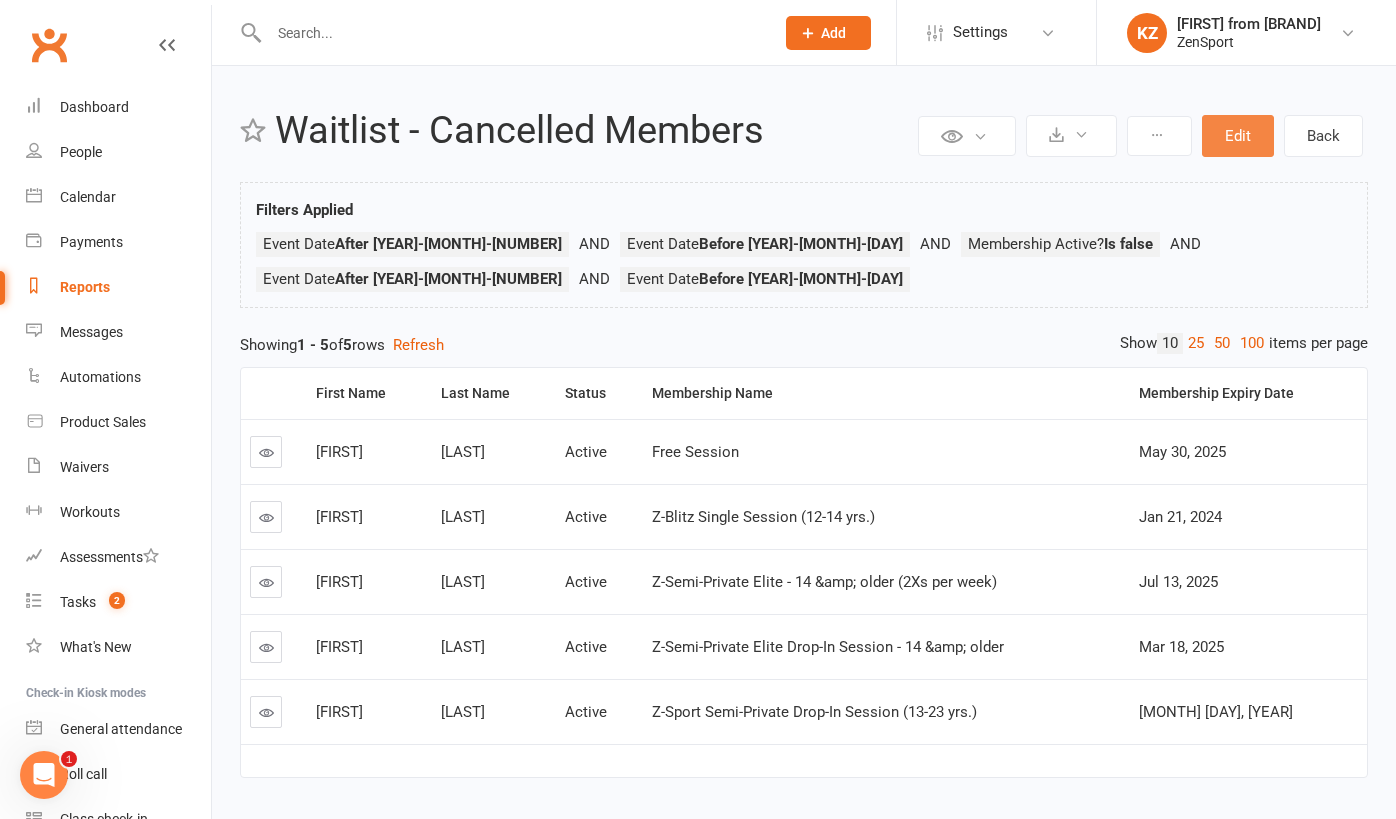 click on "Edit" at bounding box center (1238, 136) 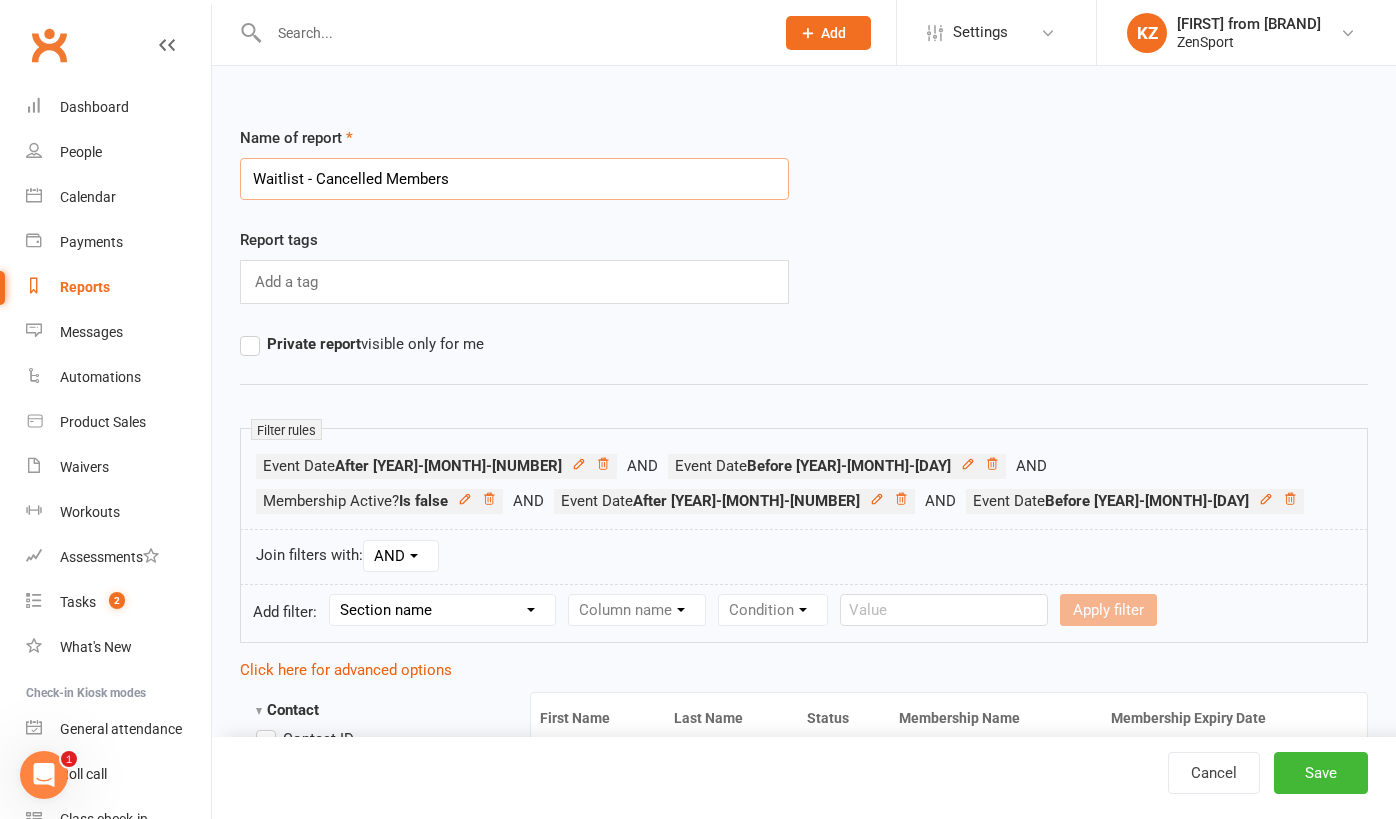 scroll, scrollTop: 91, scrollLeft: 0, axis: vertical 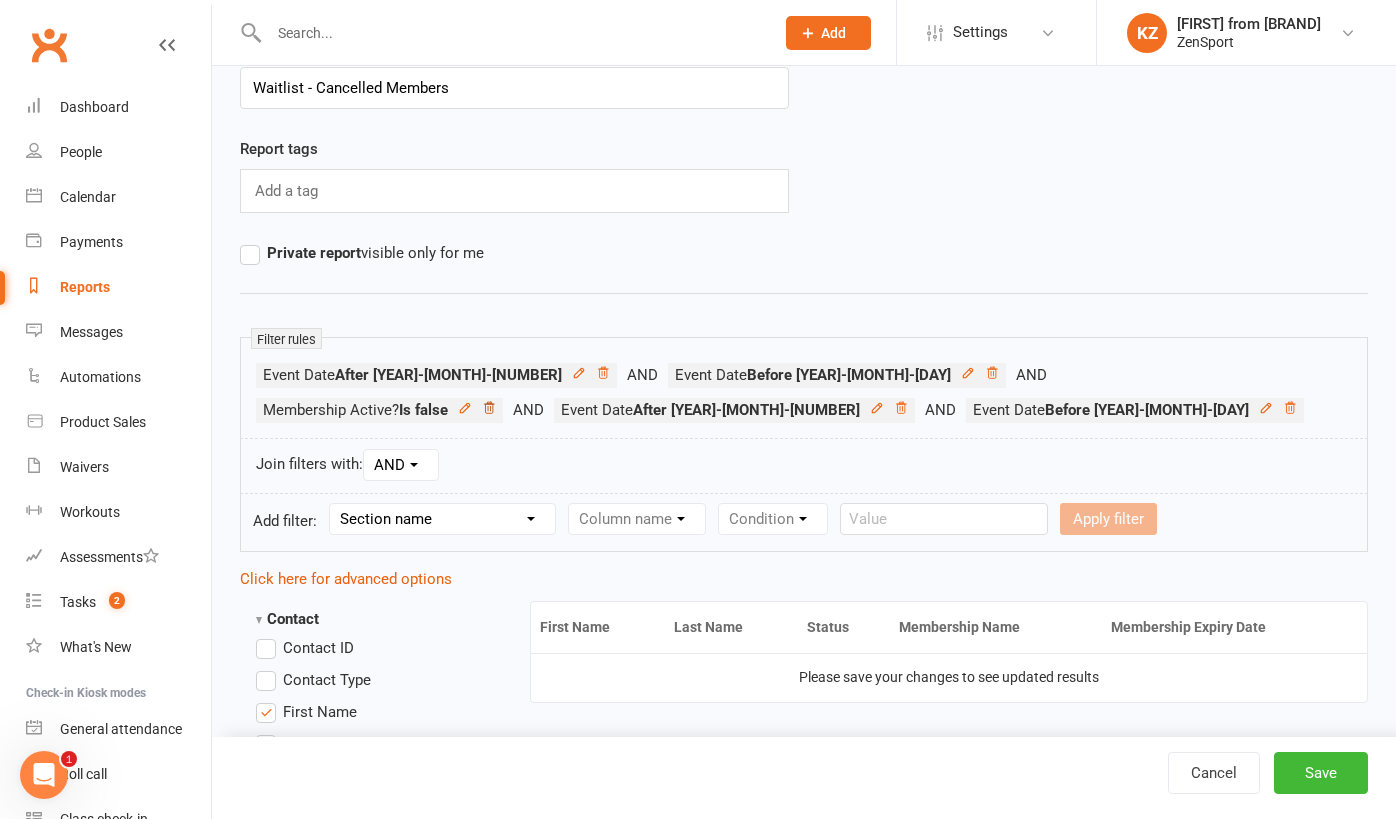 click 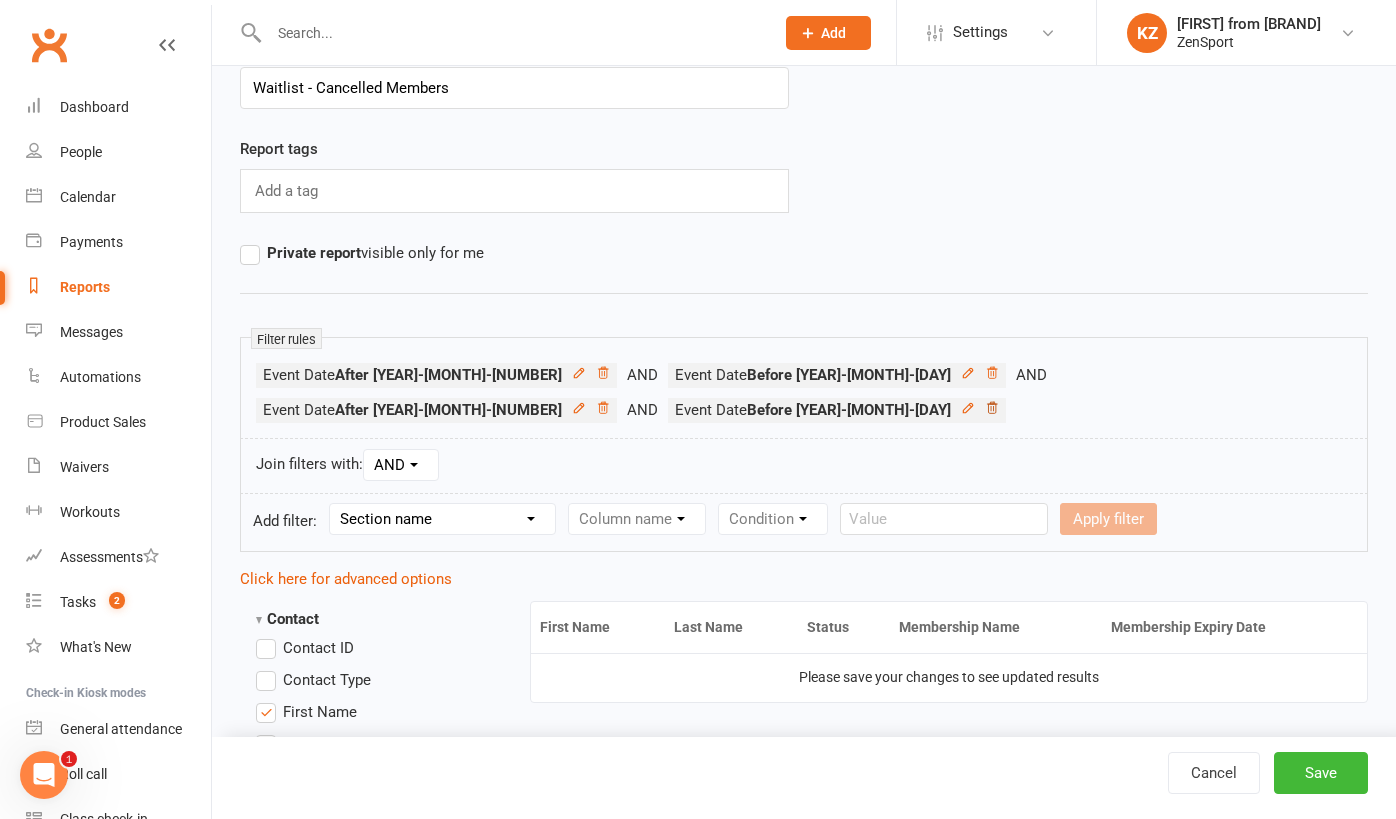 click 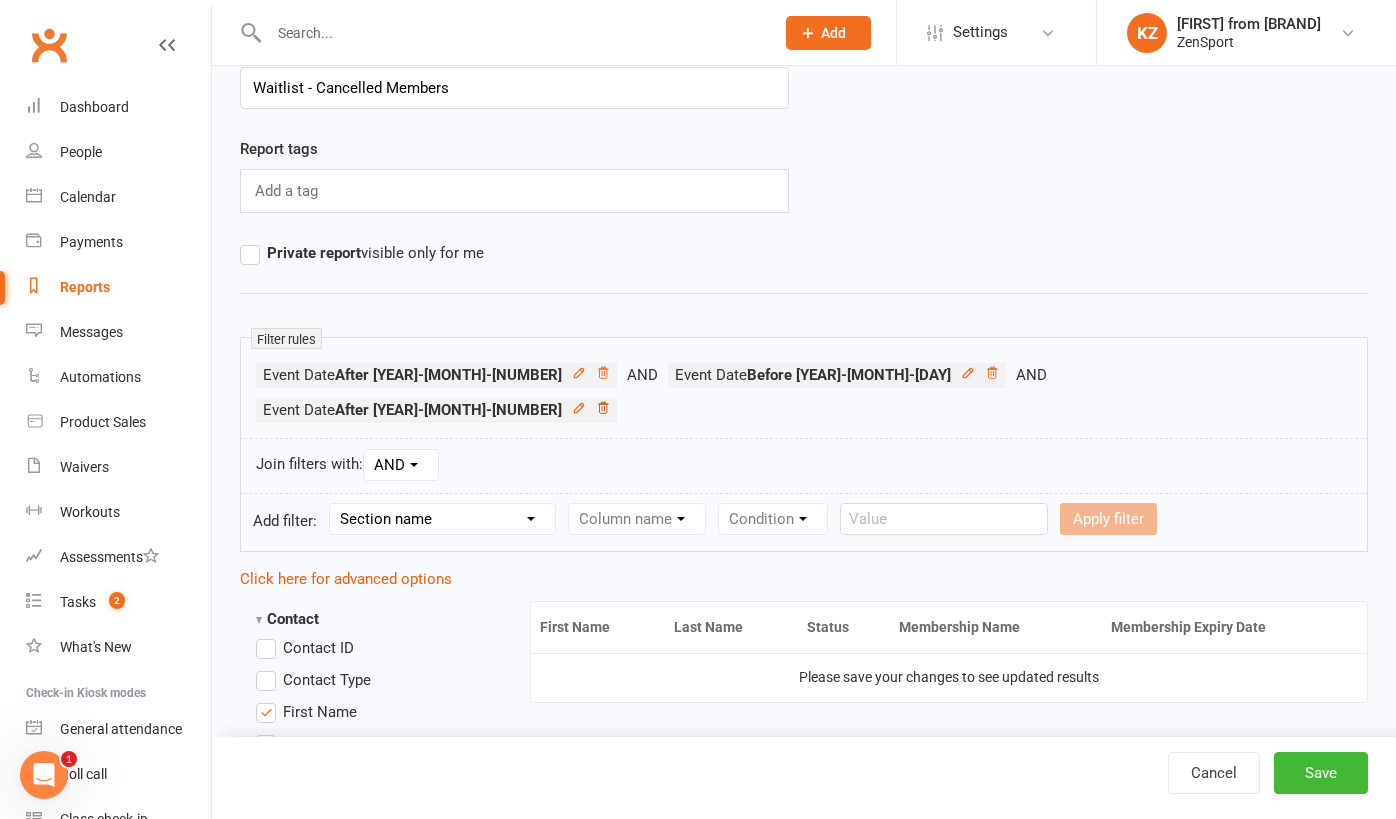 click 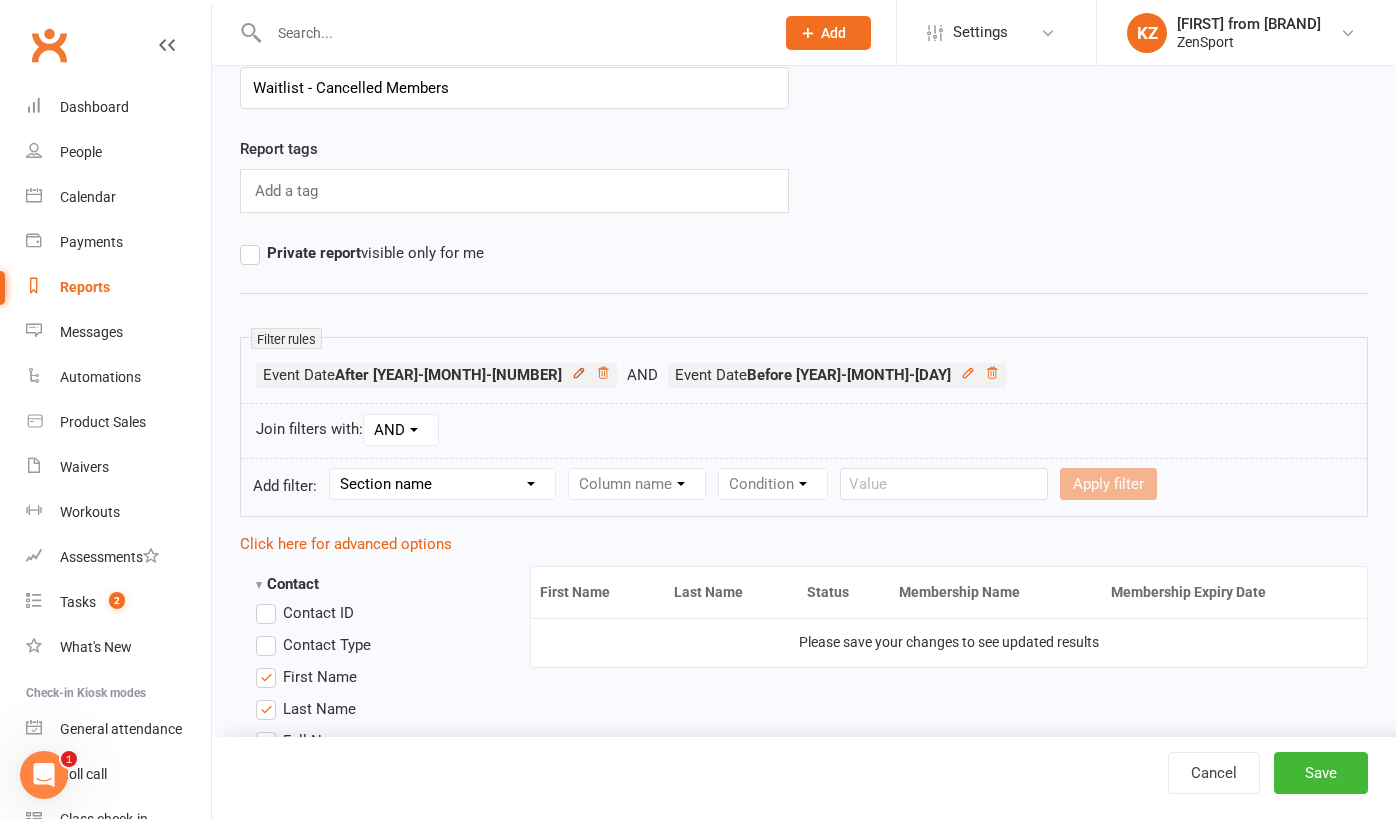 click 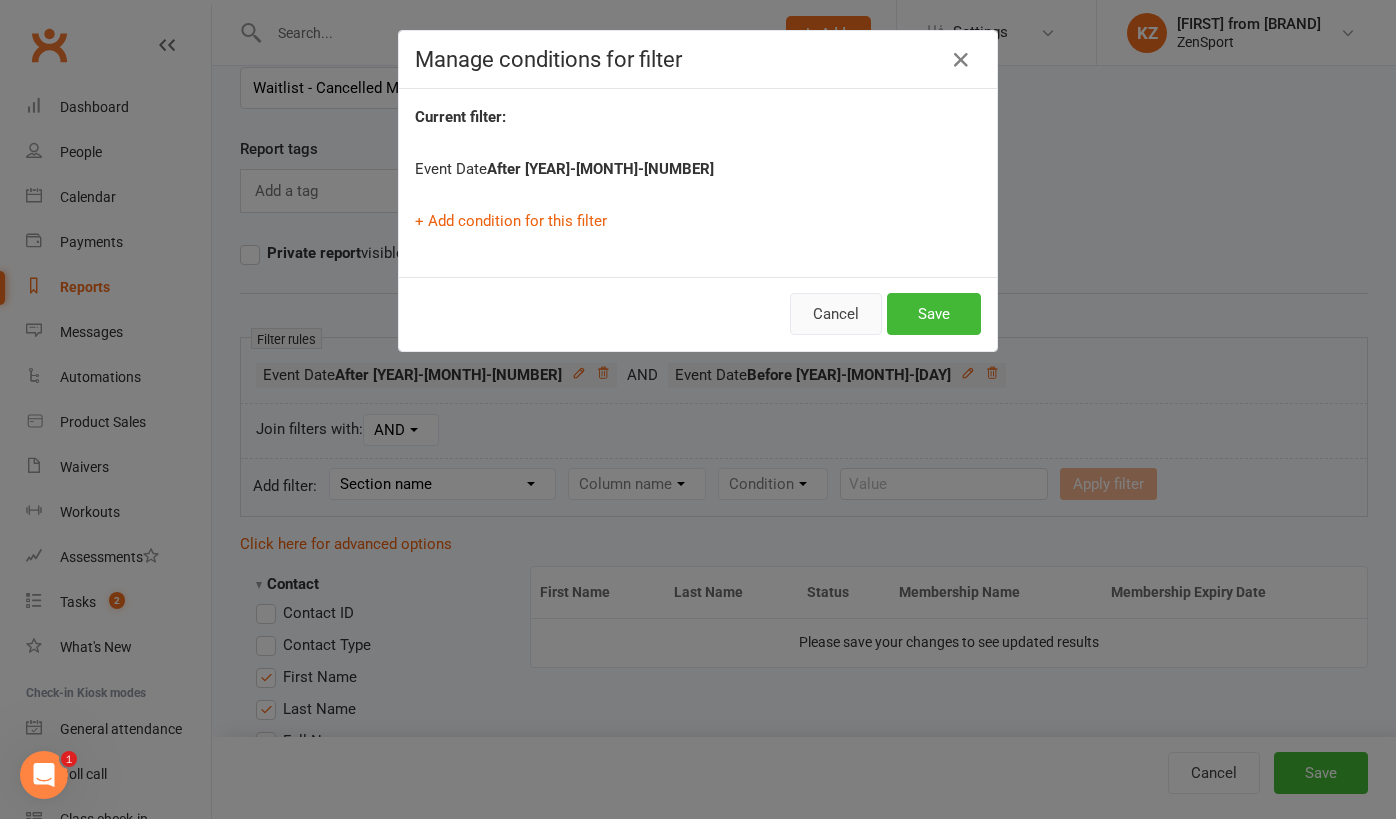 click on "Cancel" at bounding box center [836, 314] 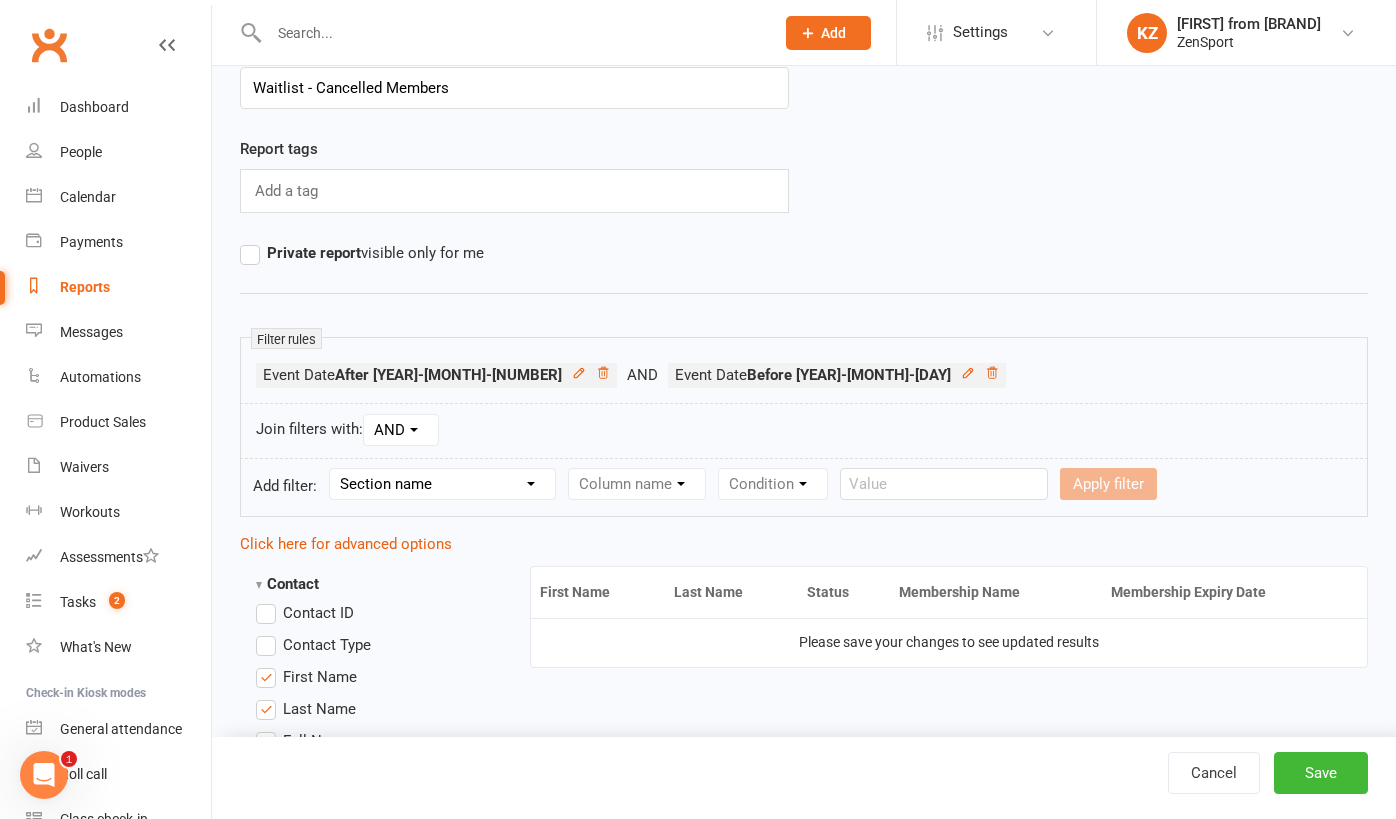 select on "10" 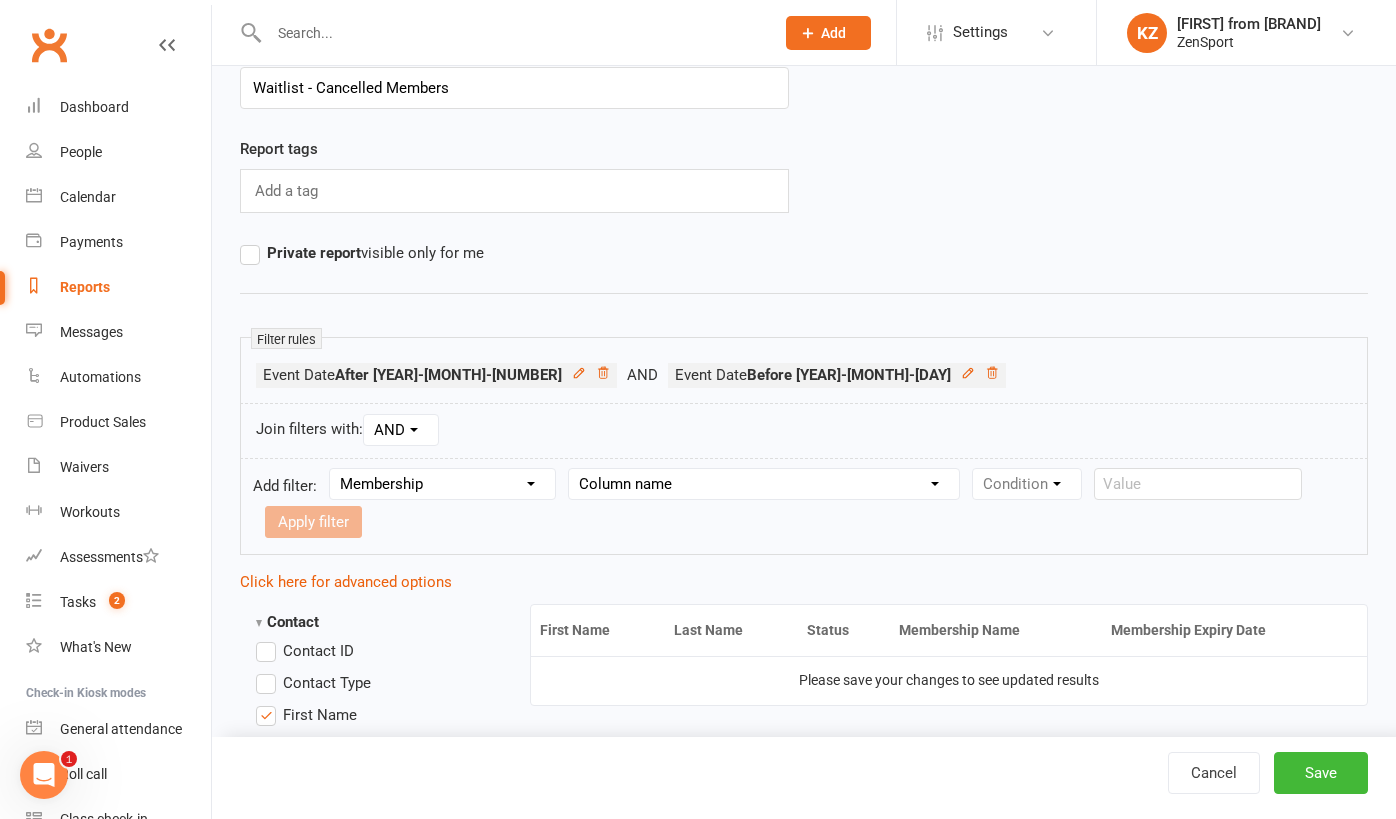 select on "30" 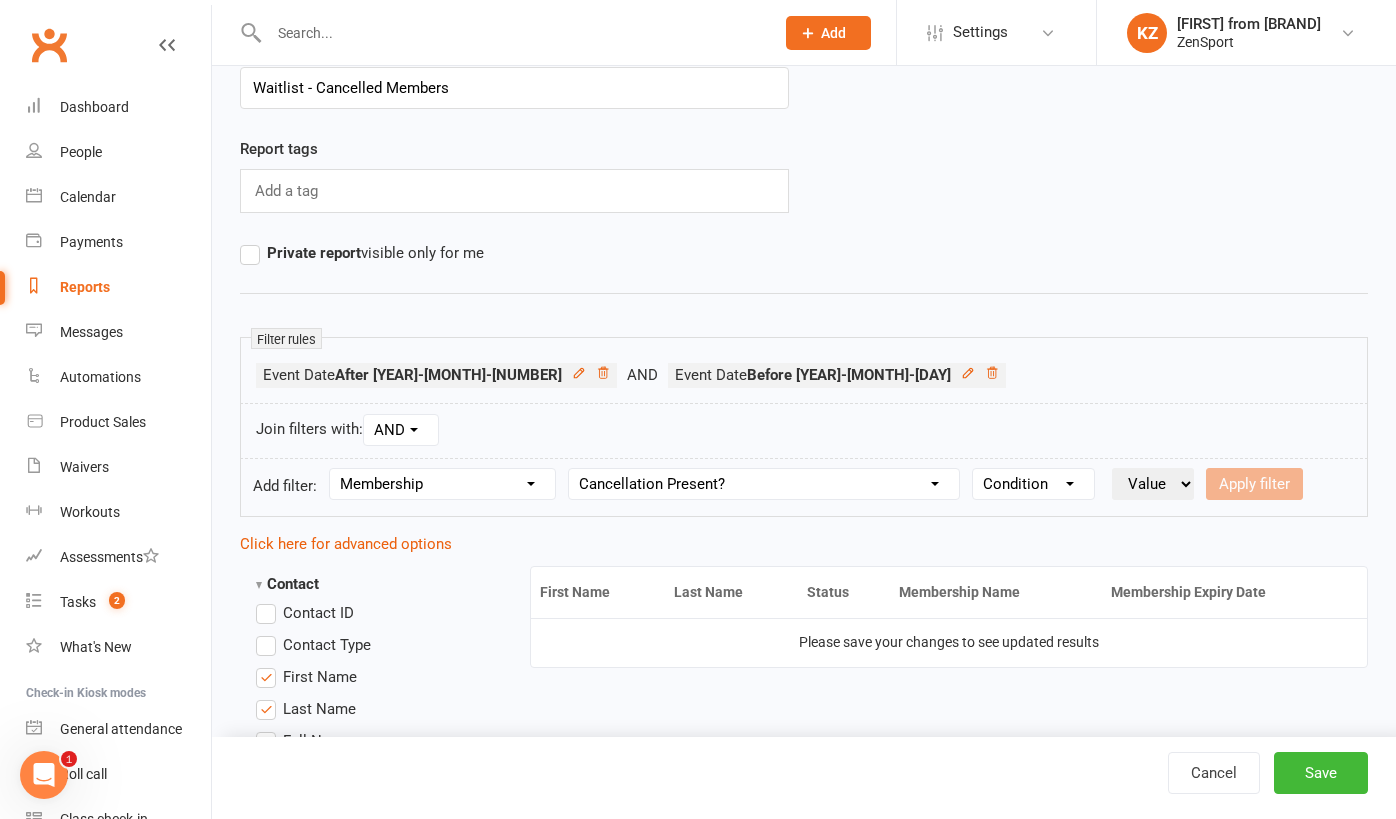 select on "true" 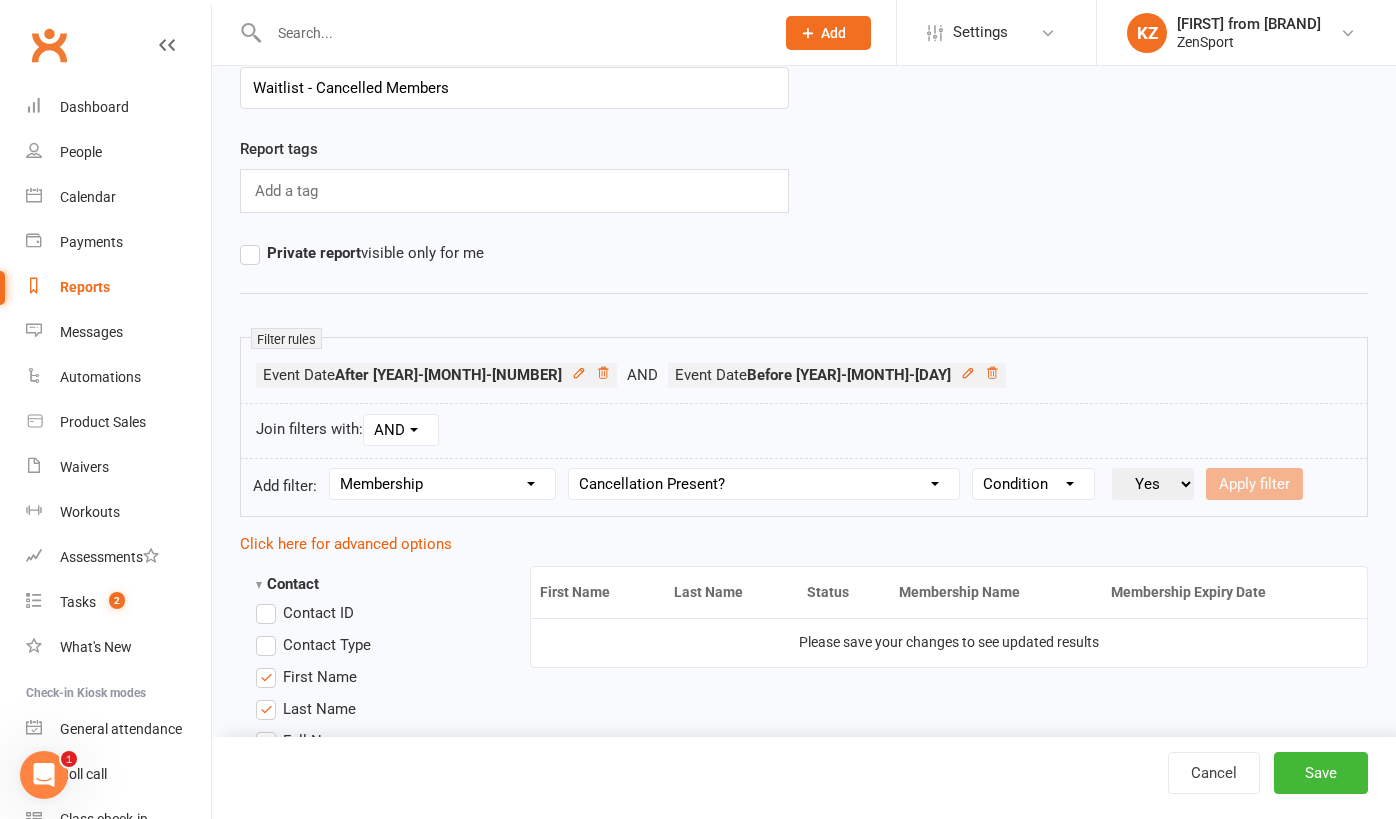 click on "Apply filter" at bounding box center [1254, 484] 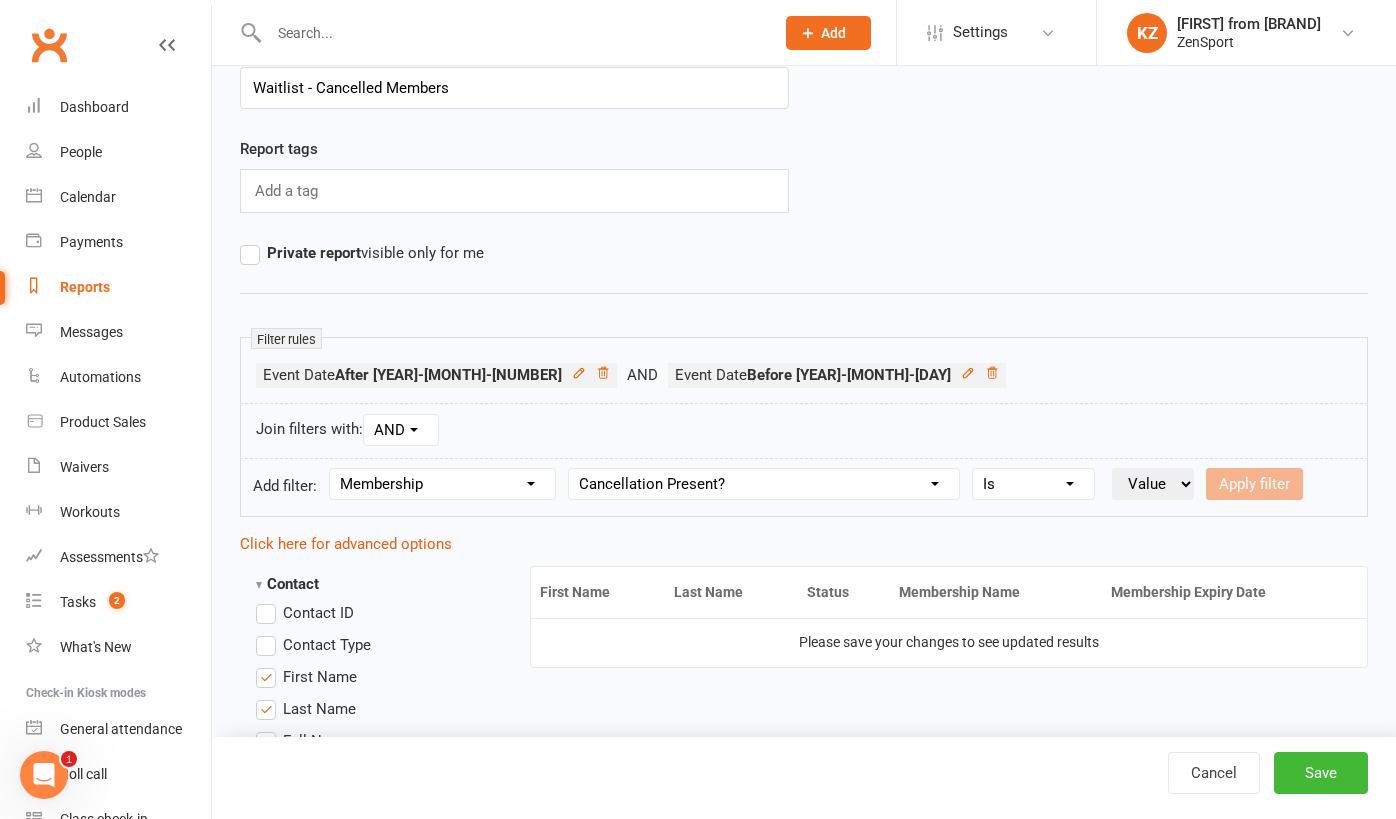 select on "true" 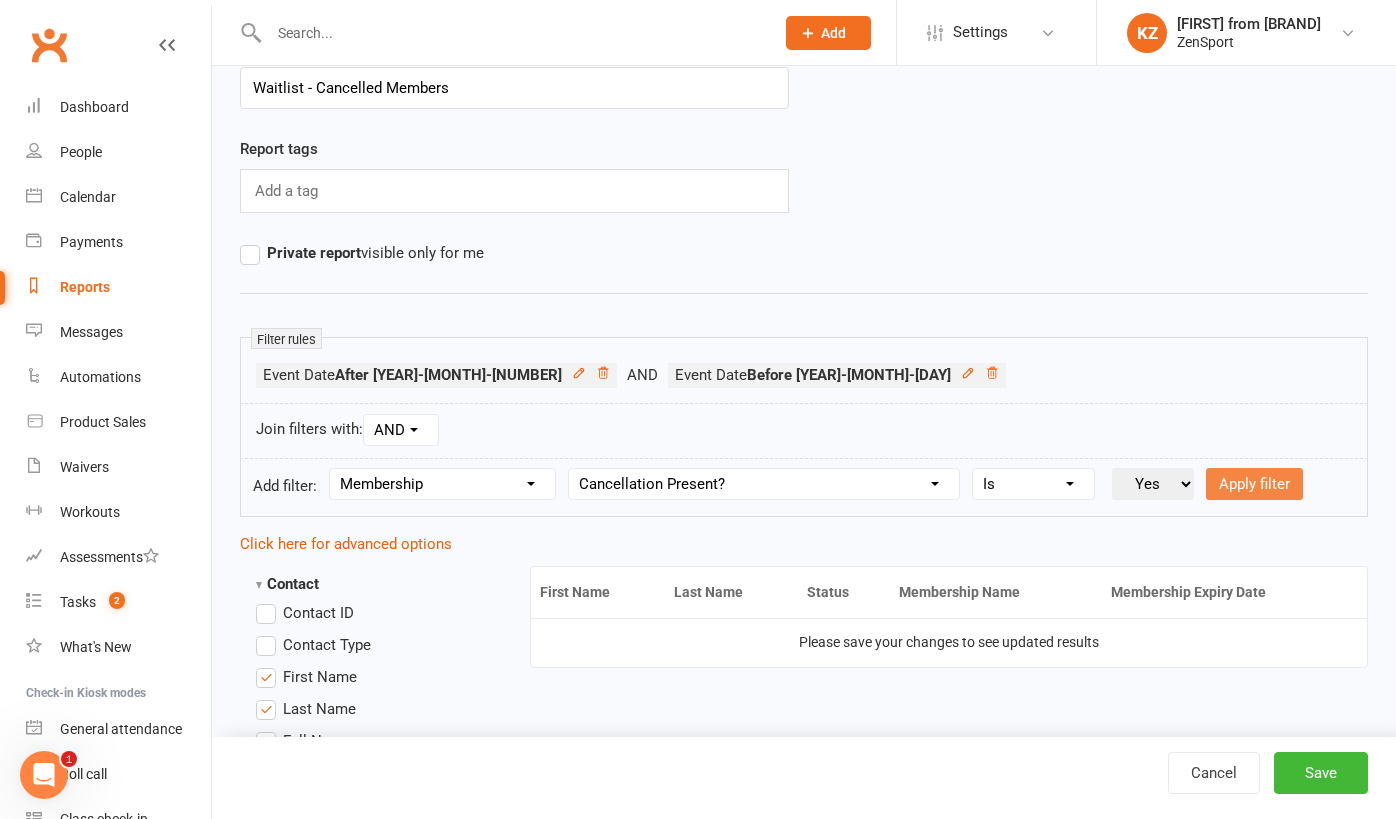 click on "Apply filter" at bounding box center [1254, 484] 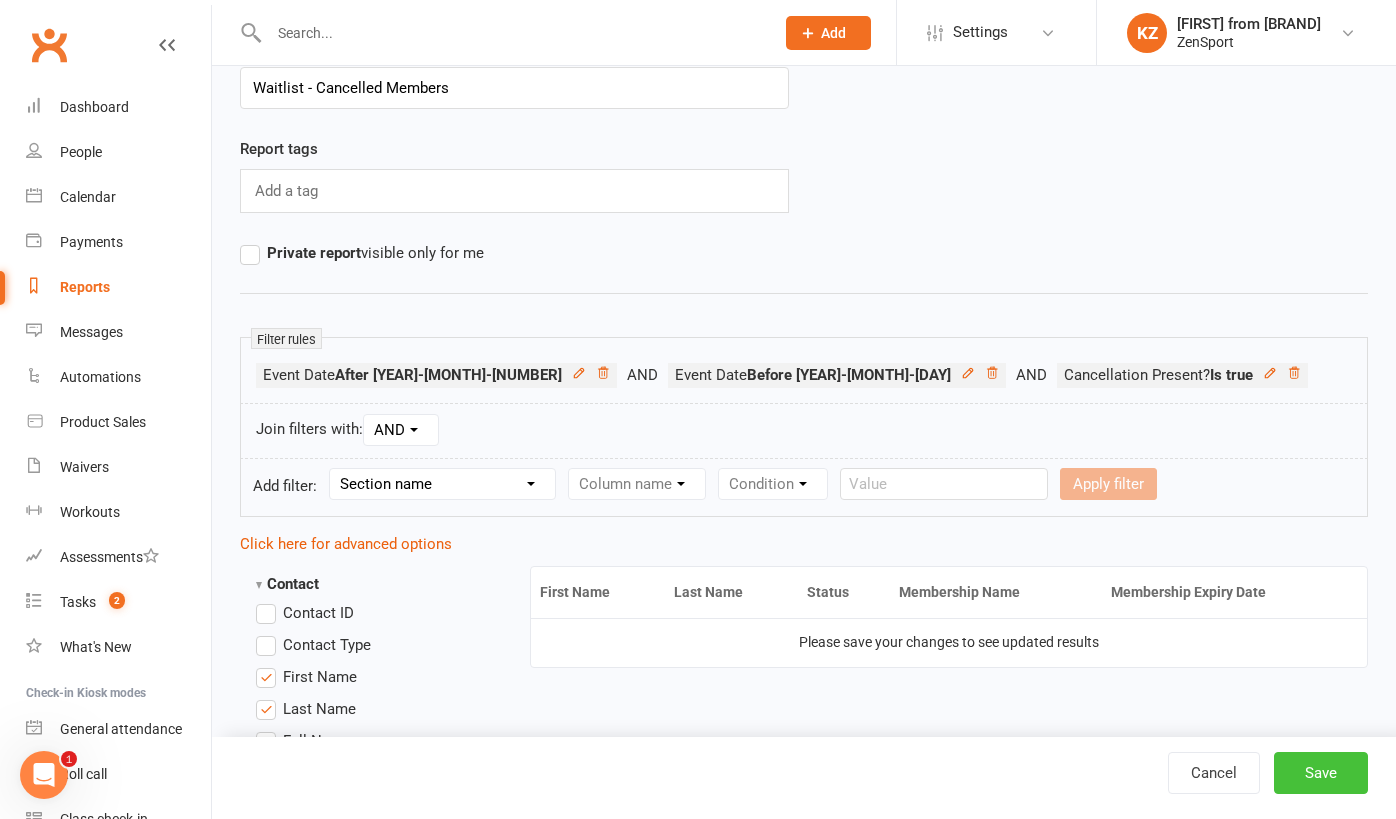 click on "Save" at bounding box center [1321, 773] 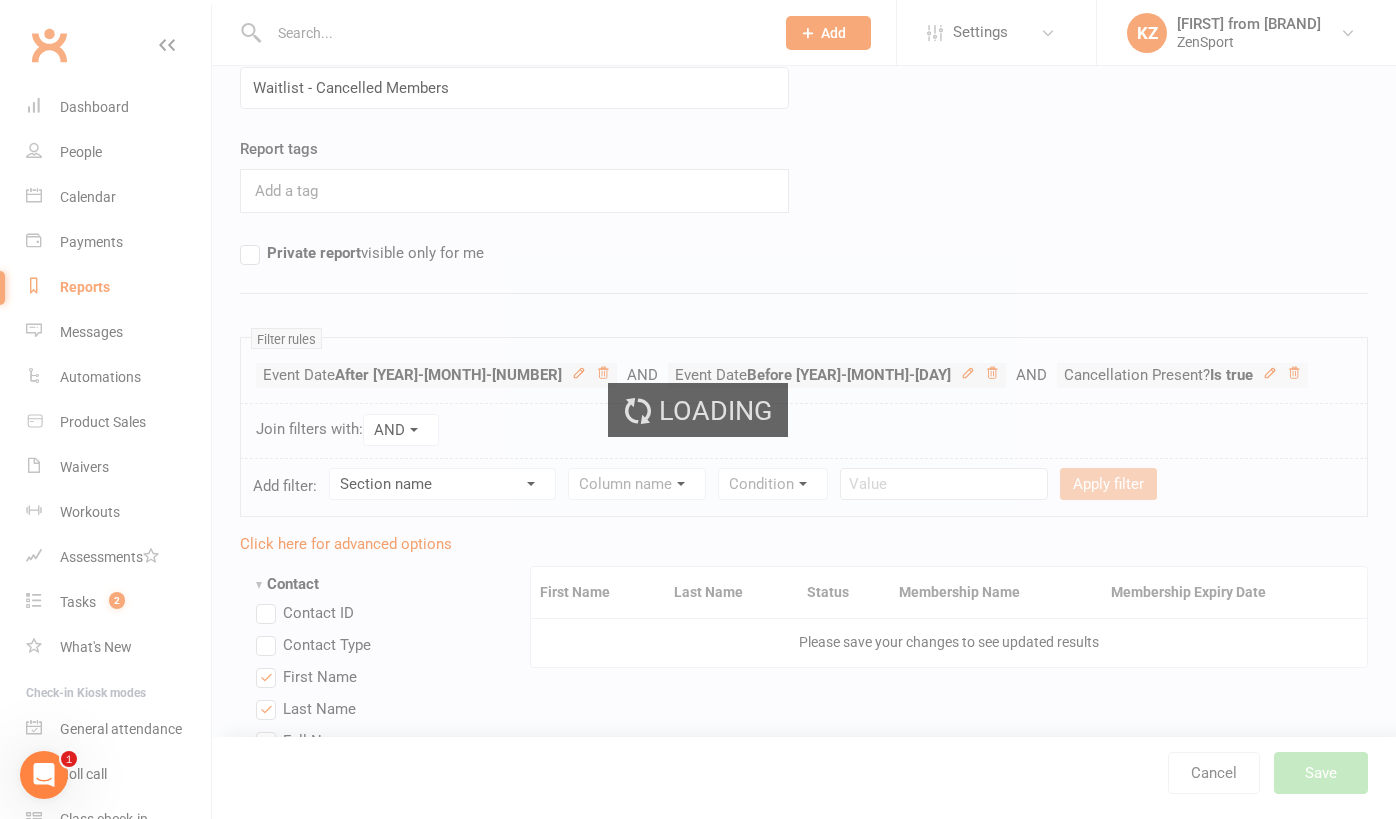 scroll, scrollTop: 0, scrollLeft: 0, axis: both 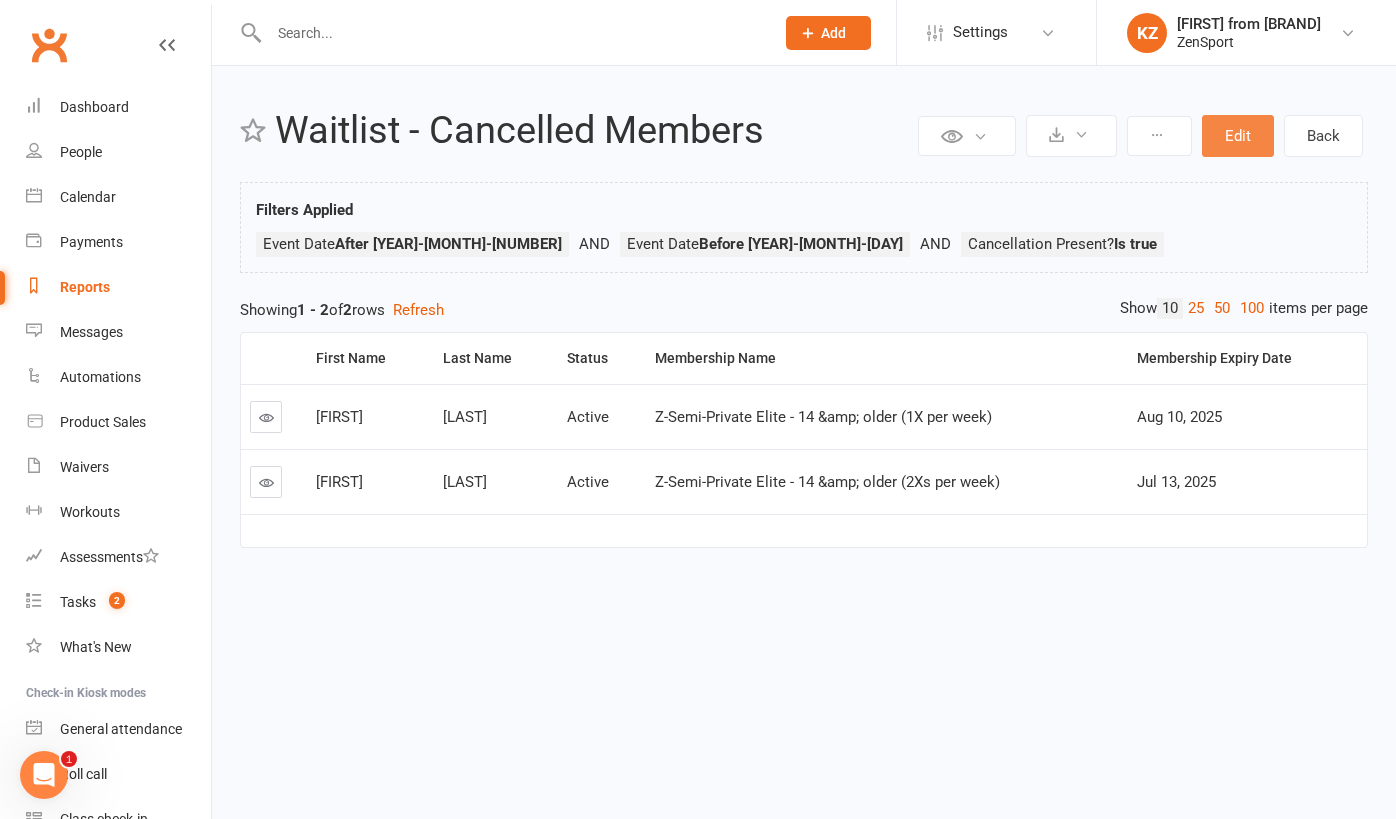 click on "Edit" at bounding box center (1238, 136) 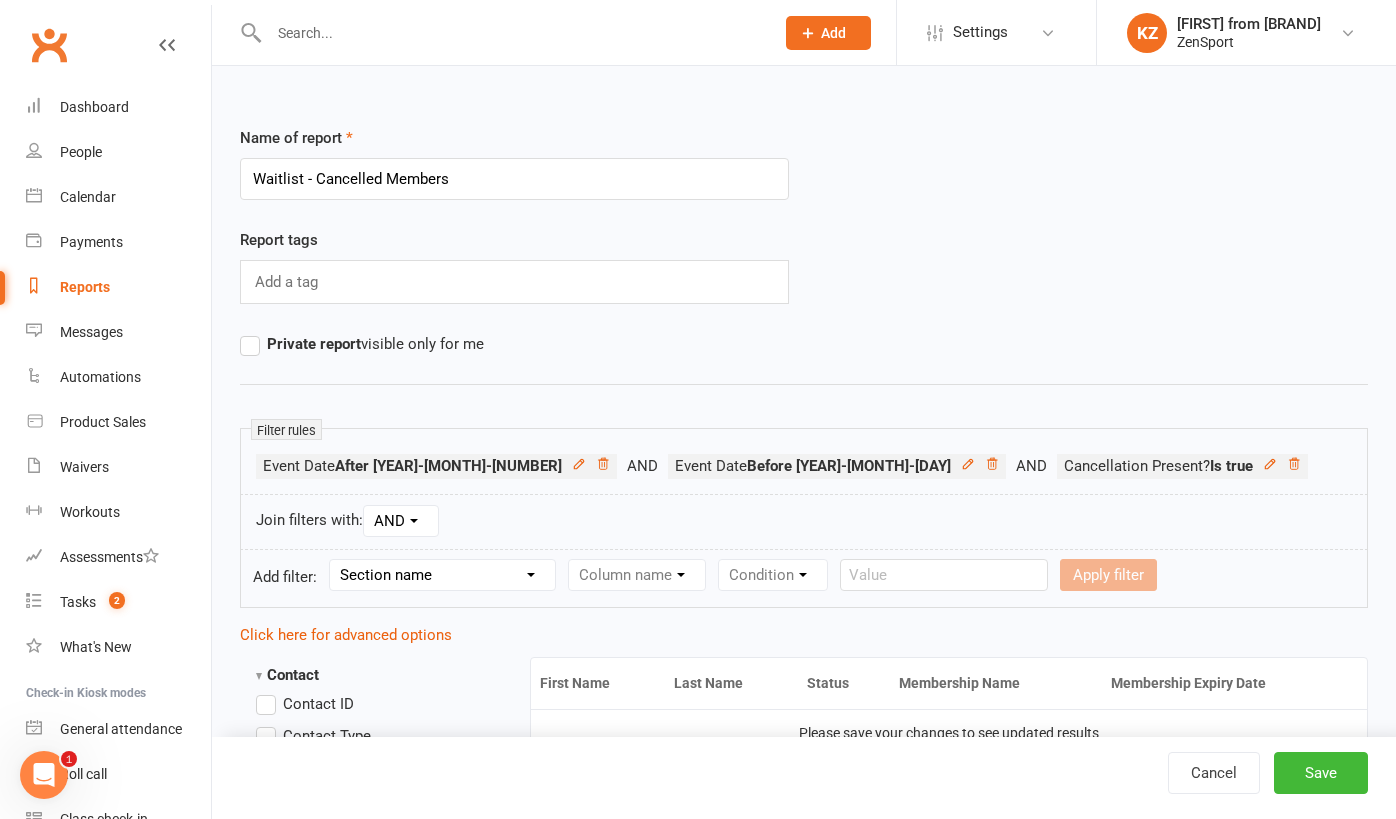 select on "10" 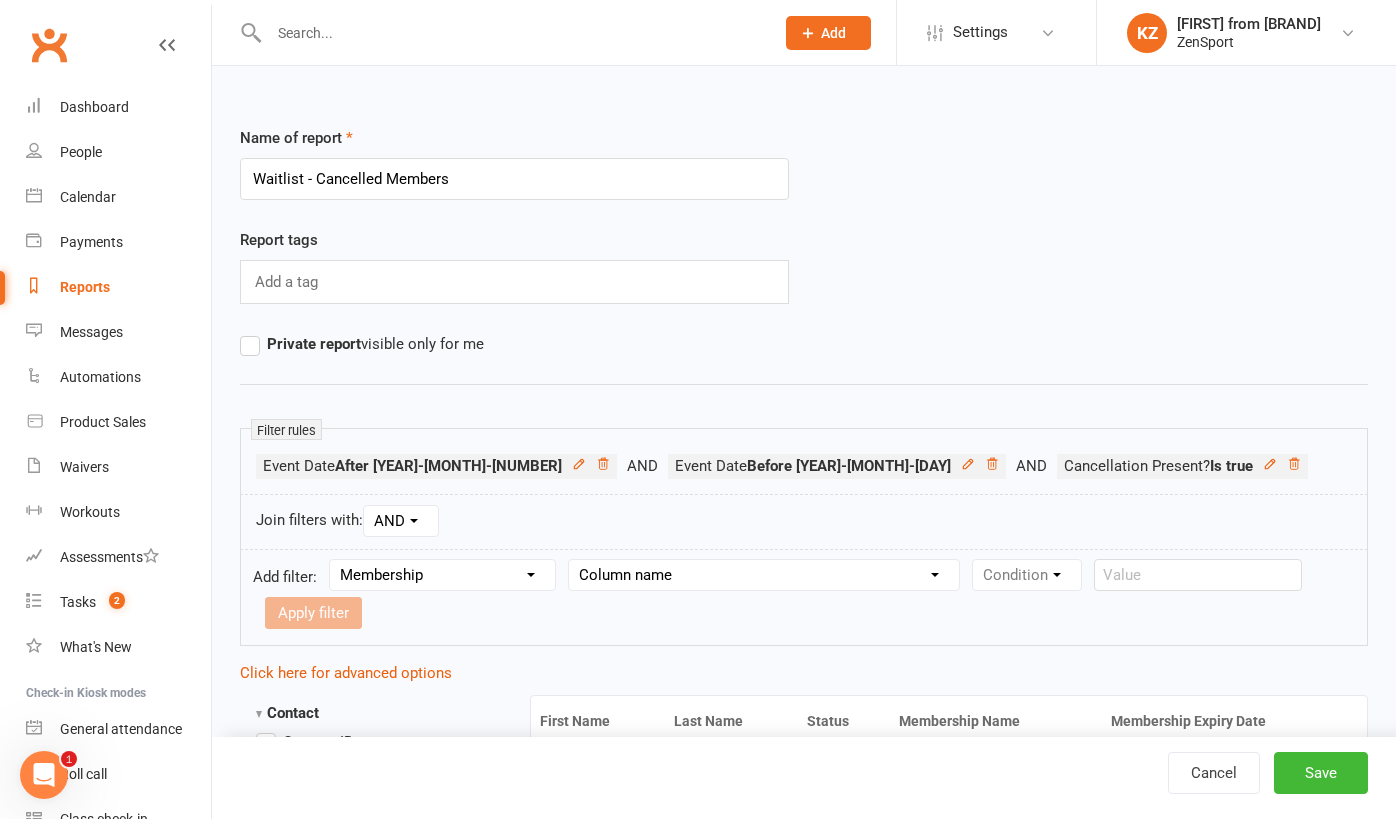 select on "30" 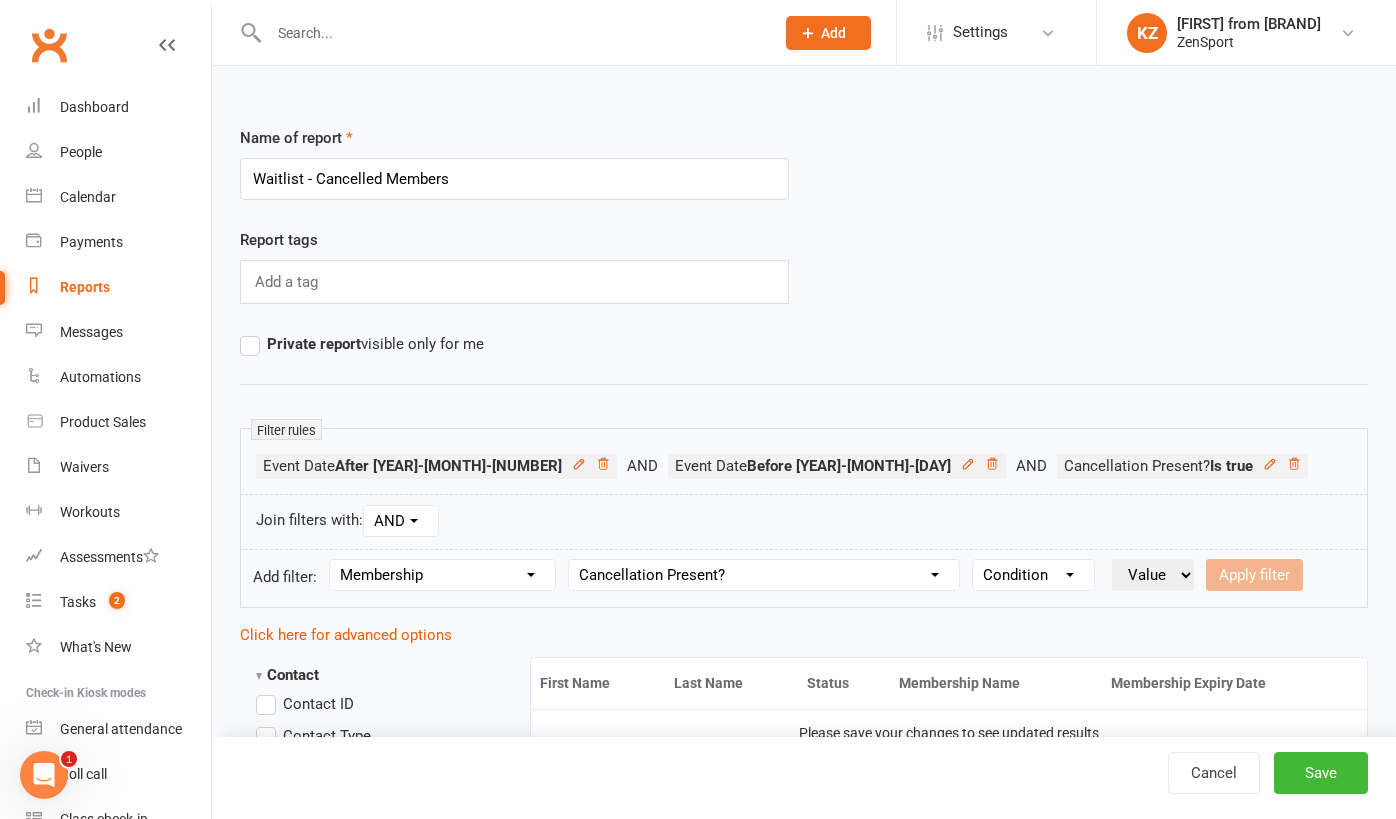 select on "0" 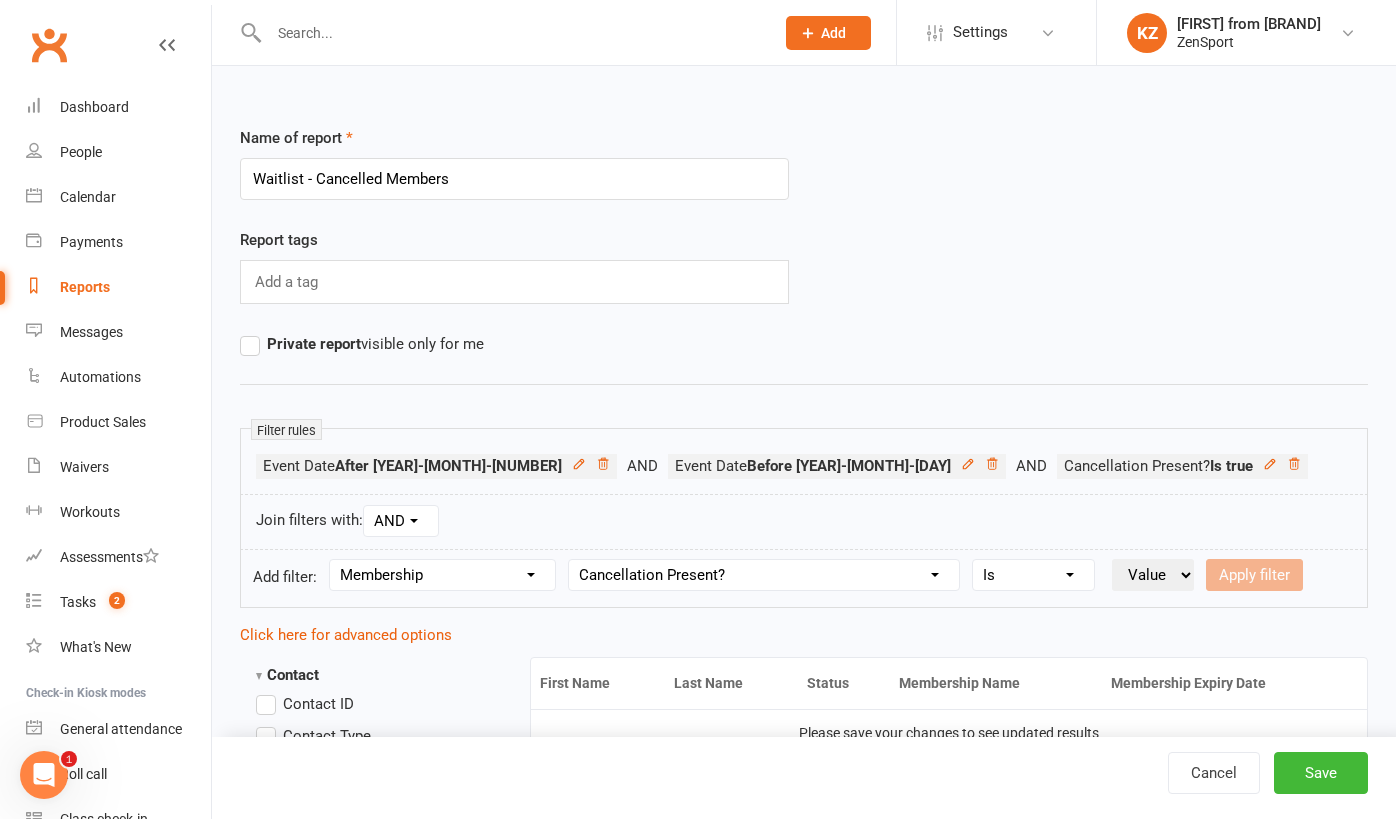 select on "31" 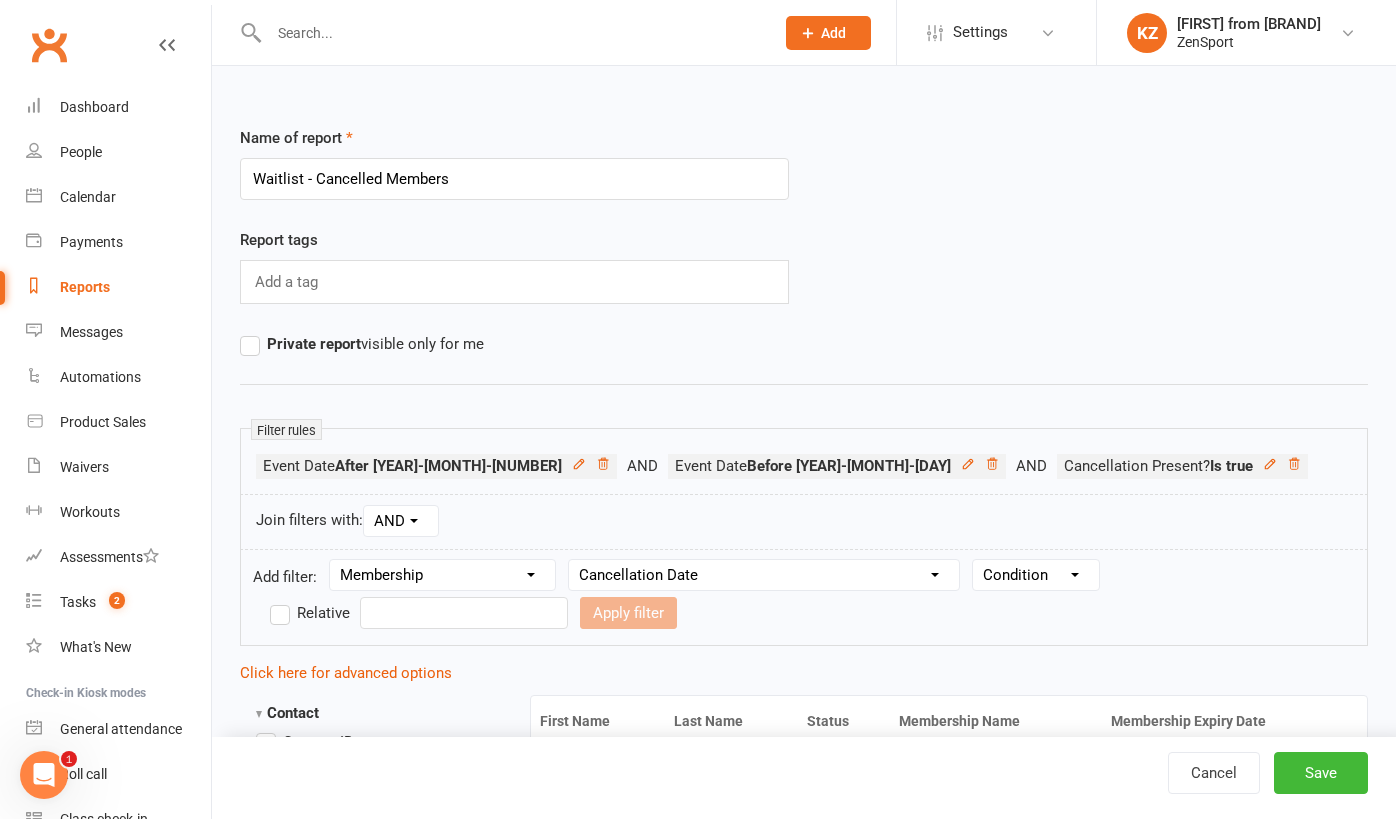 select on "3" 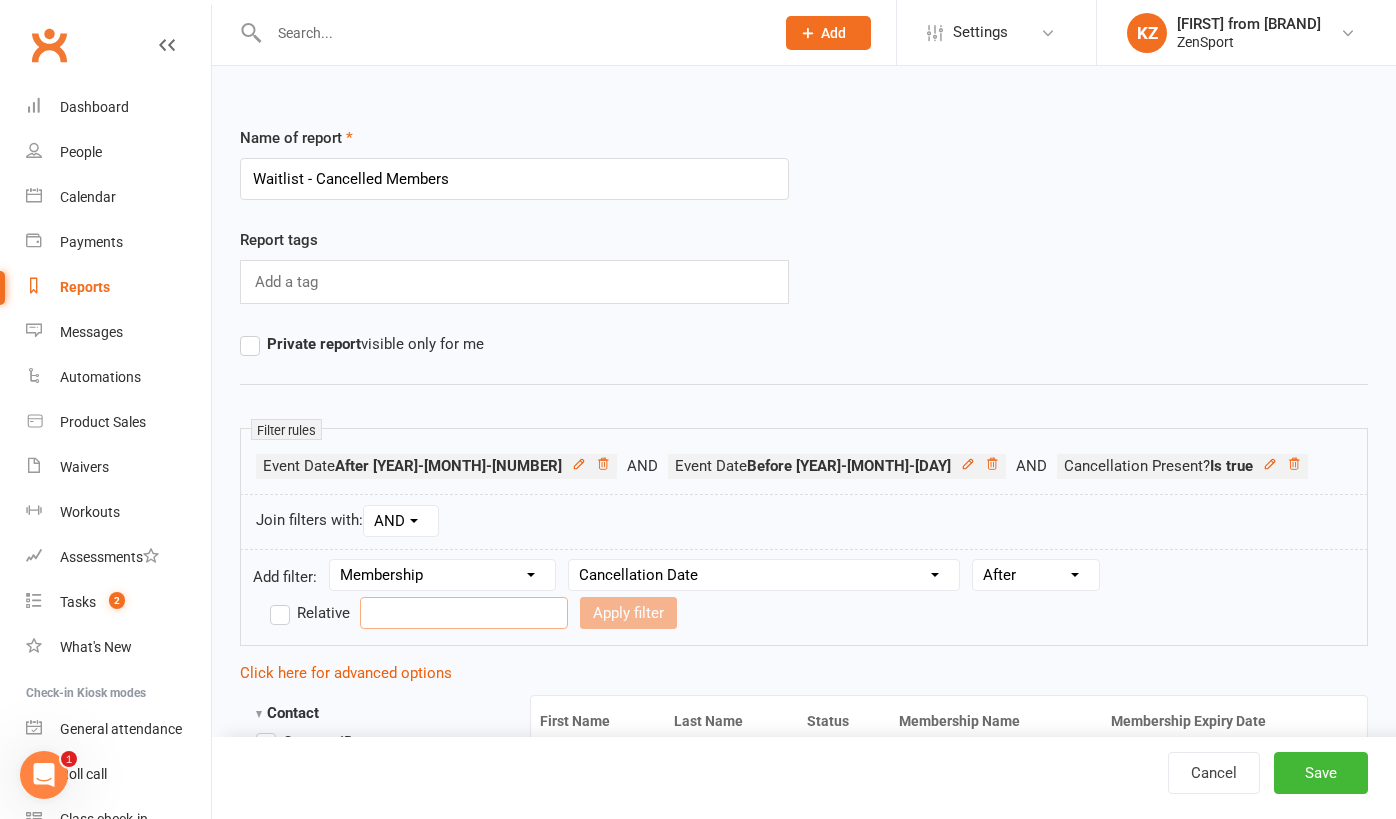 click on "Prospect
Member
Non-attending contact
Class / event
Appointment
Task
Membership plan
Bulk message
Add
Settings Membership Plans Event Templates Appointment Types Website Customize Contacts Users Account Profile Clubworx API KZ Kristen from Zensport ZenSport My profile Help Terms & conditions  Privacy policy  Sign out Clubworx Dashboard People Calendar Payments Reports Messages   Automations   Product Sales Waivers   Workouts   Assessments  Tasks   2 What's New Check-in Kiosk modes General attendance Roll call Class check-in × × × Name of report Waitlist - Cancelled Members Report tags Add a tag Private report  visible only for me Filter rules Event Date  After 2025-08-03 Event Date  Before 2025-09-01 Cancellation Present?  Is true Join filters with:  AND OR Contact" at bounding box center [698, 2464] 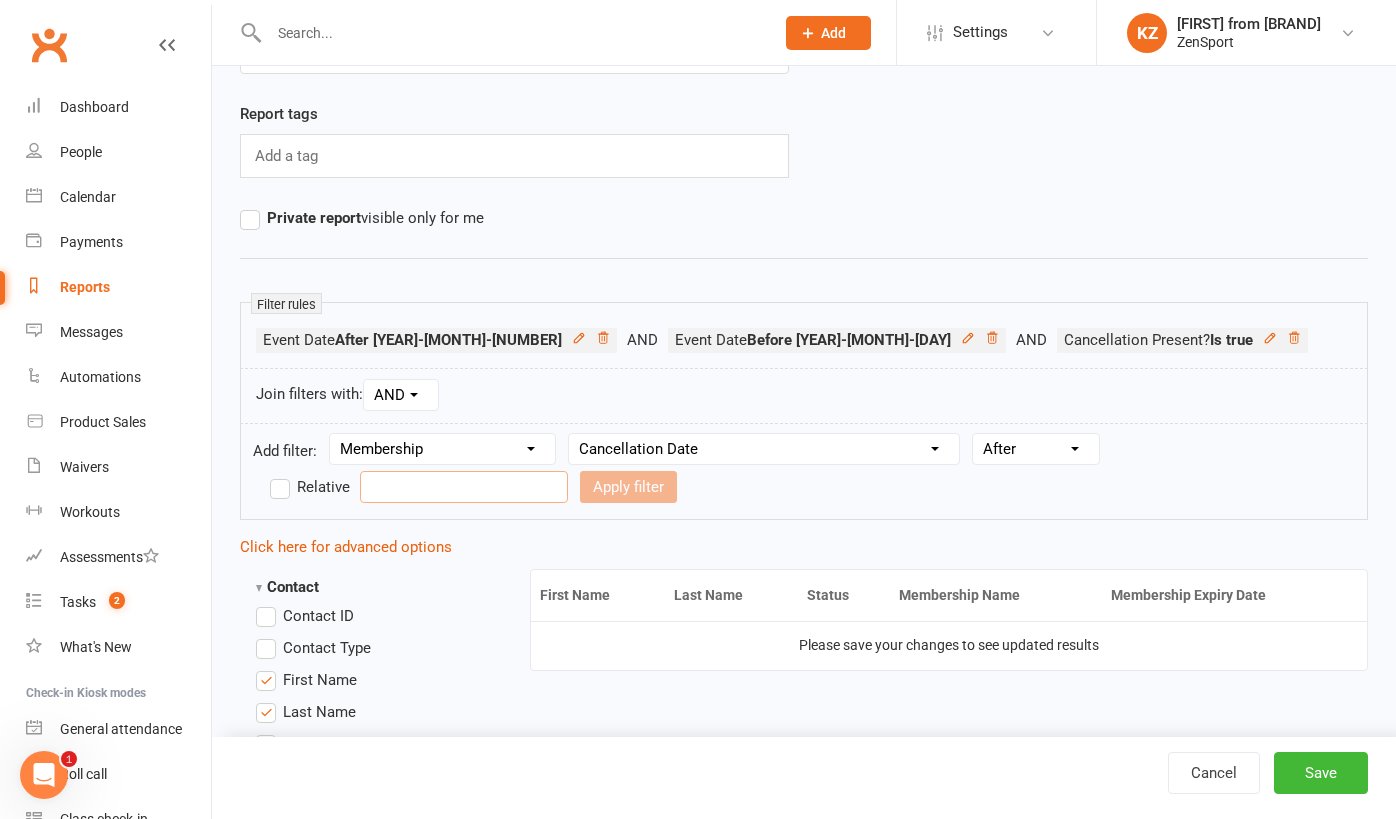 click at bounding box center [464, 487] 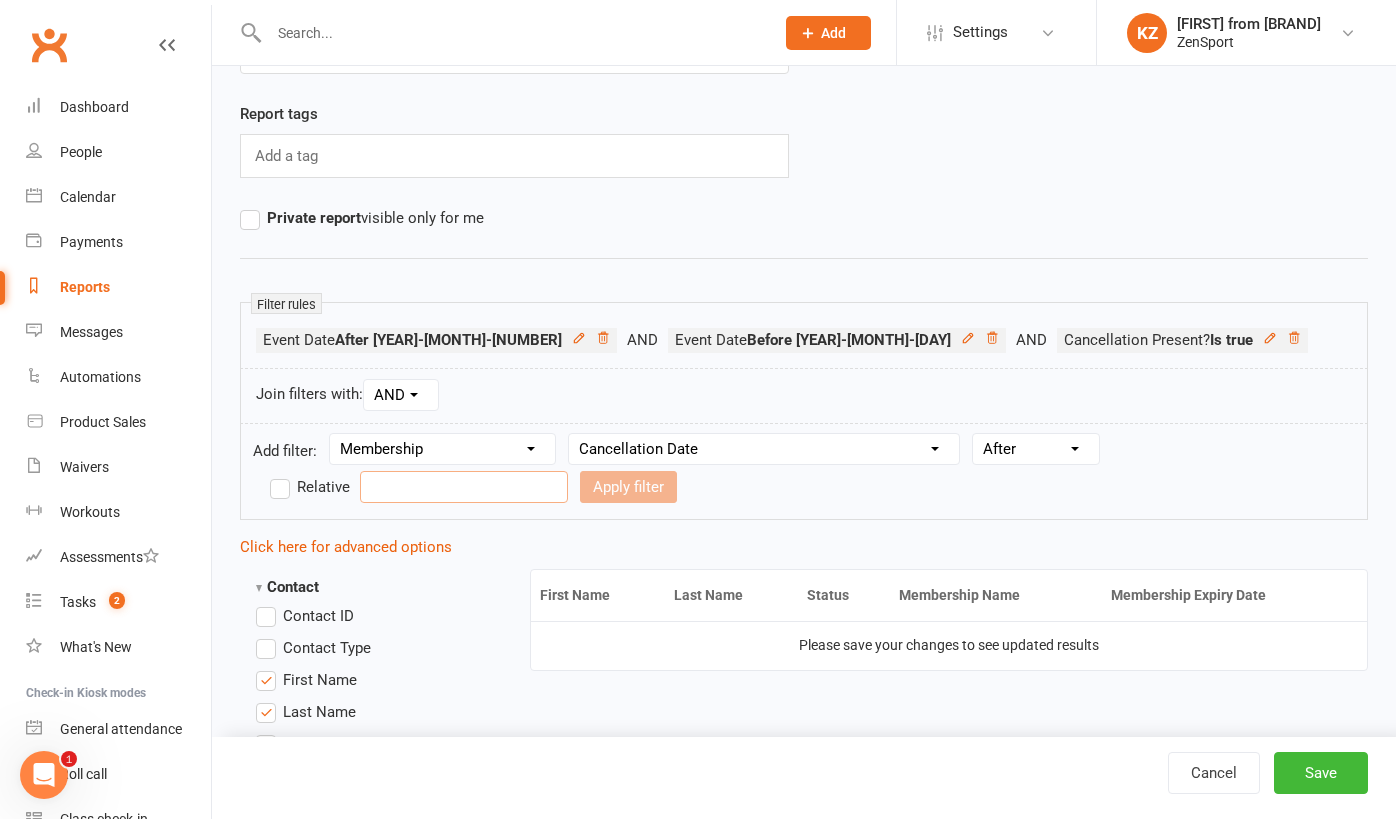 click at bounding box center [464, 487] 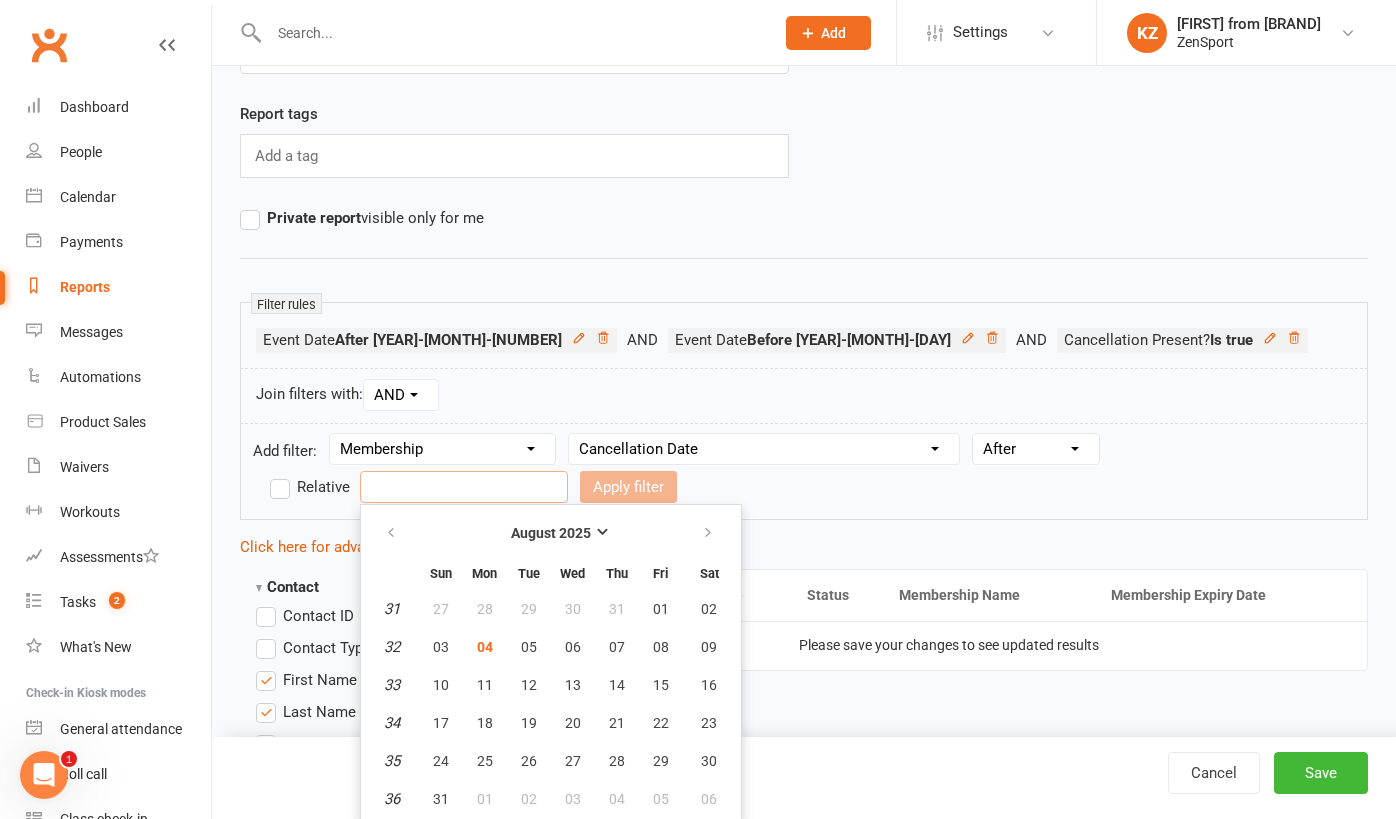 click at bounding box center [464, 487] 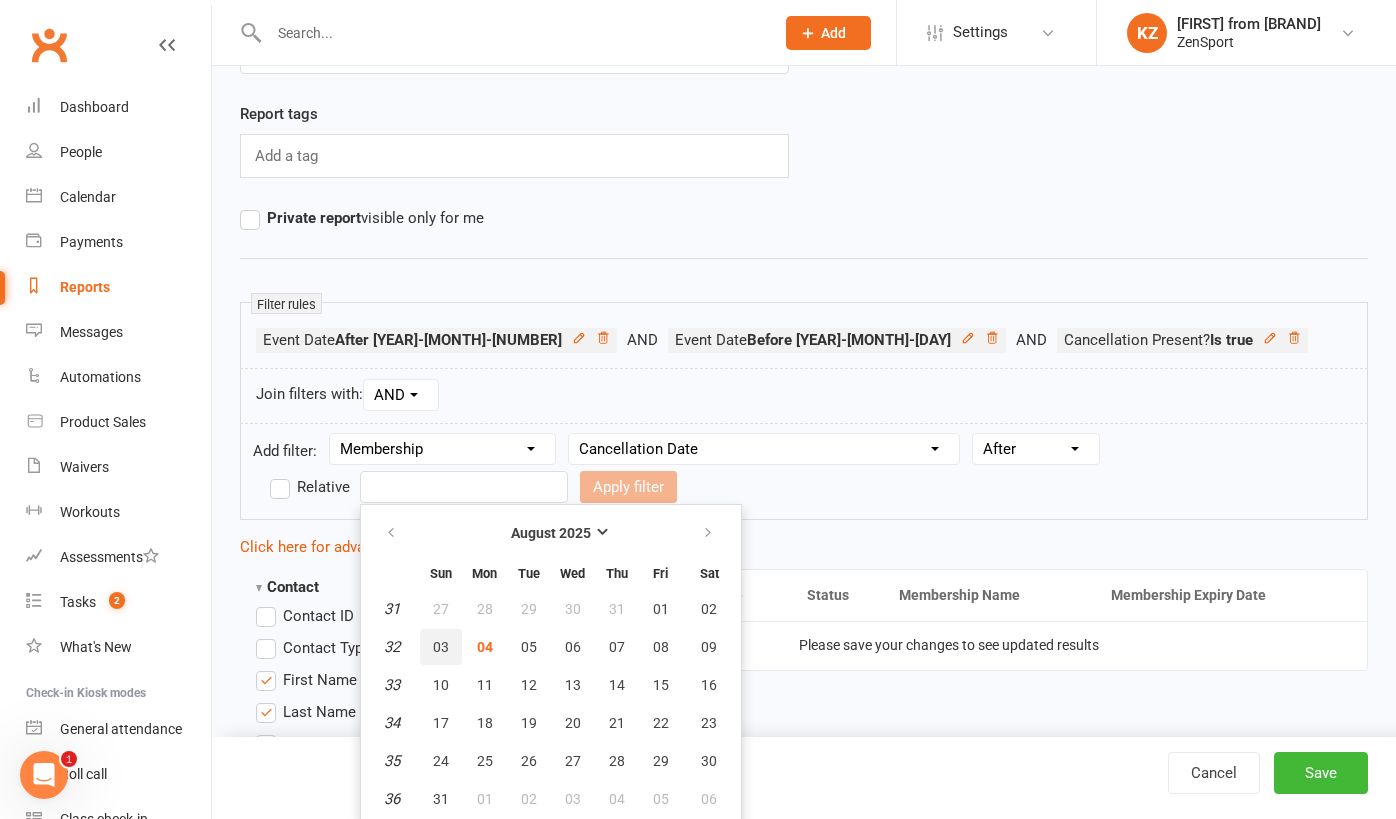 click on "03" at bounding box center [441, 647] 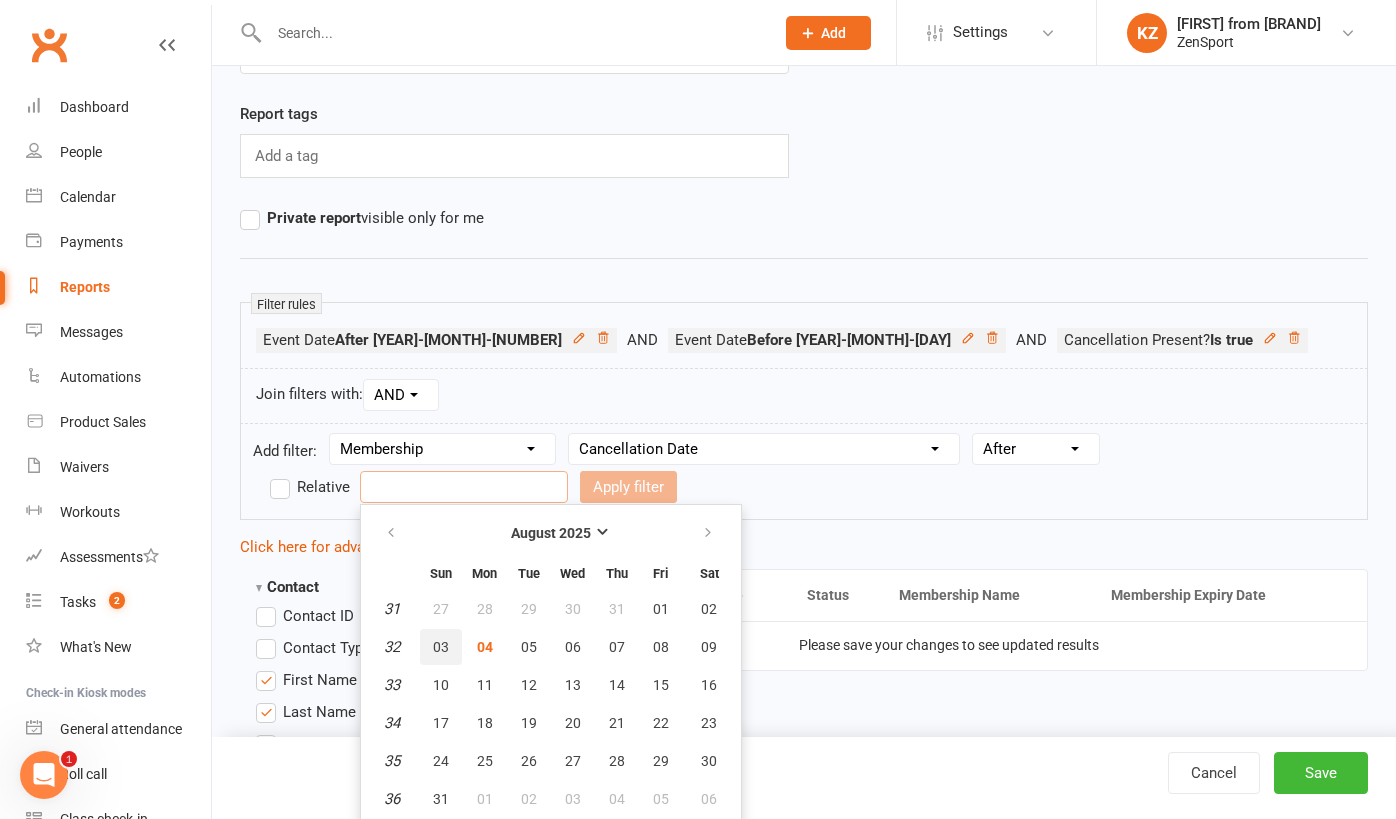 type on "03 Aug 2025" 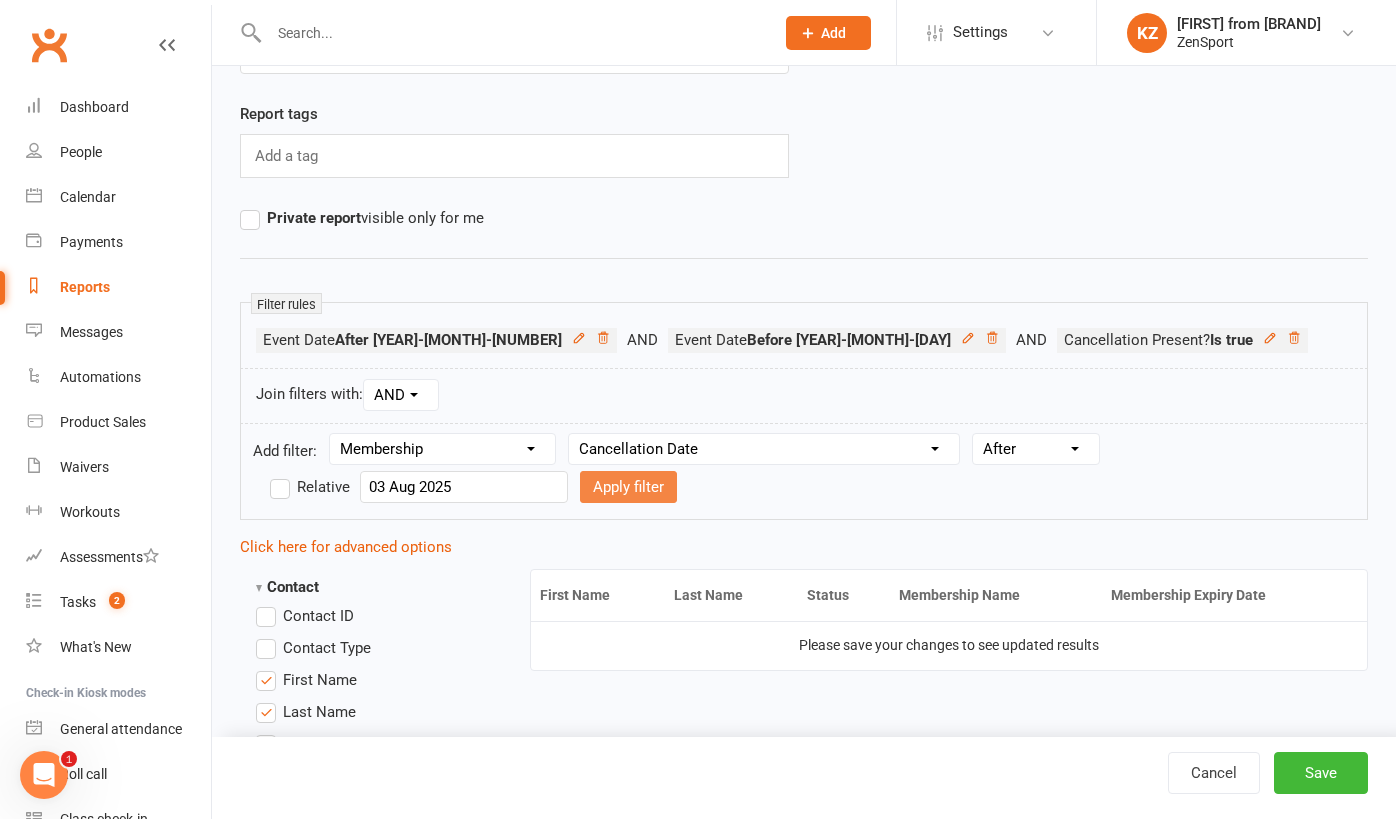 click on "Apply filter" at bounding box center (628, 487) 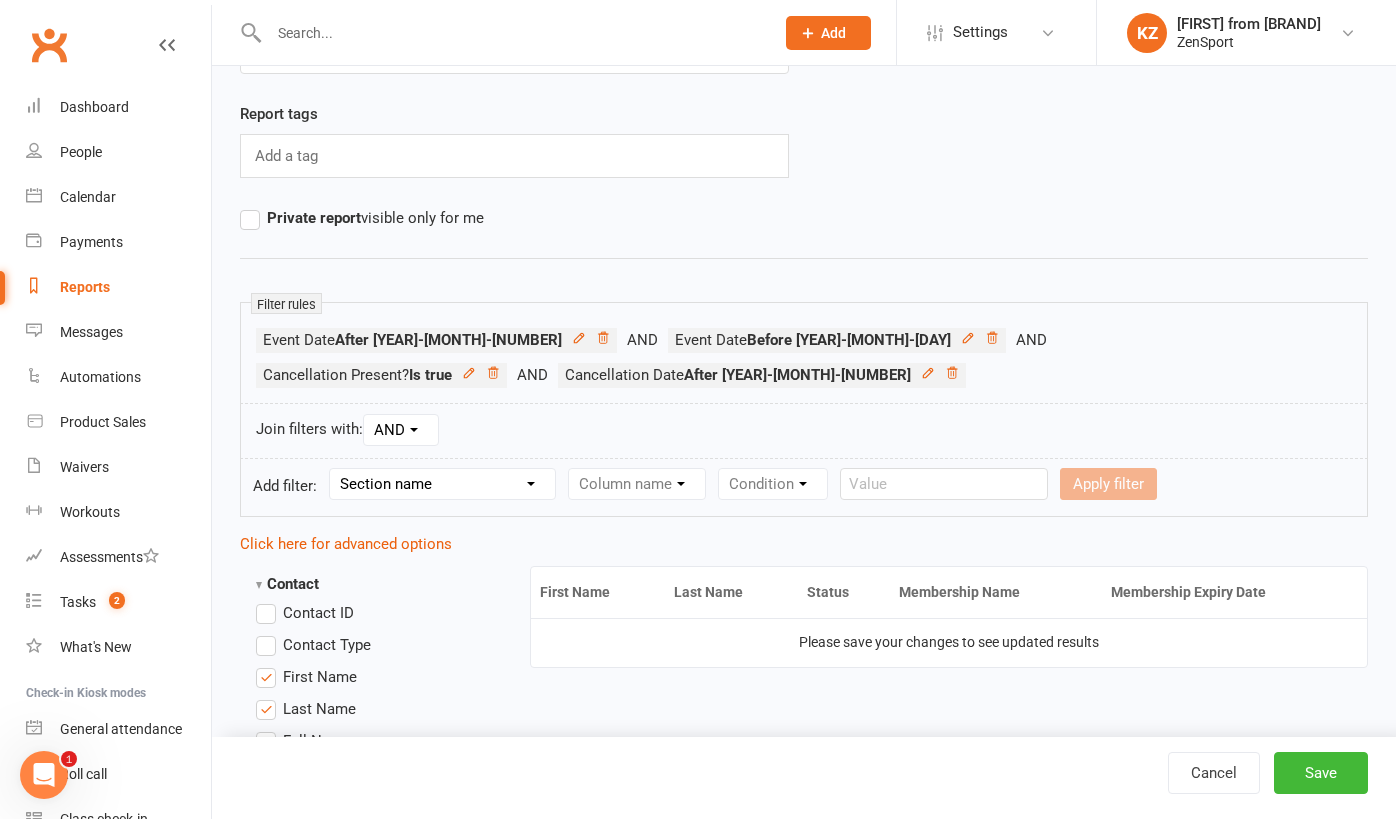 select on "10" 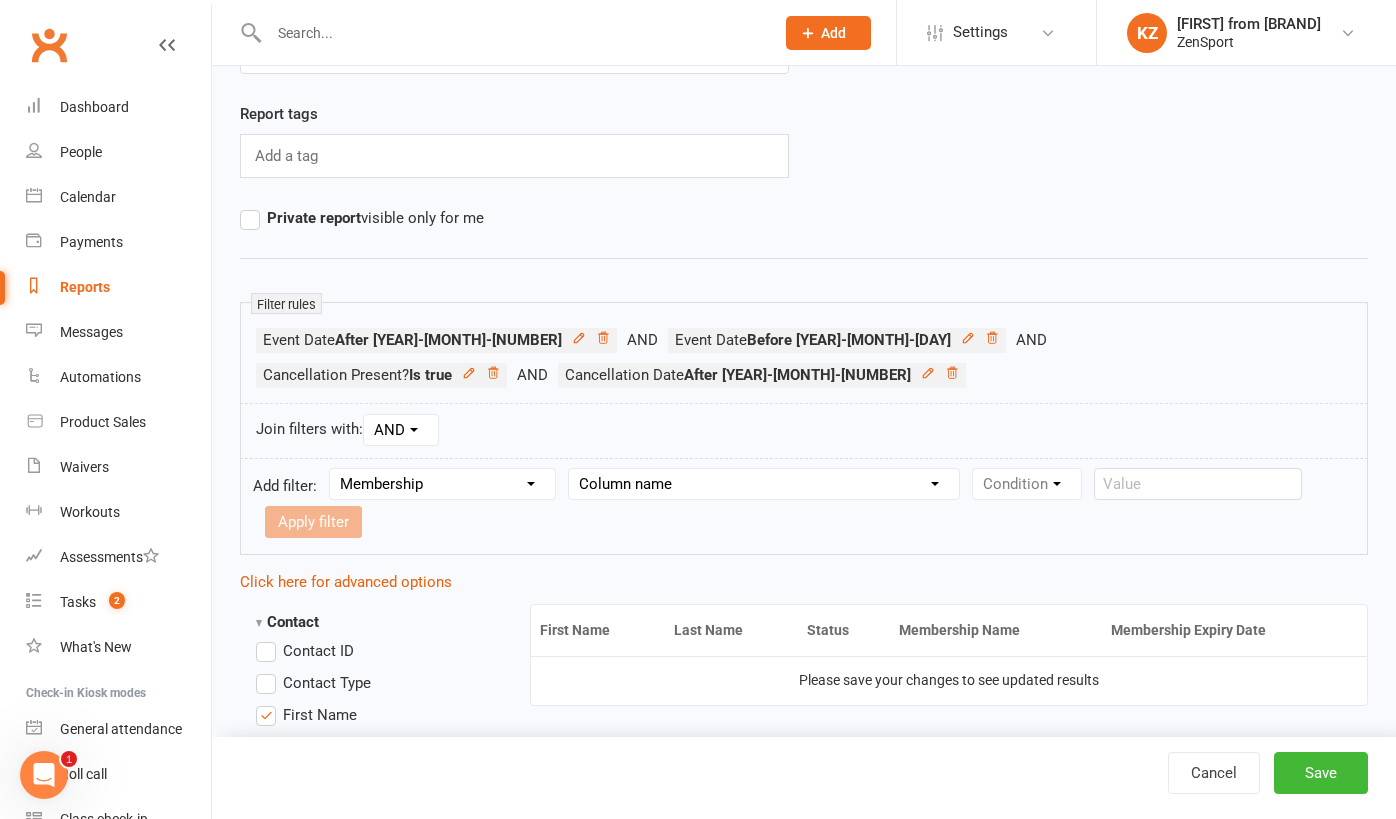 select on "31" 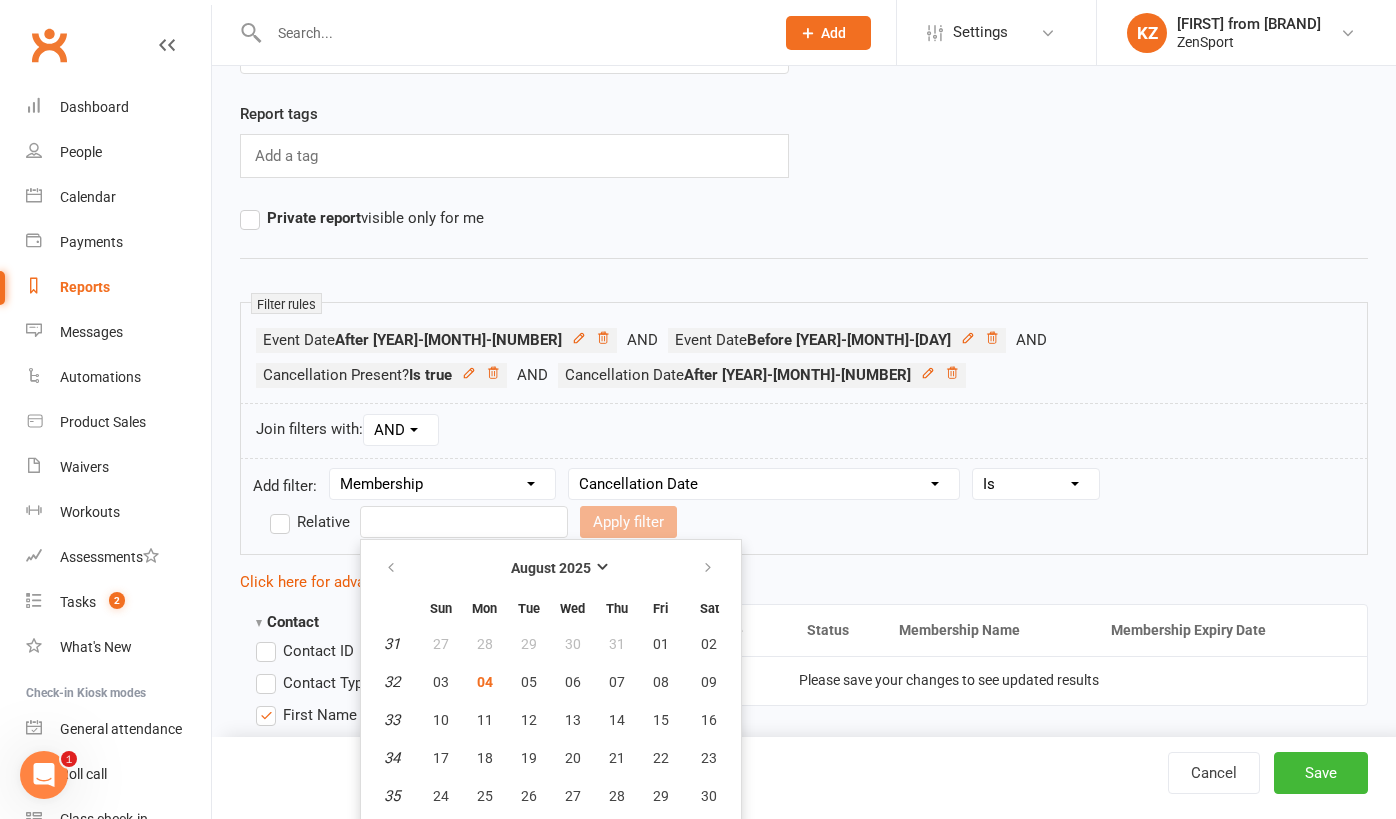 click on "Prospect
Member
Non-attending contact
Class / event
Appointment
Task
Membership plan
Bulk message
Add
Settings Membership Plans Event Templates Appointment Types Website Customize Contacts Users Account Profile Clubworx API KZ Kristen from Zensport ZenSport My profile Help Terms & conditions  Privacy policy  Sign out Clubworx Dashboard People Calendar Payments Reports Messages   Automations   Product Sales Waivers   Workouts   Assessments  Tasks   2 What's New Check-in Kiosk modes General attendance Roll call Class check-in × × × Name of report Waitlist - Cancelled Members Report tags Add a tag Private report  visible only for me Filter rules Event Date  After 2025-08-03 Event Date  Before 2025-09-01 Cancellation Present?  Is true Cancellation Date  After 2025-08-03" at bounding box center [698, 2355] 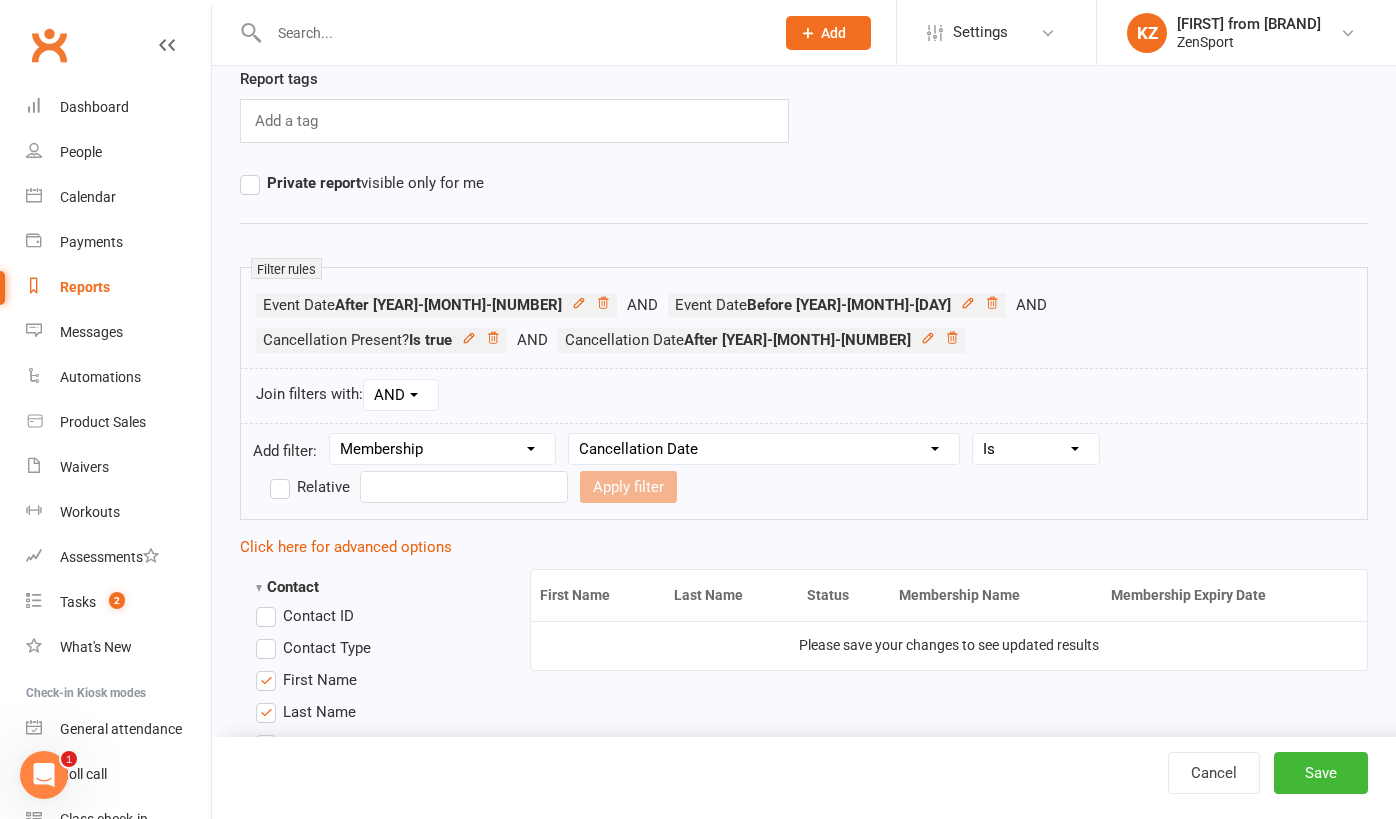 click at bounding box center (464, 487) 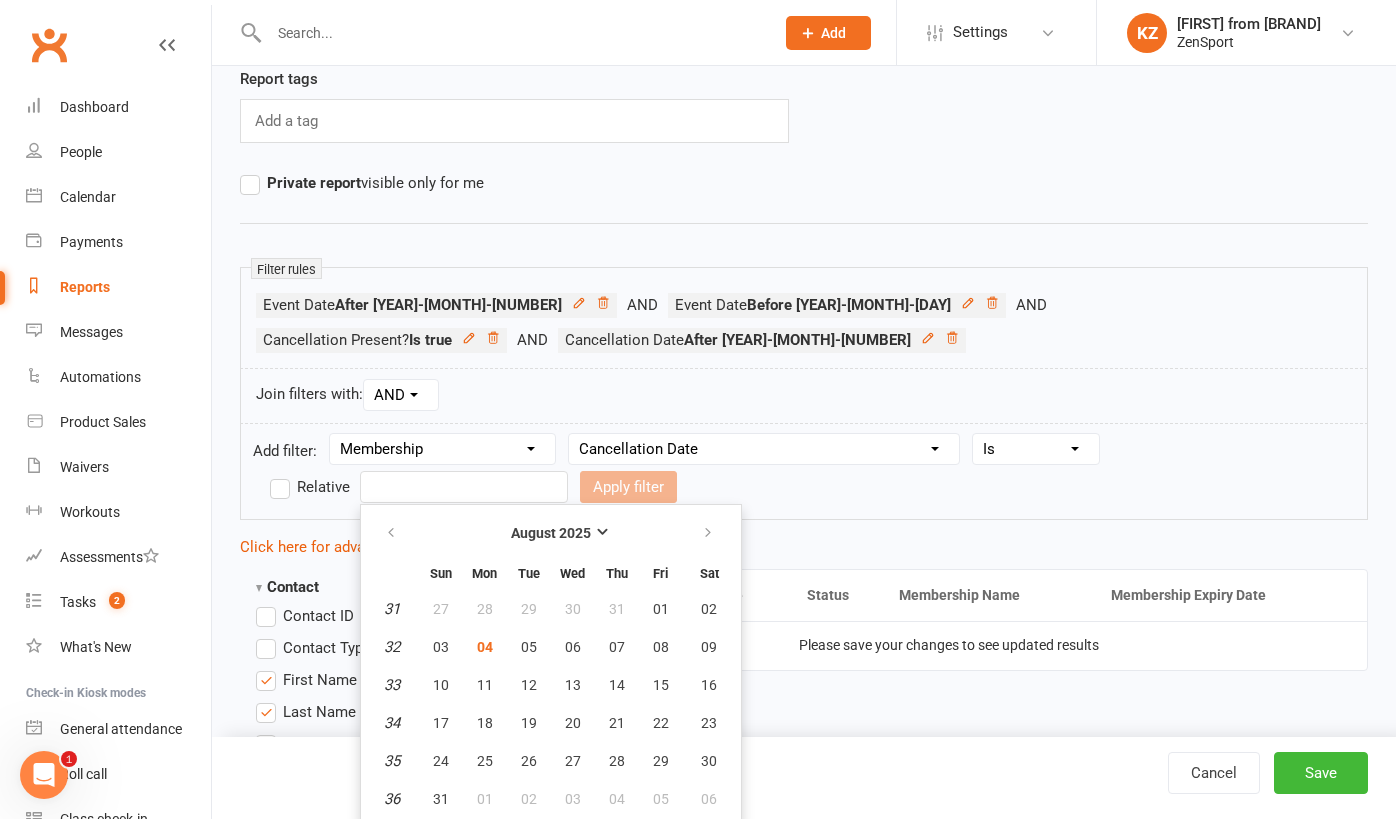 select on "2" 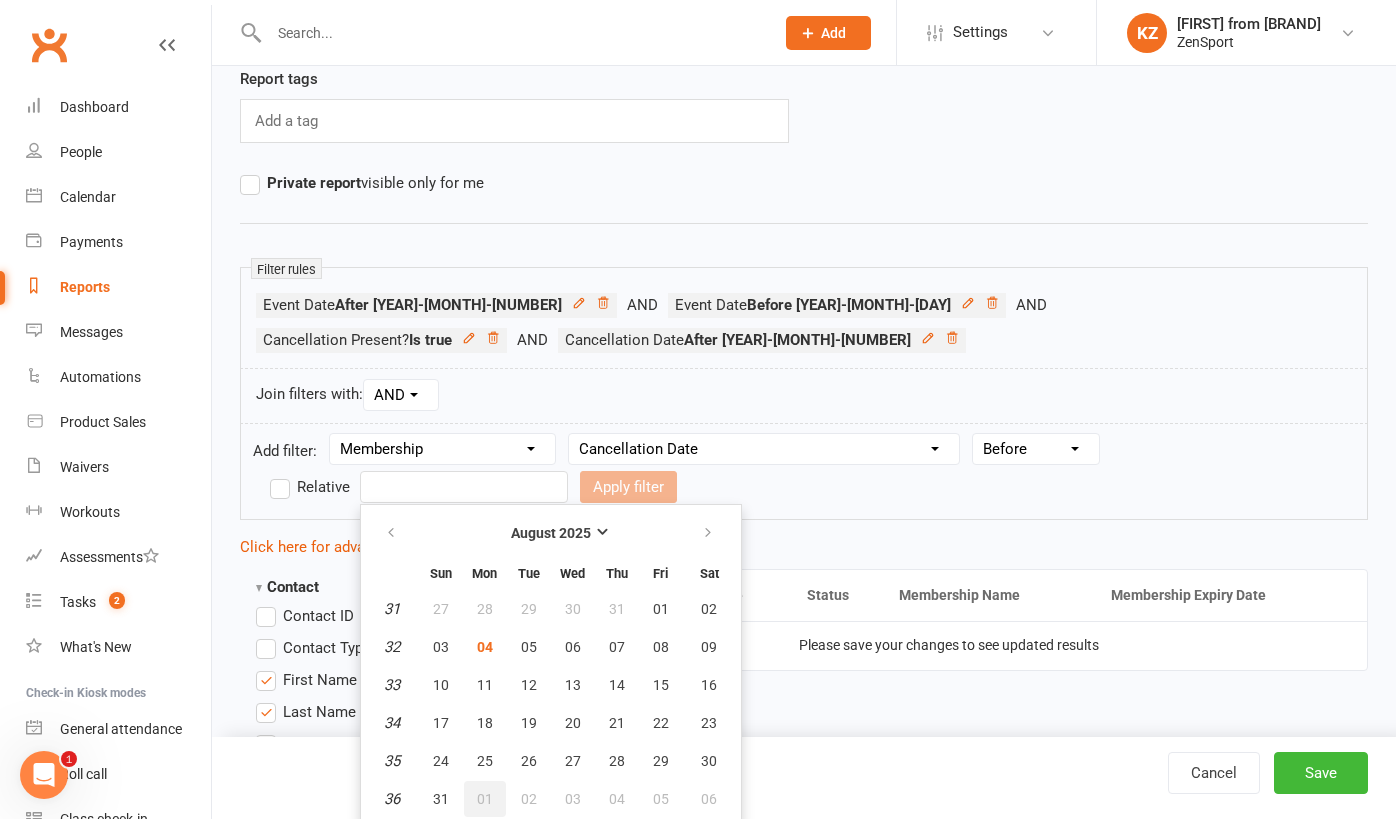 click on "01" at bounding box center (485, 799) 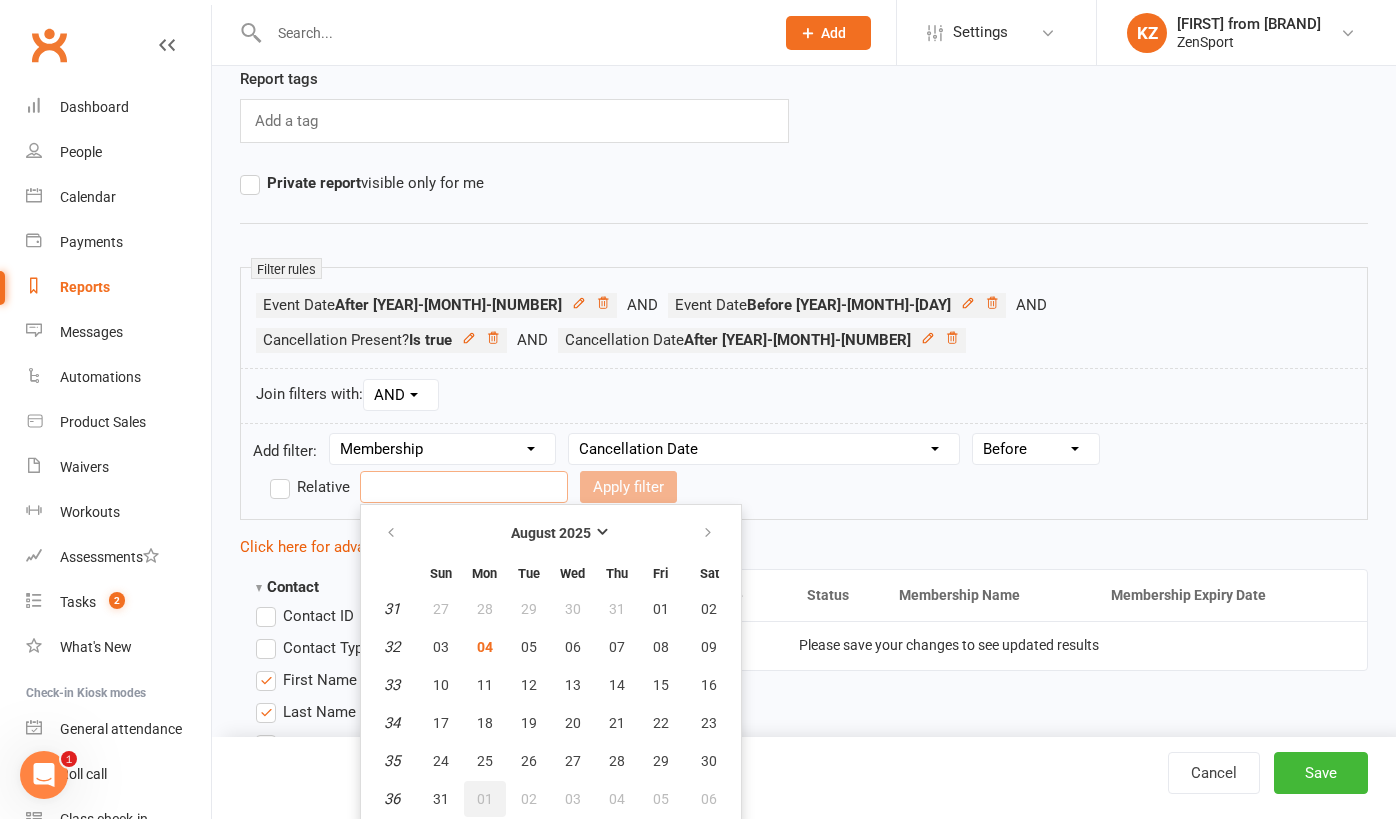 type on "01 Sep 2025" 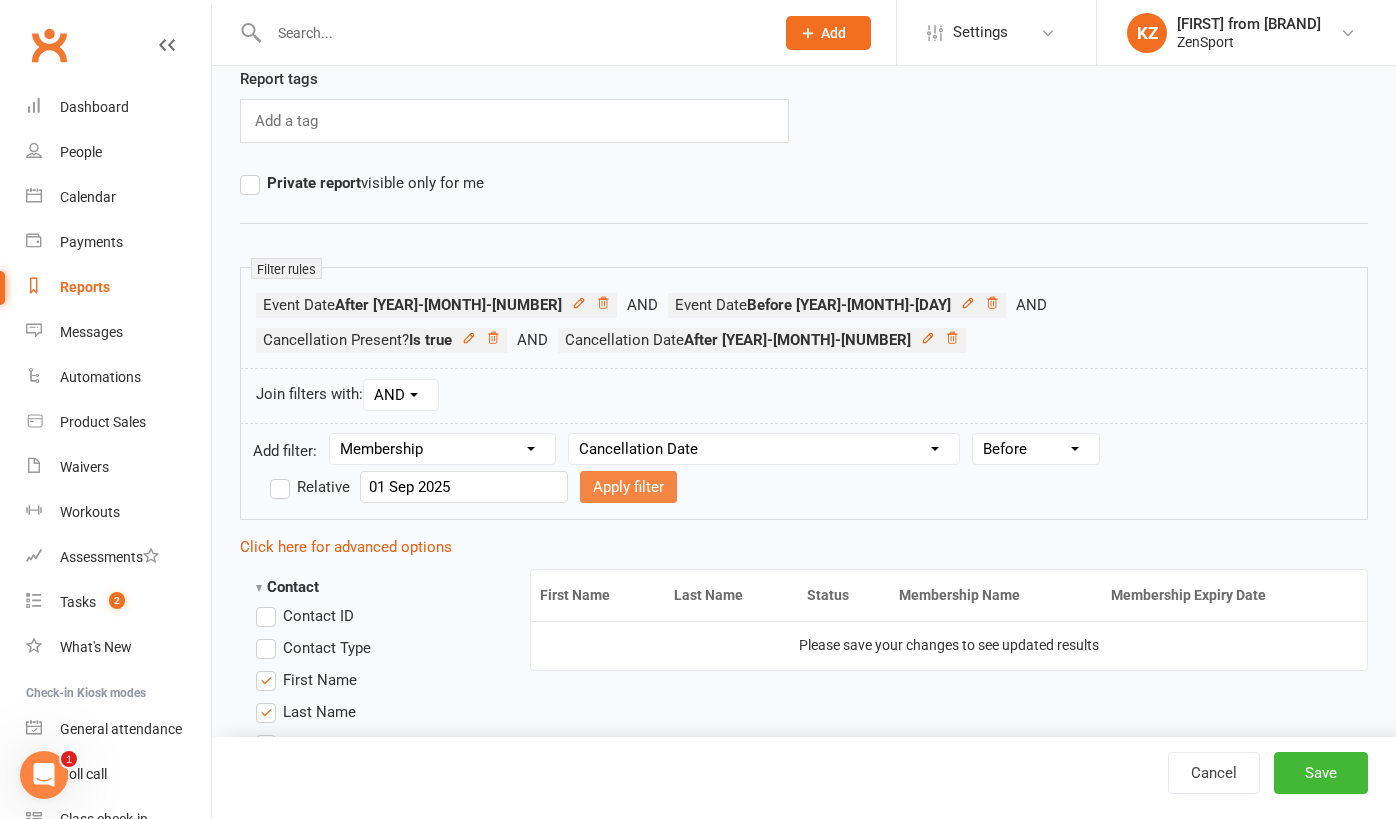 click on "Apply filter" at bounding box center [628, 487] 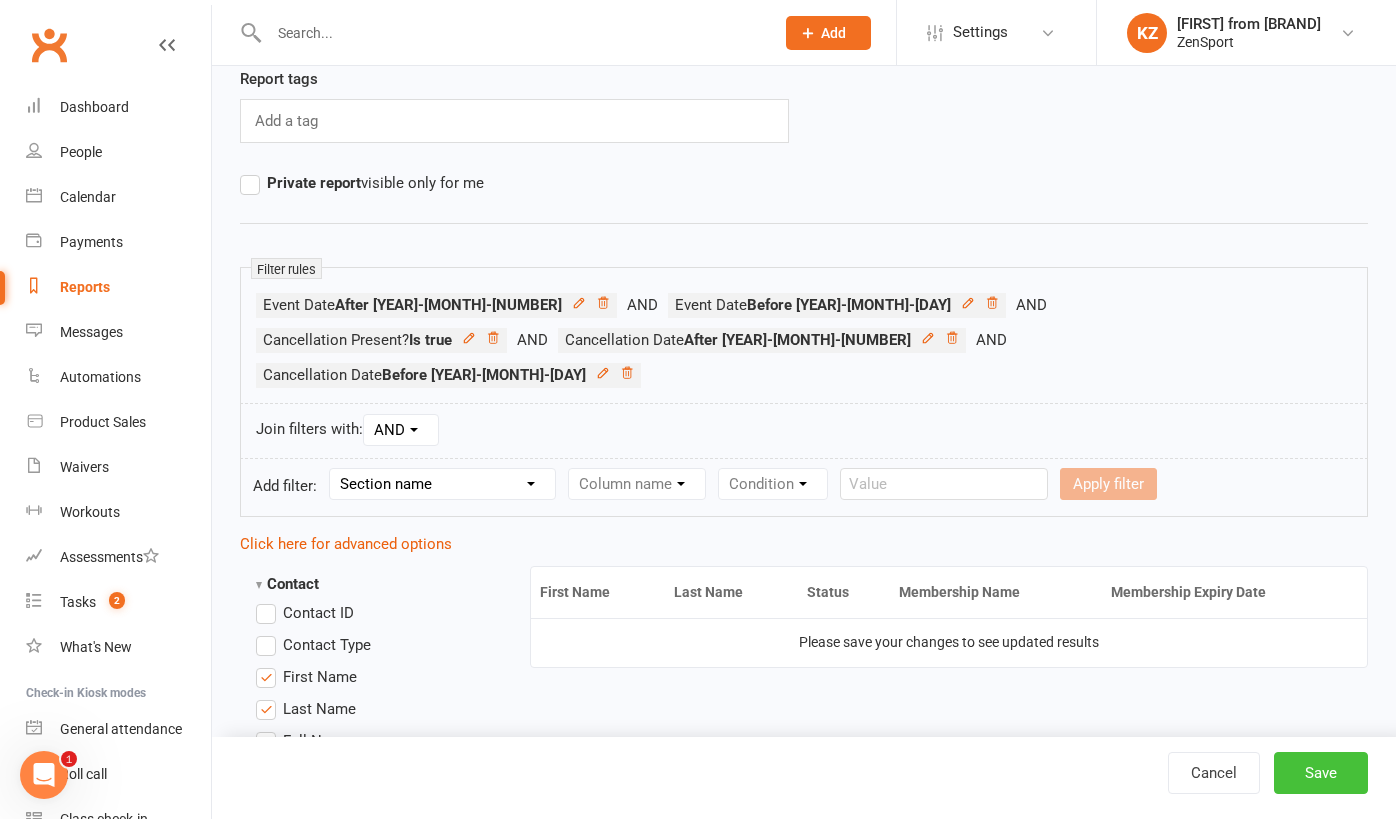 click on "Save" at bounding box center (1321, 773) 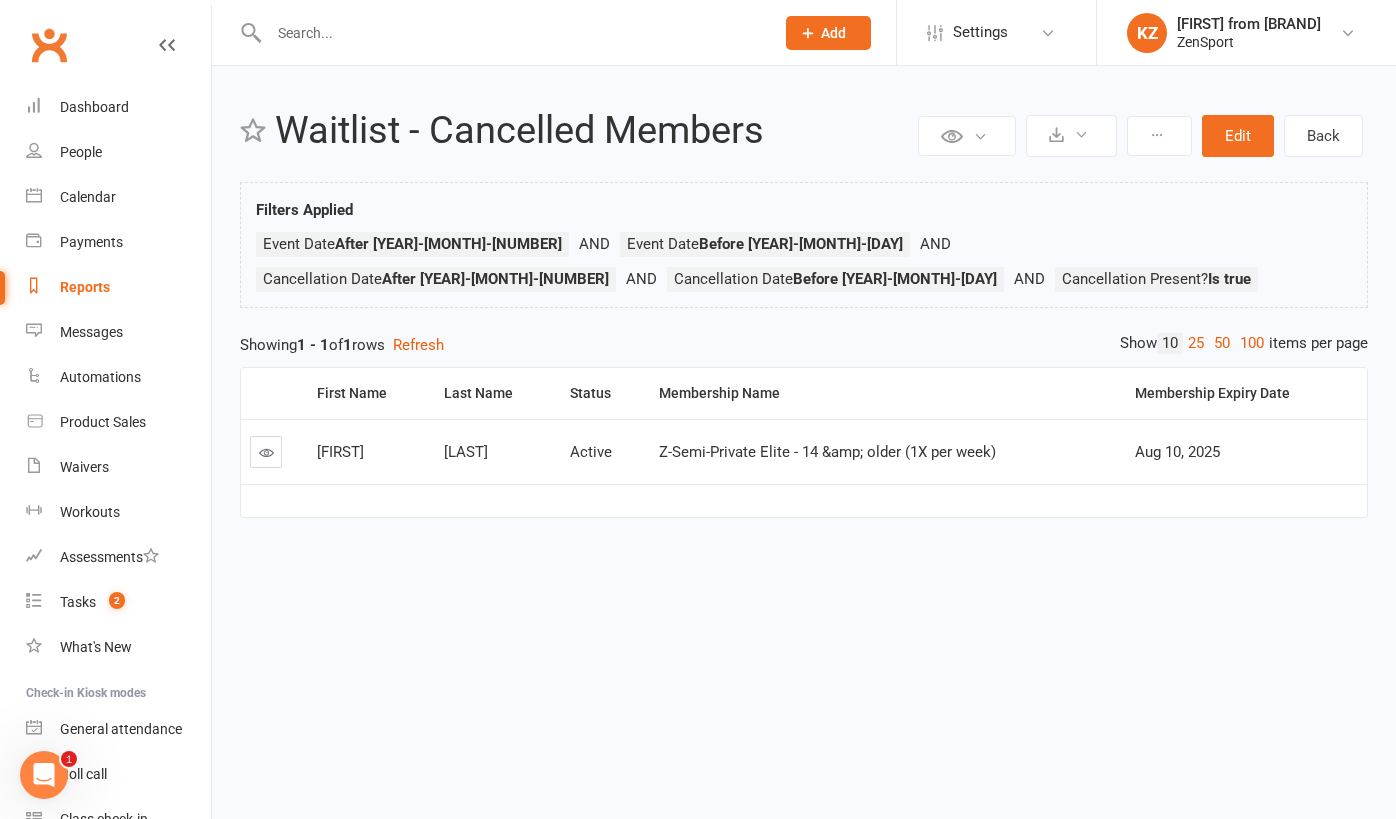 scroll, scrollTop: 0, scrollLeft: 0, axis: both 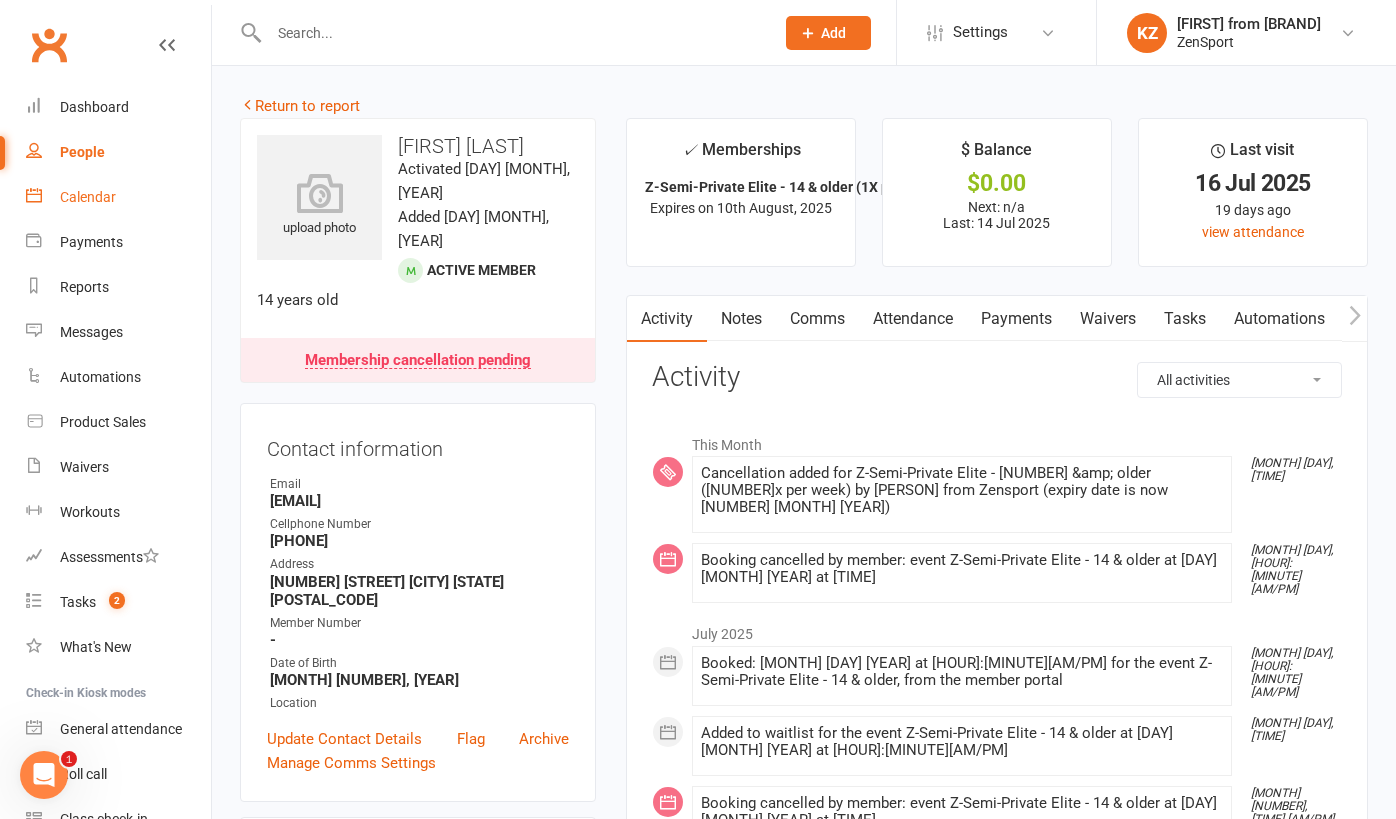 click on "Calendar" at bounding box center (88, 197) 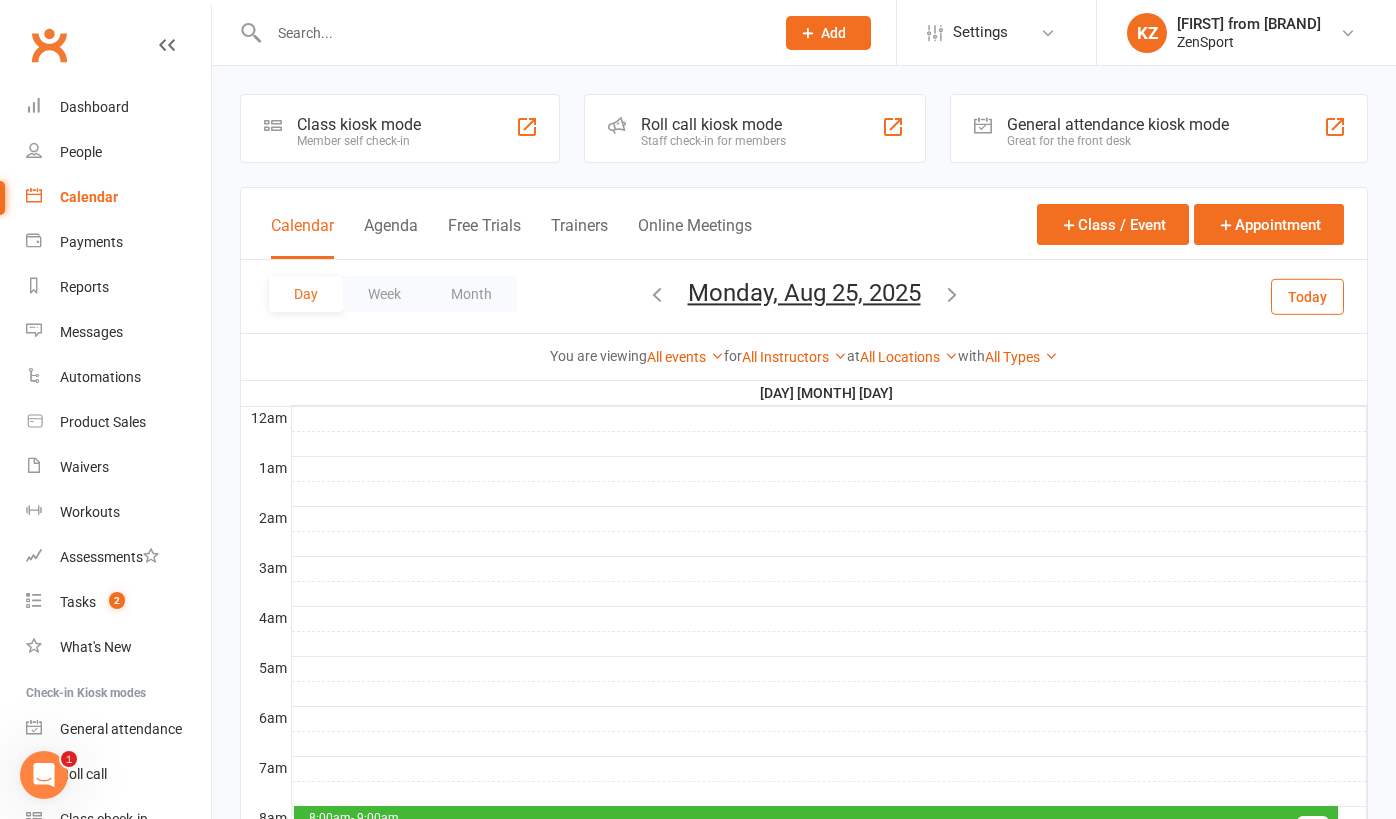 click on "Today" at bounding box center (1307, 296) 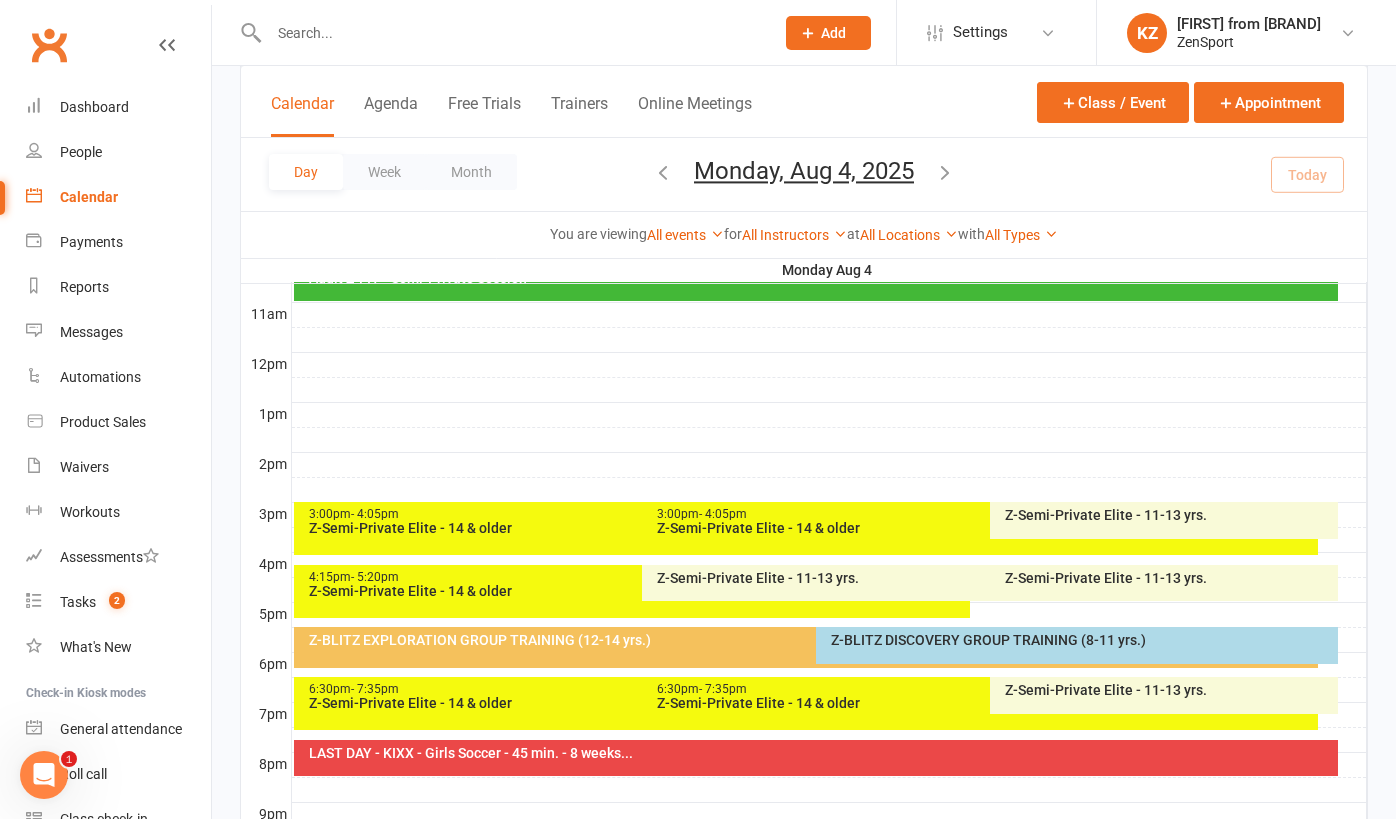 scroll, scrollTop: 657, scrollLeft: 0, axis: vertical 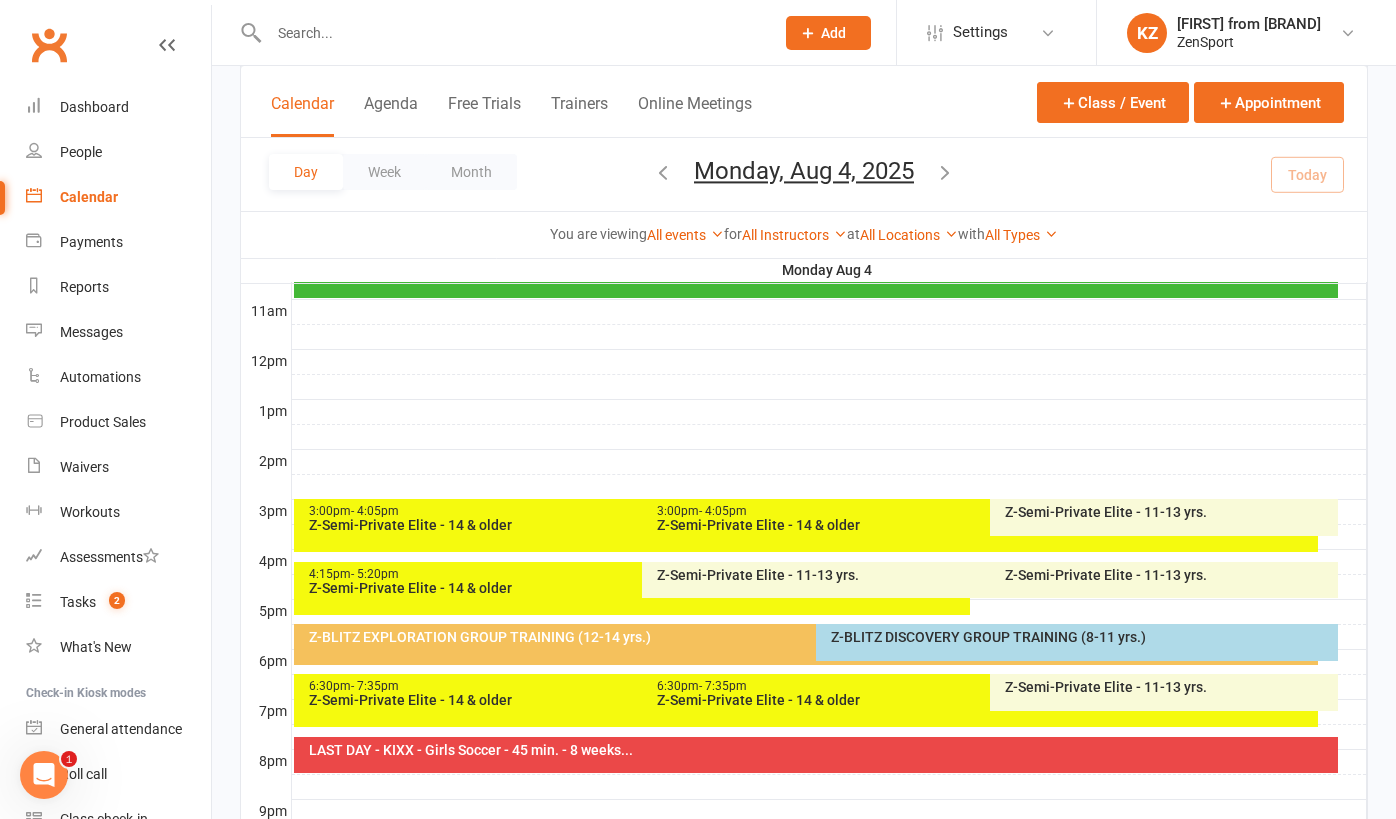 click on "3:00pm  - 4:05pm" at bounding box center (637, 511) 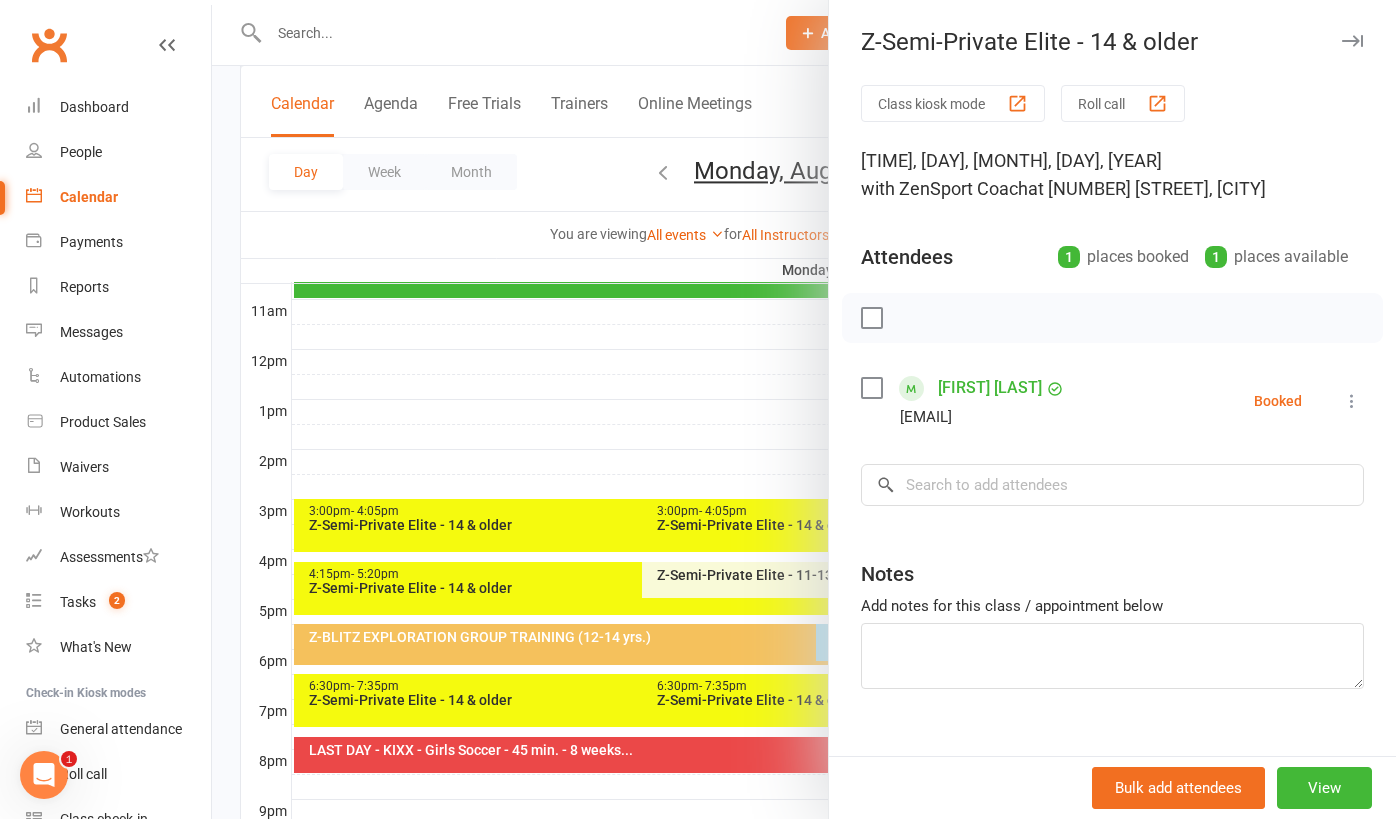 click at bounding box center [804, 409] 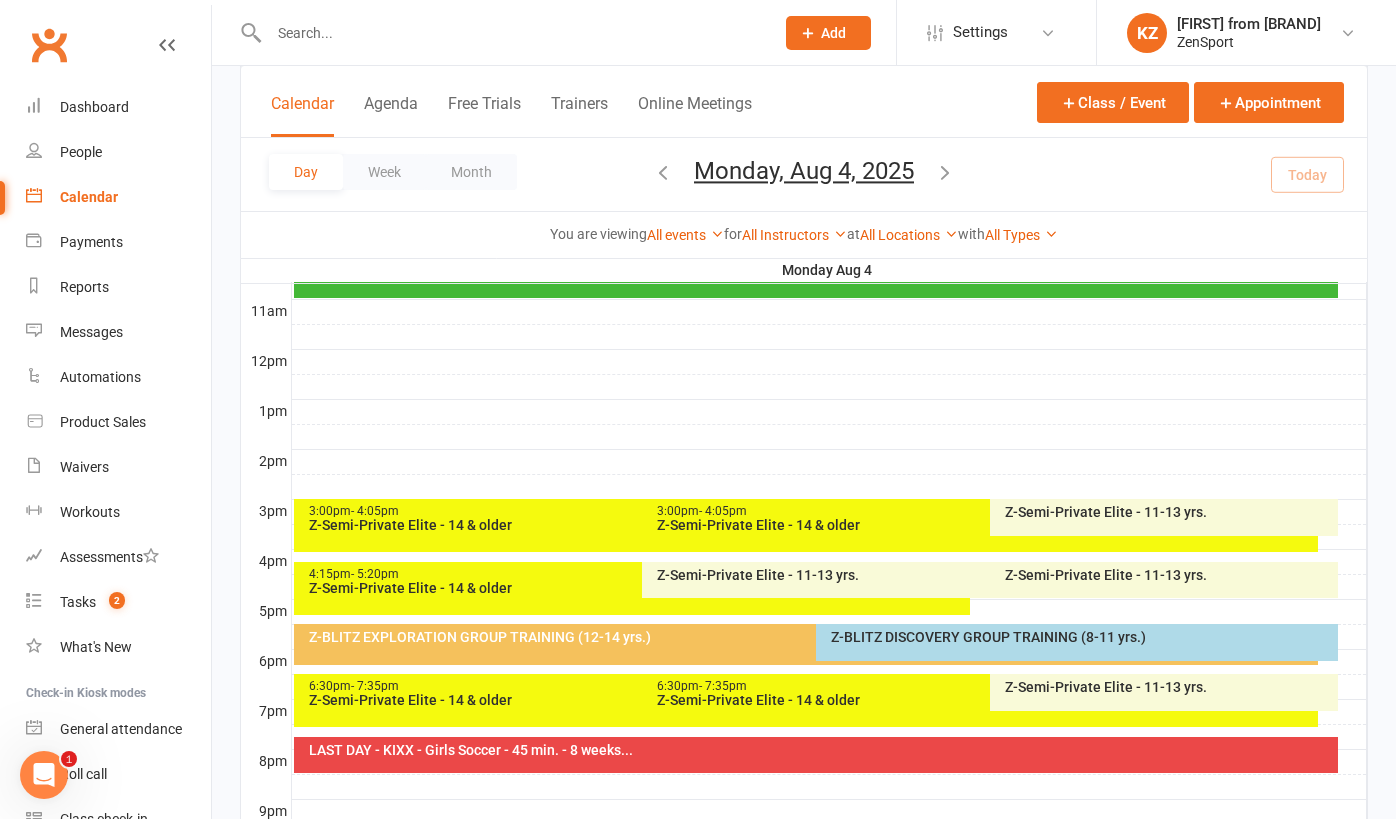 click on "- 4:05pm" at bounding box center [723, 511] 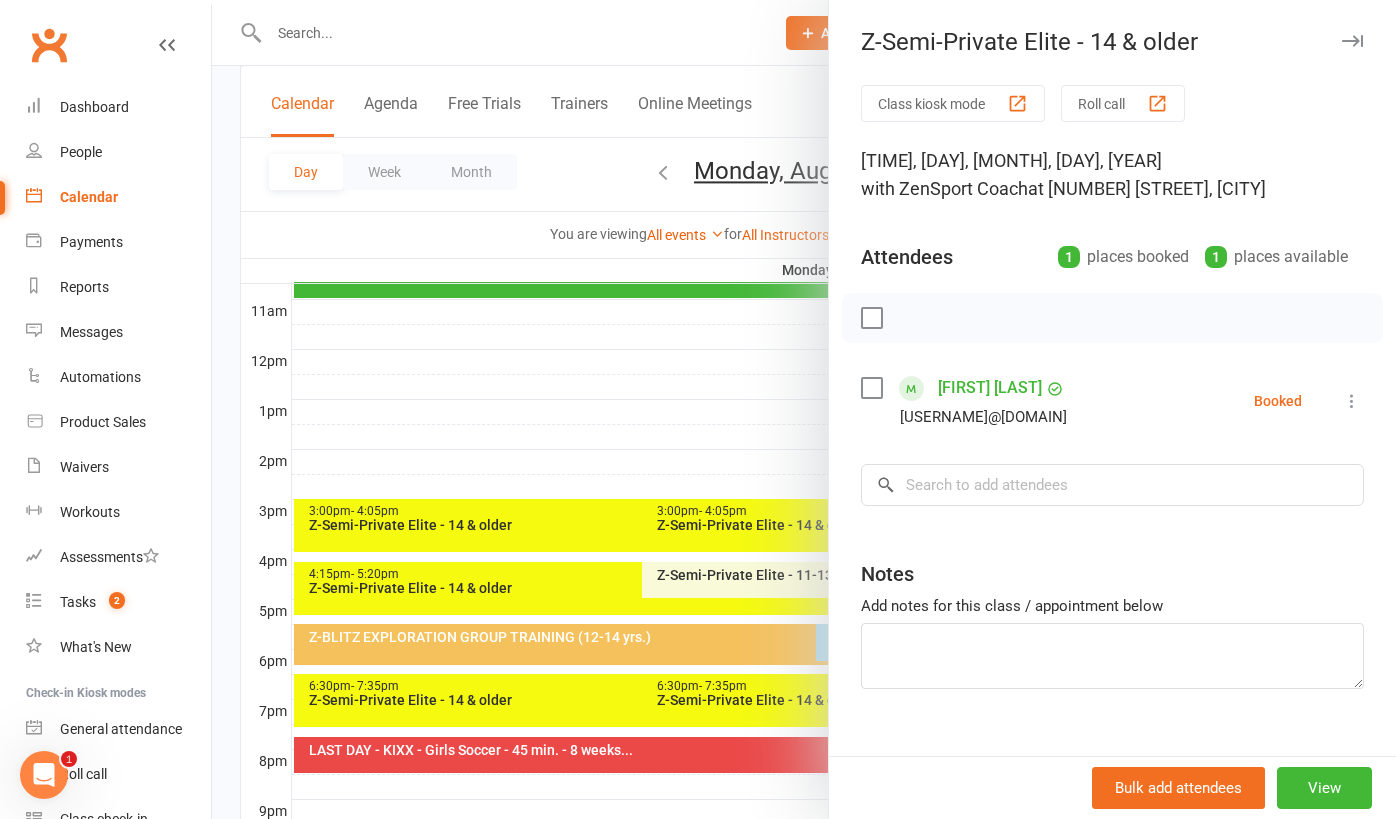 click at bounding box center (804, 409) 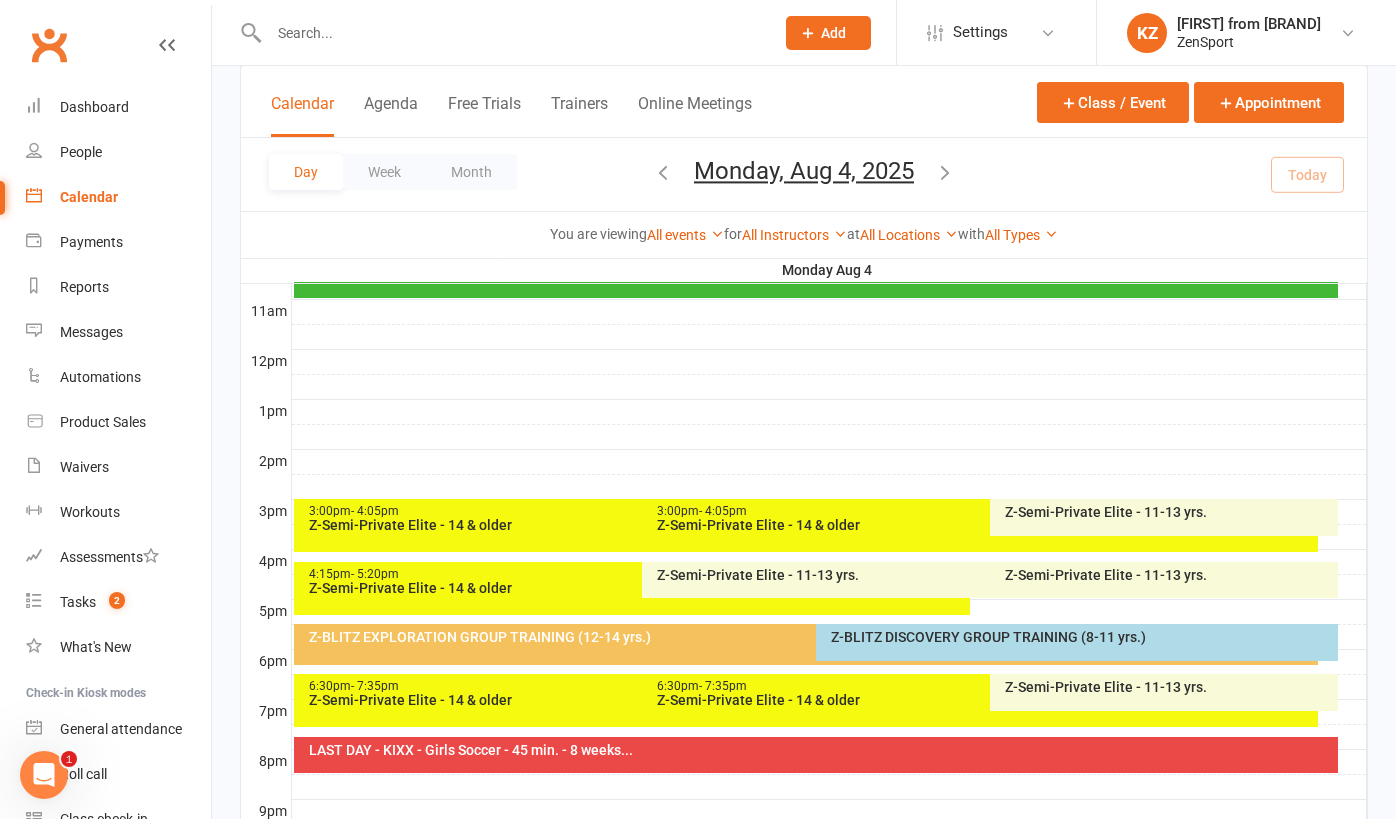 click on "Z-Semi-Private Elite - 11-13 yrs." at bounding box center [1169, 512] 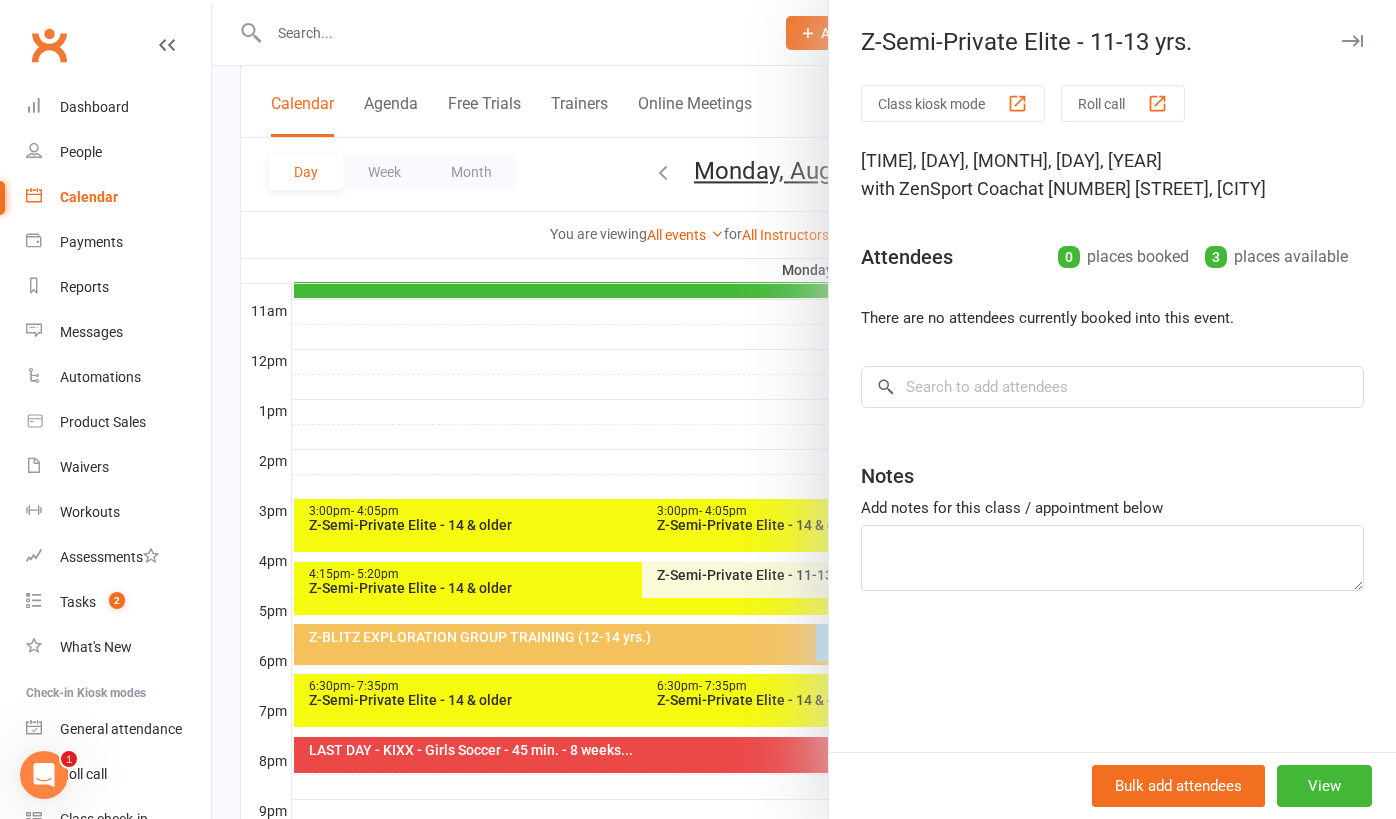 click at bounding box center [804, 409] 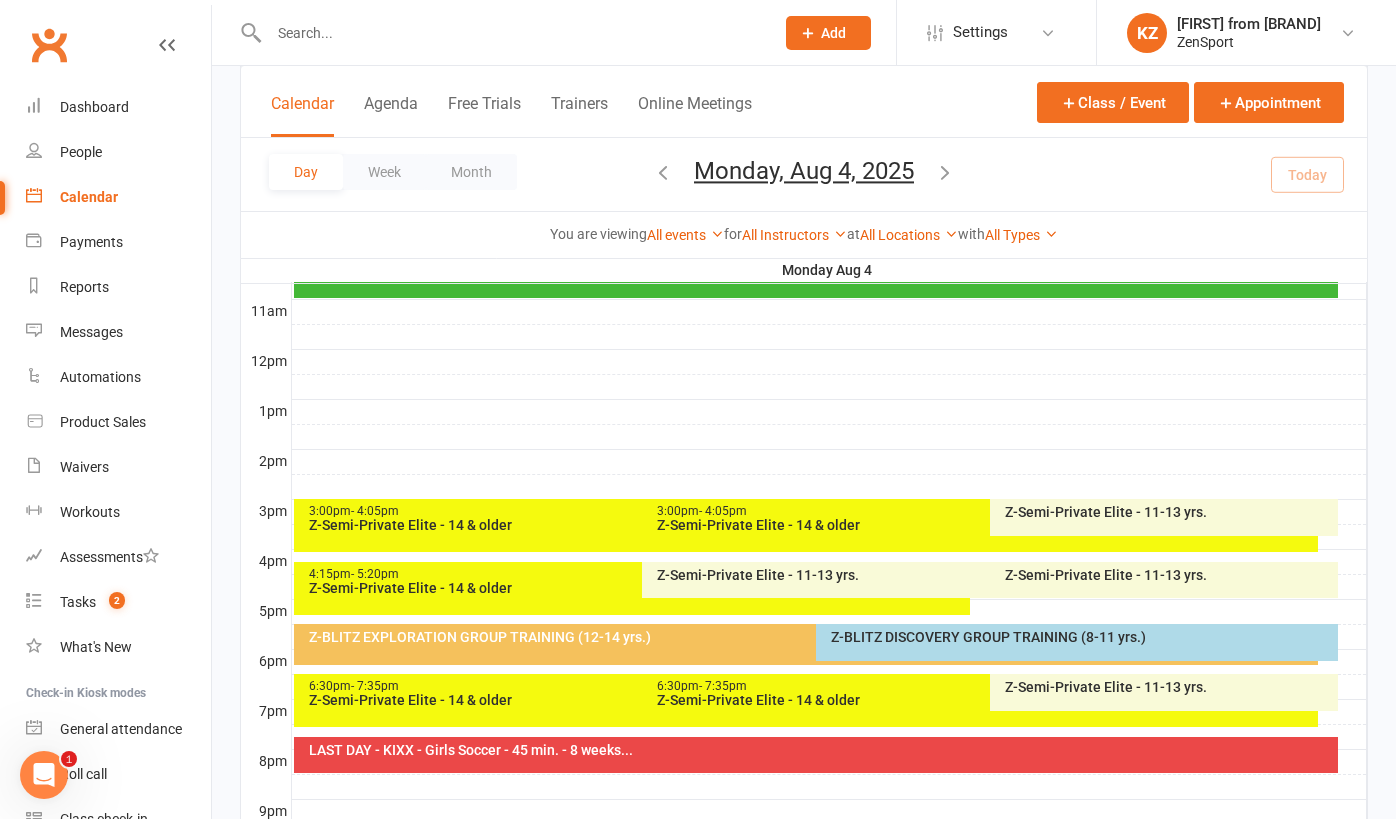 click on "Z-Semi-Private Elite - 14 & older" at bounding box center (637, 588) 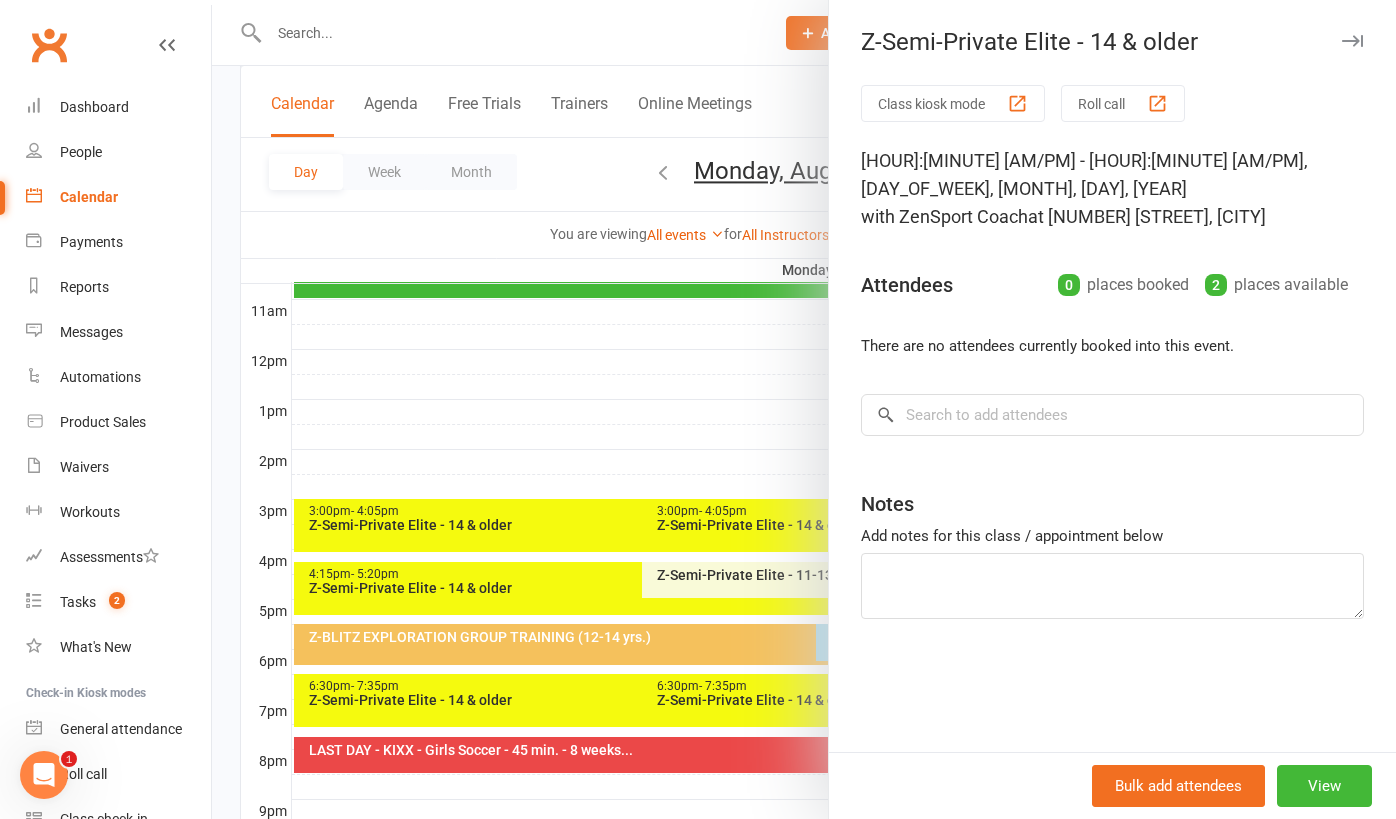 click at bounding box center [804, 409] 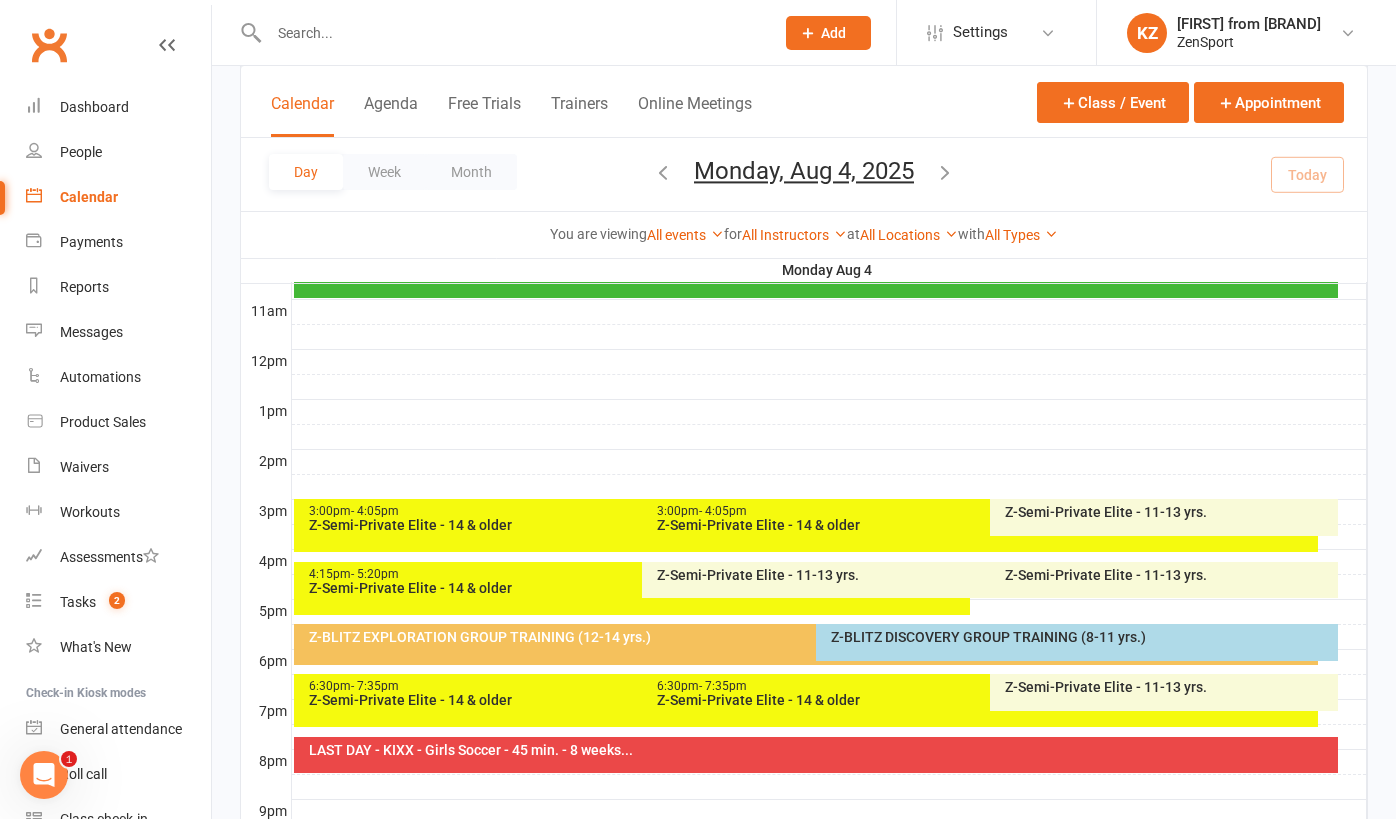 click on "Z-Semi-Private Elite - 11-13 yrs." at bounding box center (985, 575) 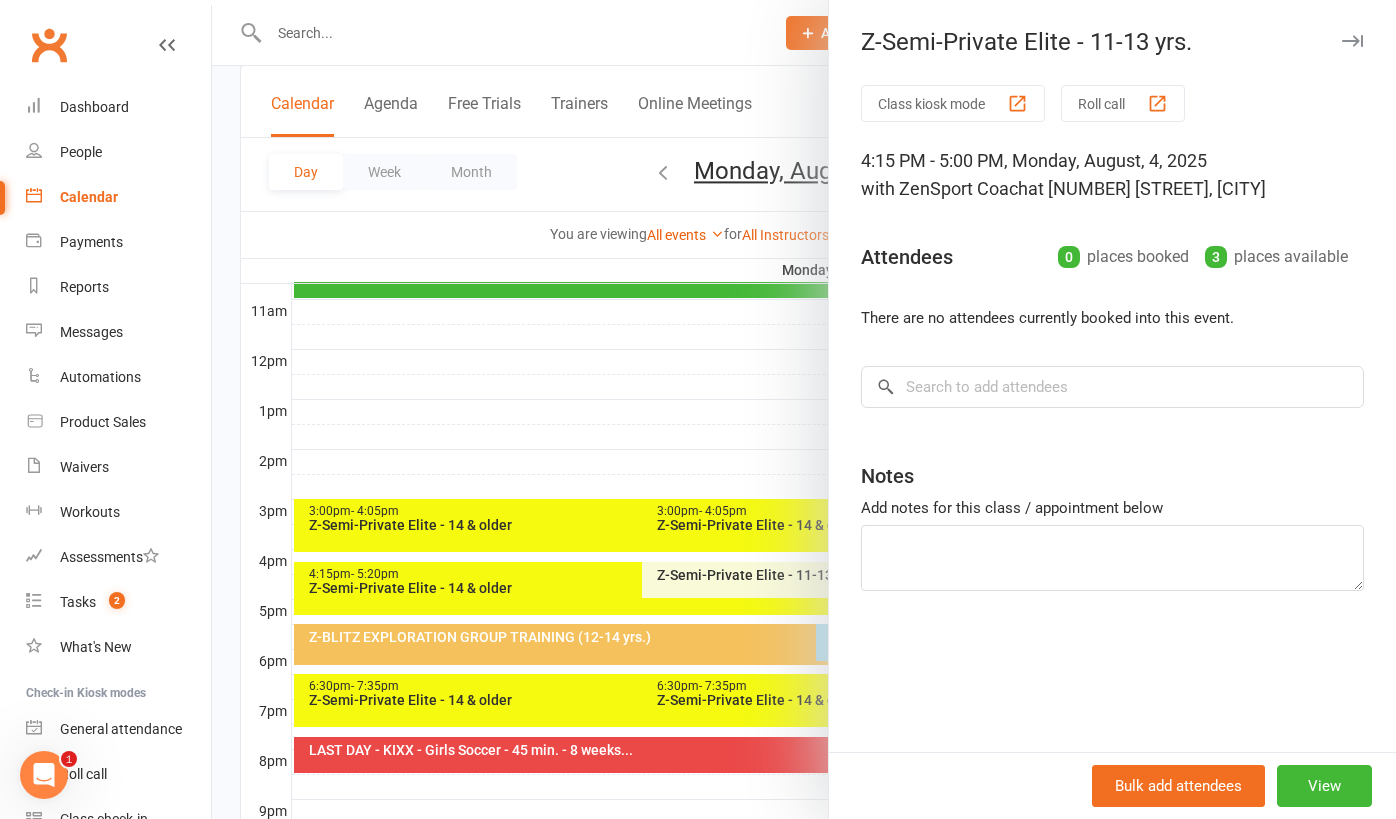 click at bounding box center (804, 409) 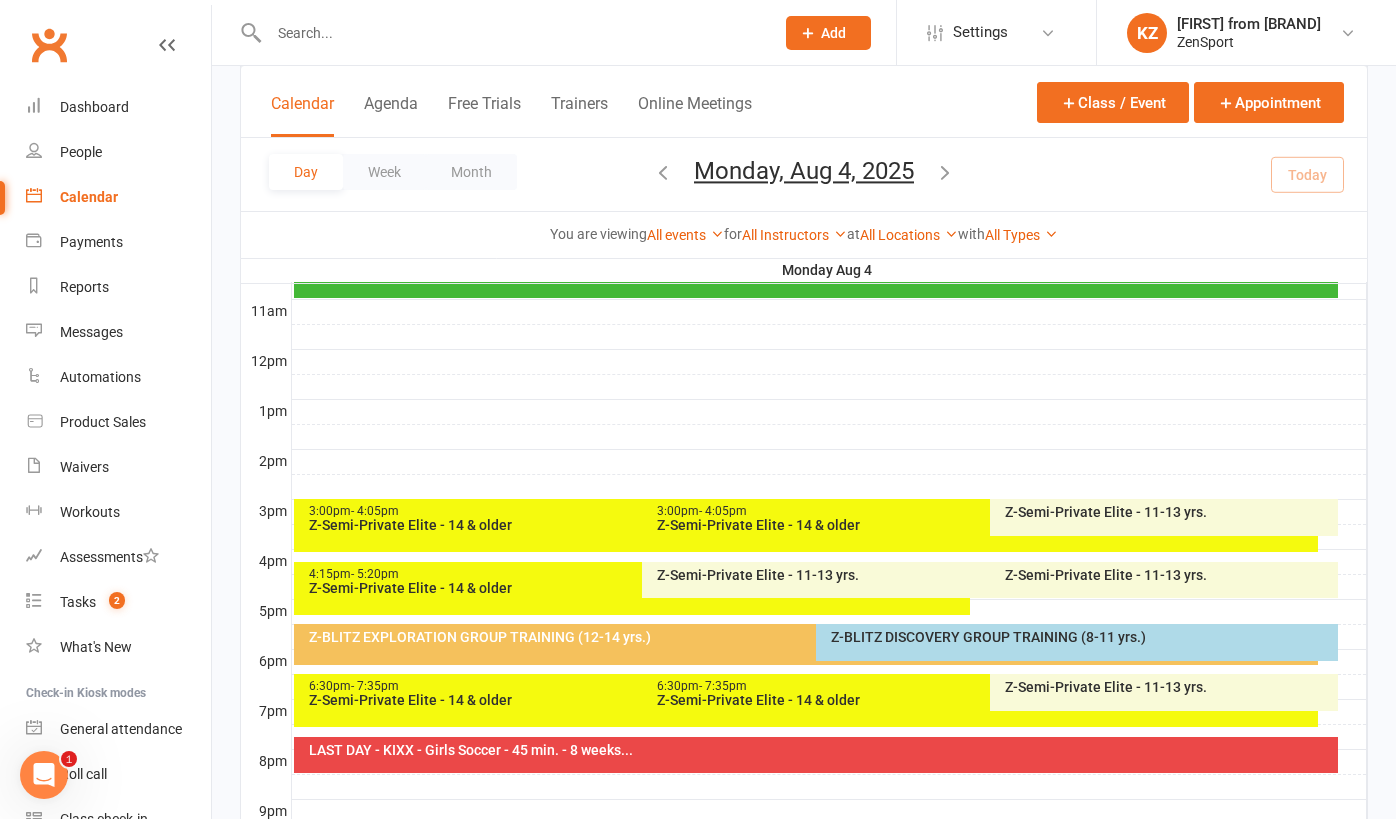 click on "Z-Semi-Private Elite - 11-13 yrs." at bounding box center (1169, 575) 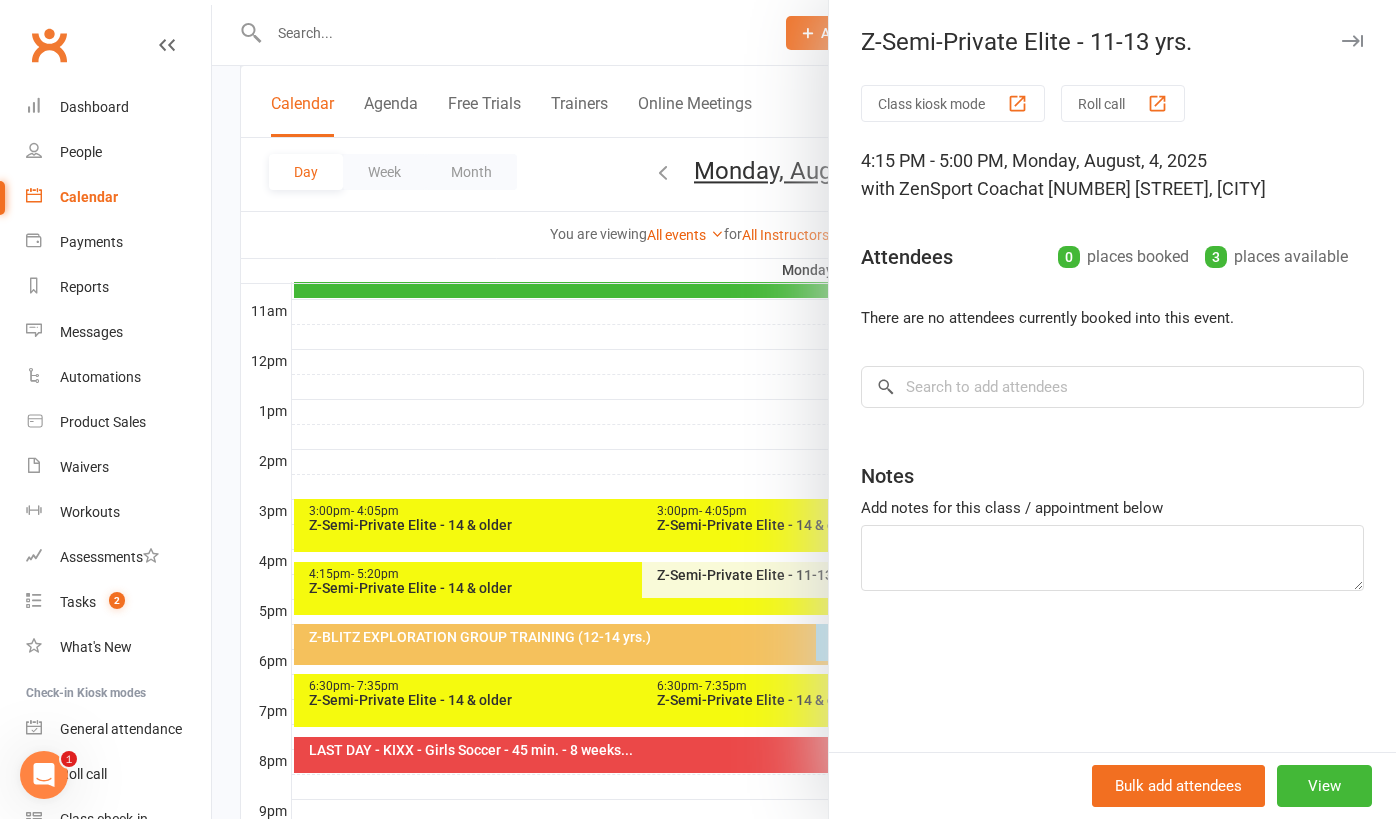 click at bounding box center [804, 409] 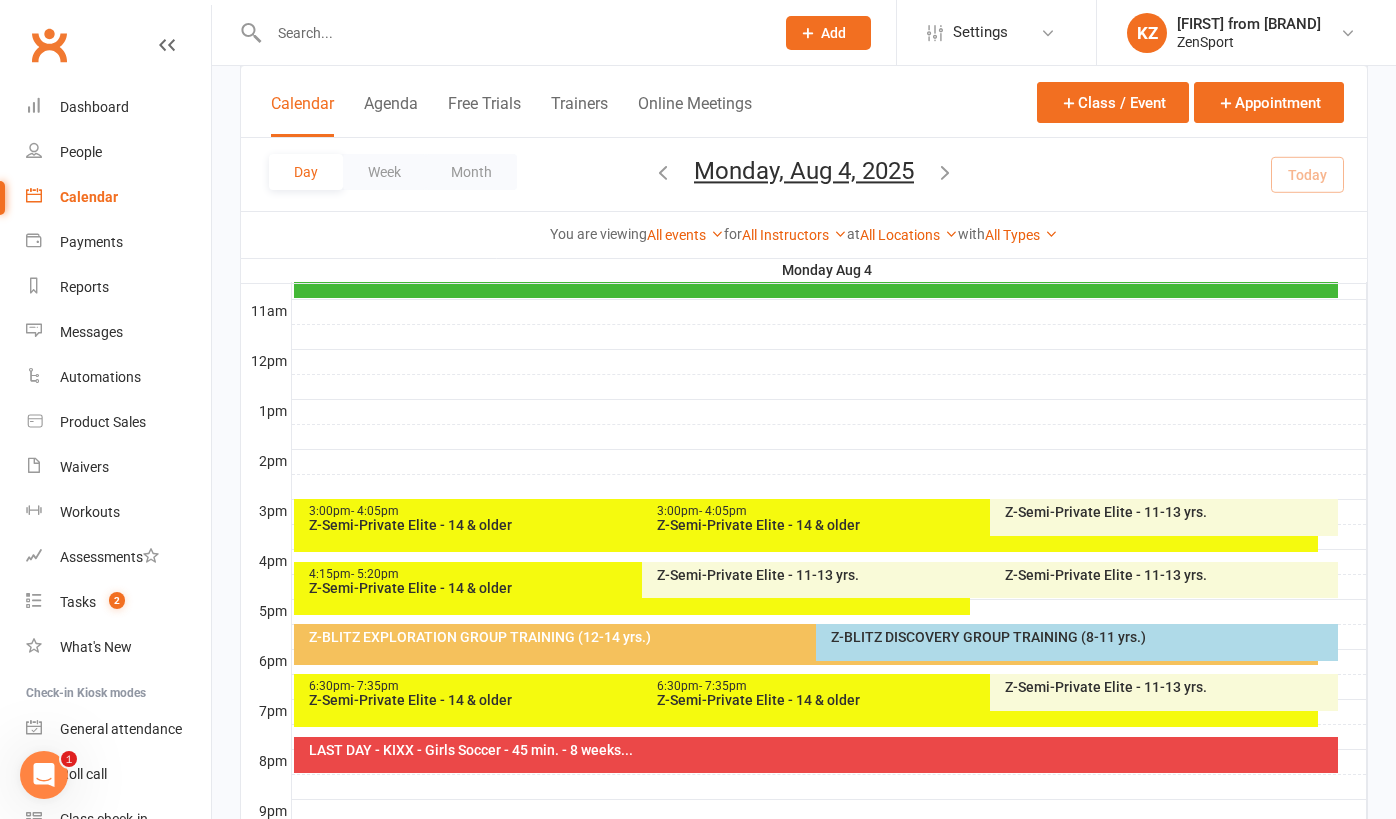 click on "6:30pm  - 7:35pm" at bounding box center [637, 686] 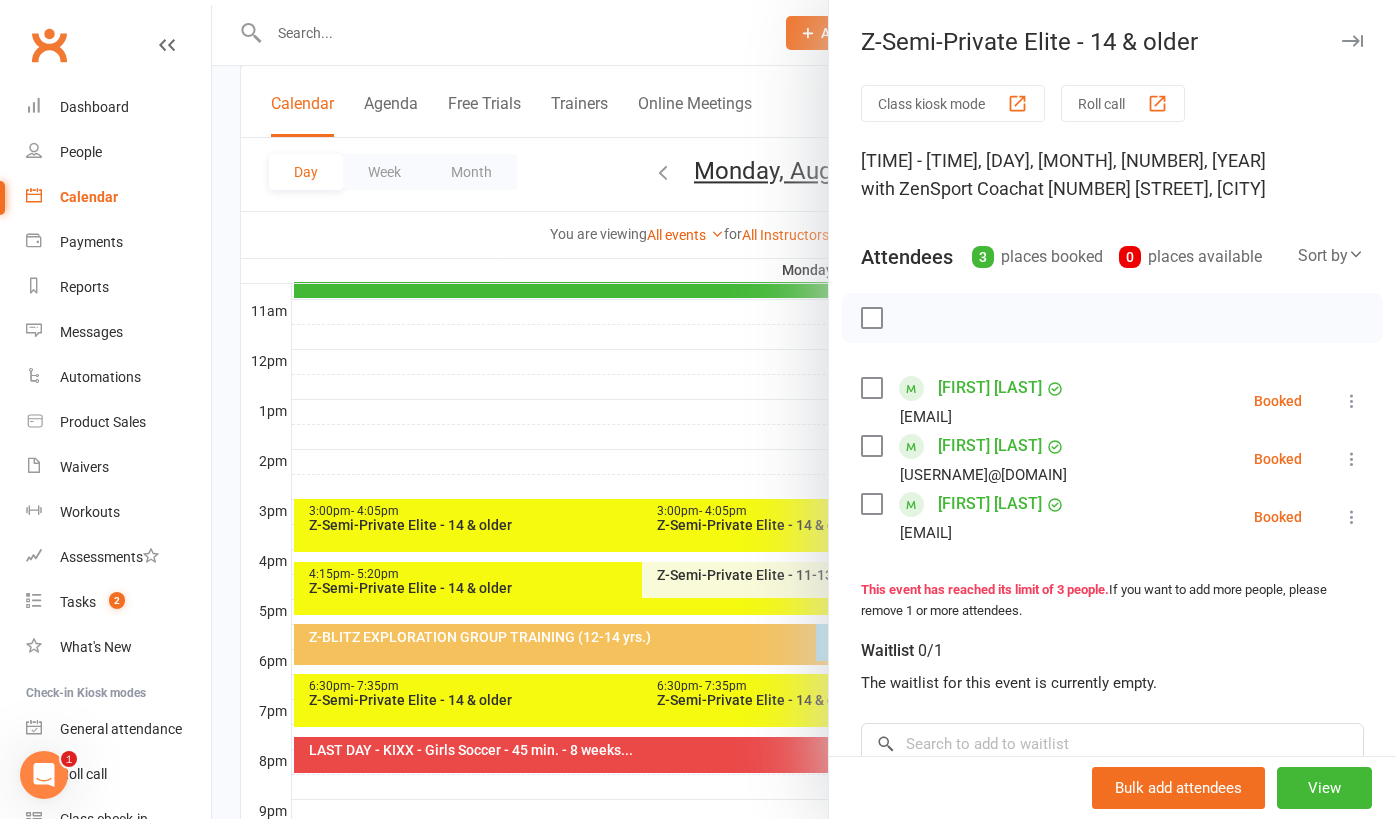 click at bounding box center [804, 409] 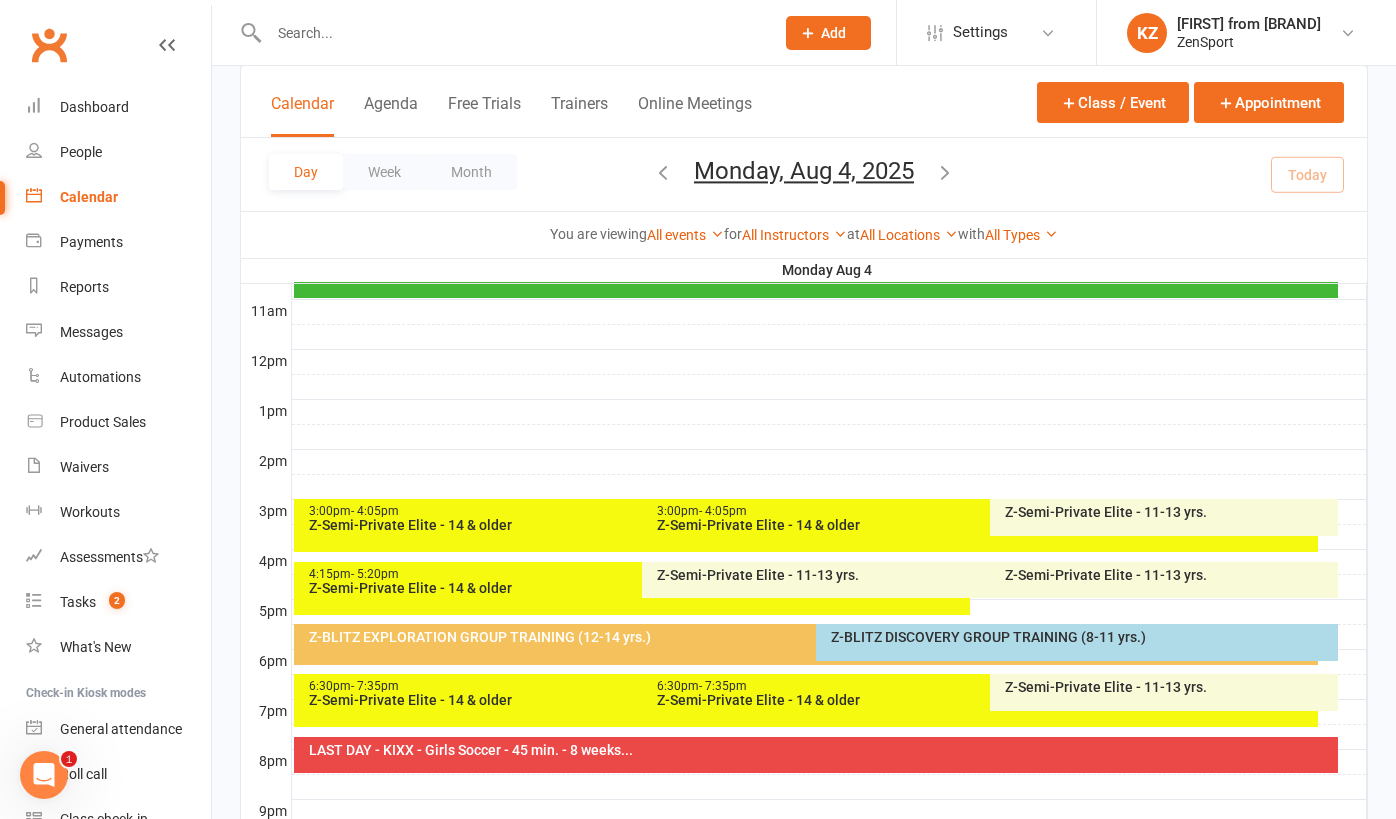 click on "Z-Semi-Private Elite - 14 & older" at bounding box center (985, 700) 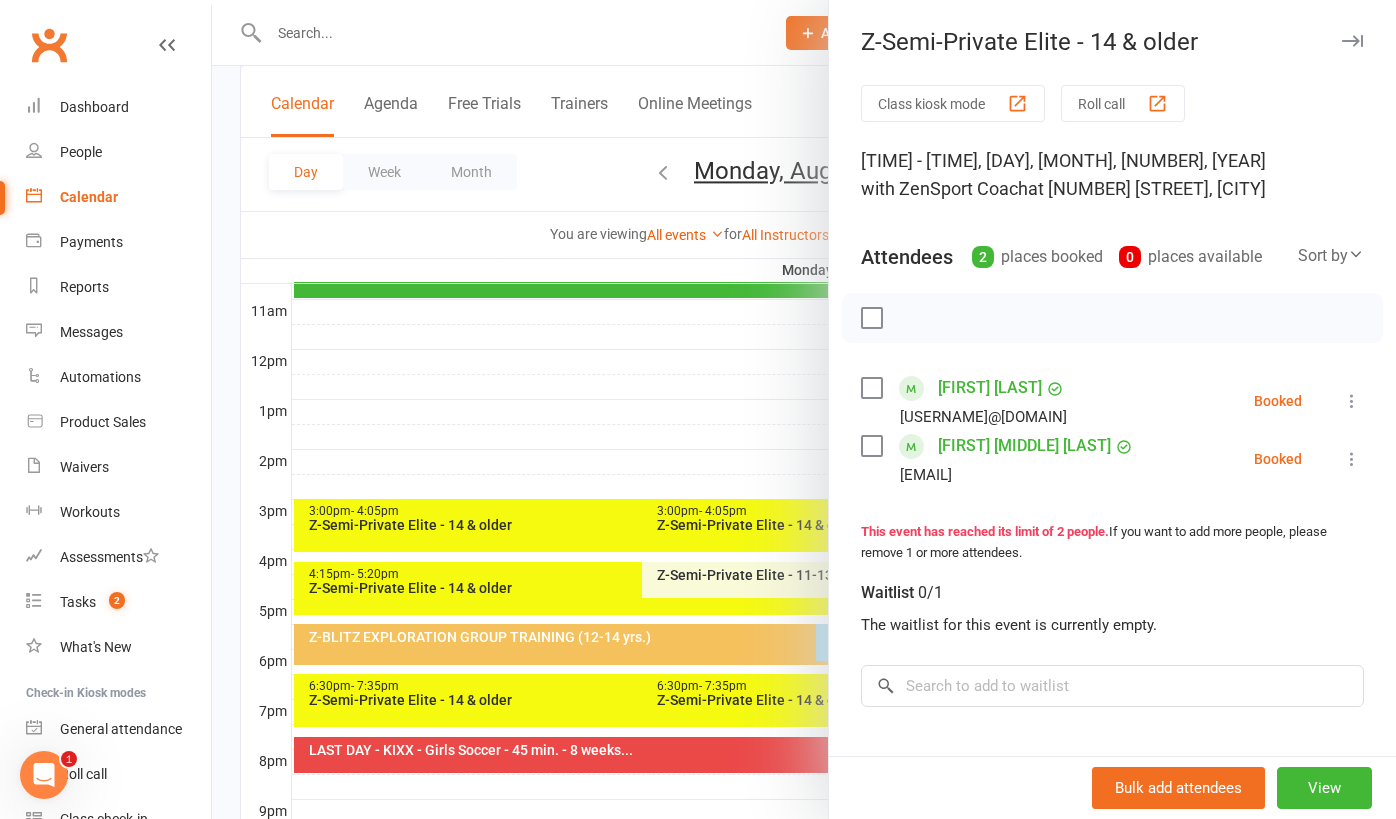 click at bounding box center (804, 409) 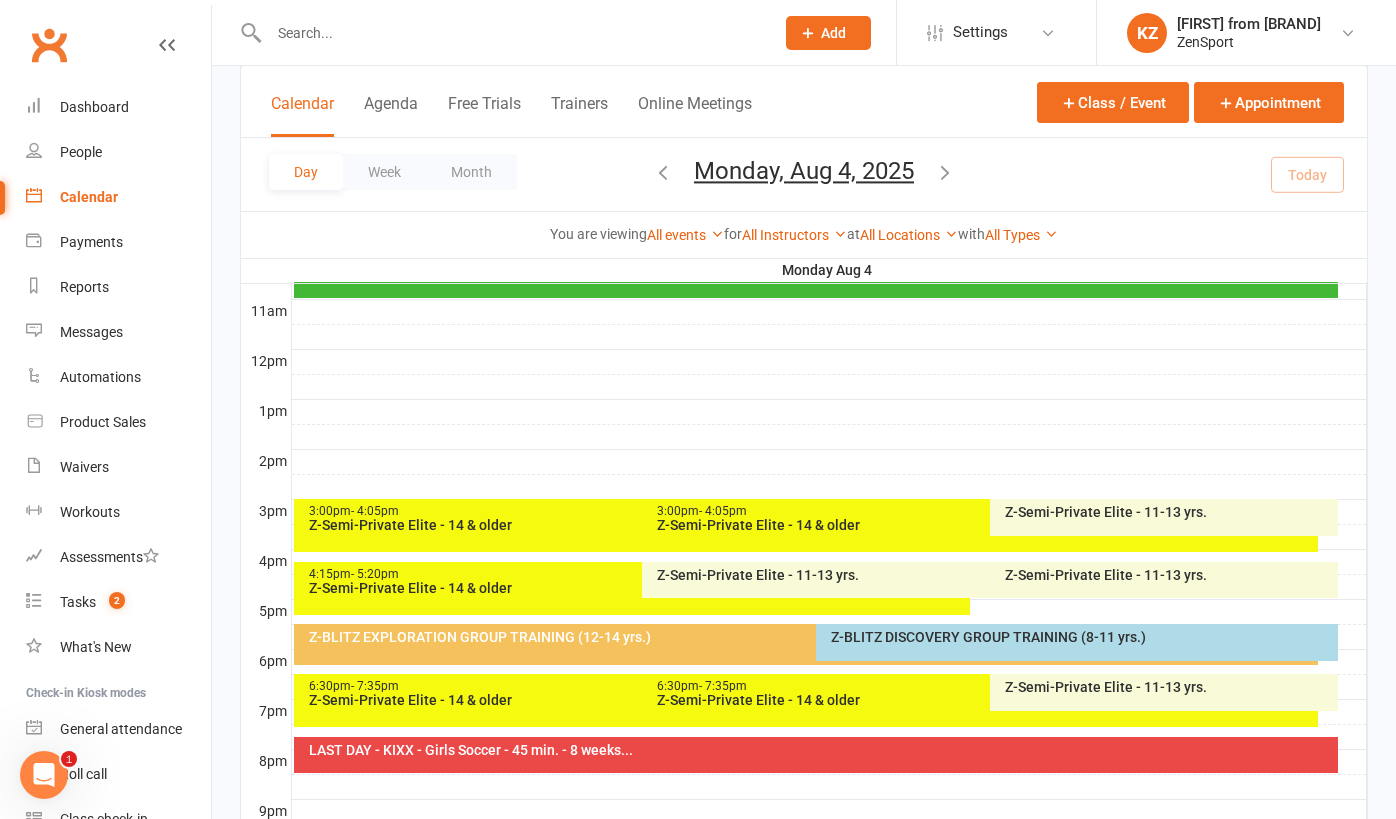 click on "Z-Semi-Private Elite - 11-13 yrs." at bounding box center (1169, 687) 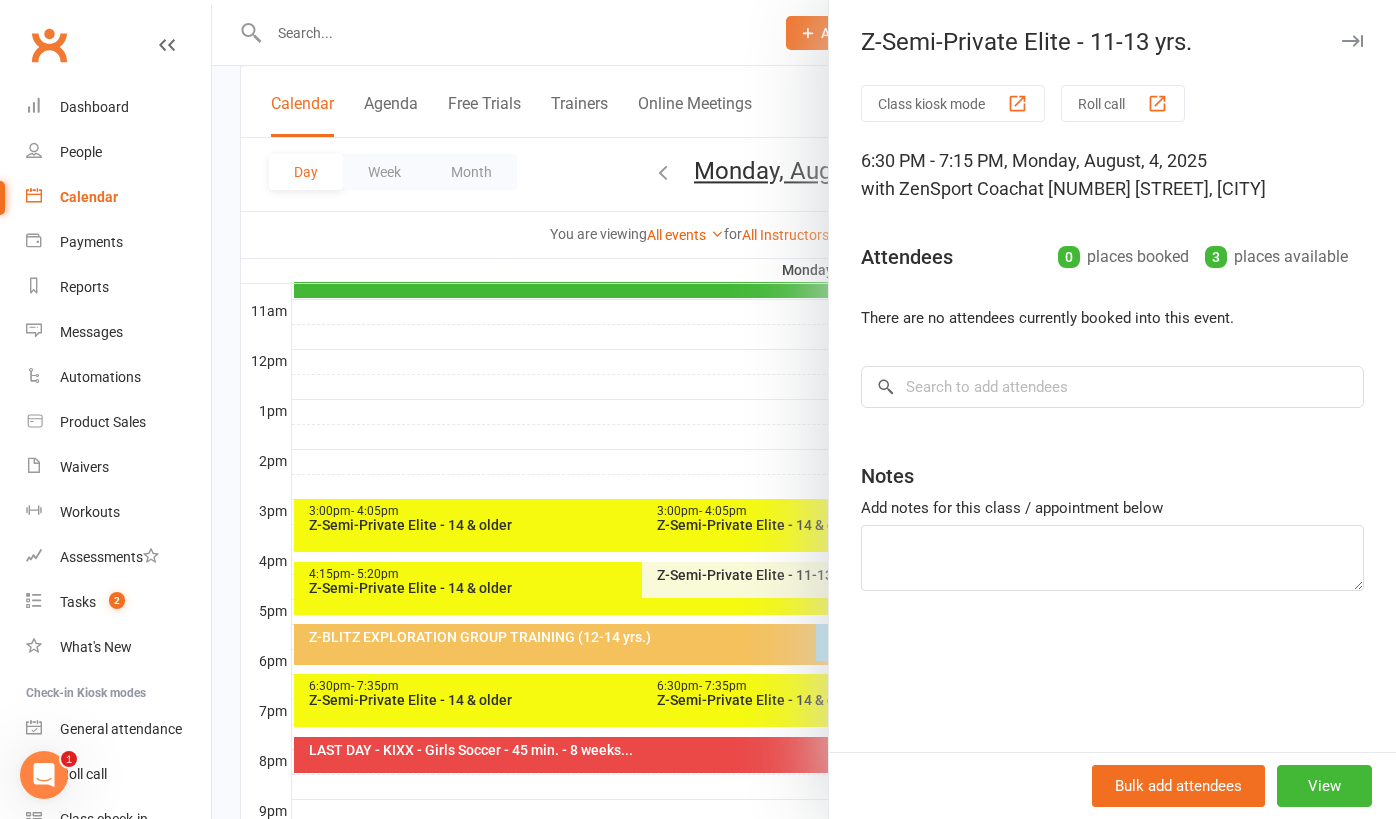 click at bounding box center (804, 409) 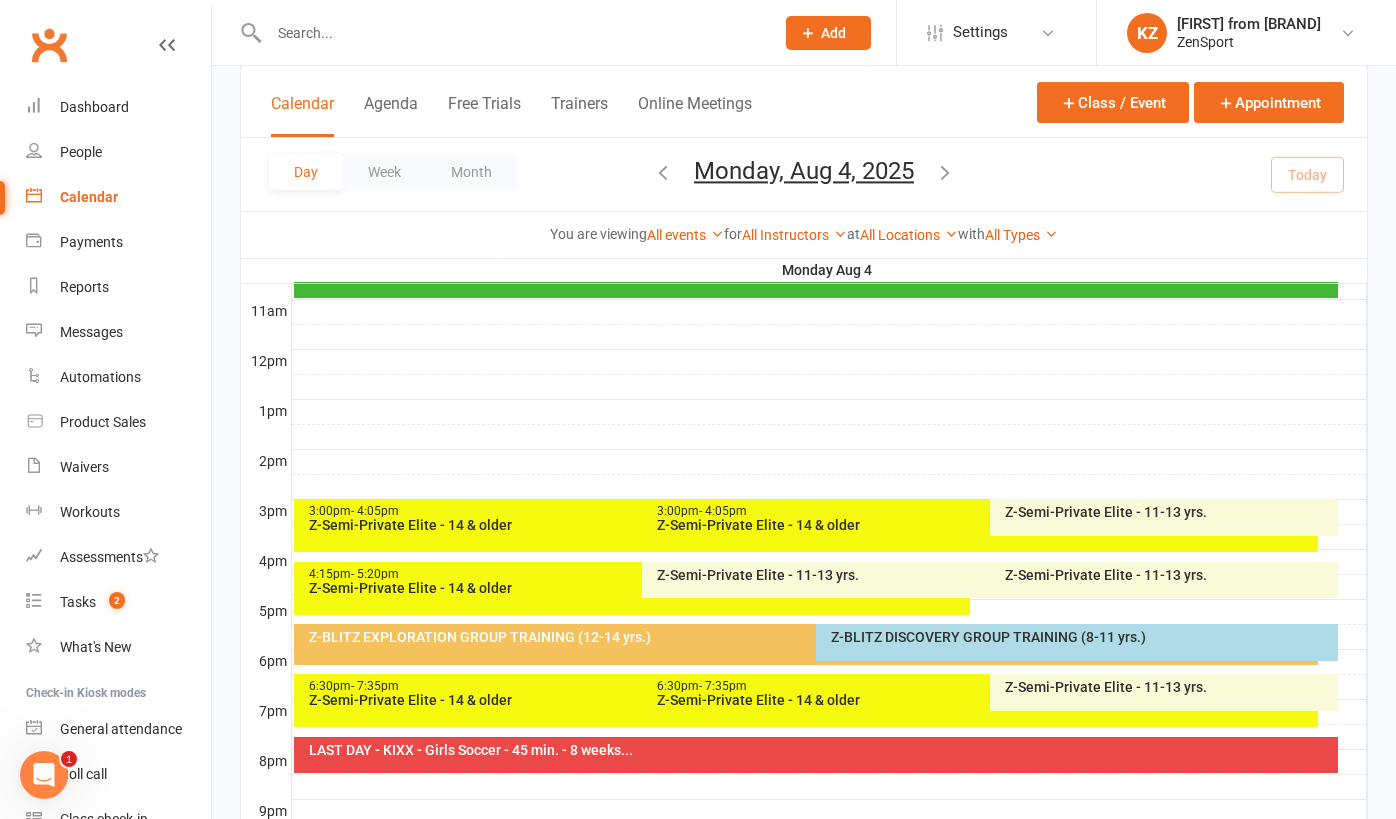 click at bounding box center [945, 172] 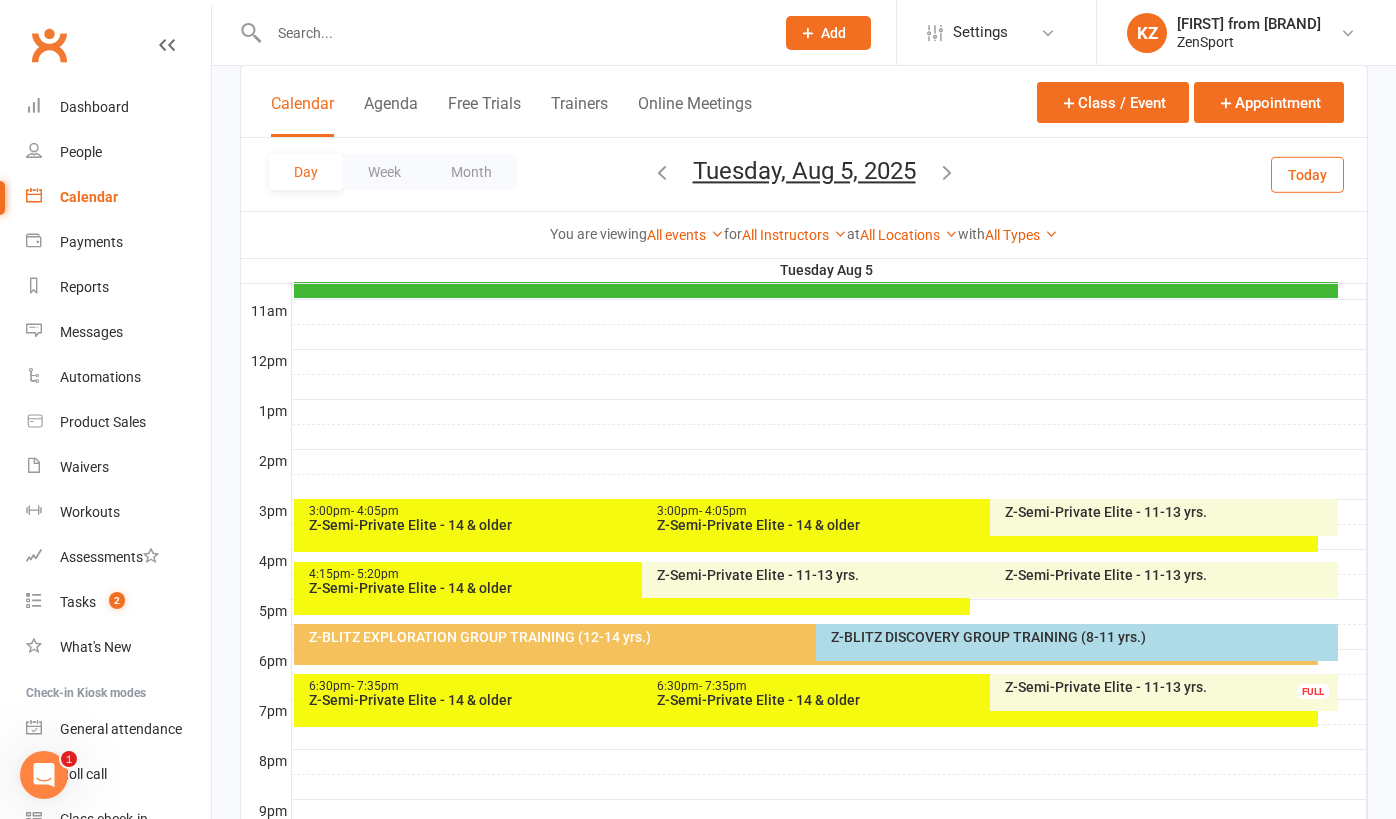 click on "3:00pm  - 4:05pm" at bounding box center (637, 511) 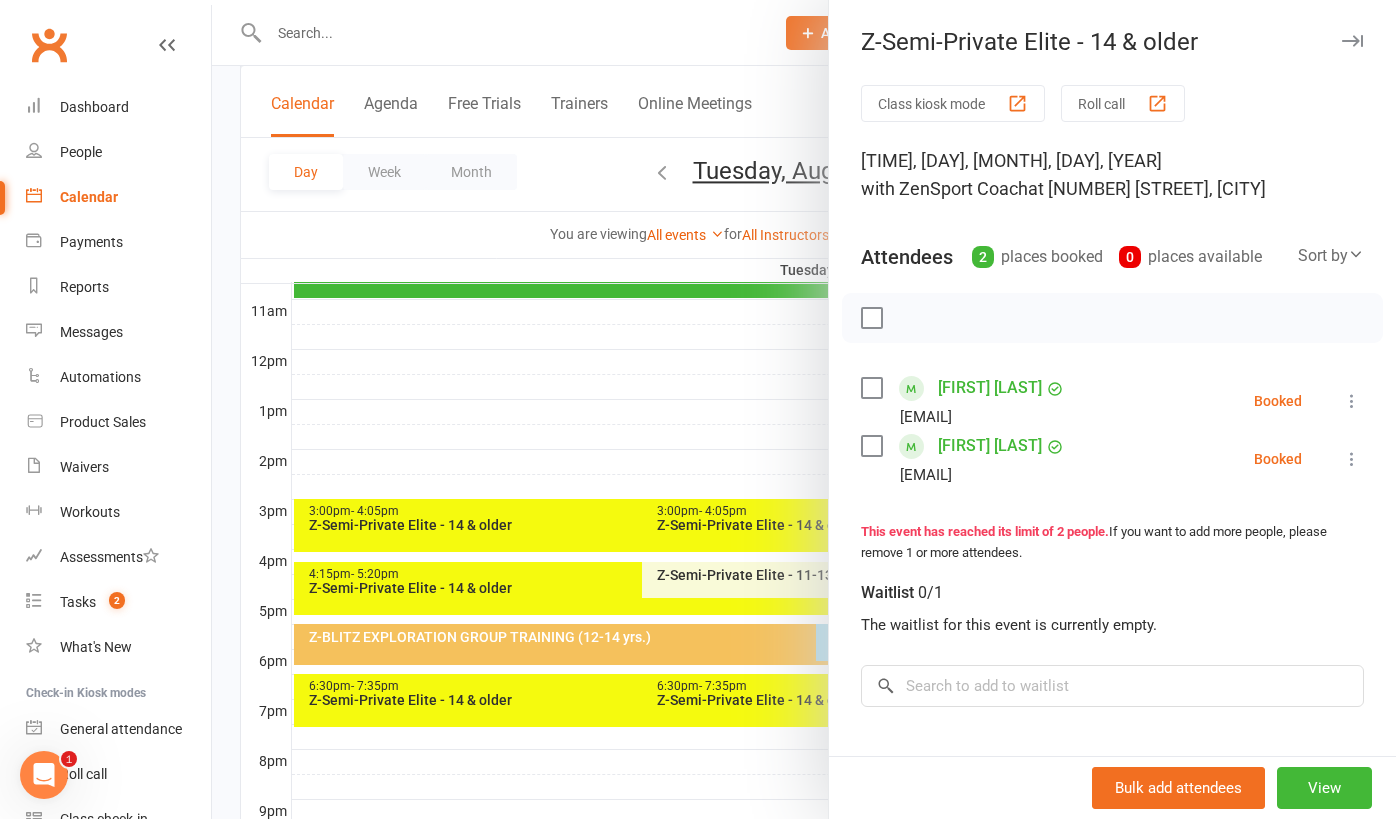 click at bounding box center [804, 409] 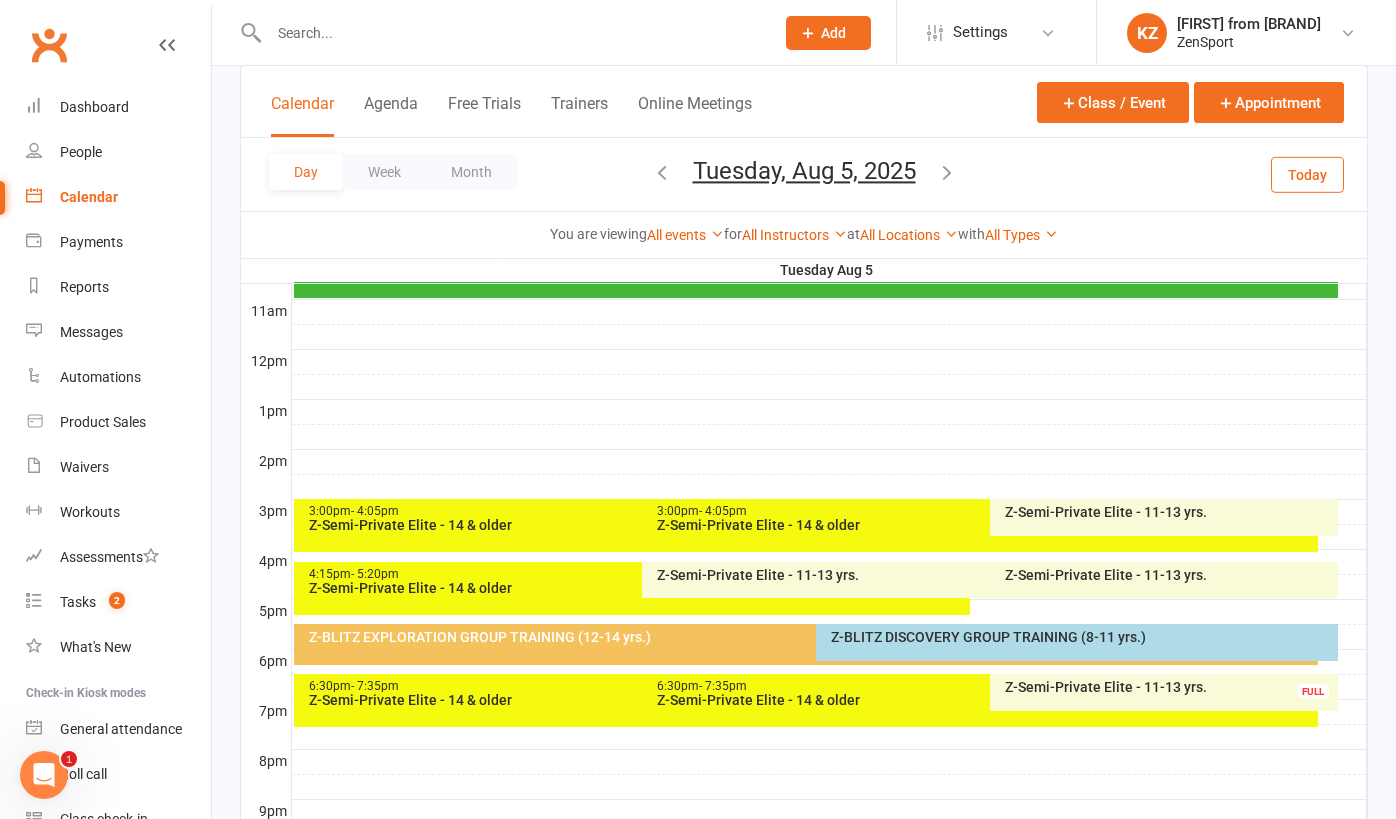 click on "Z-Semi-Private Elite - 14 & older" at bounding box center [985, 525] 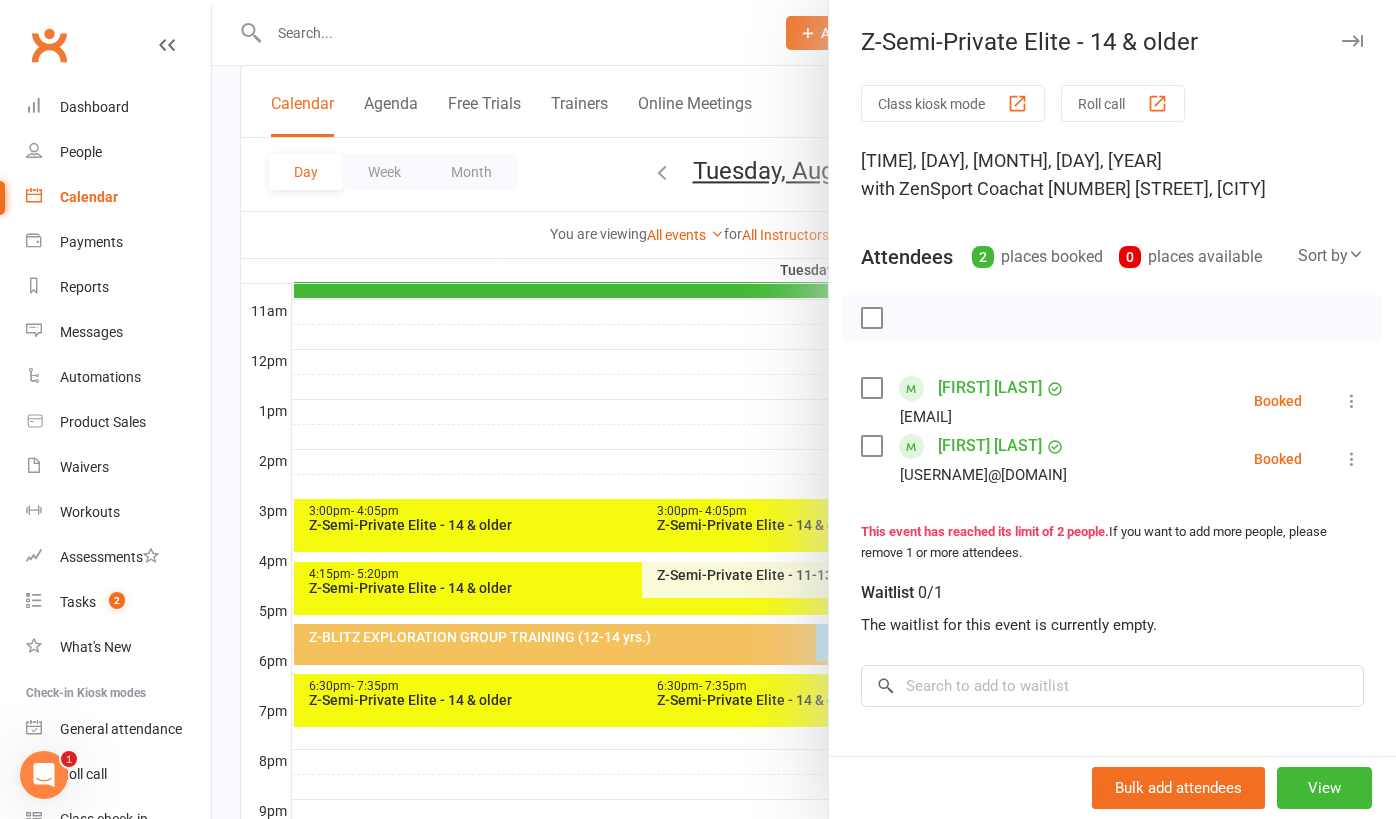 click at bounding box center (804, 409) 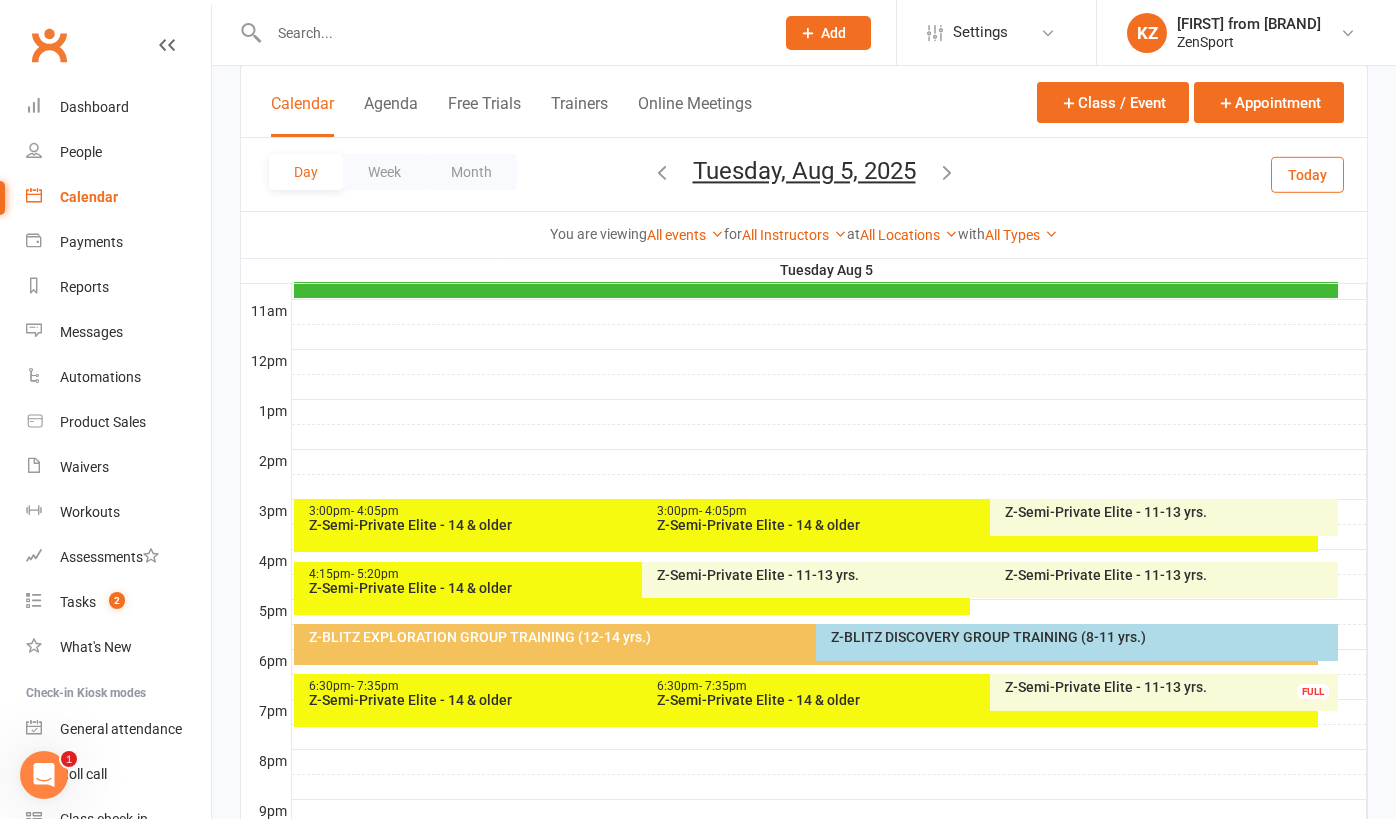 click on "Z-Semi-Private Elite - 11-13 yrs." at bounding box center (1169, 512) 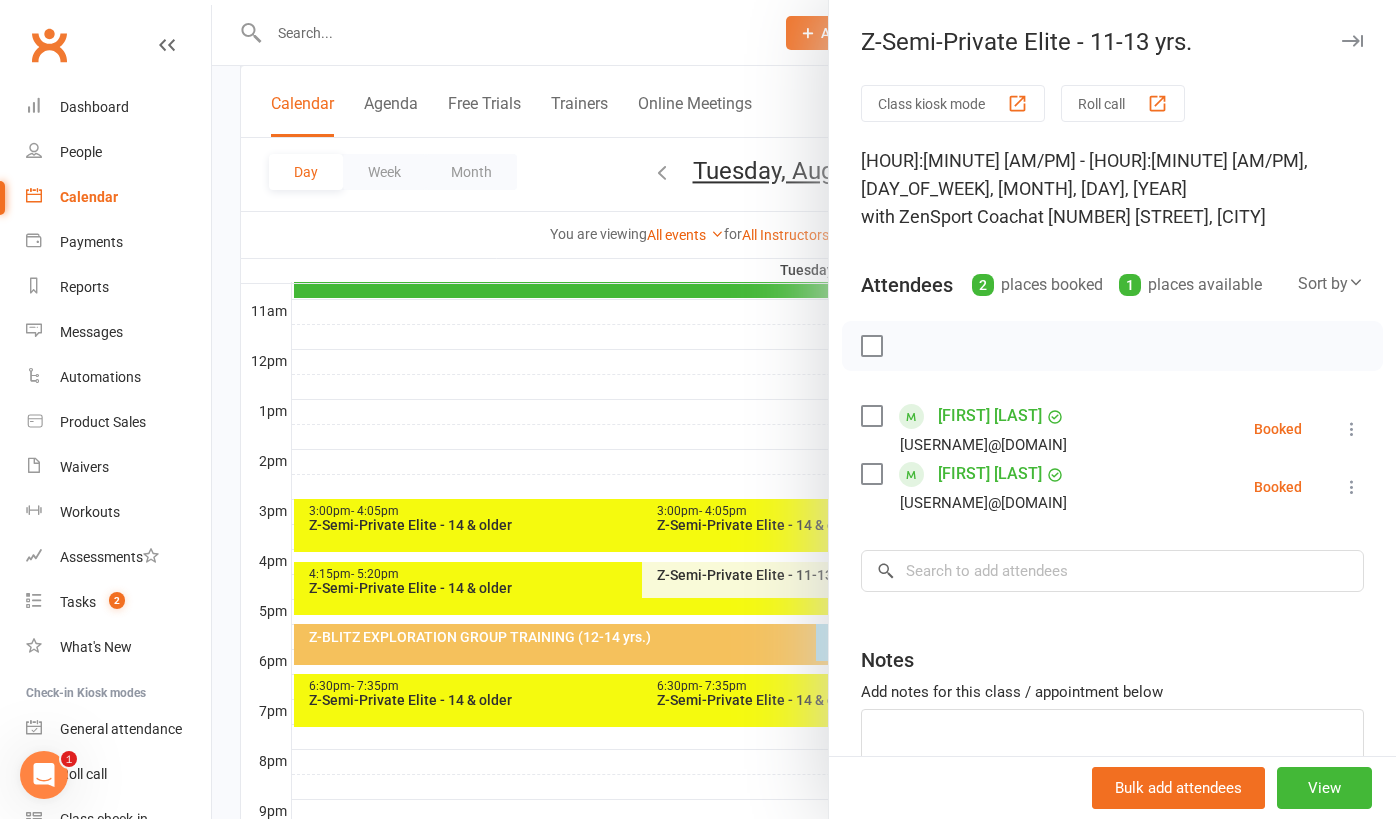 click at bounding box center (804, 409) 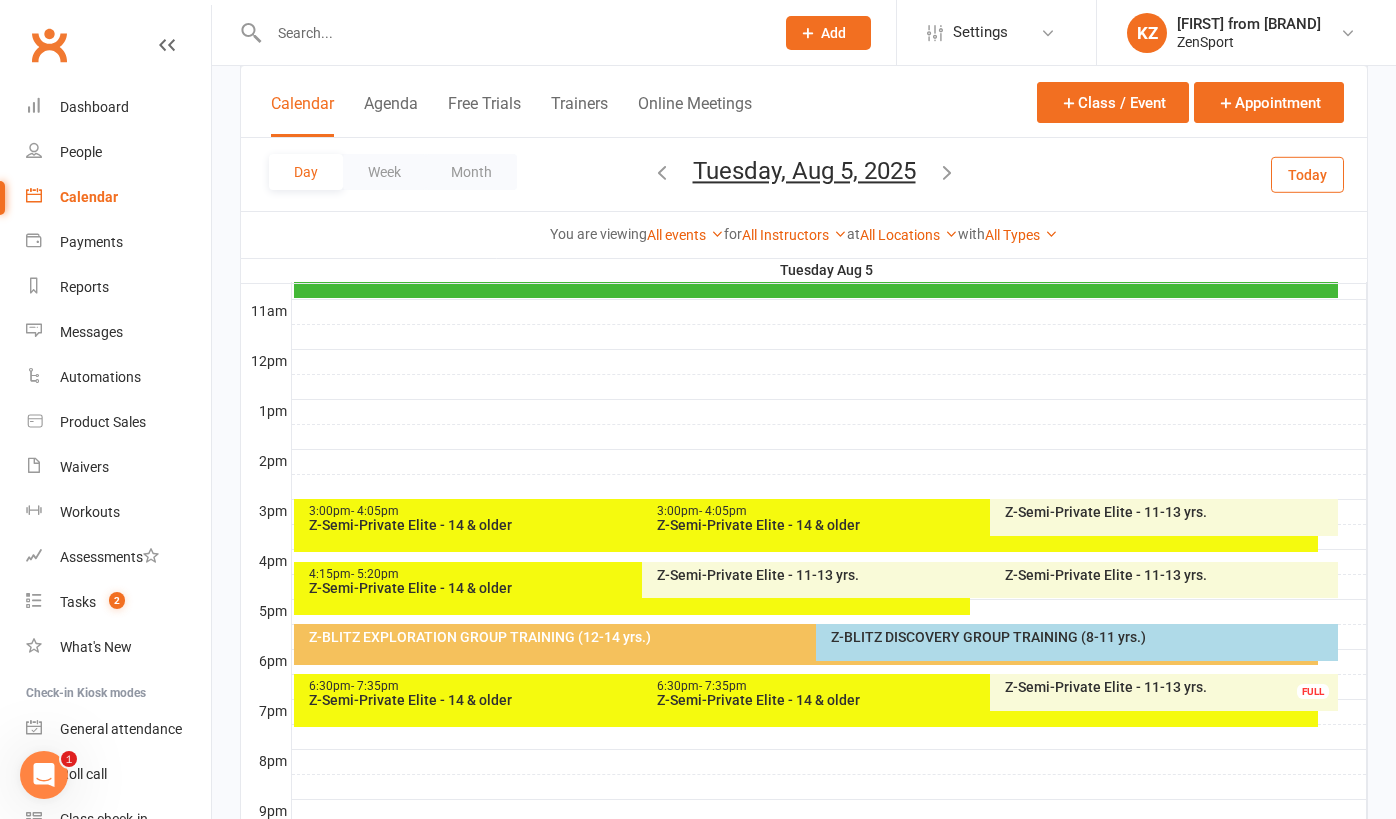 click on "Z-Semi-Private Elite - 14 & older" at bounding box center (637, 588) 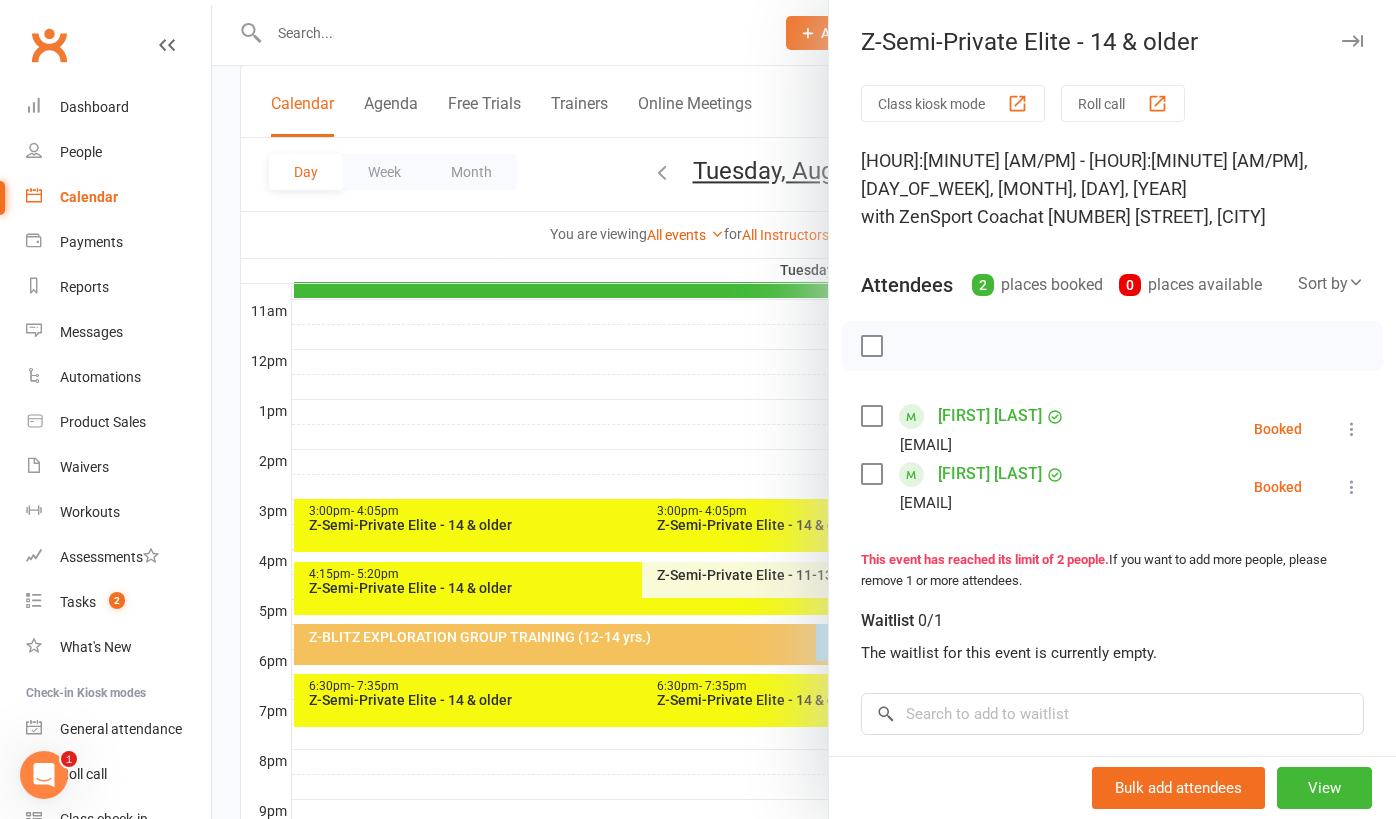 click at bounding box center (804, 409) 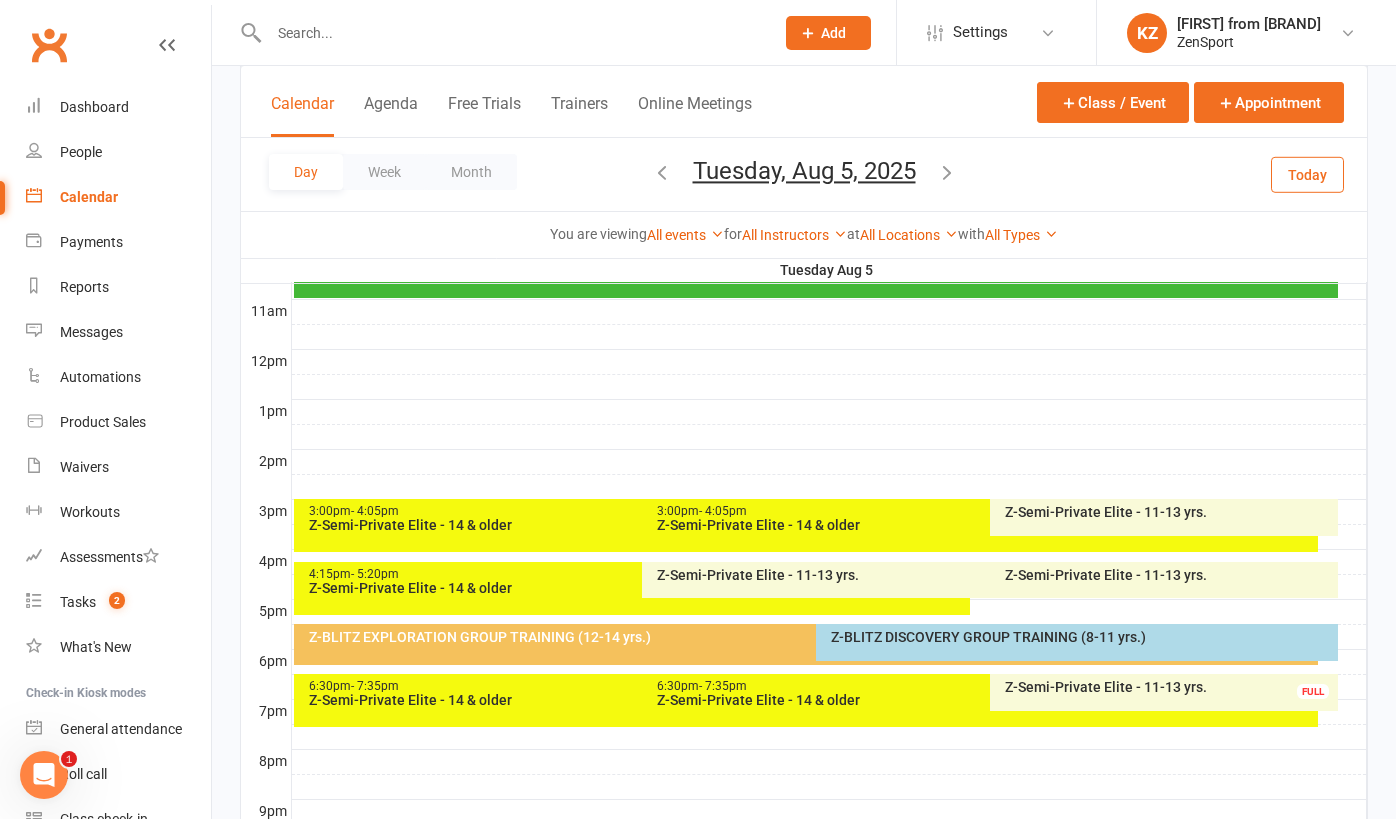 click on "Z-Semi-Private Elite - 11-13 yrs." at bounding box center [985, 575] 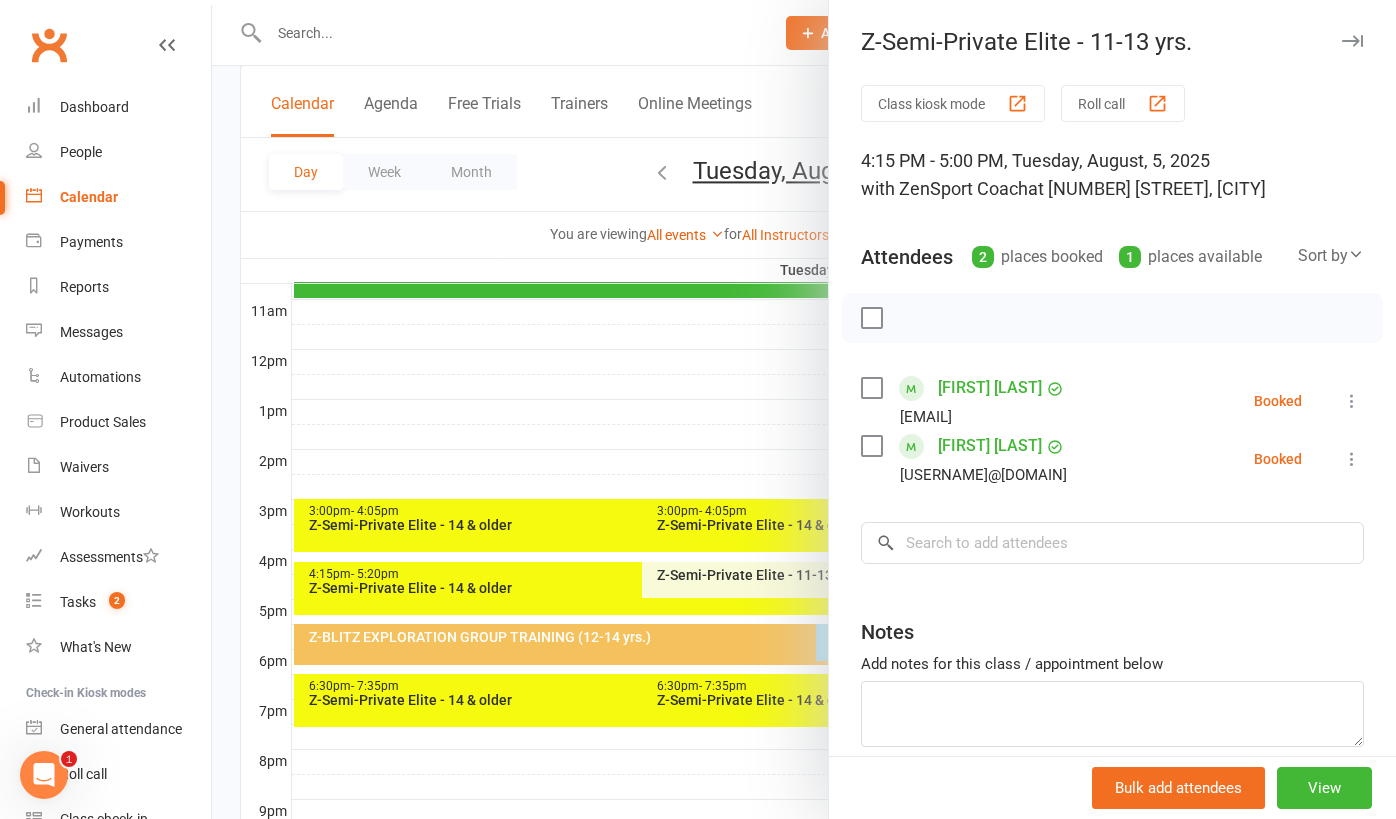 click at bounding box center [804, 409] 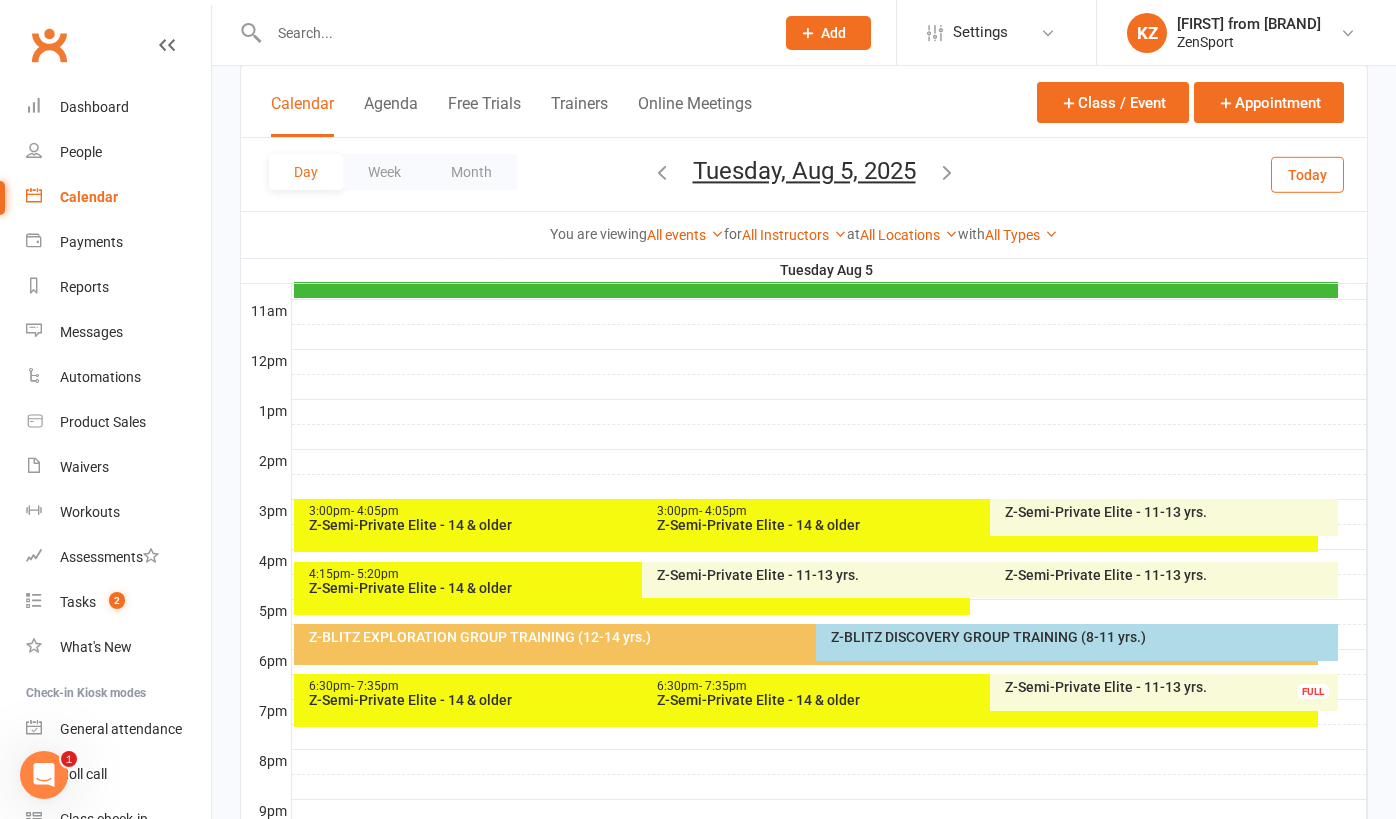 click on "Z-Semi-Private Elite - 11-13 yrs." at bounding box center (1169, 575) 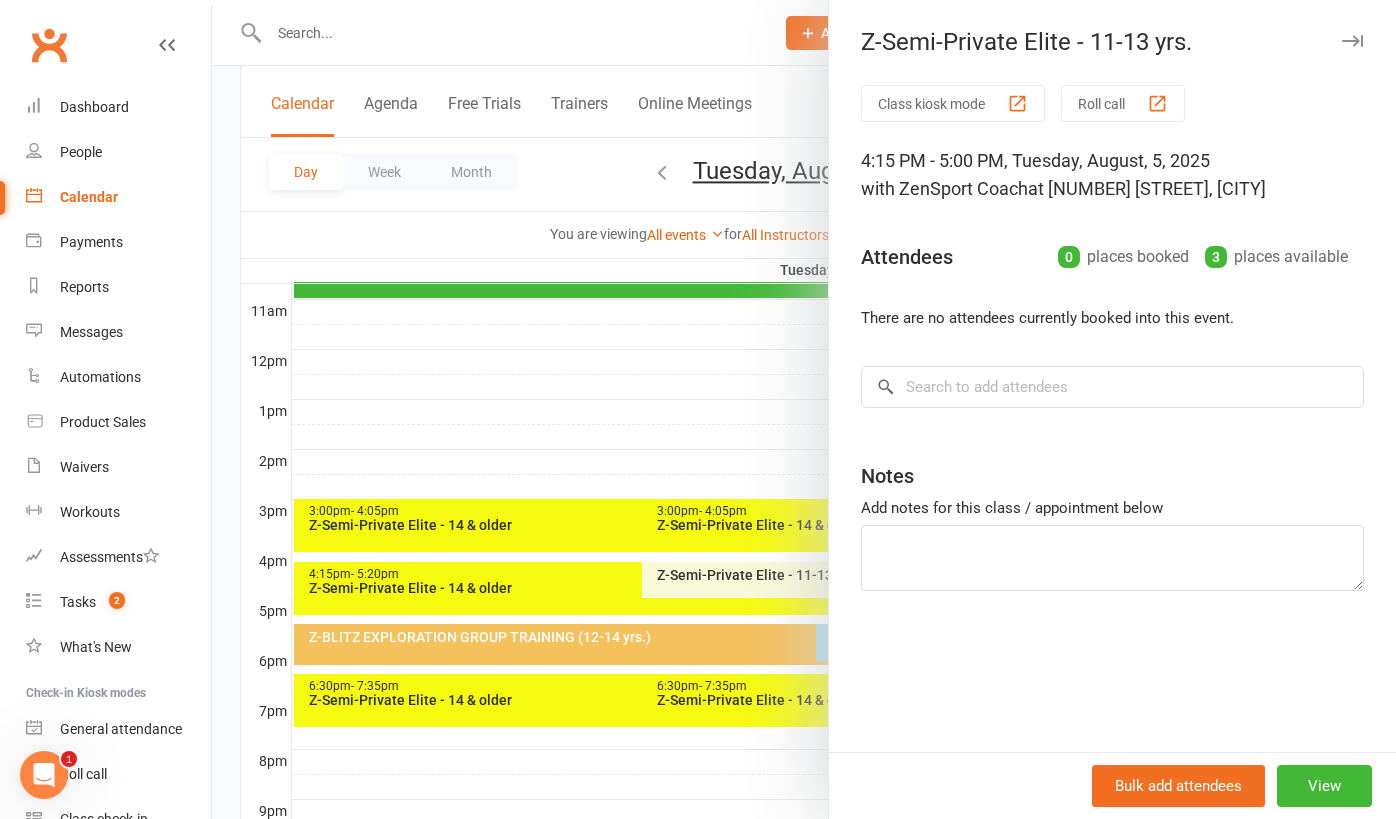 click at bounding box center [804, 409] 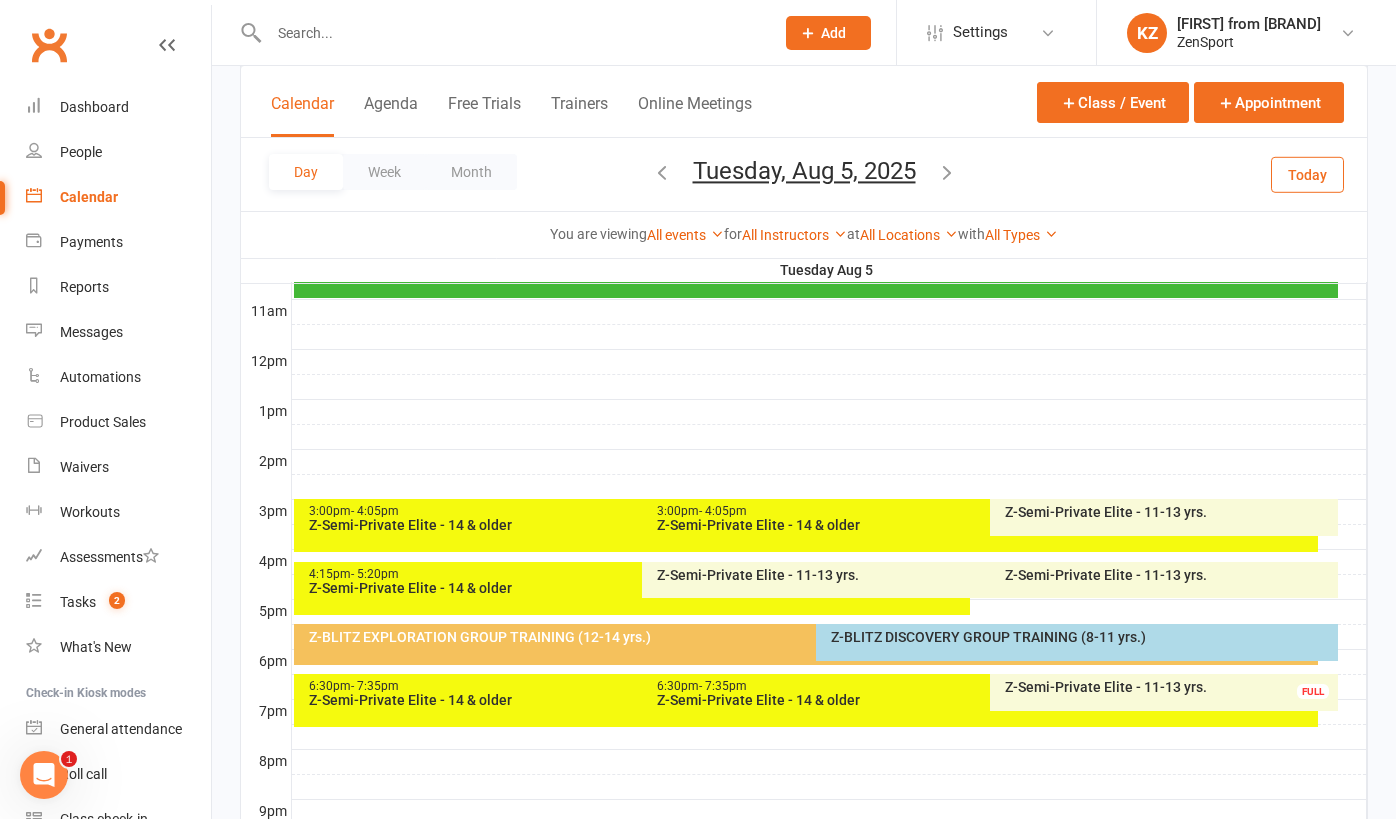 click on "6:30pm  - 7:35pm" at bounding box center [637, 686] 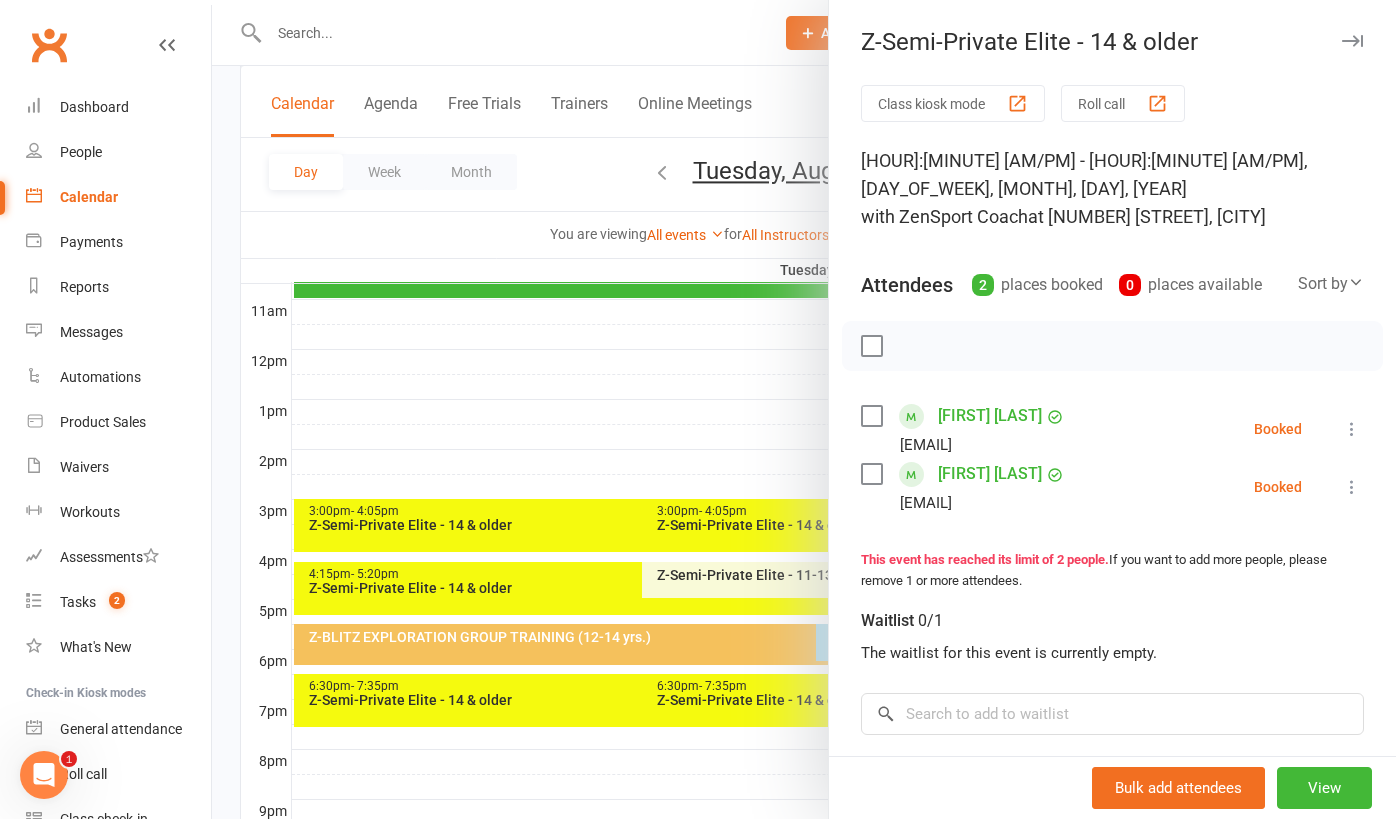 click at bounding box center (804, 409) 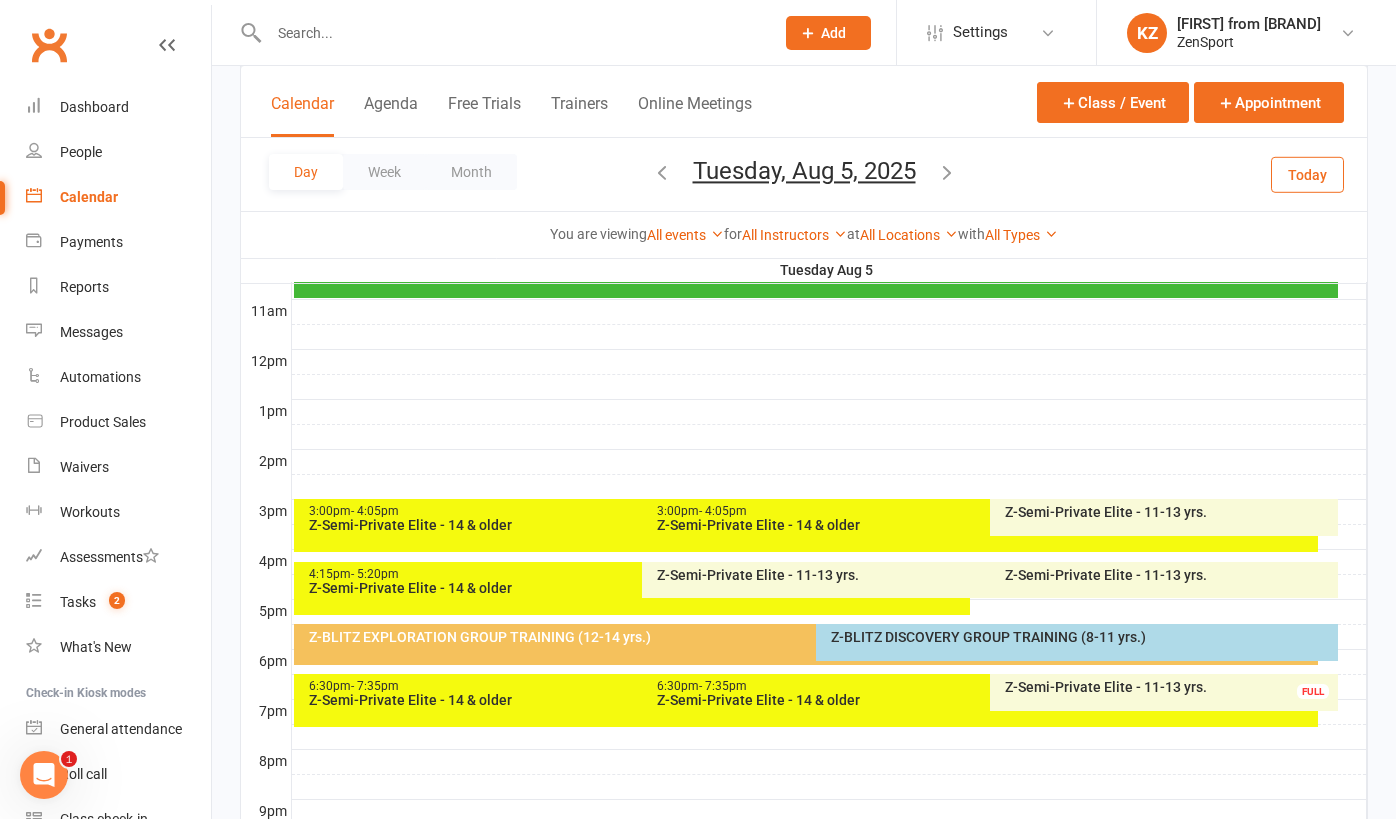 click on "- 7:35pm" at bounding box center (723, 686) 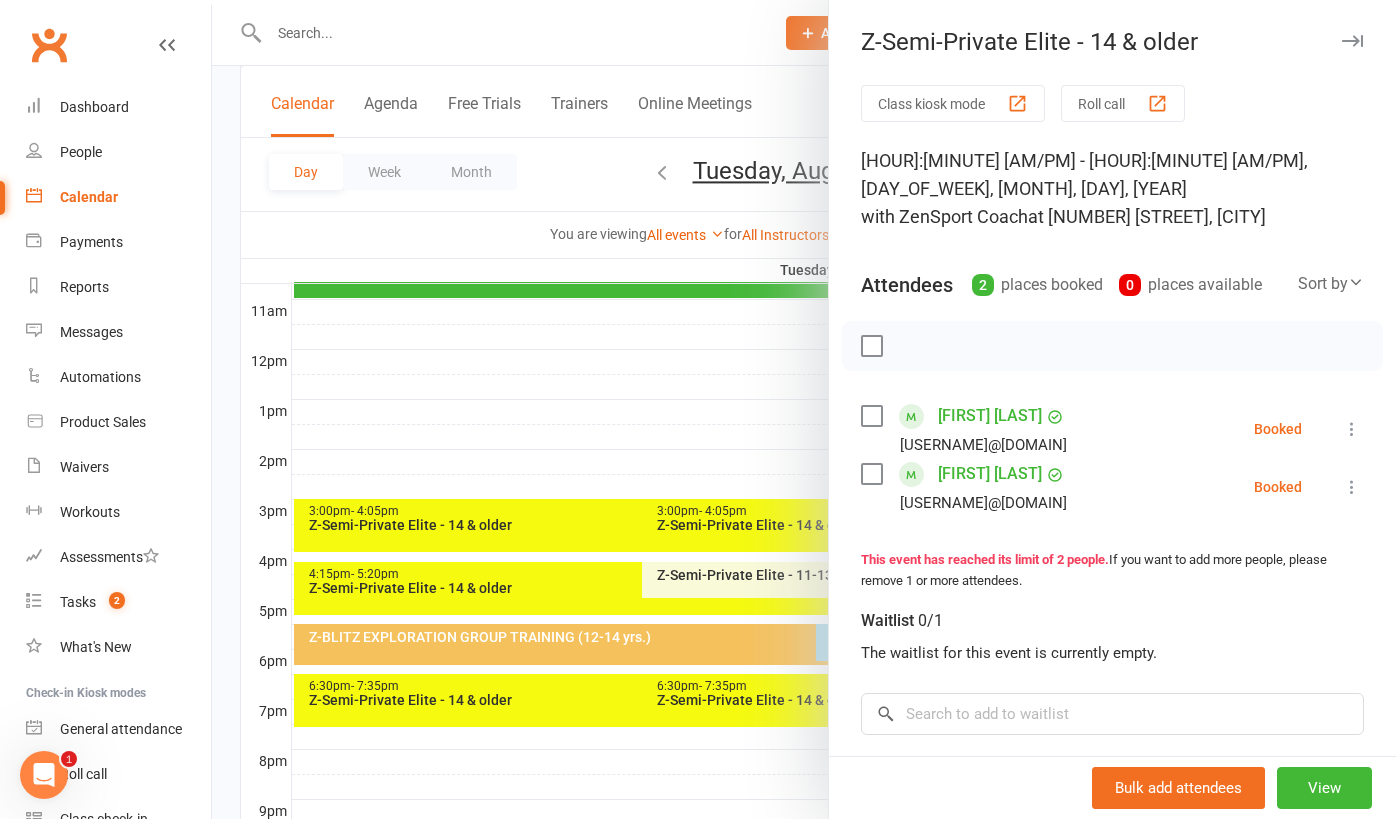 click at bounding box center [804, 409] 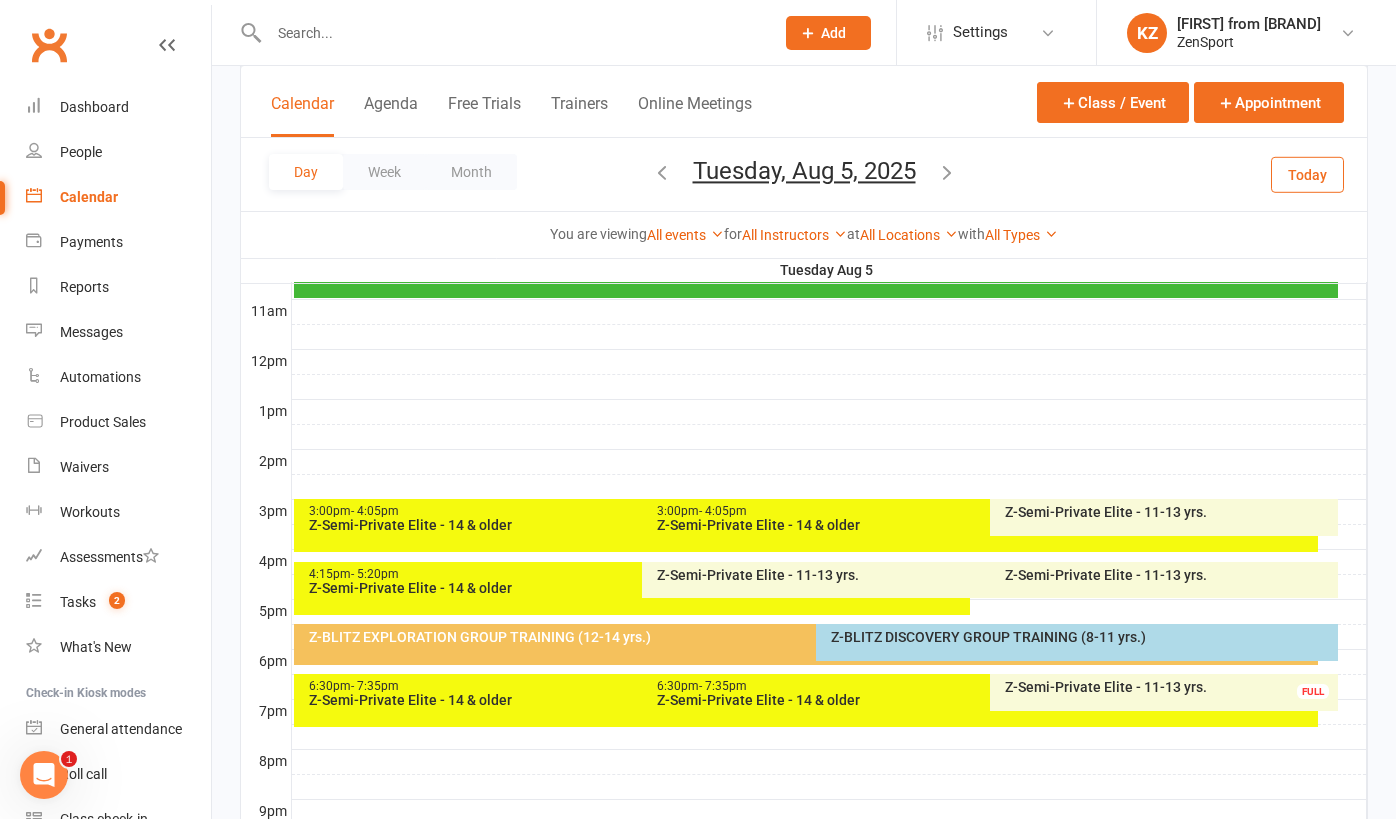 click on "Z-Semi-Private Elite - 11-13 yrs." at bounding box center (1169, 687) 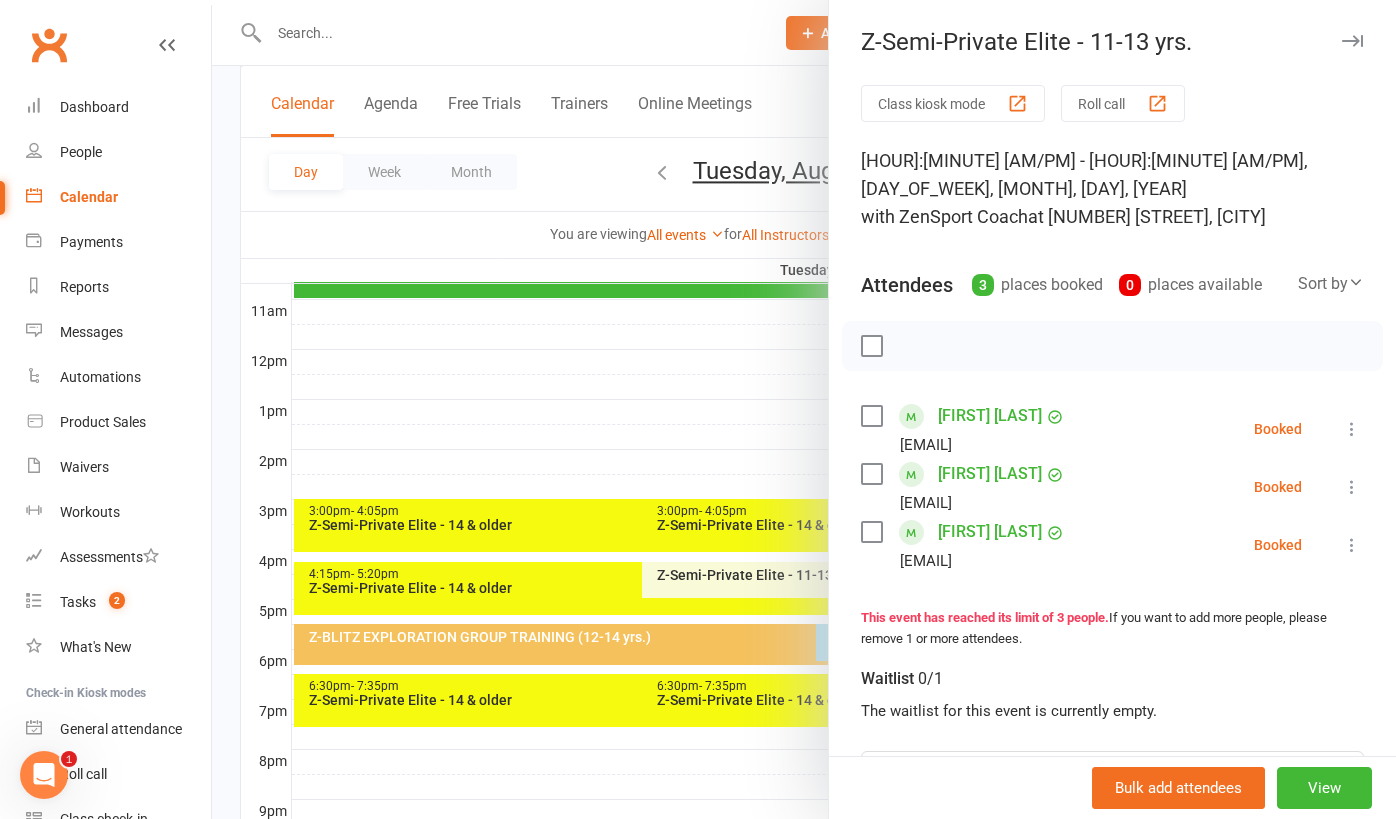 click at bounding box center [804, 409] 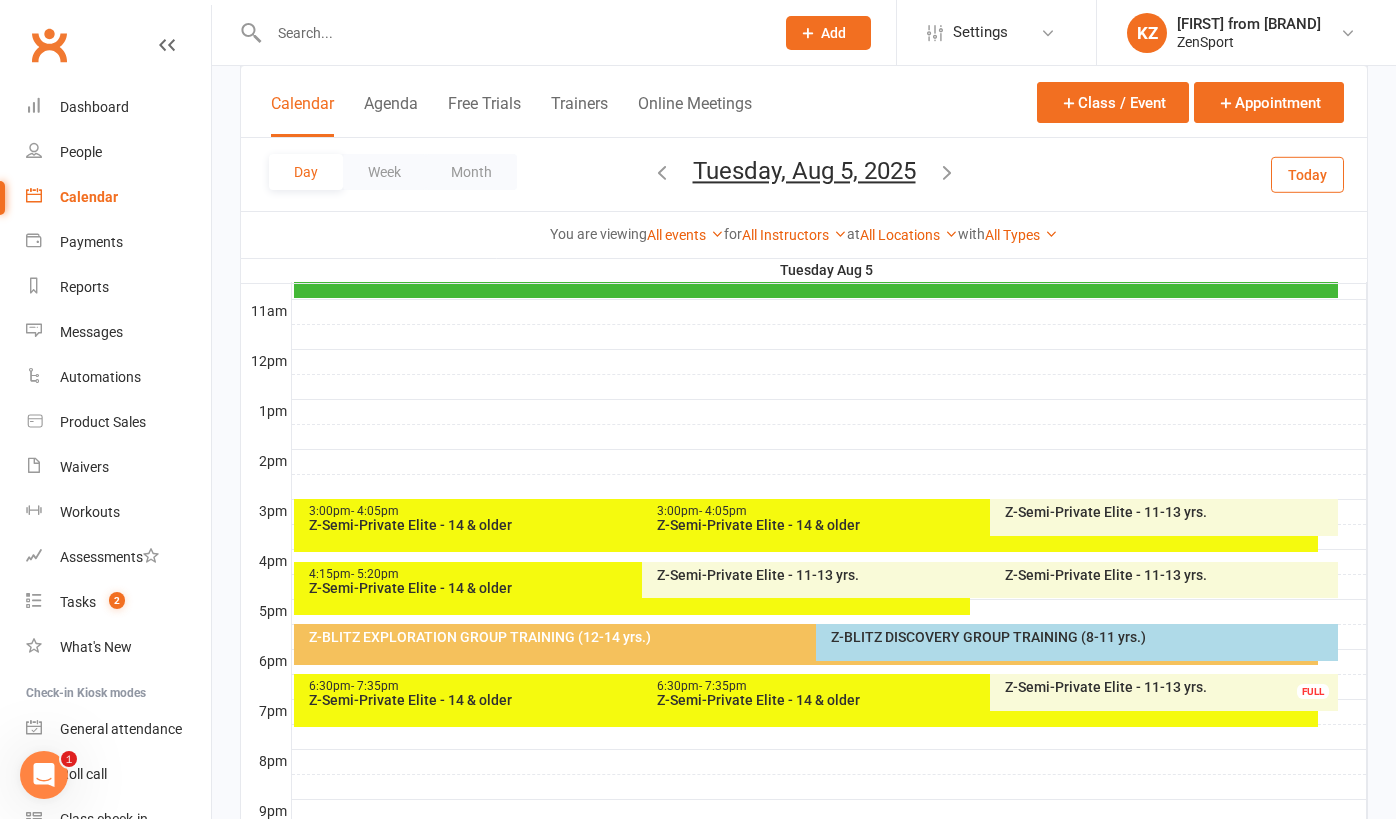 click at bounding box center (947, 172) 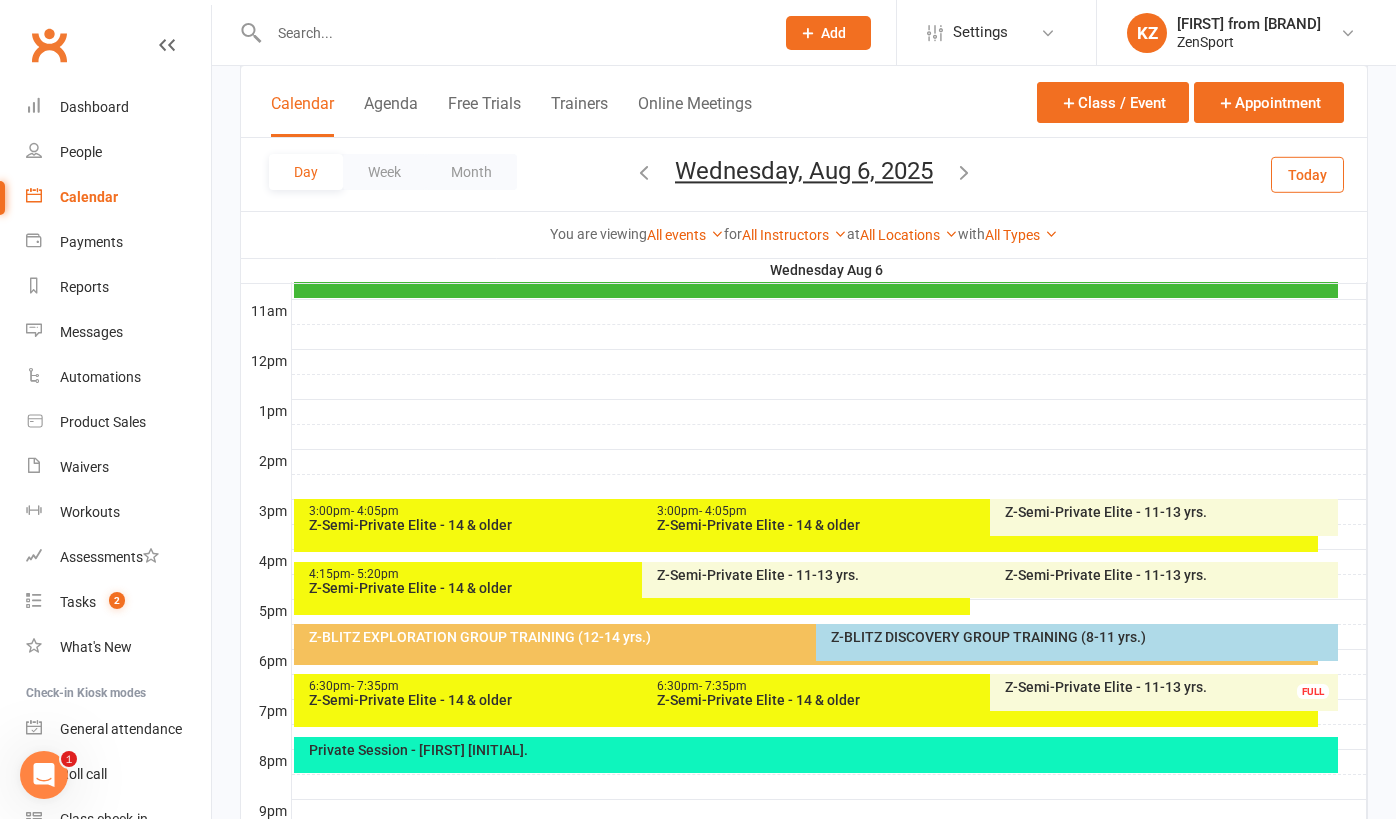 click on "Z-Semi-Private Elite - 14 & older" at bounding box center (637, 525) 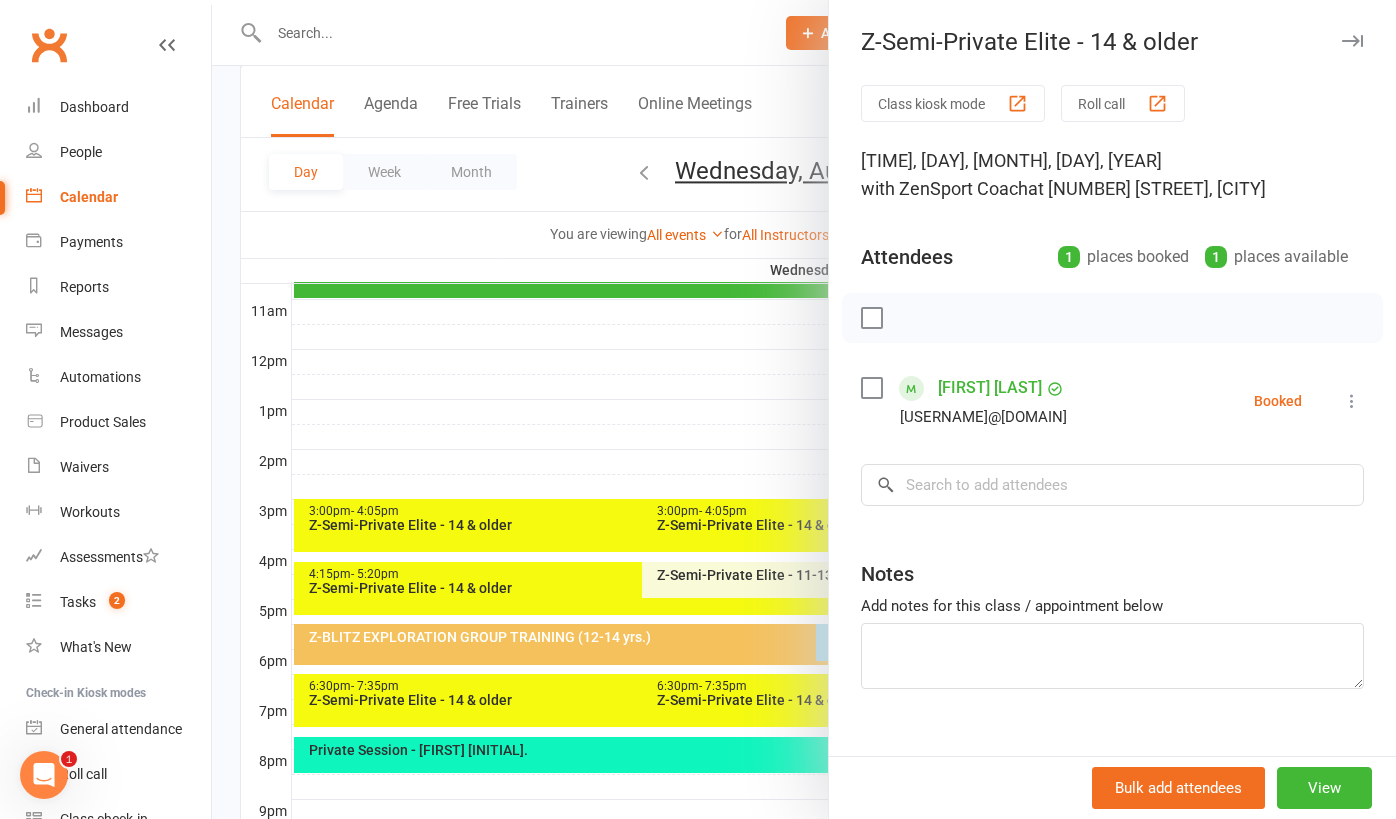 click at bounding box center [804, 409] 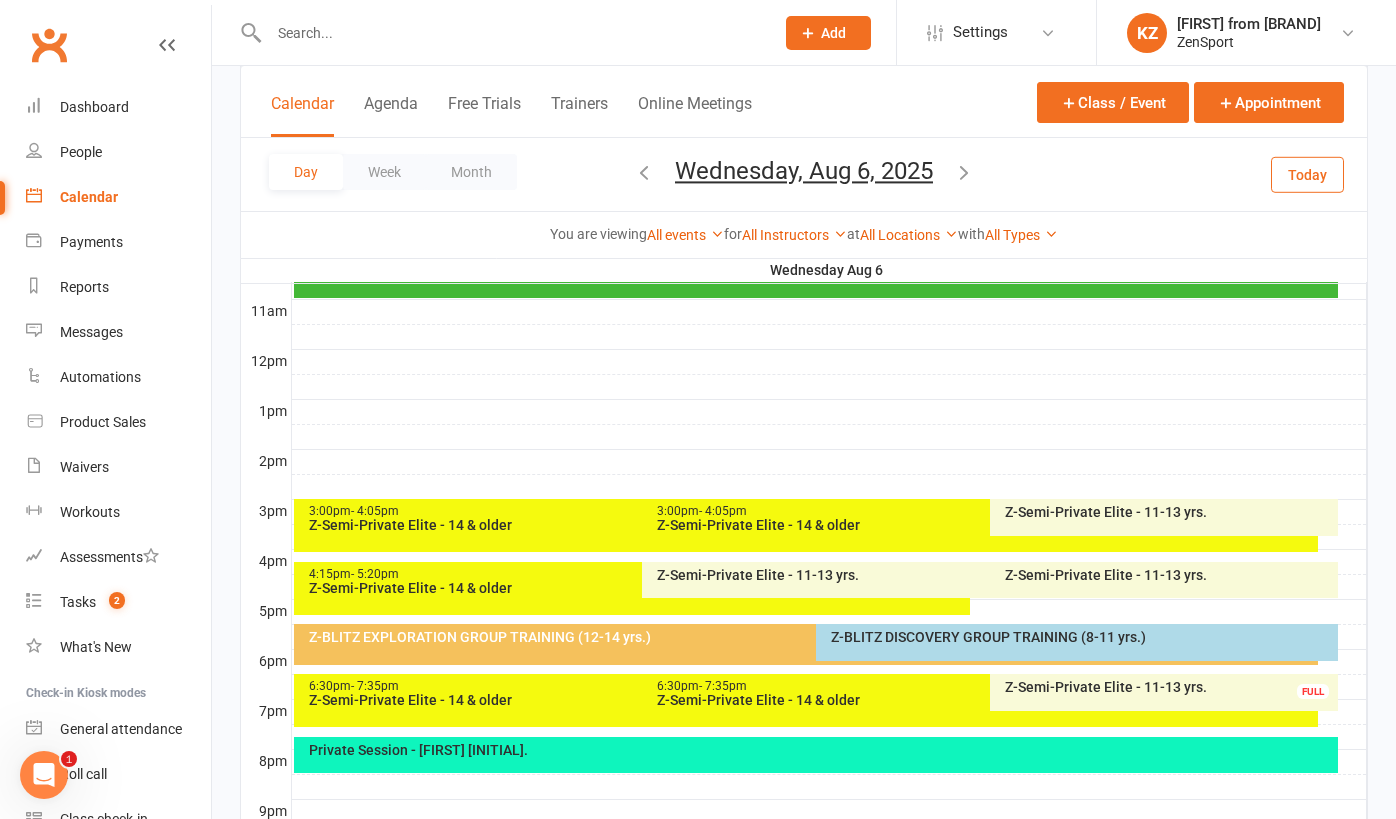 click on "Z-Semi-Private Elite - 14 & older" at bounding box center (985, 525) 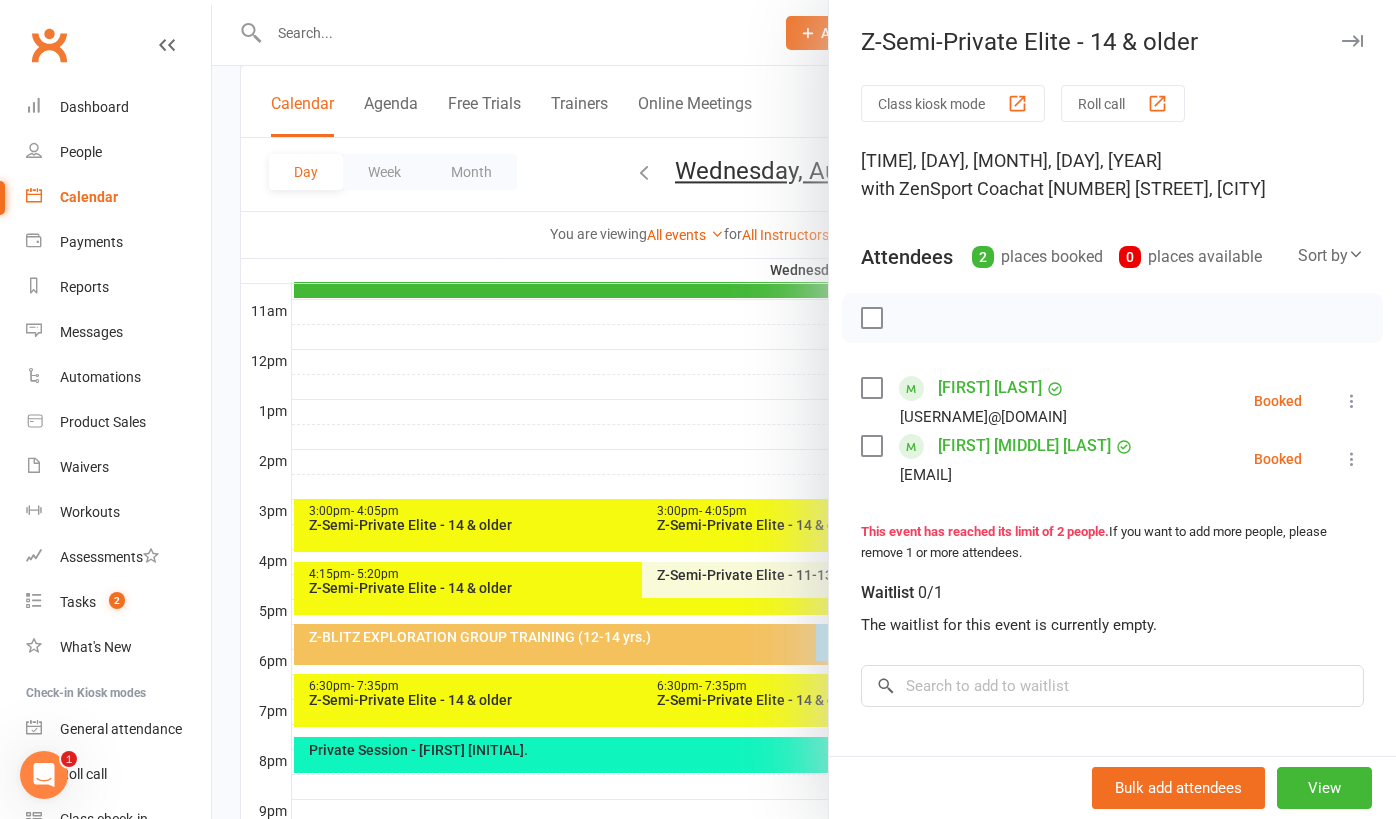 click at bounding box center (804, 409) 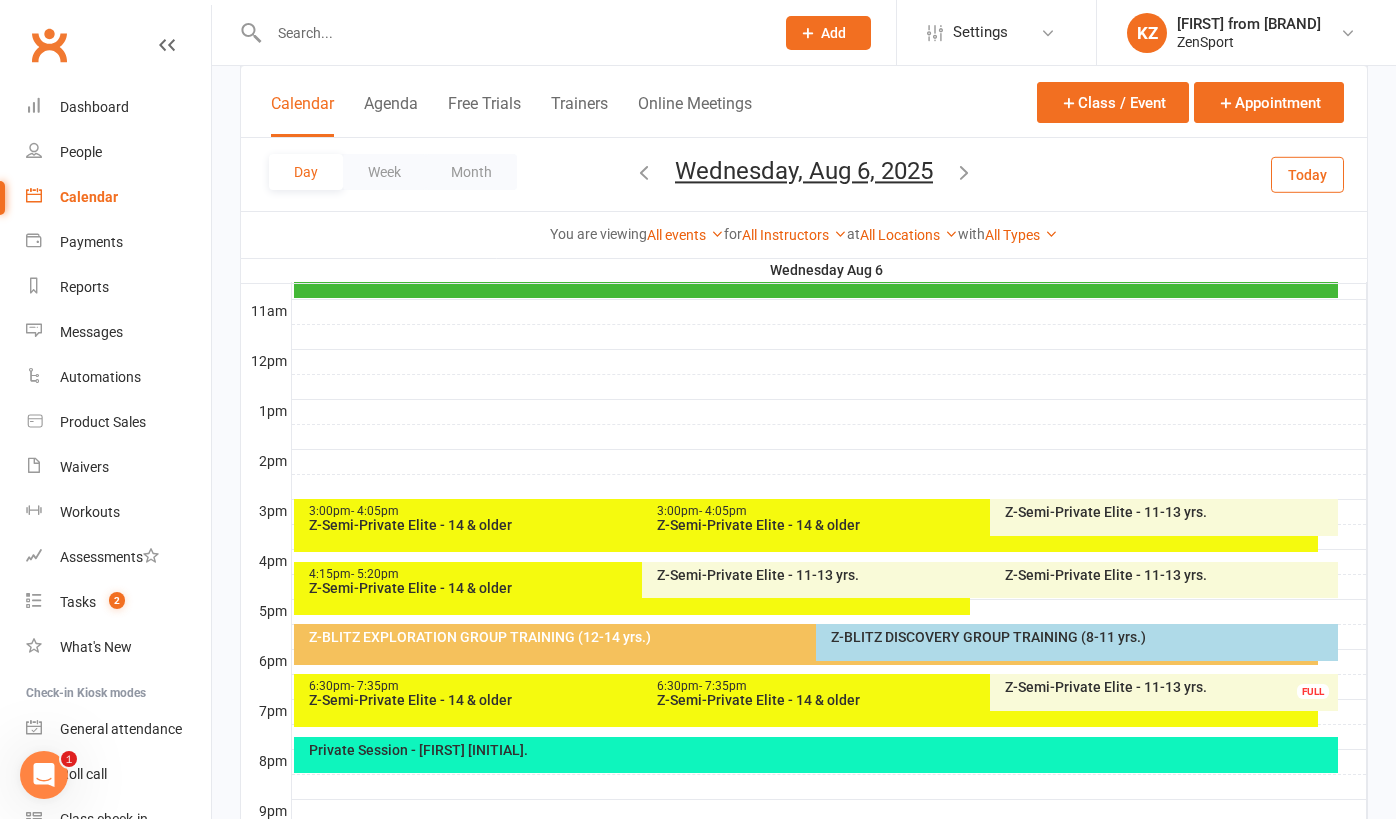 click on "Z-Semi-Private Elite - 11-13 yrs." at bounding box center [1169, 512] 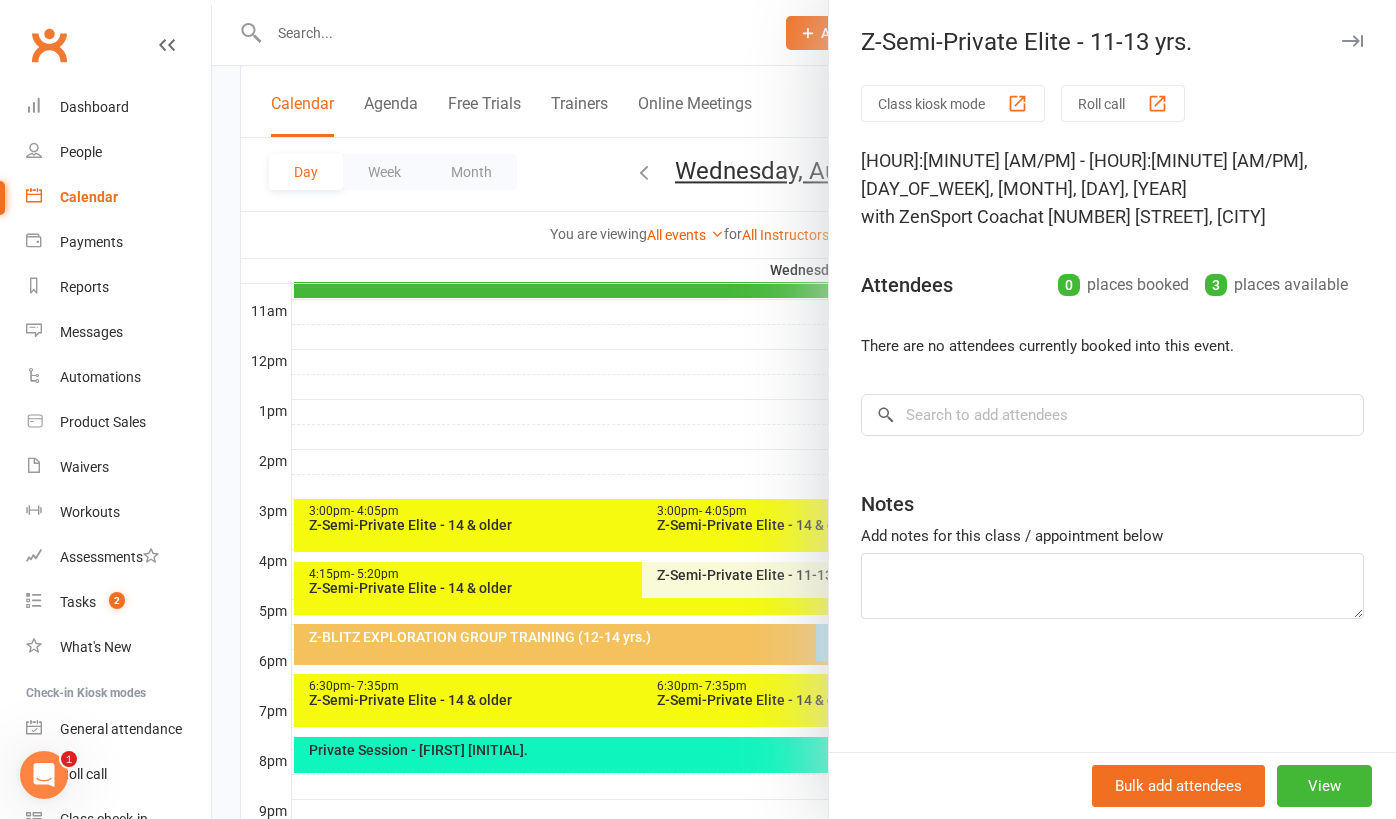 click at bounding box center [804, 409] 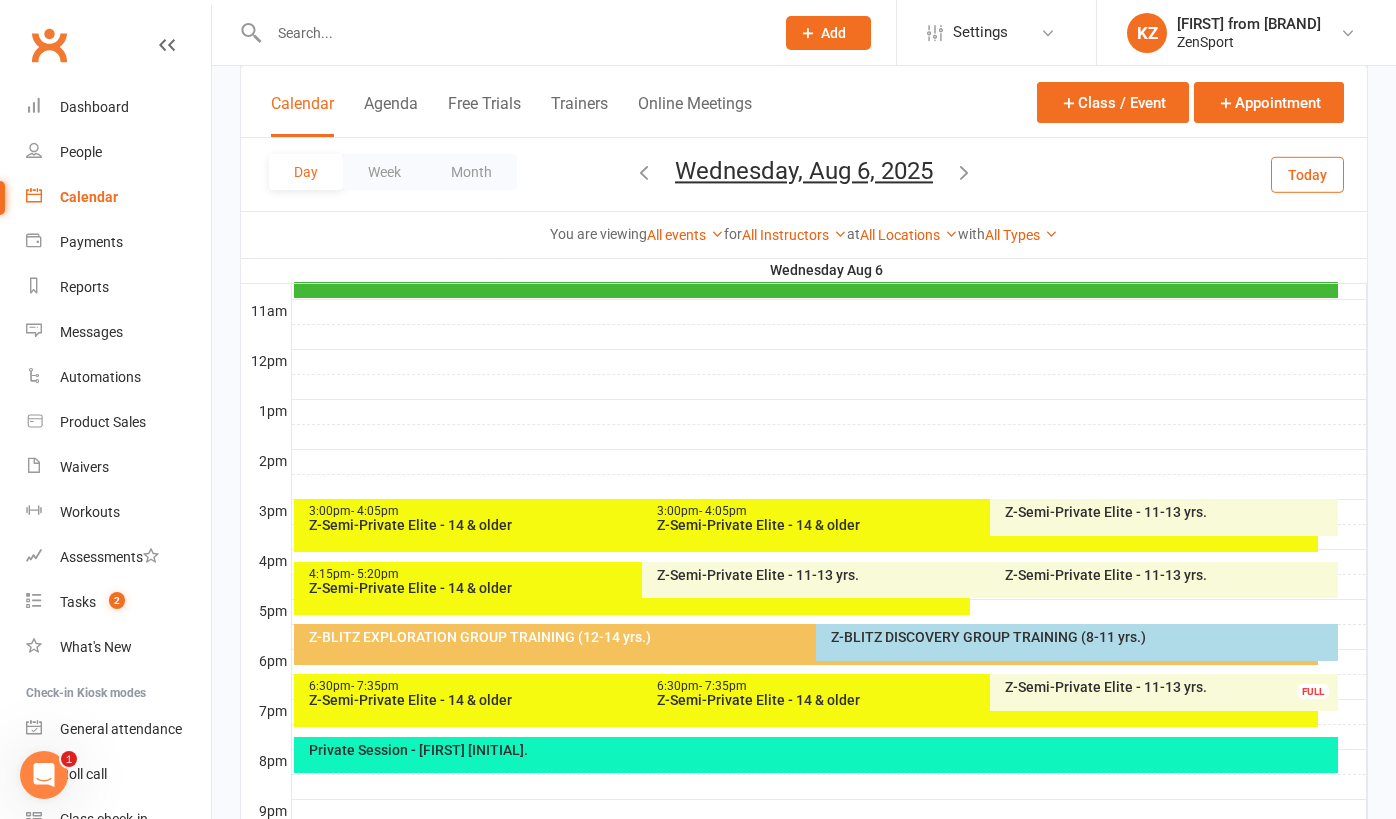 click on "4:15pm  - 5:20pm" at bounding box center [637, 574] 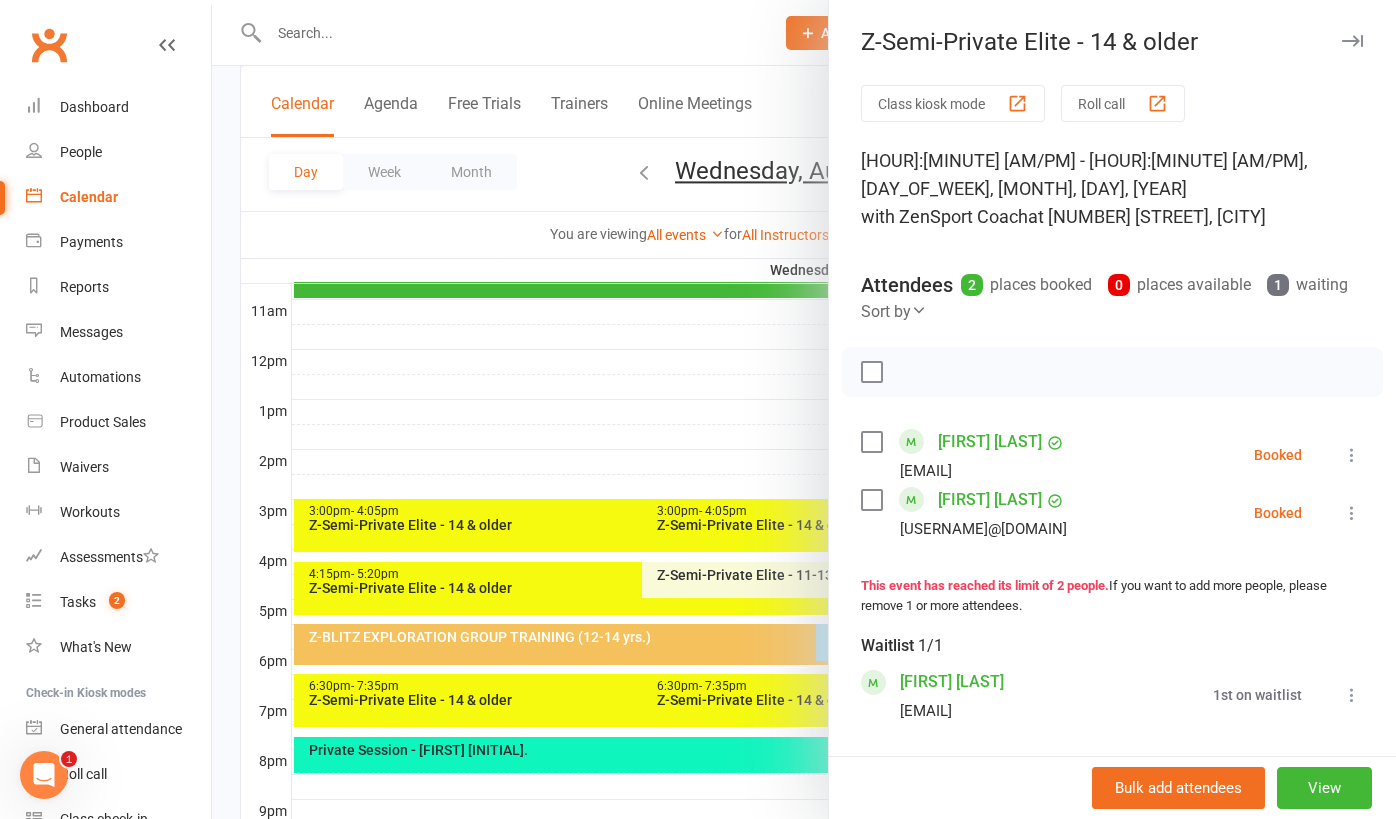 click at bounding box center (804, 409) 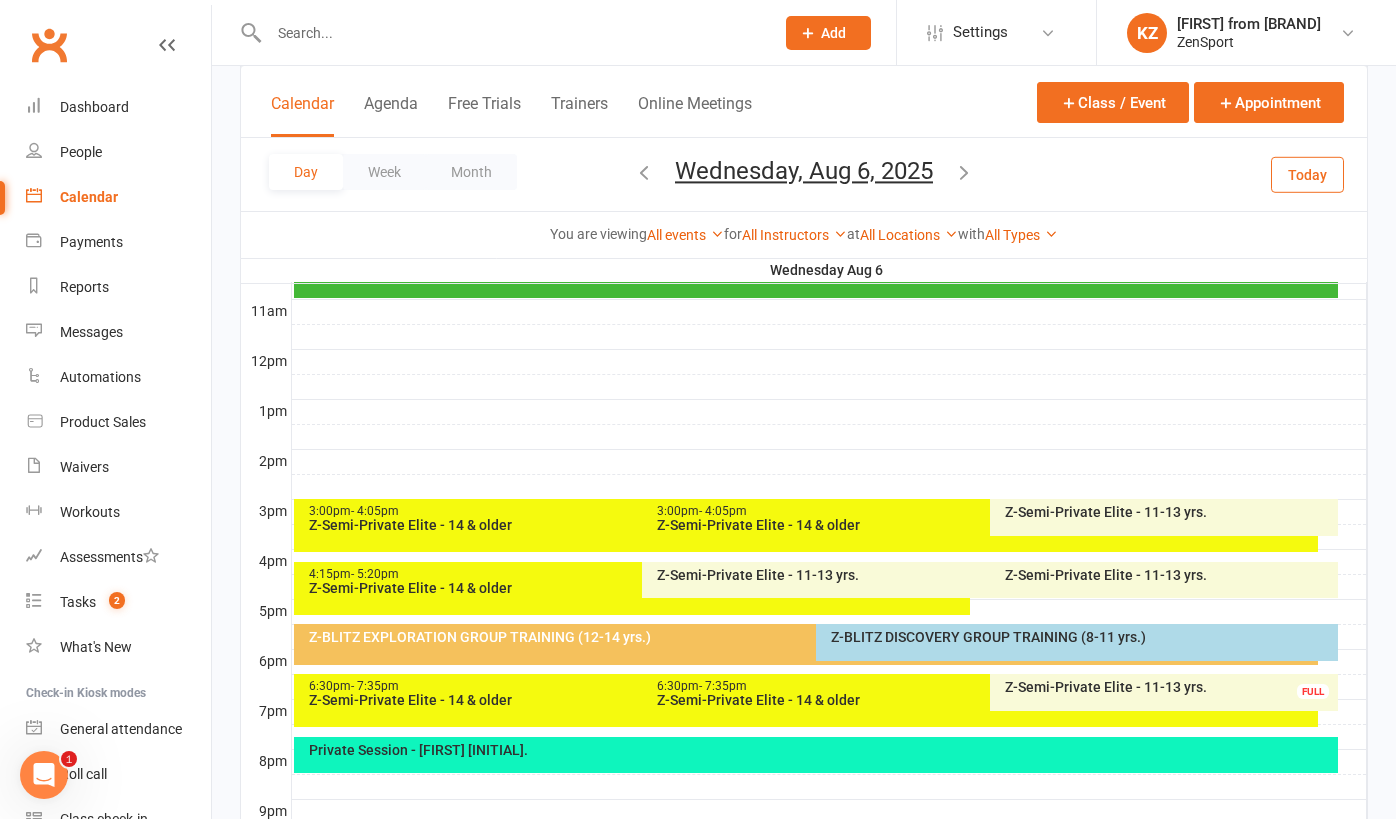 click on "Z-Semi-Private Elite - 11-13 yrs." at bounding box center [985, 575] 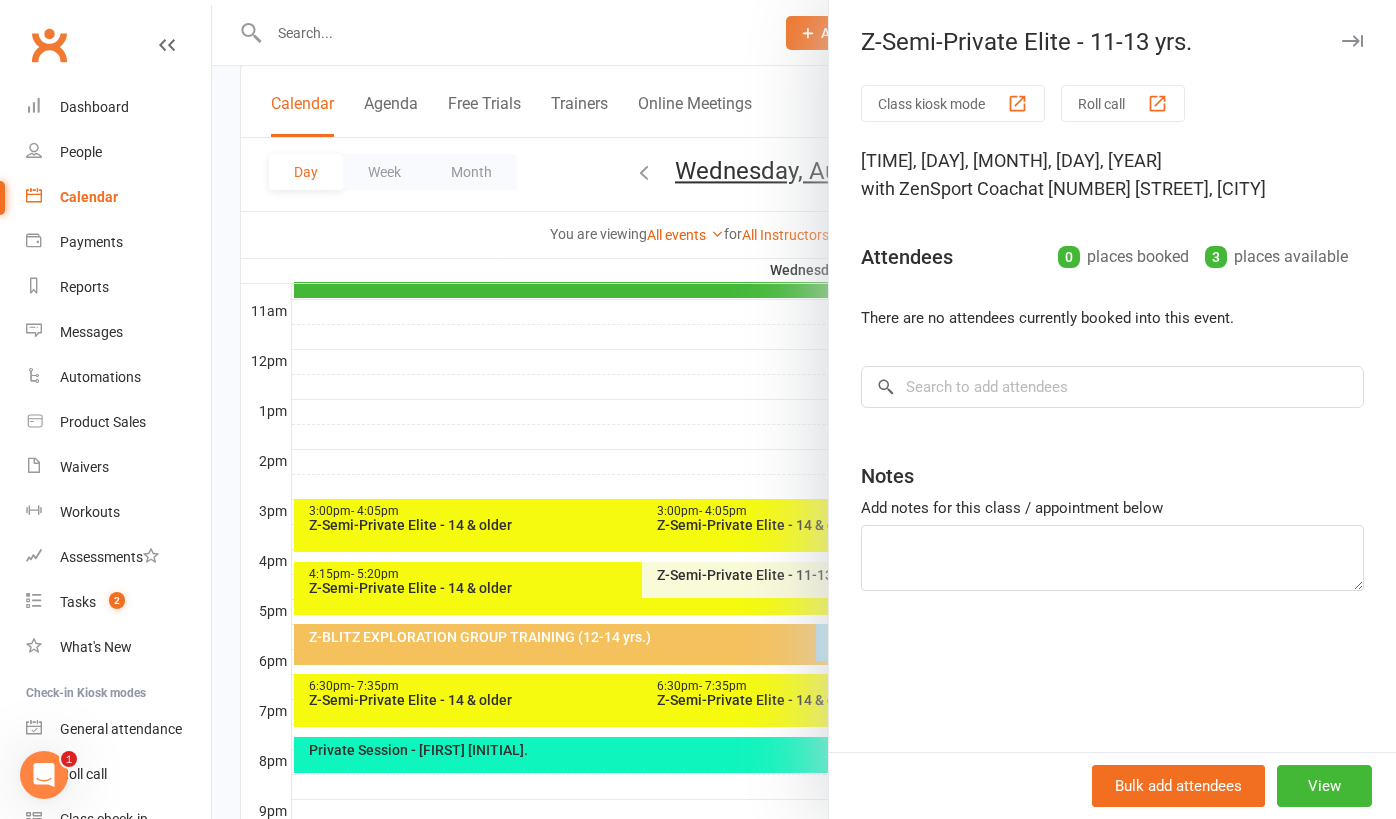 click at bounding box center [804, 409] 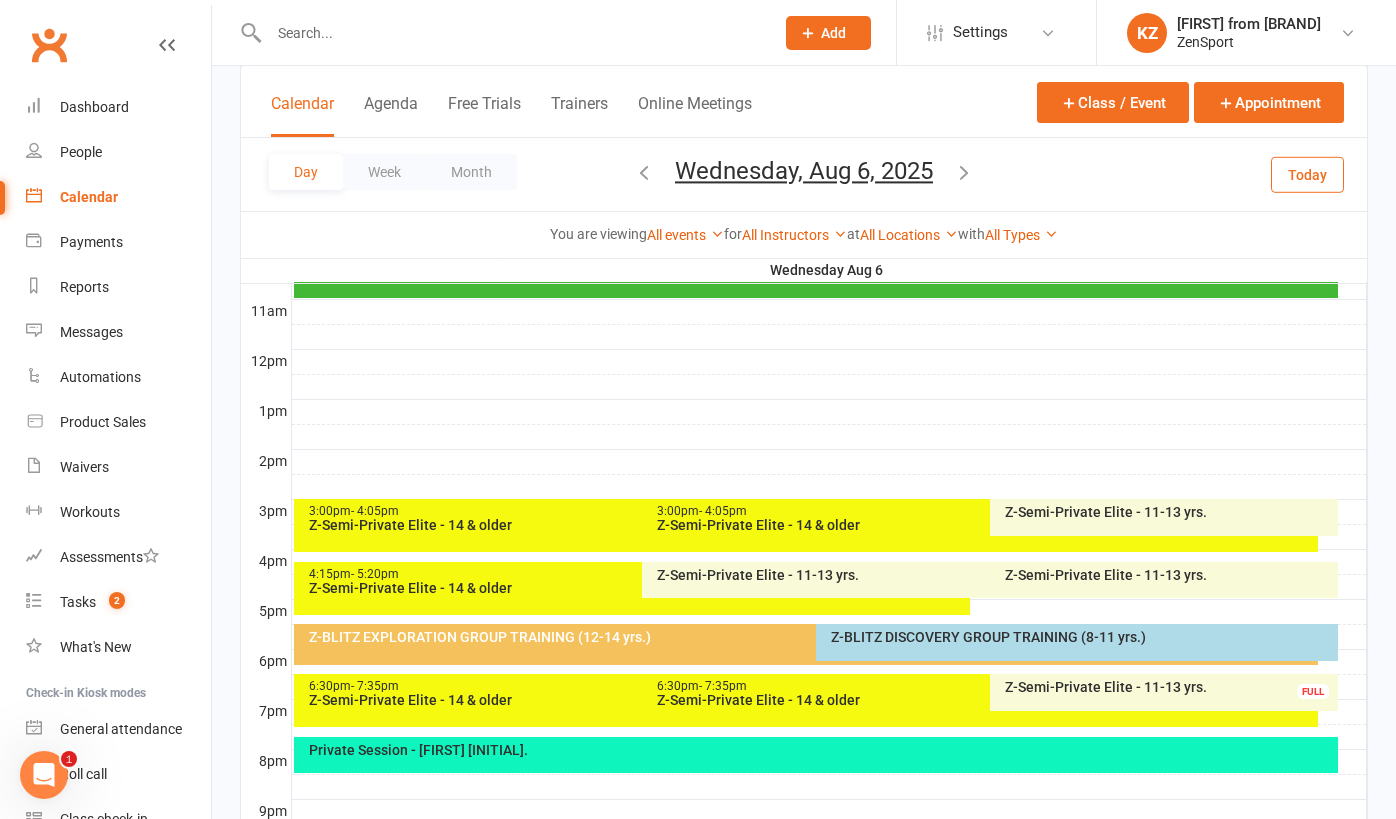 click on "Z-Semi-Private Elite - 11-13 yrs." at bounding box center (1169, 575) 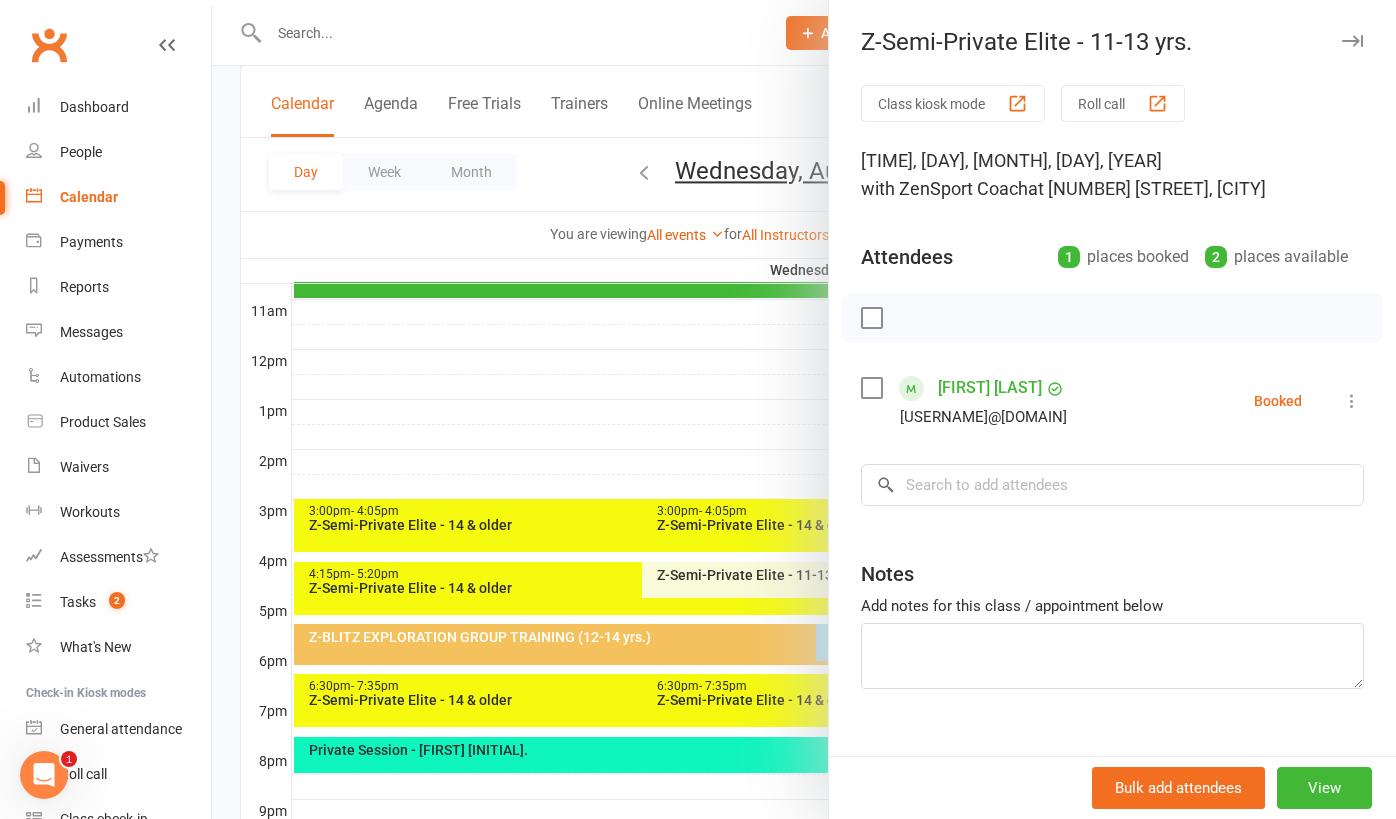 click at bounding box center [804, 409] 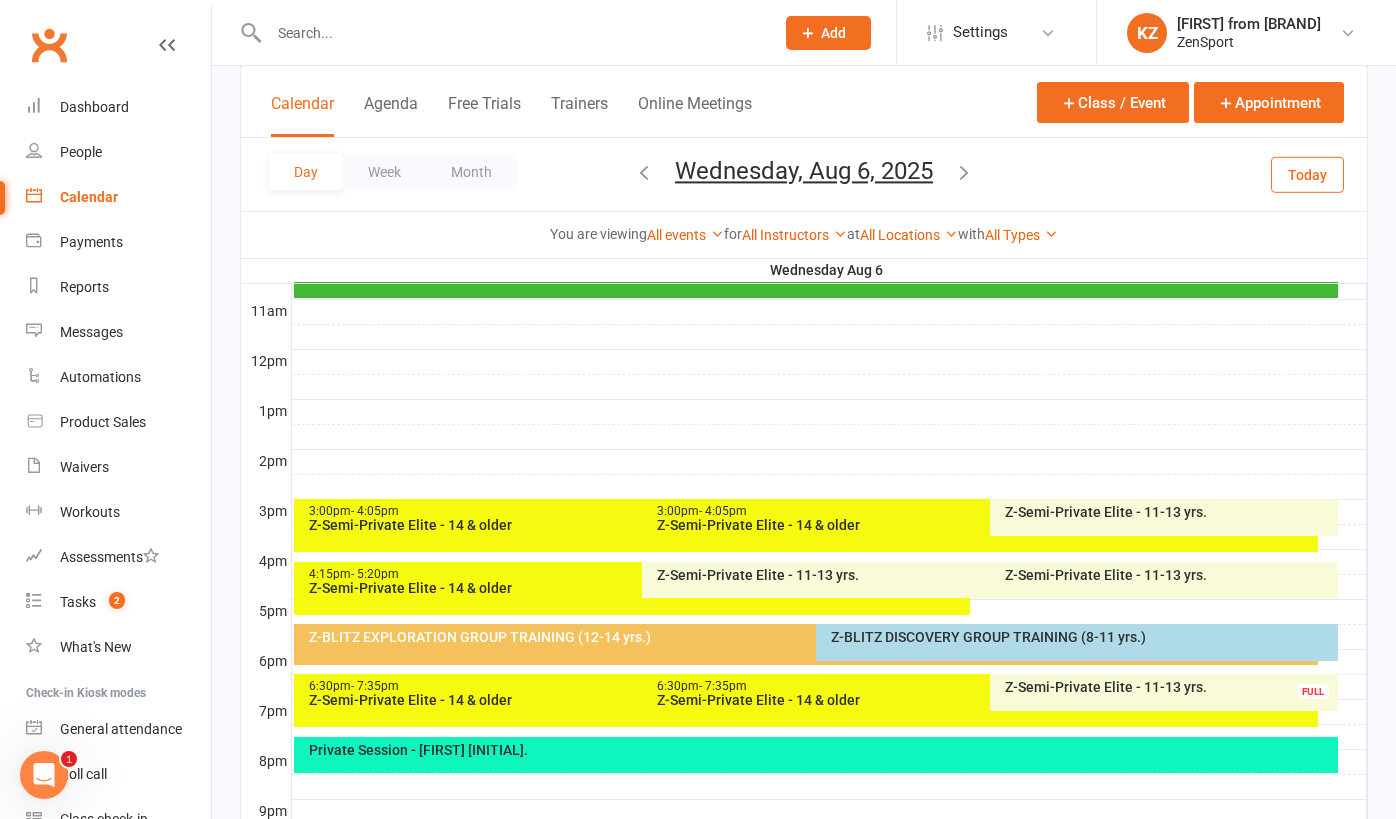 click on "Z-Semi-Private Elite - 14 & older" at bounding box center (637, 700) 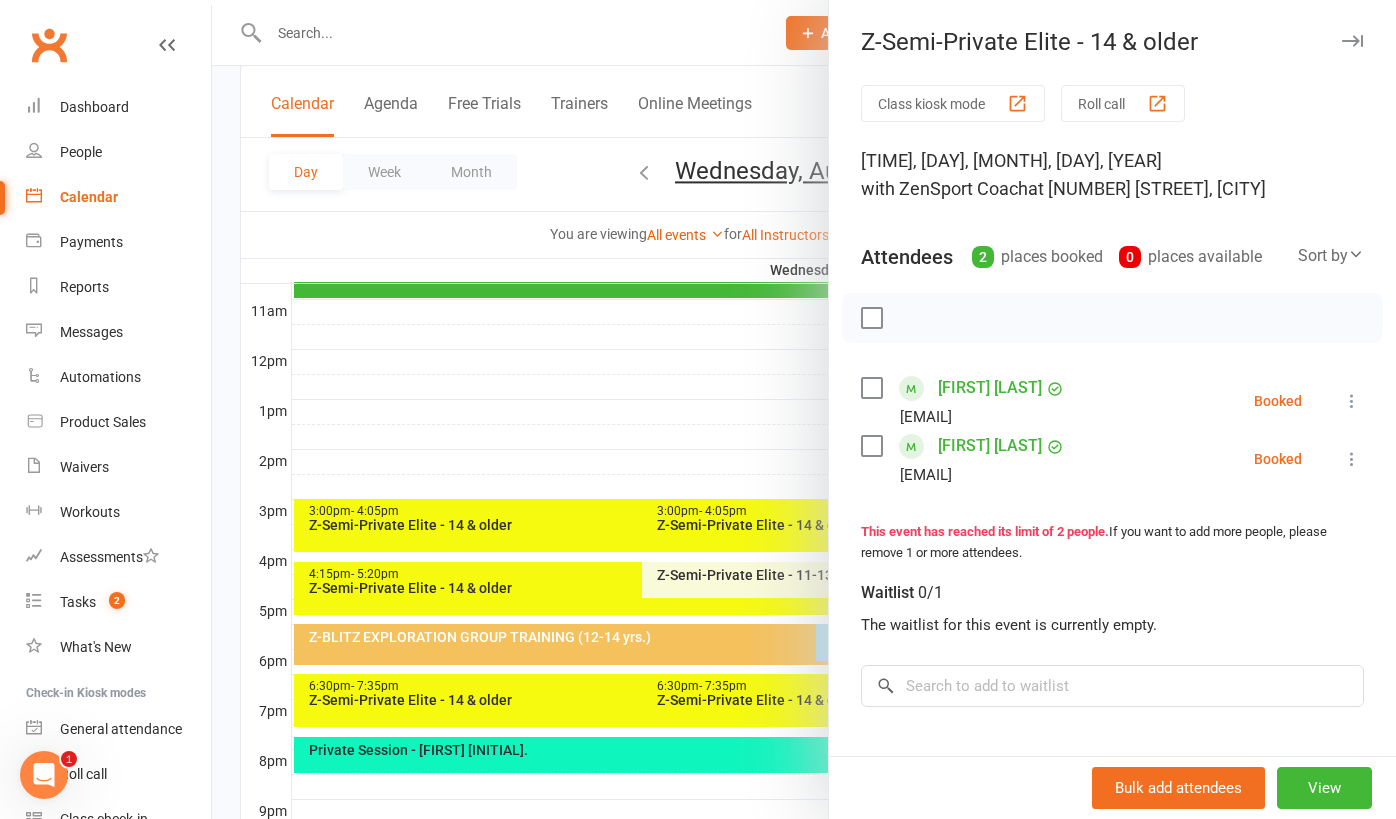 click at bounding box center (804, 409) 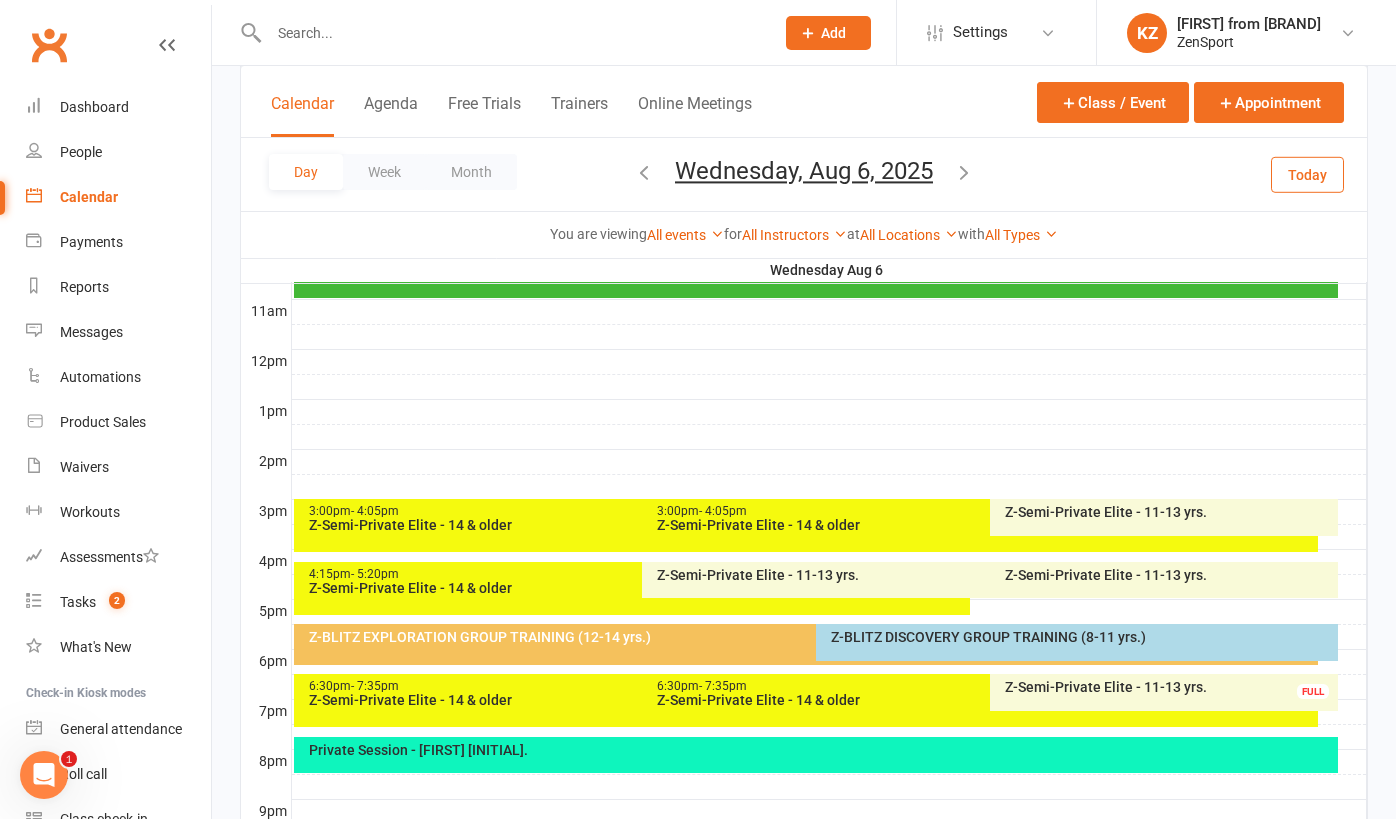 click on "Z-Semi-Private Elite - 14 & older" at bounding box center (985, 700) 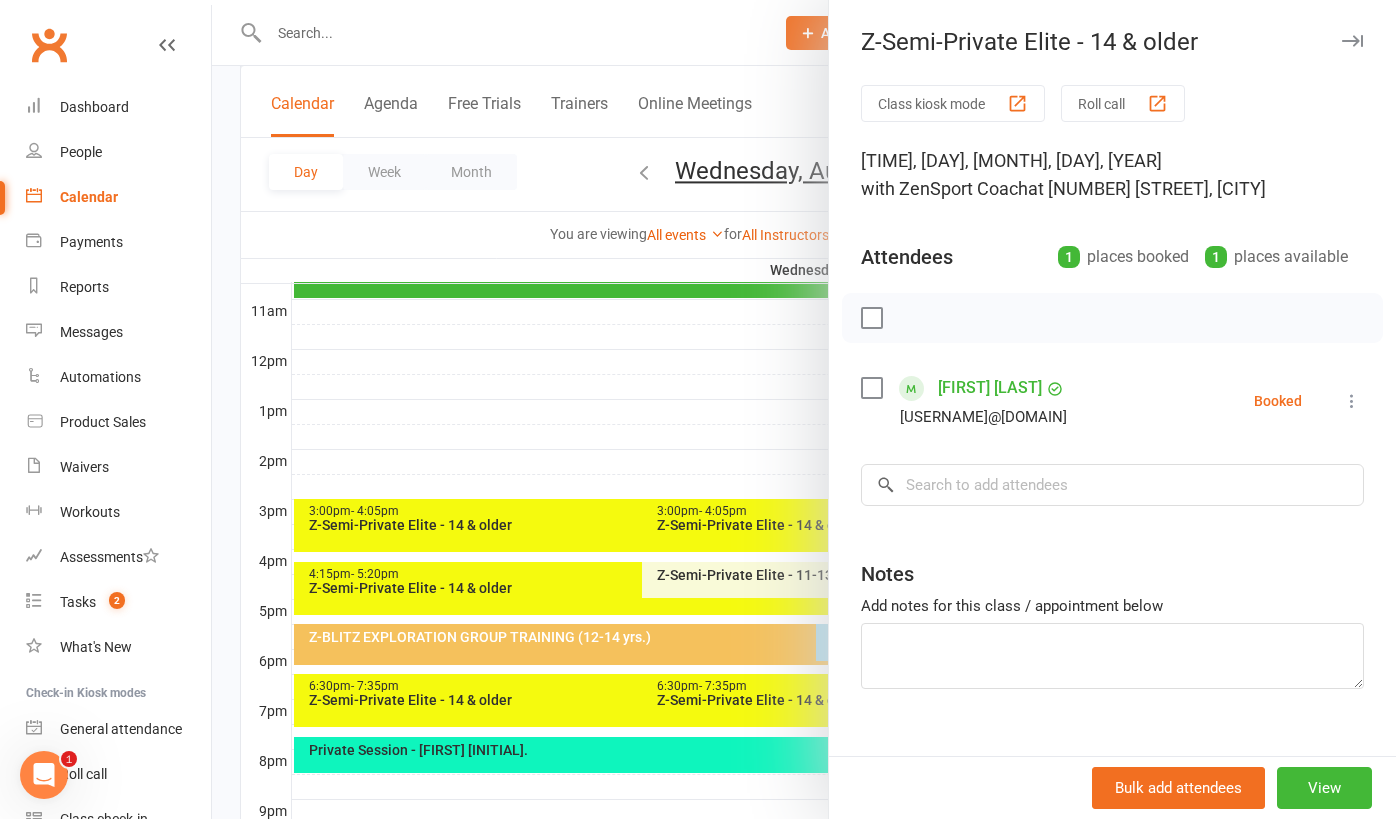 click at bounding box center [804, 409] 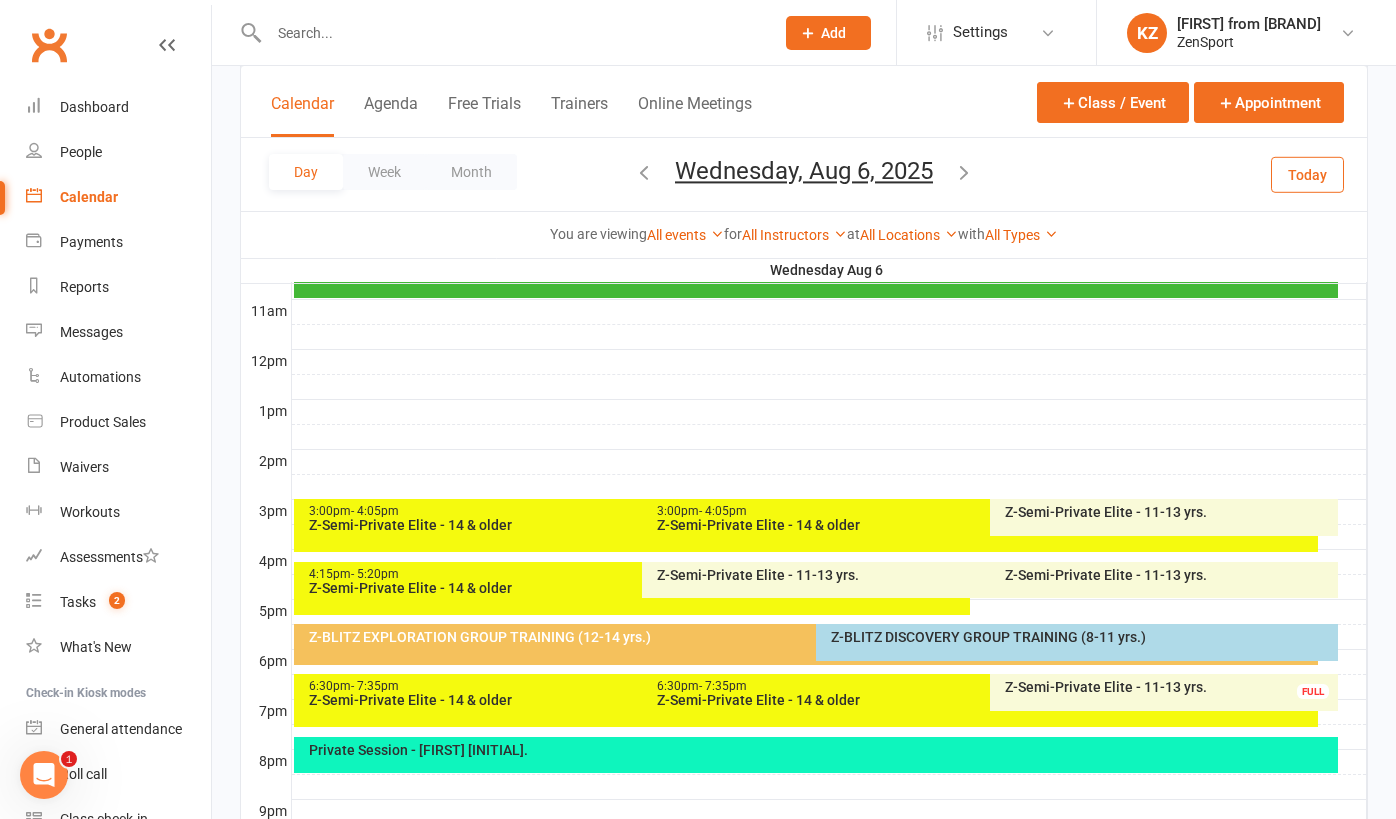 click on "Z-Semi-Private Elite - 11-13 yrs." at bounding box center [1169, 687] 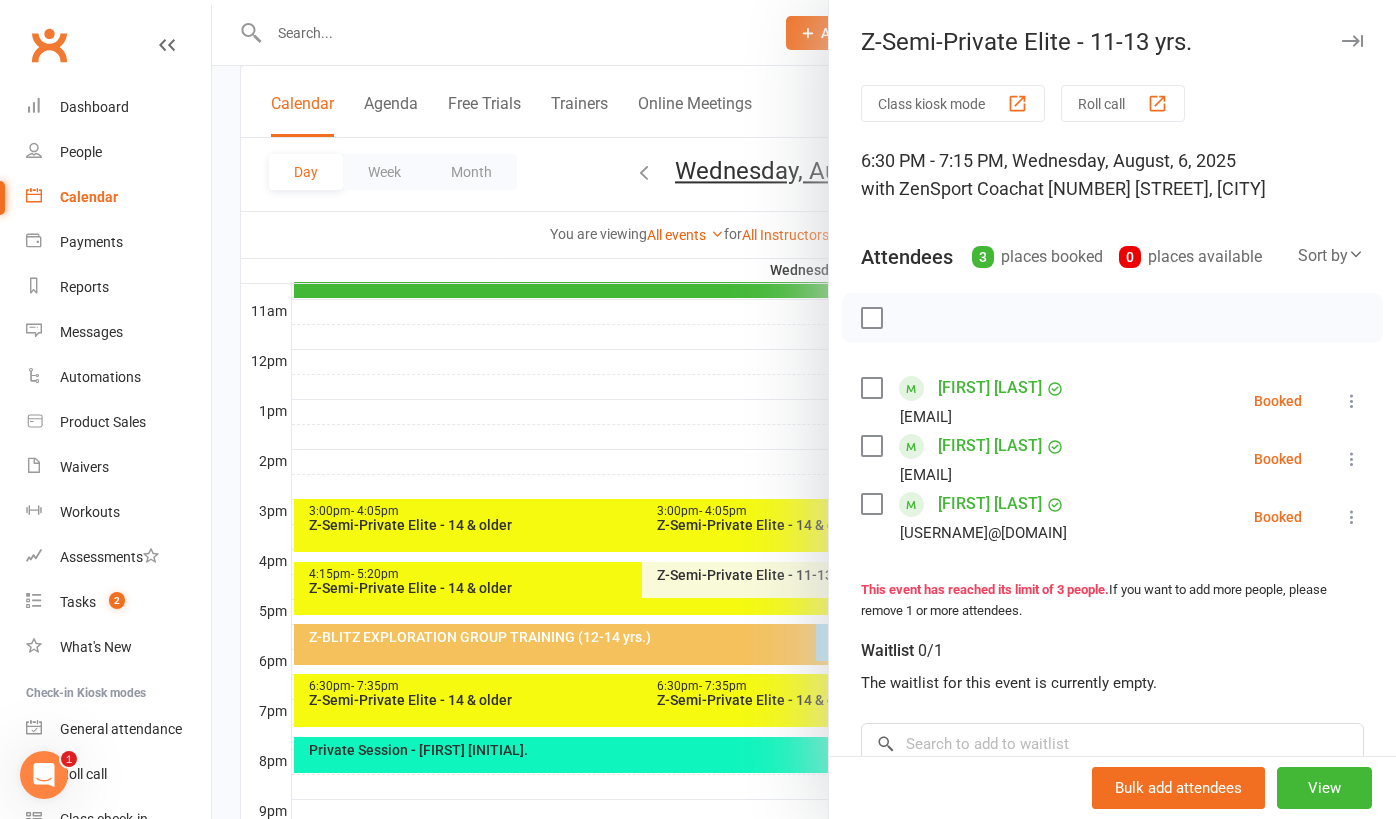 click at bounding box center [804, 409] 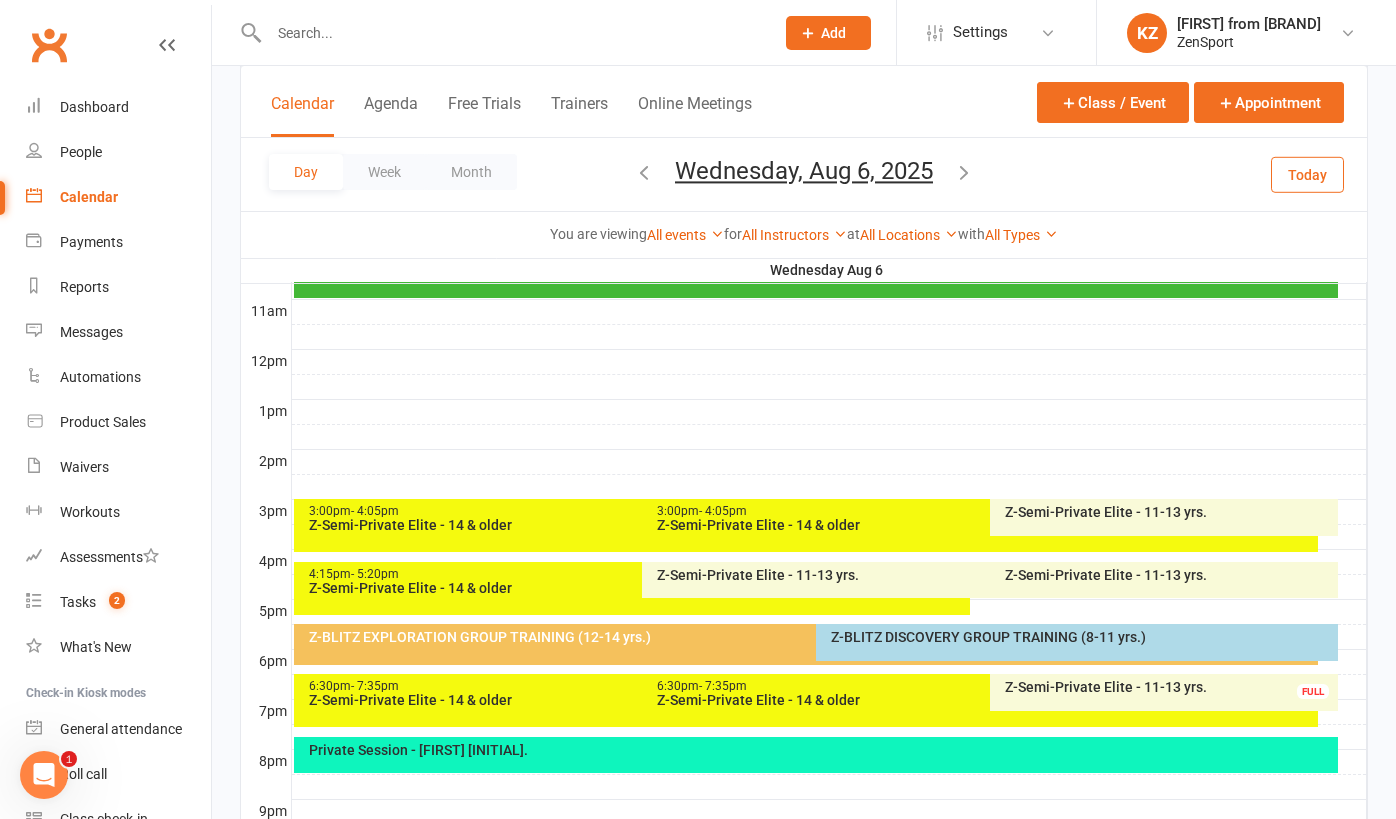 click at bounding box center [964, 172] 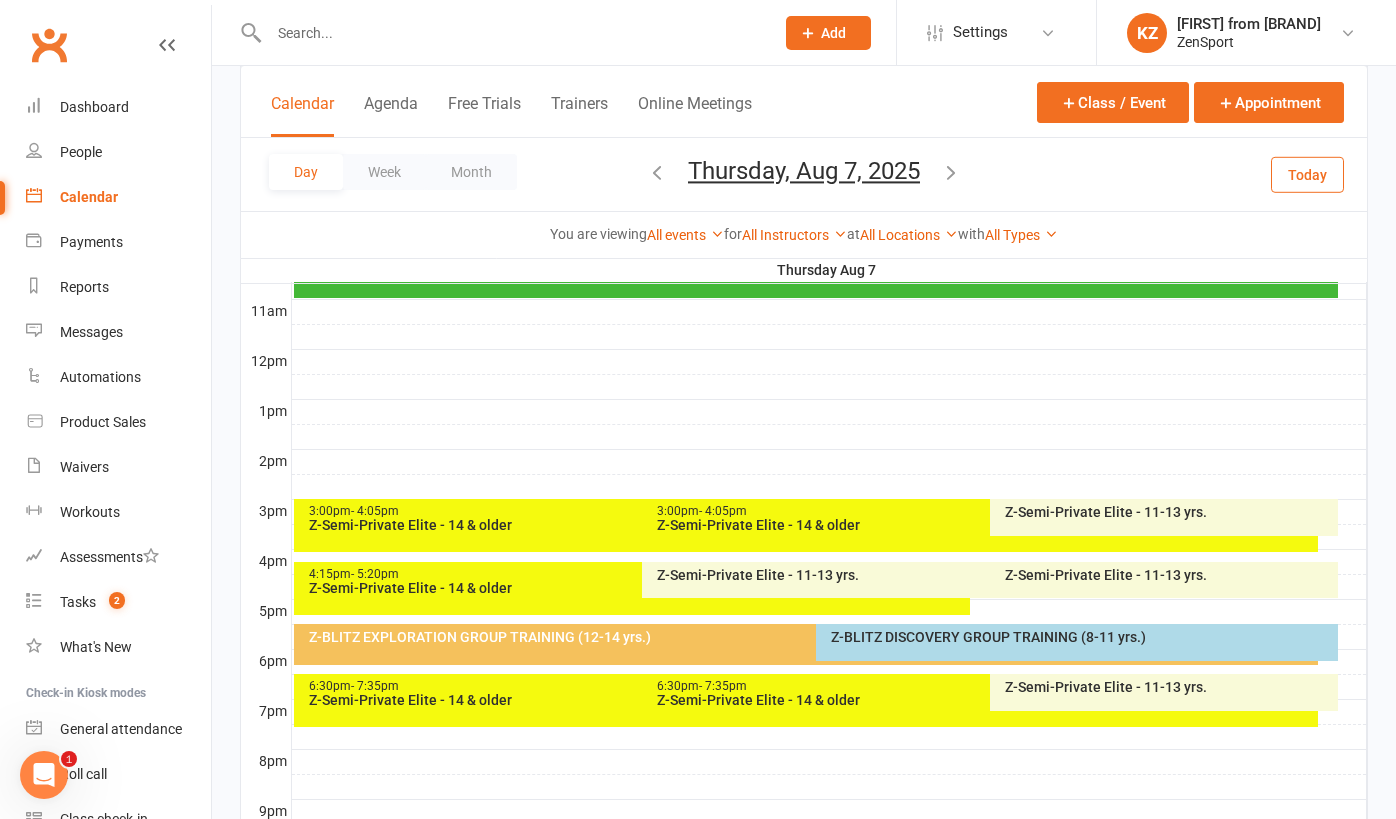 click on "3:00pm  - 4:05pm" at bounding box center (637, 511) 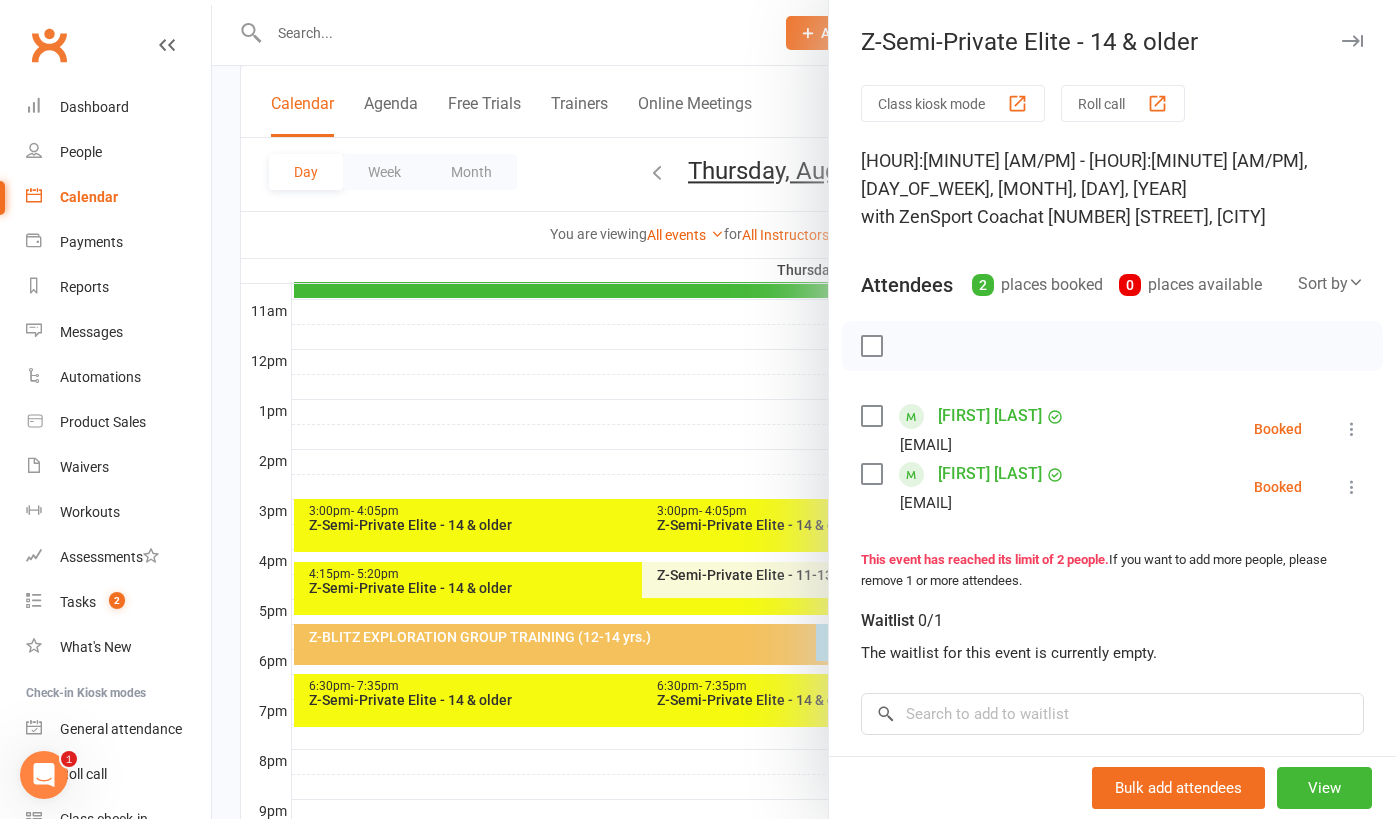 click at bounding box center (804, 409) 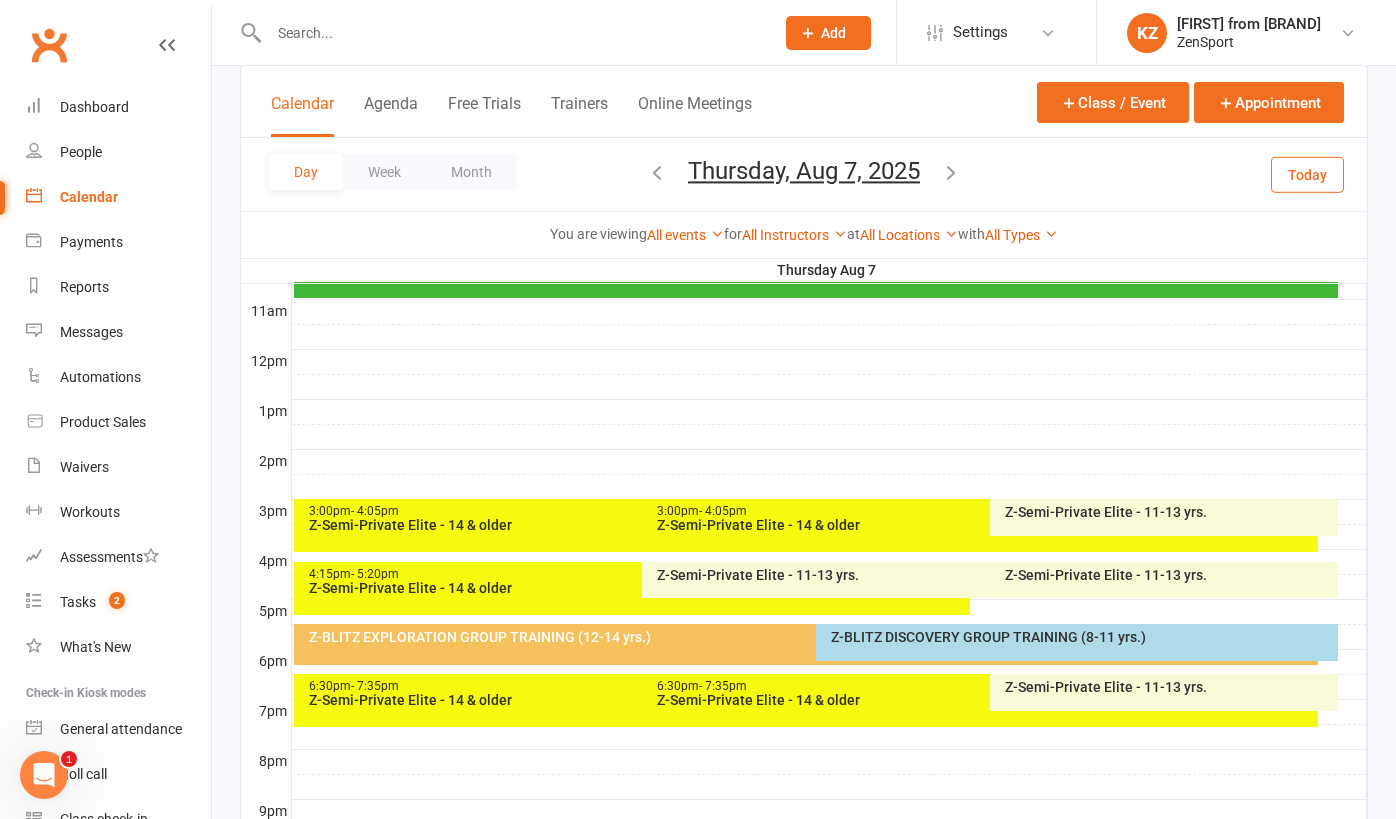 click on "Z-Semi-Private Elite - 14 & older" at bounding box center [985, 525] 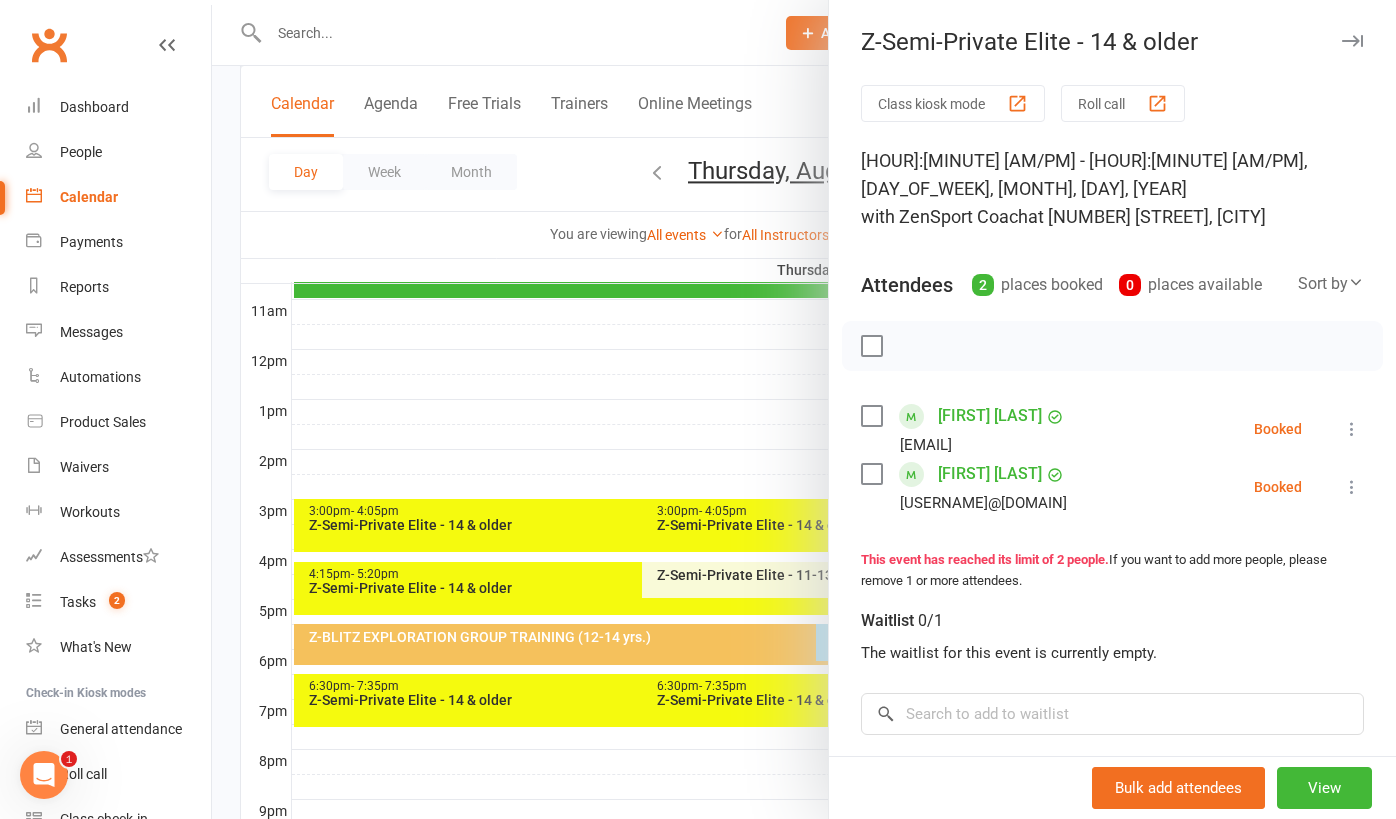 click at bounding box center [804, 409] 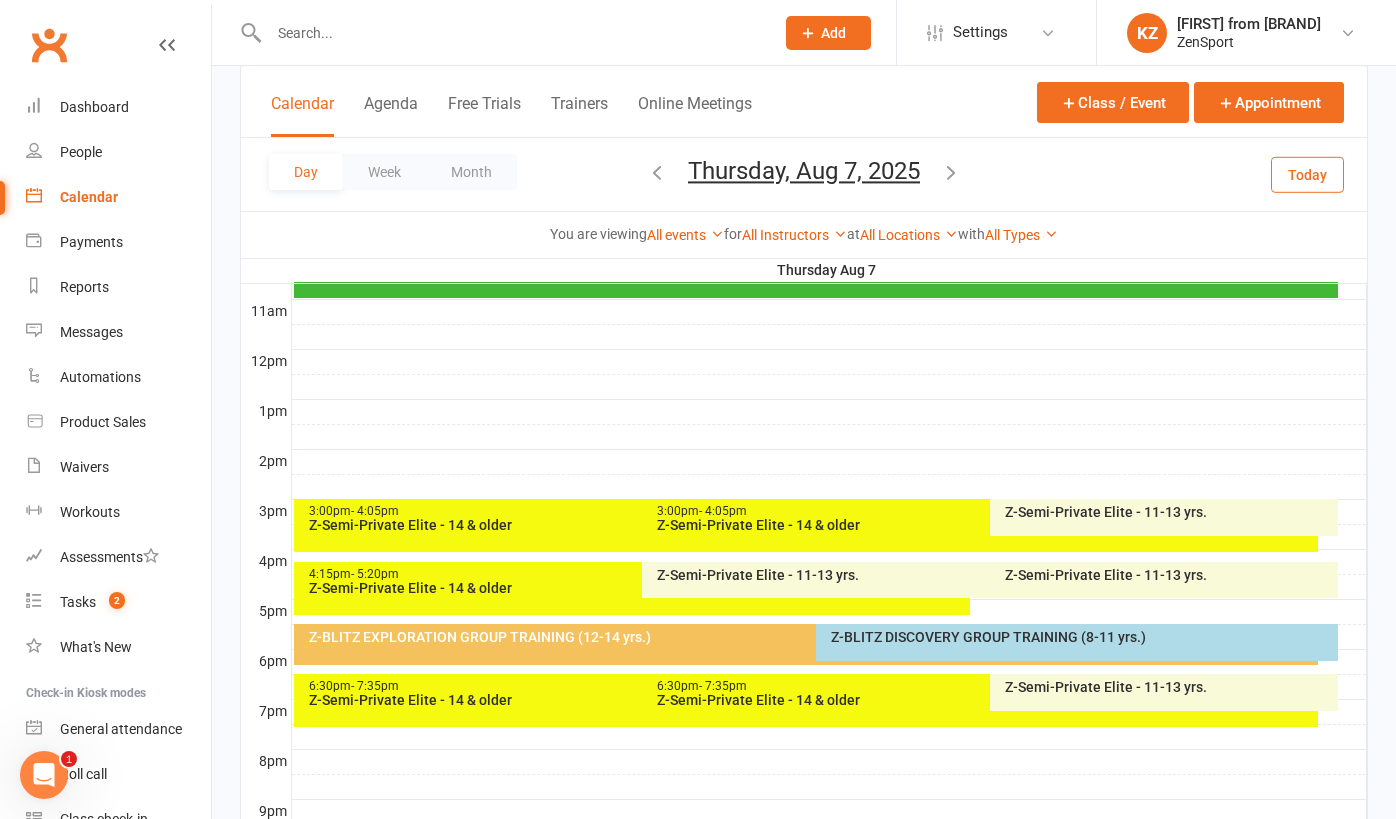 click on "Z-Semi-Private Elite - 14 & older" at bounding box center (637, 525) 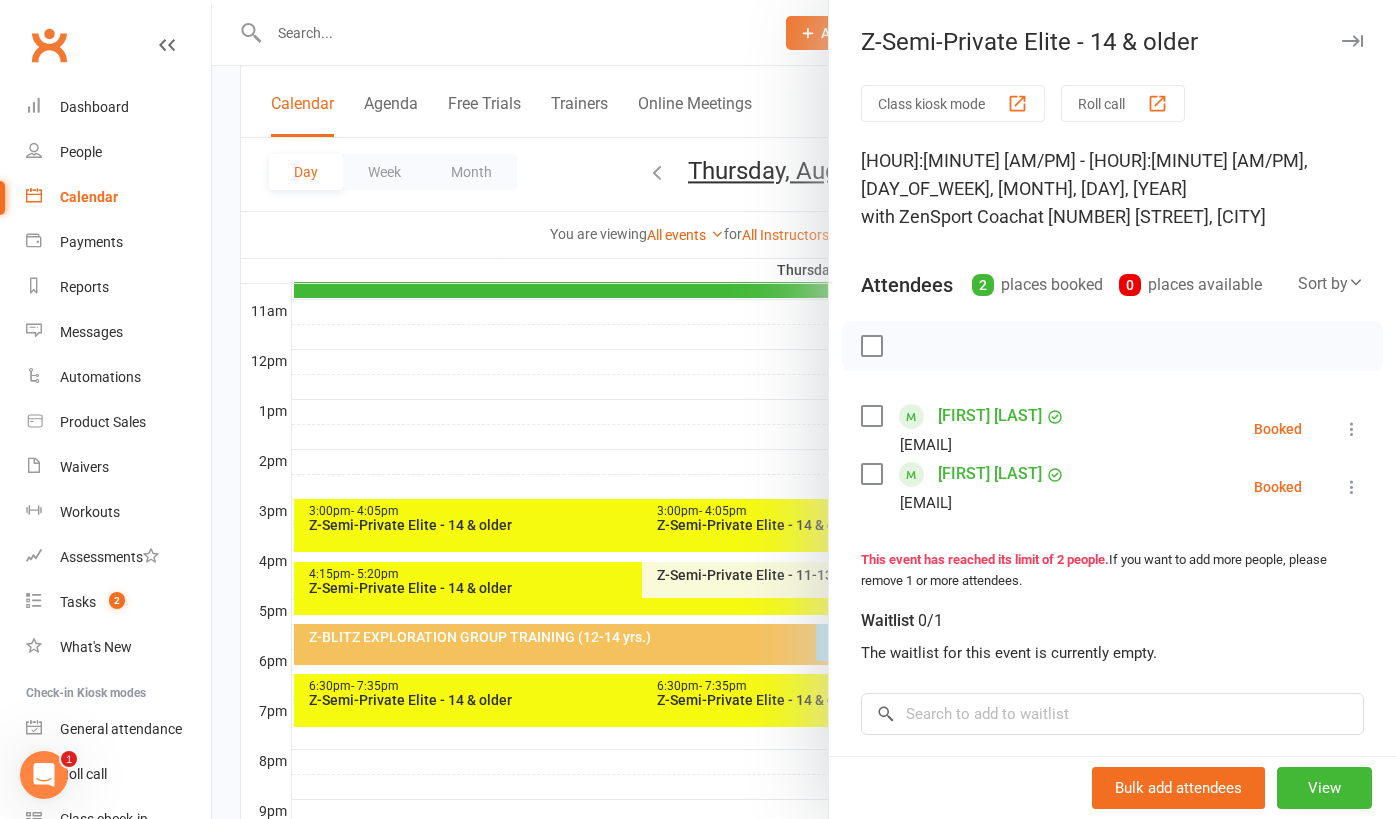 click at bounding box center [804, 409] 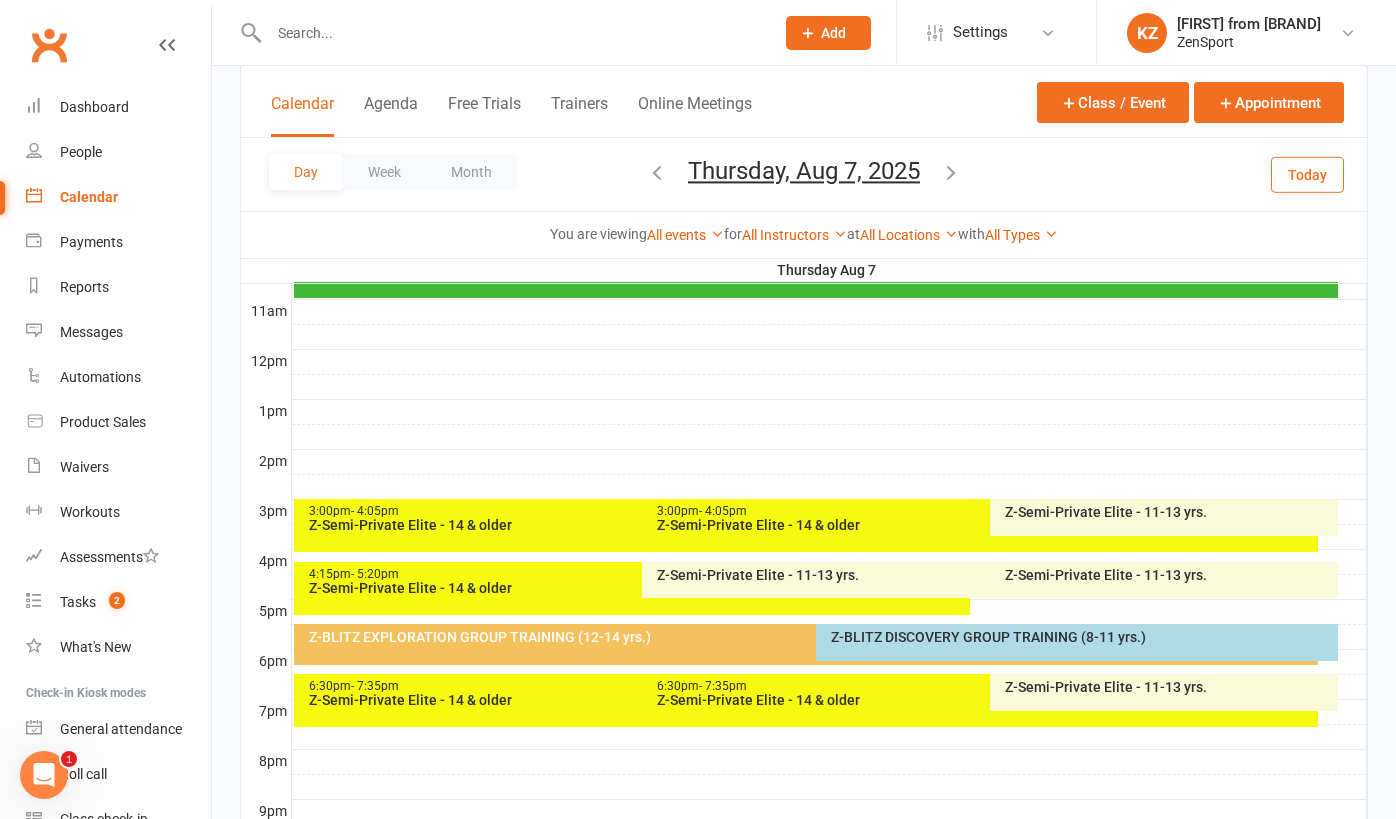 click on "3:00pm  - 4:05pm" at bounding box center [985, 511] 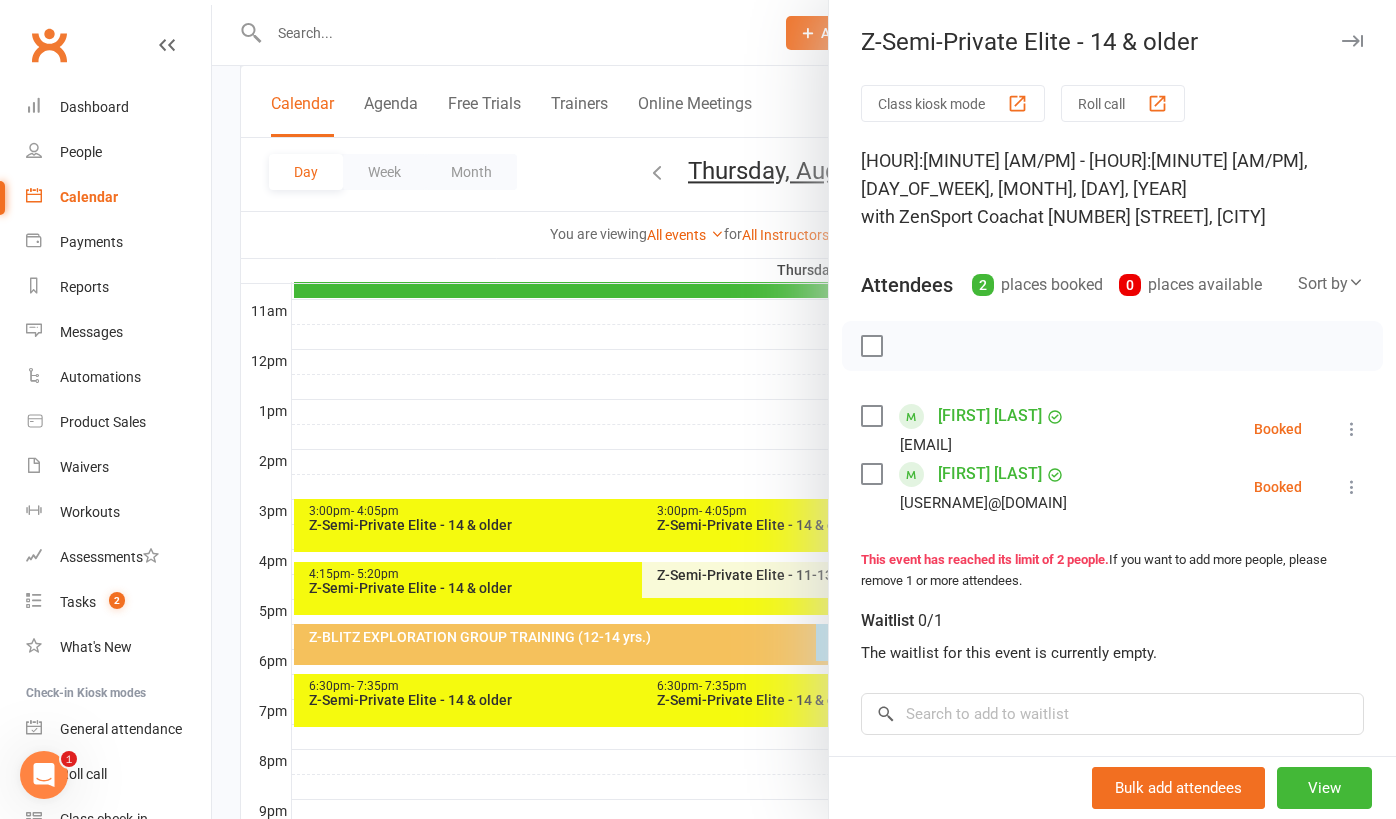 click at bounding box center (804, 409) 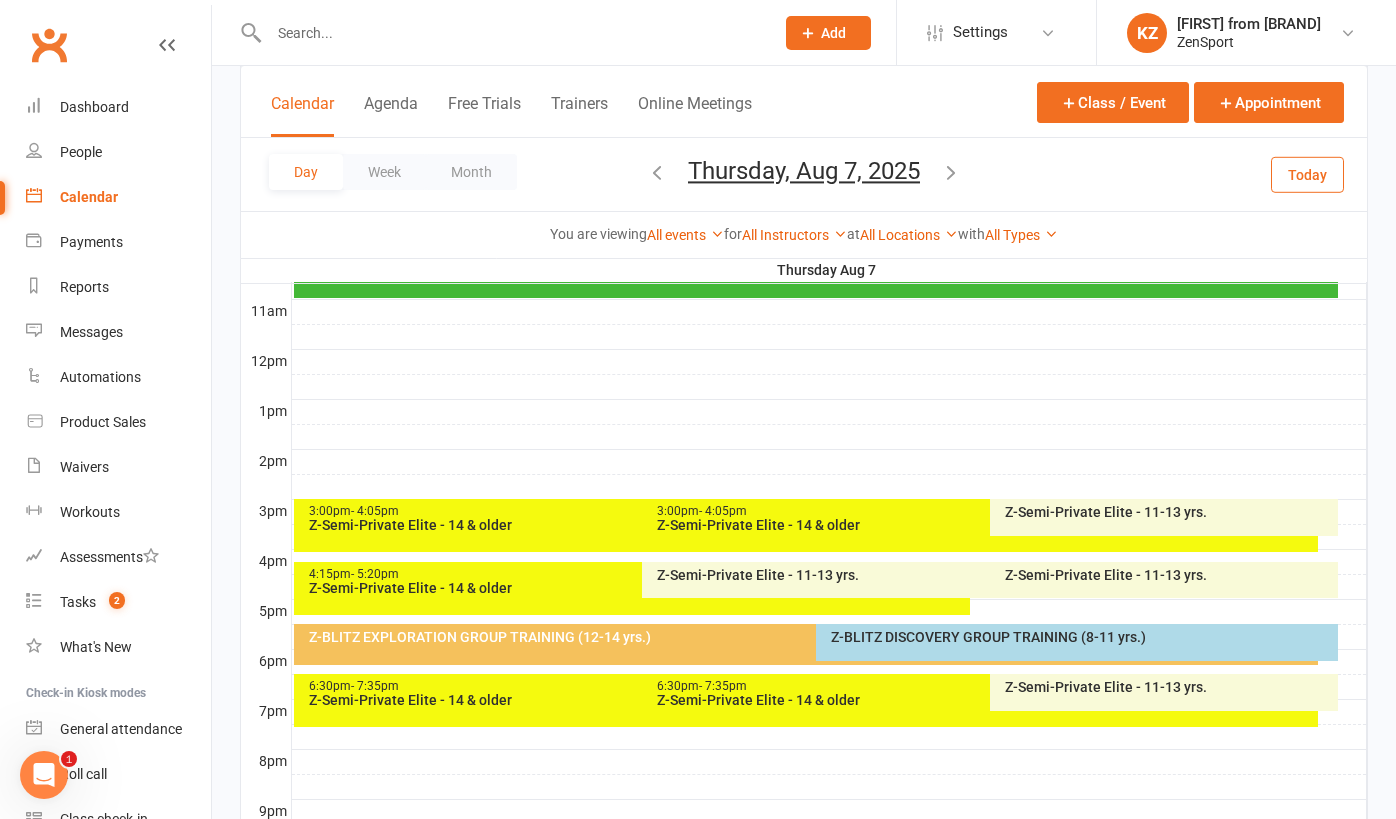 click on "Z-Semi-Private Elite - 11-13 yrs." at bounding box center (1169, 512) 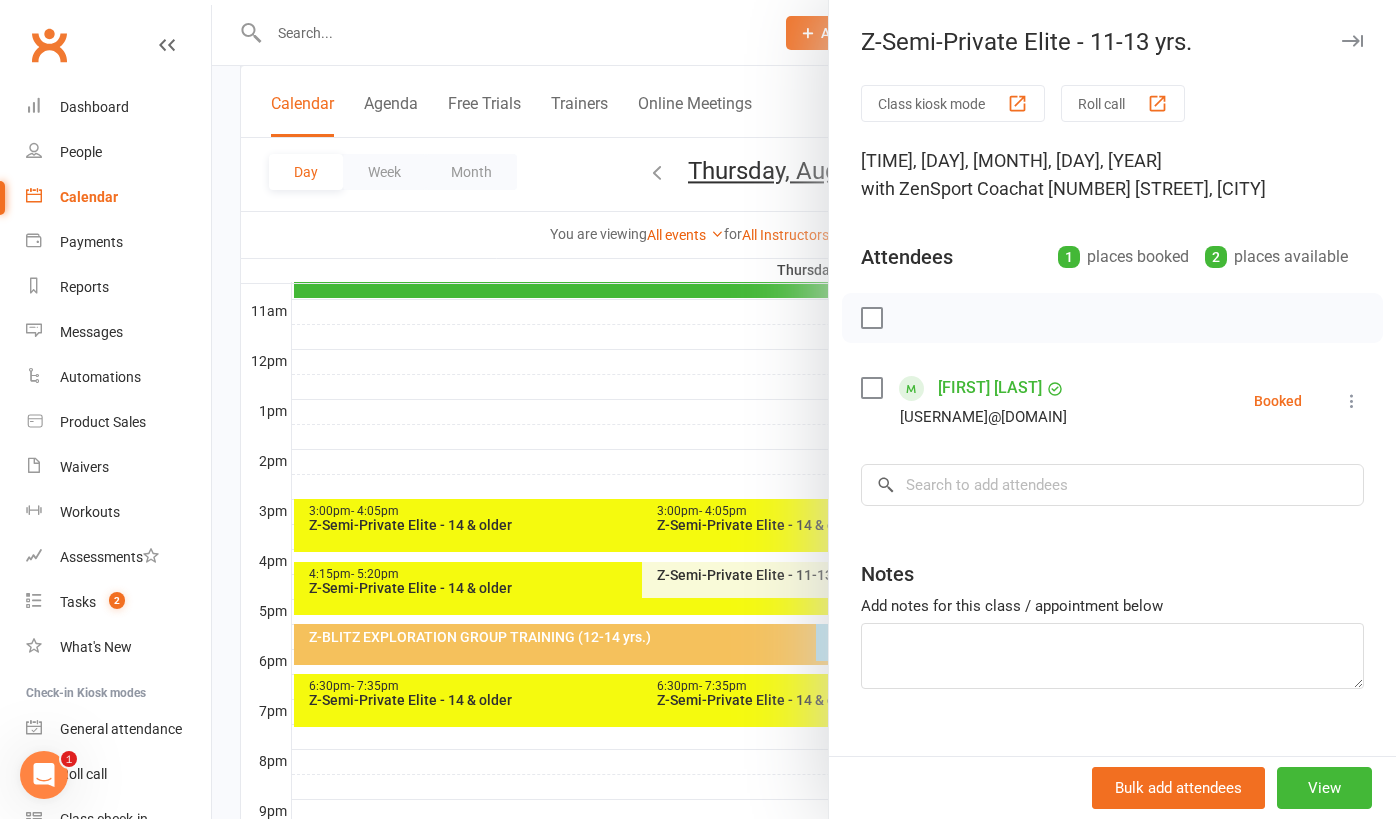 click at bounding box center [804, 409] 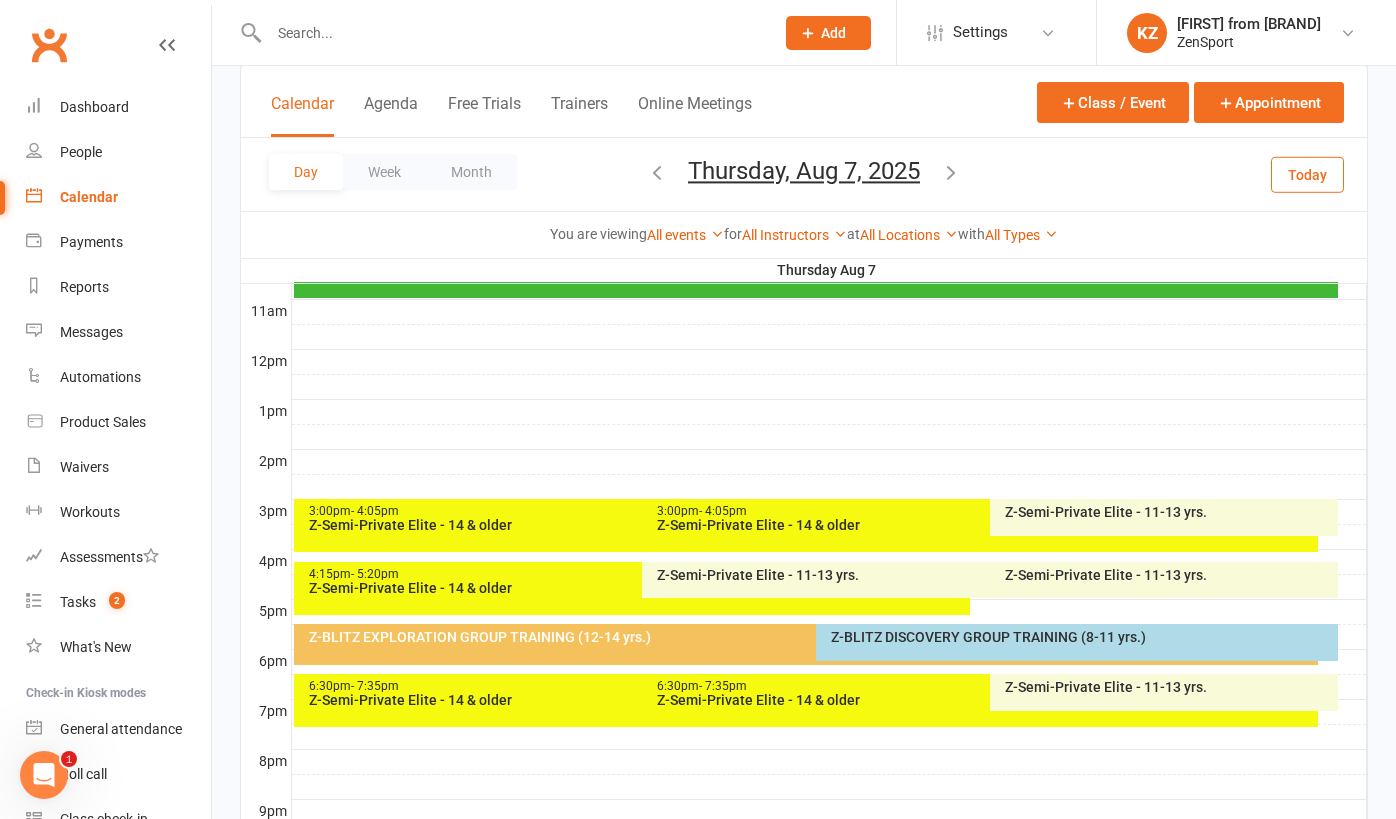 click on "Z-Semi-Private Elite - 14 & older" at bounding box center (637, 588) 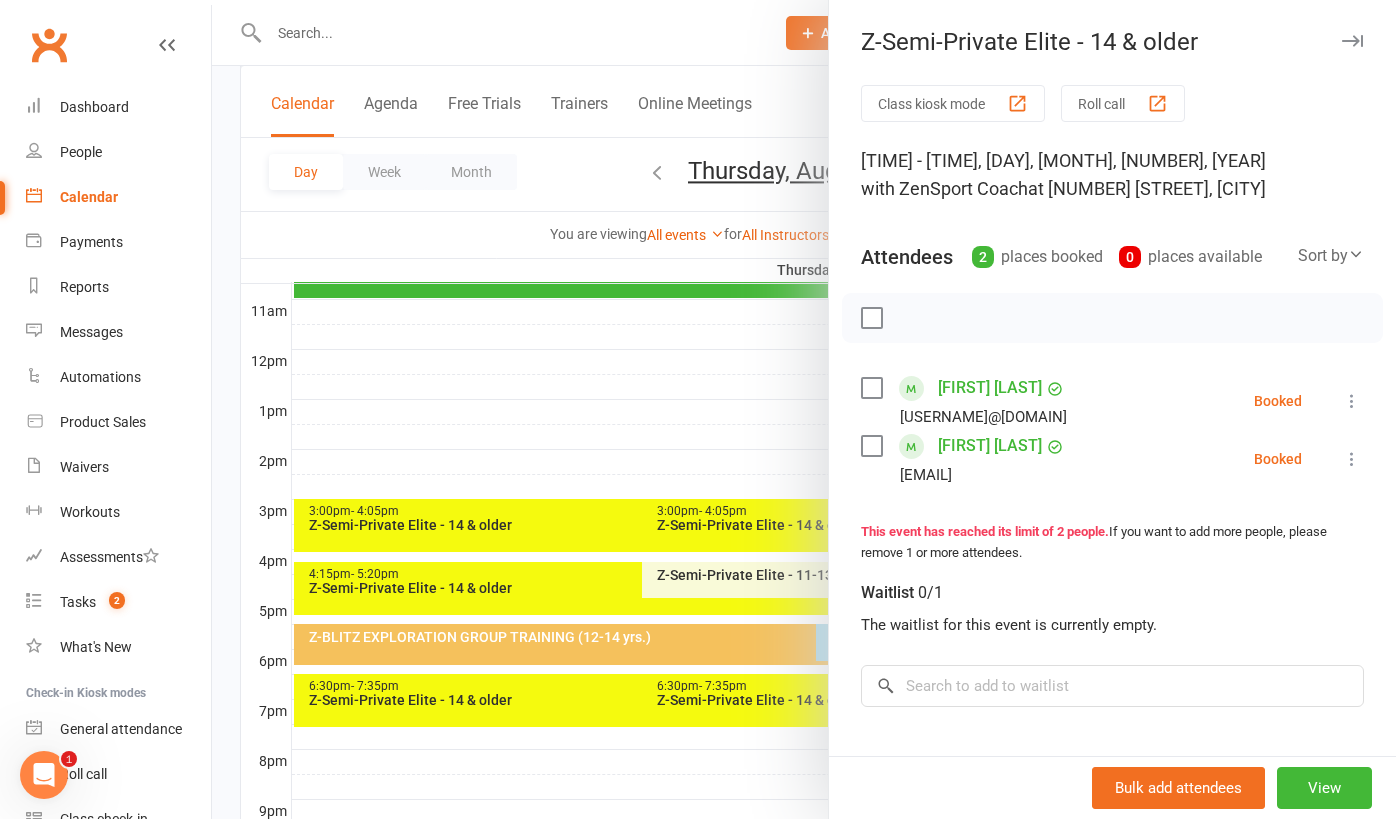 click at bounding box center (804, 409) 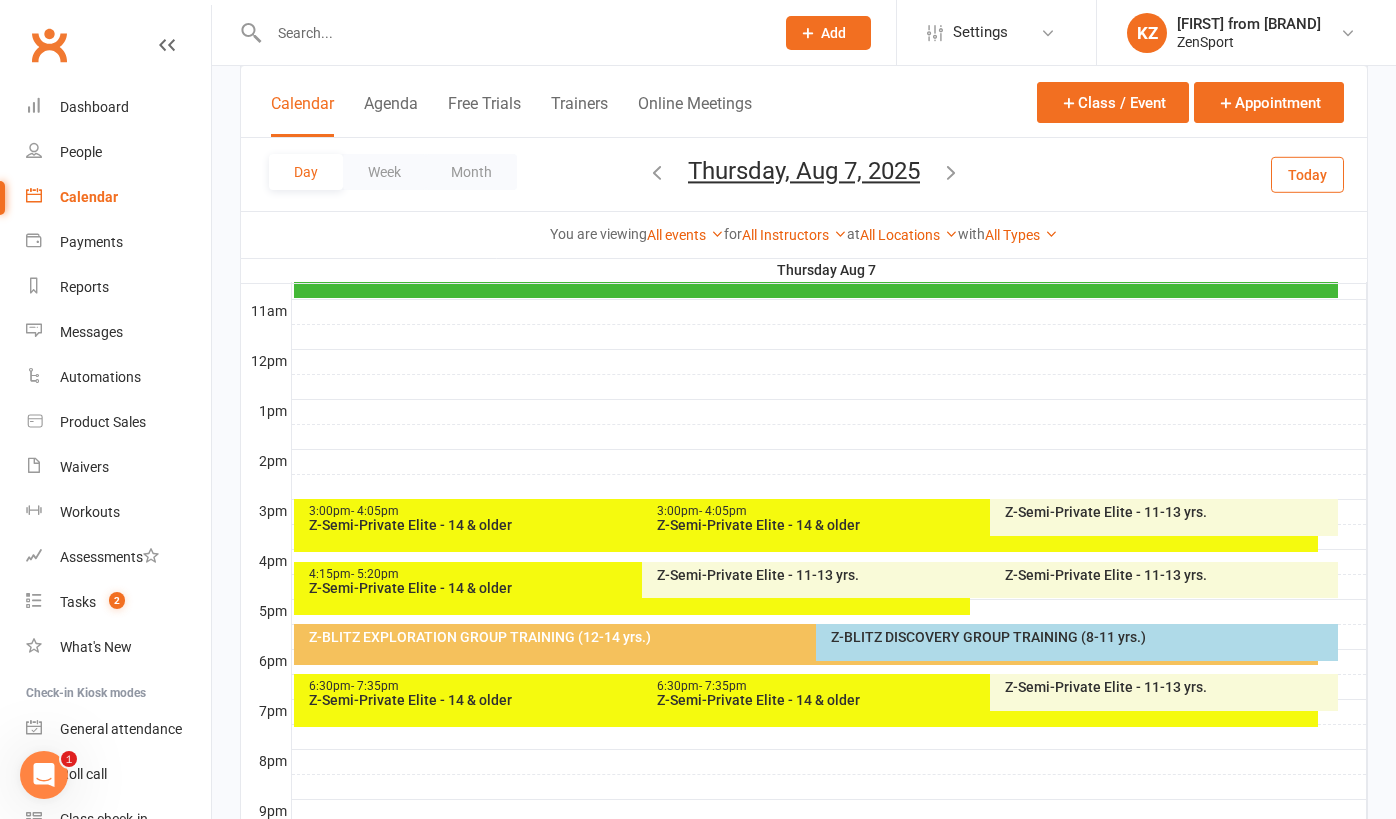 click on "Z-Semi-Private Elite - 11-13 yrs." at bounding box center [985, 575] 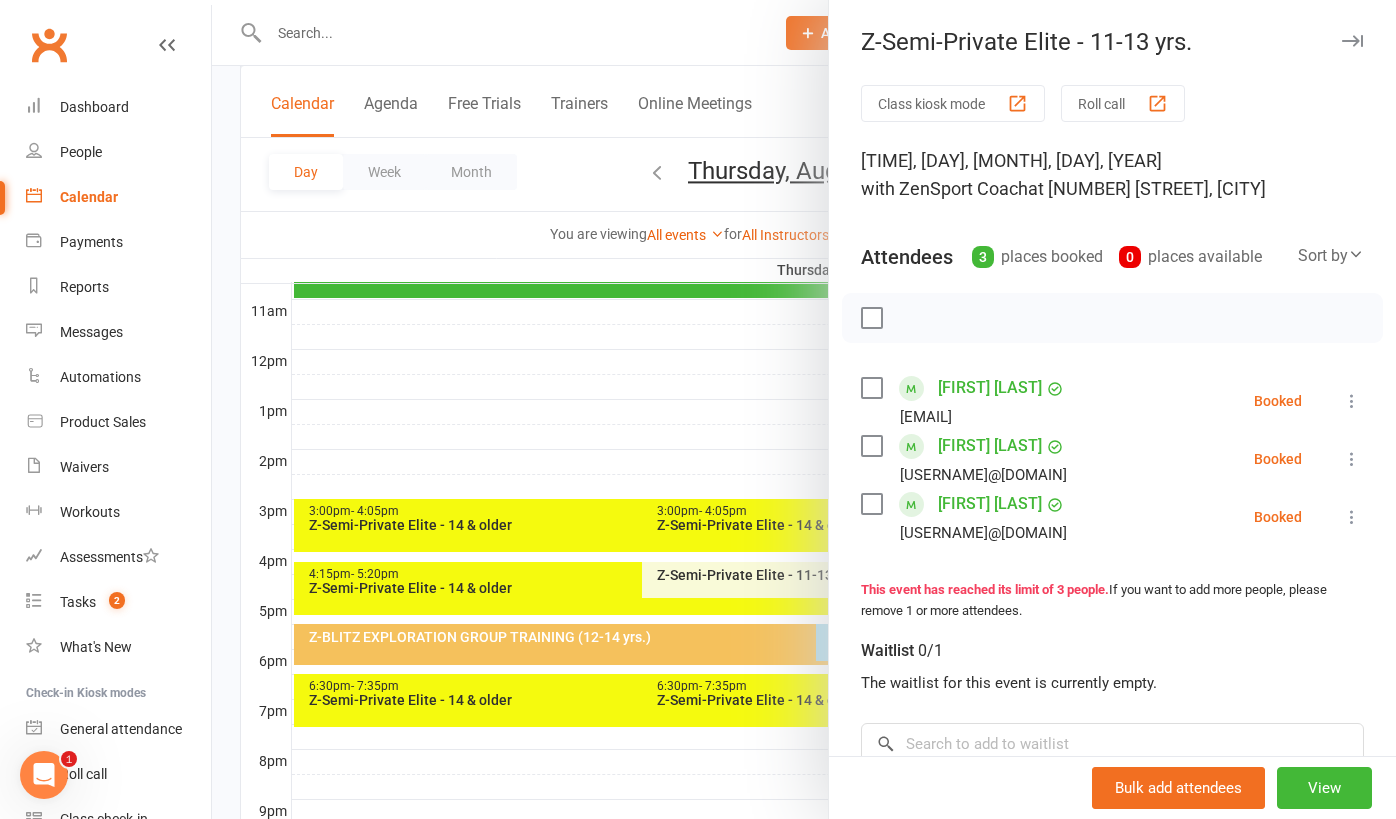 click at bounding box center (804, 409) 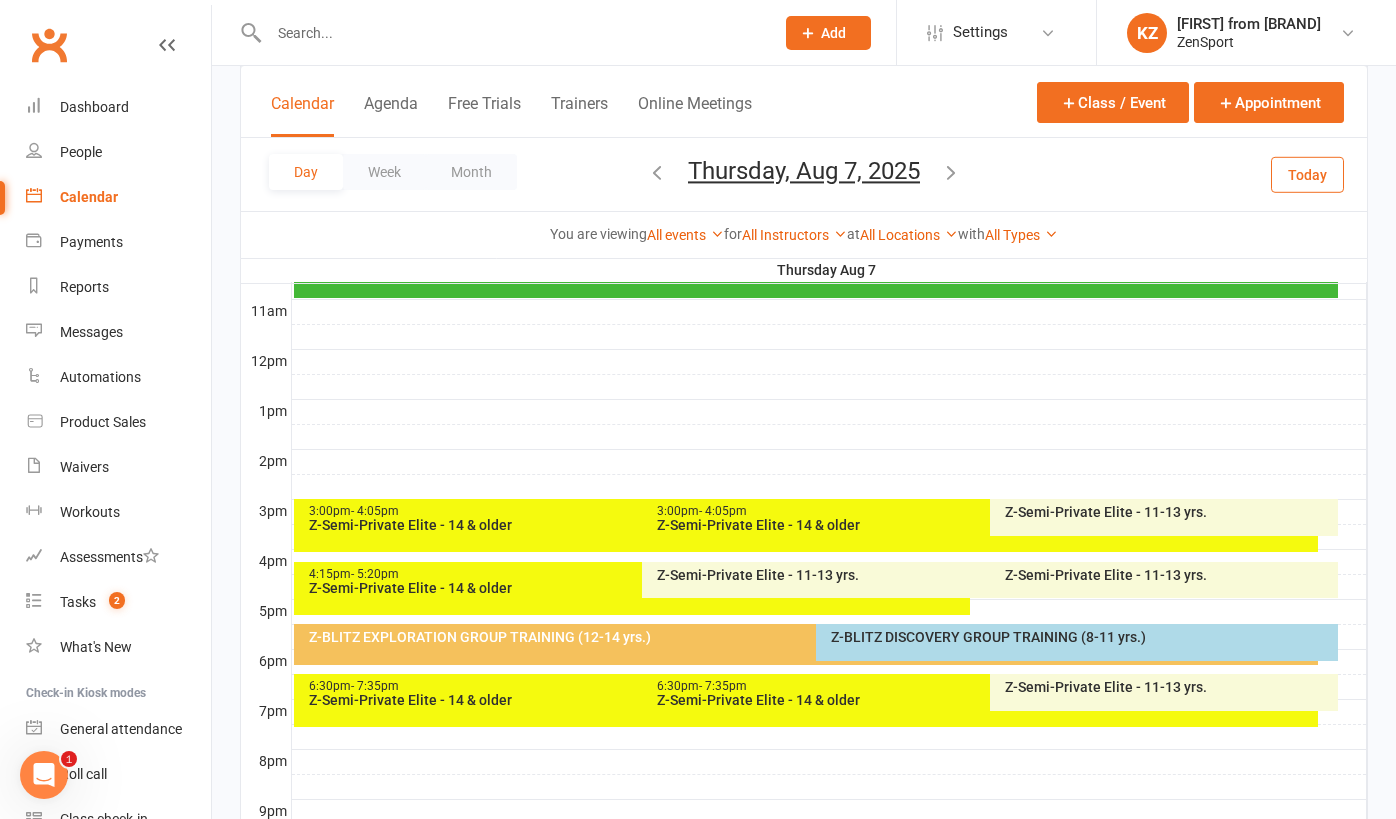 click on "Z-Semi-Private Elite - 11-13 yrs." at bounding box center (1169, 575) 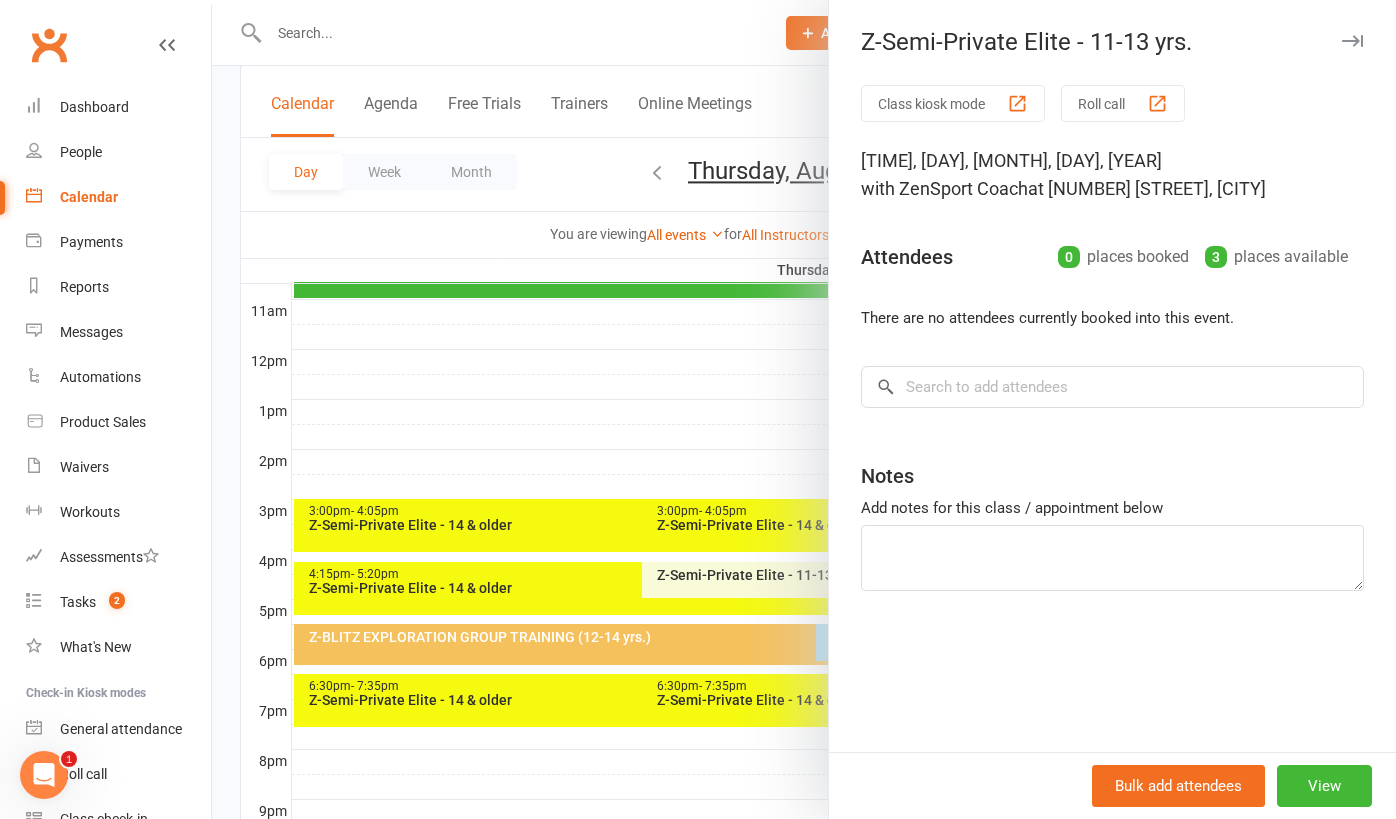 click at bounding box center (804, 409) 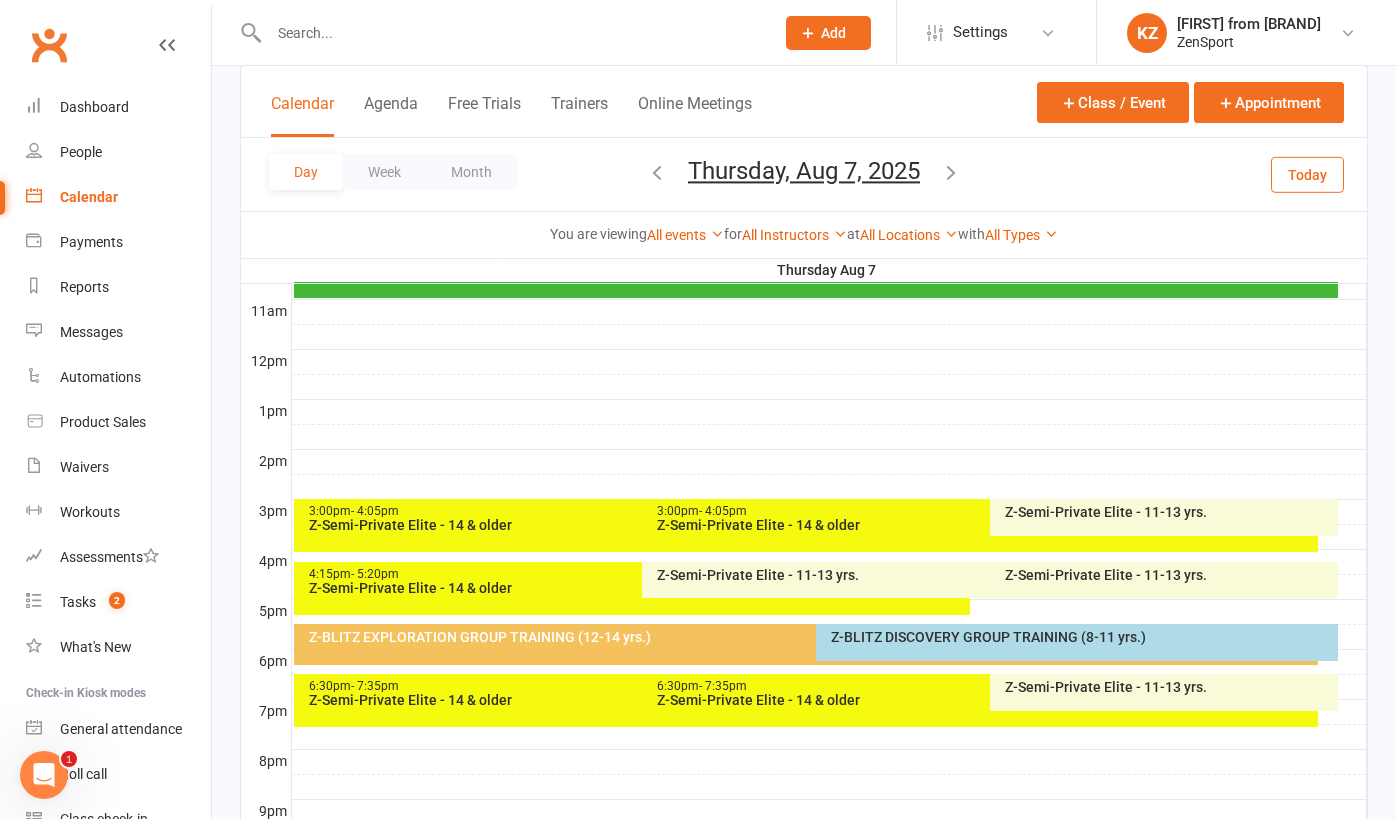 click on "Z-Semi-Private Elite - 14 & older" at bounding box center [637, 700] 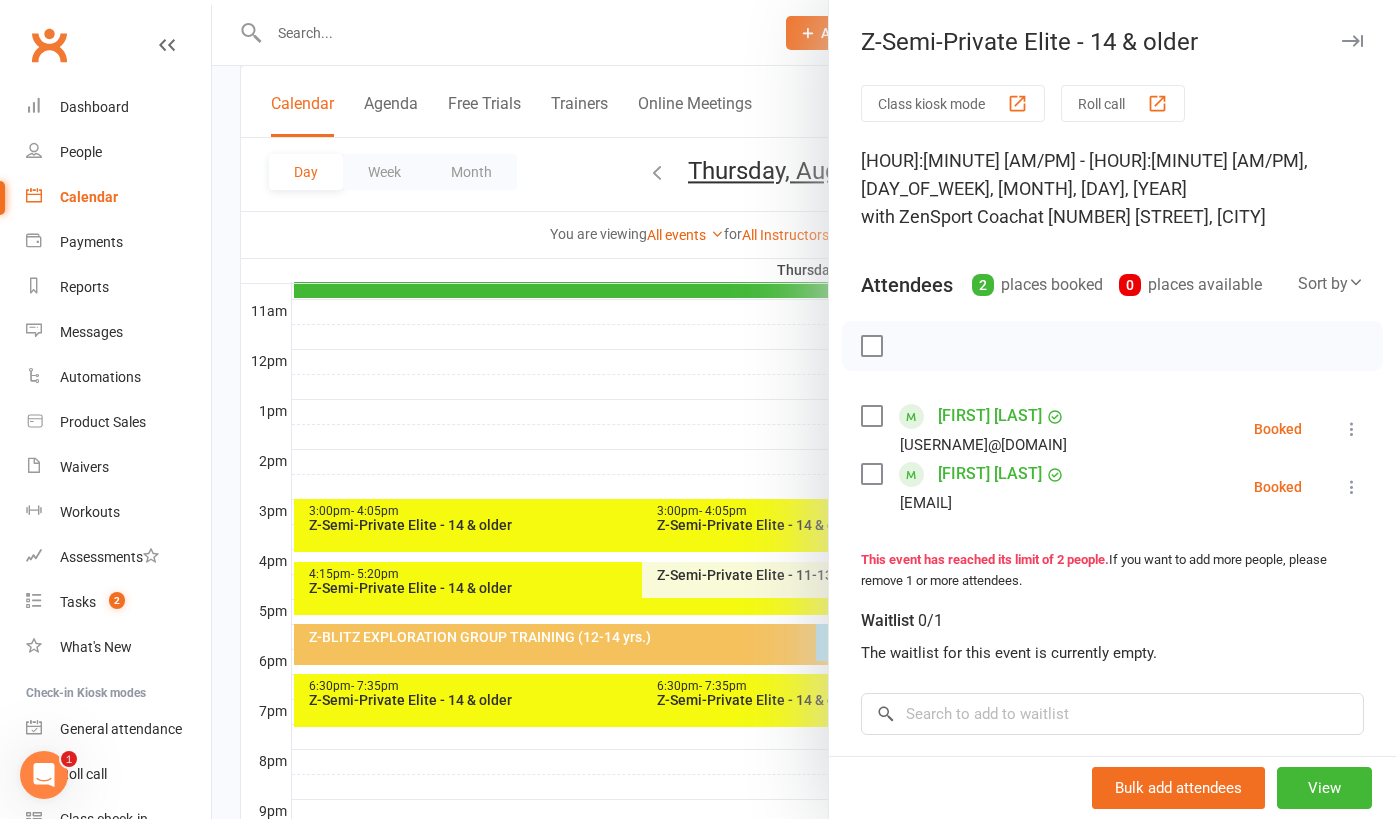 click at bounding box center [804, 409] 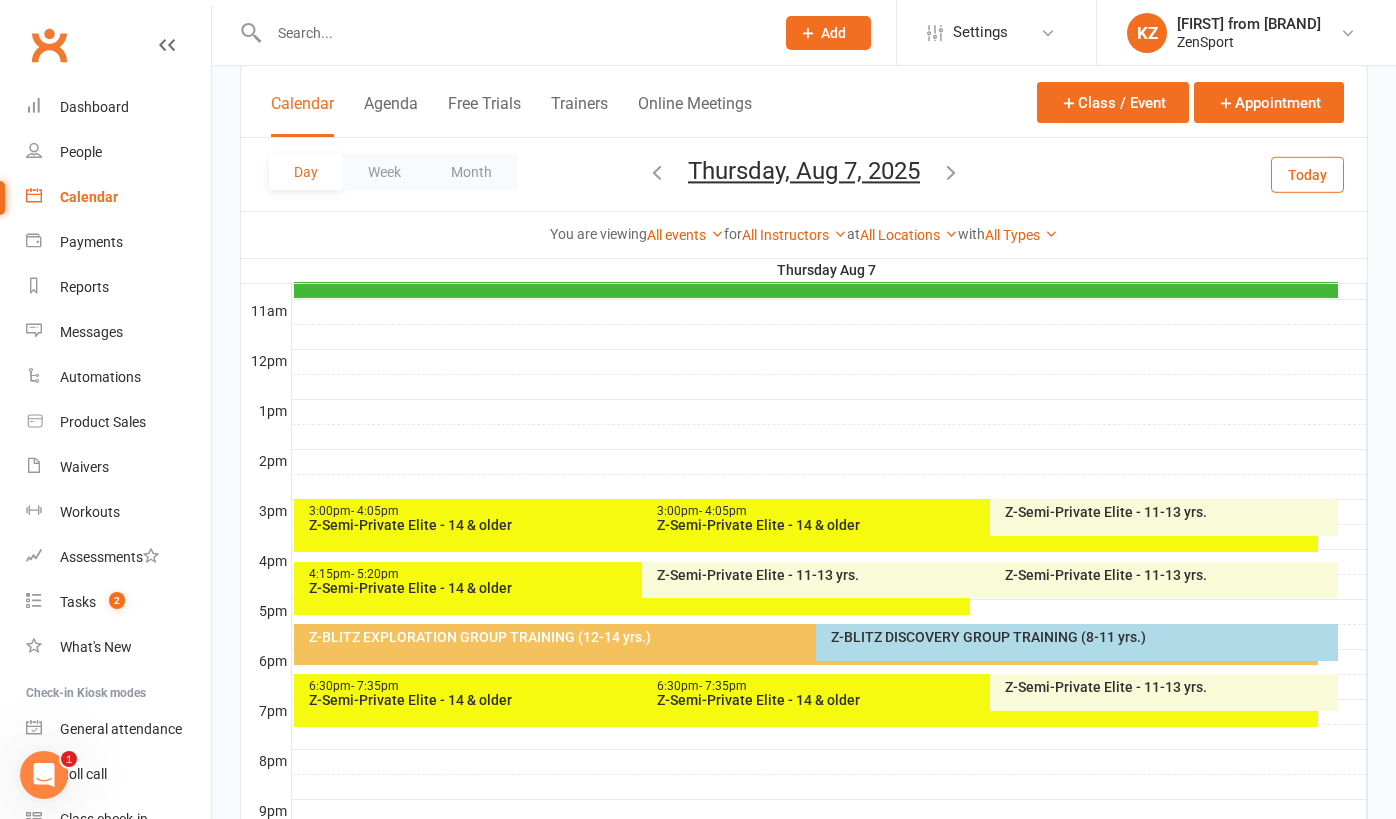 click on "Z-Semi-Private Elite - 14 & older" at bounding box center (985, 700) 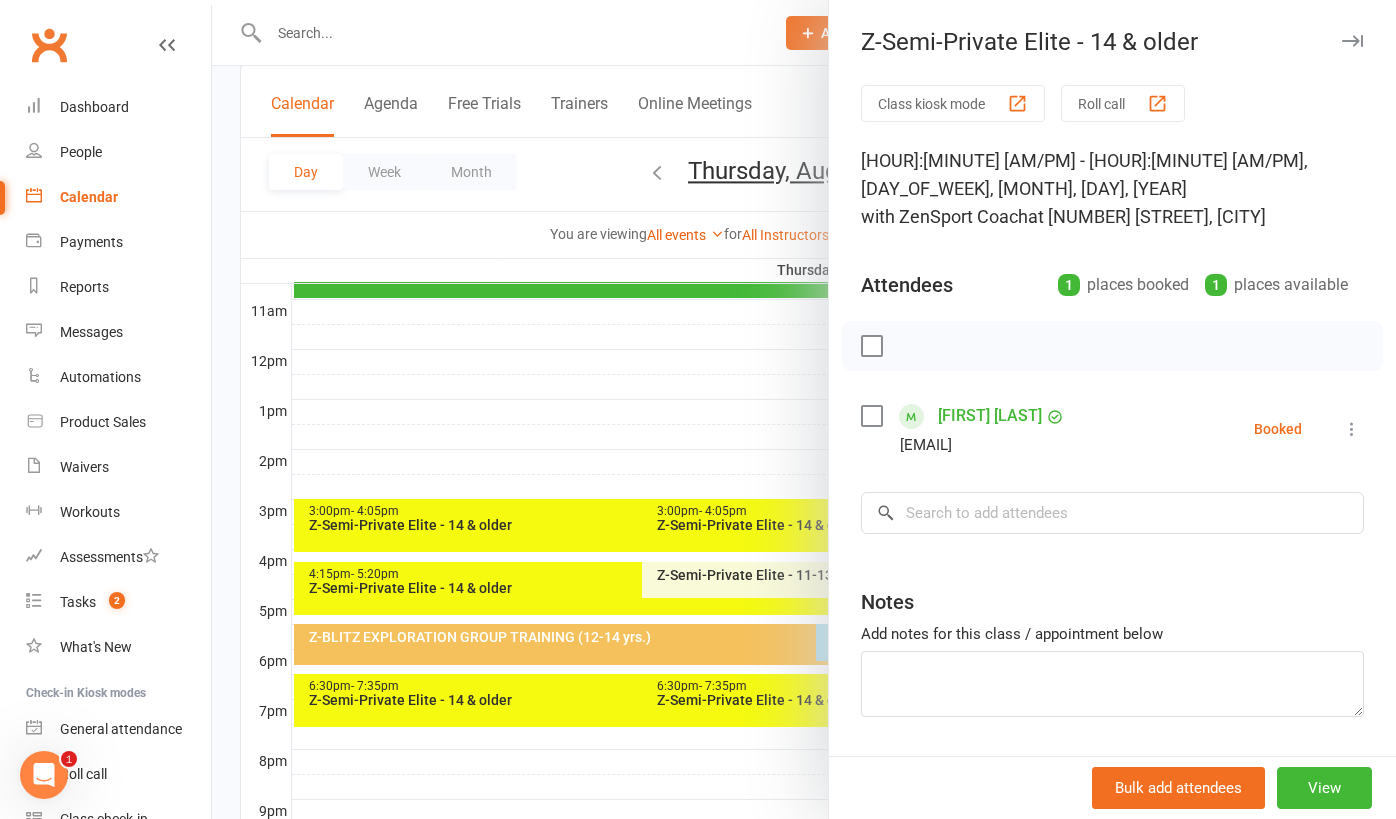 click at bounding box center (804, 409) 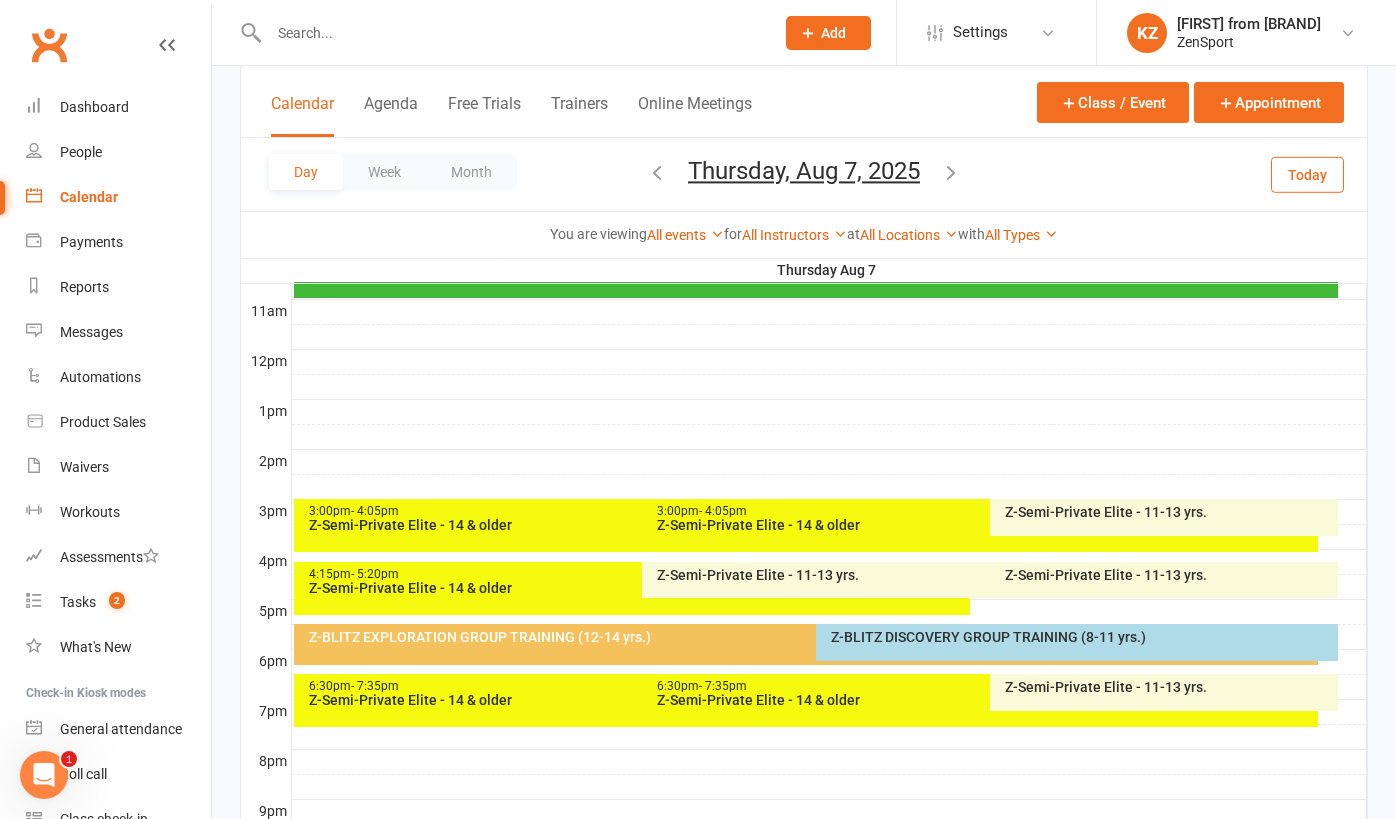 click on "Z-Semi-Private Elite - 11-13 yrs." at bounding box center (1169, 687) 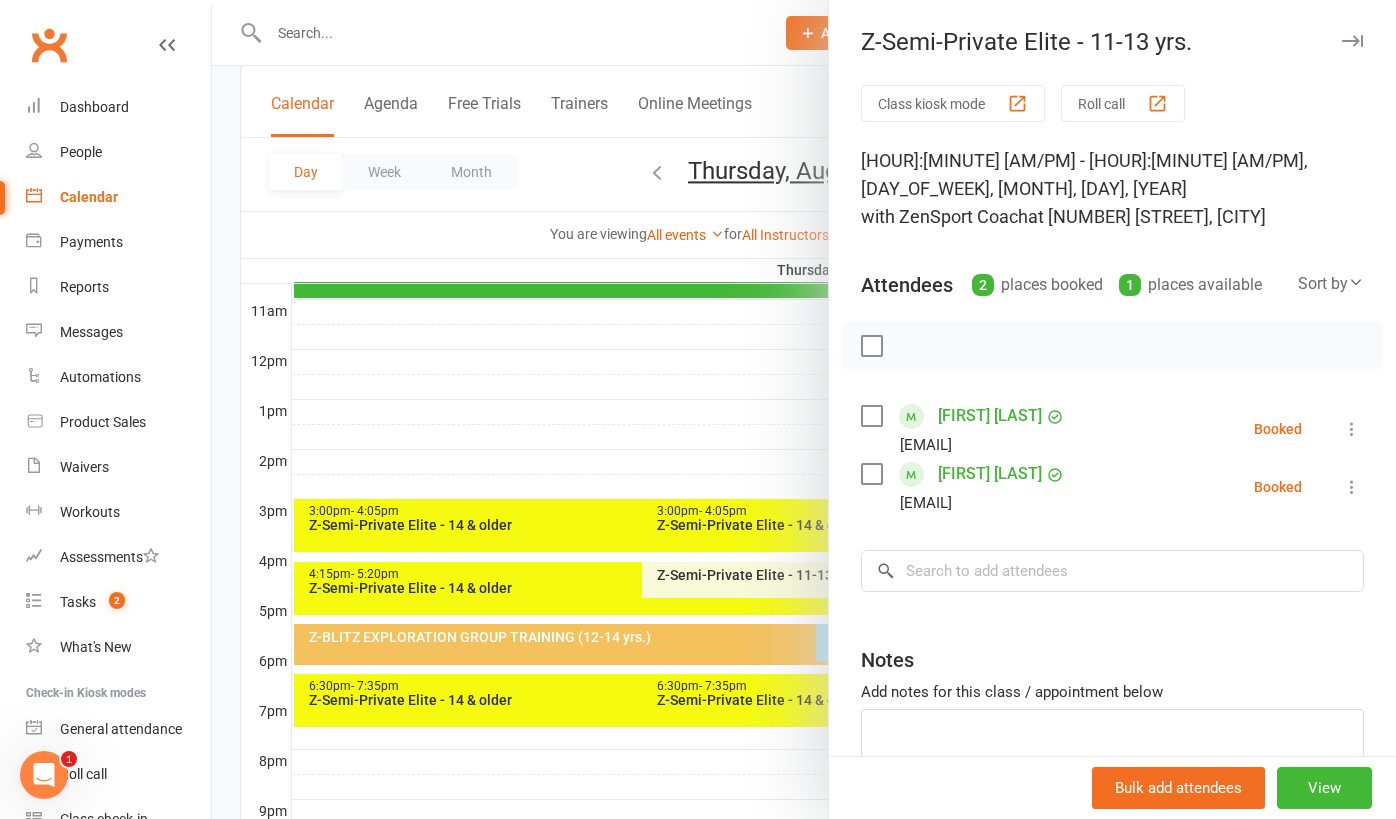 click at bounding box center [804, 409] 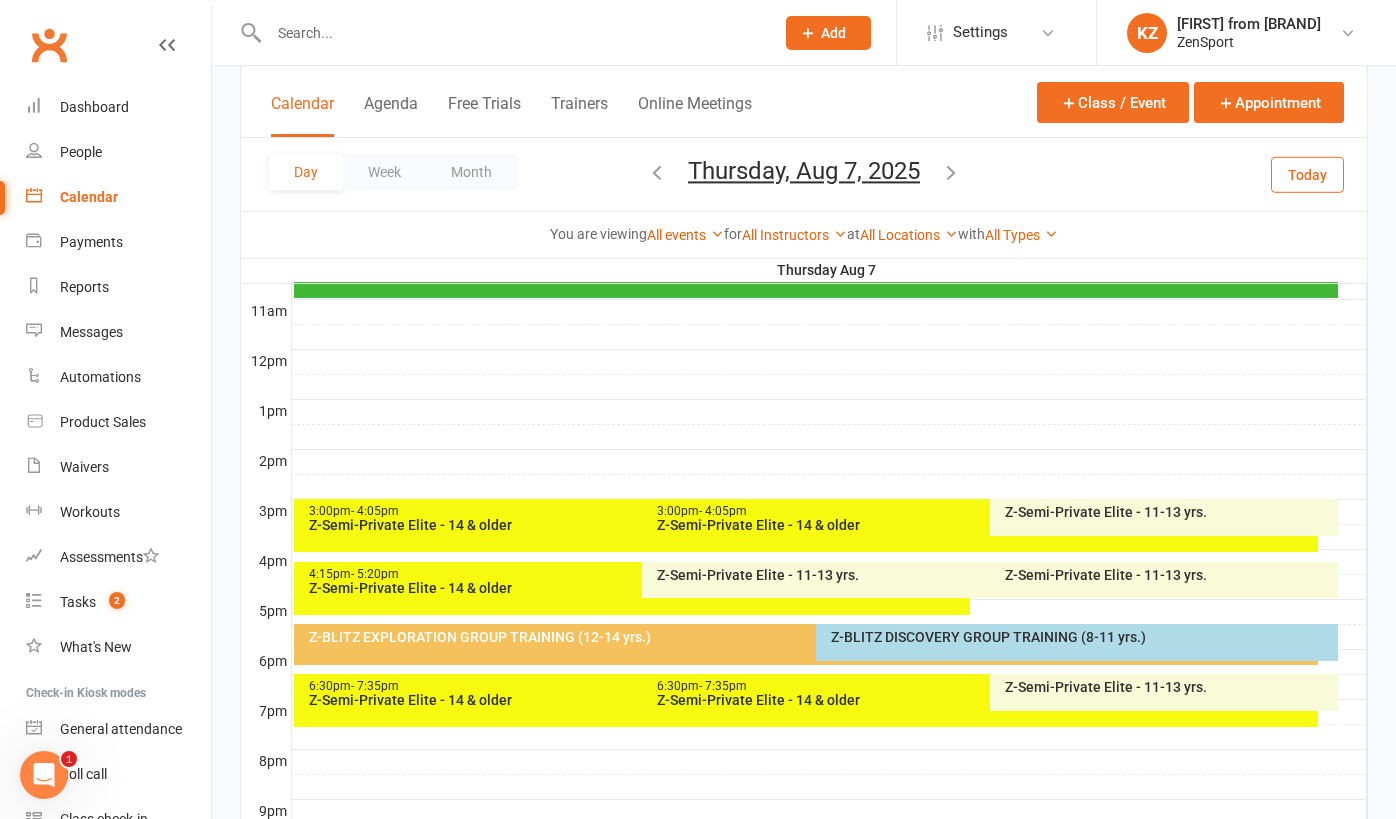 click at bounding box center (951, 172) 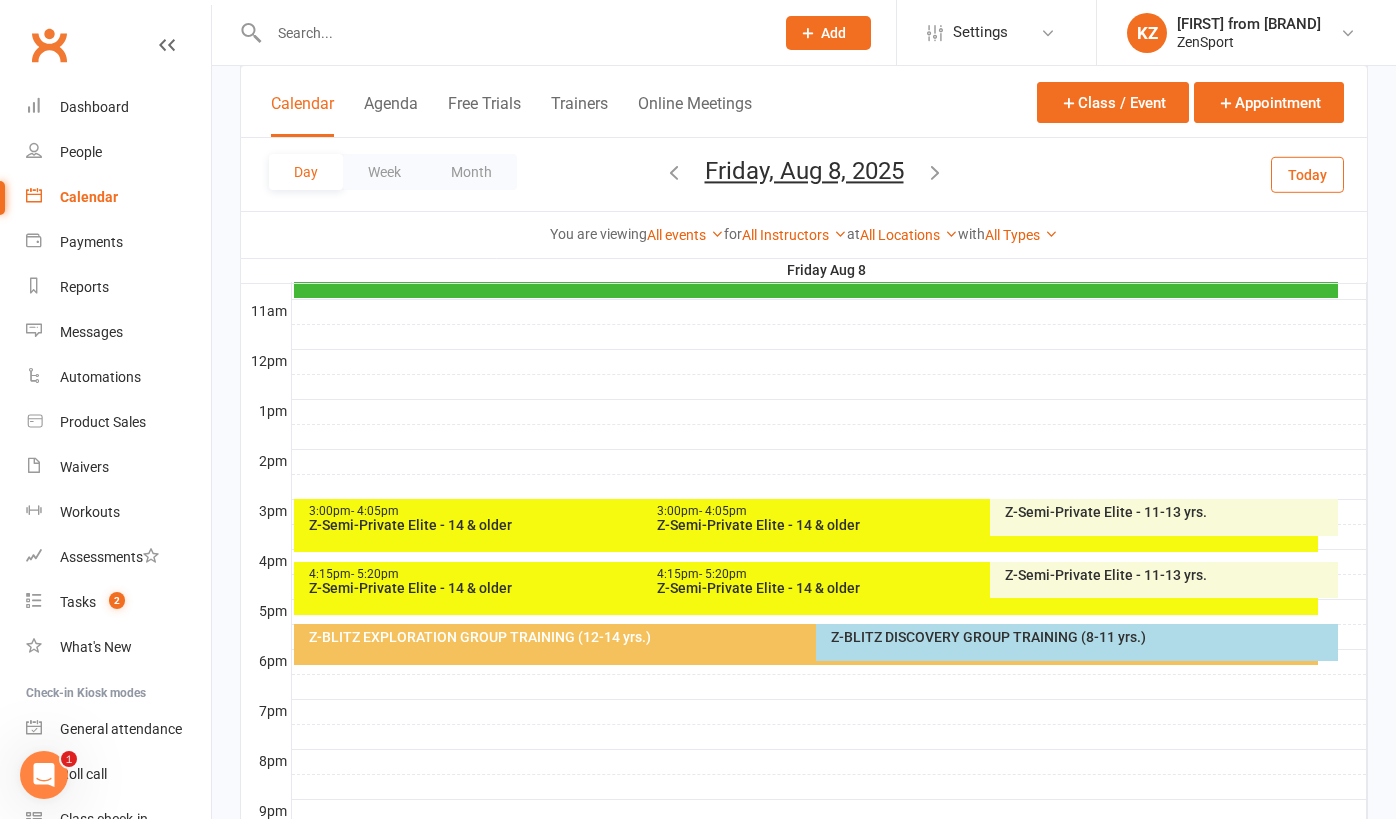 click on "Z-Semi-Private Elite - 14 & older" at bounding box center (637, 525) 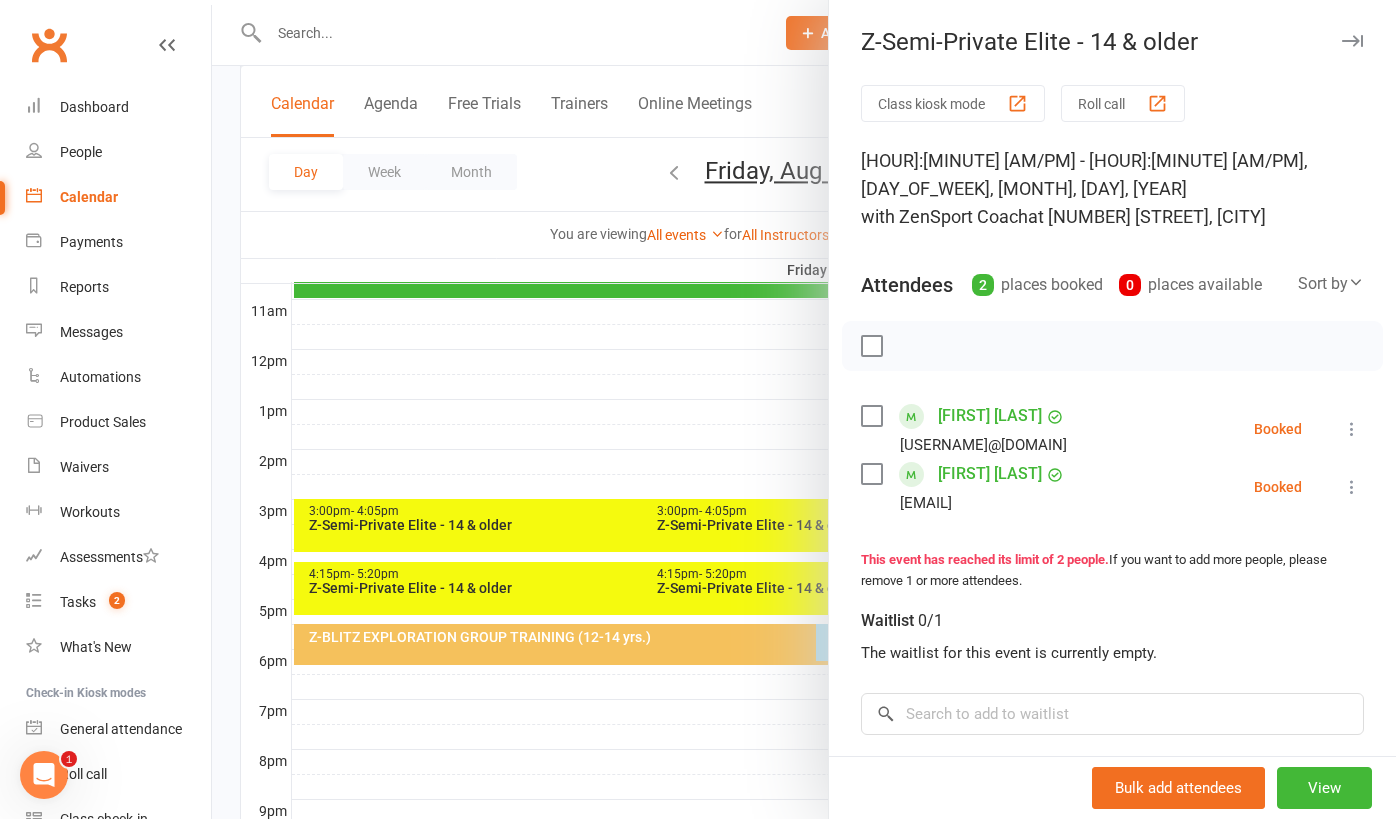click at bounding box center (804, 409) 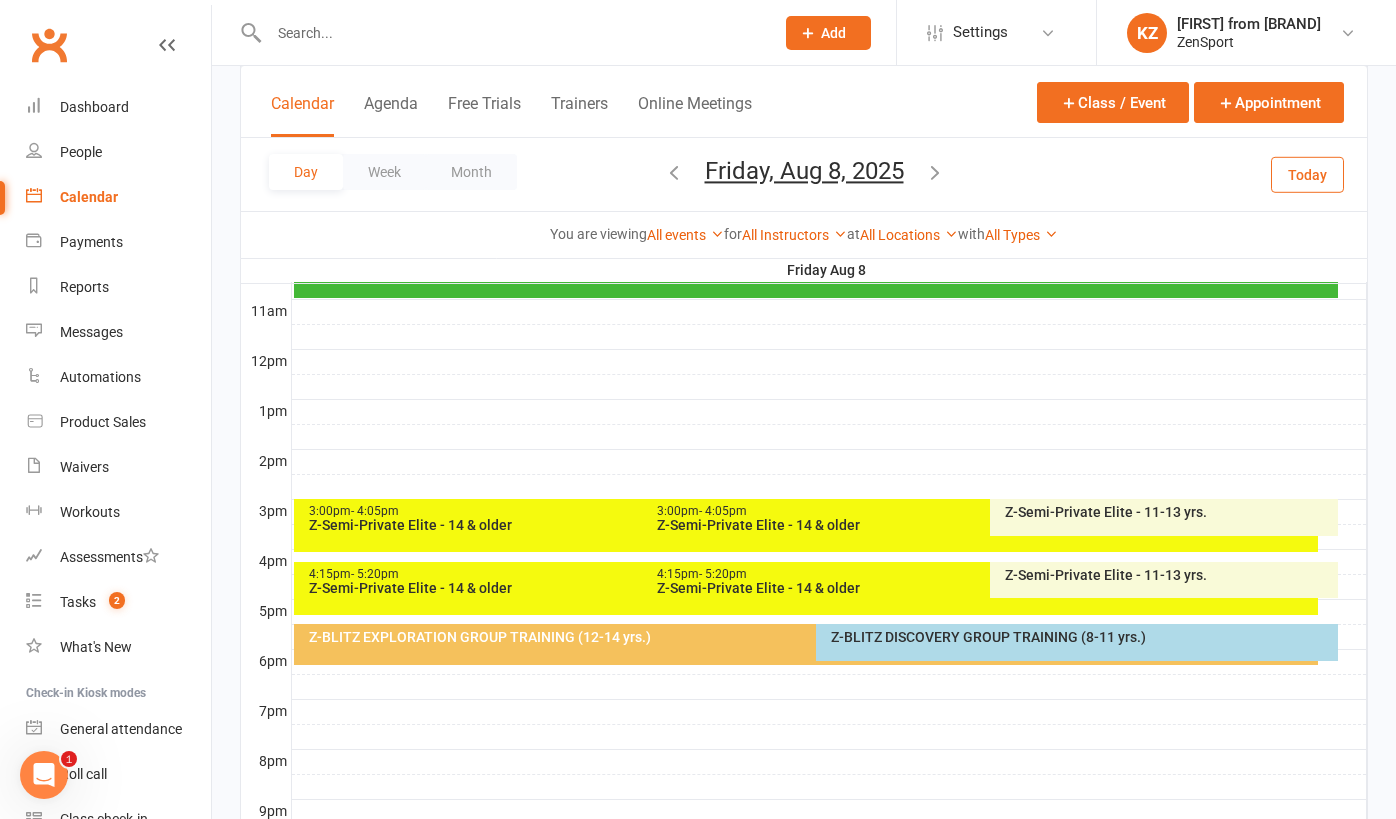click on "3:00pm  - 4:05pm" at bounding box center [985, 511] 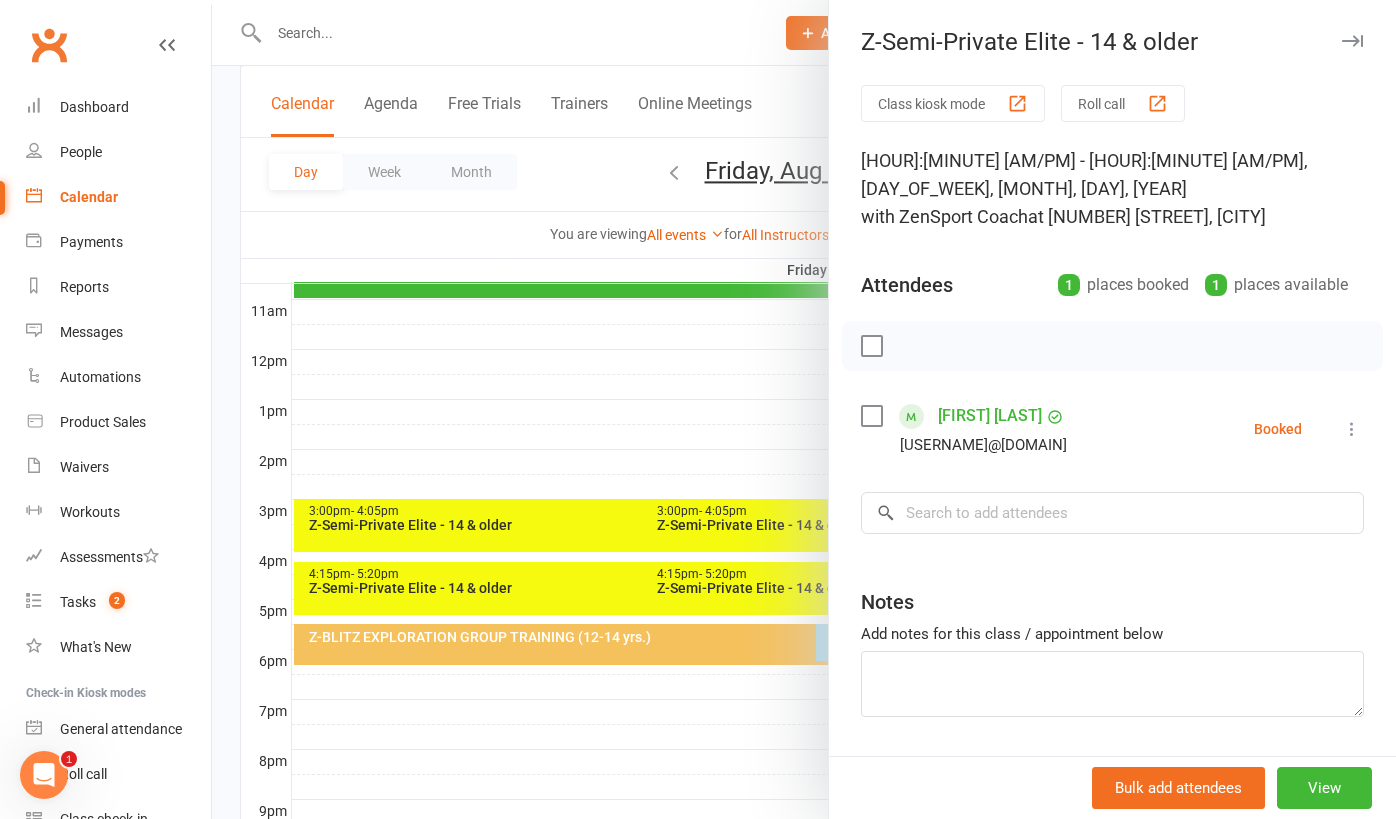 click at bounding box center (804, 409) 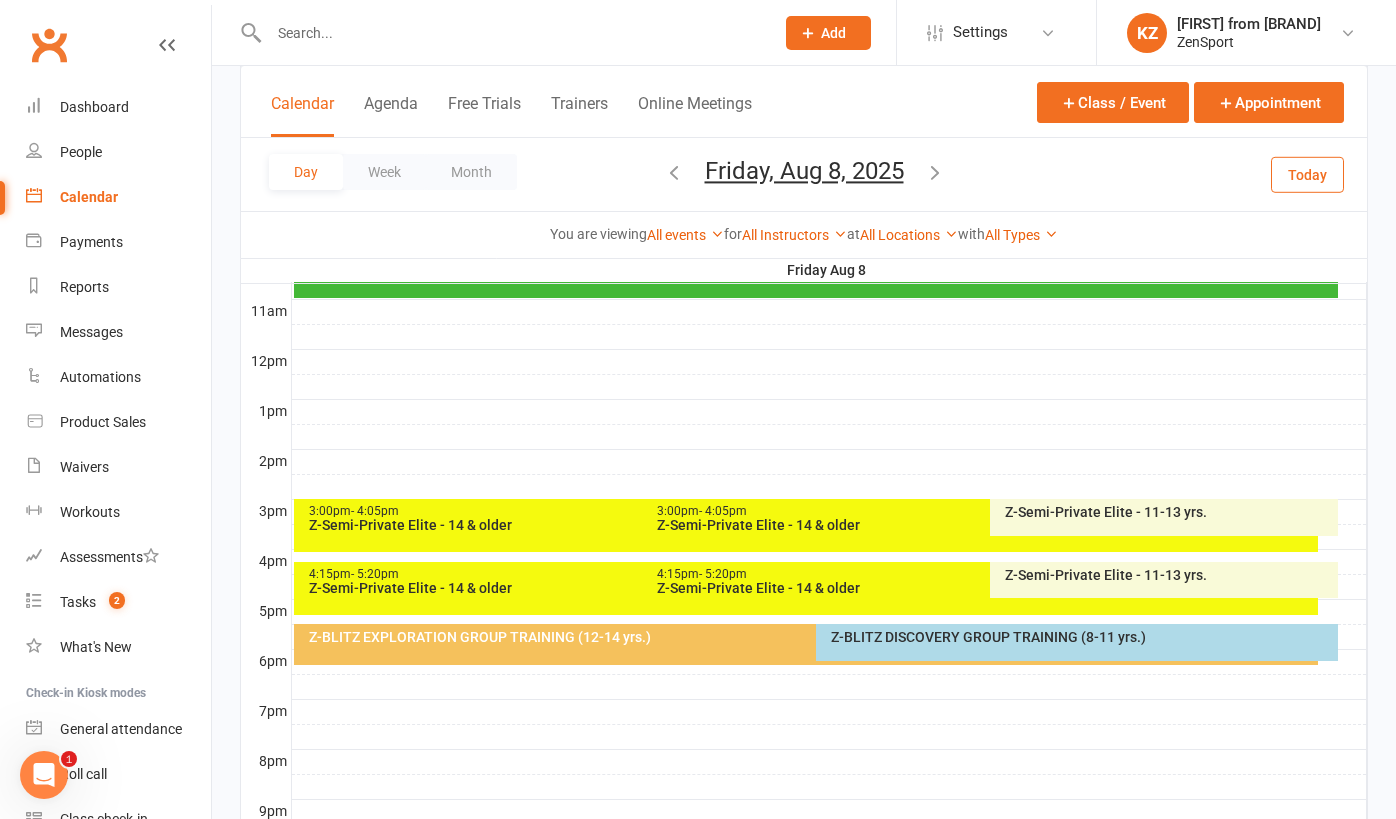 click on "Z-Semi-Private Elite - 11-13 yrs." at bounding box center [1169, 512] 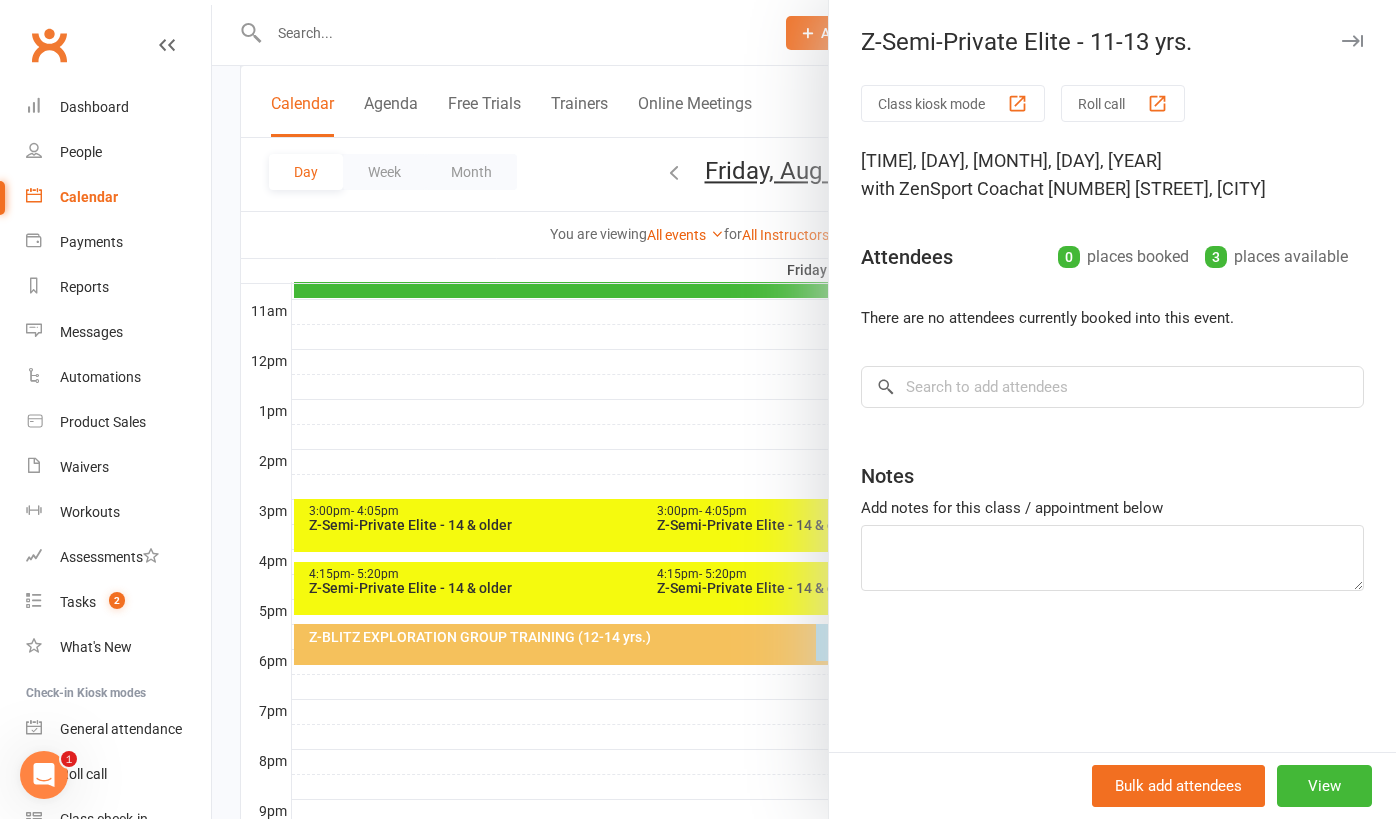 click at bounding box center [804, 409] 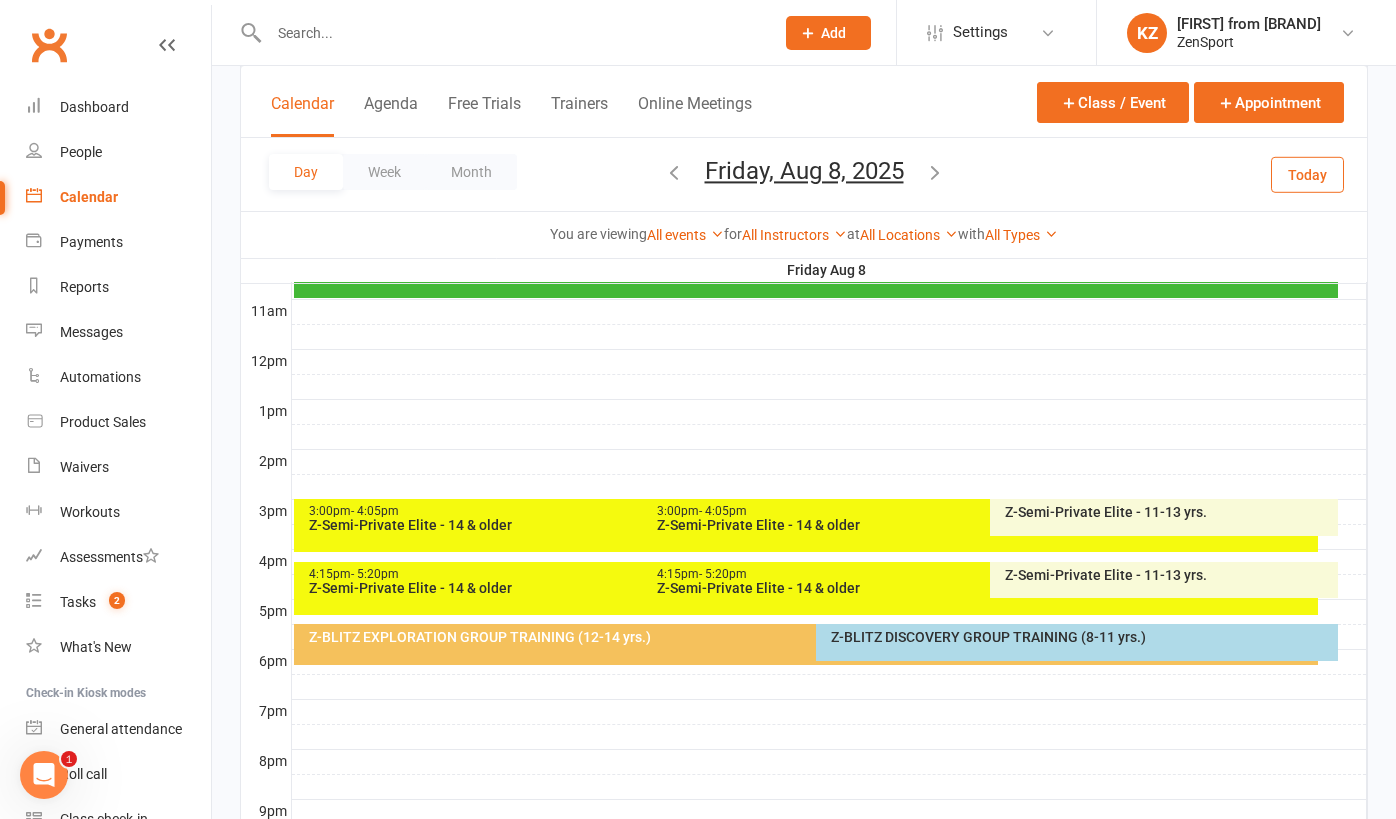 click on "4:15pm  - 5:20pm" at bounding box center (637, 574) 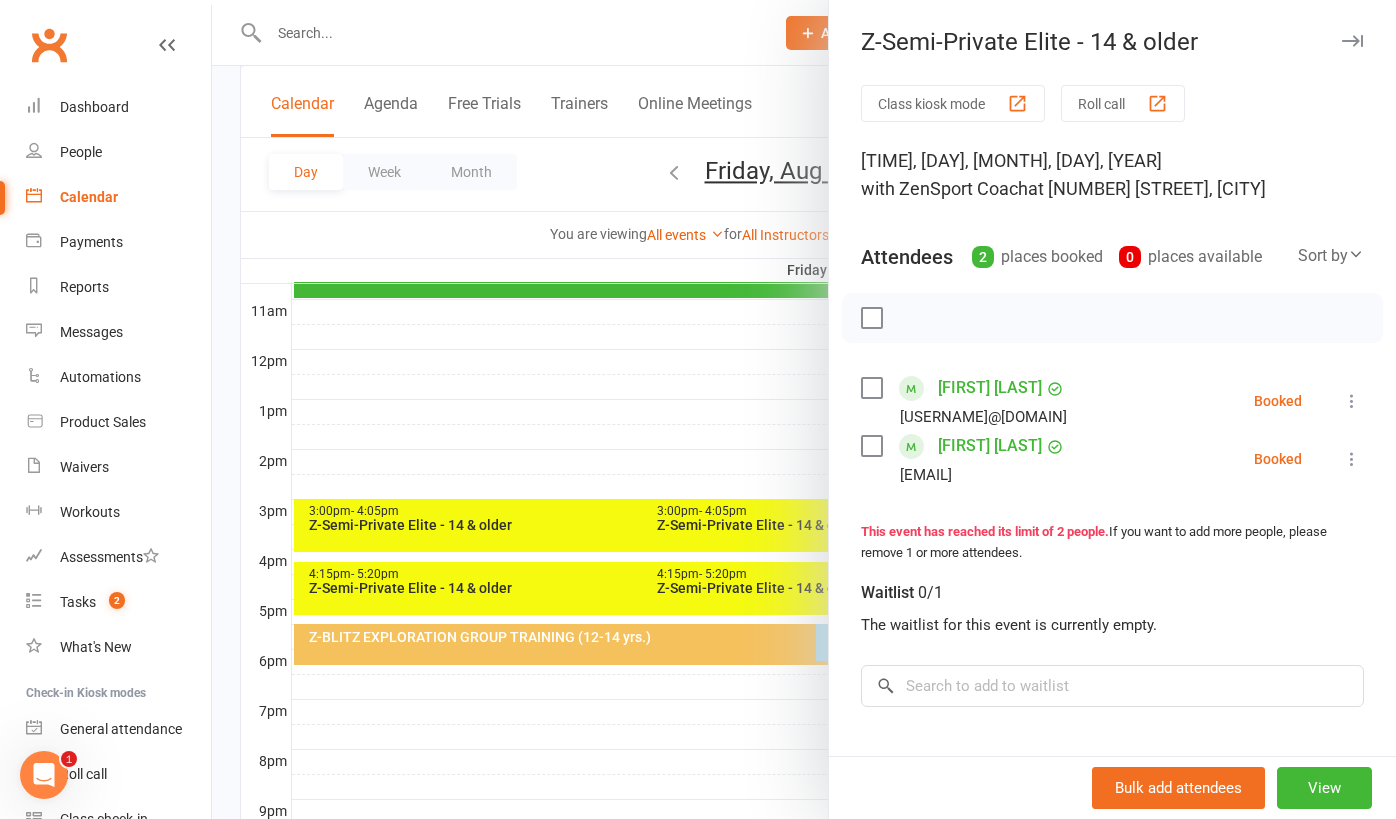 click at bounding box center [804, 409] 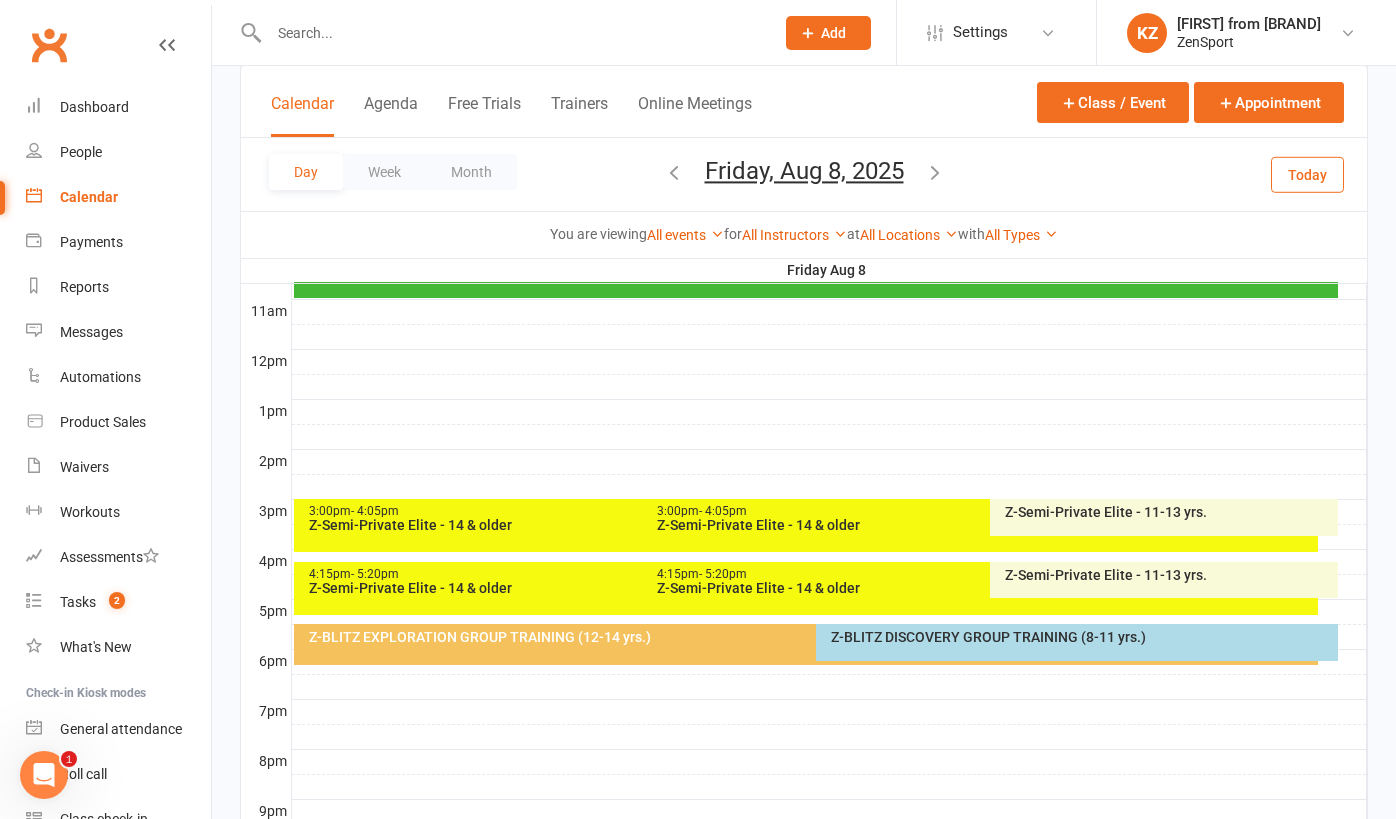 click on "4:15pm  - 5:20pm" at bounding box center [985, 574] 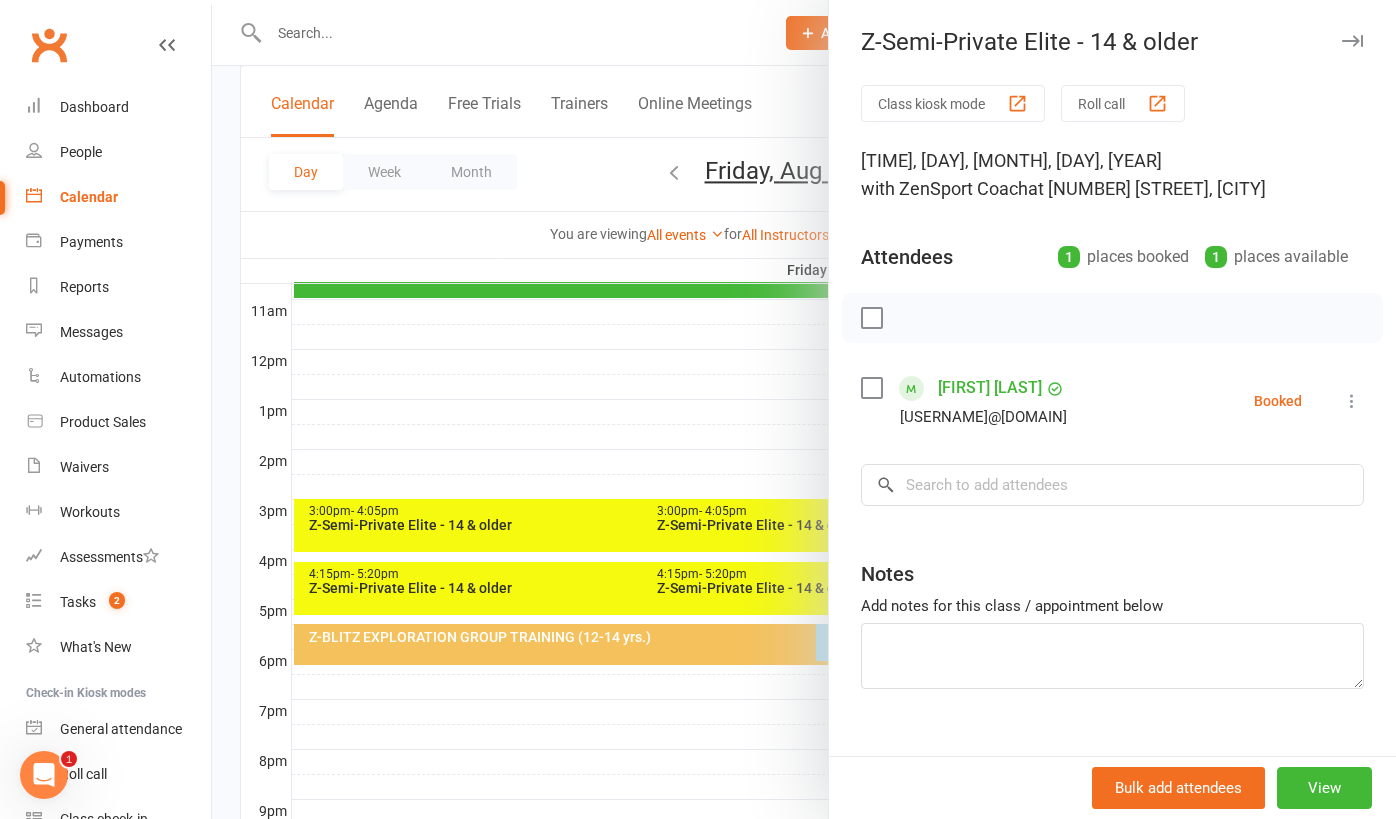 click at bounding box center [804, 409] 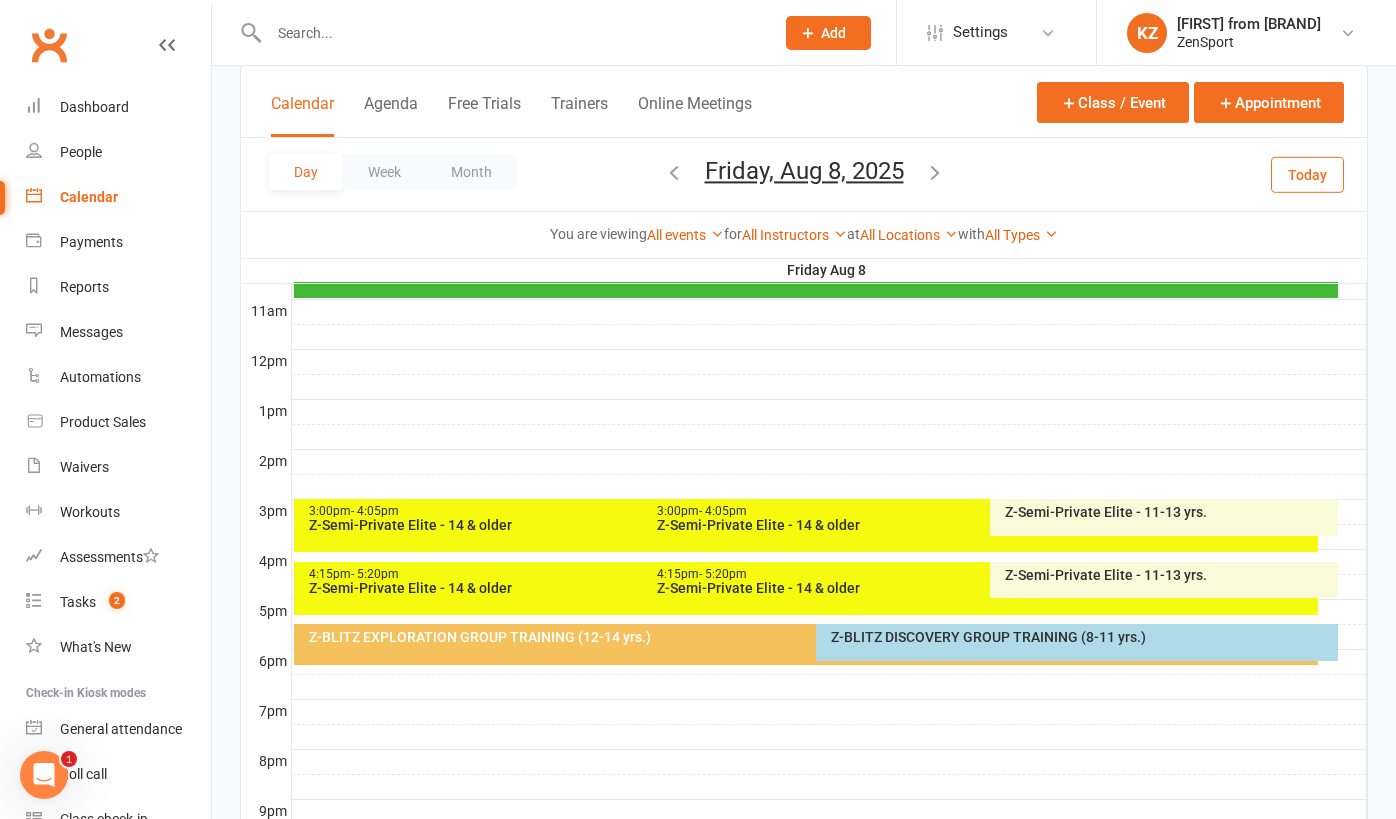 click on "Z-Semi-Private Elite - 11-13 yrs." at bounding box center (1169, 575) 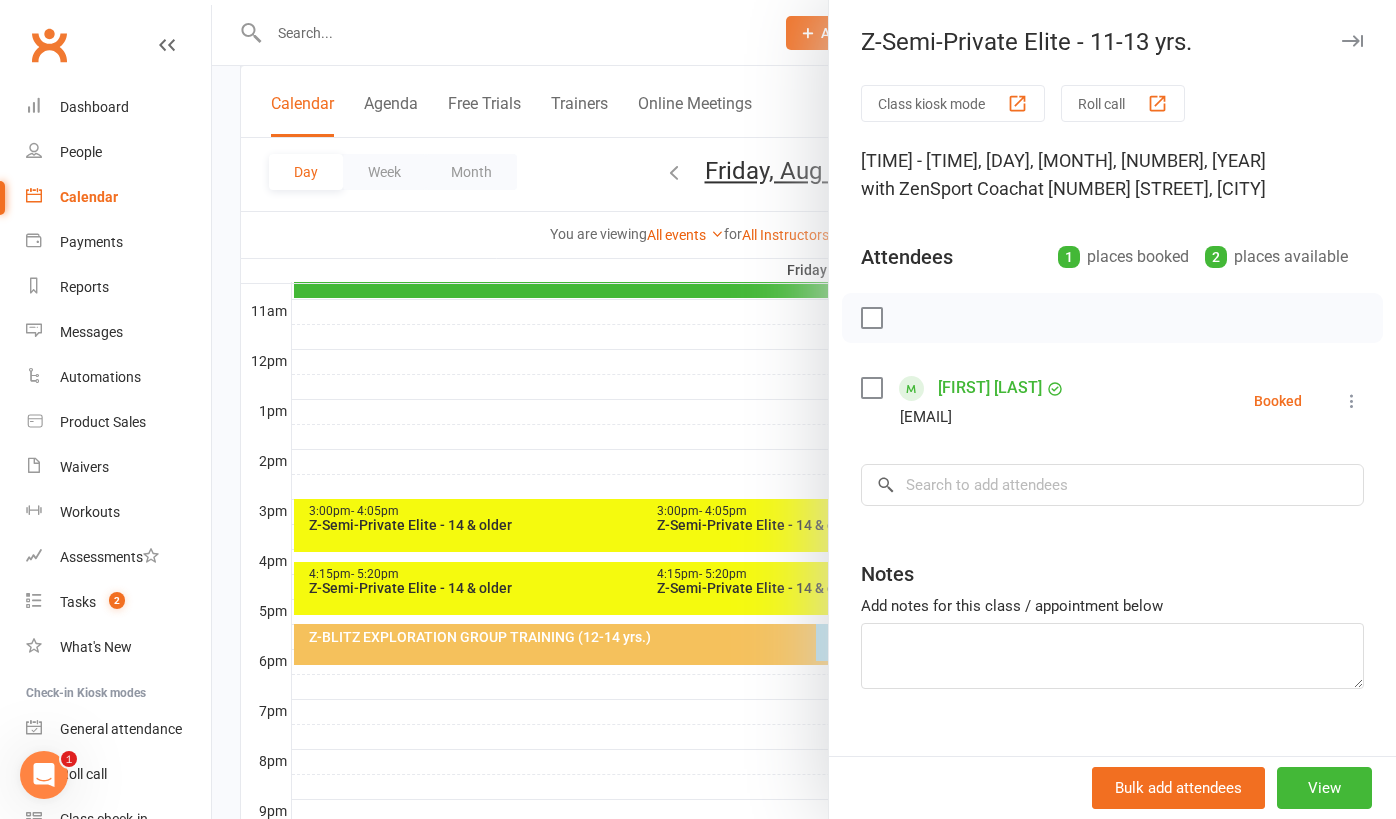 click at bounding box center (804, 409) 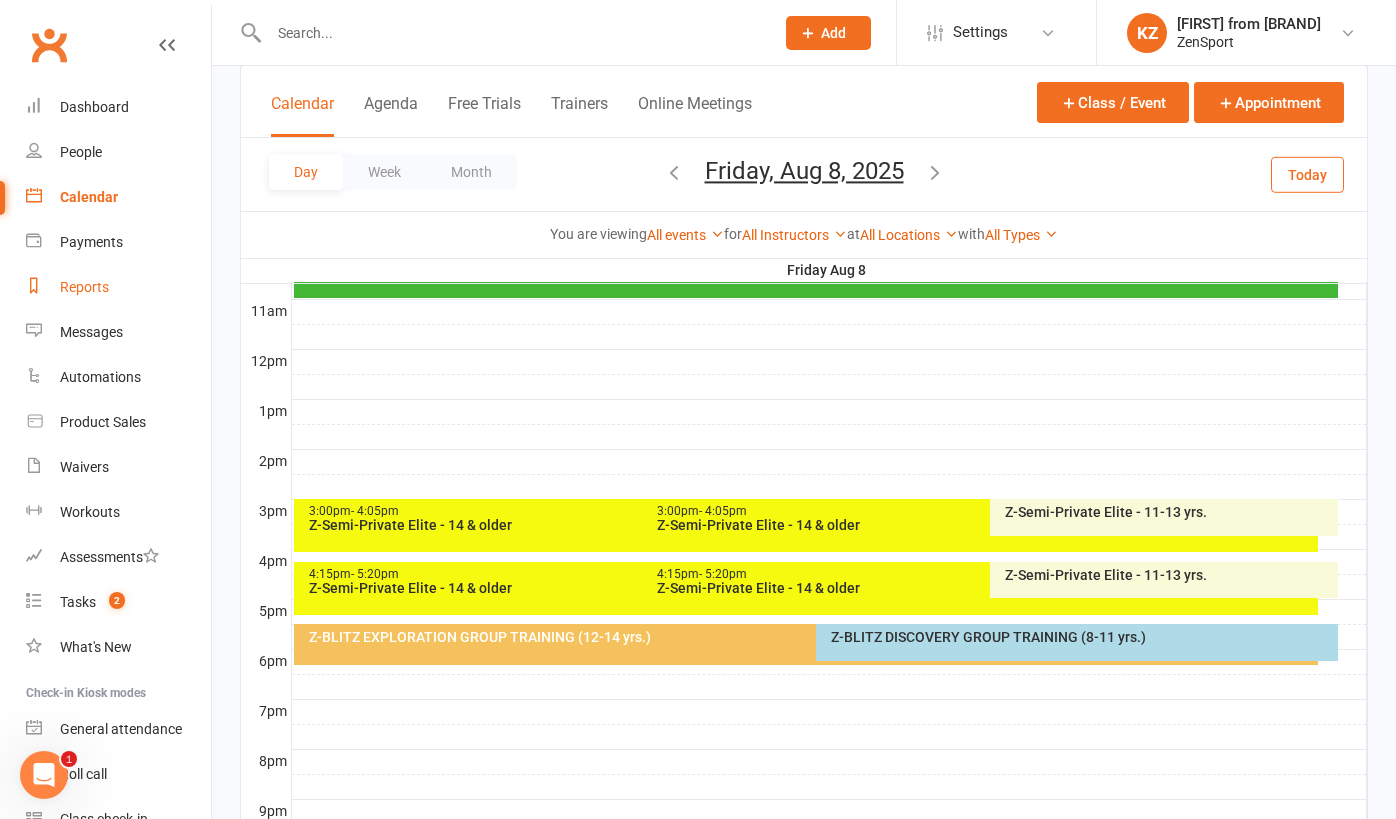 click on "Reports" at bounding box center [84, 287] 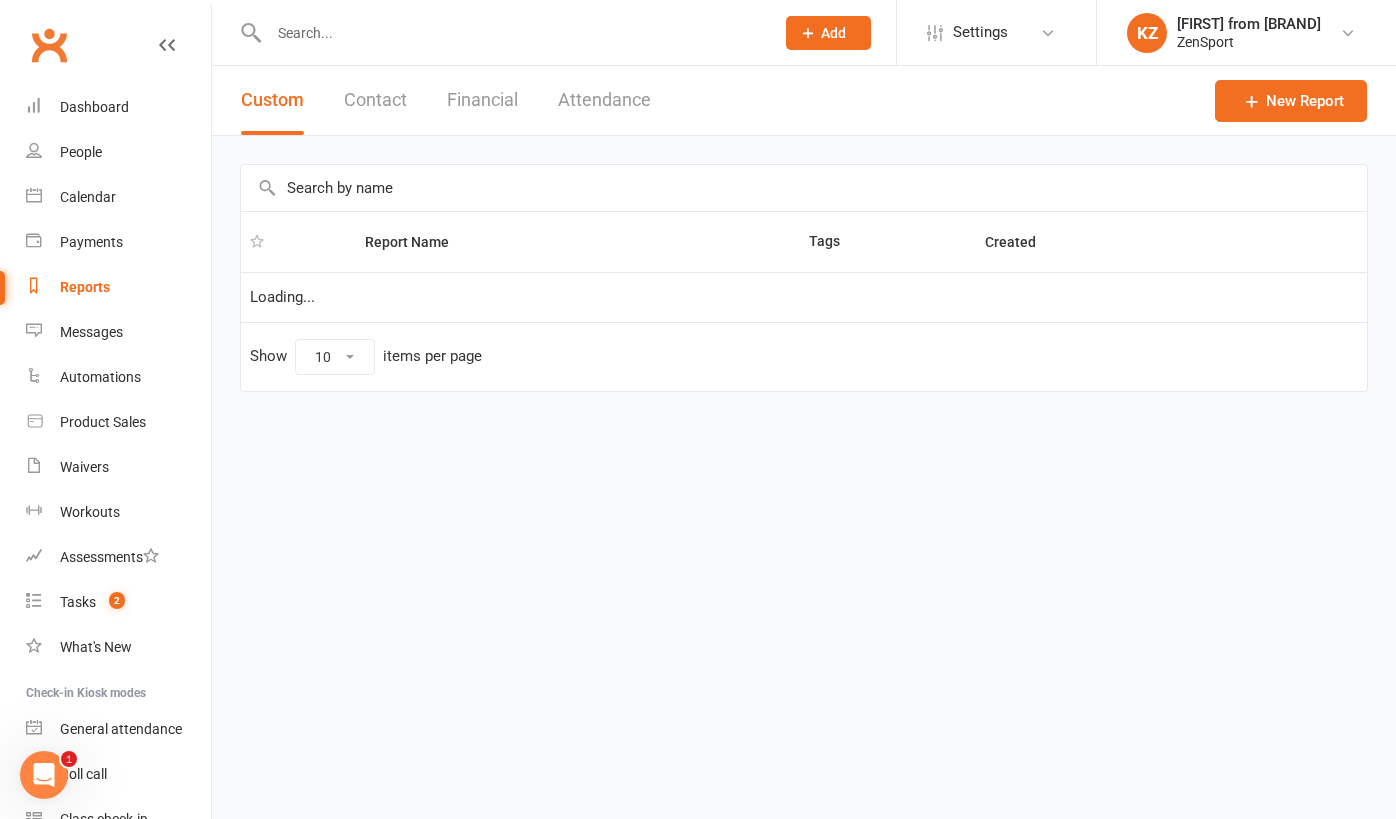 select on "100" 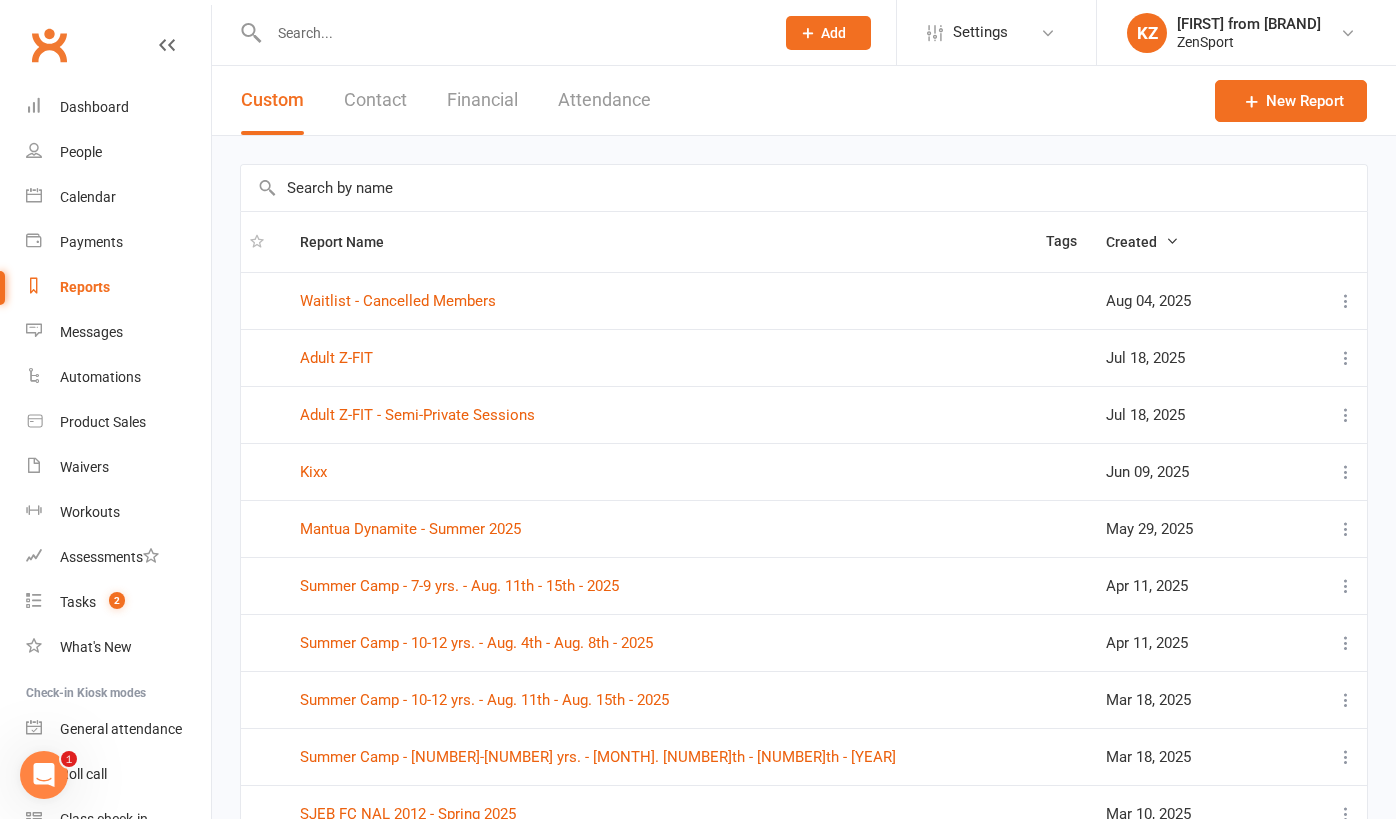click at bounding box center (804, 188) 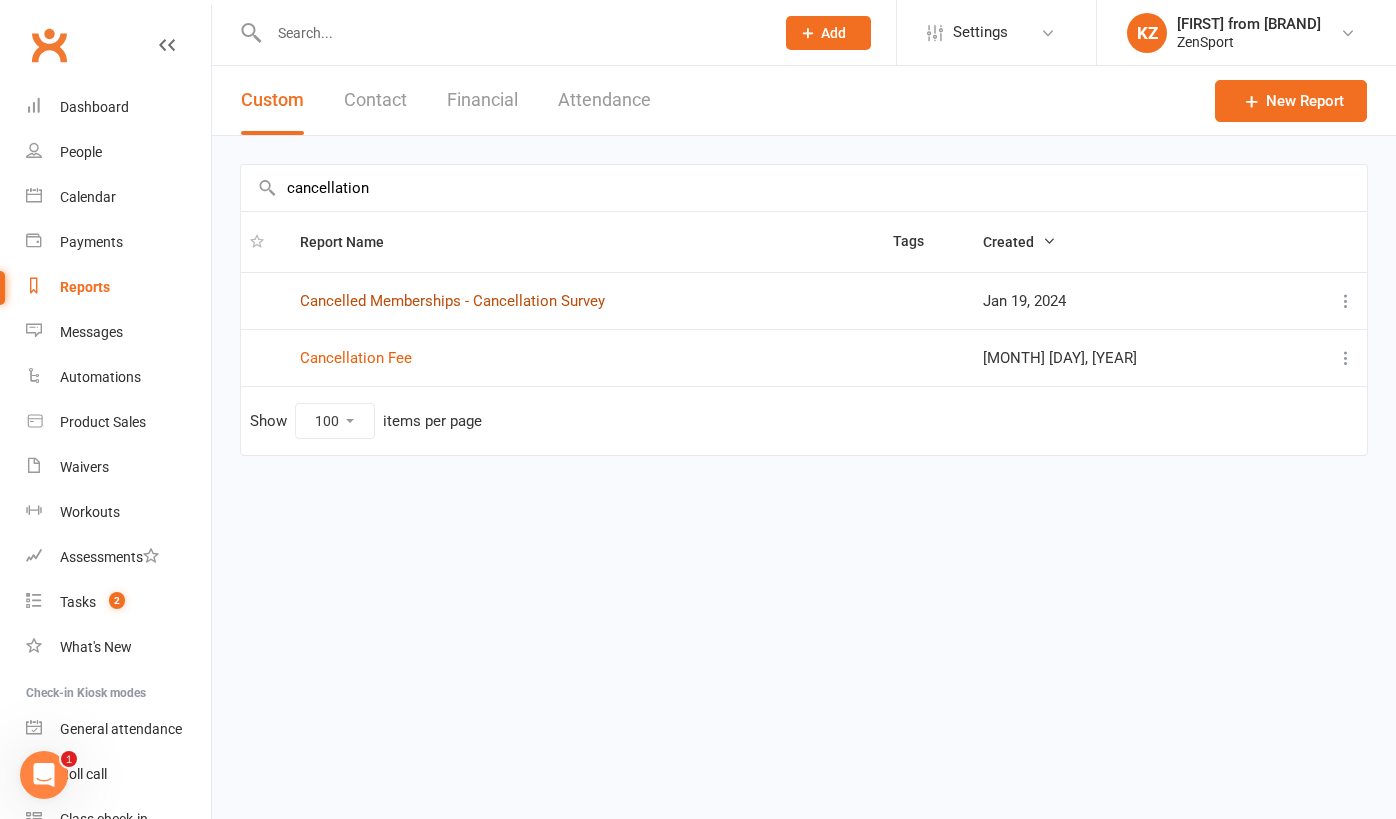 type on "cancellation" 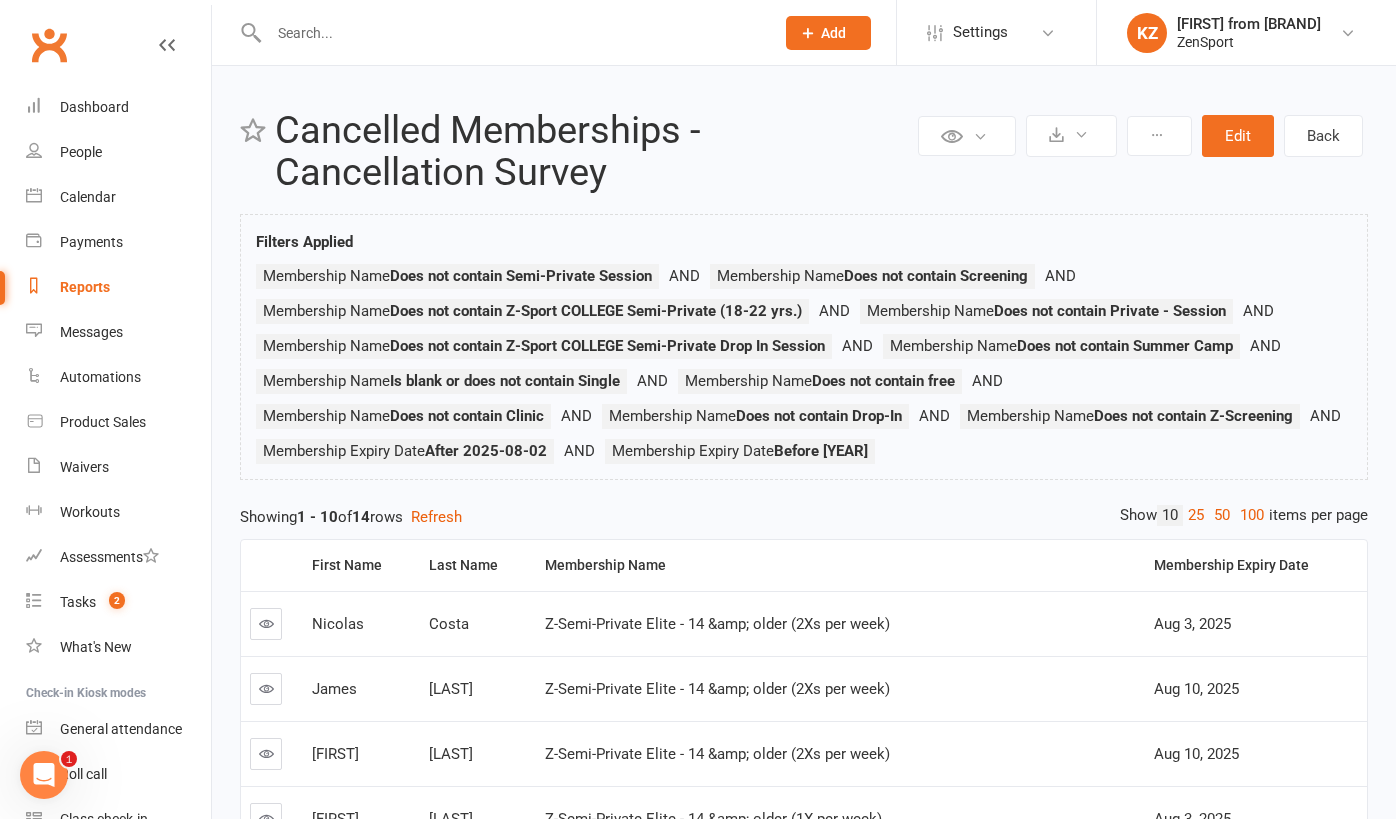 scroll, scrollTop: 0, scrollLeft: 0, axis: both 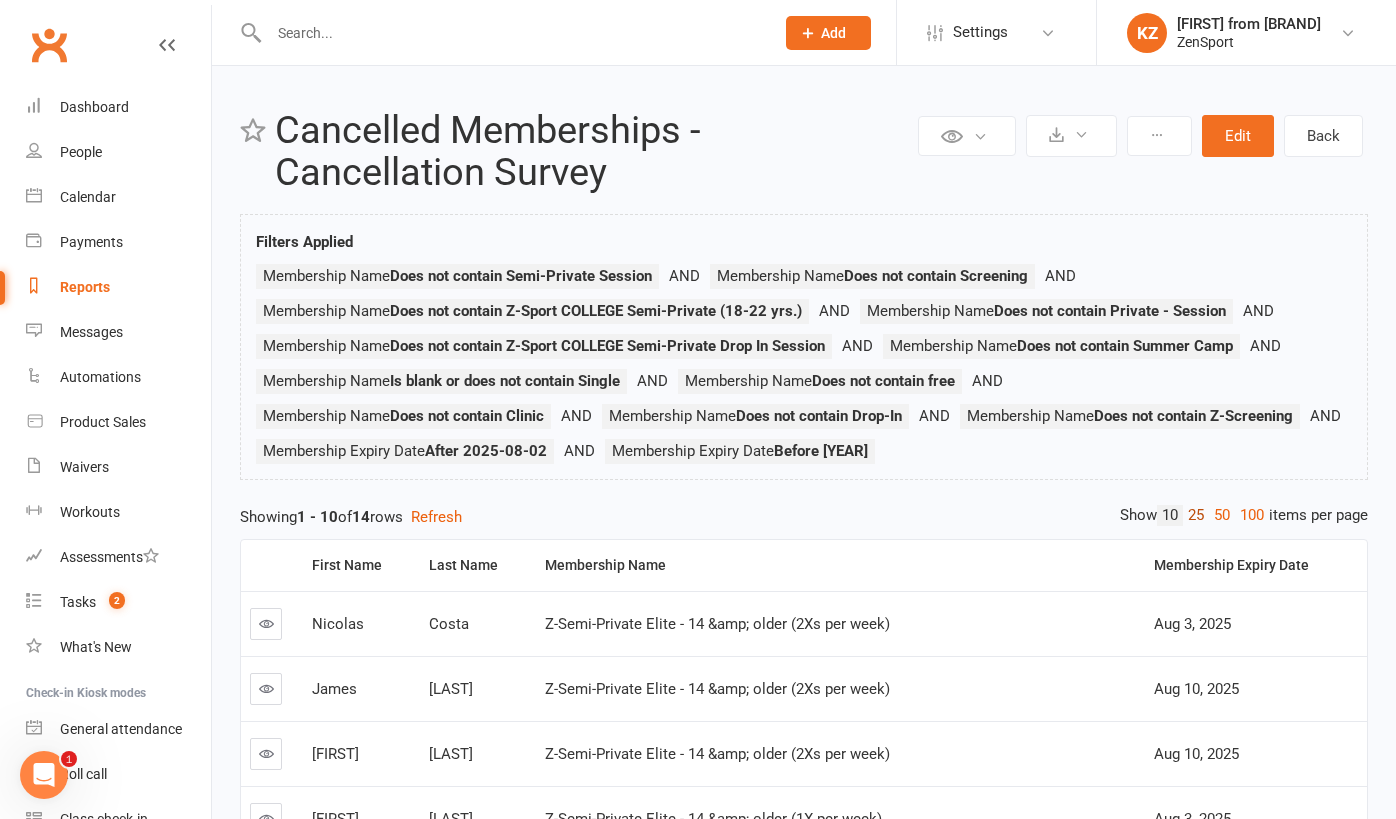 click on "25" at bounding box center (1196, 515) 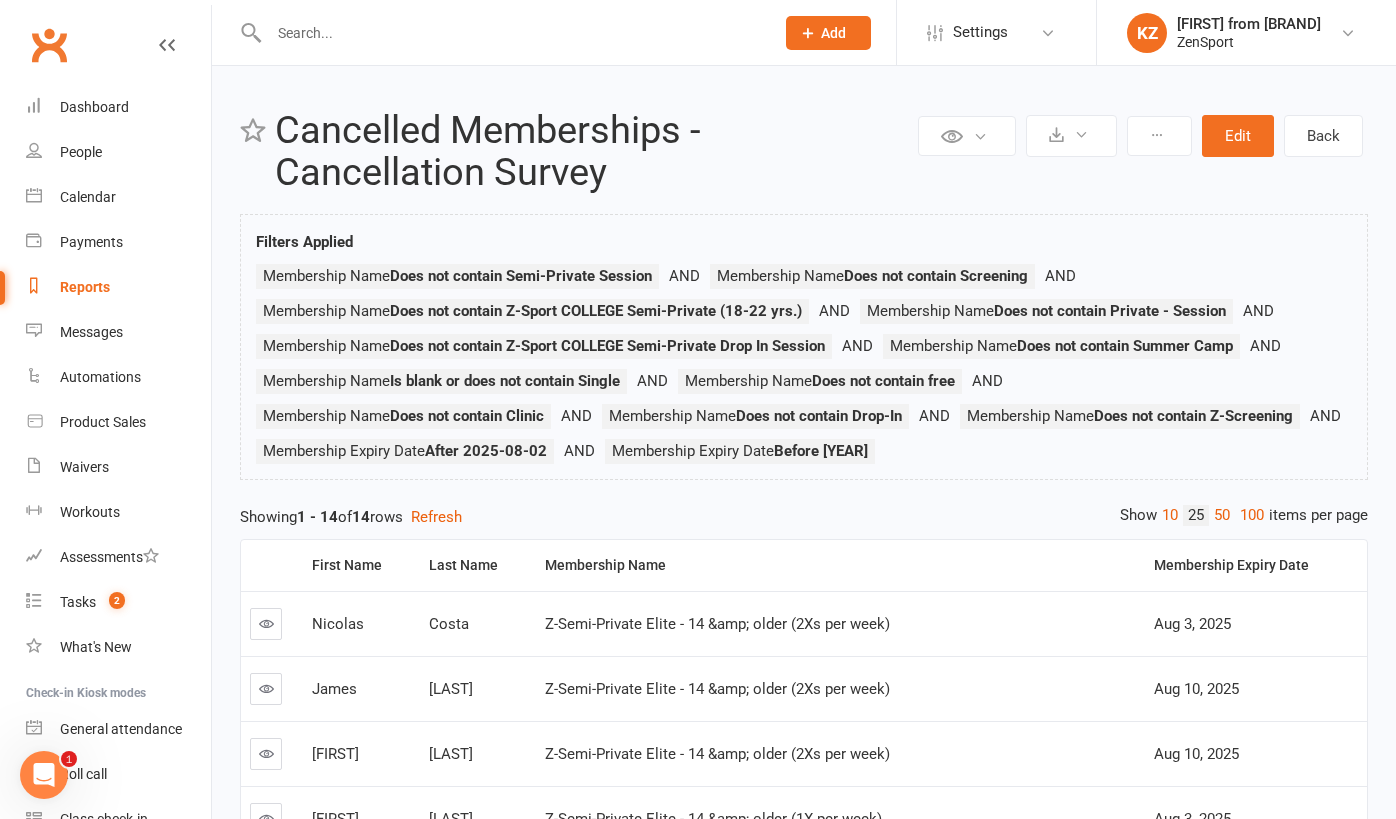 scroll, scrollTop: 0, scrollLeft: 0, axis: both 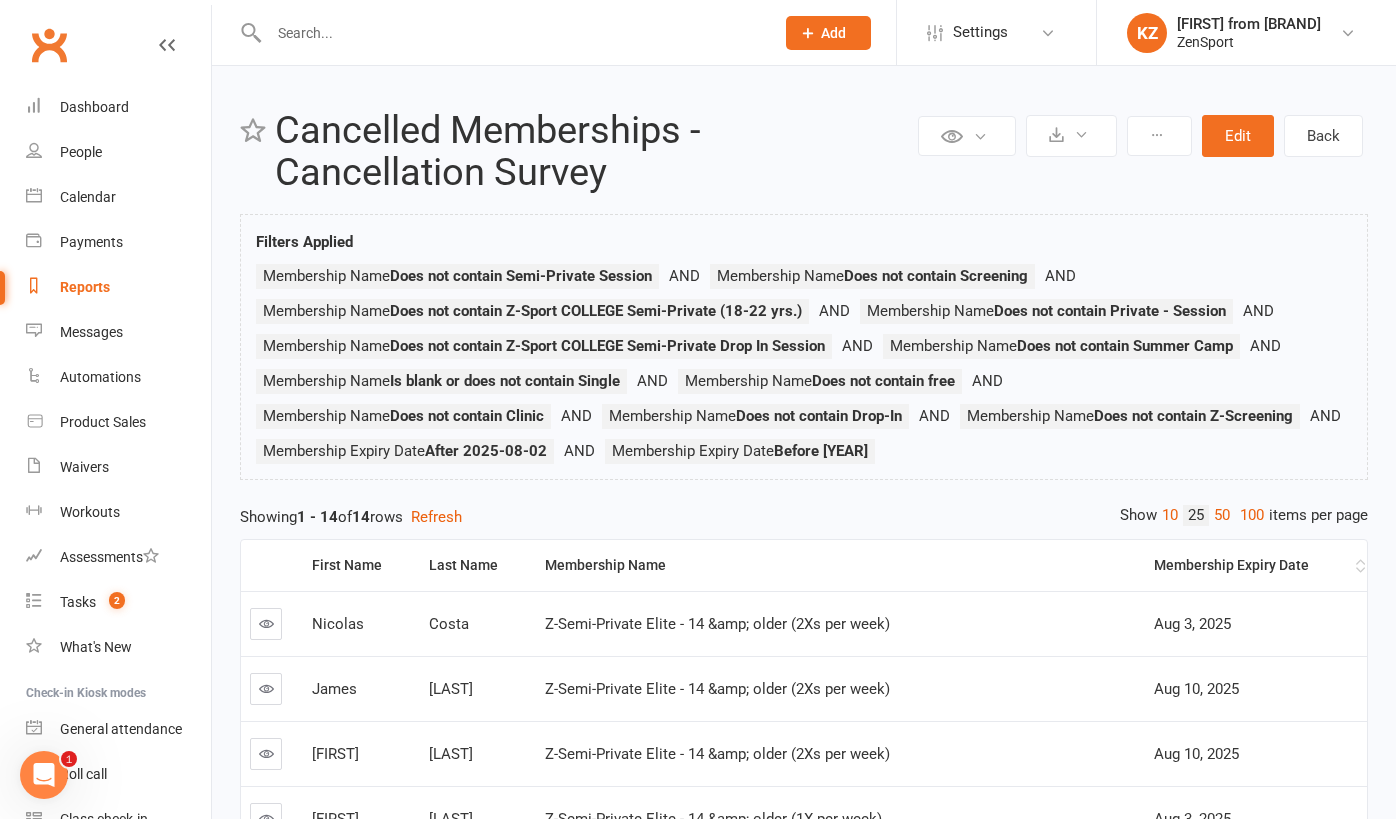 click on "Membership Expiry Date" at bounding box center [1252, 565] 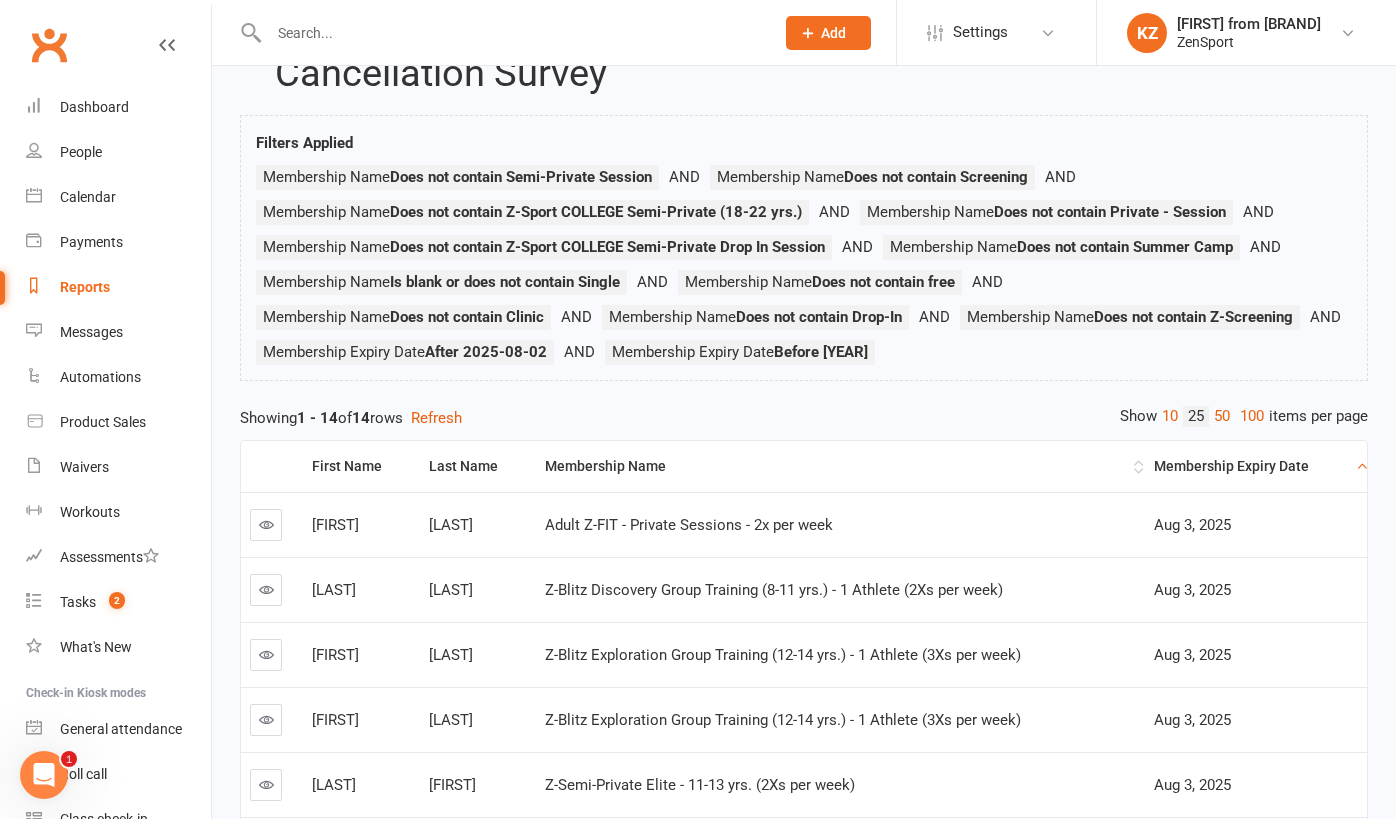 scroll, scrollTop: 127, scrollLeft: 0, axis: vertical 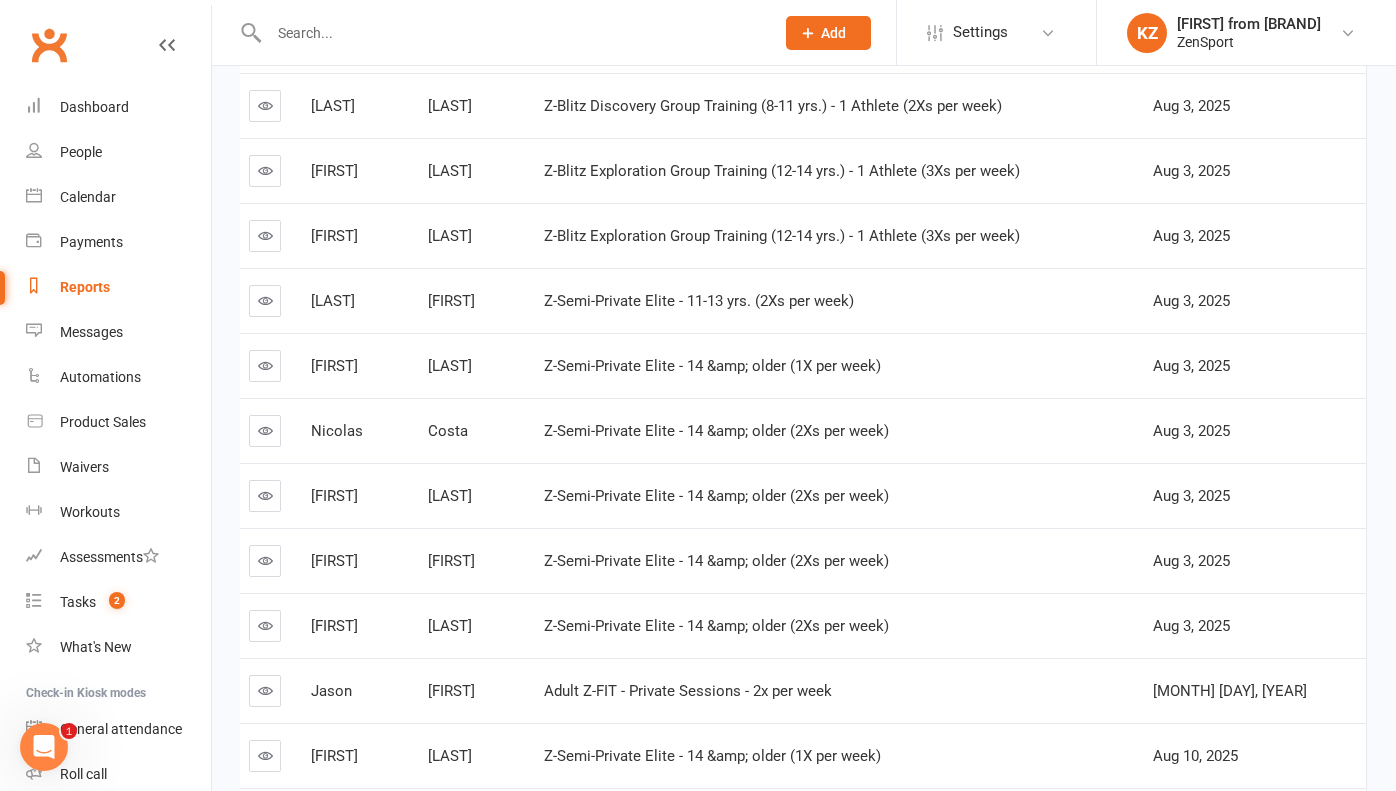 drag, startPoint x: 485, startPoint y: 103, endPoint x: 430, endPoint y: 103, distance: 55 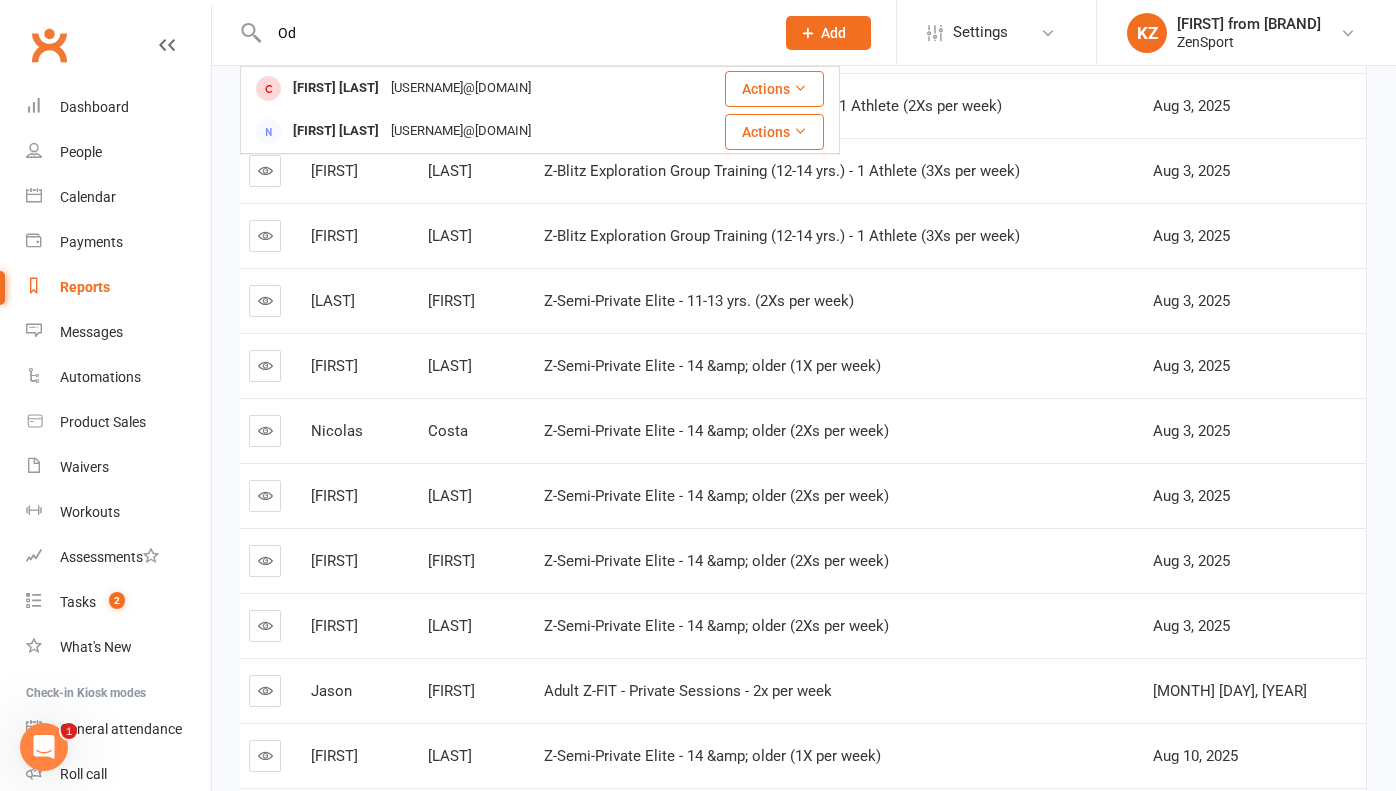 type on "O" 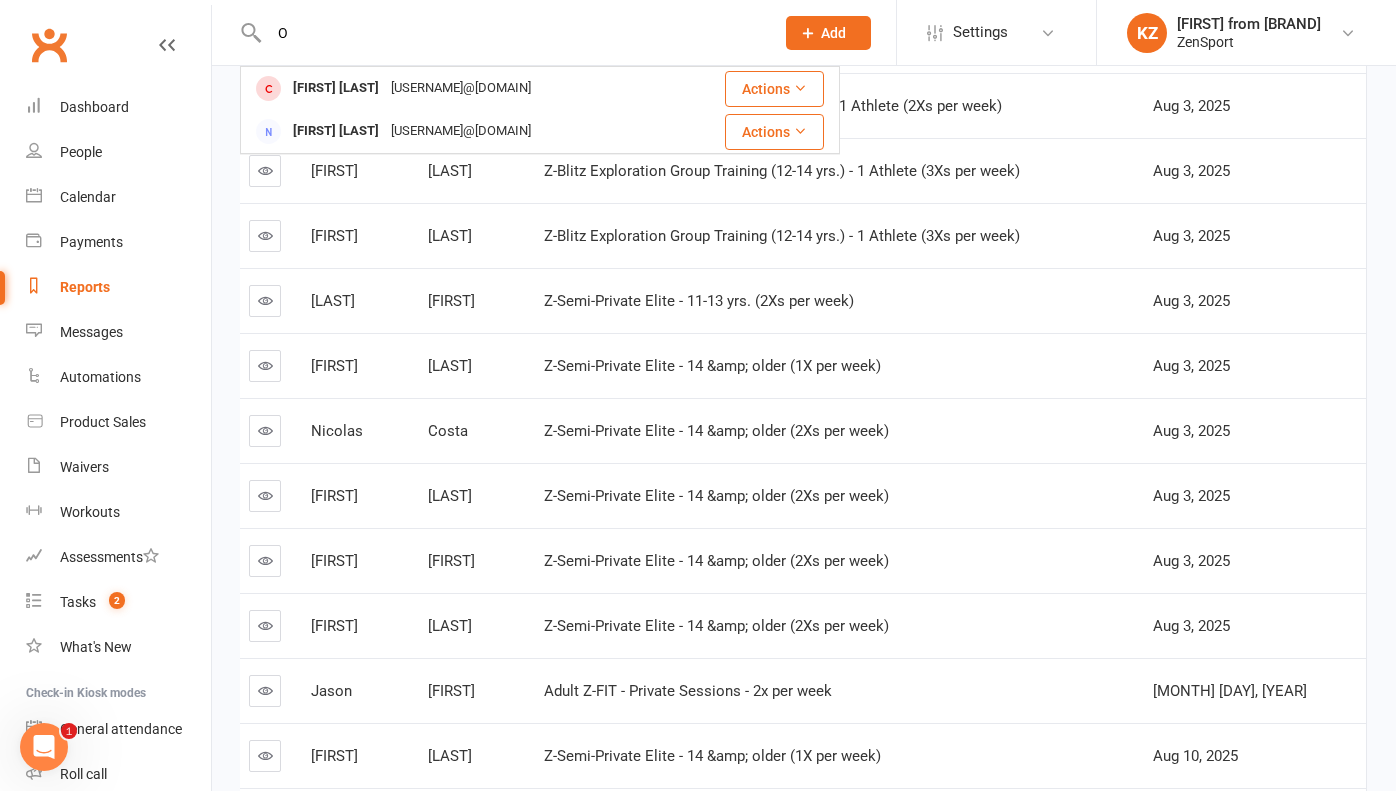 type 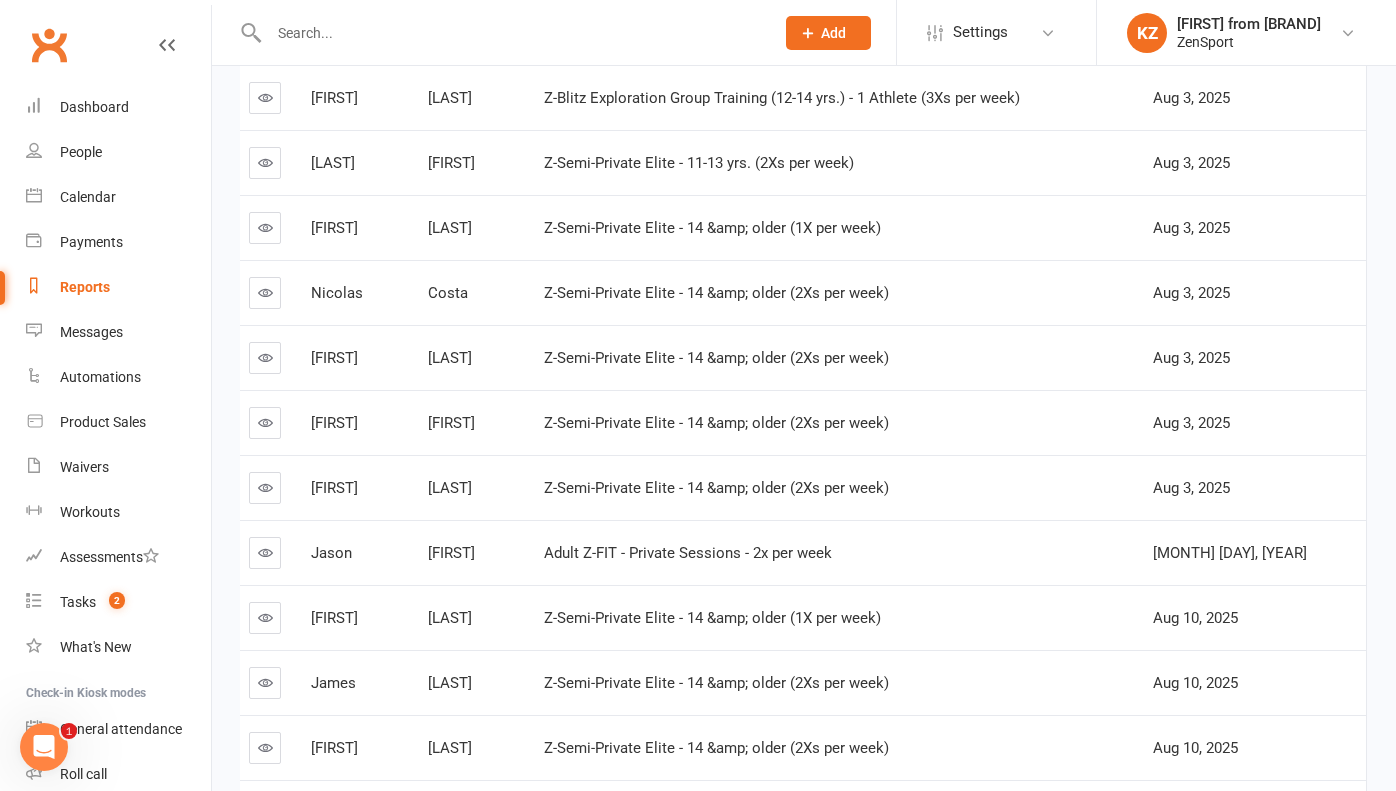 scroll, scrollTop: 721, scrollLeft: 0, axis: vertical 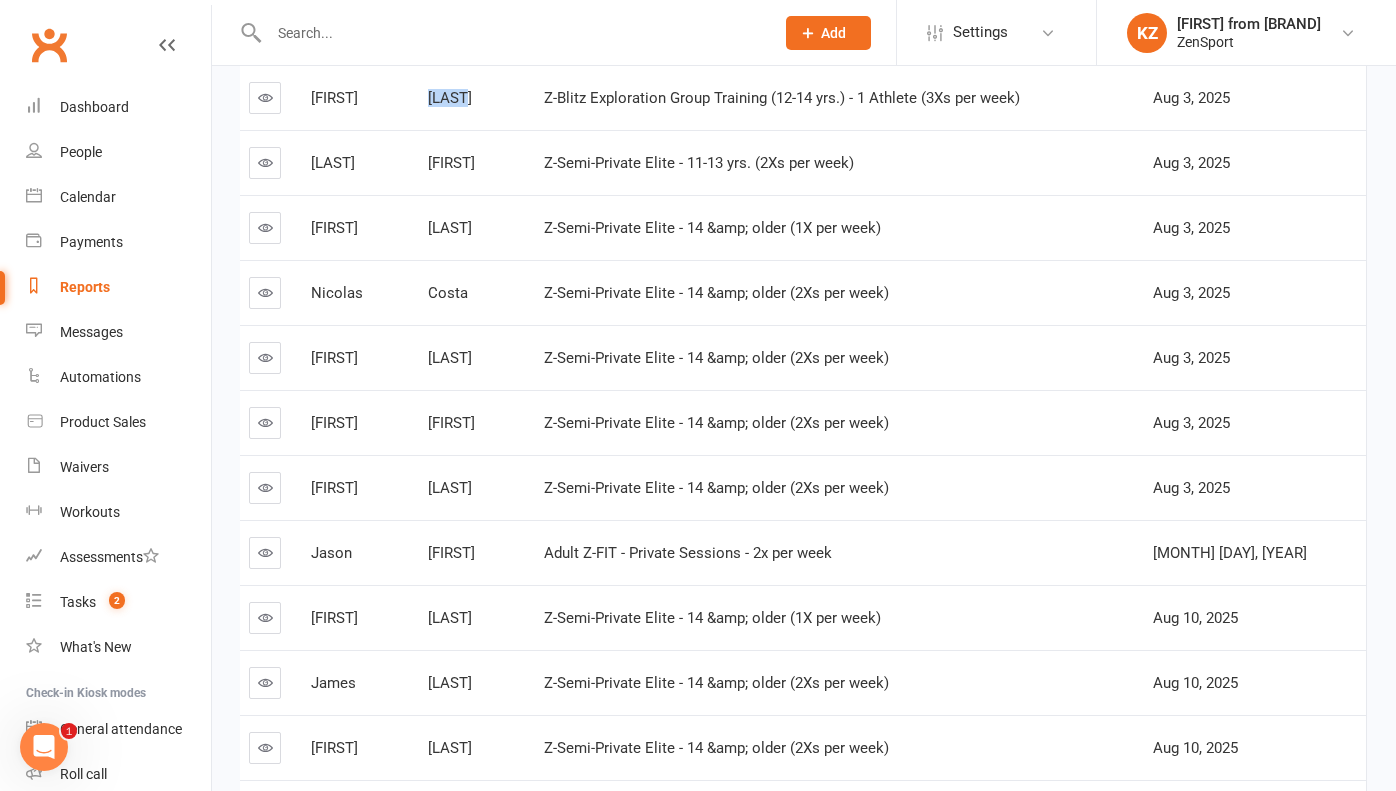 drag, startPoint x: 468, startPoint y: 97, endPoint x: 429, endPoint y: 98, distance: 39.012817 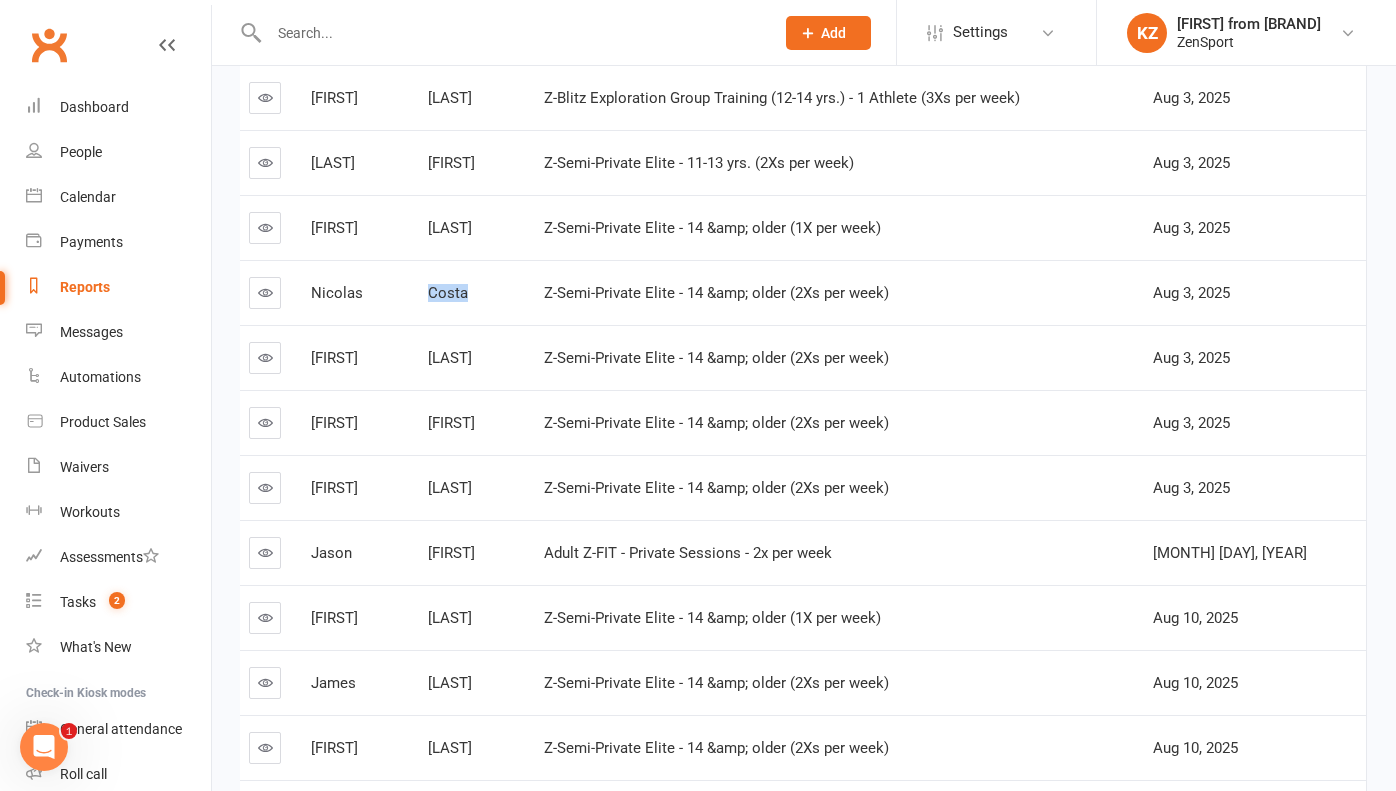 drag, startPoint x: 469, startPoint y: 293, endPoint x: 428, endPoint y: 293, distance: 41 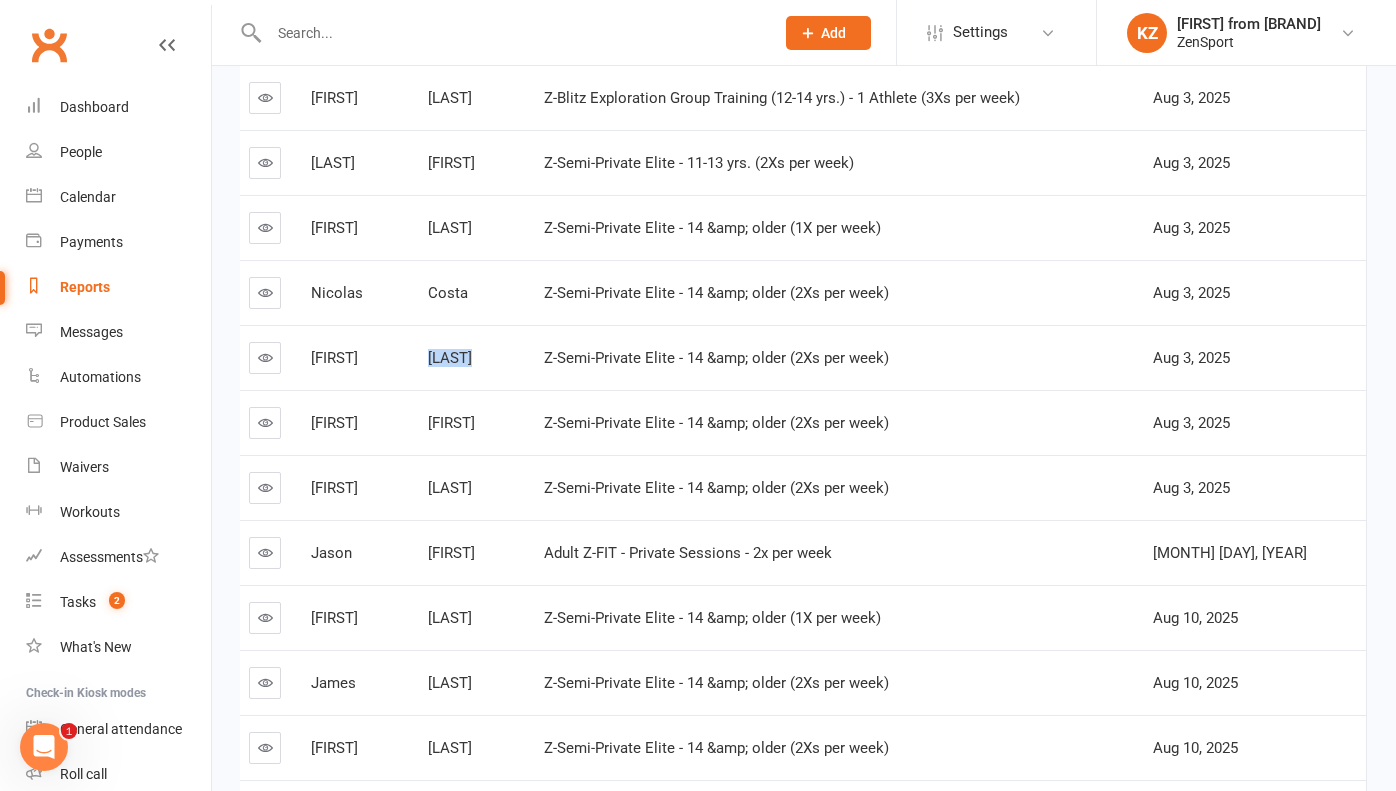 drag, startPoint x: 479, startPoint y: 356, endPoint x: 430, endPoint y: 356, distance: 49 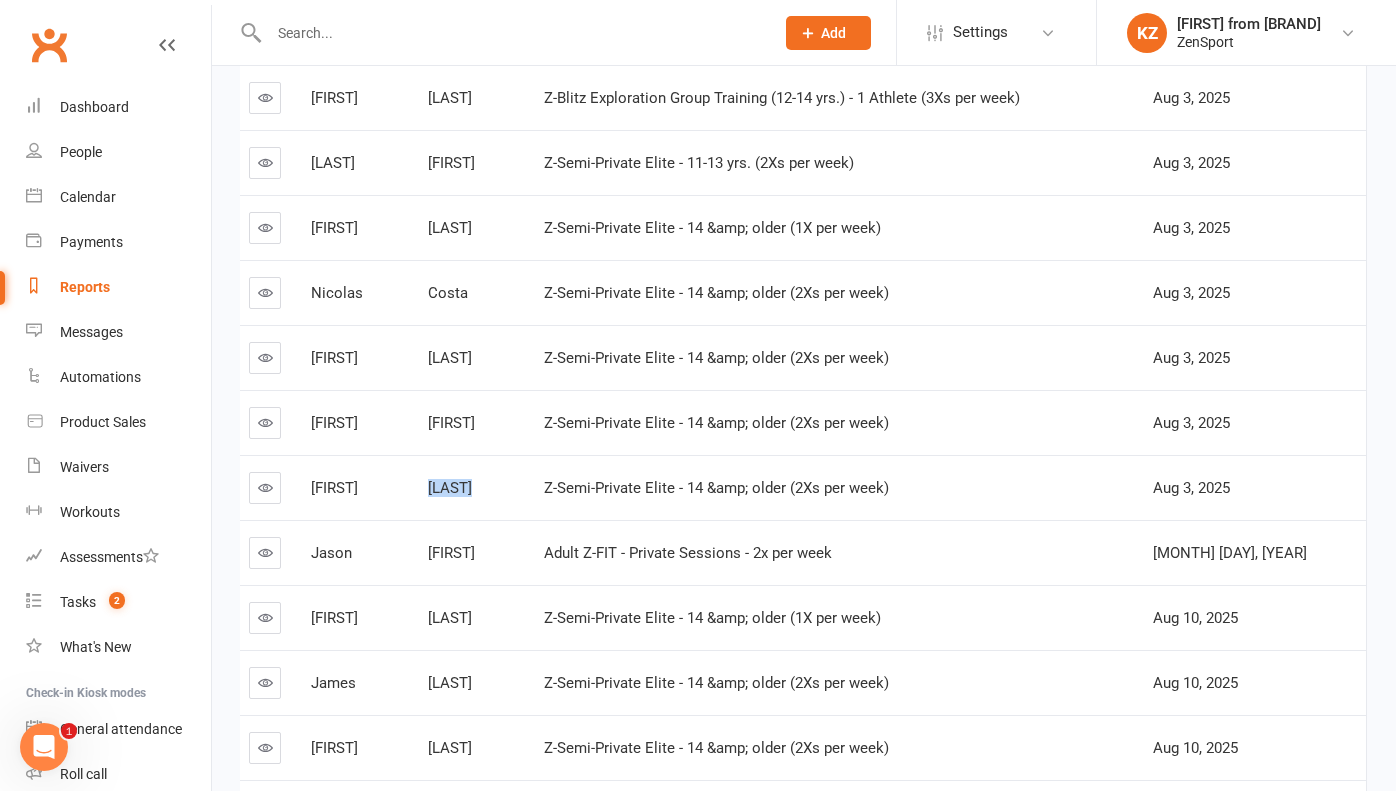 drag, startPoint x: 484, startPoint y: 487, endPoint x: 426, endPoint y: 483, distance: 58.137768 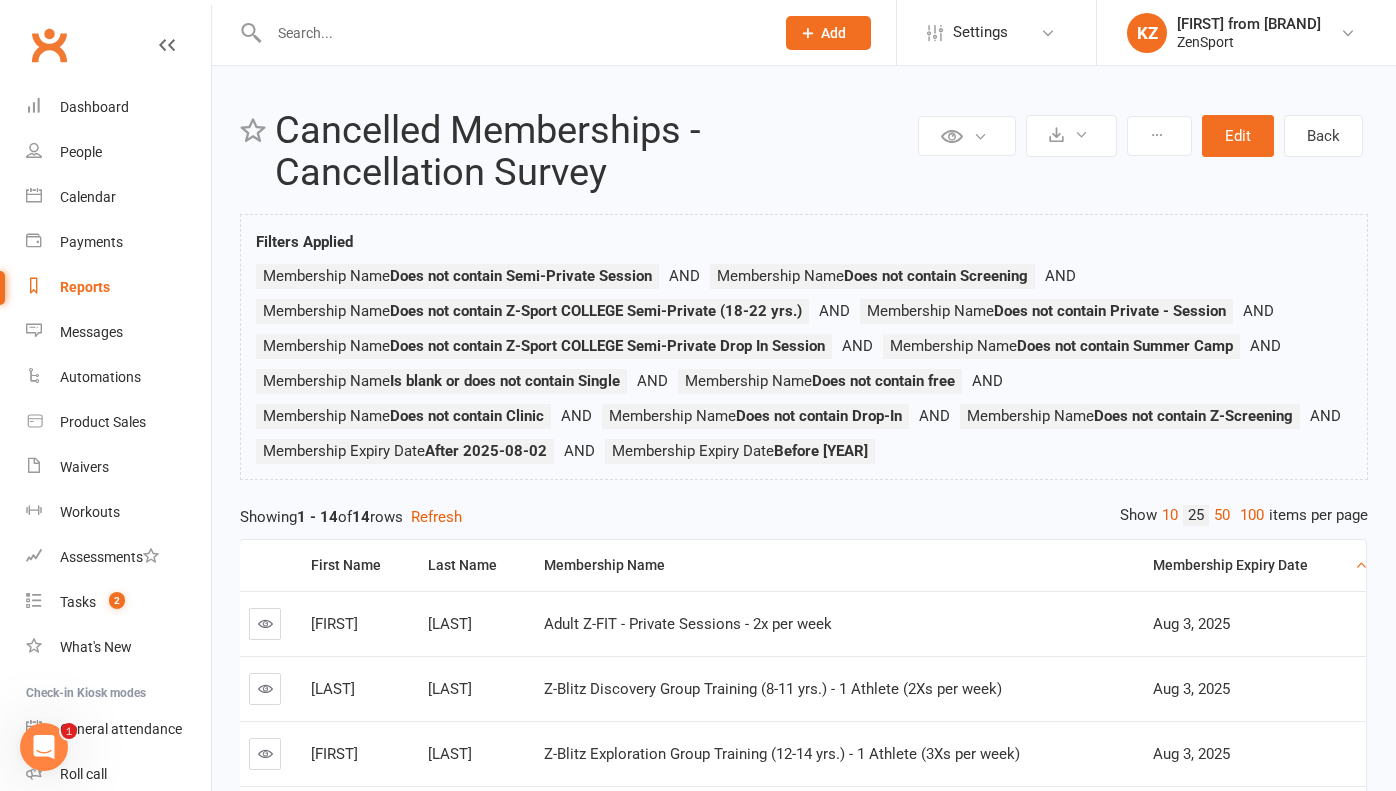 scroll, scrollTop: 0, scrollLeft: 0, axis: both 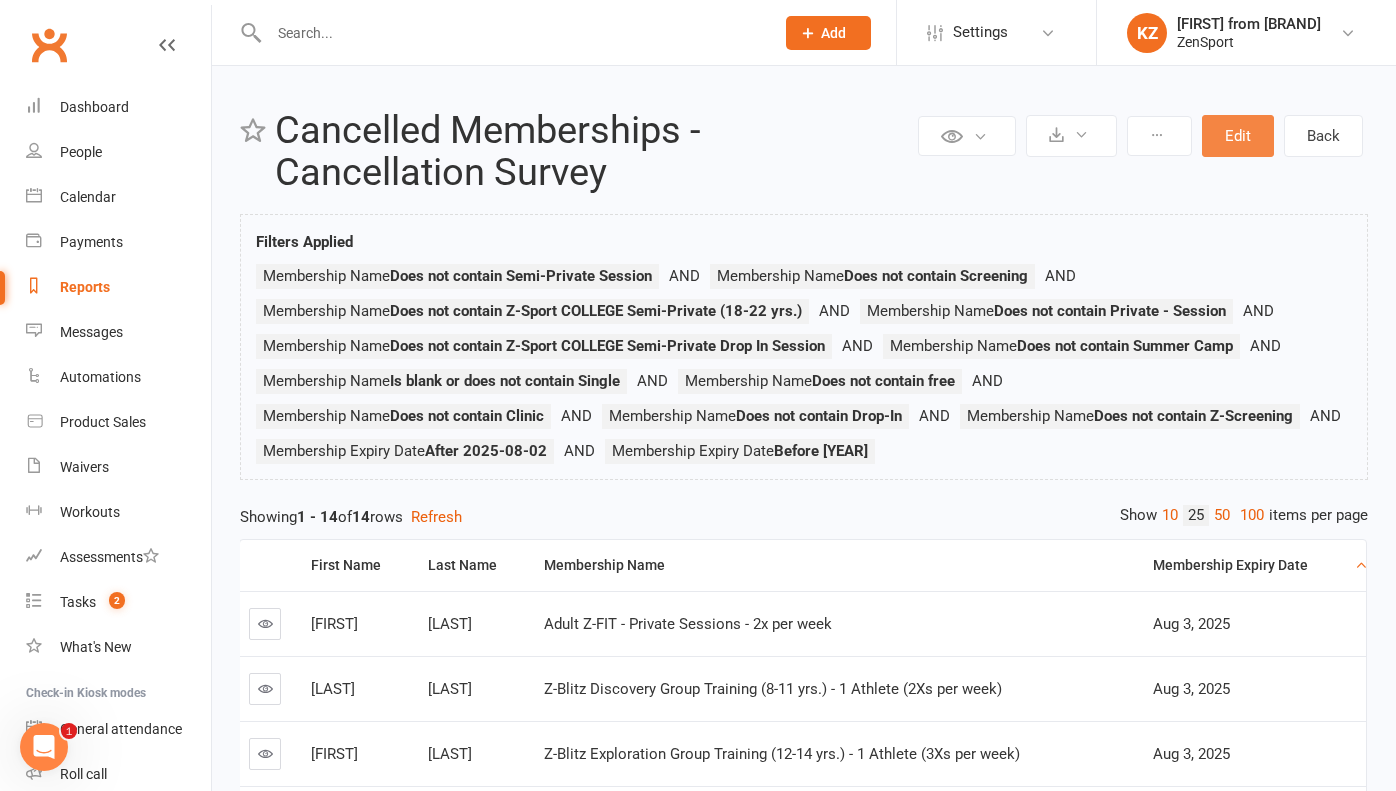 click on "Edit" at bounding box center (1238, 136) 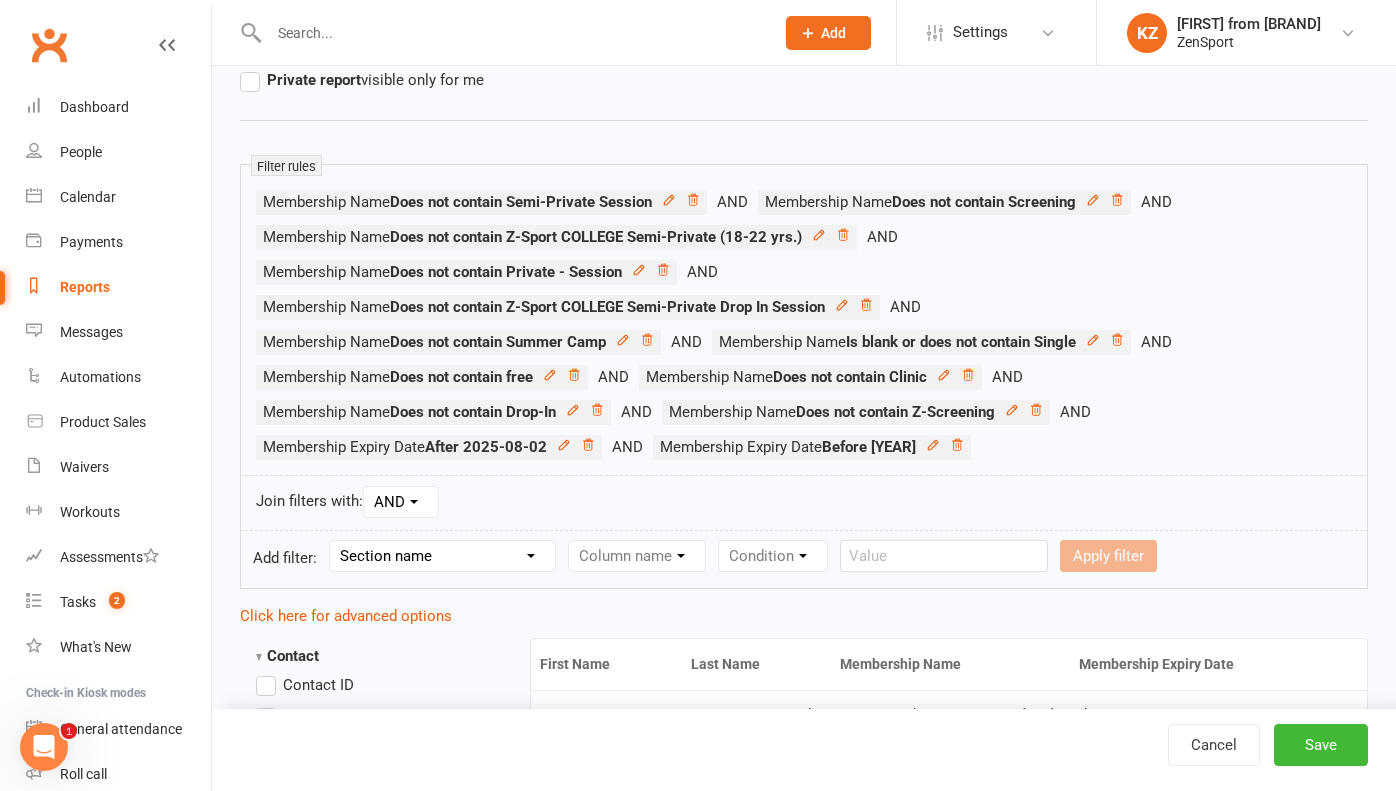 scroll, scrollTop: 269, scrollLeft: 0, axis: vertical 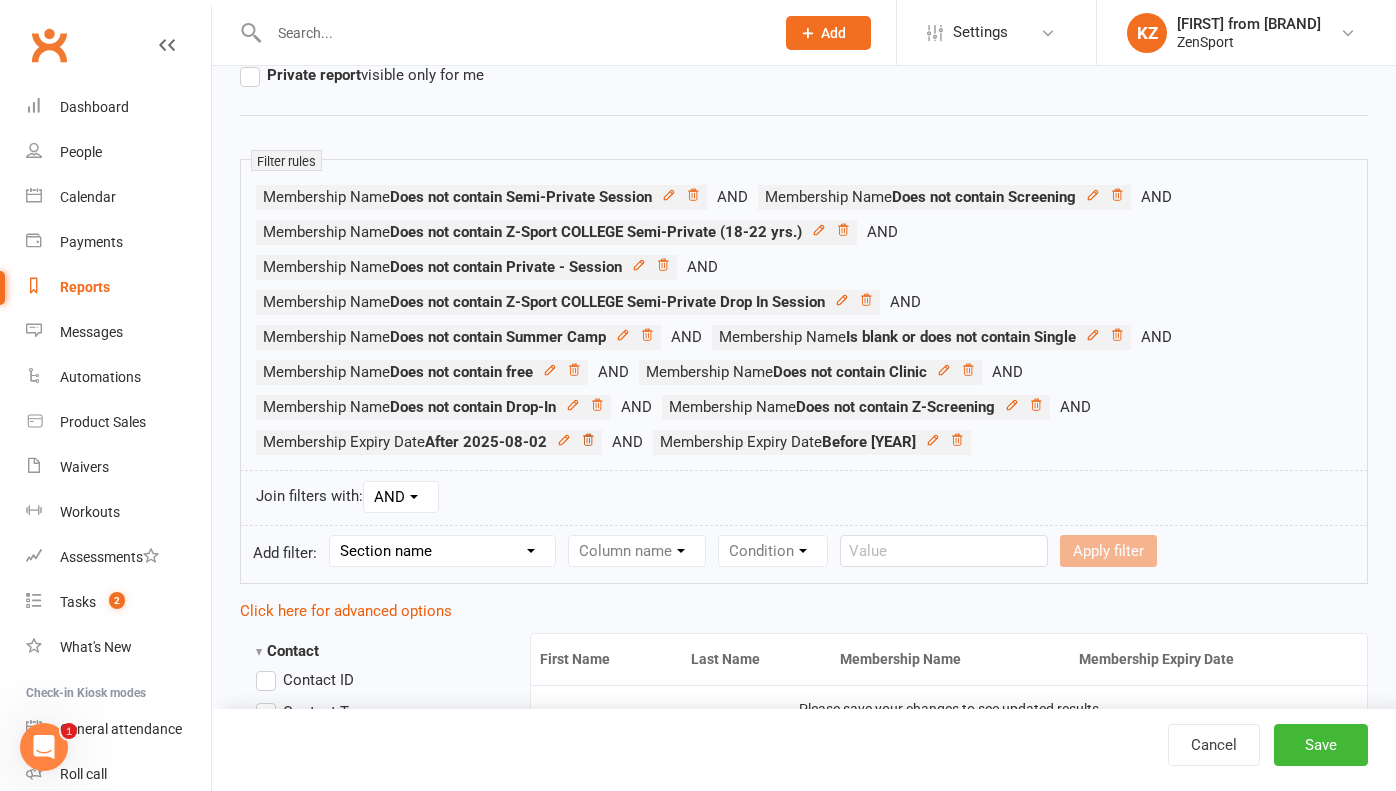 click 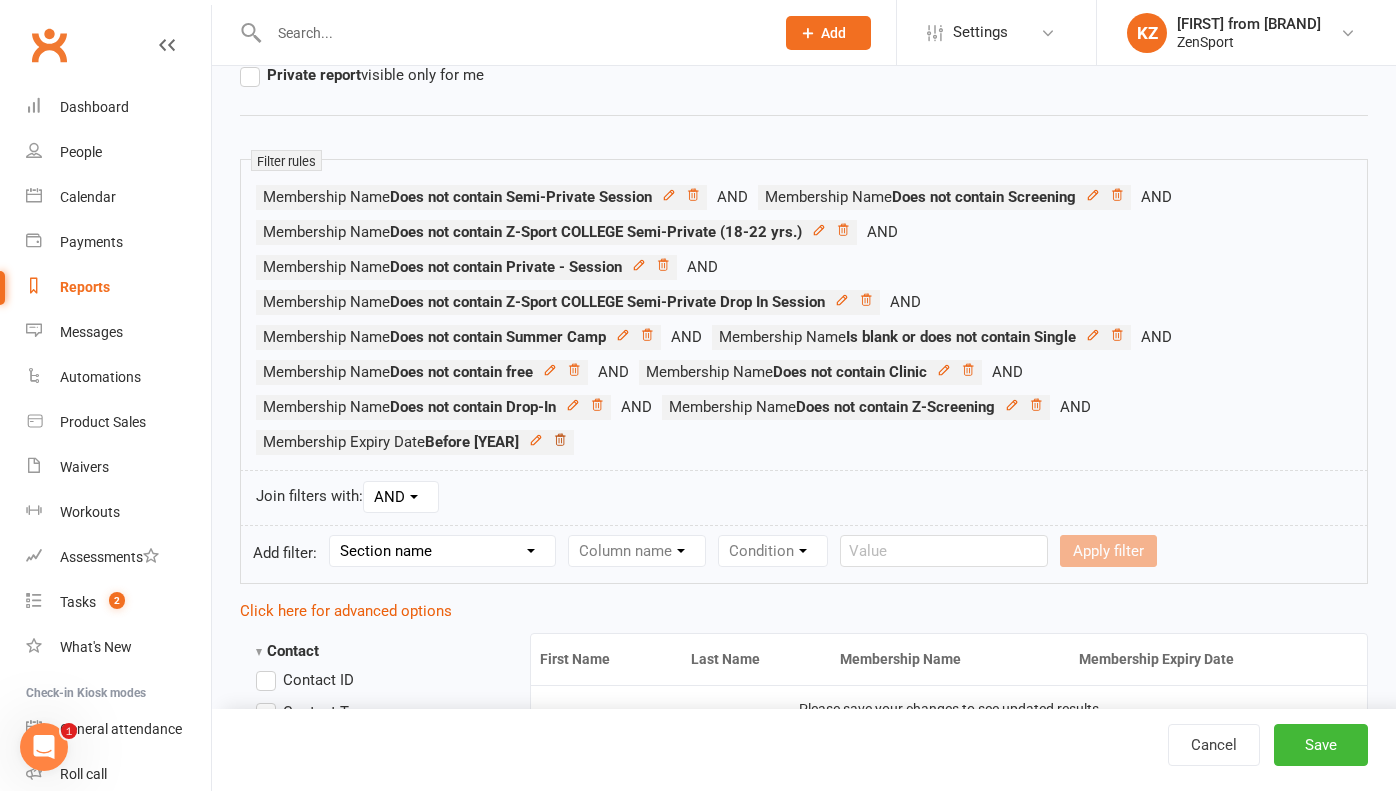 click 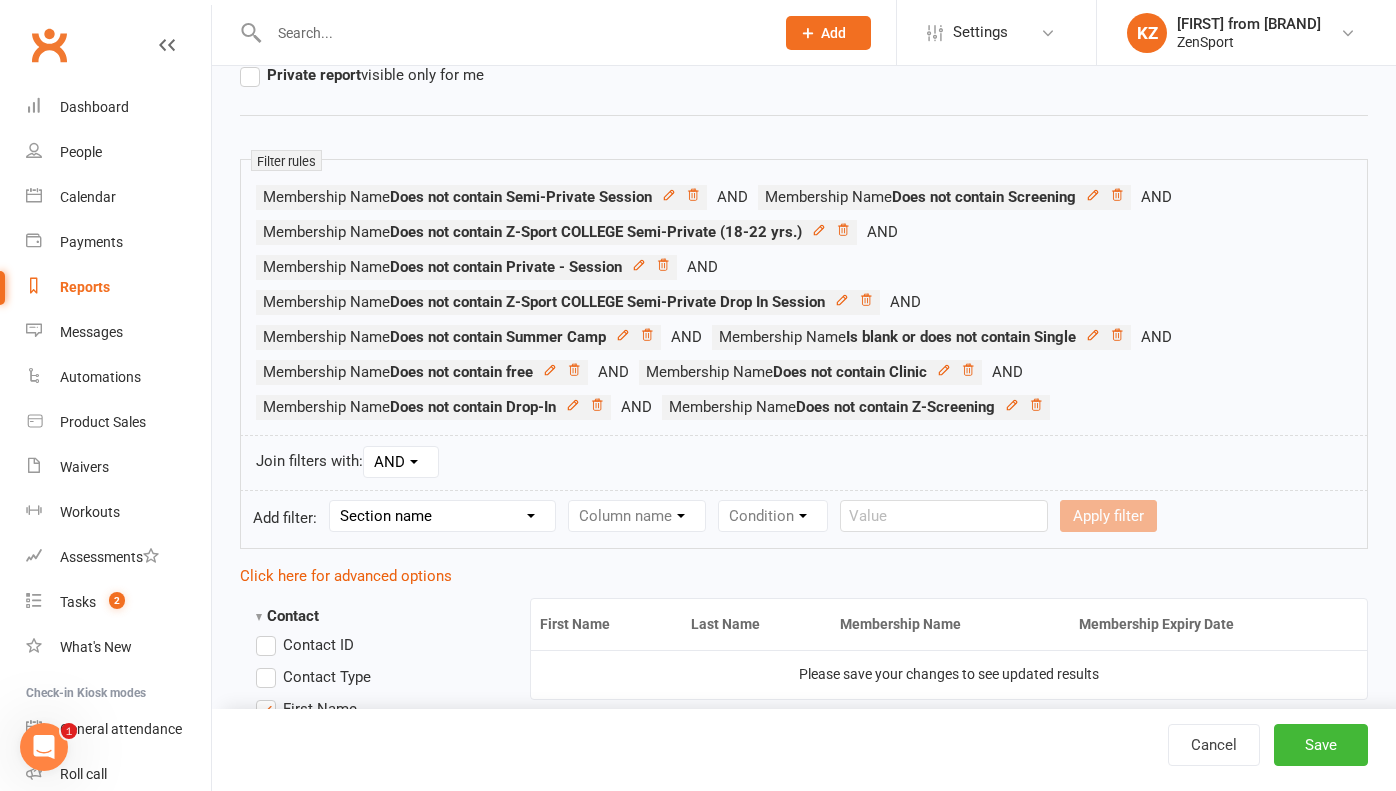 select on "10" 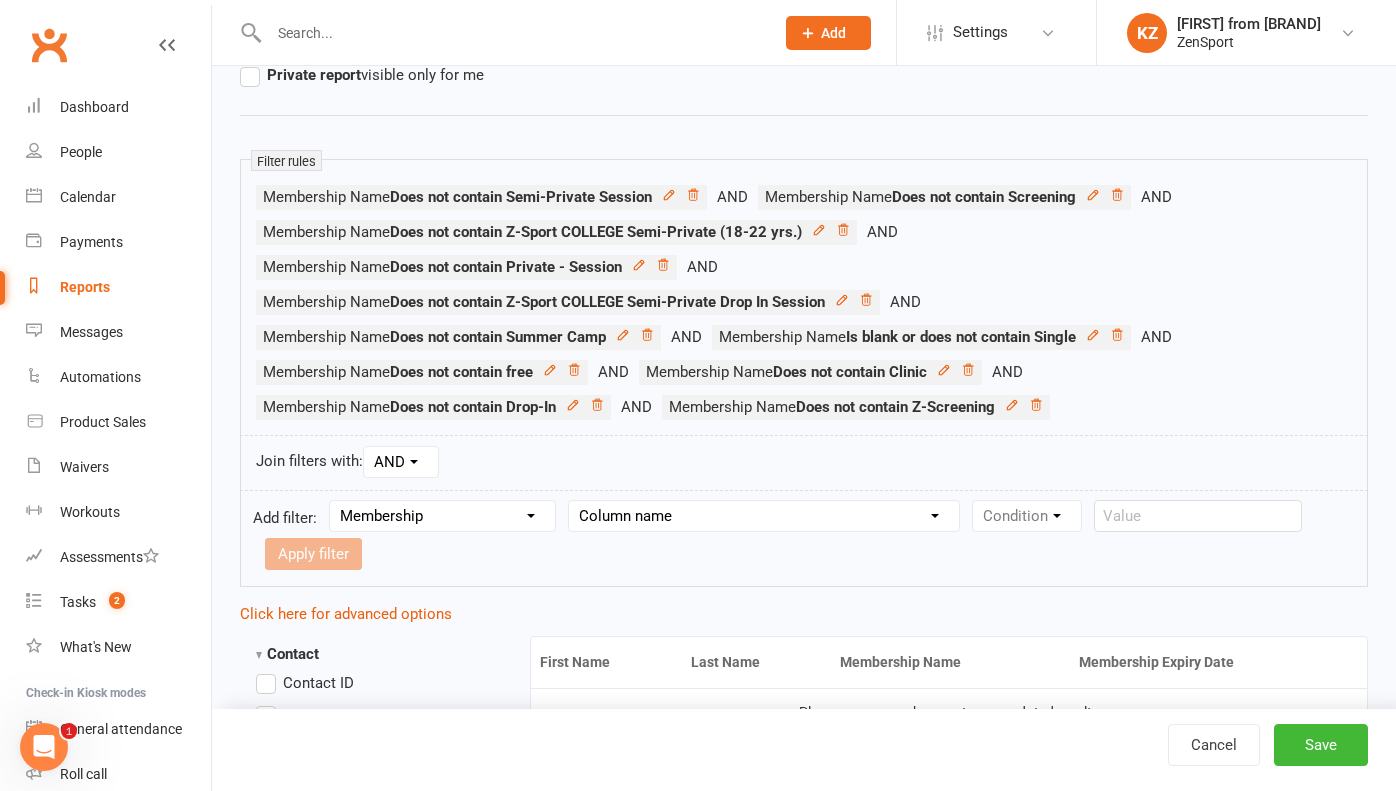 select on "6" 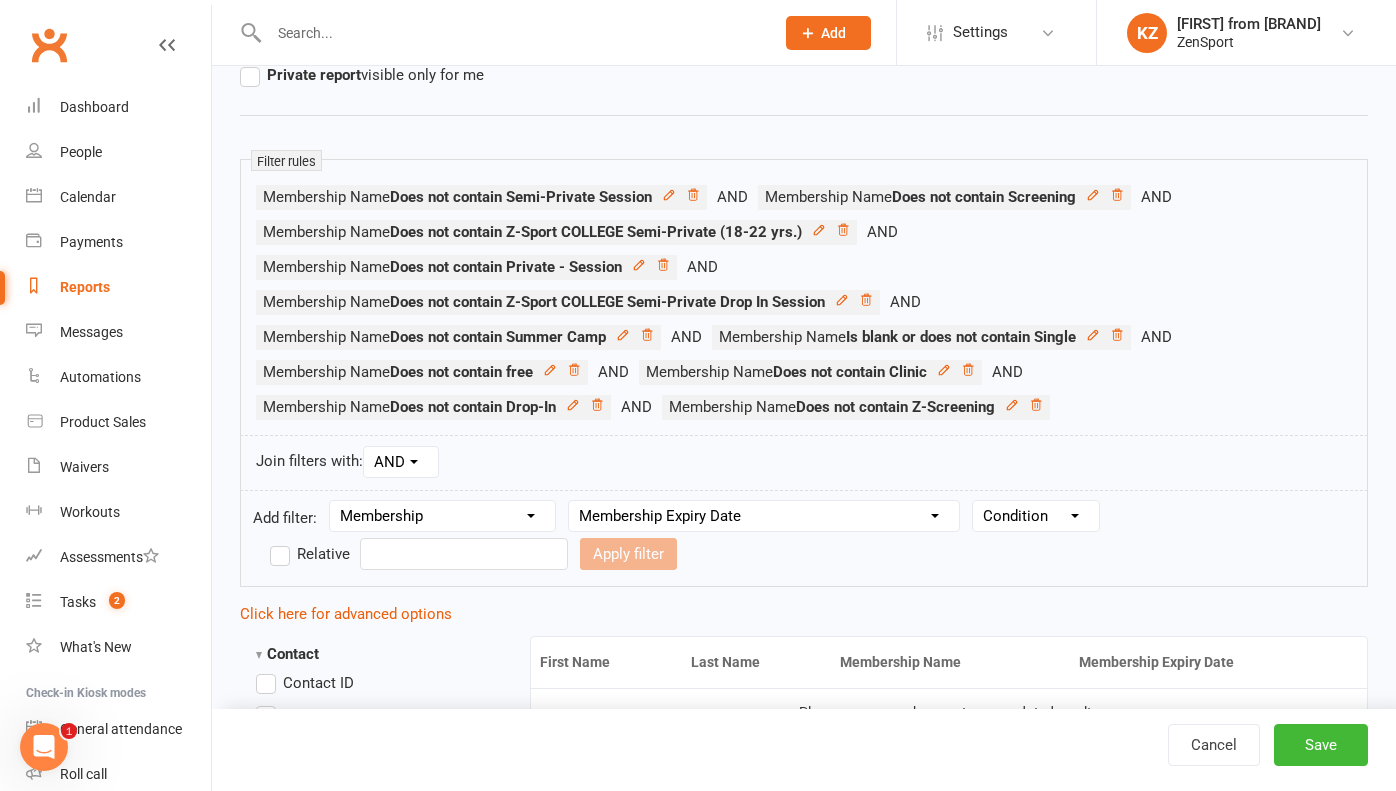 select on "3" 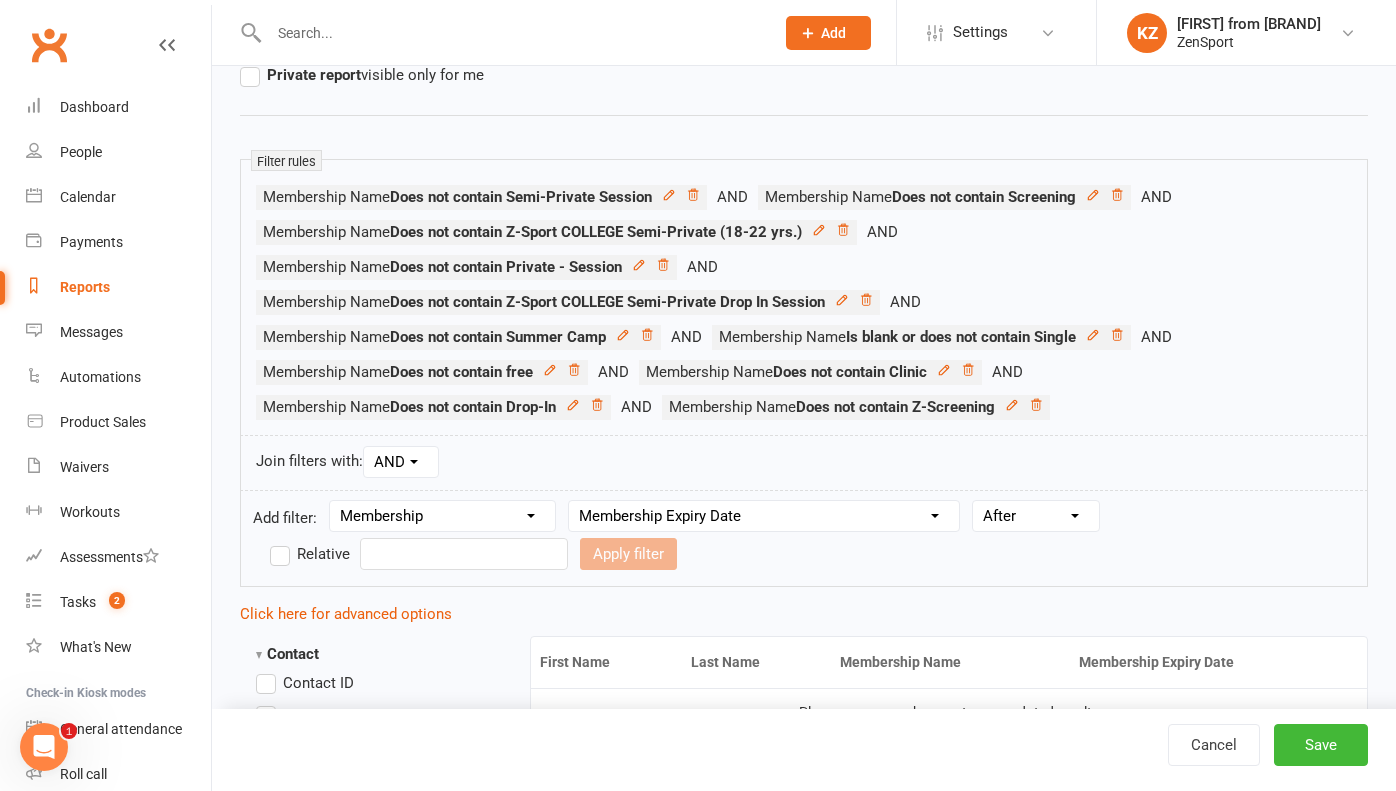 click on "Prospect
Member
Non-attending contact
Class / event
Appointment
Task
Membership plan
Bulk message
Add
Settings Membership Plans Event Templates Appointment Types Website Customize Contacts Users Account Profile Clubworx API KZ Kristen from Zensport ZenSport My profile Help Terms & conditions  Privacy policy  Sign out Clubworx Dashboard People Calendar Payments Reports Messages   Automations   Product Sales Waivers   Workouts   Assessments  Tasks   2 What's New Check-in Kiosk modes General attendance Roll call Class check-in × × × Name of report Cancelled Memberships - Cancellation Survey Report tags Add a tag Private report  visible only for me Filter rules Membership Name  Does not contain Semi-Private Session Membership Name  Does not contain Screening AND OR Is" at bounding box center (698, 2300) 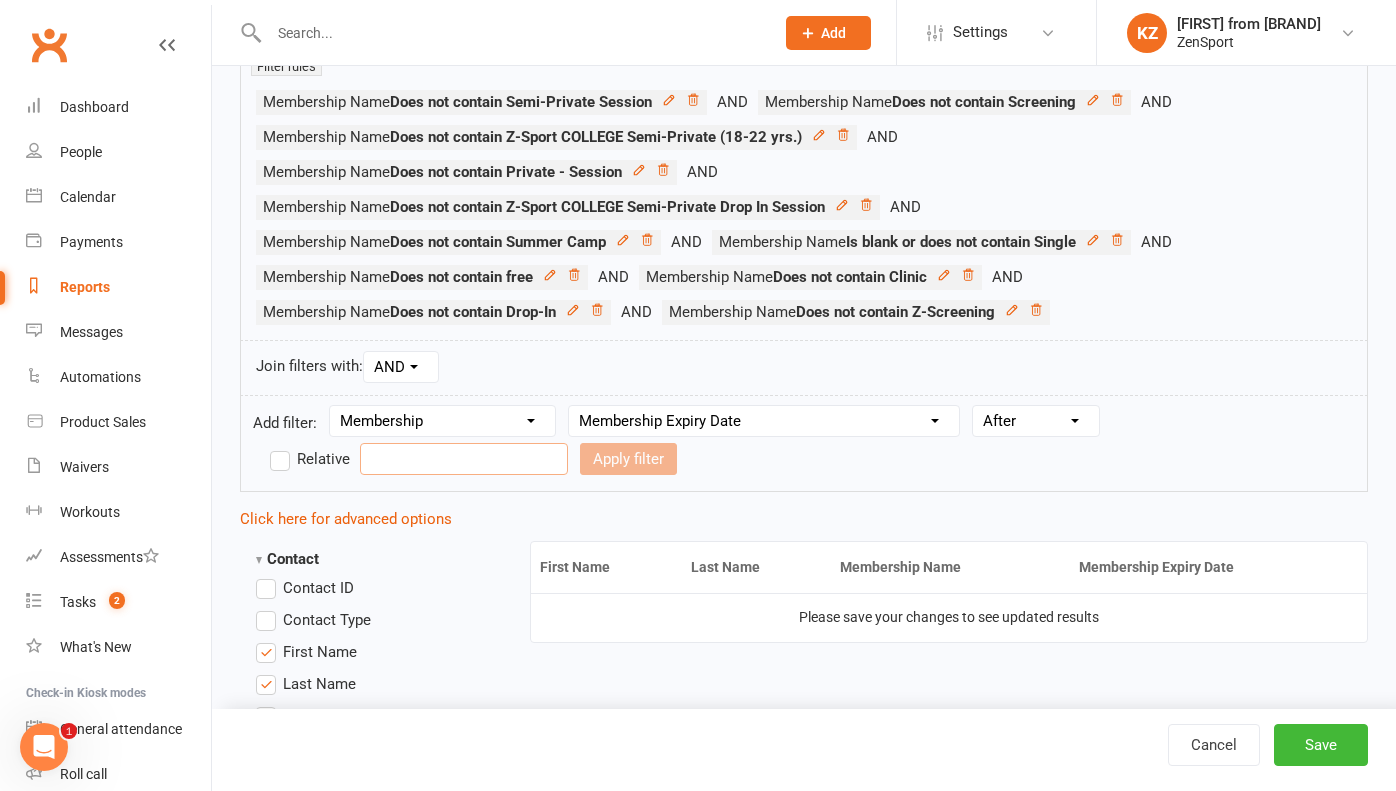click at bounding box center (464, 459) 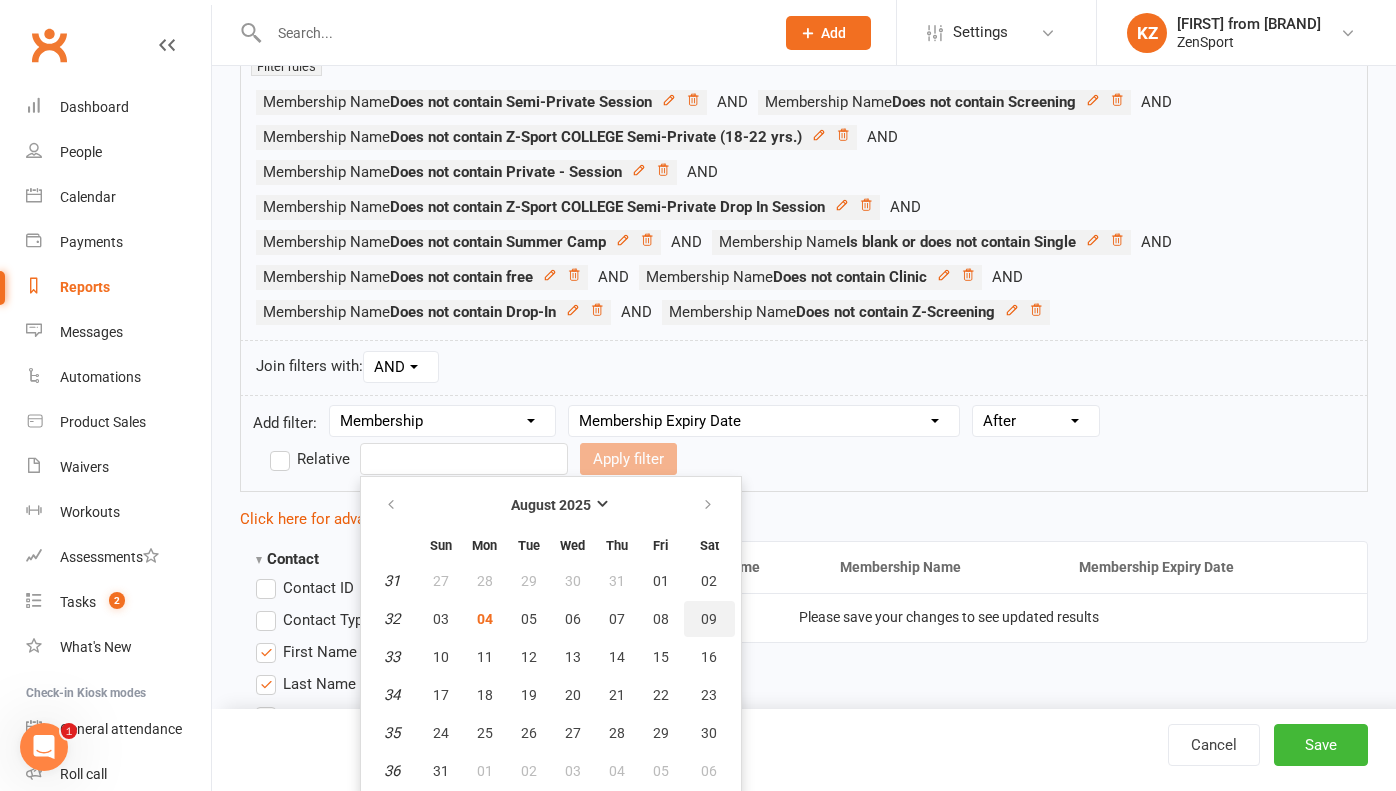 click on "09" at bounding box center (709, 619) 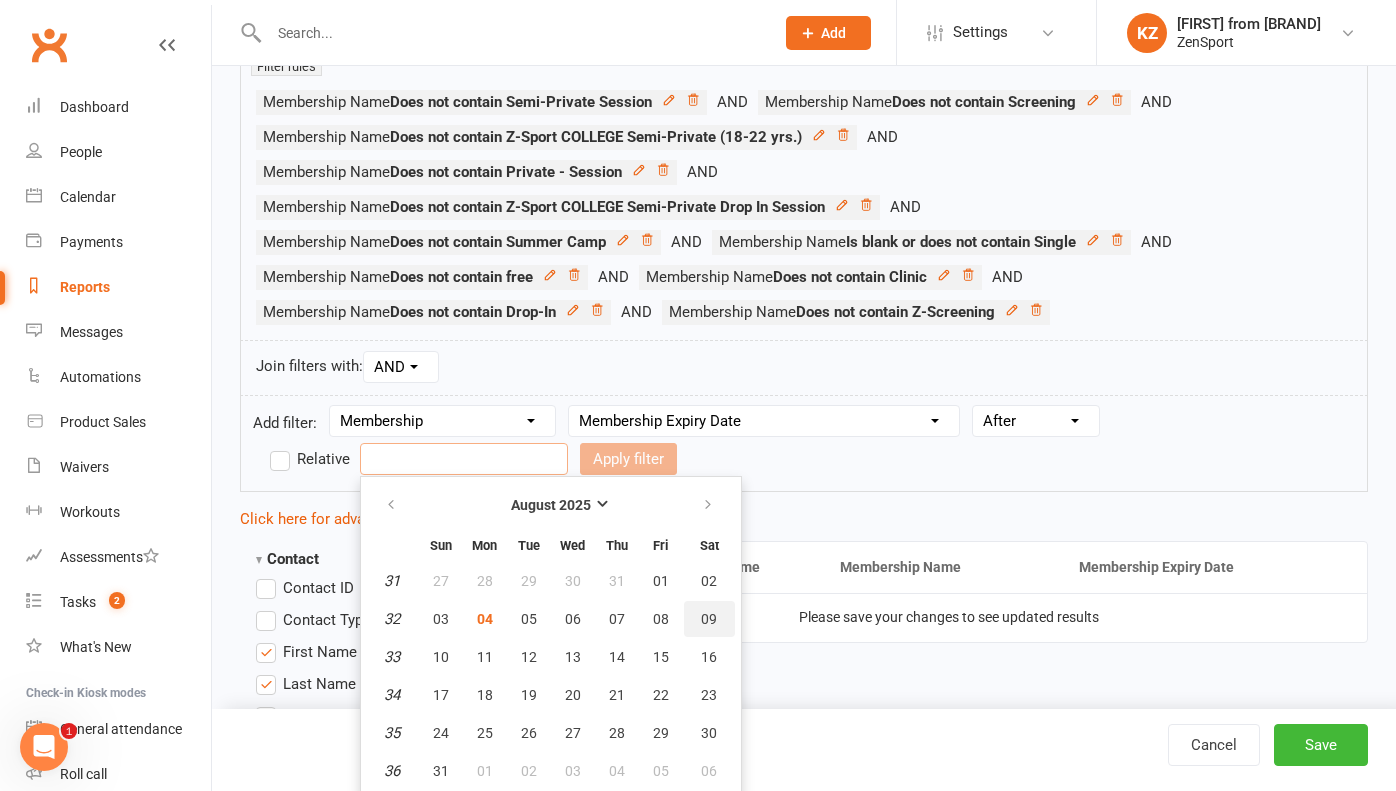 type on "09 Aug 2025" 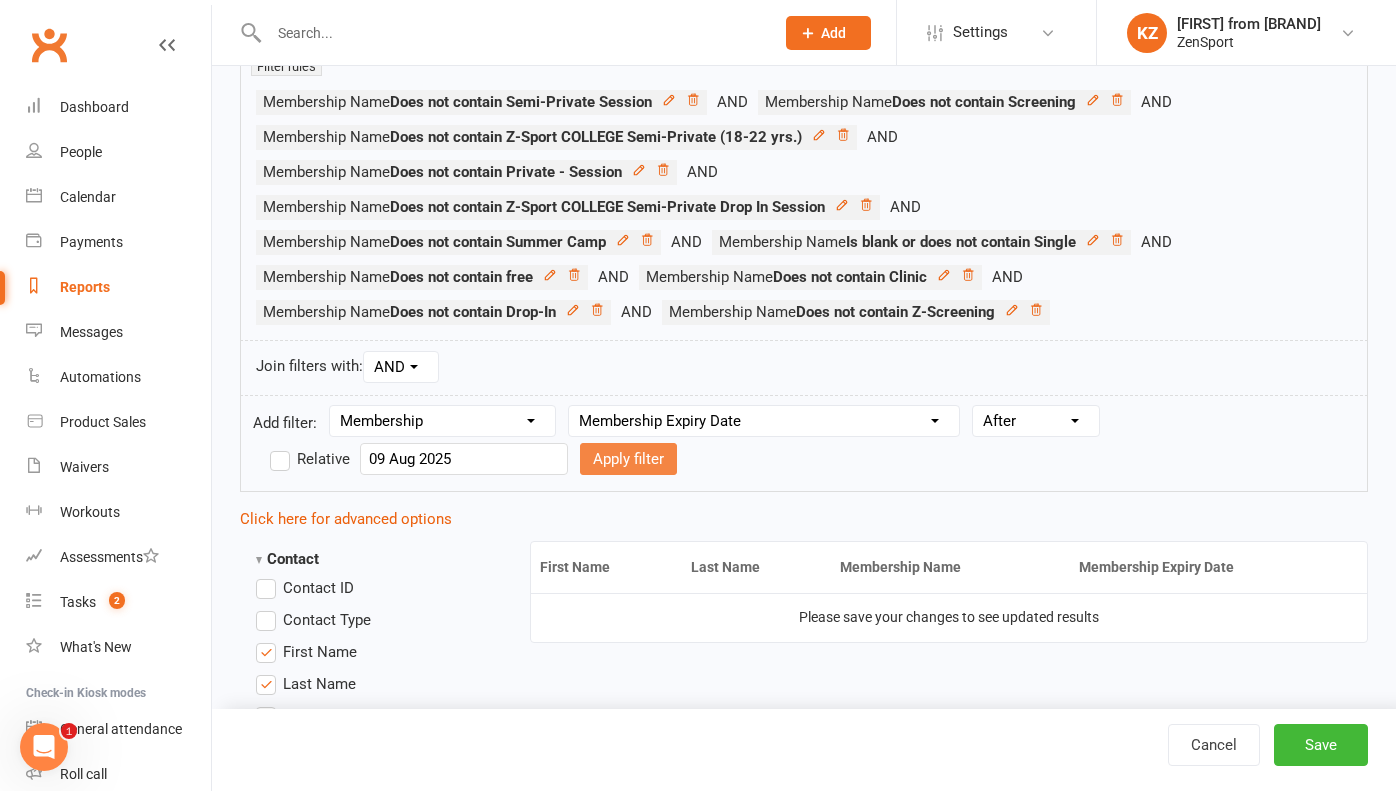 click on "Apply filter" at bounding box center (628, 459) 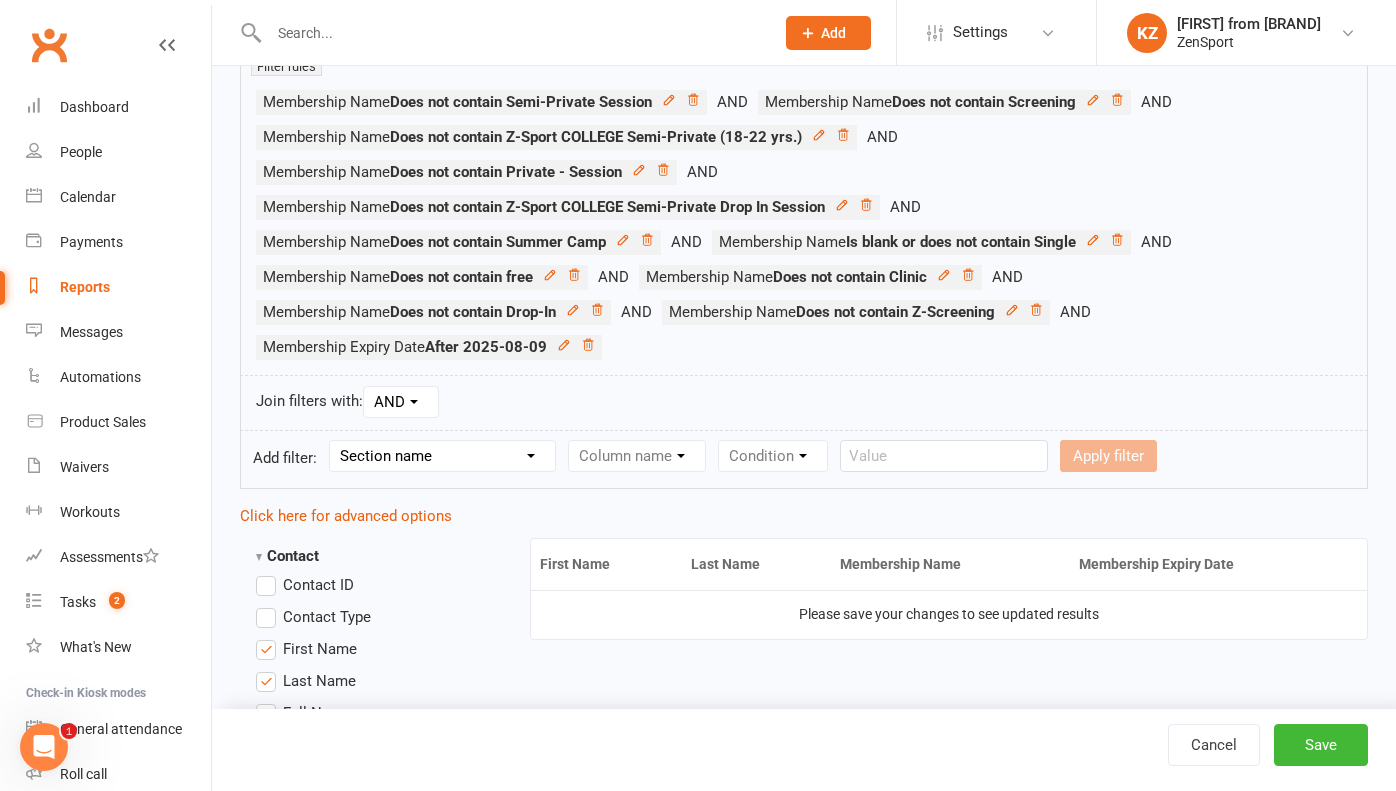 select on "10" 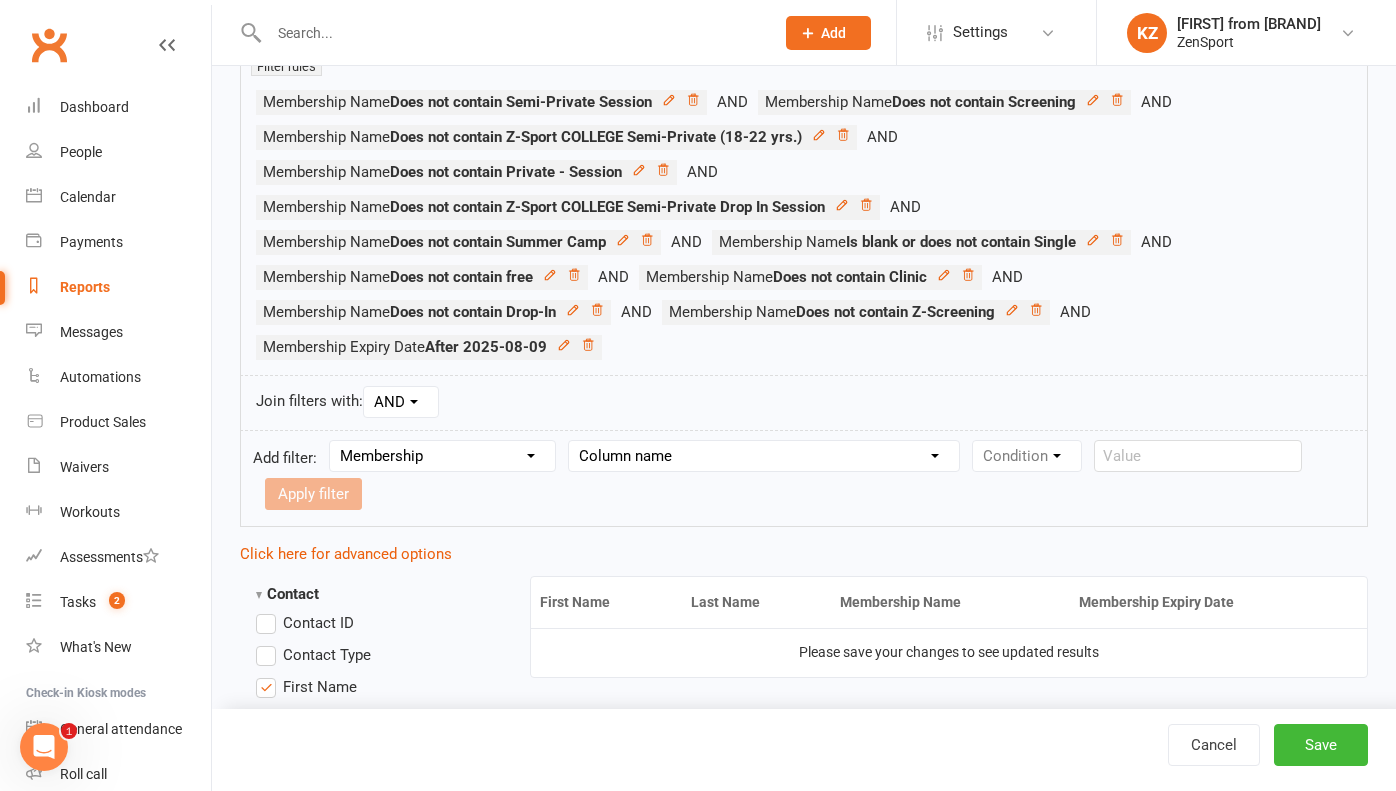 select on "6" 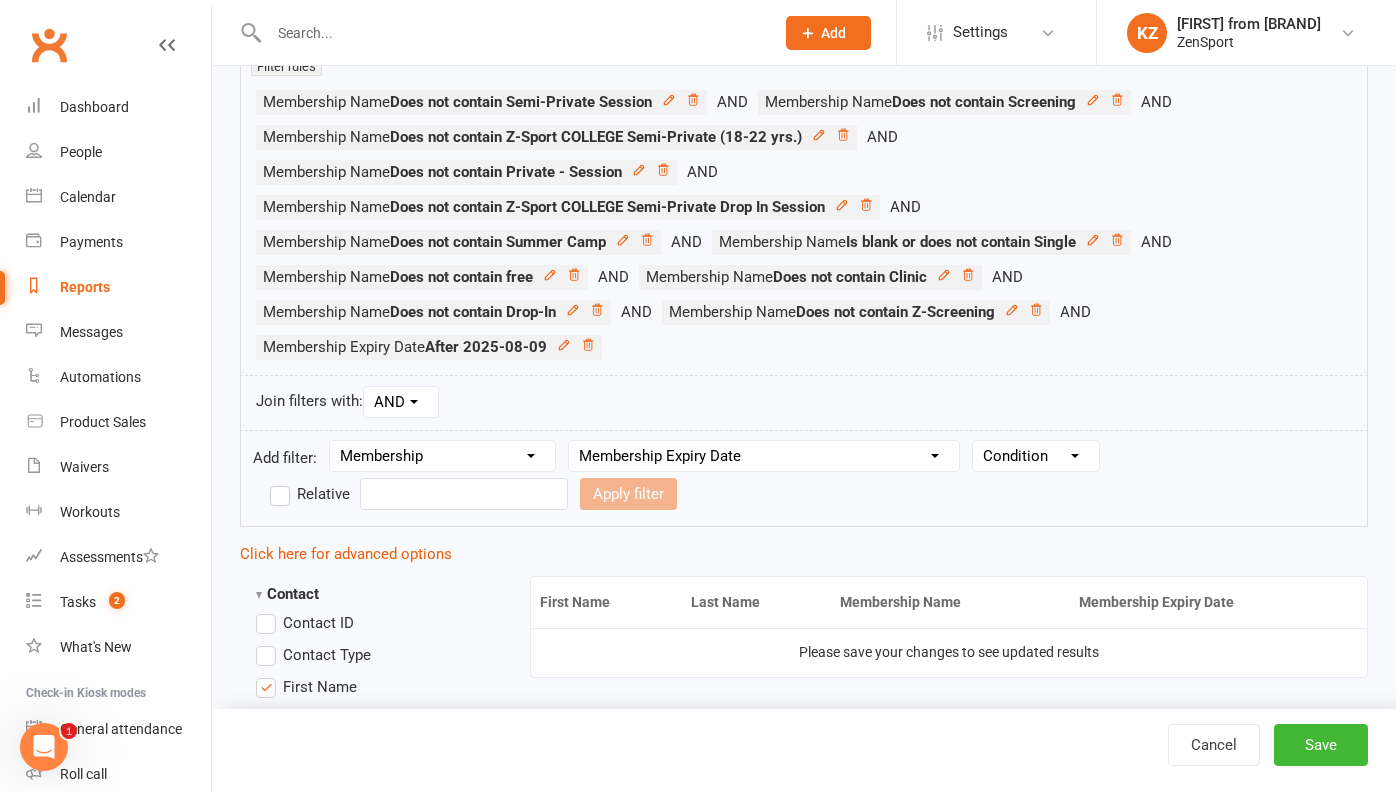 select on "2" 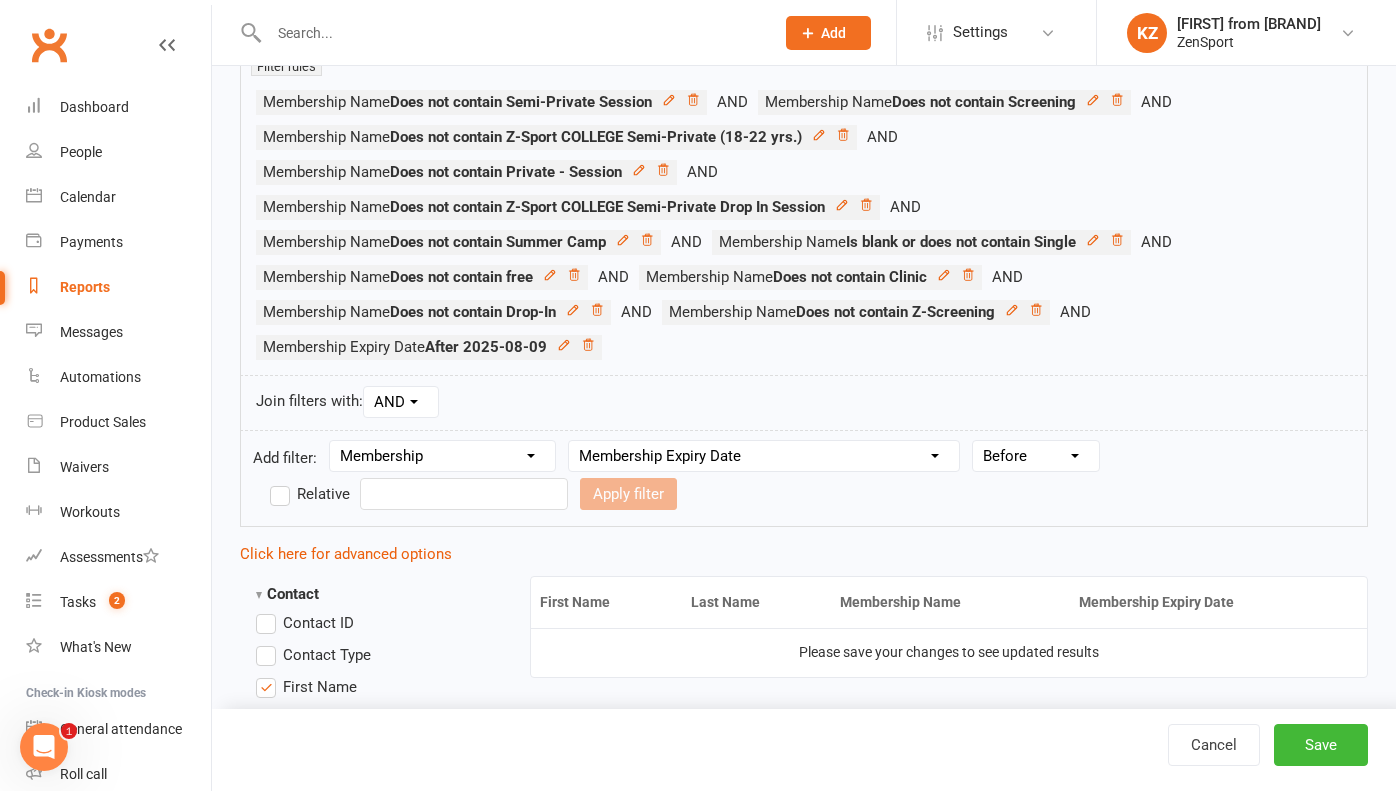 click on "Prospect
Member
Non-attending contact
Class / event
Appointment
Task
Membership plan
Bulk message
Add
Settings Membership Plans Event Templates Appointment Types Website Customize Contacts Users Account Profile Clubworx API KZ Kristen from Zensport ZenSport My profile Help Terms & conditions  Privacy policy  Sign out Clubworx Dashboard People Calendar Payments Reports Messages   Automations   Product Sales Waivers   Workouts   Assessments  Tasks   2 What's New Check-in Kiosk modes General attendance Roll call Class check-in × × × Name of report Cancelled Memberships - Cancellation Survey Report tags Add a tag Private report  visible only for me Filter rules Membership Name  Does not contain Semi-Private Session Membership Name  Does not contain Screening AND OR Is" at bounding box center (698, 2222) 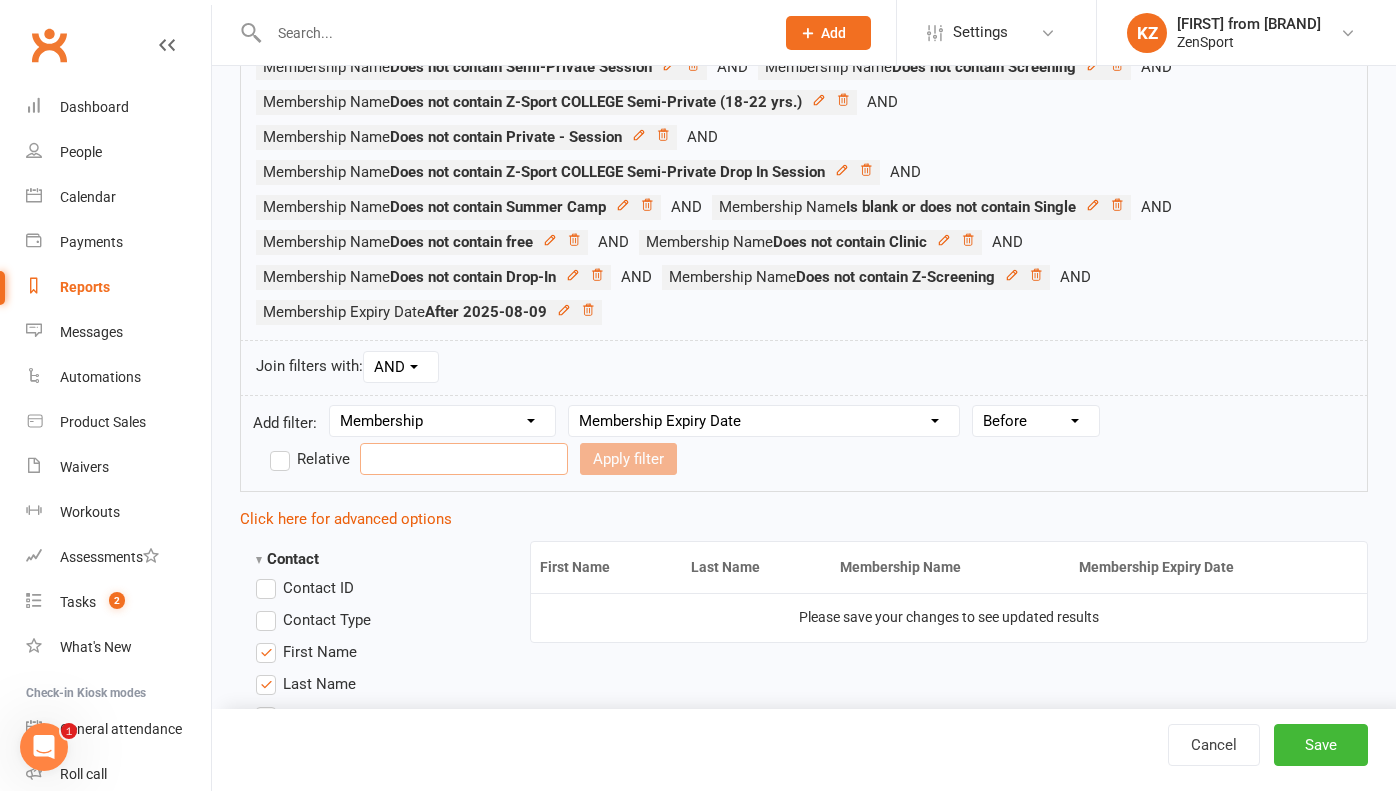 click at bounding box center [464, 459] 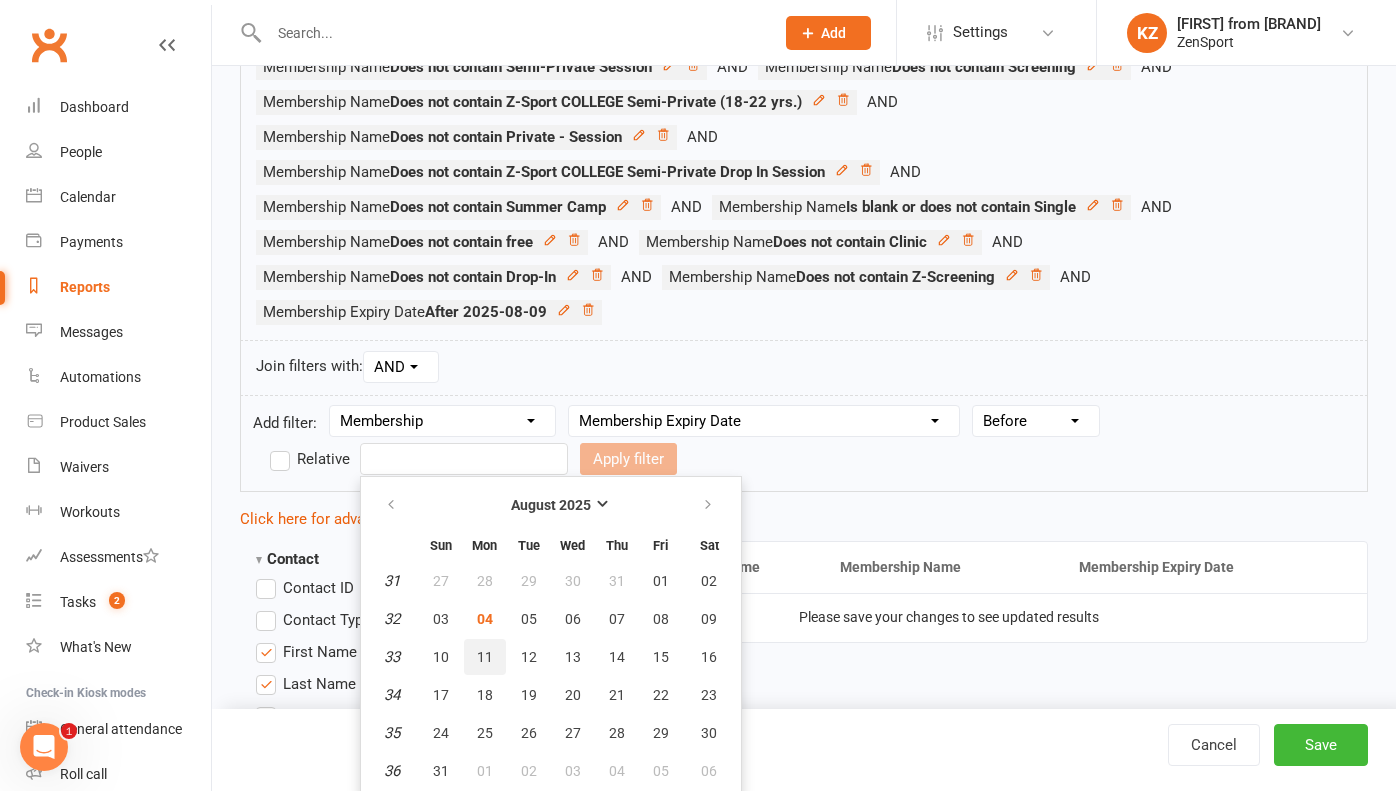 click on "11" at bounding box center (485, 657) 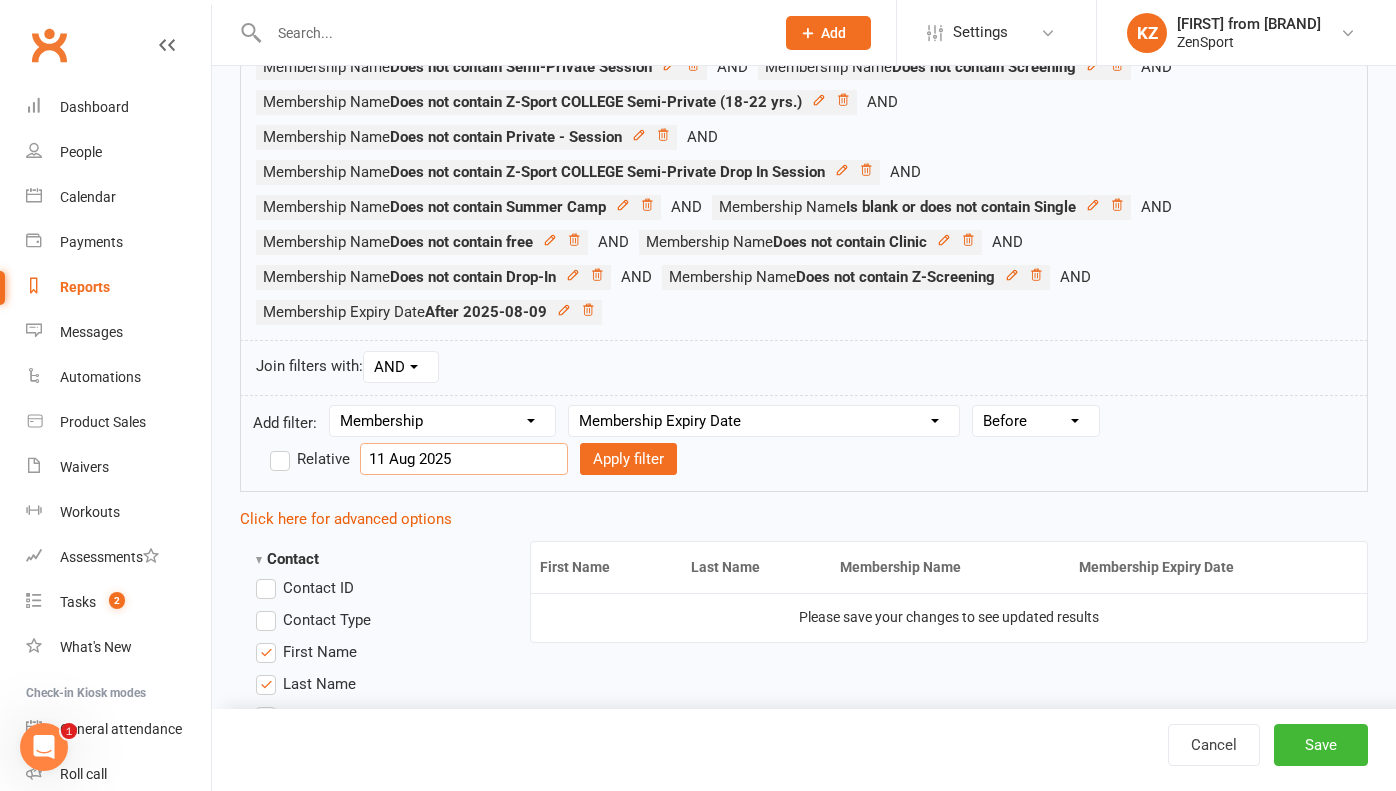 click on "11 Aug 2025" at bounding box center [464, 459] 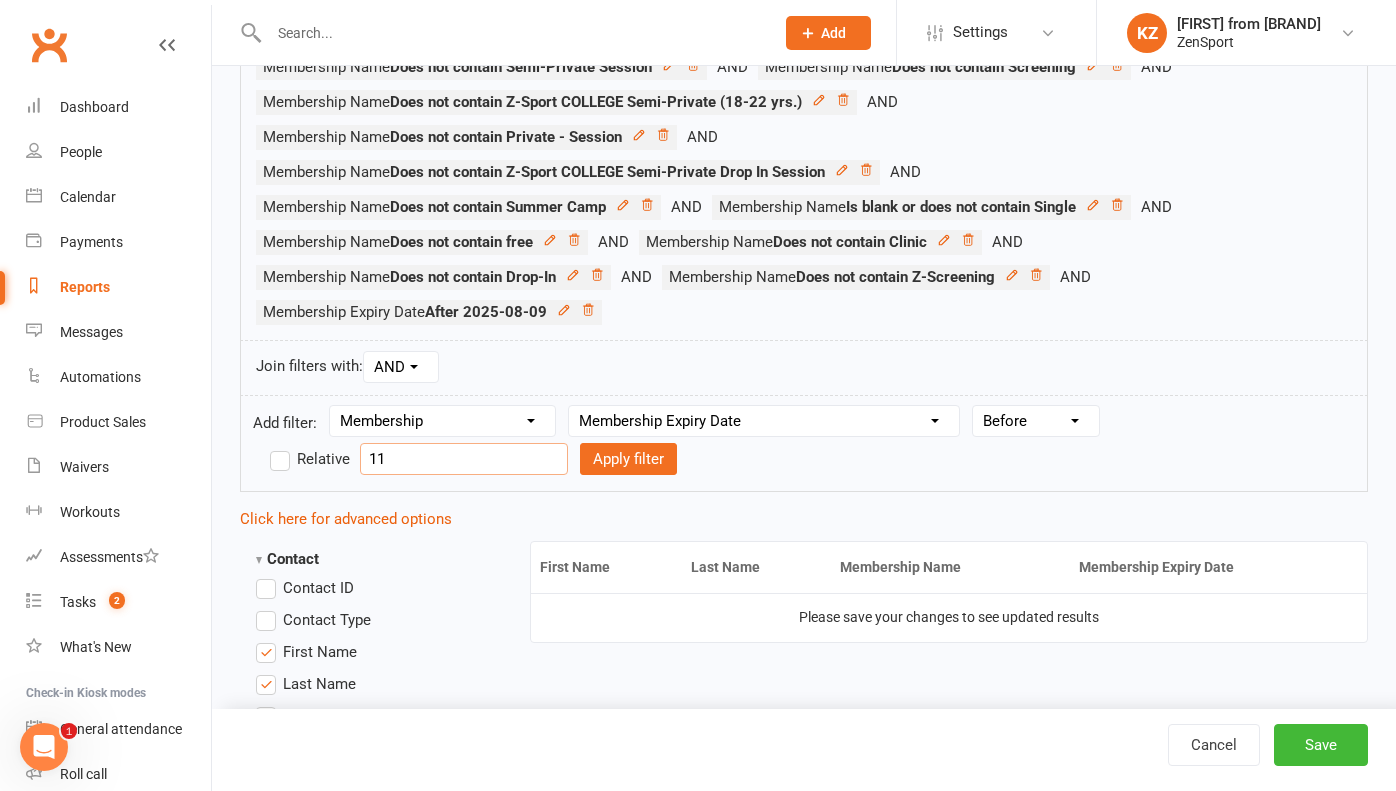 type on "1" 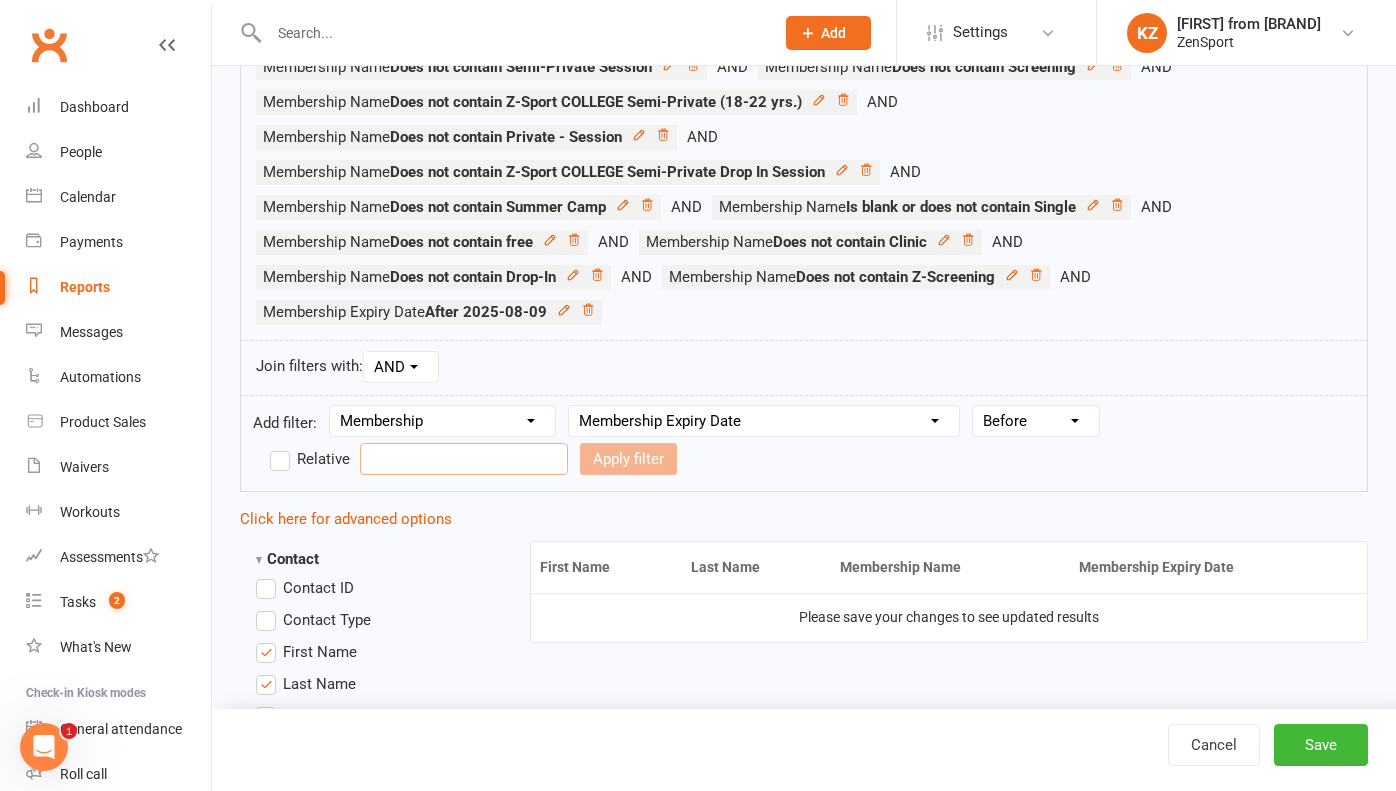 type 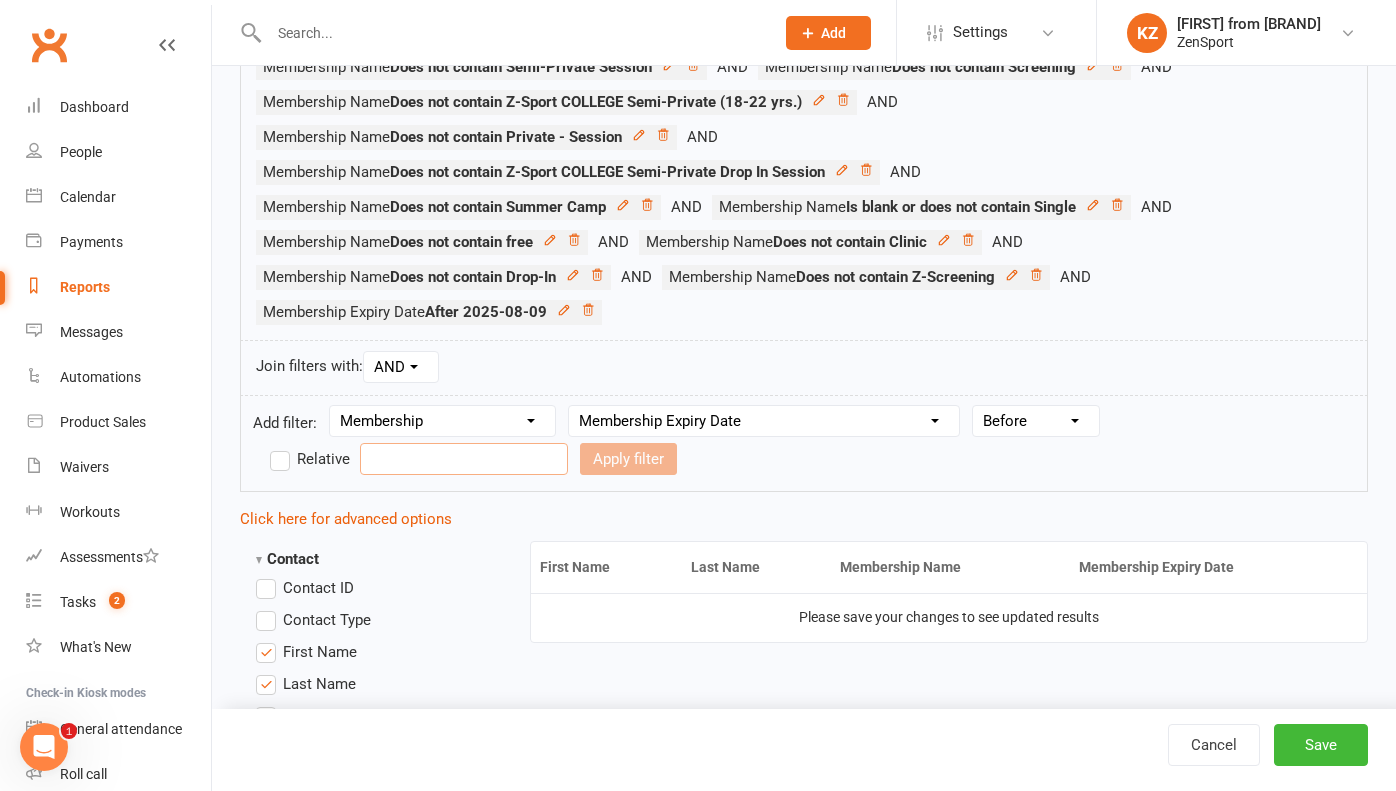 click at bounding box center (464, 459) 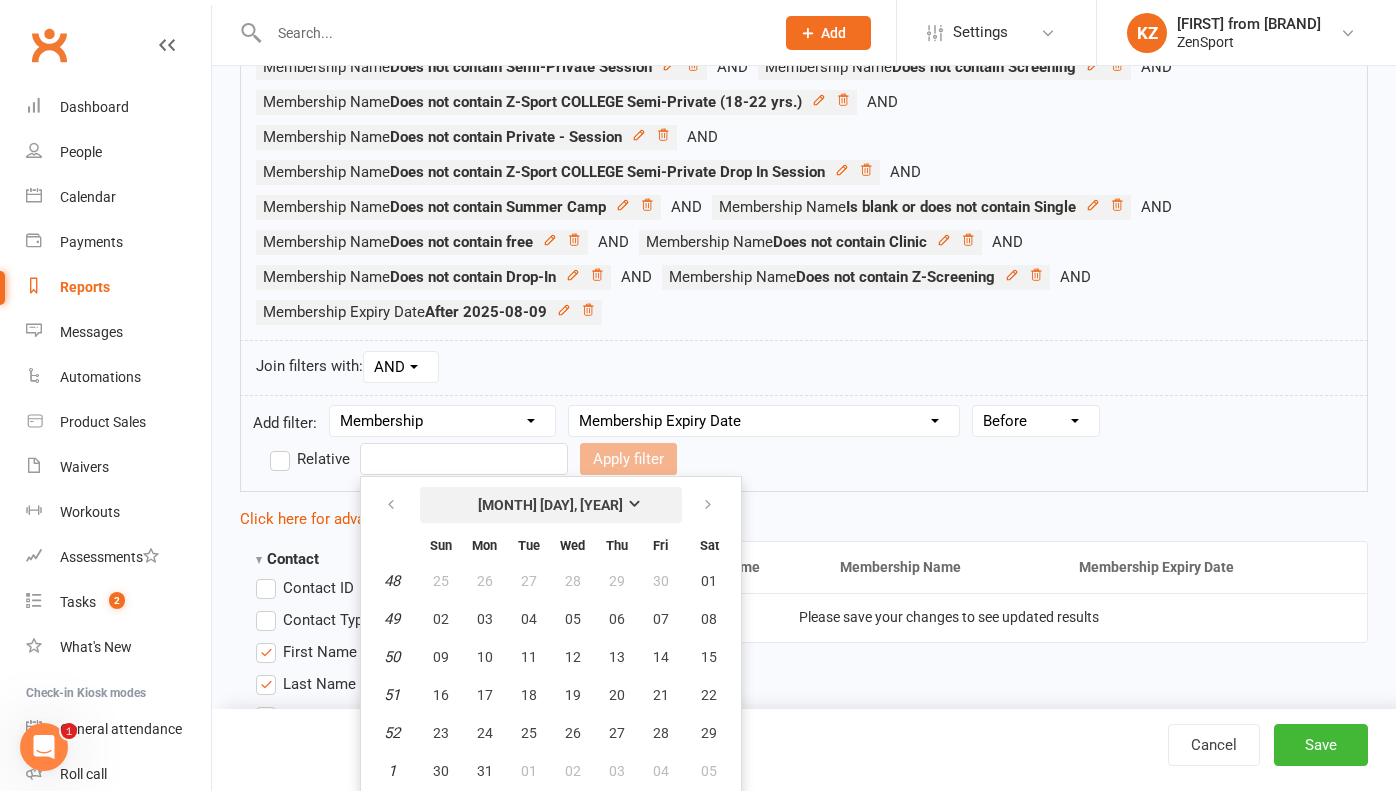 click on "December 0000" at bounding box center (550, 505) 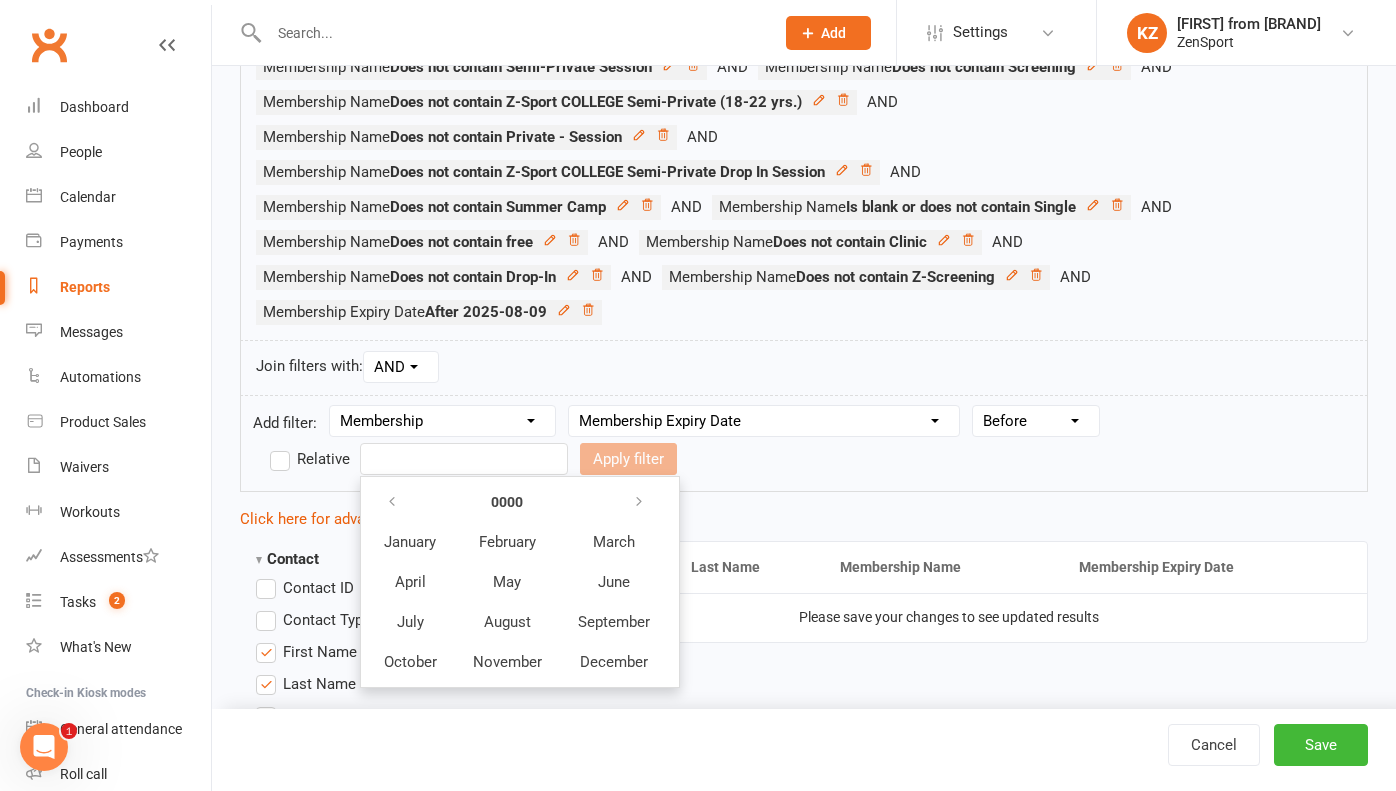 click on "Add filter:  Section name Contact Attendance Aggregate Payment Booking Waitlist Attendees Cancelled Bookings Late-cancelled Bookings Aggregate Booking Communication Comms Recipients Membership Payment Suspensions Signed Waivers Family Members Credit Vouchers Enrolled Automations Enrolled Workouts Public Tasks Body Composition Emergency Contact Details Fitness Goals Key Demographics Marketing Information Trainer/Instructor Waiver Answers Column name Membership ID Membership Name Membership Category Membership Start Date Membership Up-front Payment Date Membership Recurring Payments Start Date Membership Expiry Date Membership Added On Membership Term (in words) Membership Duration (in days) Current Membership Age (in days) Active Days Remaining (after today) Membership Fee (Up-front) Membership Fee (Recurring) Membership Recurring Fee Frequency Membership Attendance Limit (Description) Membership Attendance Limit Recurrence (Period) Membership Attendance Limit Recurrence (Number) Membership Source Class Pack?" at bounding box center (804, 443) 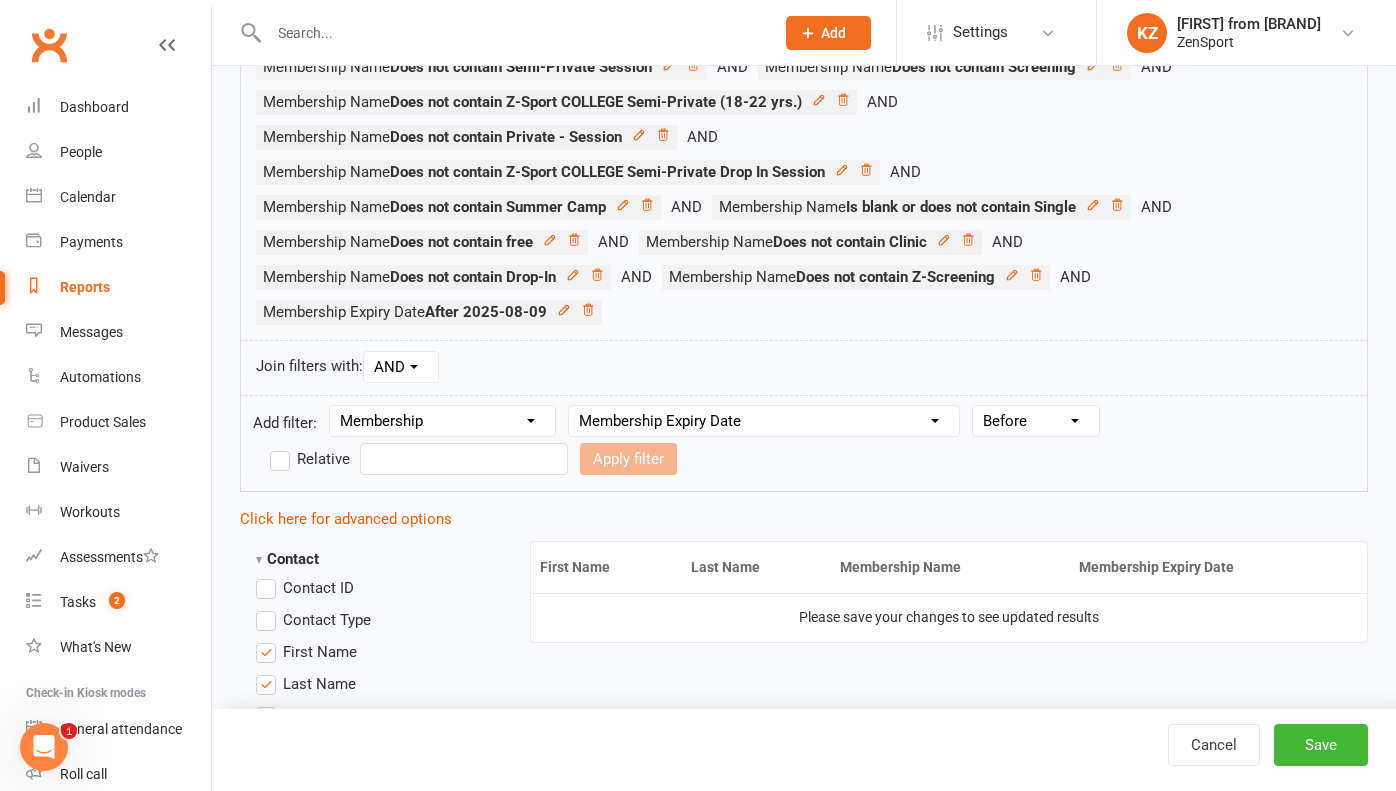 select on "7" 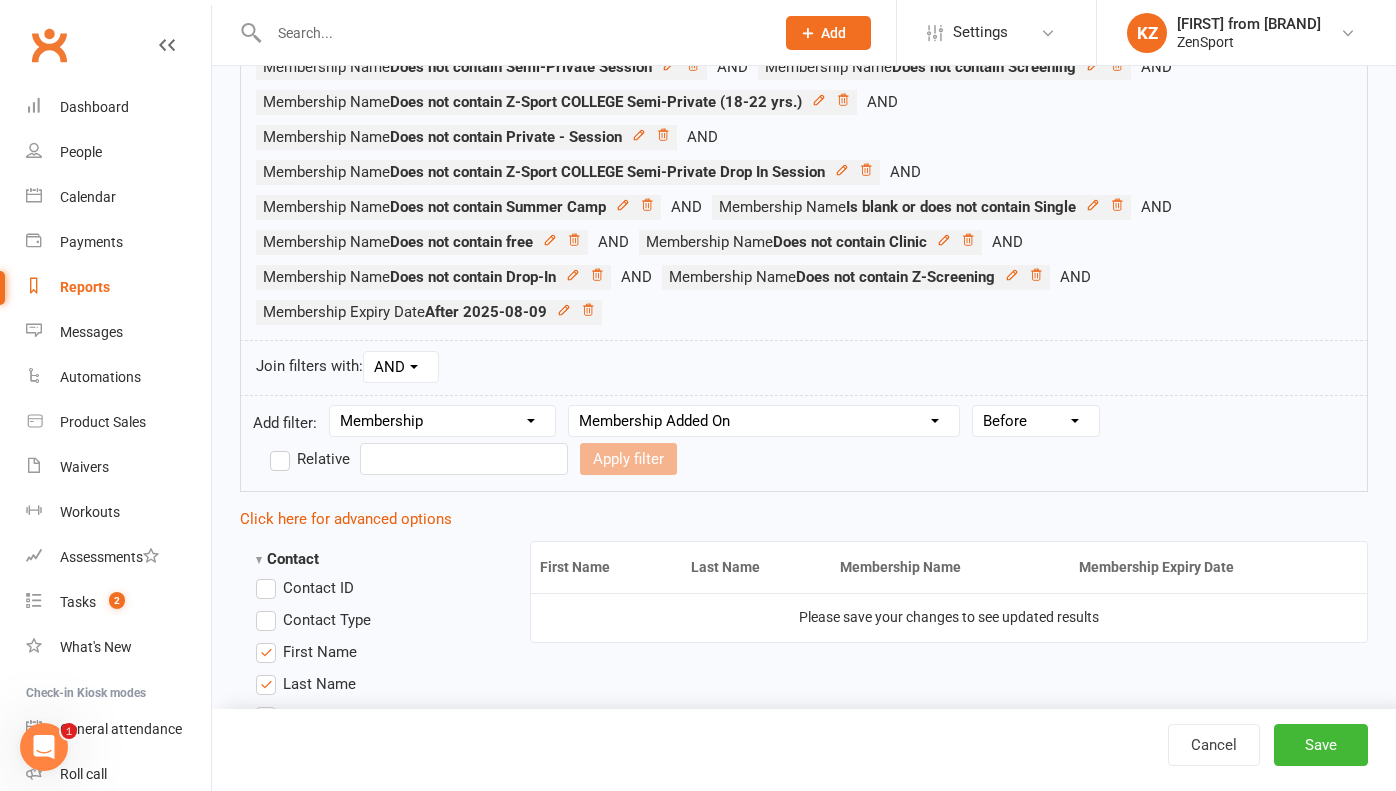 select 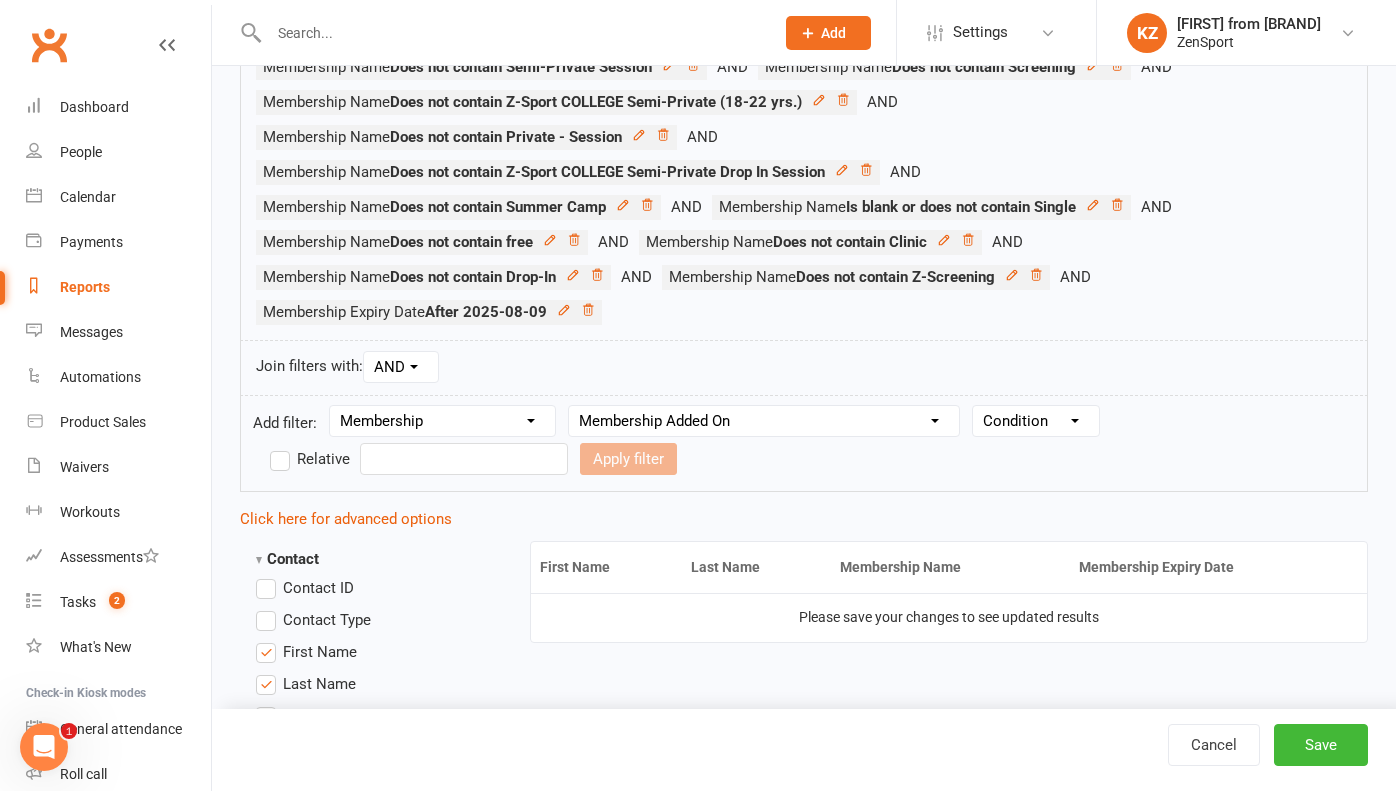 select on "6" 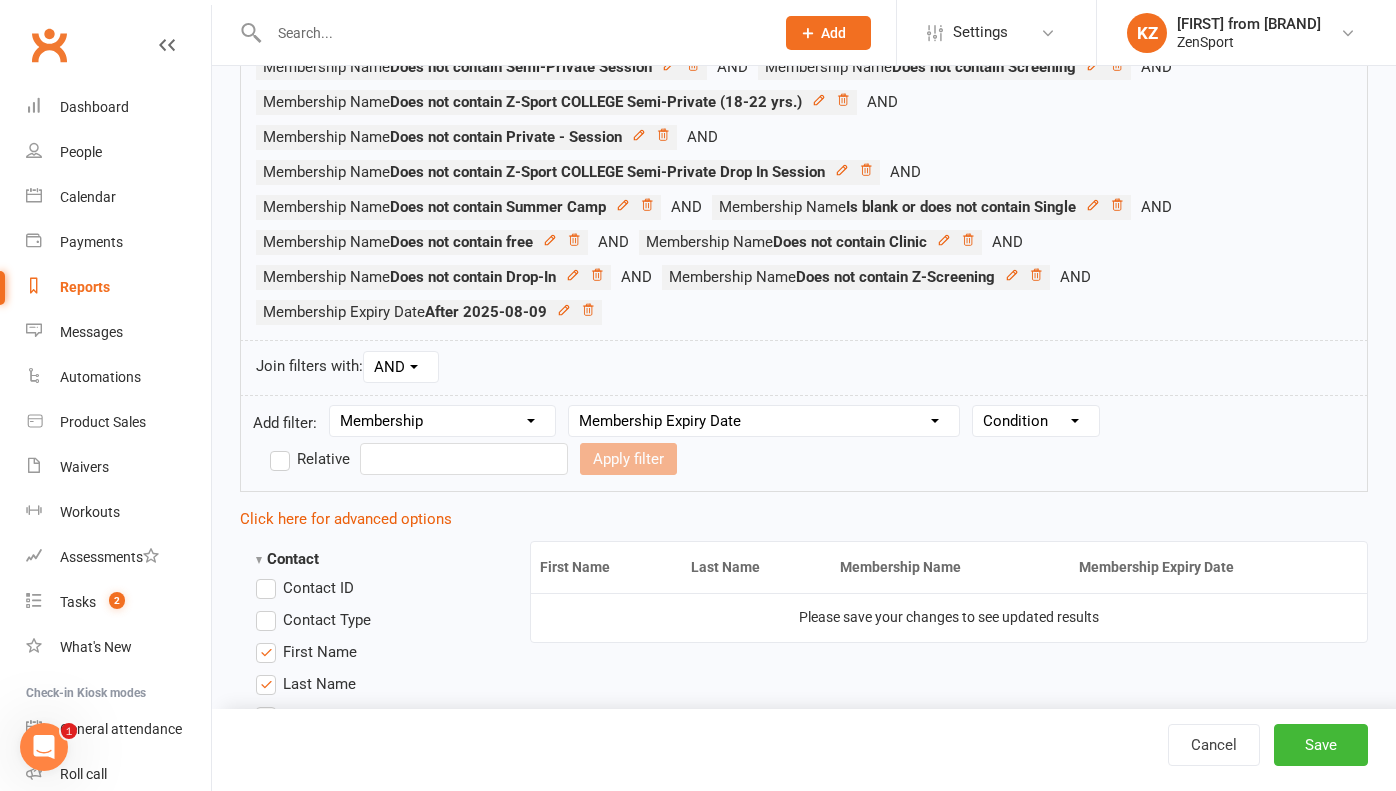 select on "2" 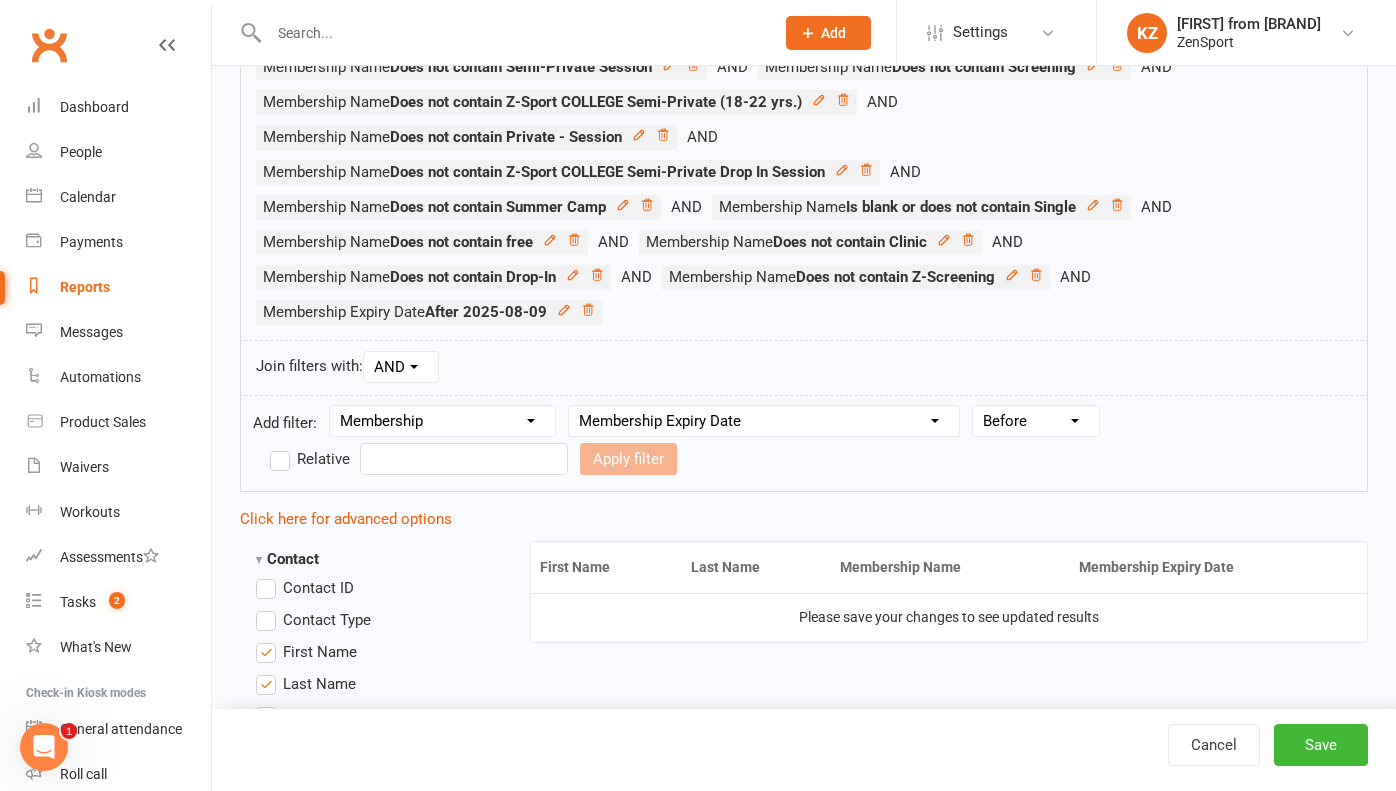 click at bounding box center (464, 459) 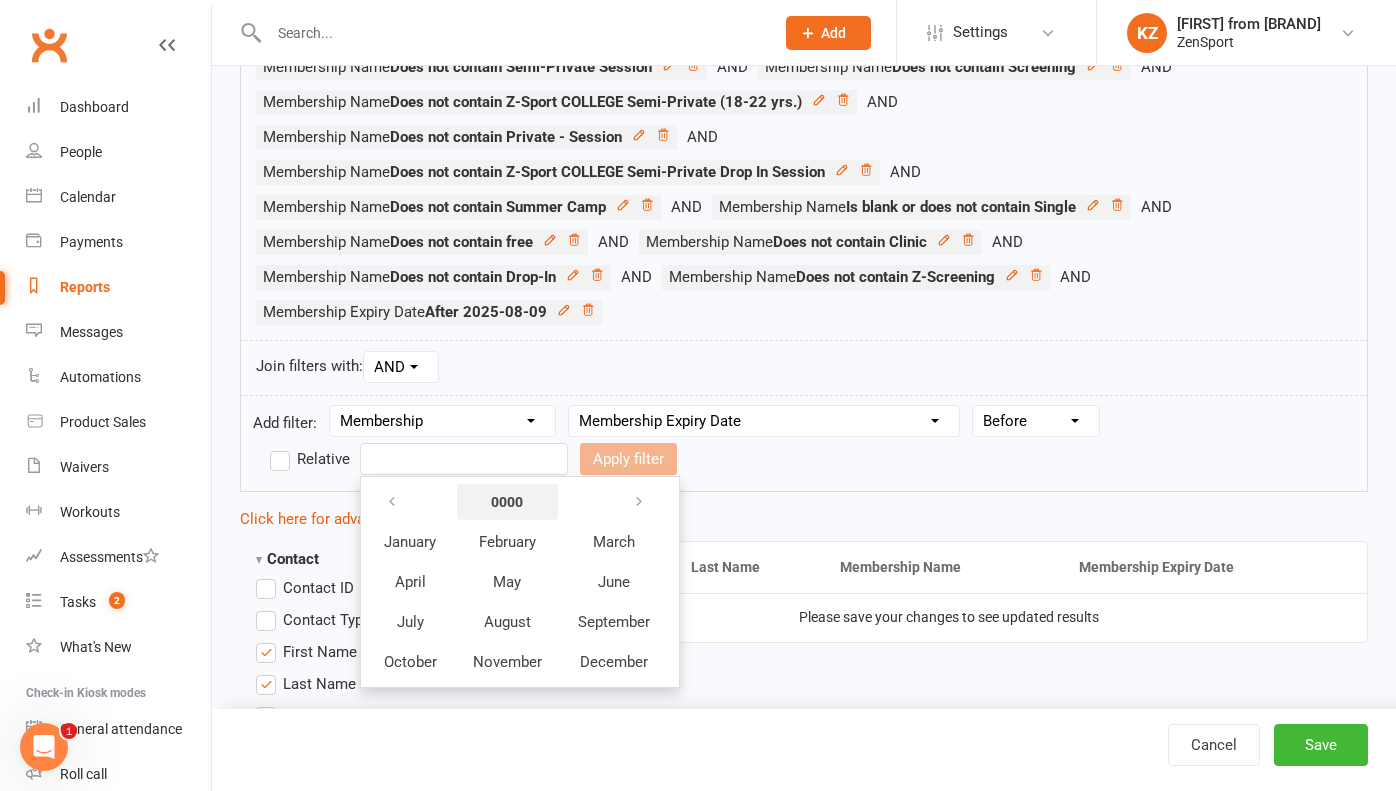 click on "0000" at bounding box center [507, 502] 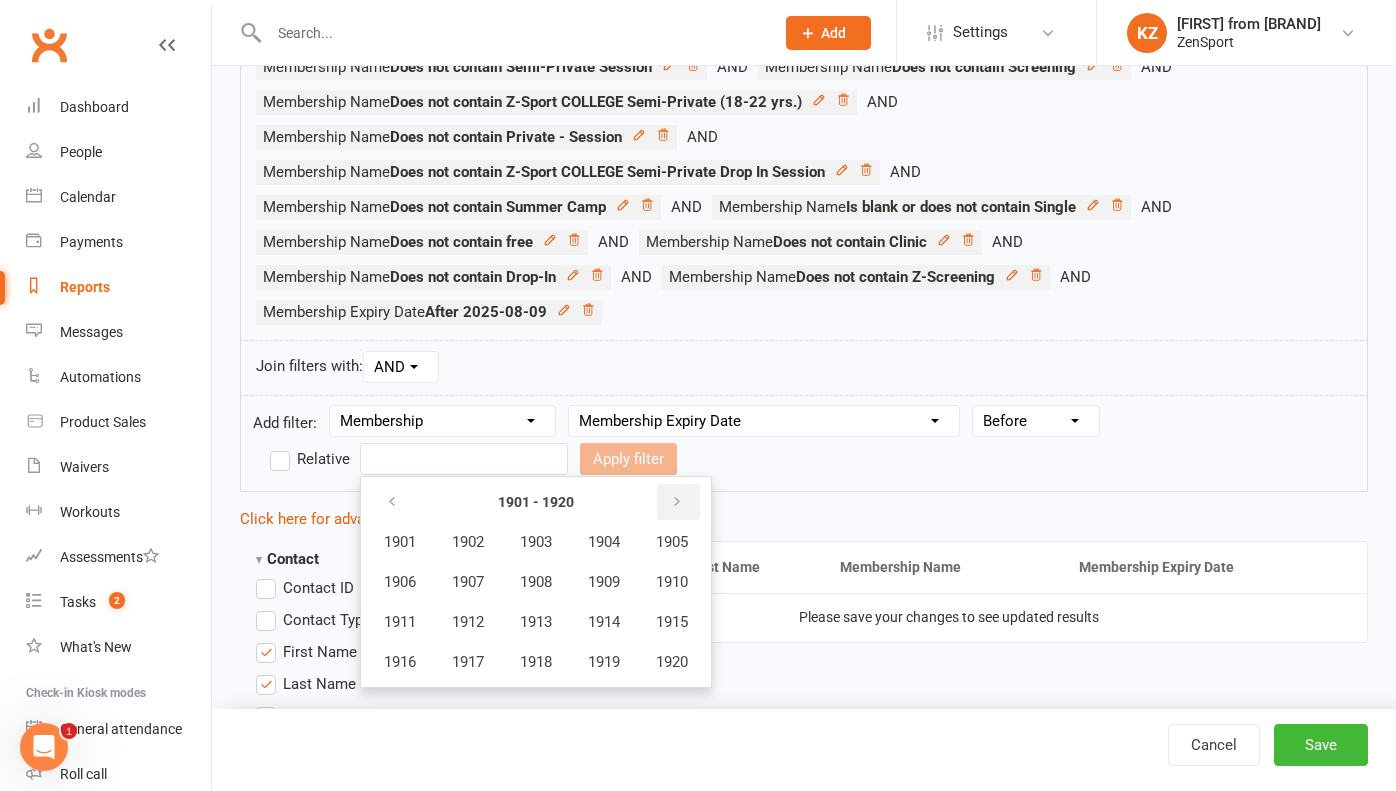 click at bounding box center [677, 502] 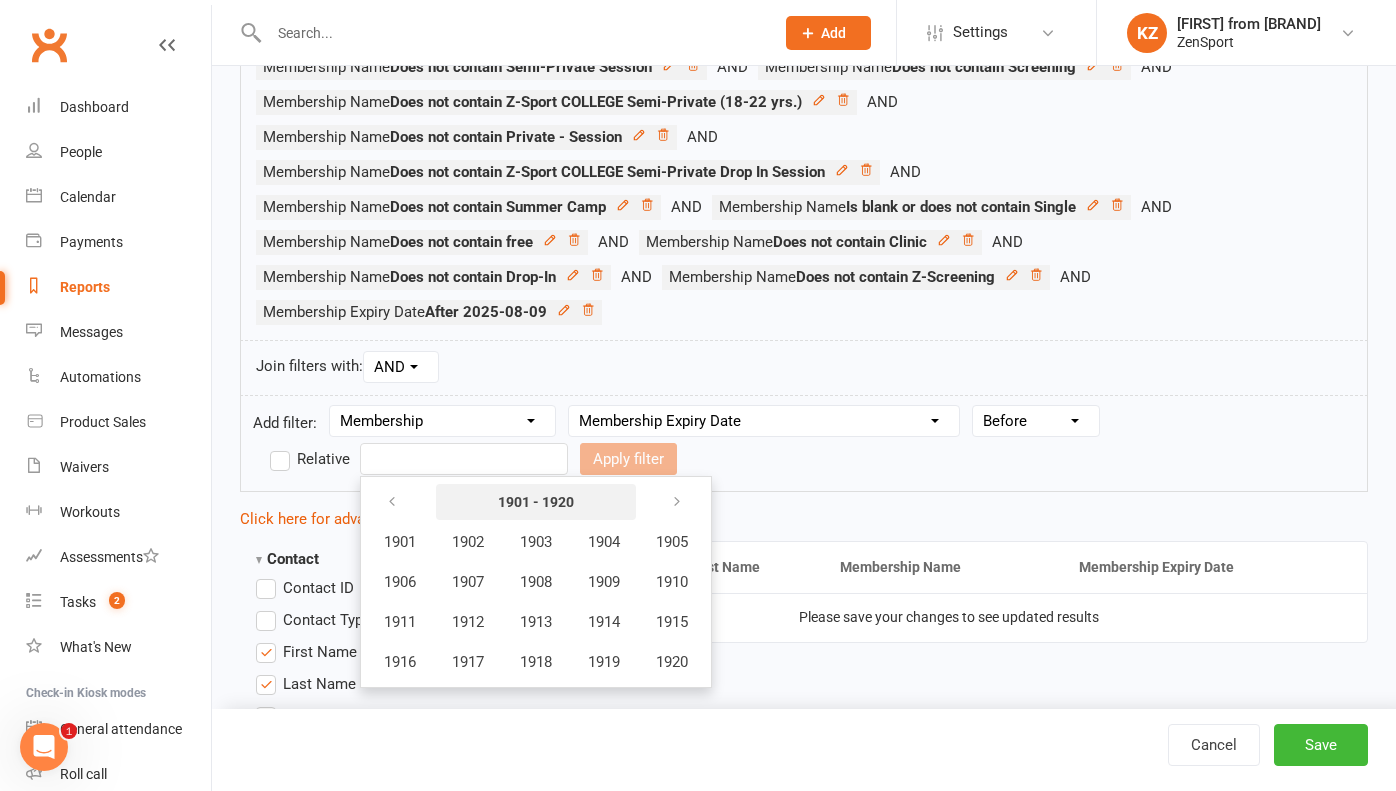 click on "1901 - 1920" at bounding box center (536, 502) 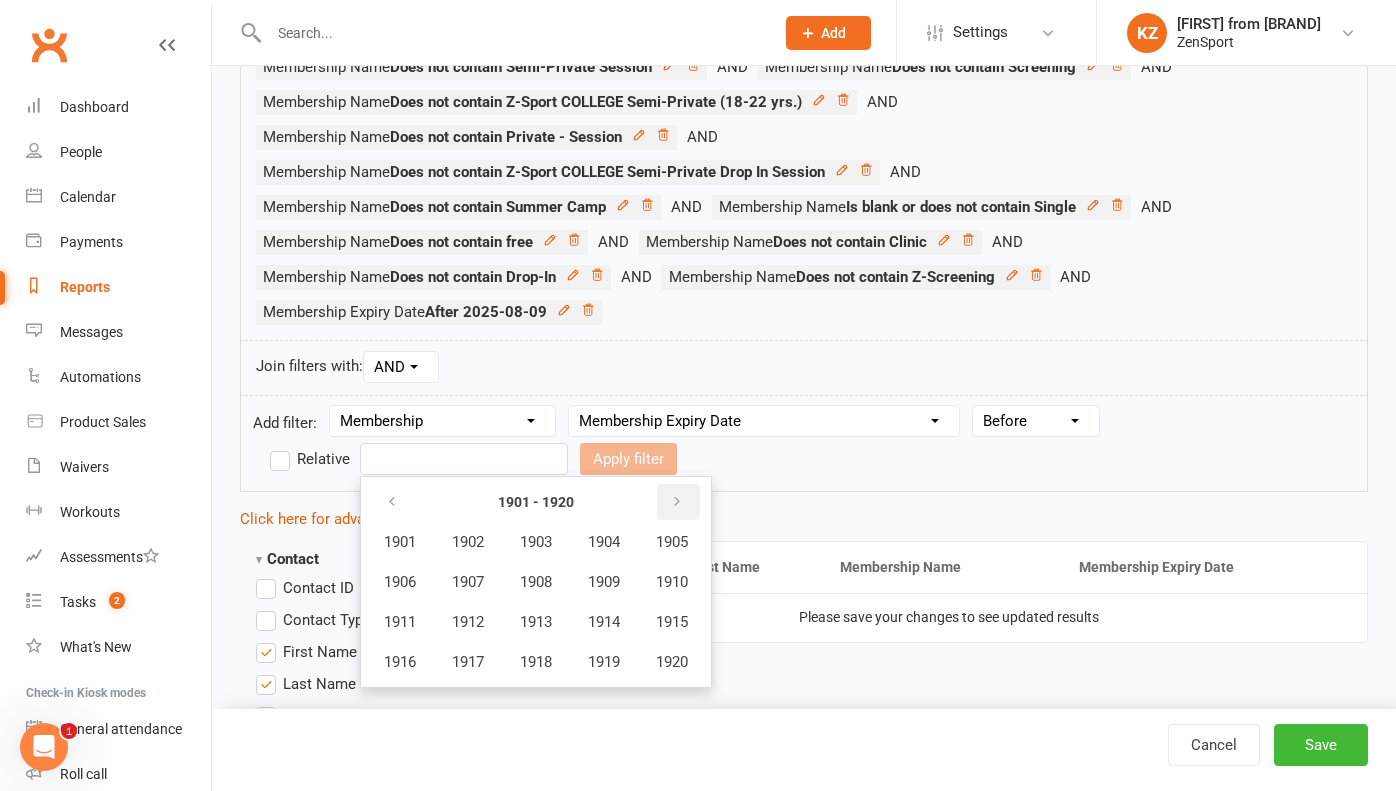 click at bounding box center [677, 502] 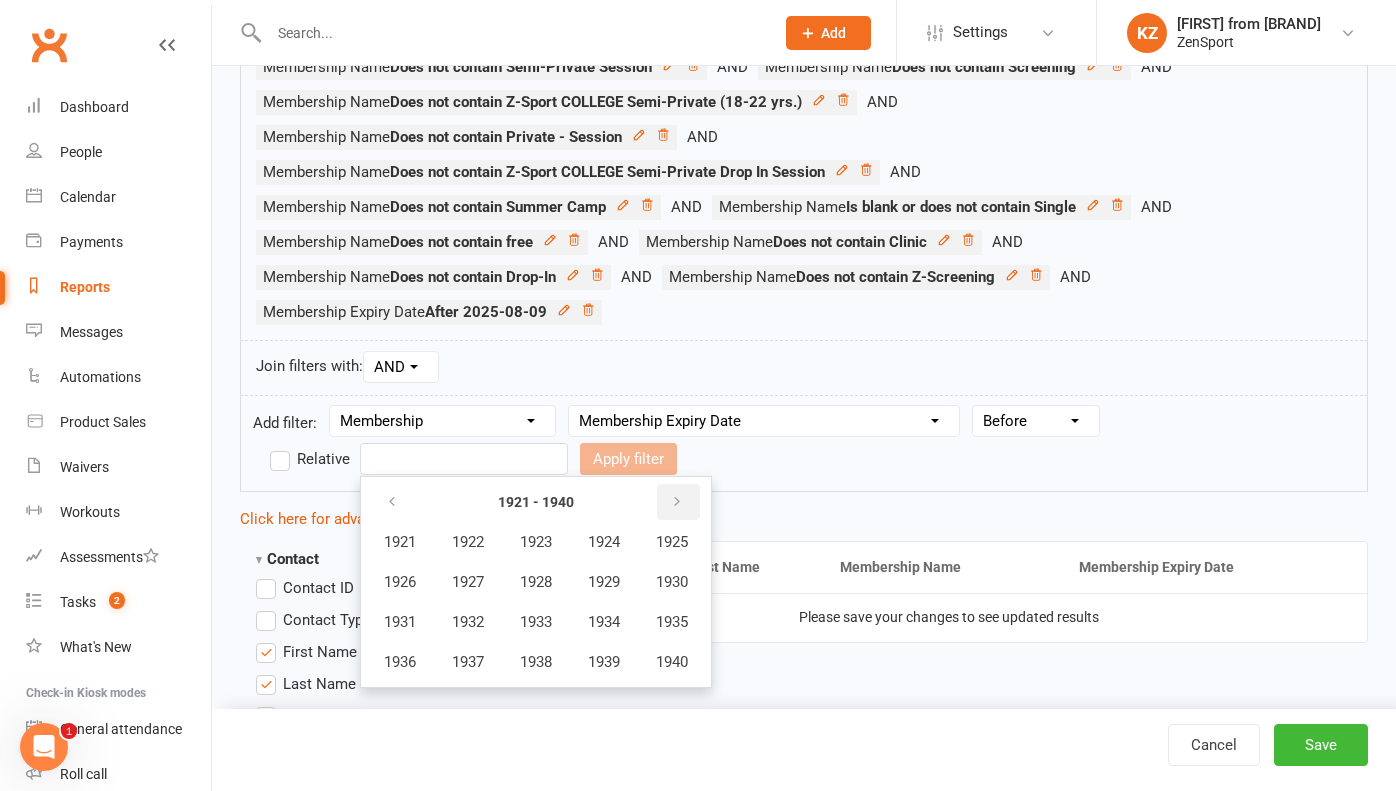 click at bounding box center [677, 502] 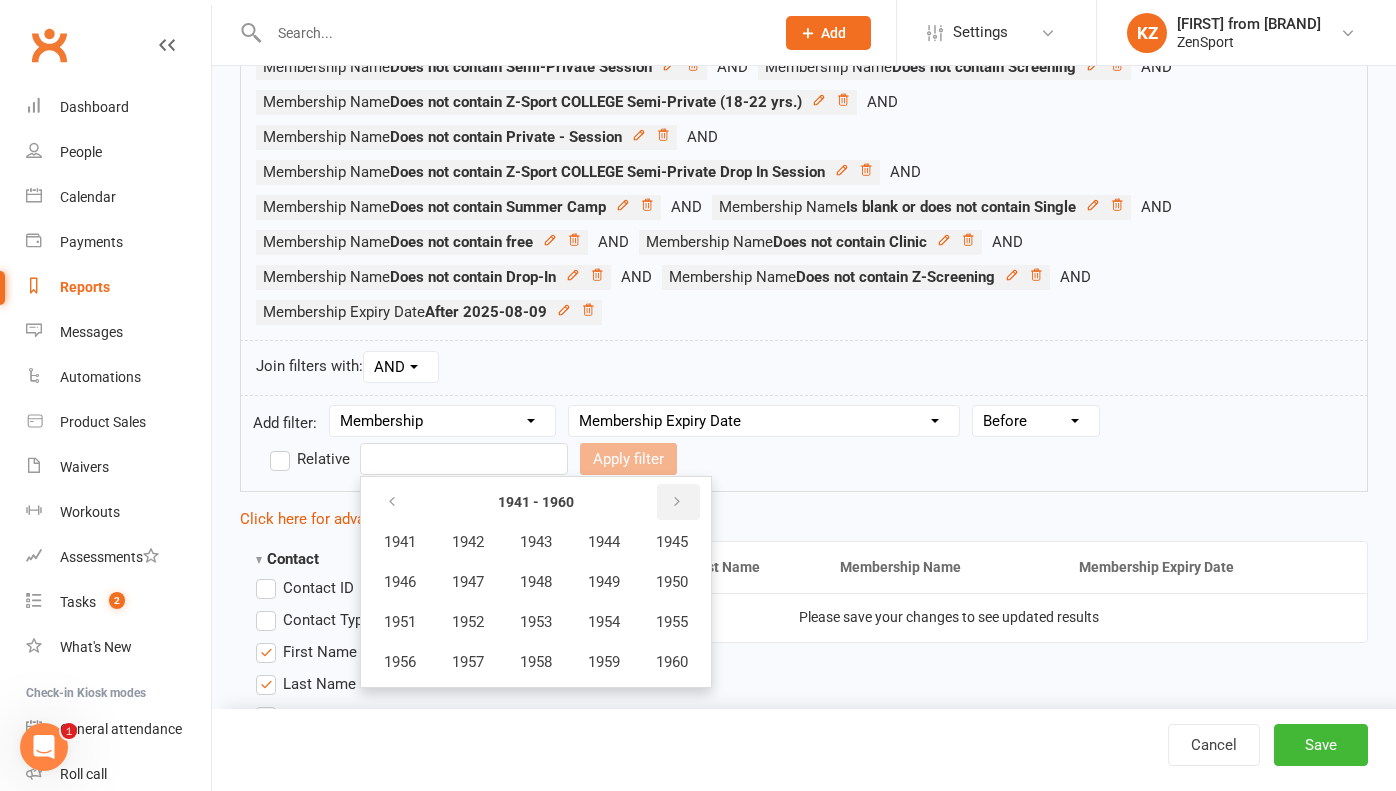 click at bounding box center (677, 502) 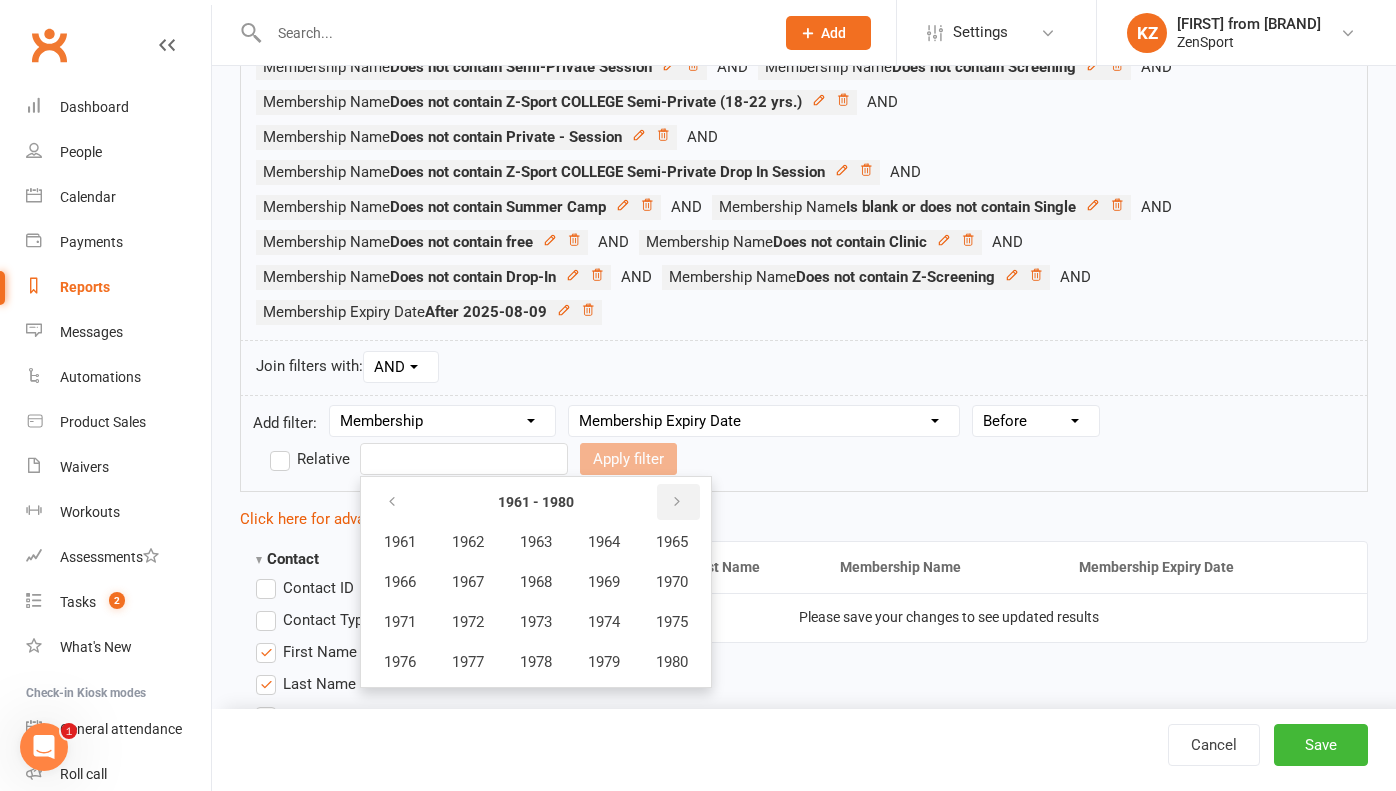 click at bounding box center [677, 502] 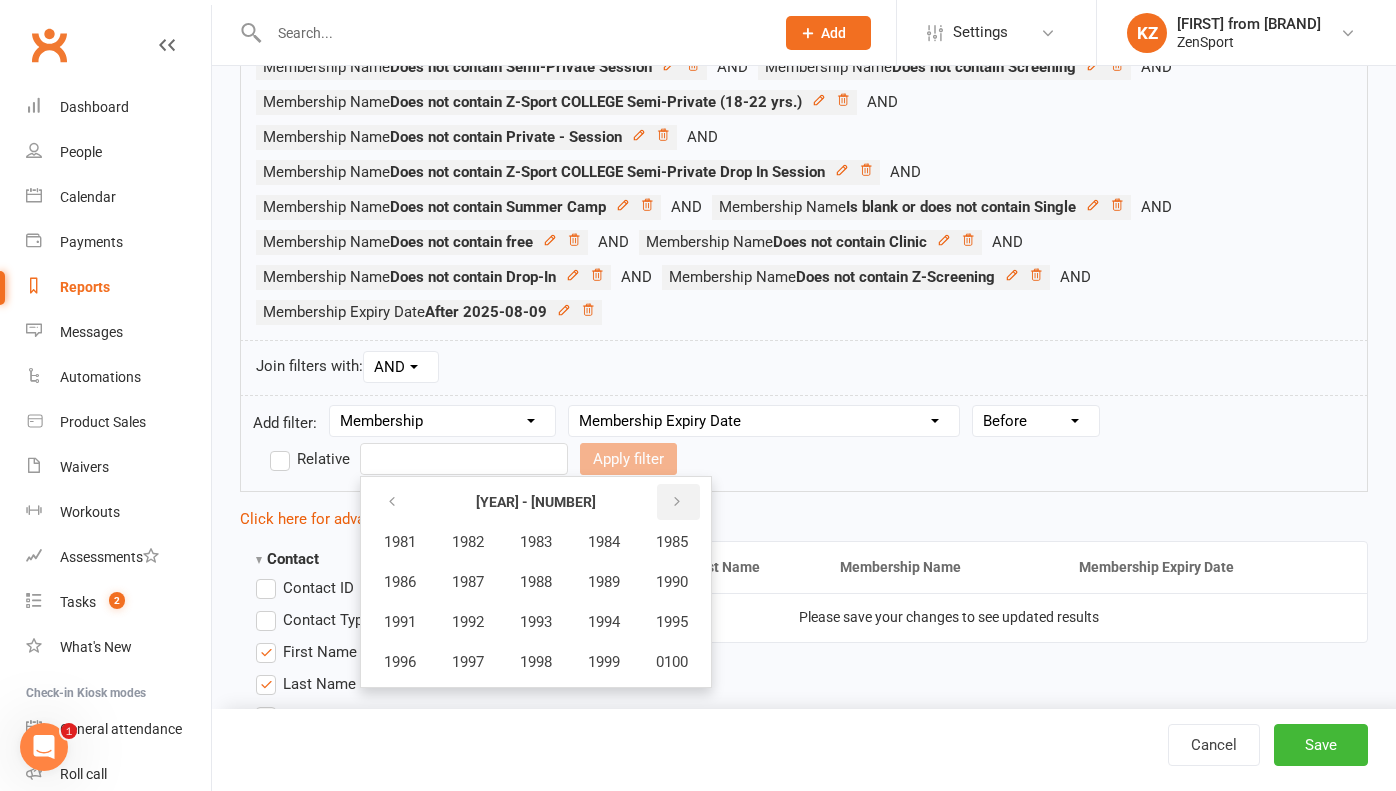 click at bounding box center (677, 502) 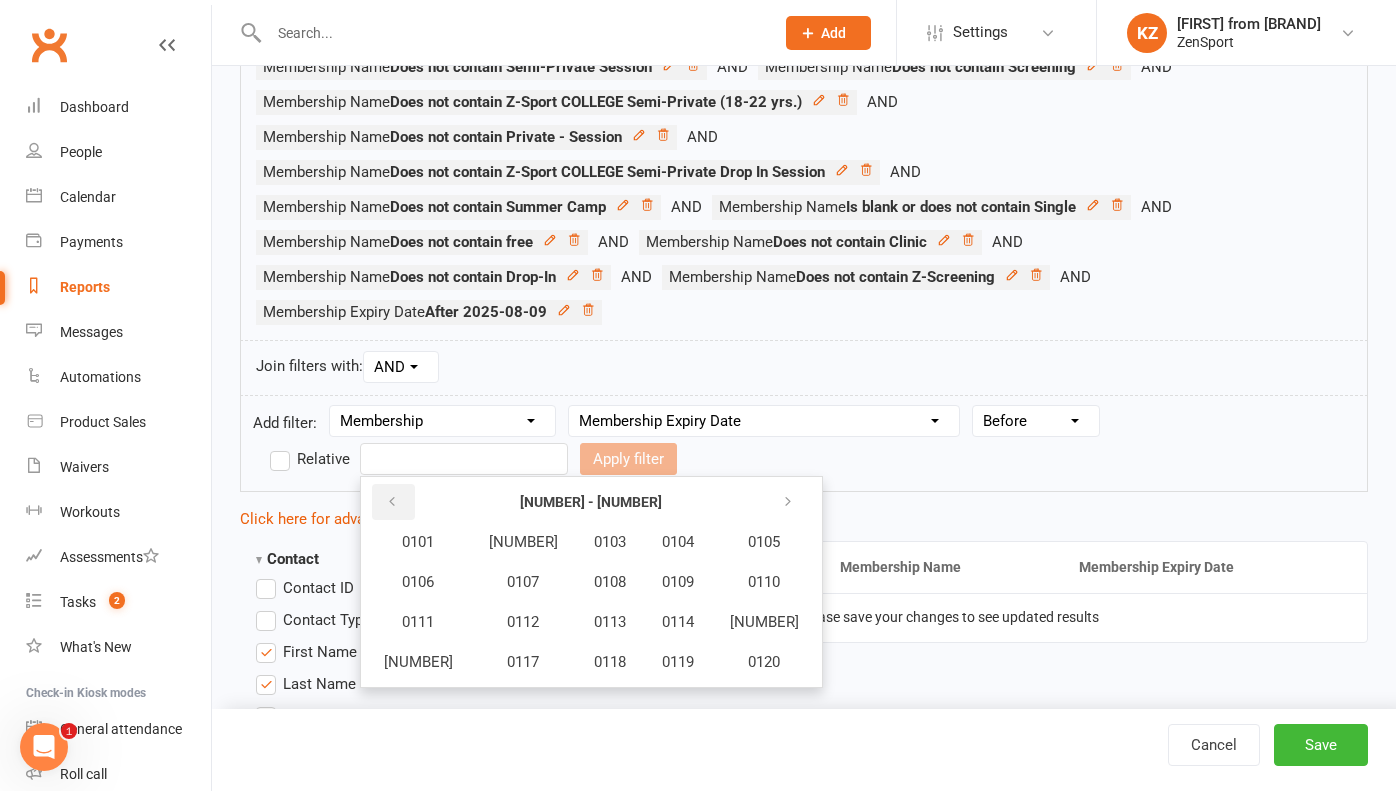 click at bounding box center (393, 502) 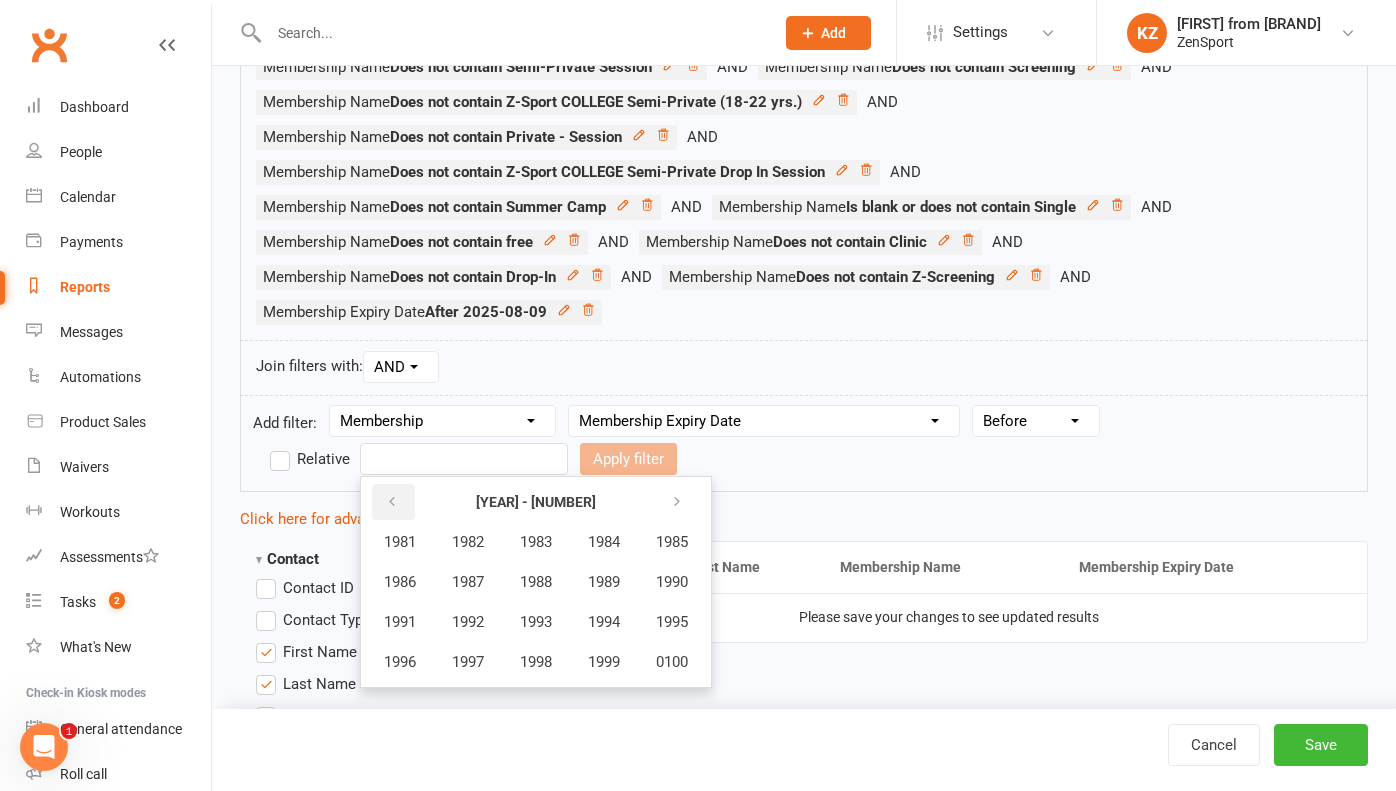 click at bounding box center (393, 502) 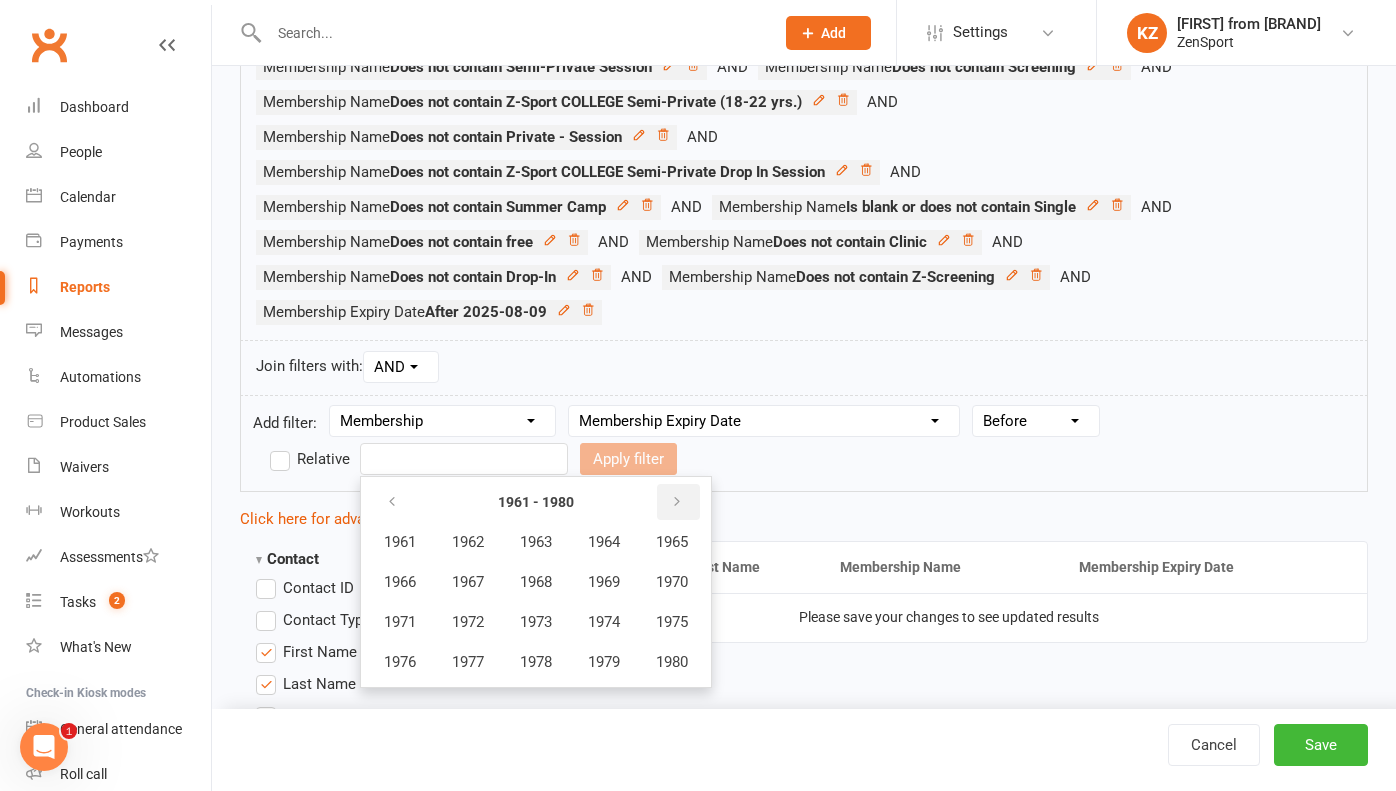 click at bounding box center [677, 502] 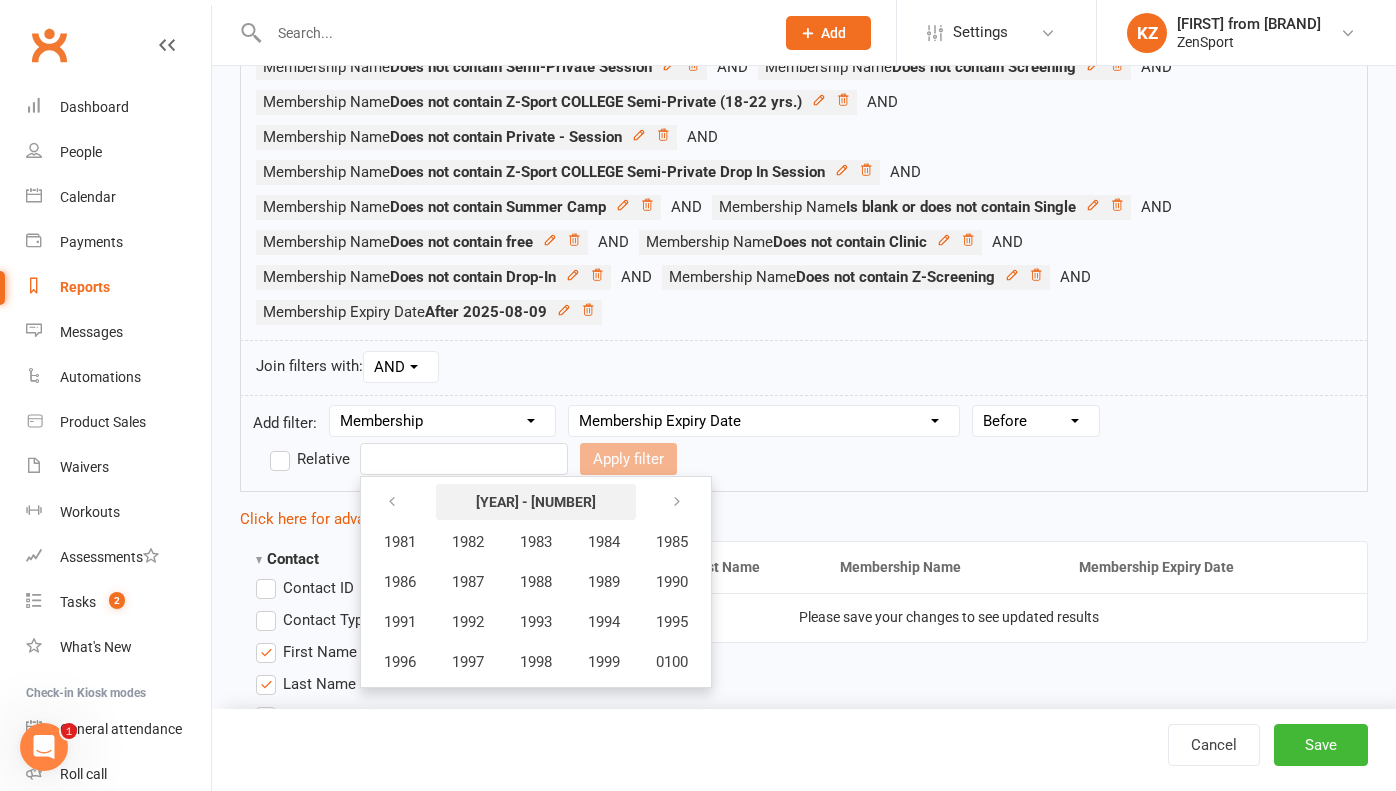 click on "1981 - 0100" at bounding box center [536, 502] 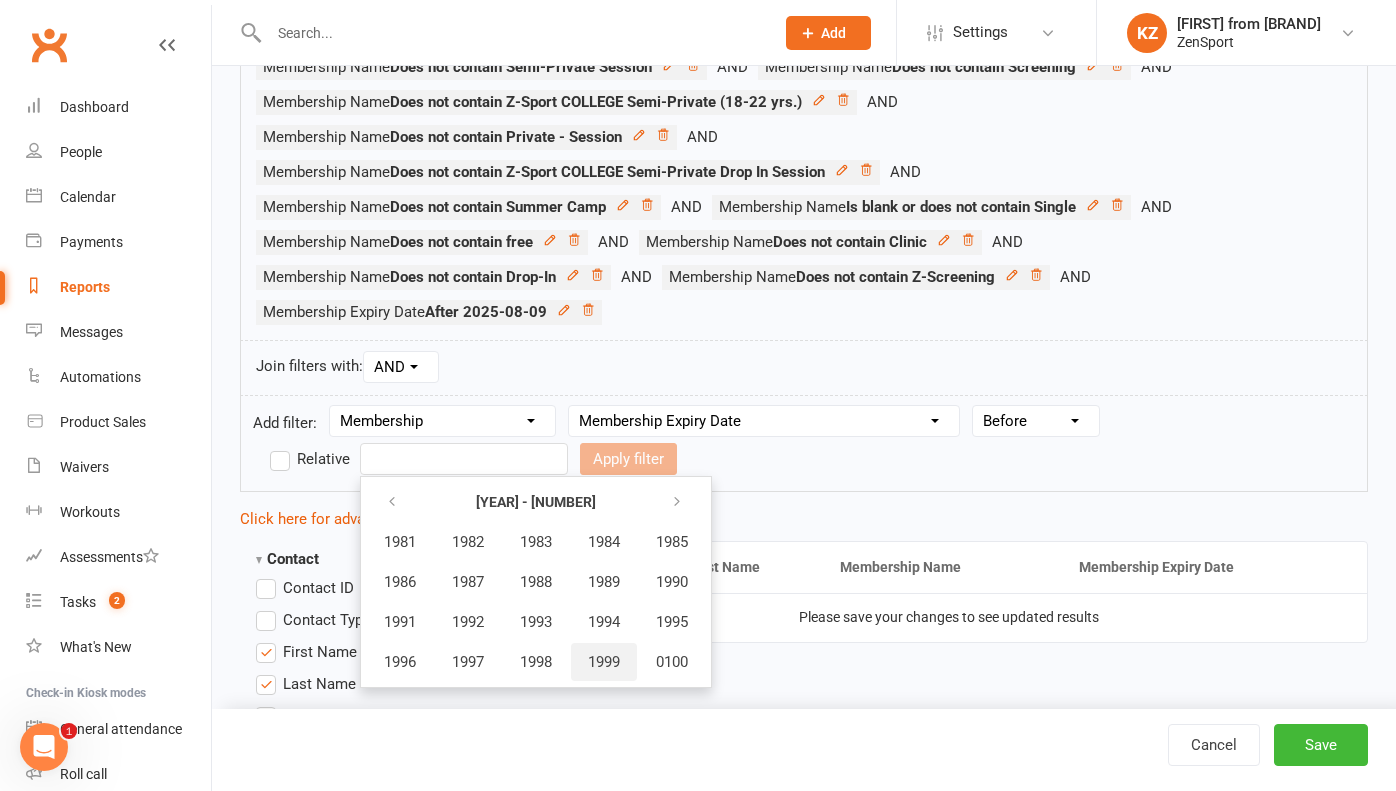 click on "1999" at bounding box center (604, 662) 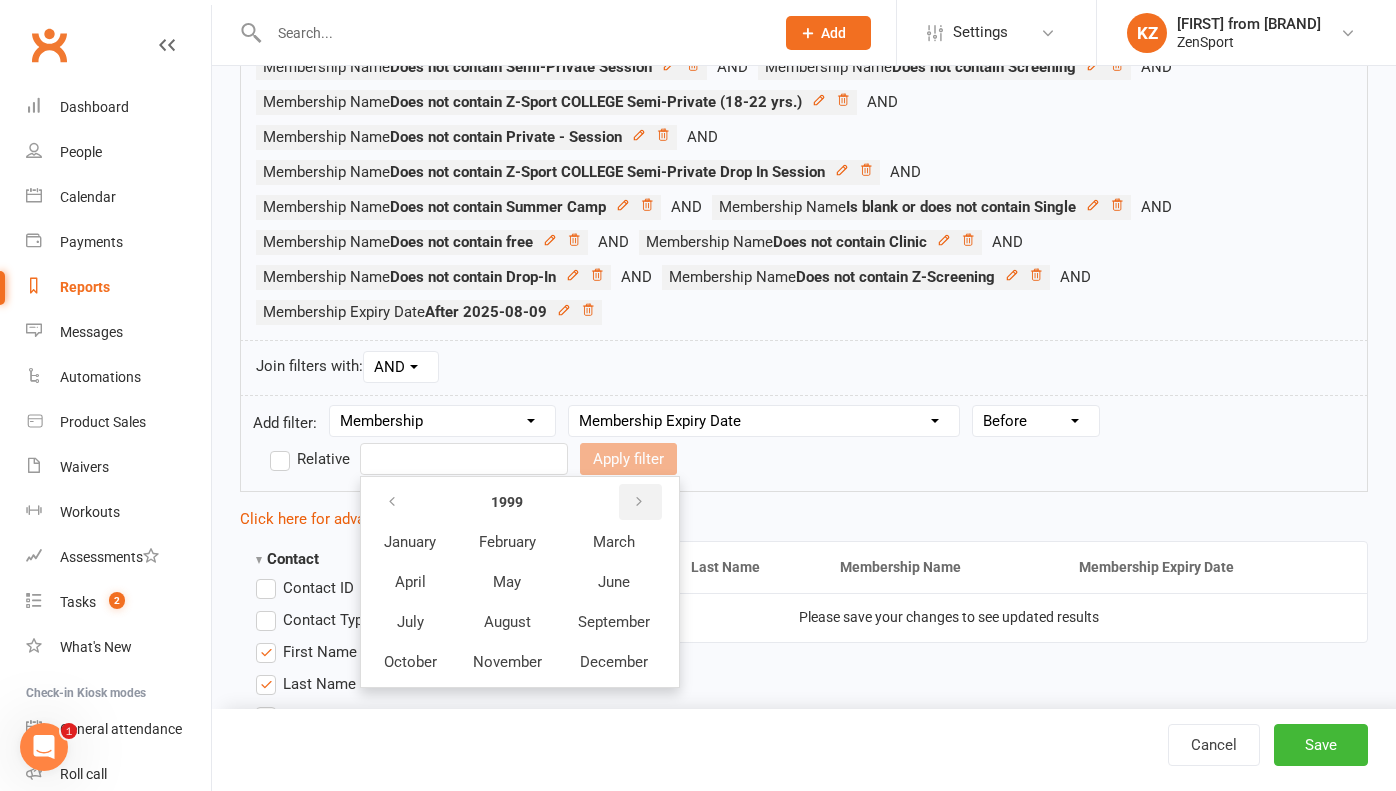 click at bounding box center (640, 502) 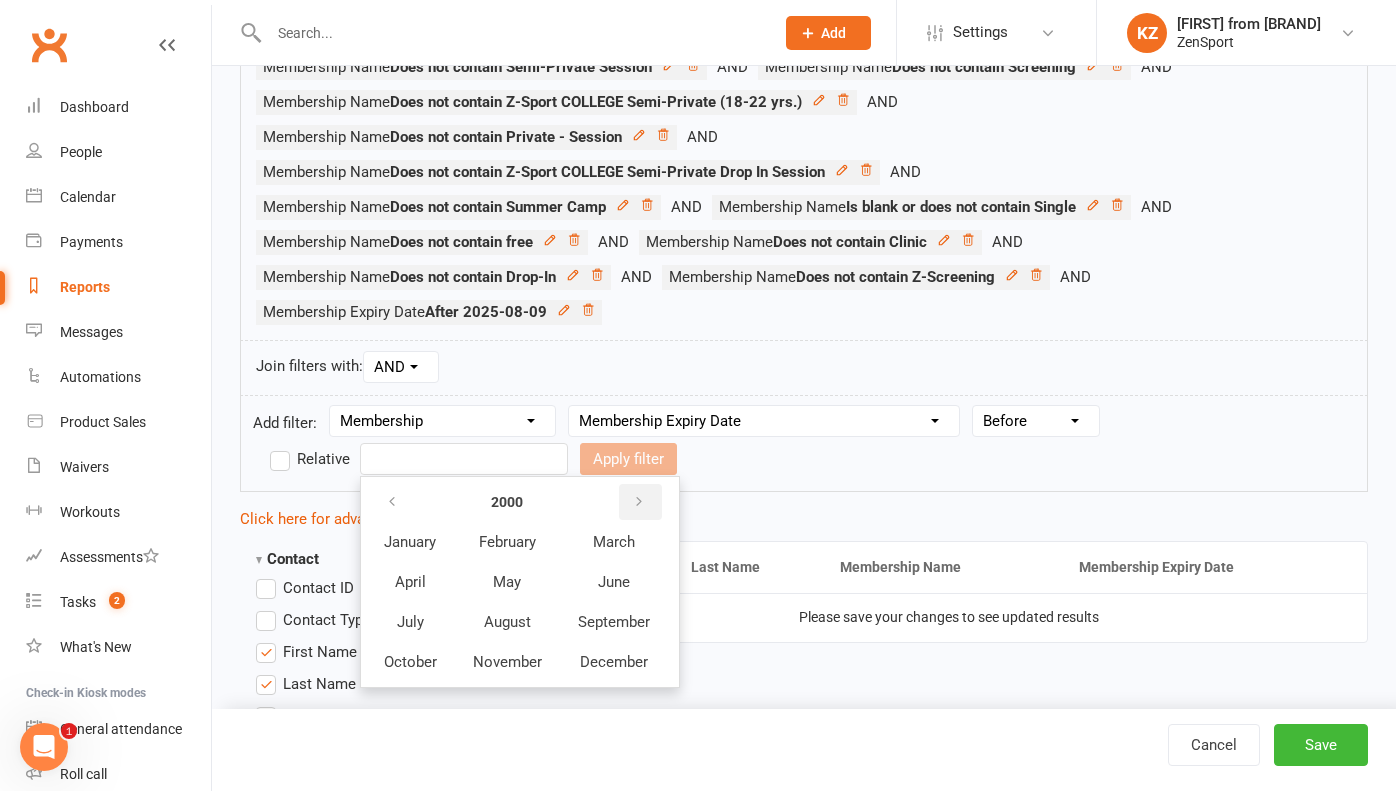 click at bounding box center (640, 502) 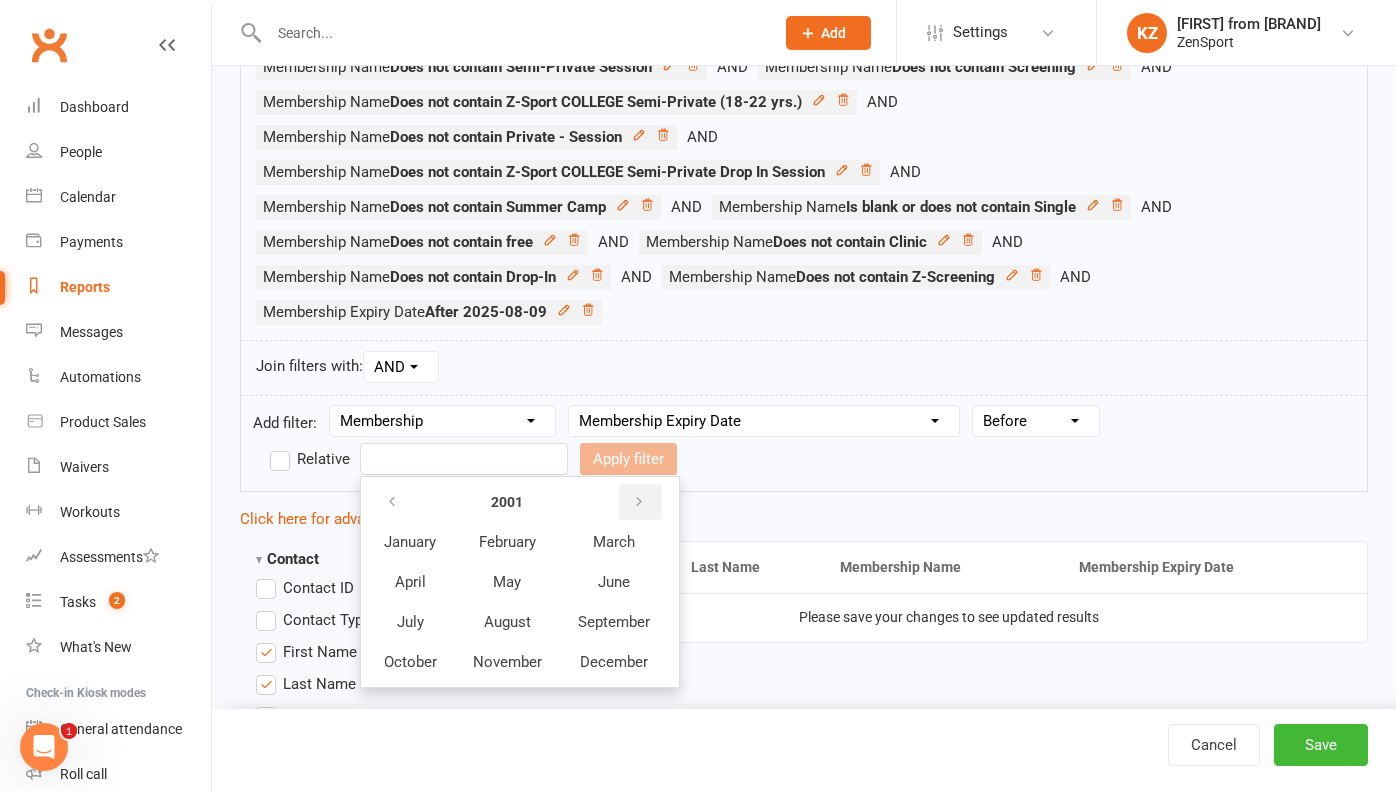 click at bounding box center [640, 502] 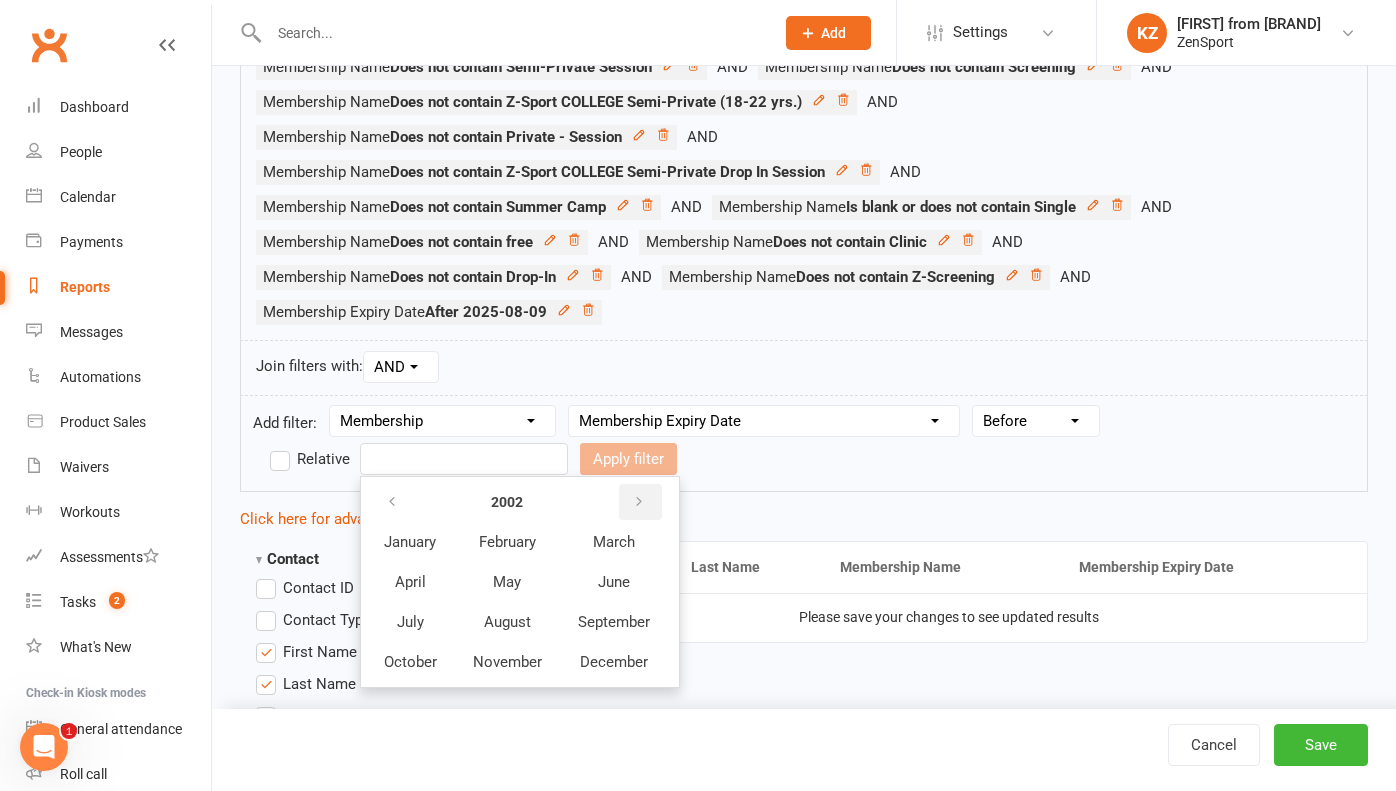 click at bounding box center (640, 502) 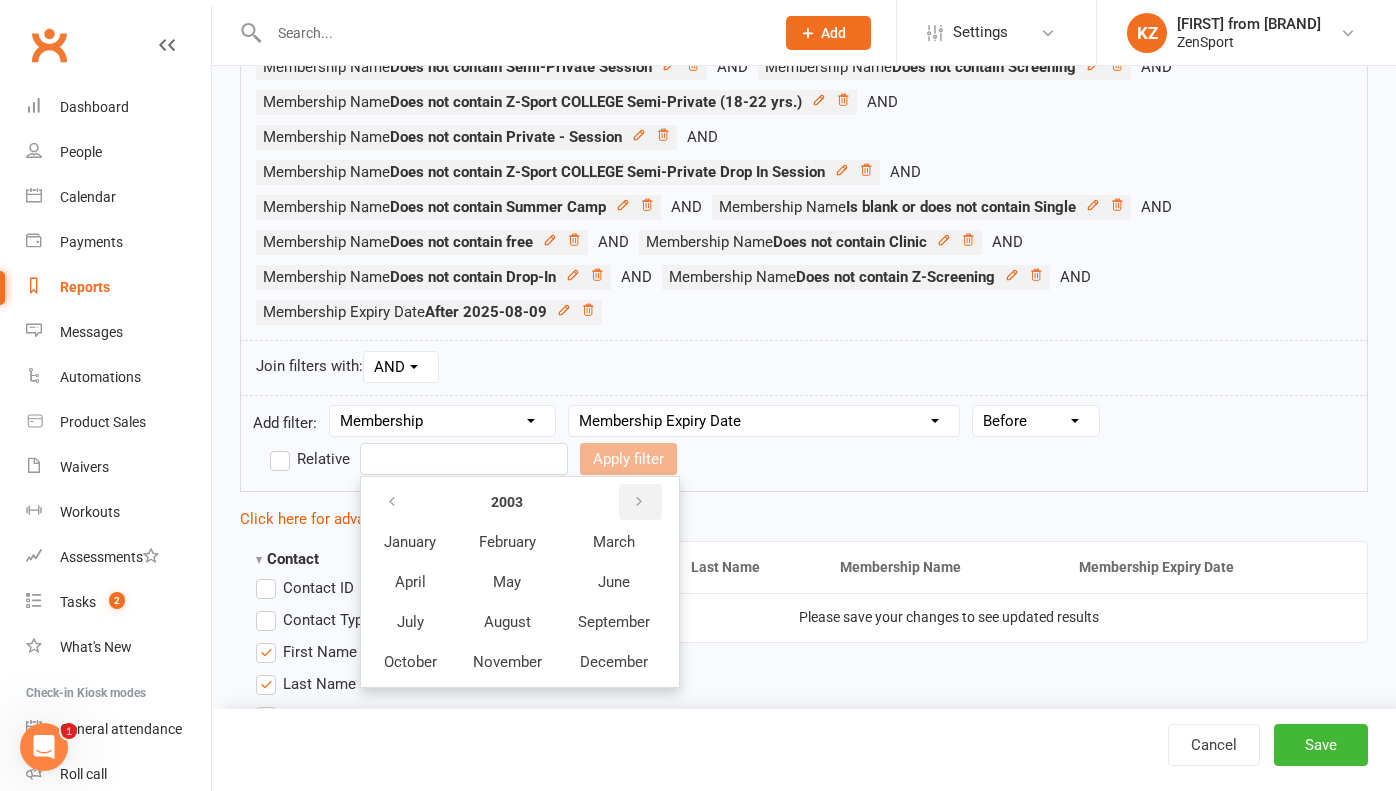 click at bounding box center [640, 502] 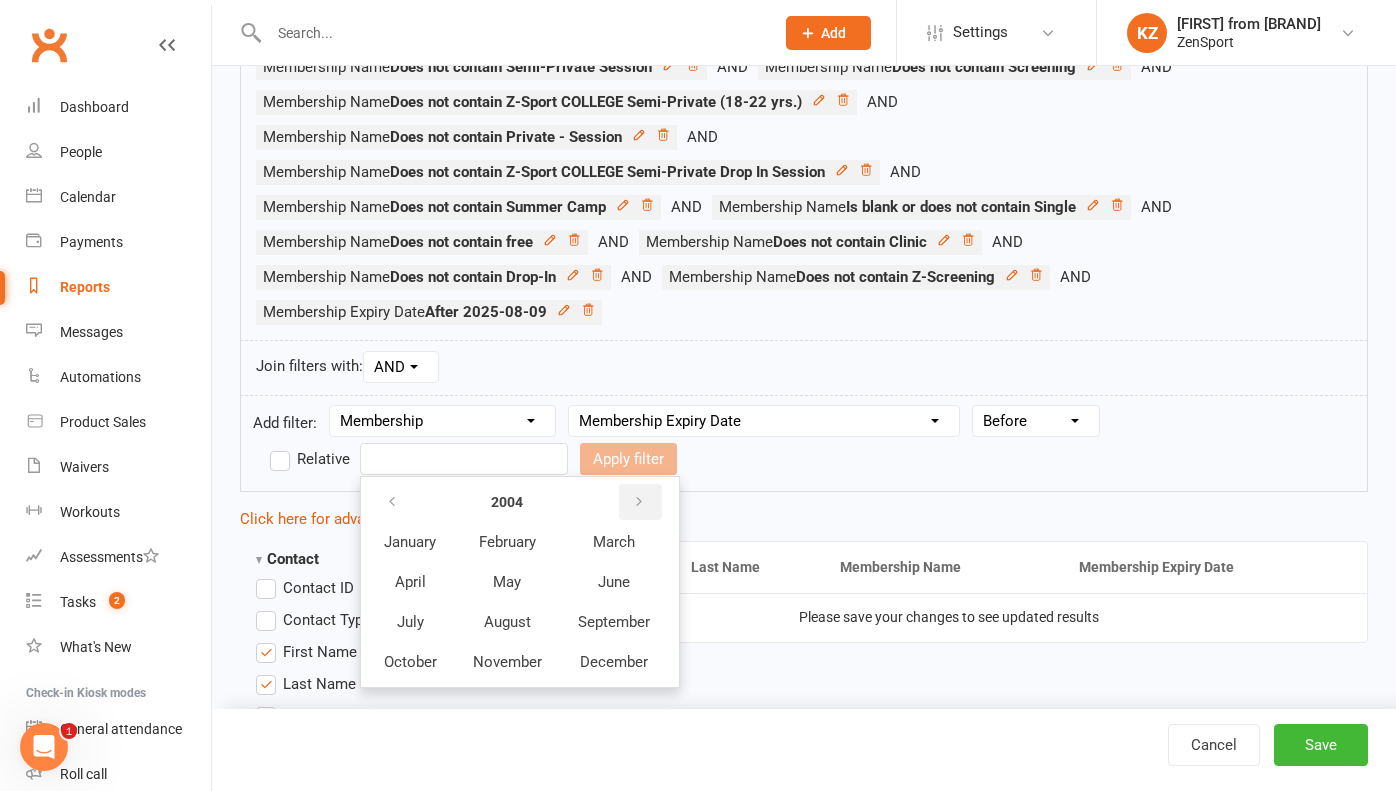 click at bounding box center (640, 502) 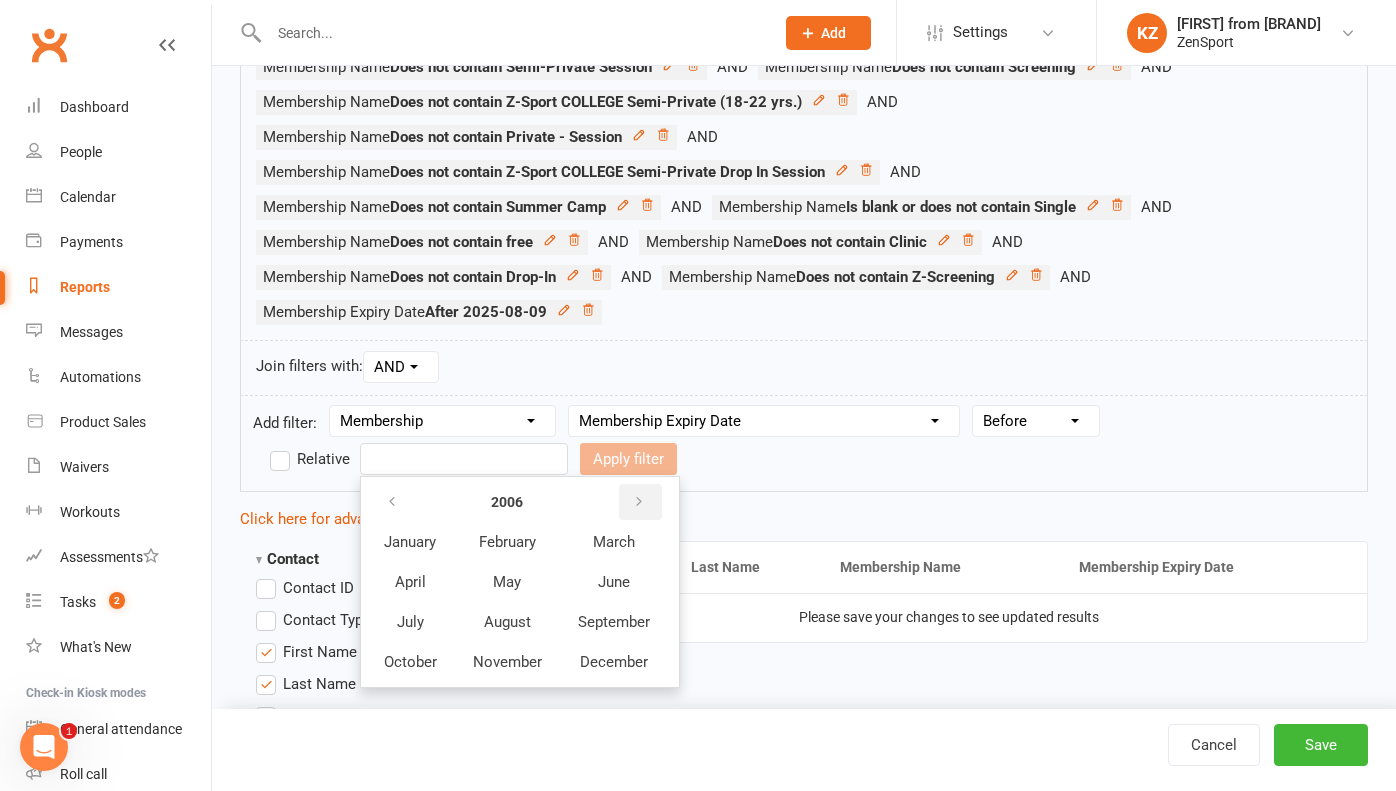 click at bounding box center [640, 502] 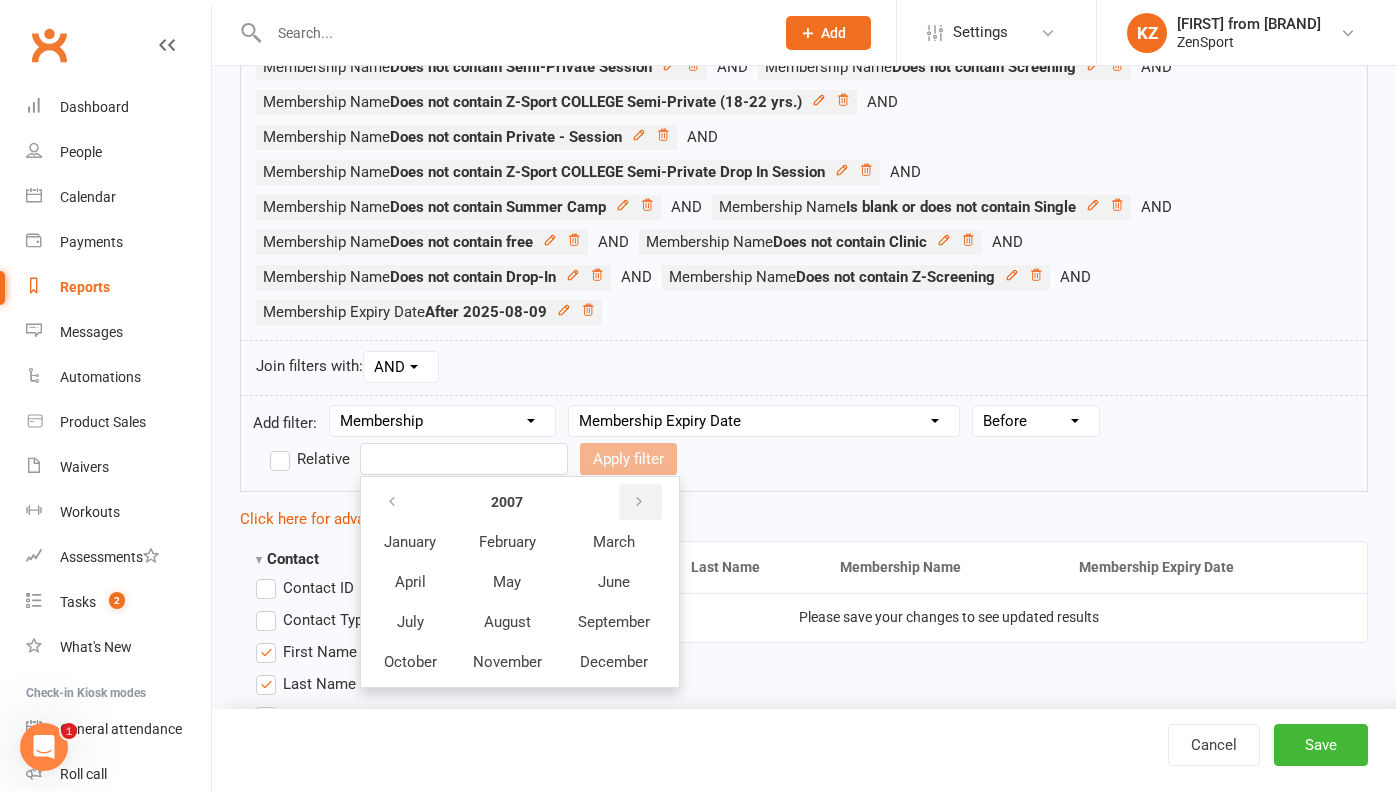 click at bounding box center [640, 502] 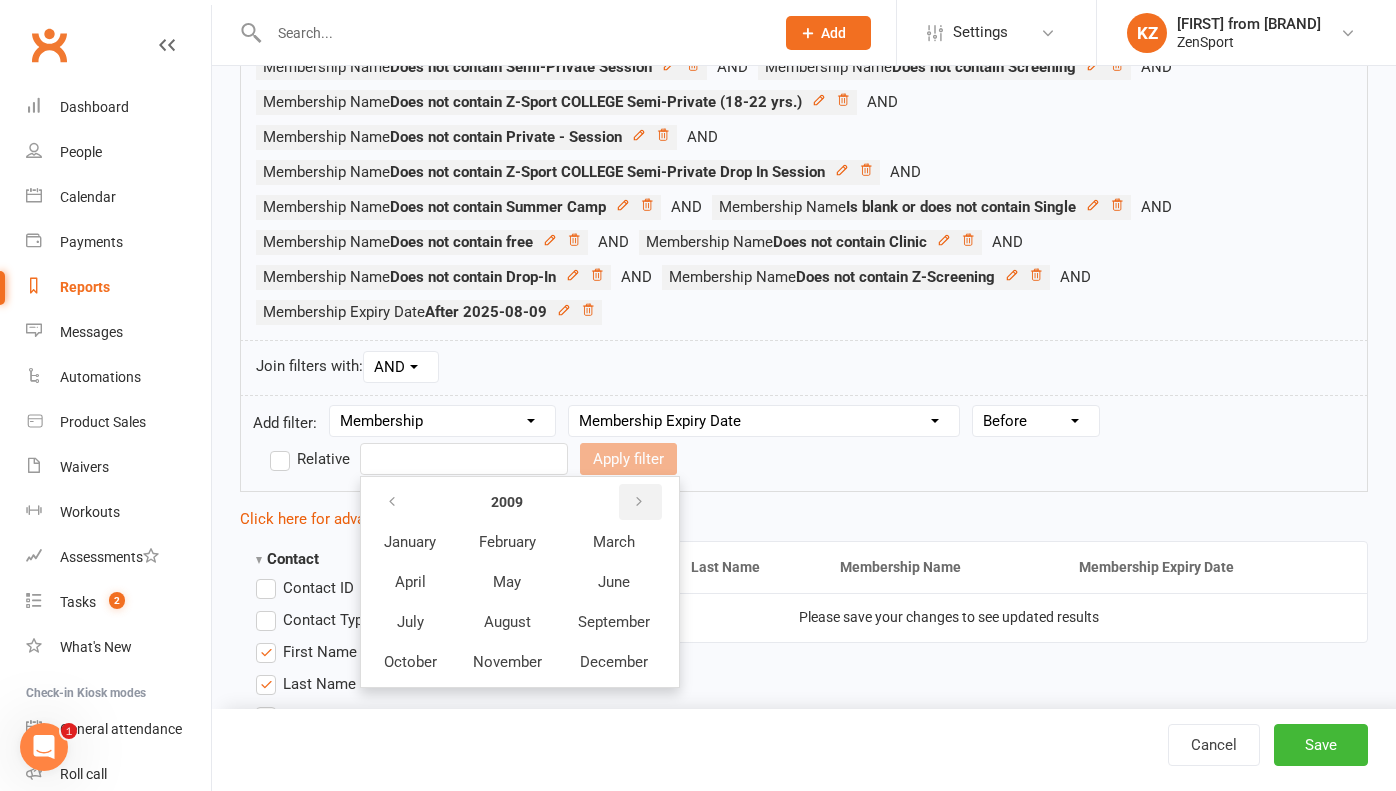 click at bounding box center [640, 502] 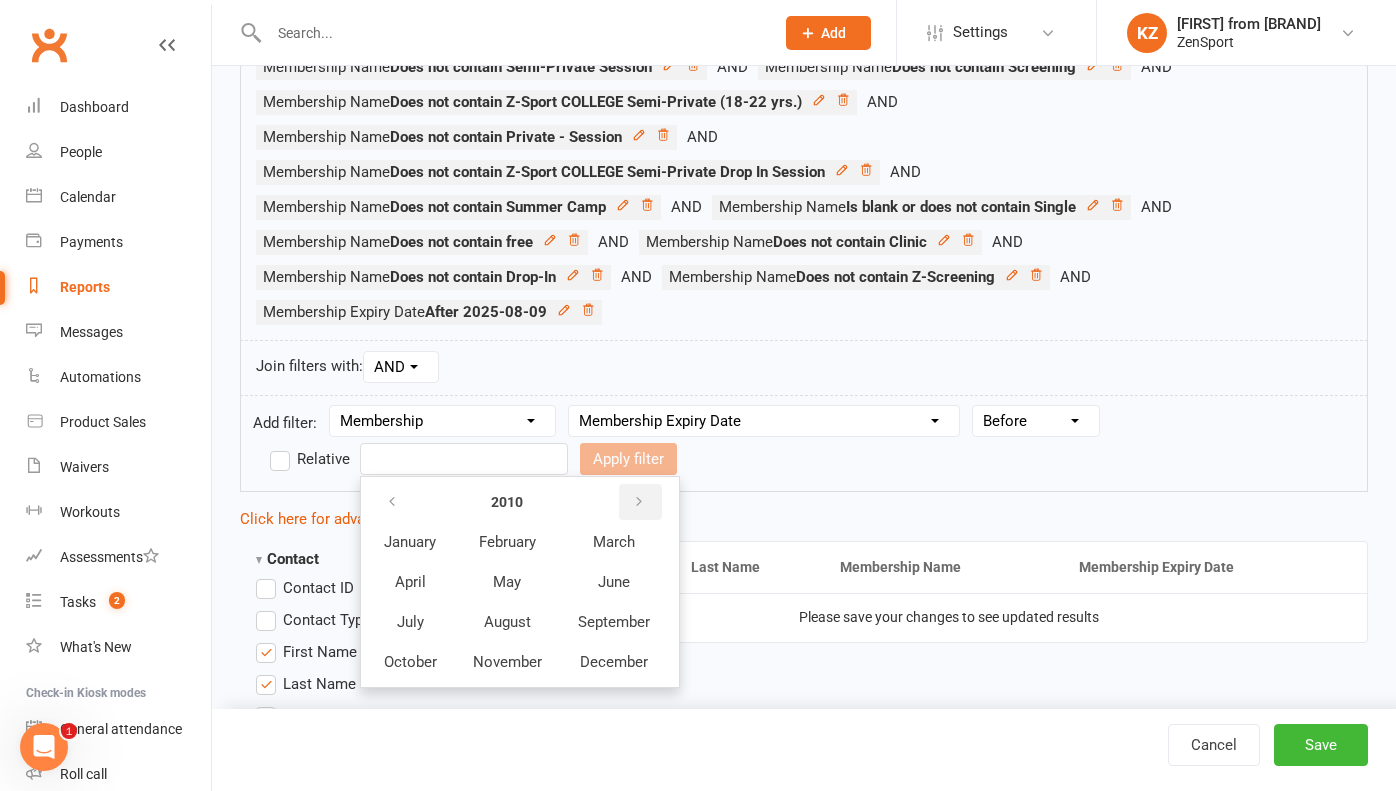 click at bounding box center (640, 502) 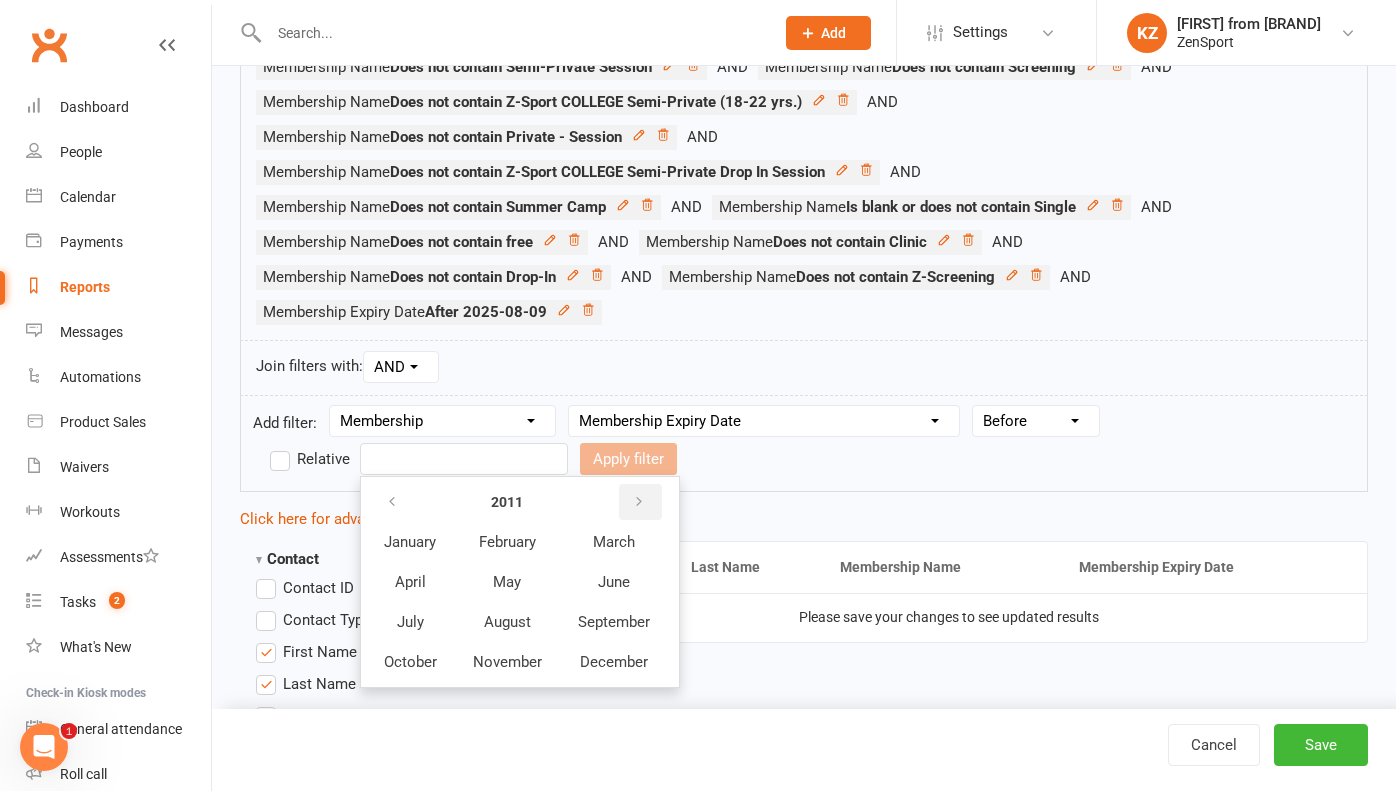 click at bounding box center [640, 502] 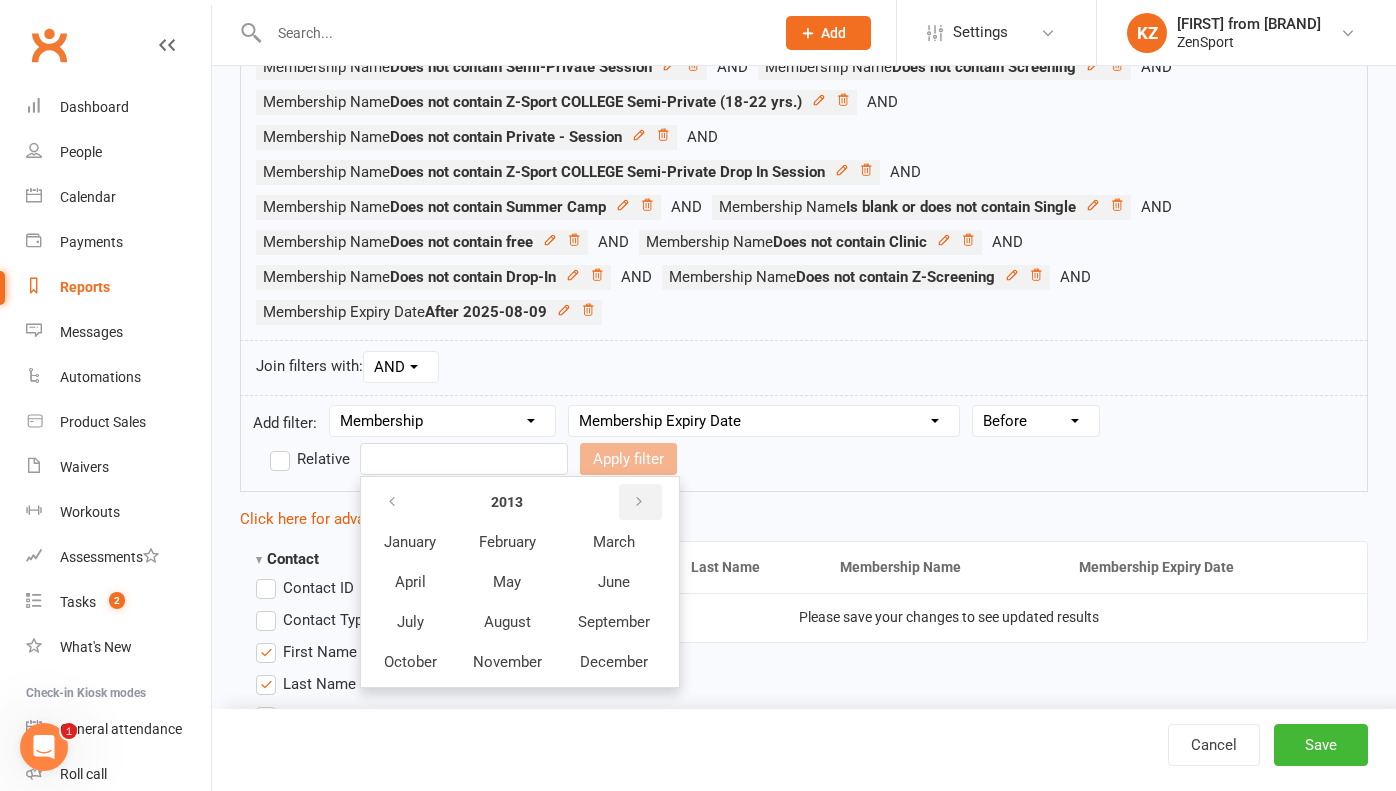 click at bounding box center (640, 502) 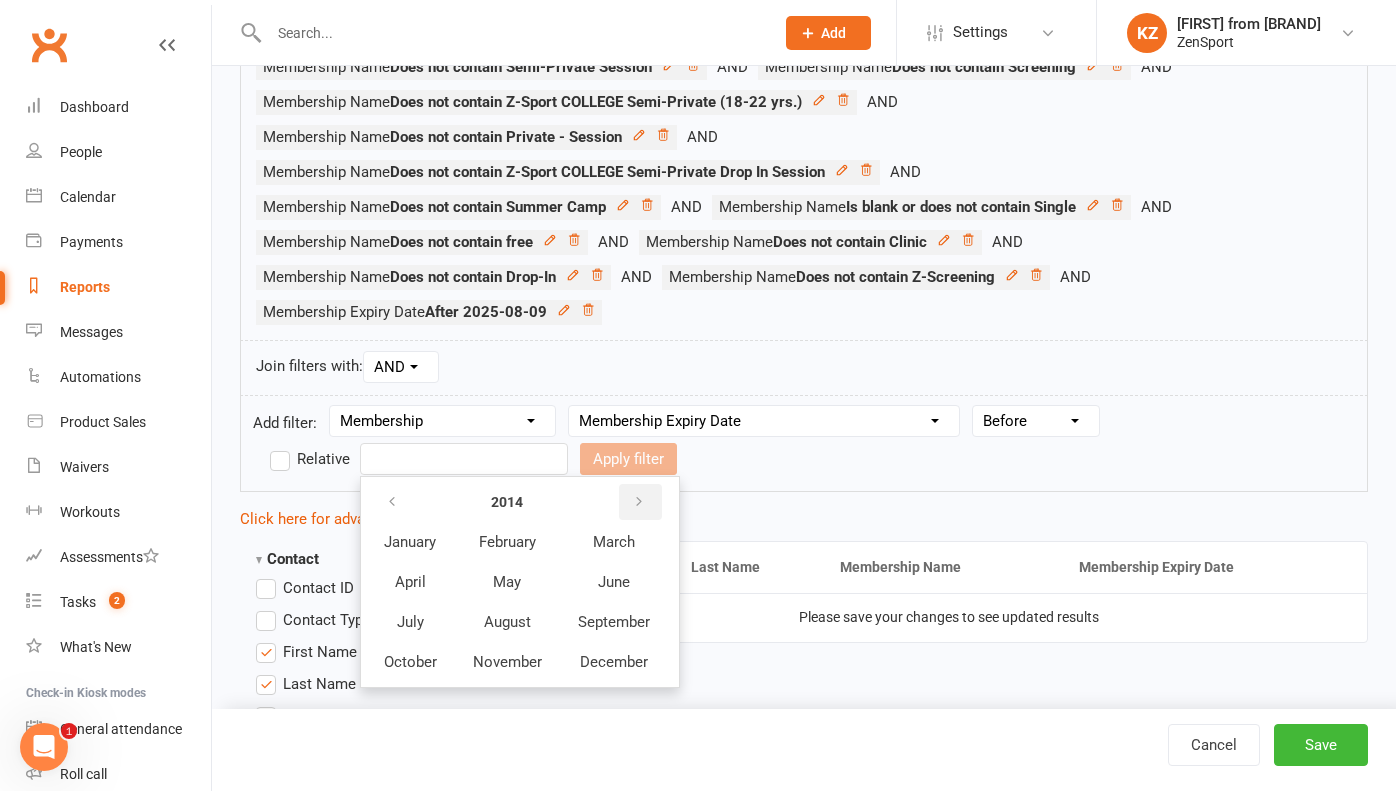 click at bounding box center (640, 502) 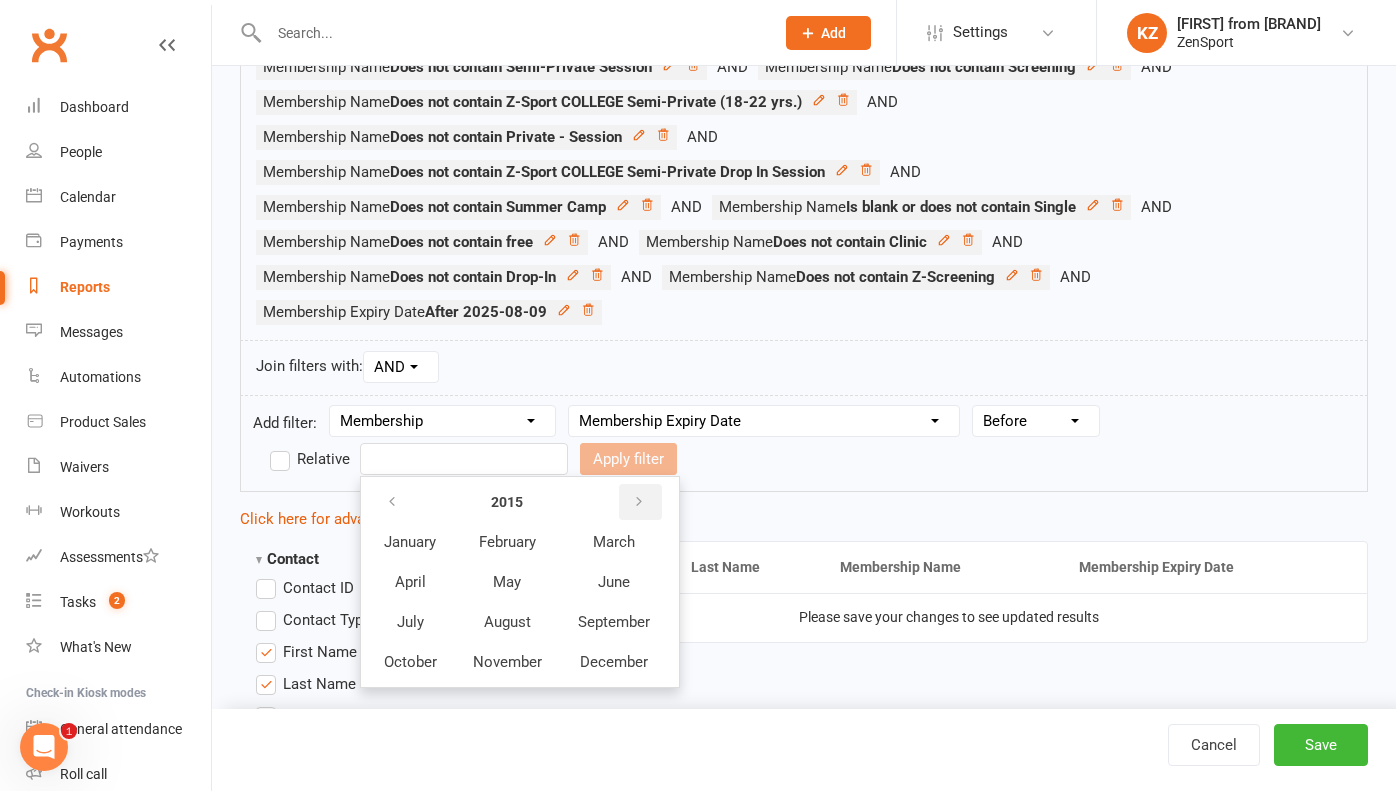 click at bounding box center (640, 502) 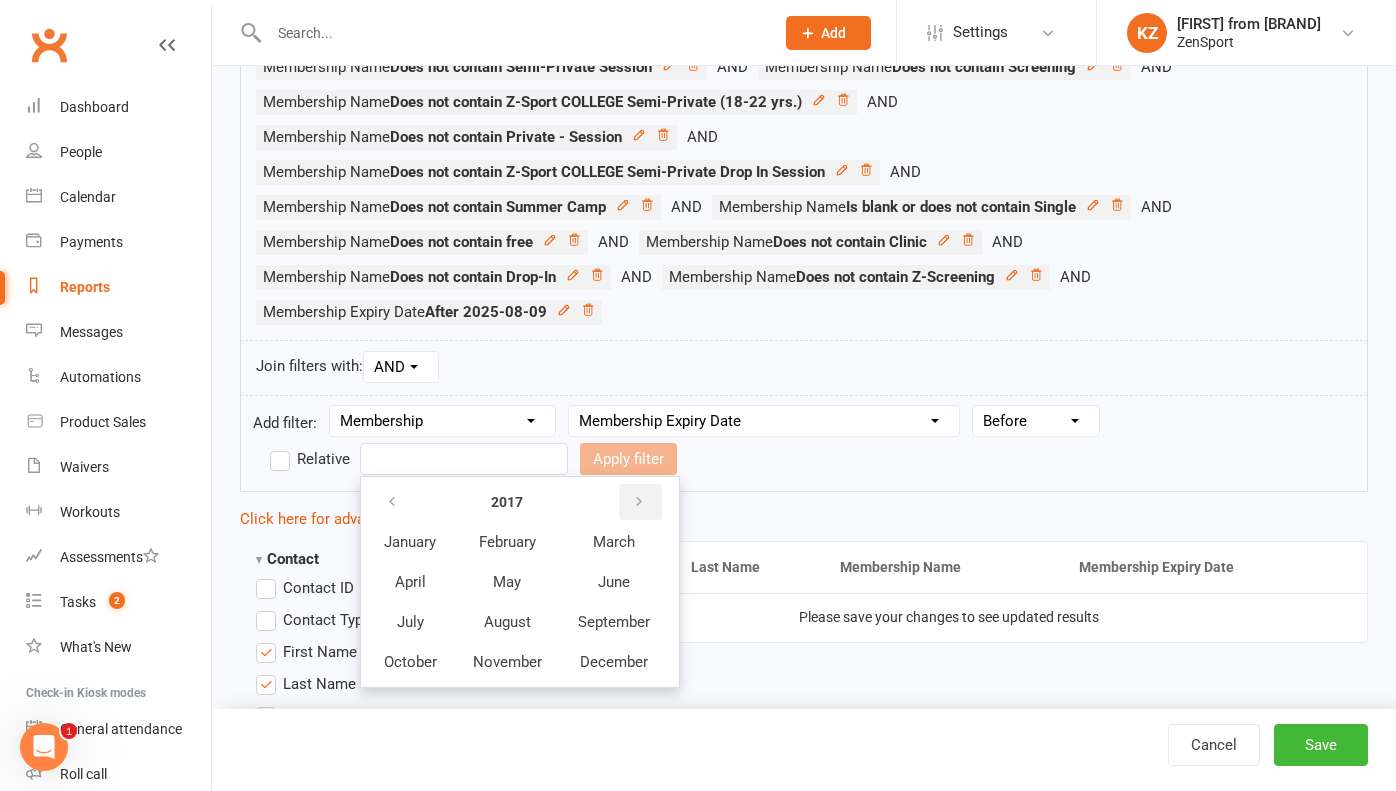 click at bounding box center [640, 502] 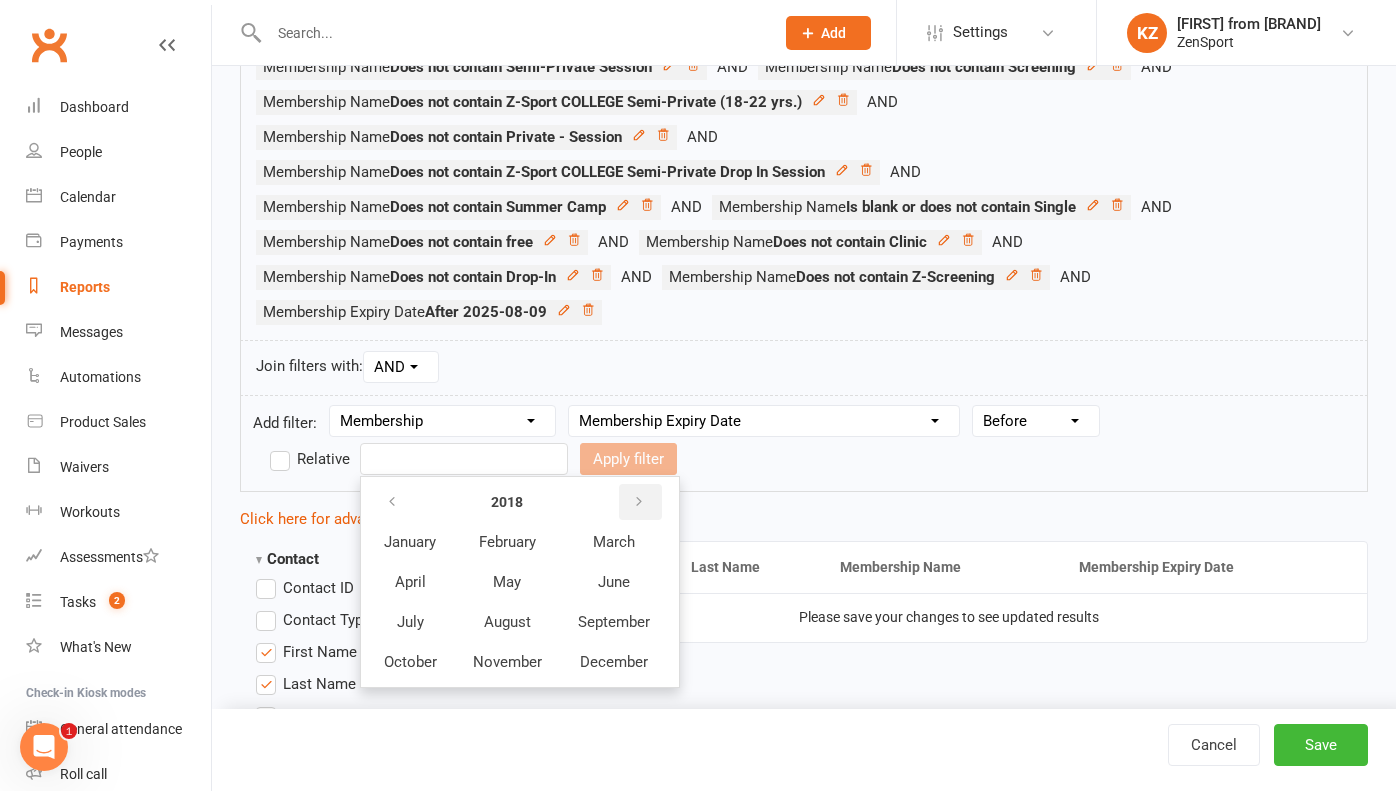 click at bounding box center (640, 502) 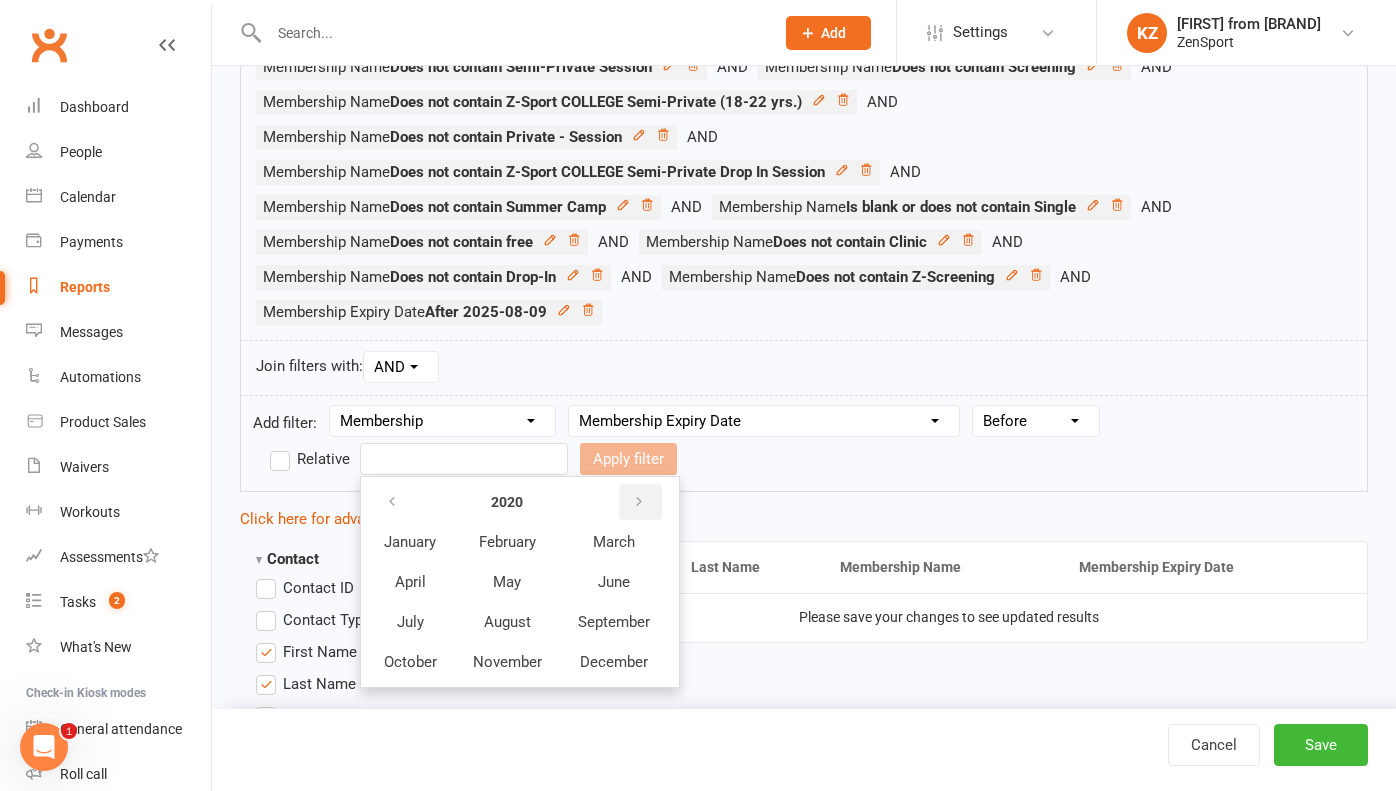 click at bounding box center [640, 502] 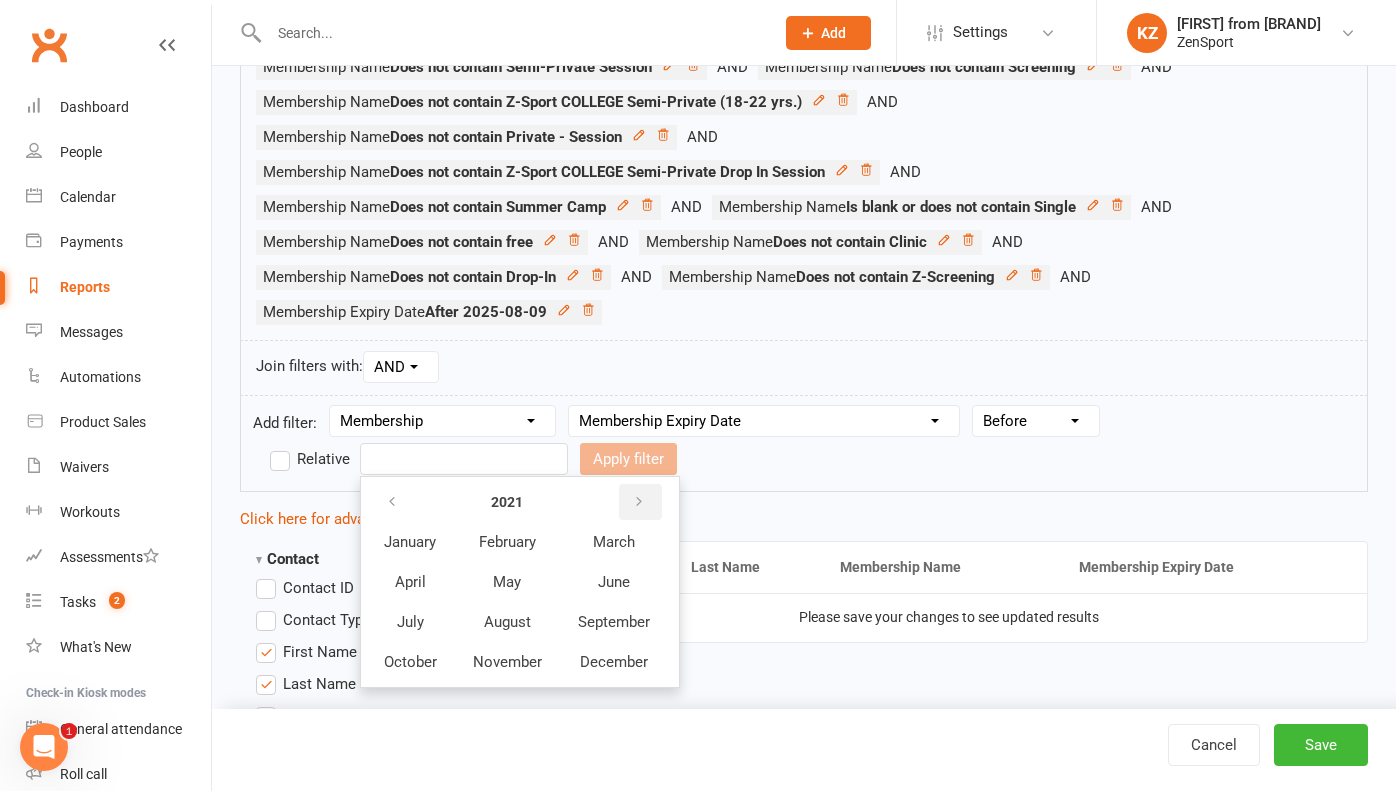click at bounding box center [640, 502] 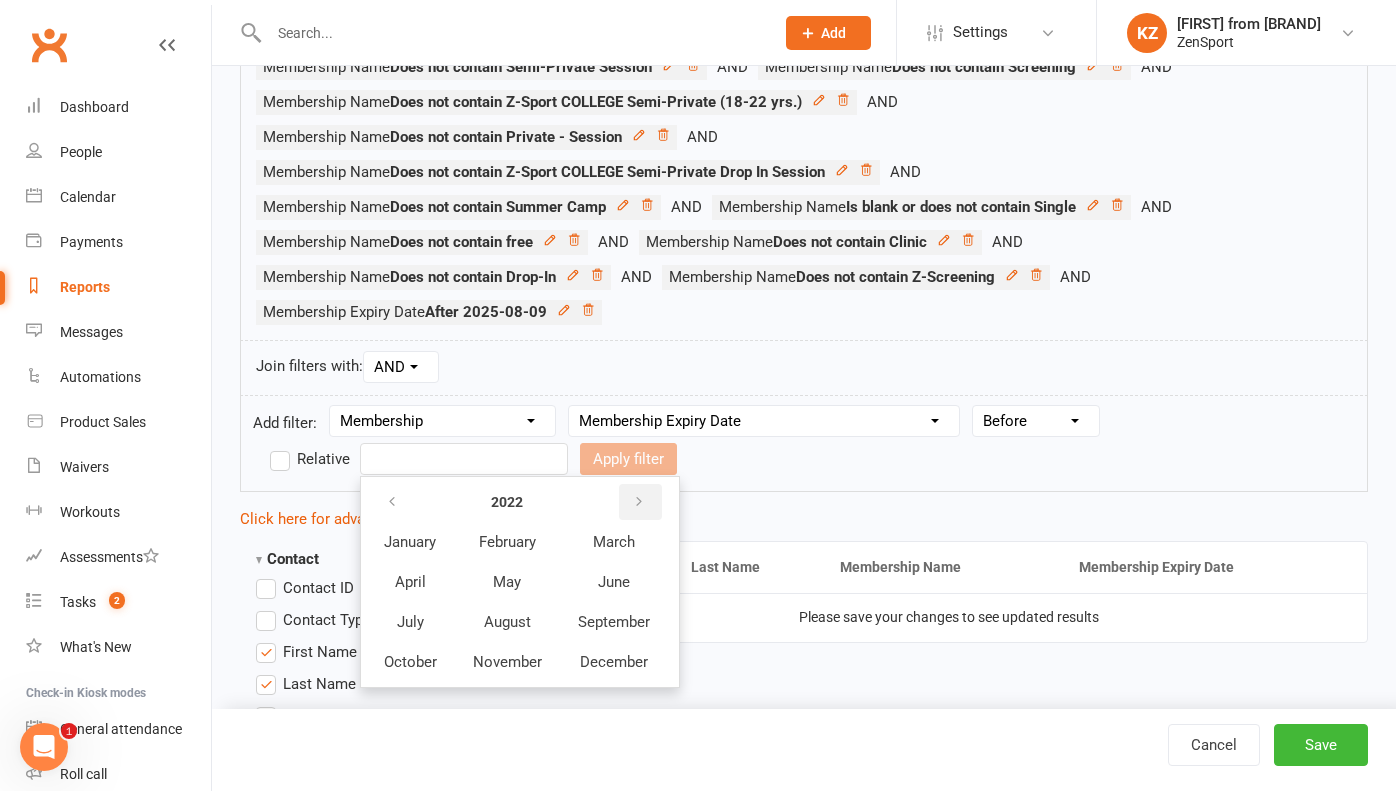 click at bounding box center (640, 502) 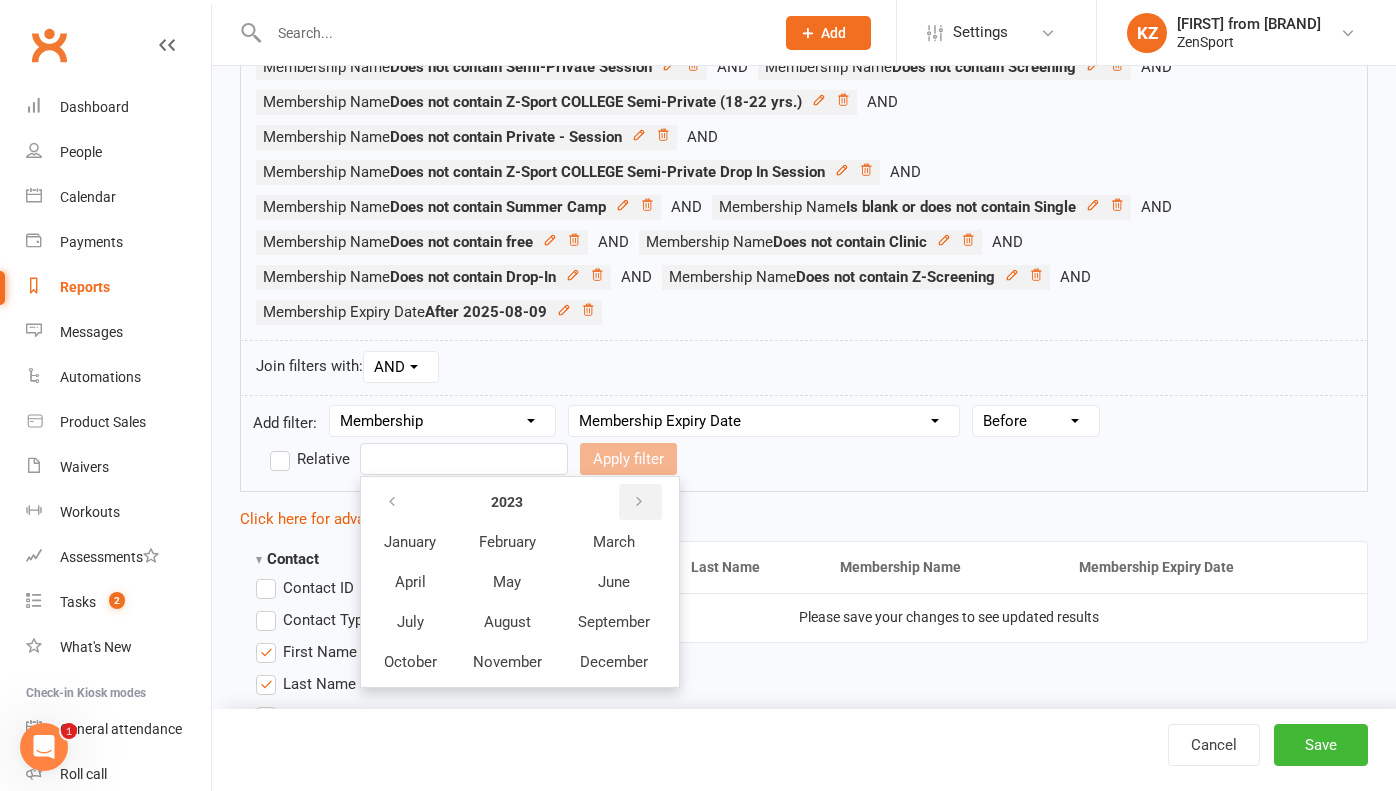 click at bounding box center (640, 502) 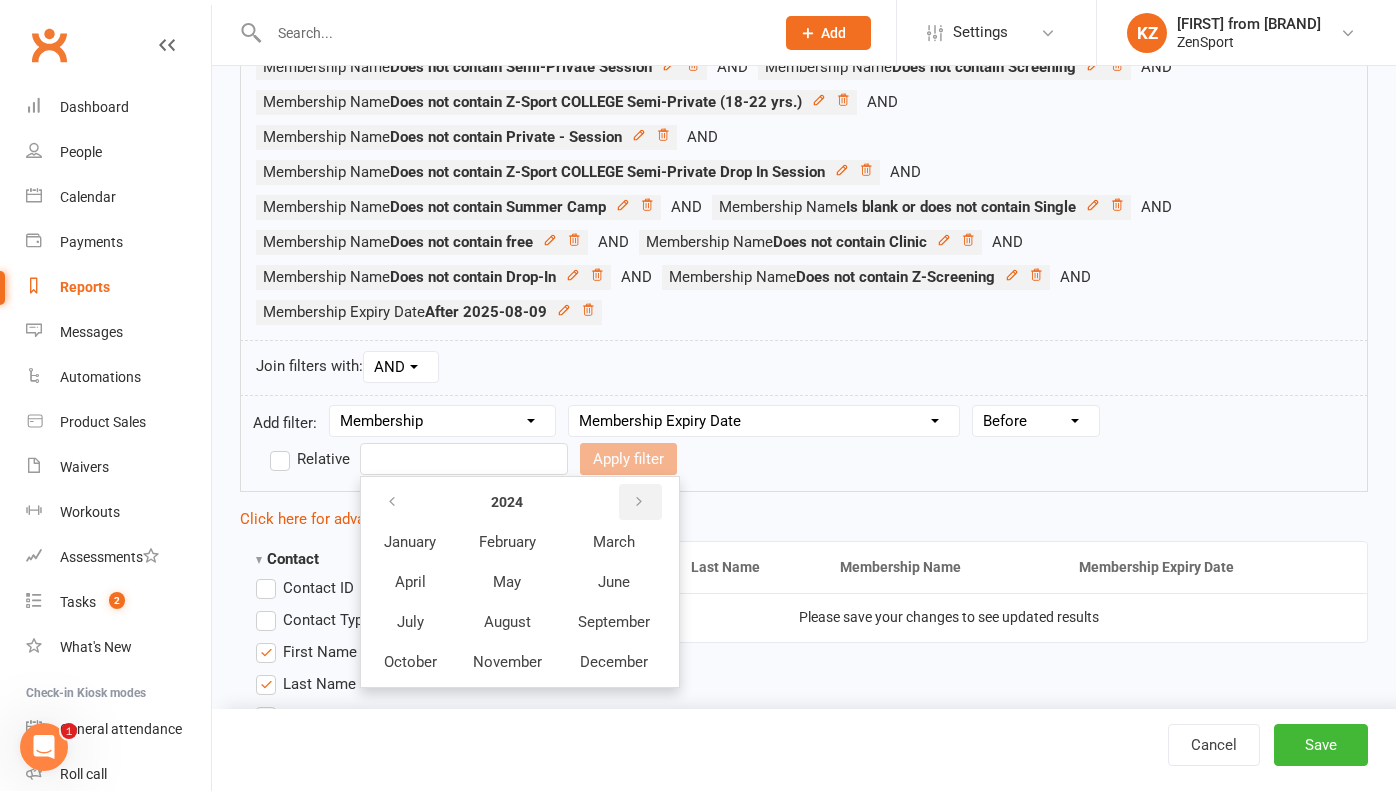 click at bounding box center [640, 502] 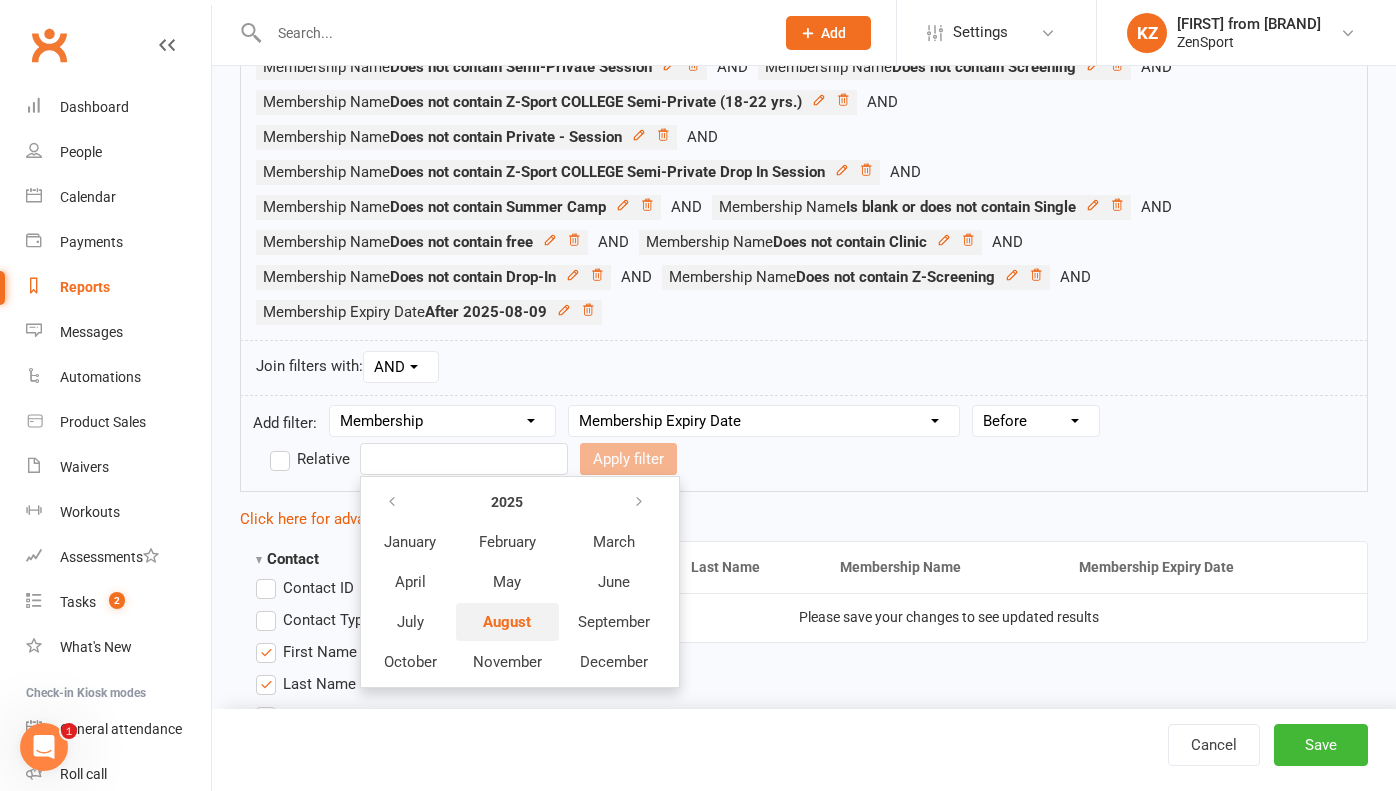 click on "August" at bounding box center (507, 622) 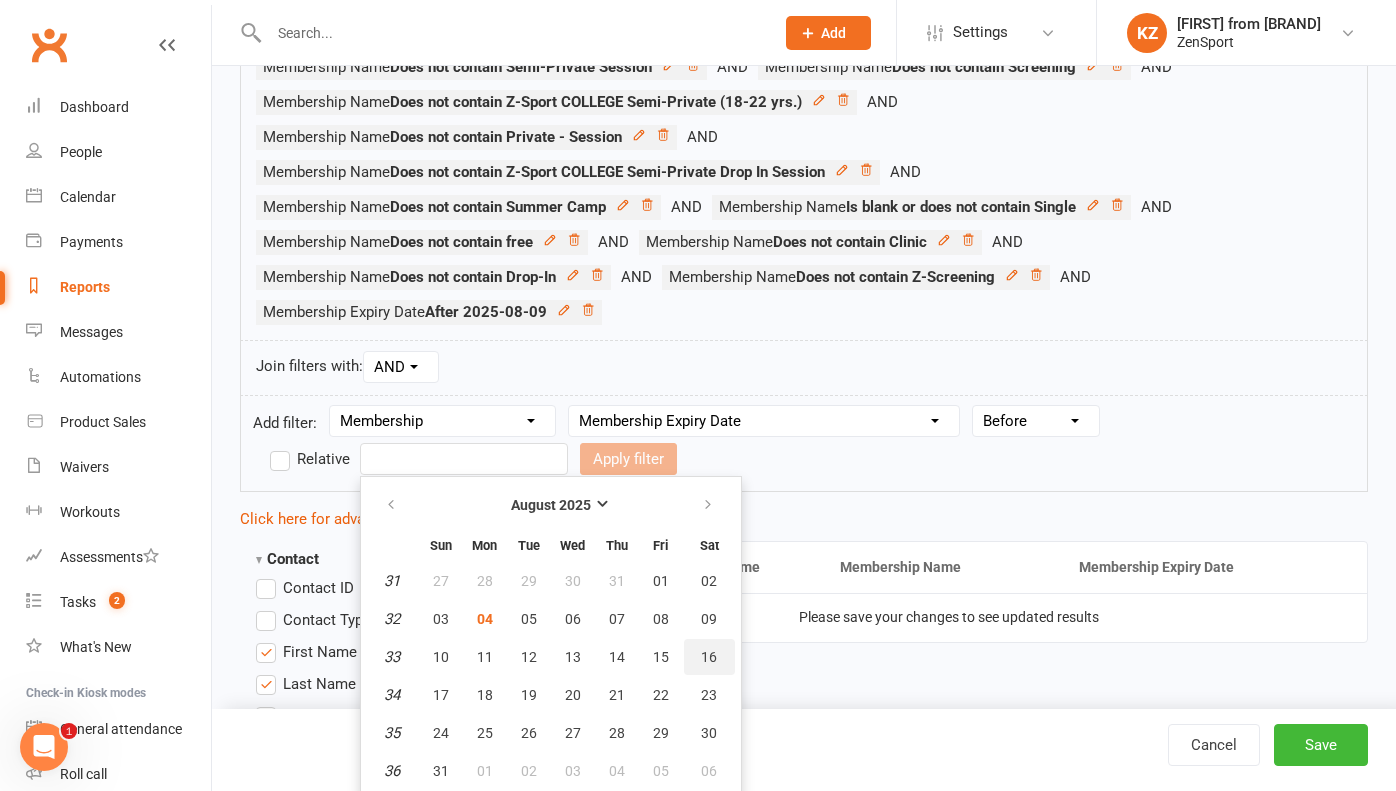 click on "16" at bounding box center [709, 657] 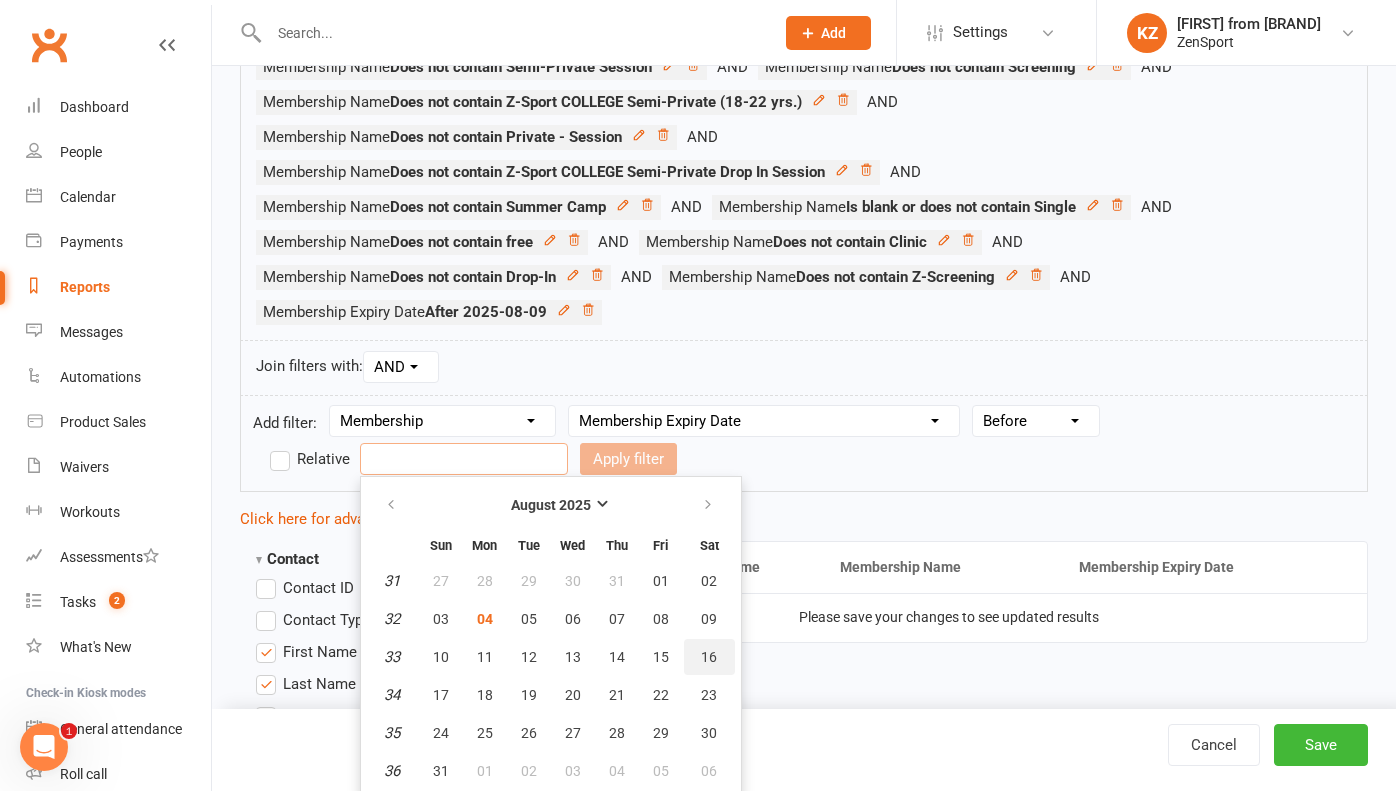 type on "16 Aug 2025" 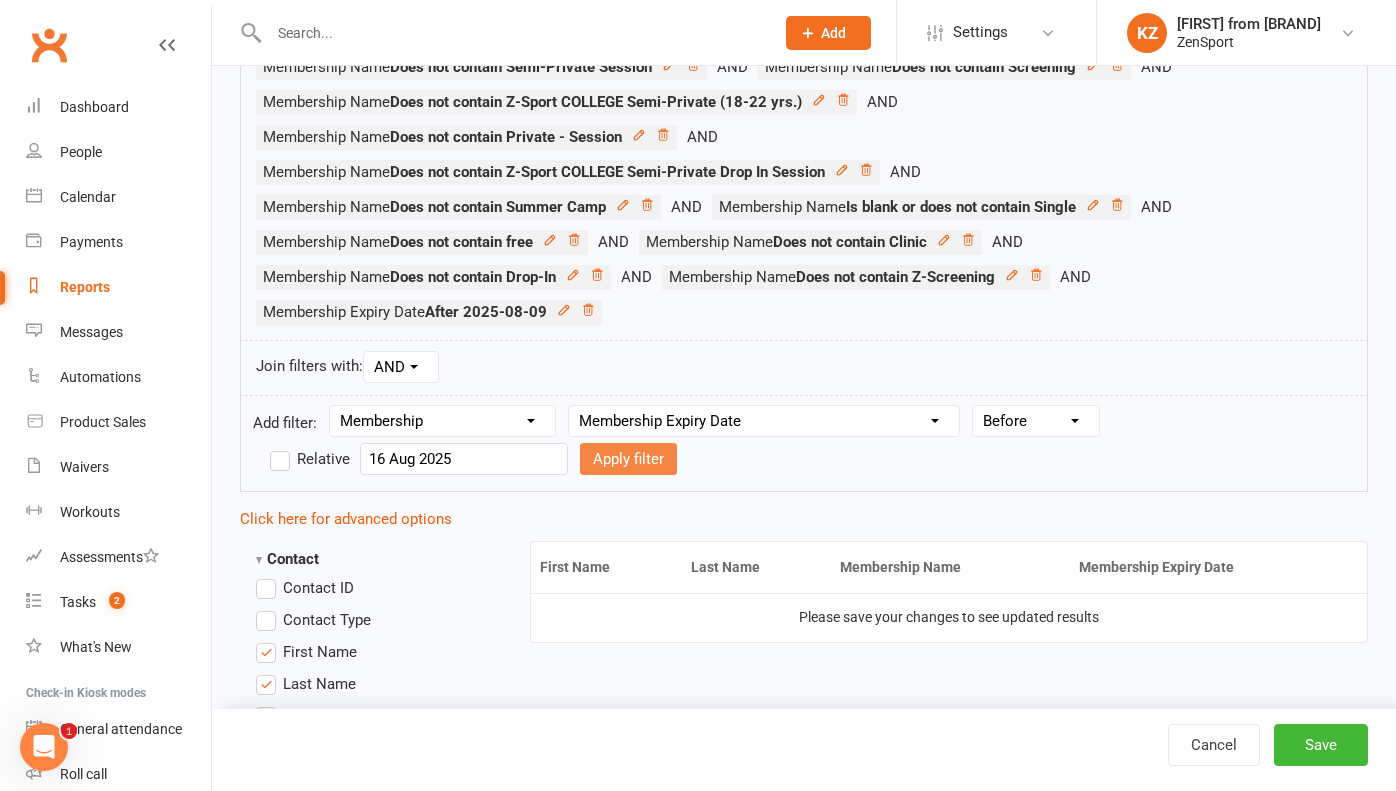 click on "Apply filter" at bounding box center [628, 459] 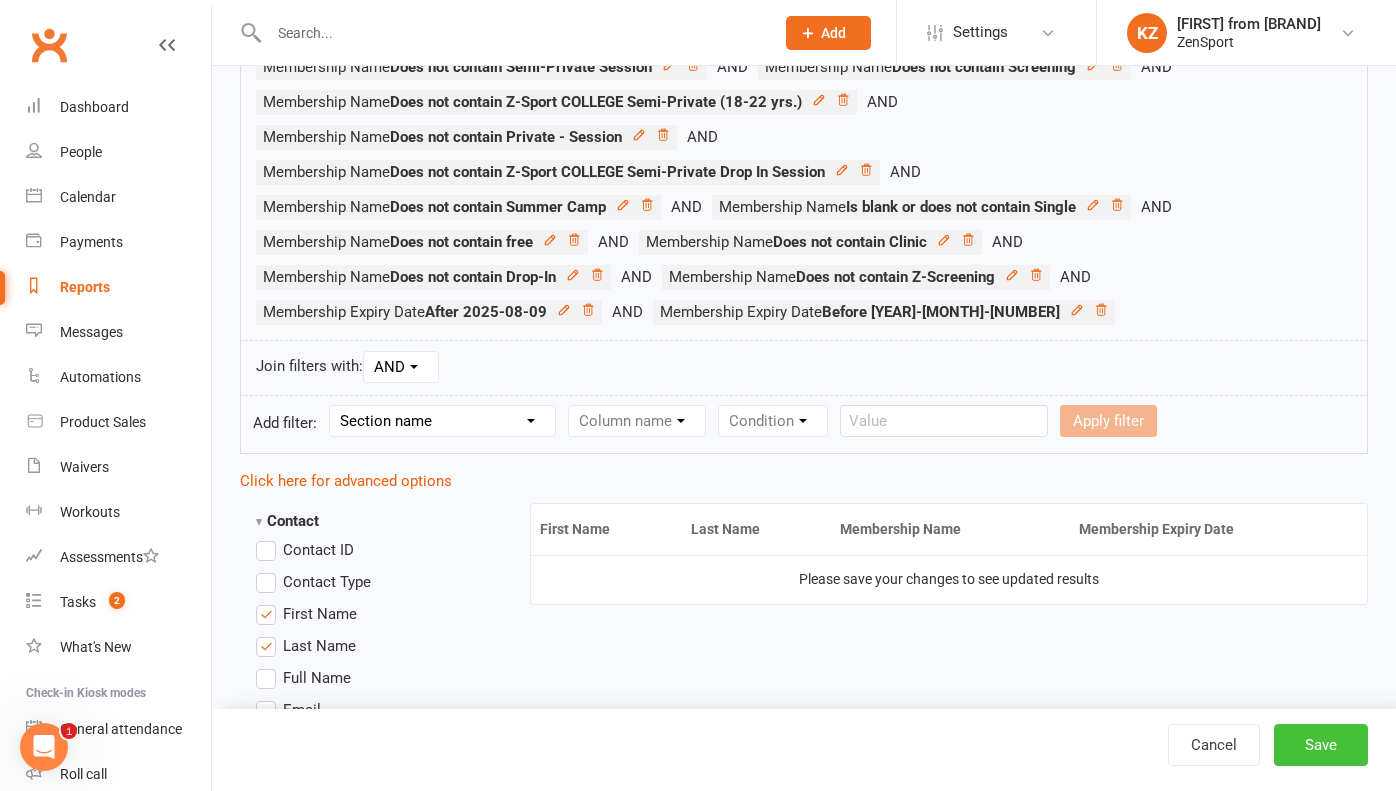 click on "Save" at bounding box center [1321, 745] 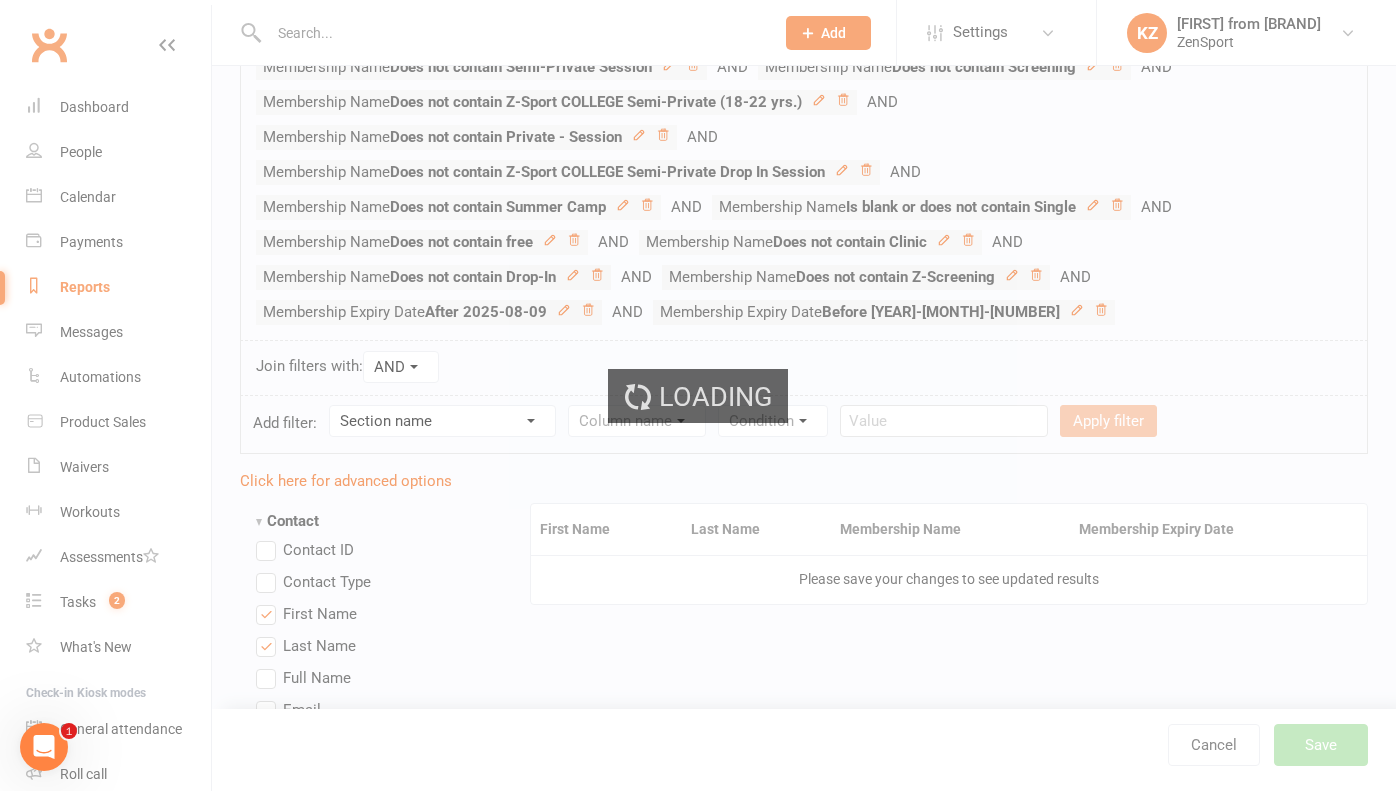 scroll, scrollTop: 0, scrollLeft: 0, axis: both 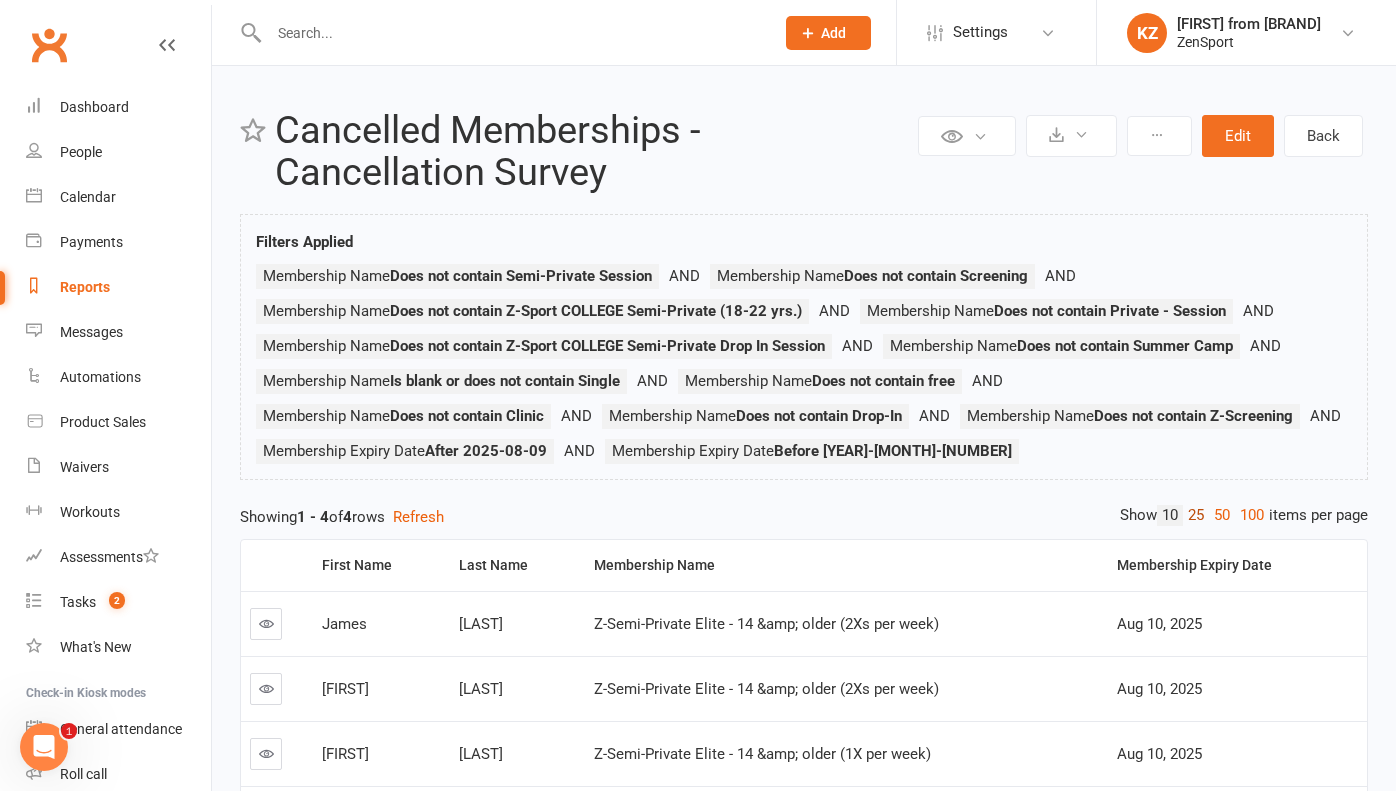 click on "25" at bounding box center (1196, 515) 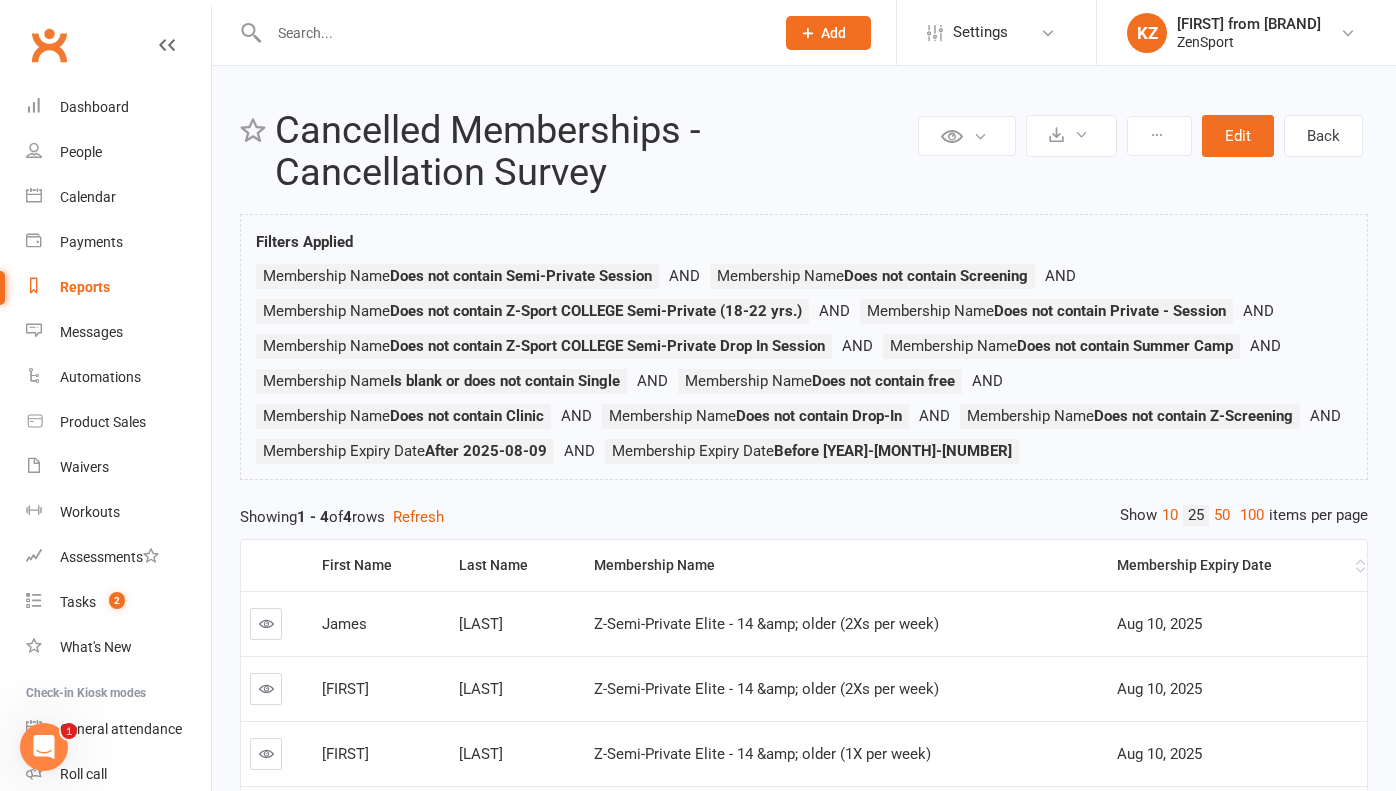 click on "Membership Expiry Date" at bounding box center [1237, 565] 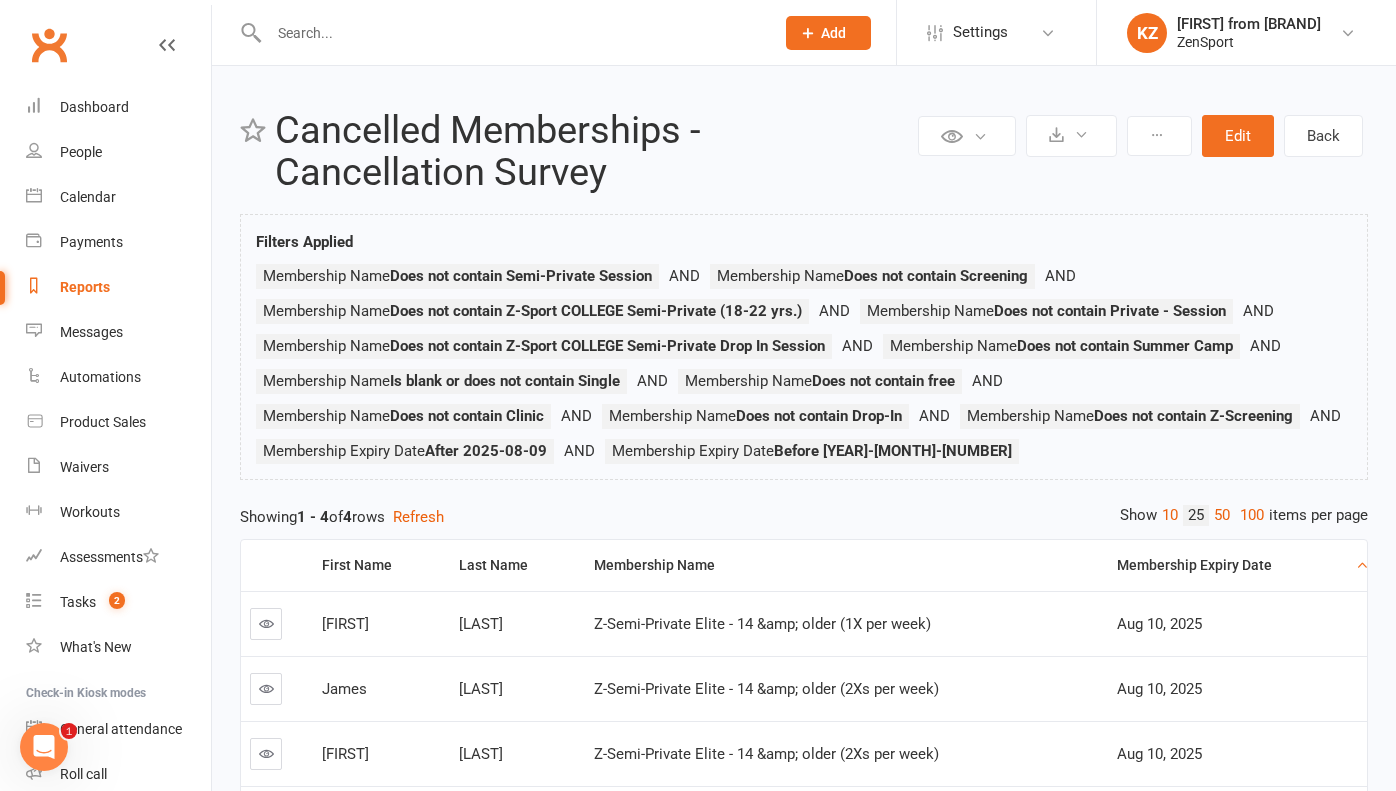 scroll, scrollTop: 0, scrollLeft: 0, axis: both 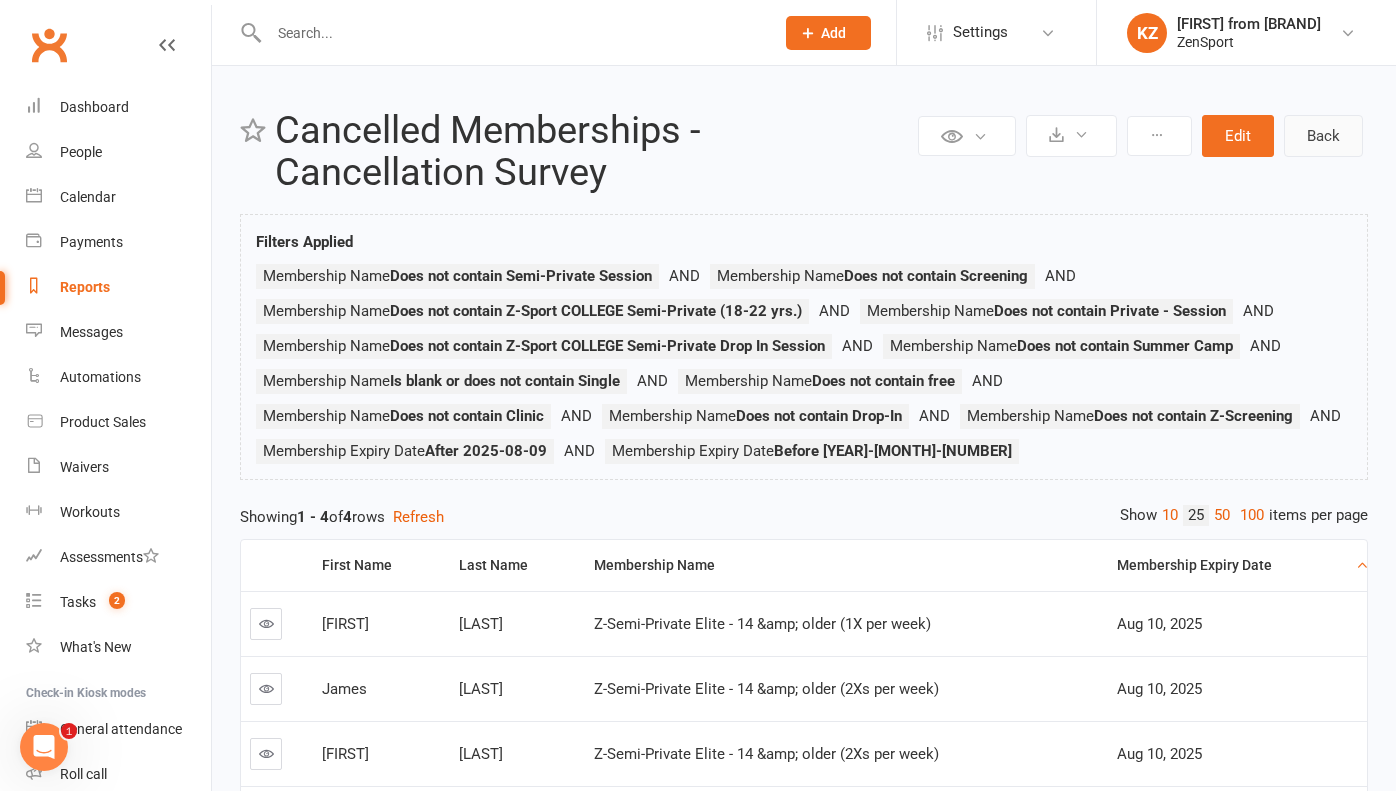 click on "Back" at bounding box center [1323, 136] 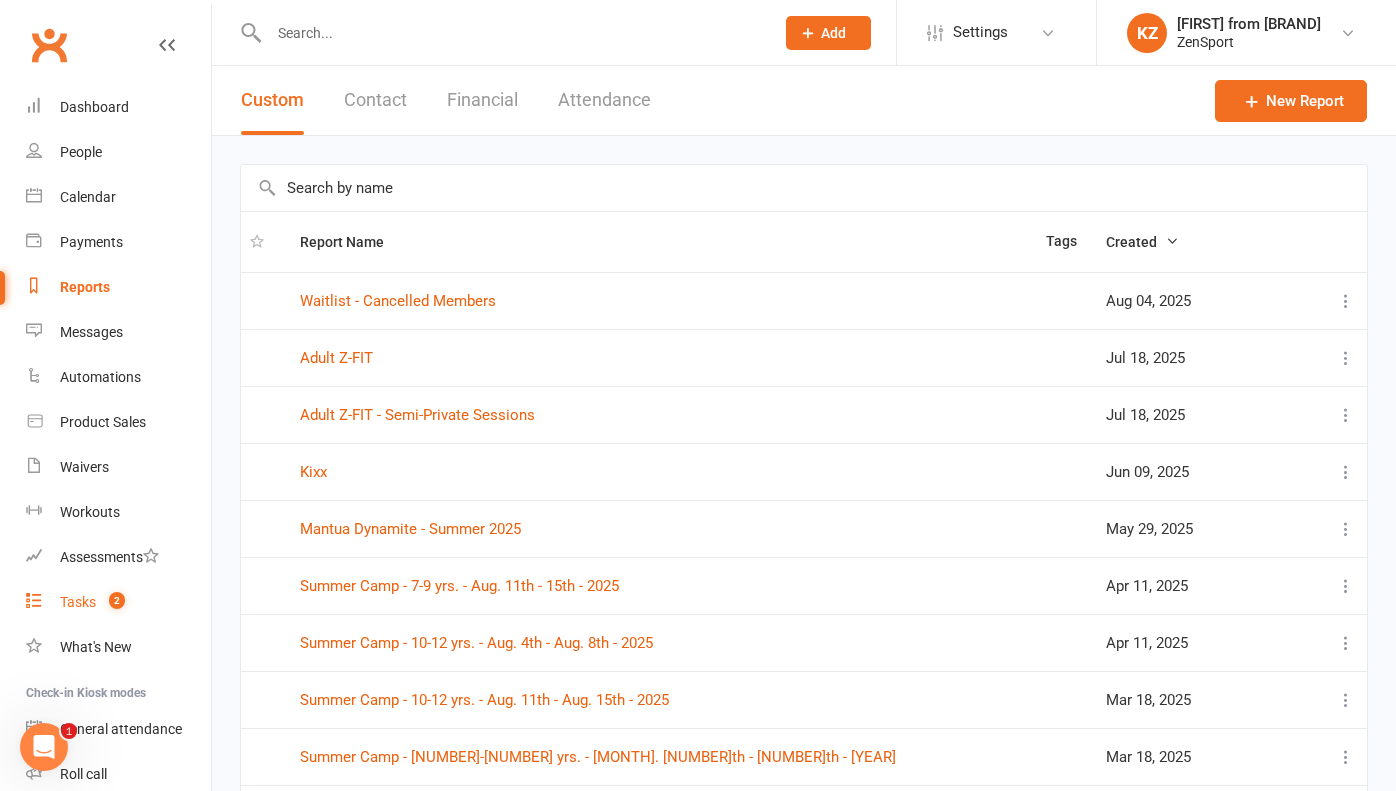click on "Tasks" at bounding box center (78, 602) 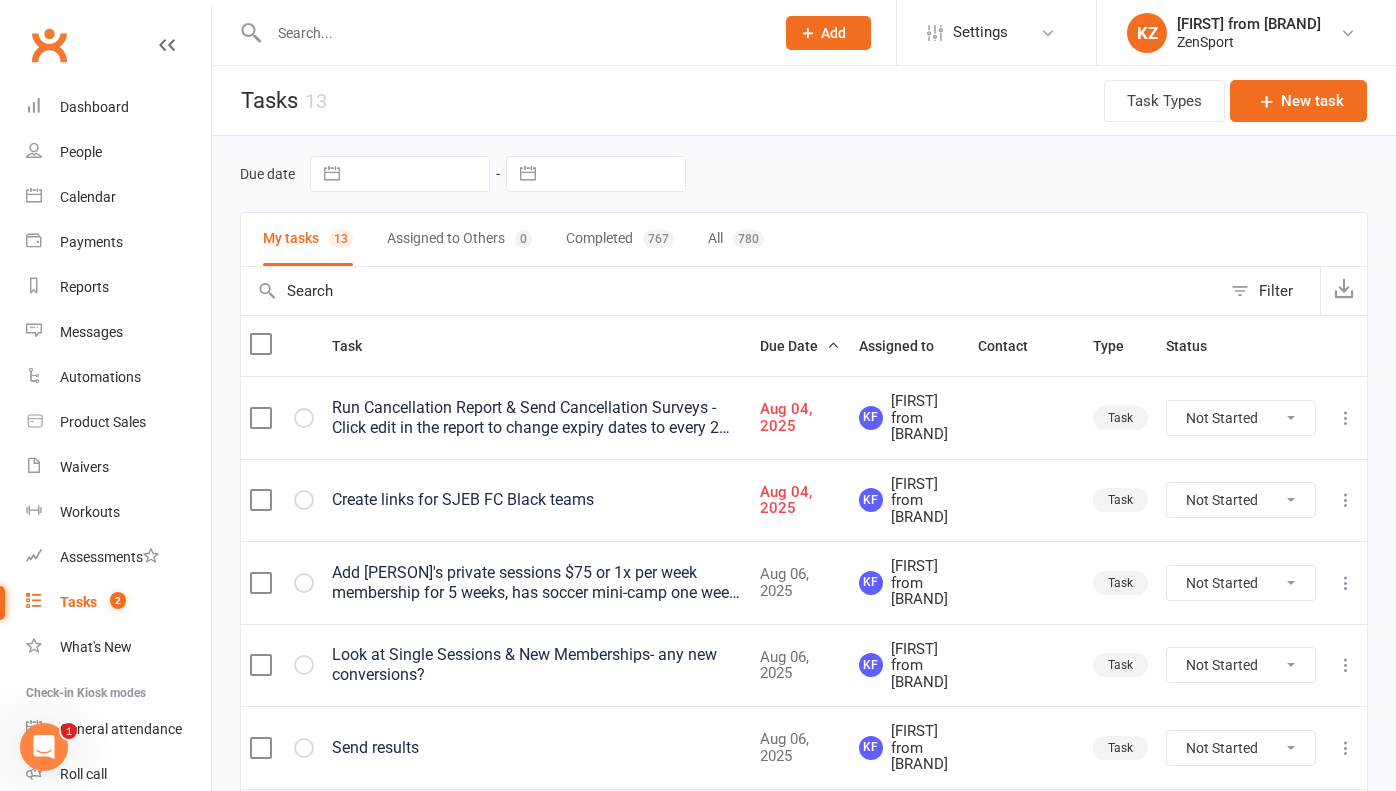 click on "Run Cancellation Report & Send Cancellation Surveys - Click edit in the report to change expiry dates to every 2 weeks & send." at bounding box center [537, 418] 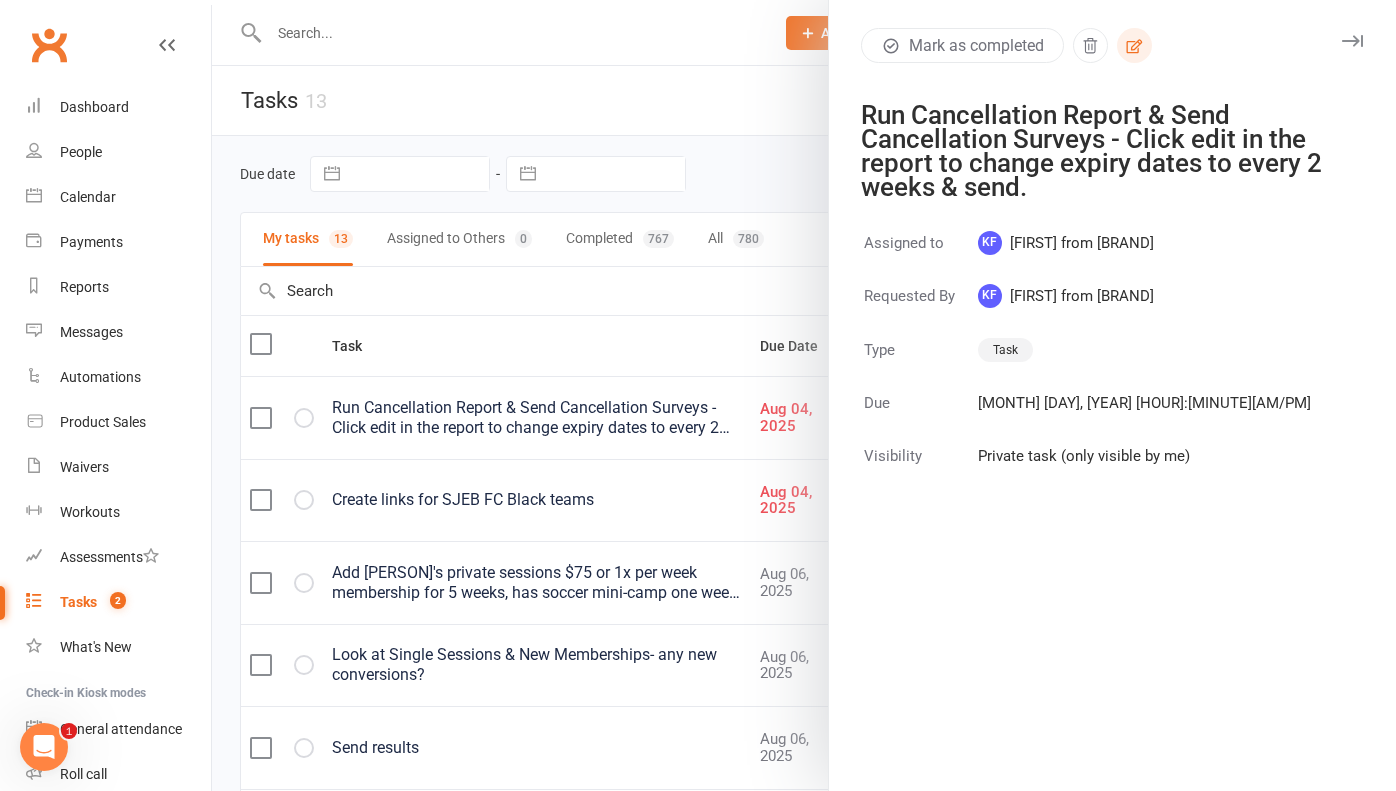 click 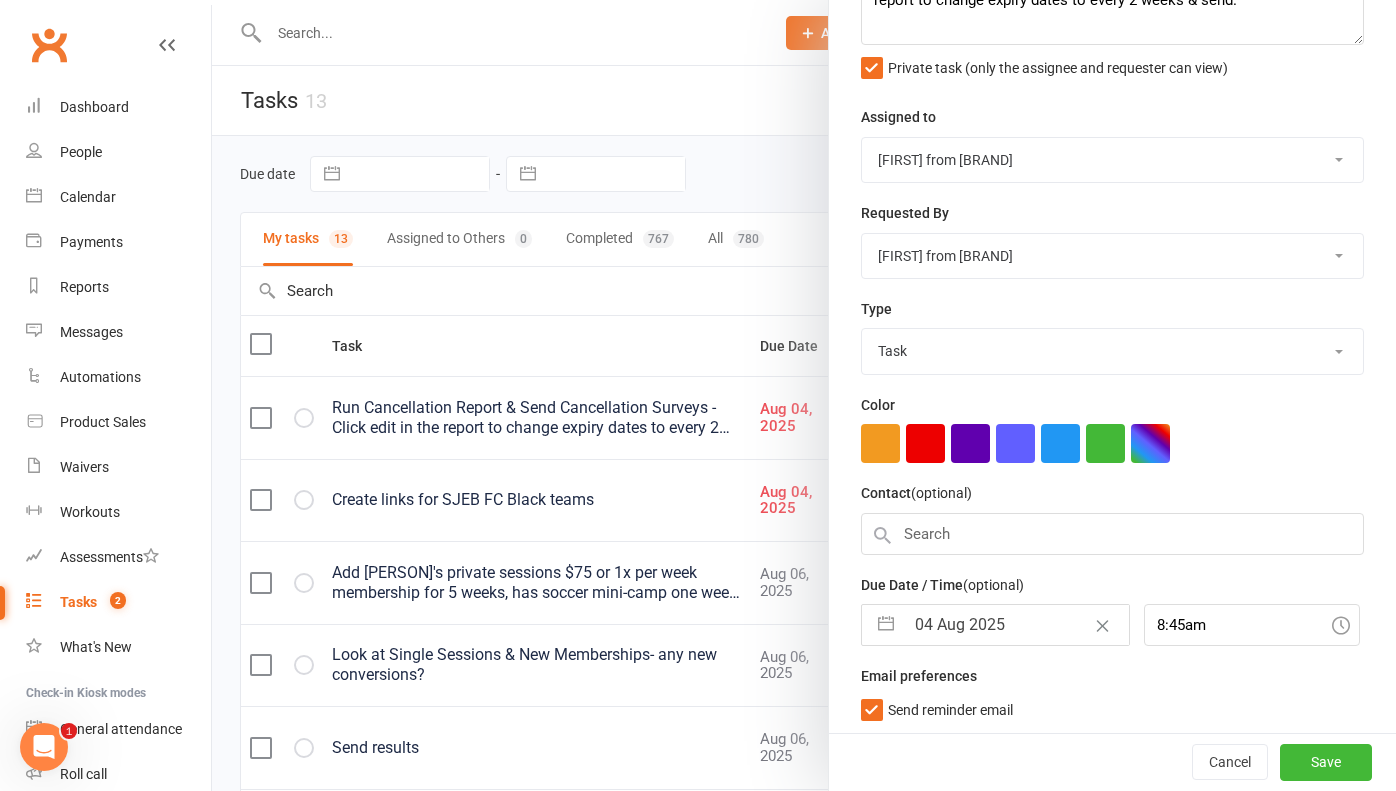 click on "04 Aug 2025" at bounding box center [1016, 625] 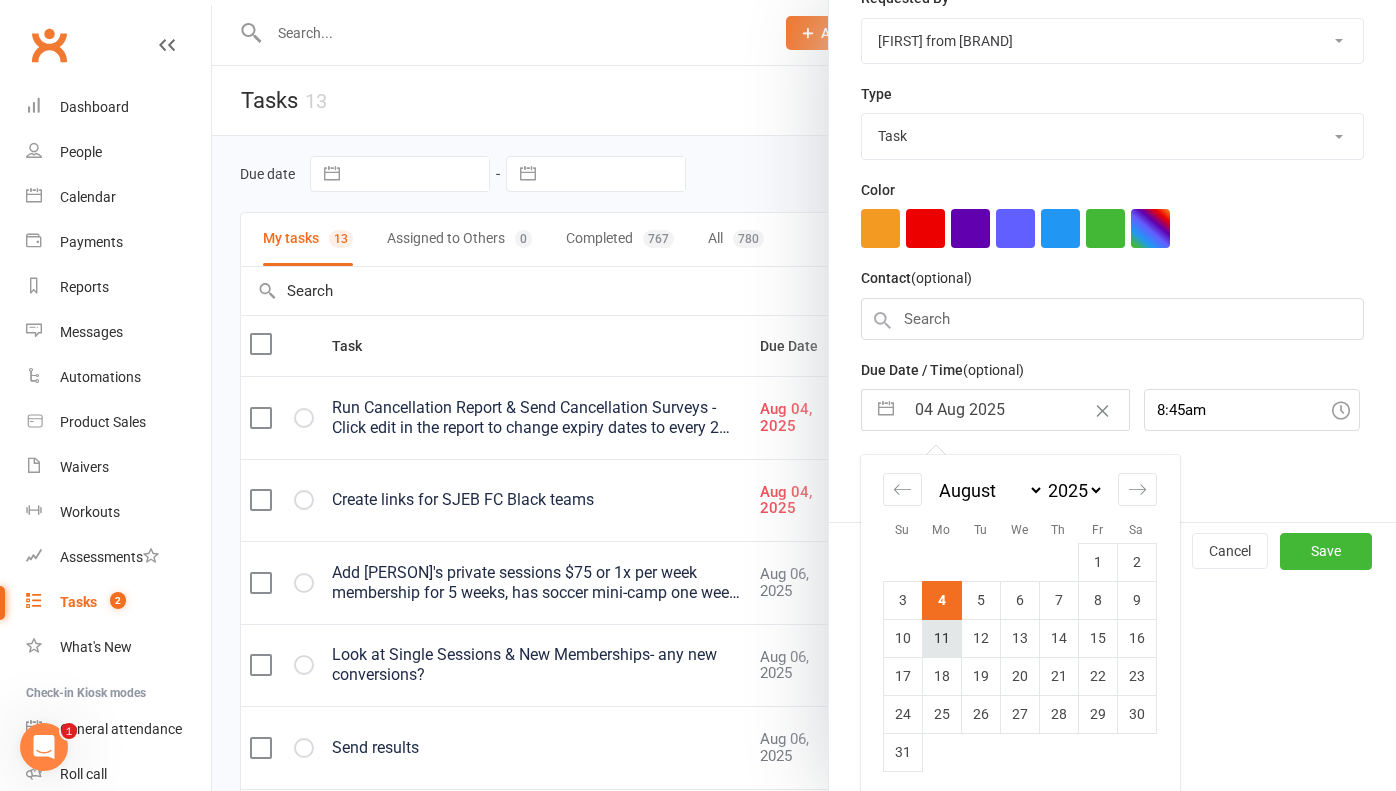click on "11" at bounding box center (941, 638) 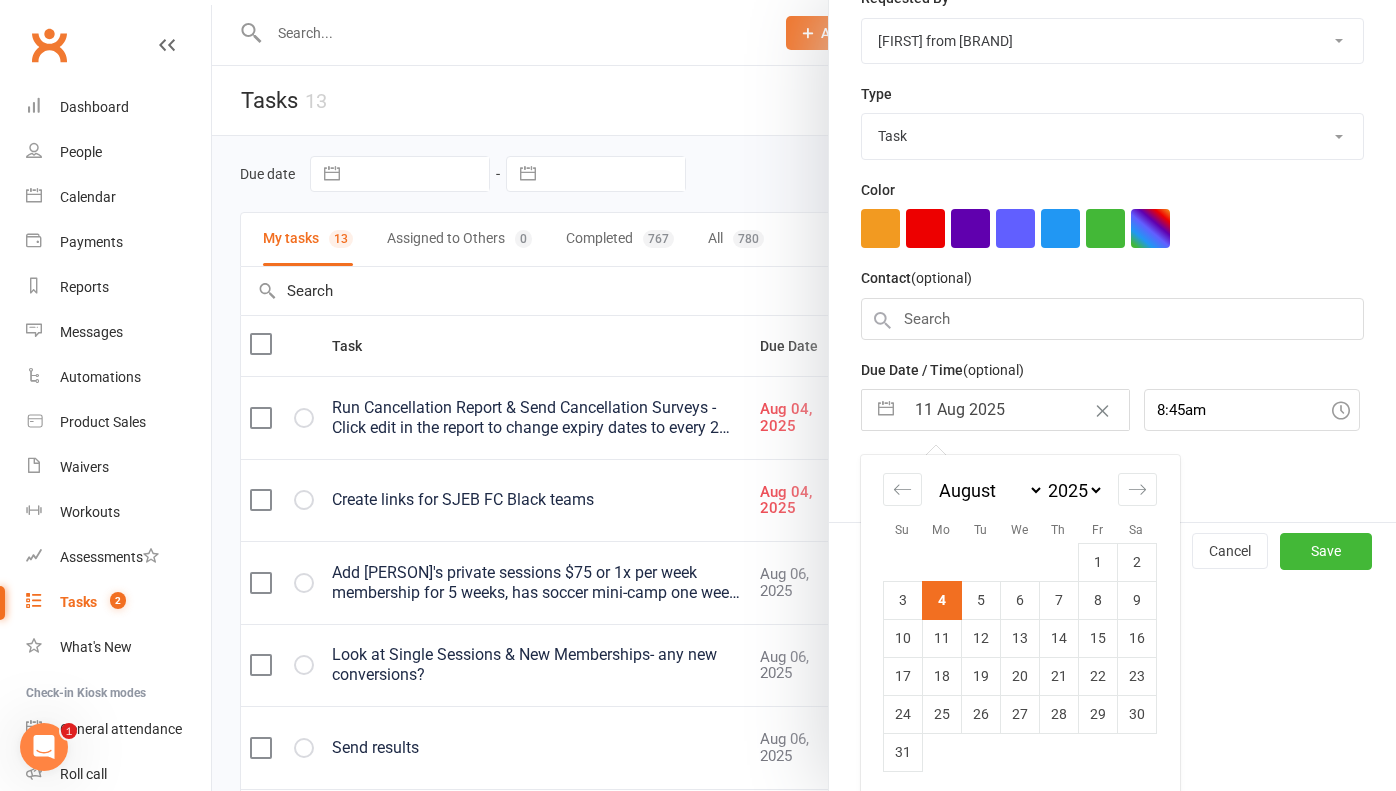 scroll, scrollTop: 161, scrollLeft: 0, axis: vertical 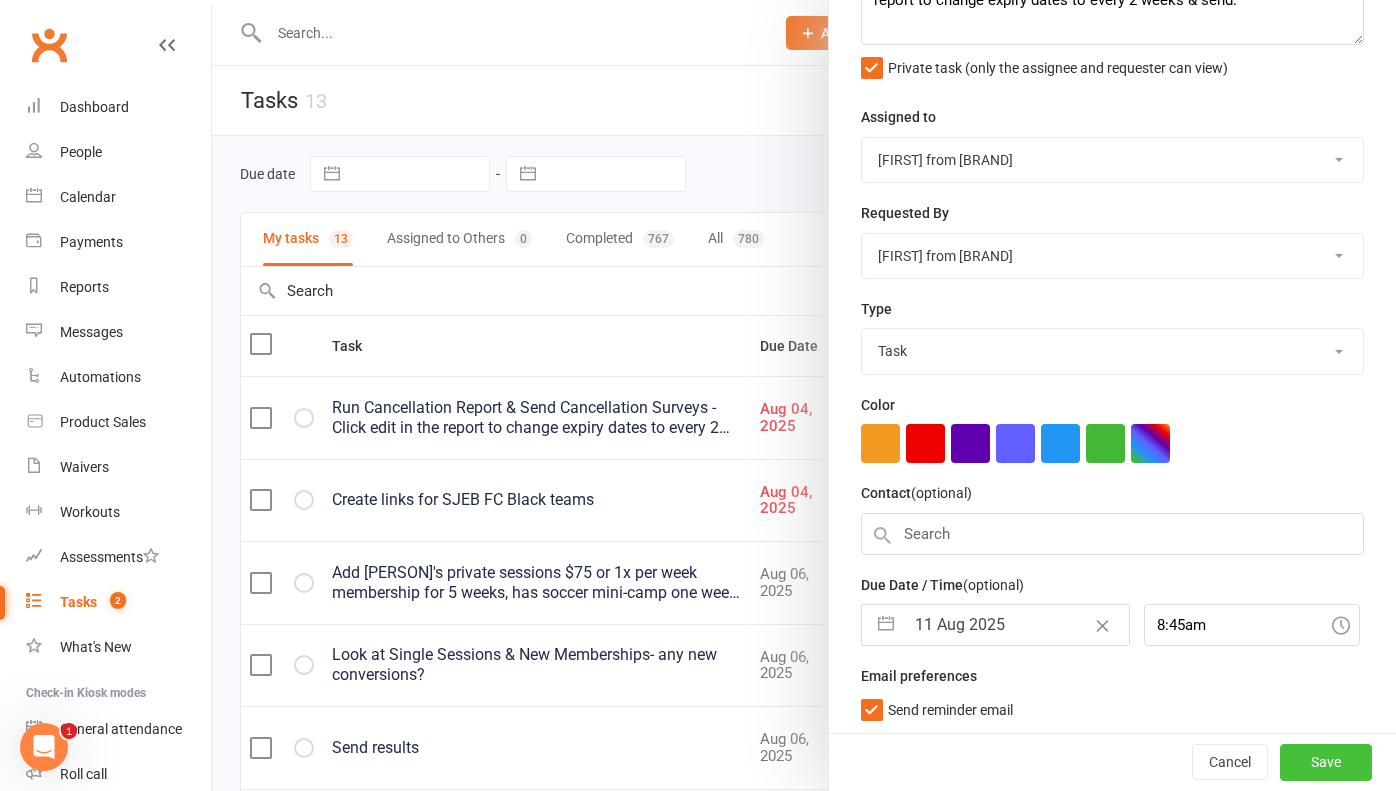 click on "Save" at bounding box center (1326, 763) 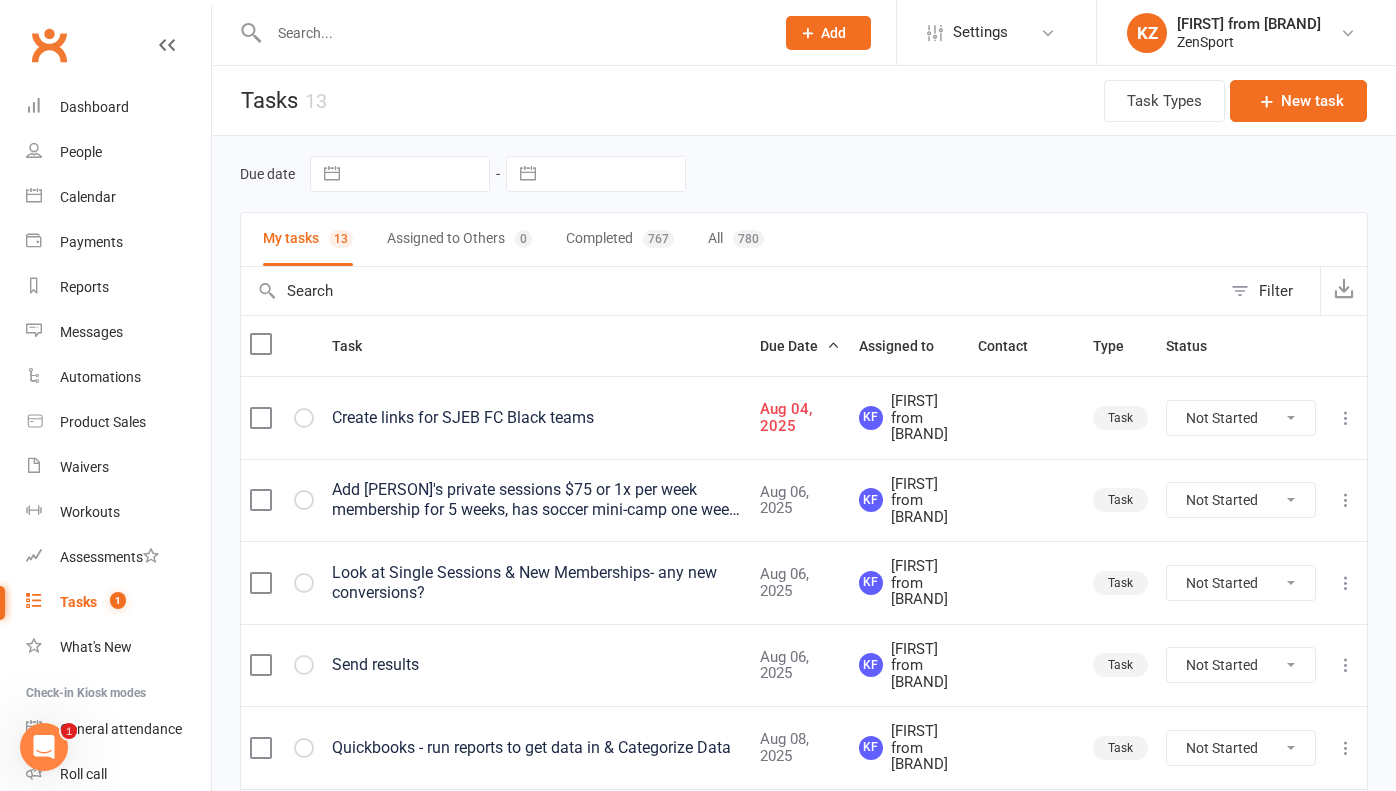 click on "Create links for SJEB FC Black teams" at bounding box center (537, 418) 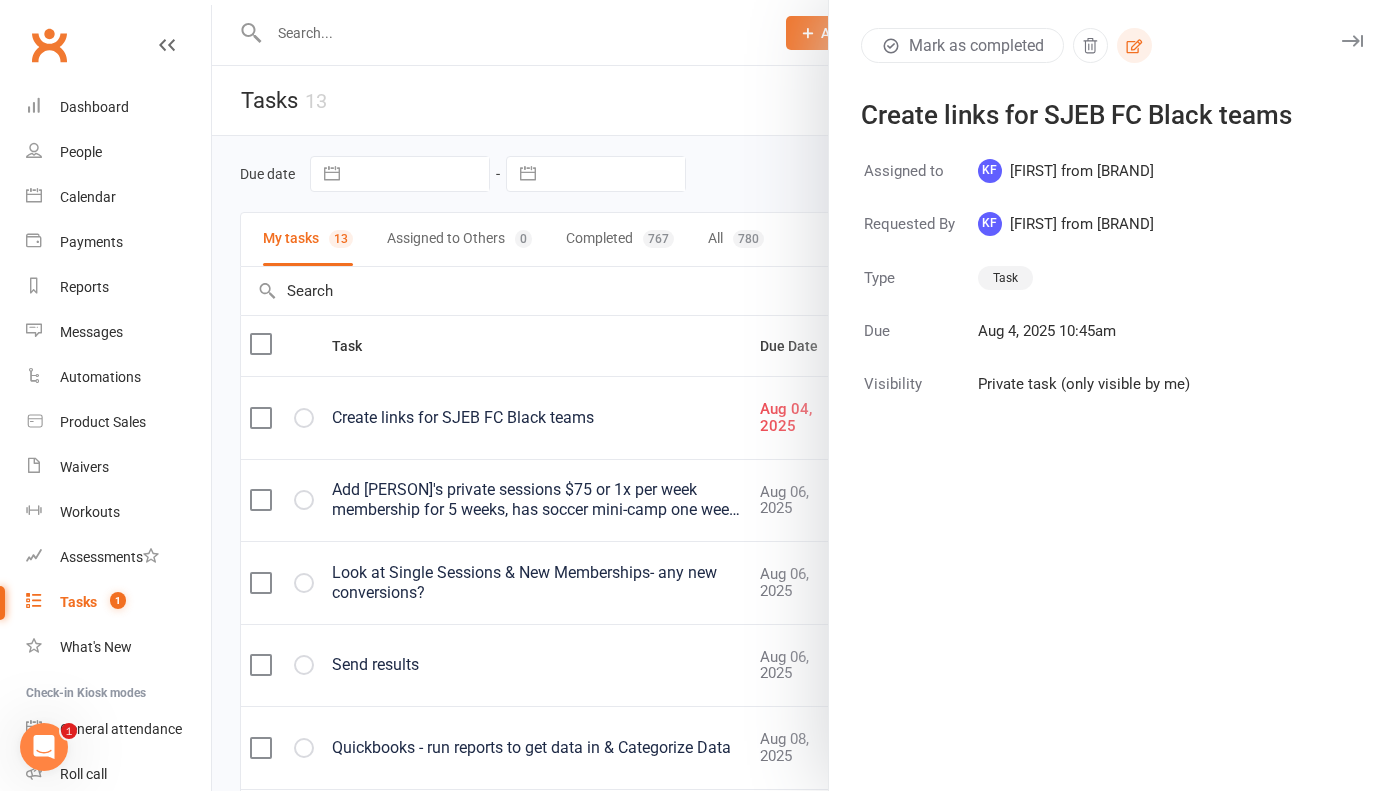 click 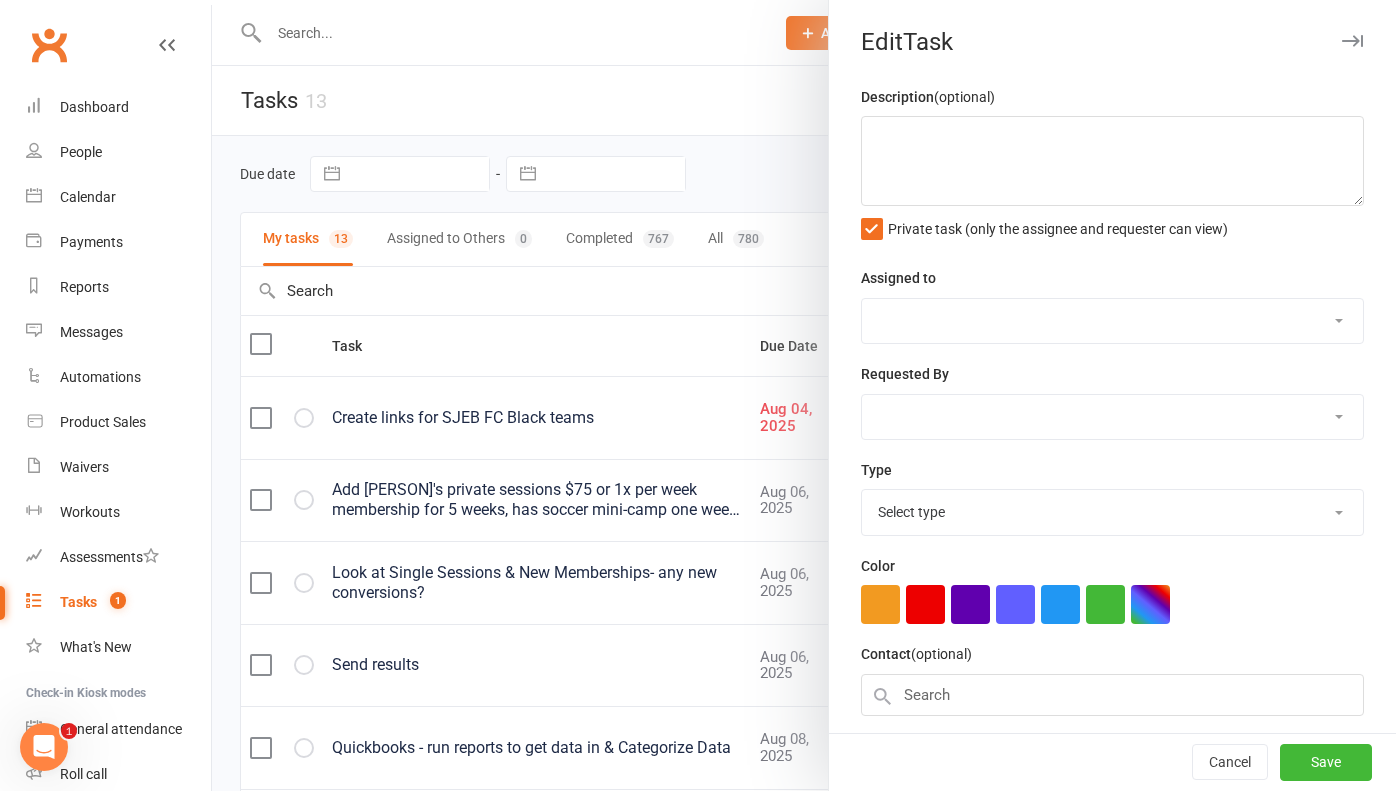type on "Create links for SJEB FC Black teams" 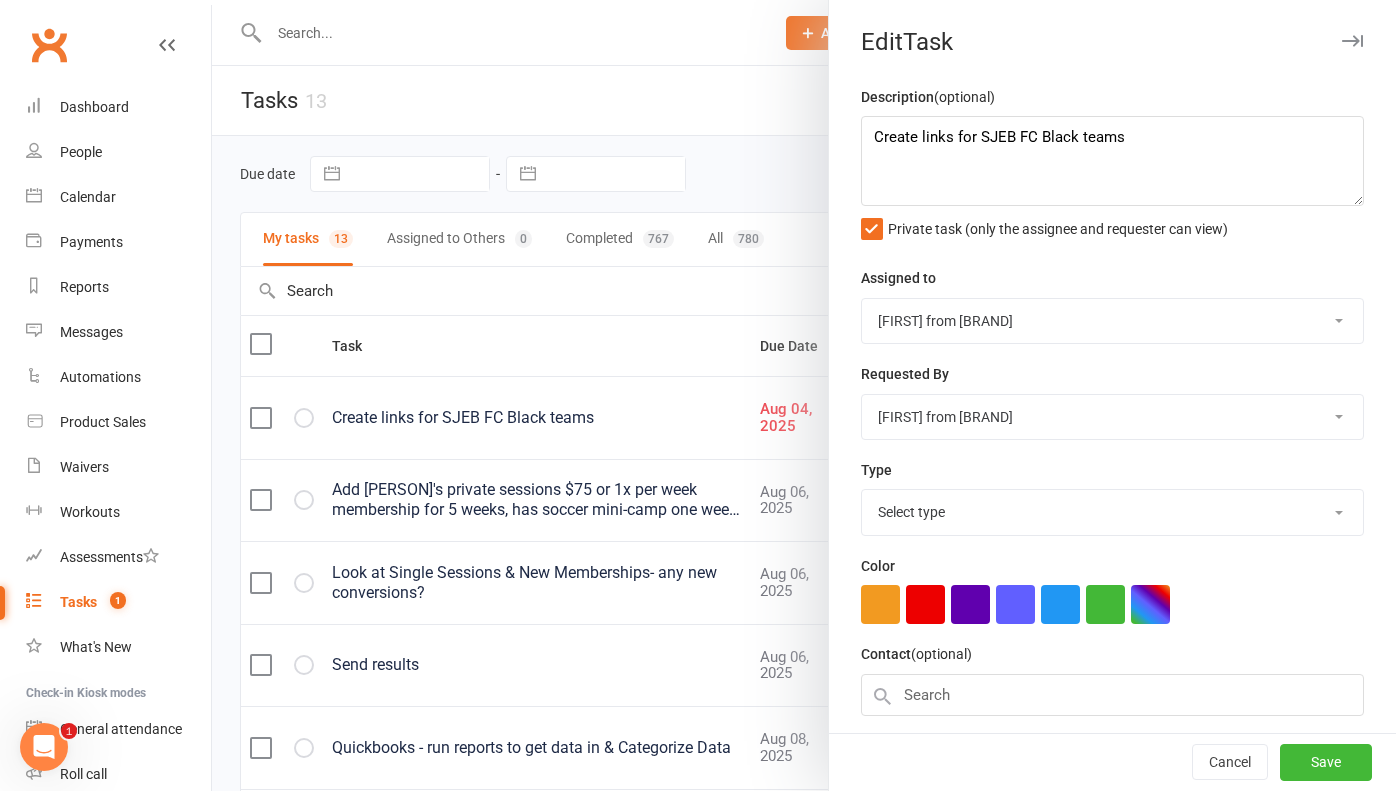 select on "9788" 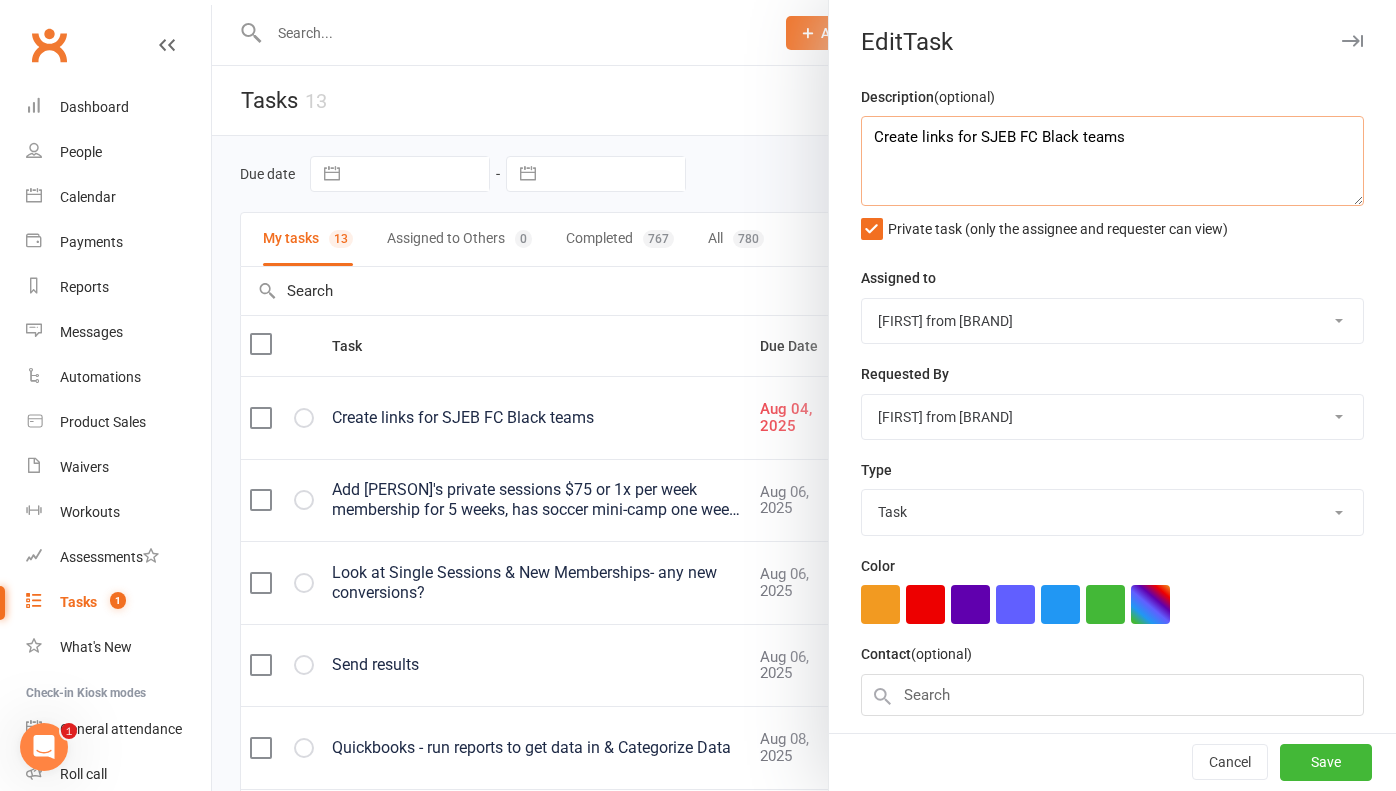 click on "Create links for SJEB FC Black teams" at bounding box center (1112, 161) 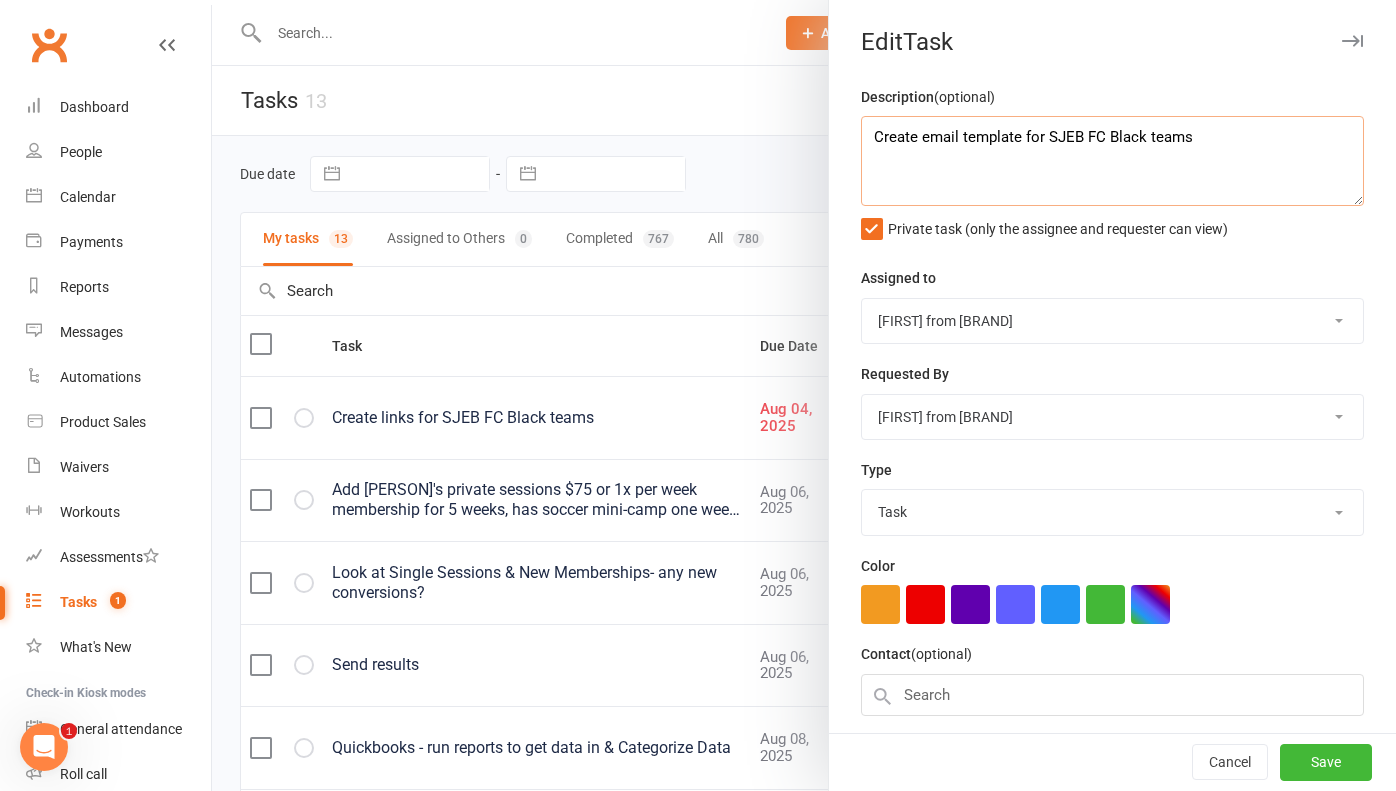 click on "Create email template for SJEB FC Black teams" at bounding box center (1112, 161) 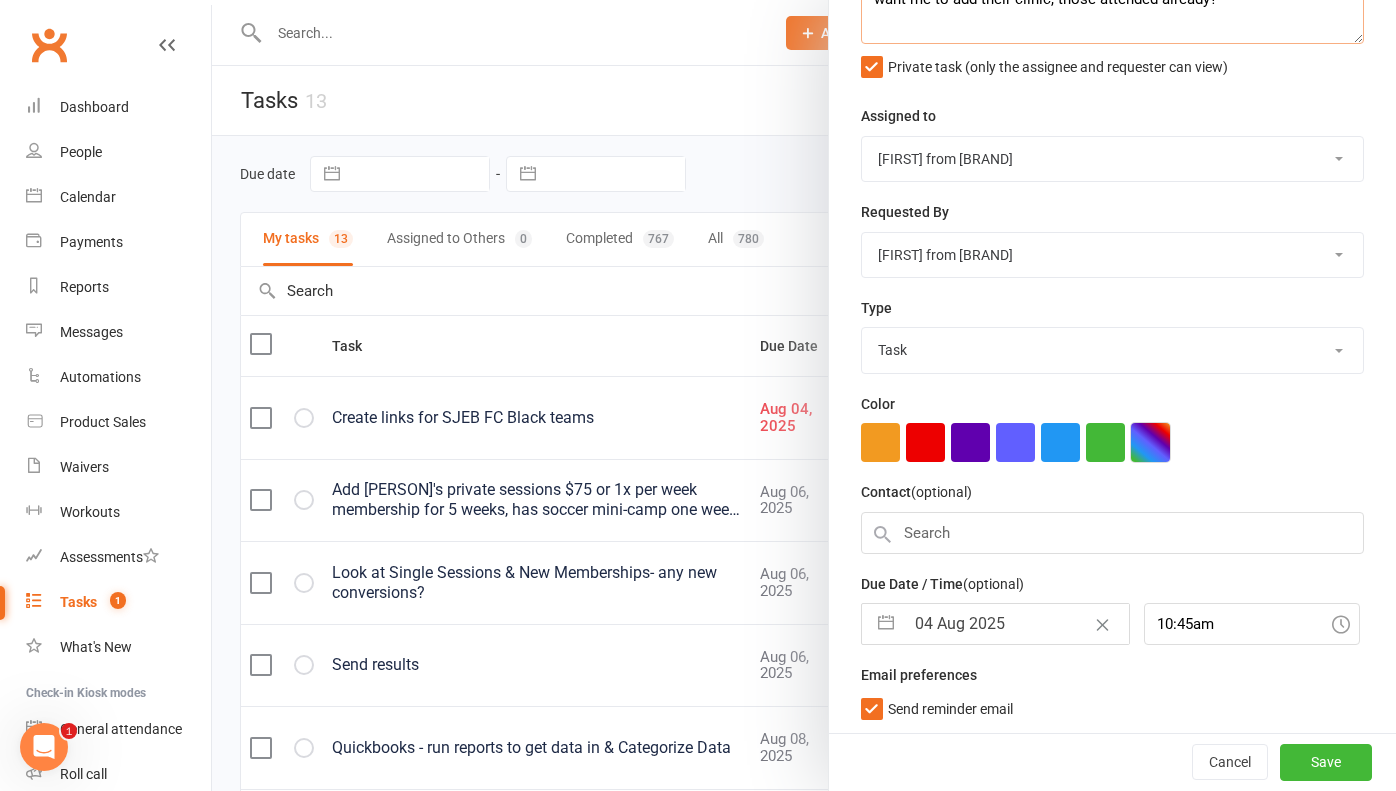 scroll, scrollTop: 161, scrollLeft: 0, axis: vertical 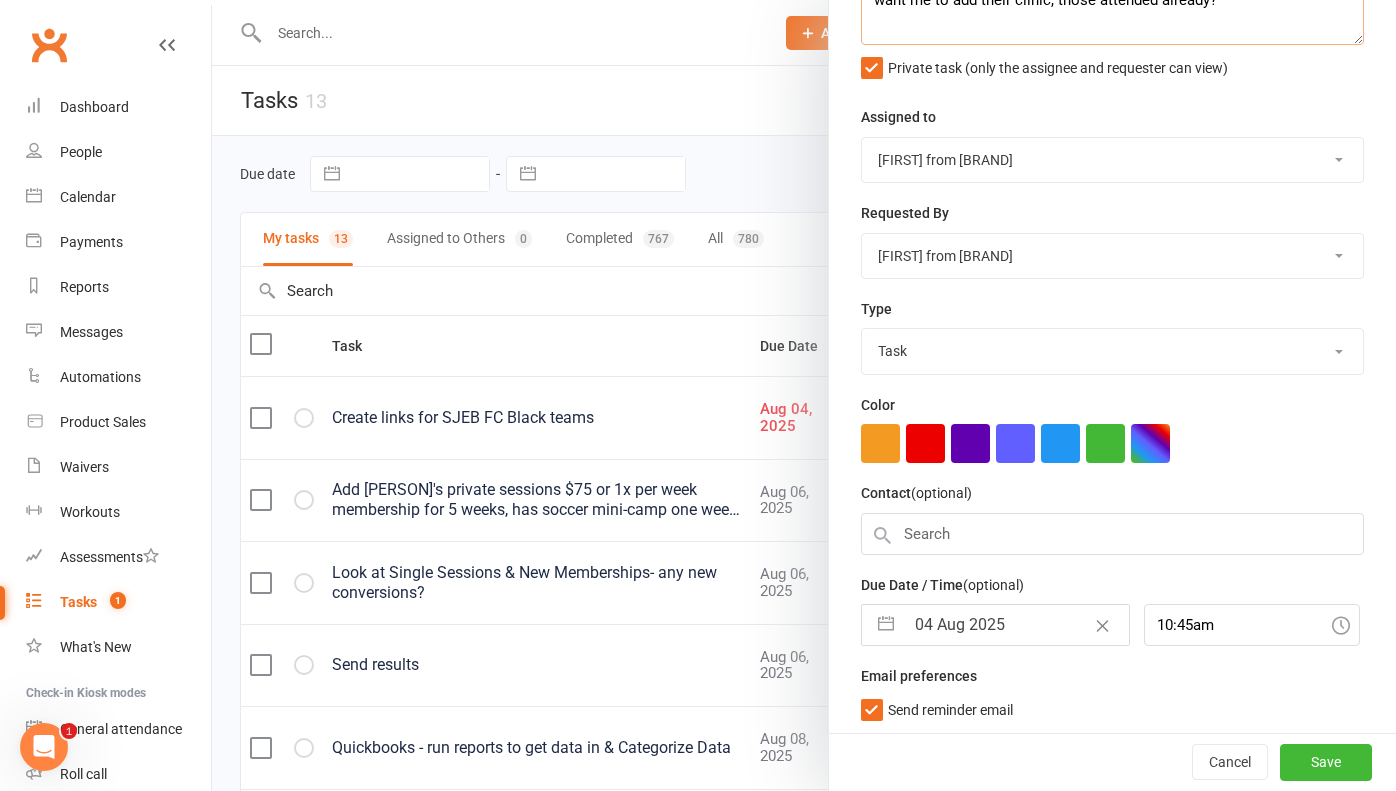 type on "Create email template for SJEB FC Black teams - ask [FIRST] if parents want me to add their clinic, those attended already?" 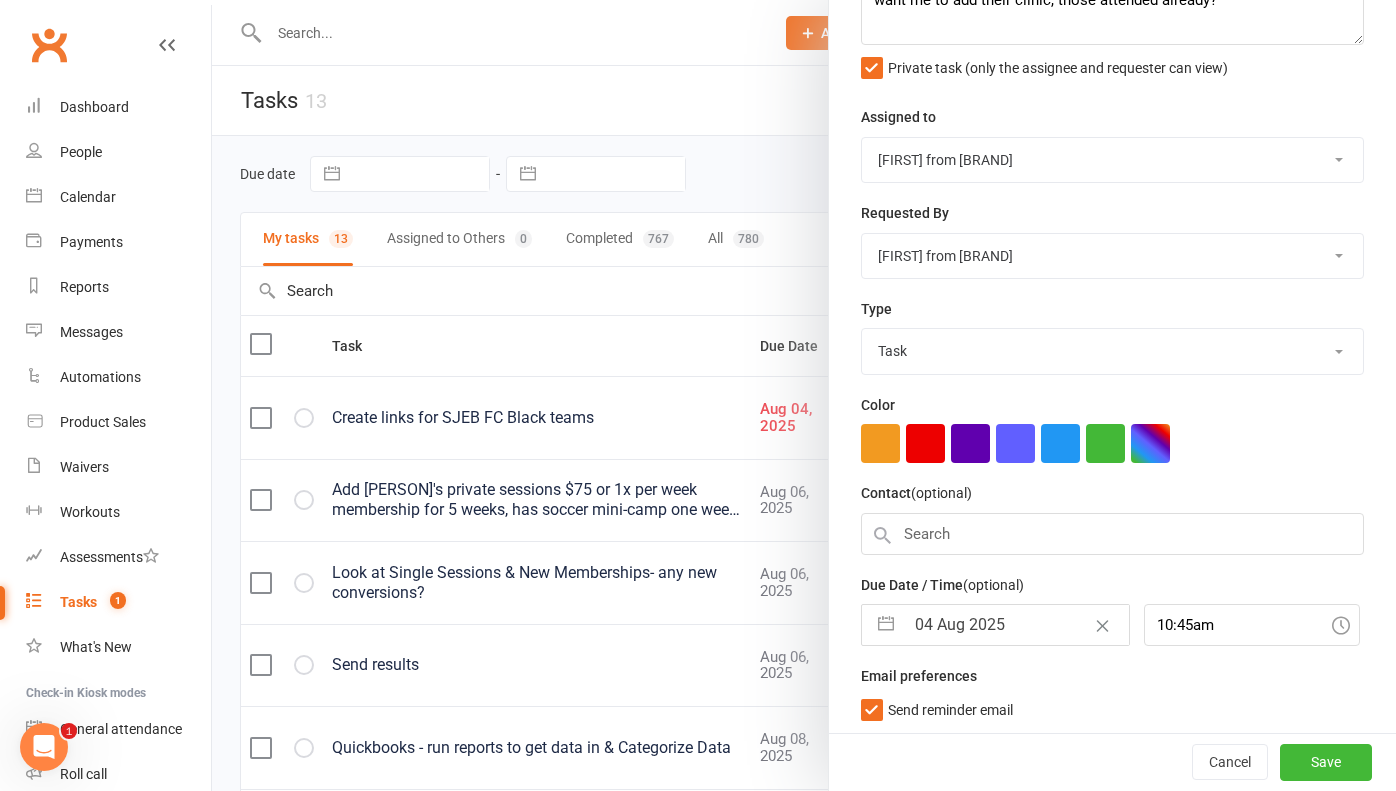 select on "6" 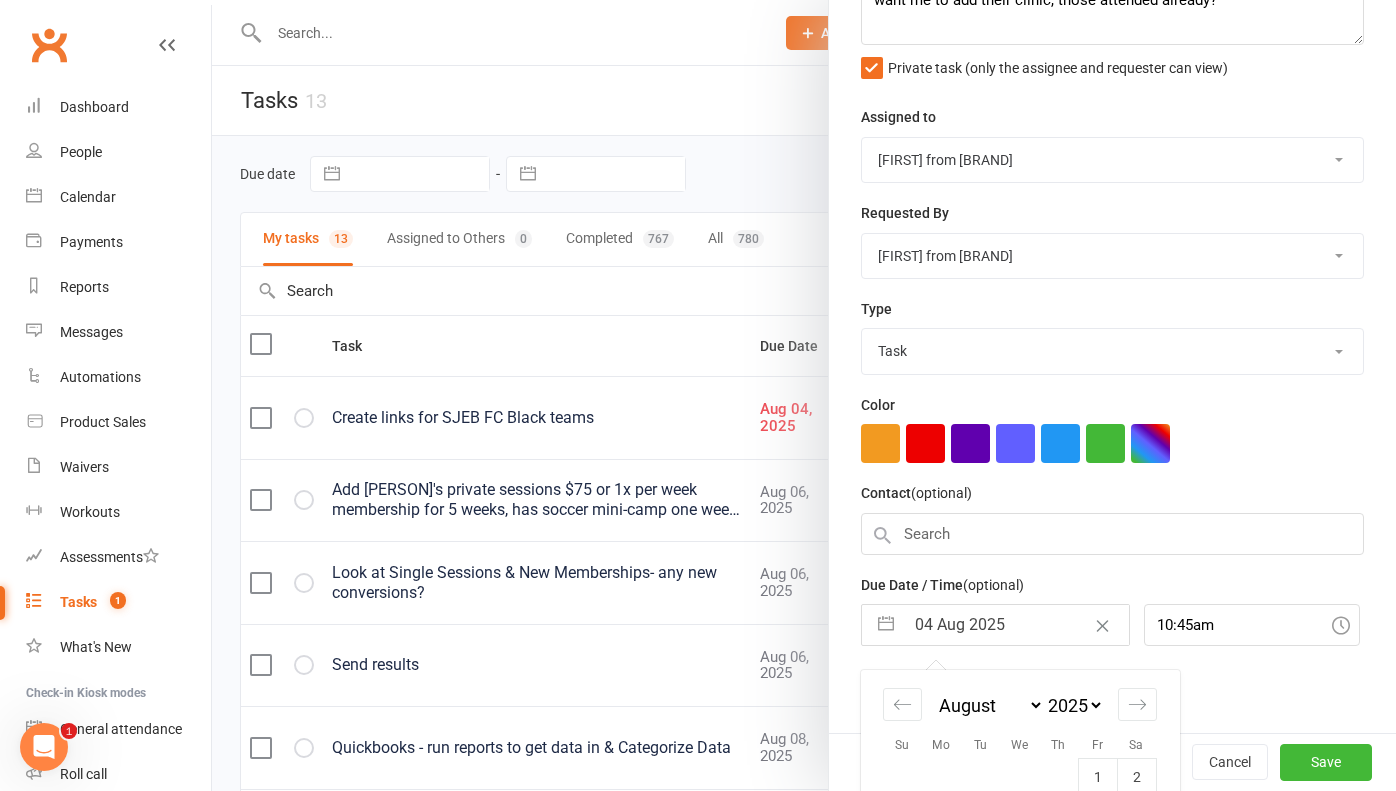 click on "04 Aug 2025" at bounding box center [1016, 625] 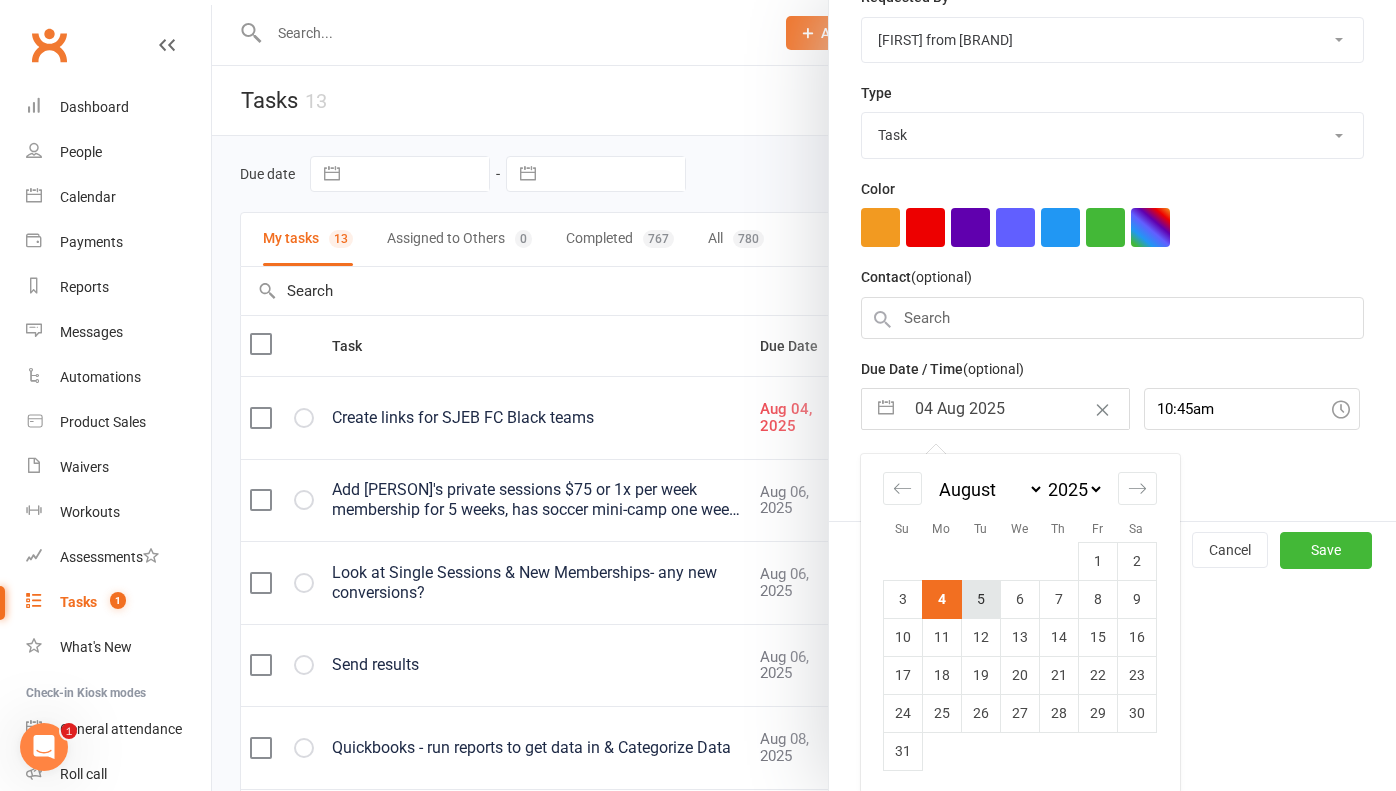 scroll, scrollTop: 376, scrollLeft: 0, axis: vertical 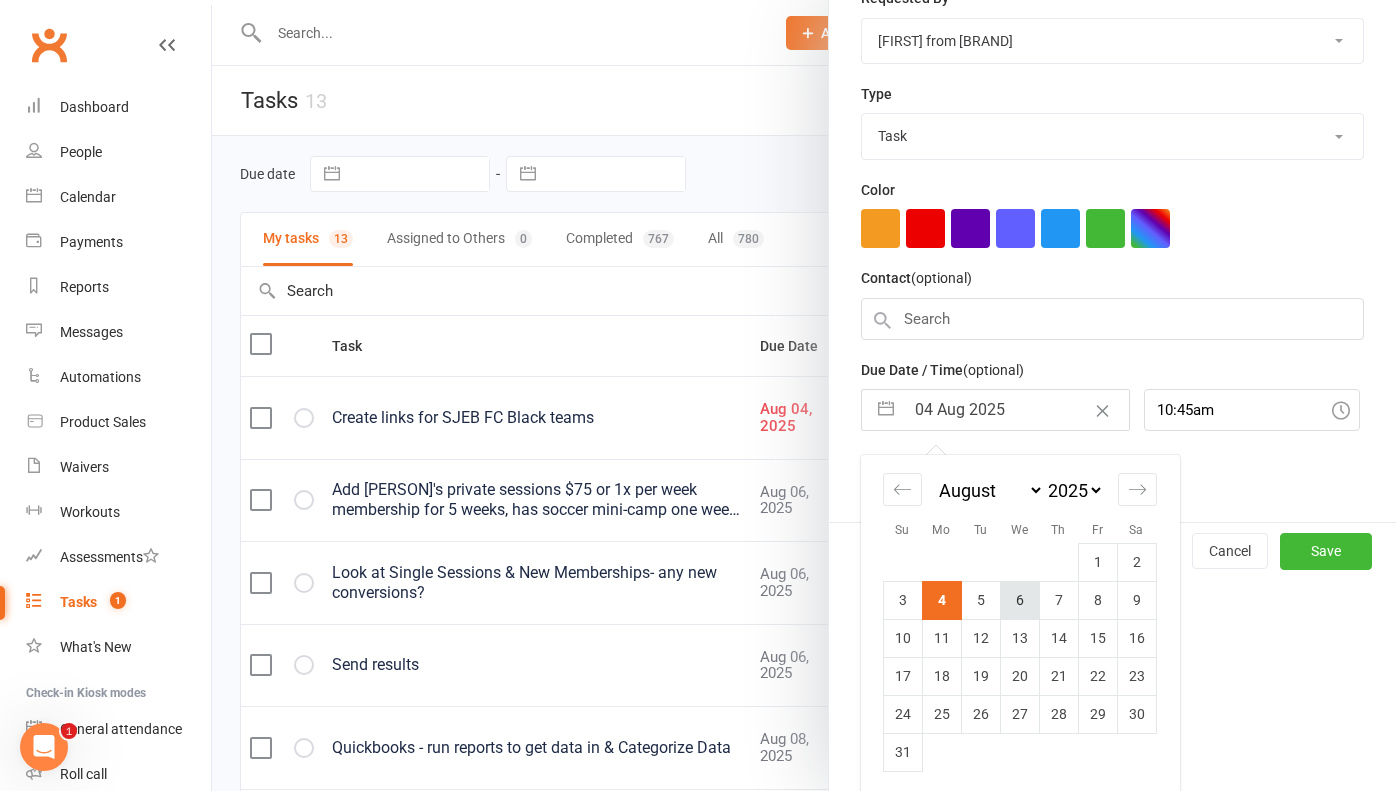 click on "6" at bounding box center [1019, 600] 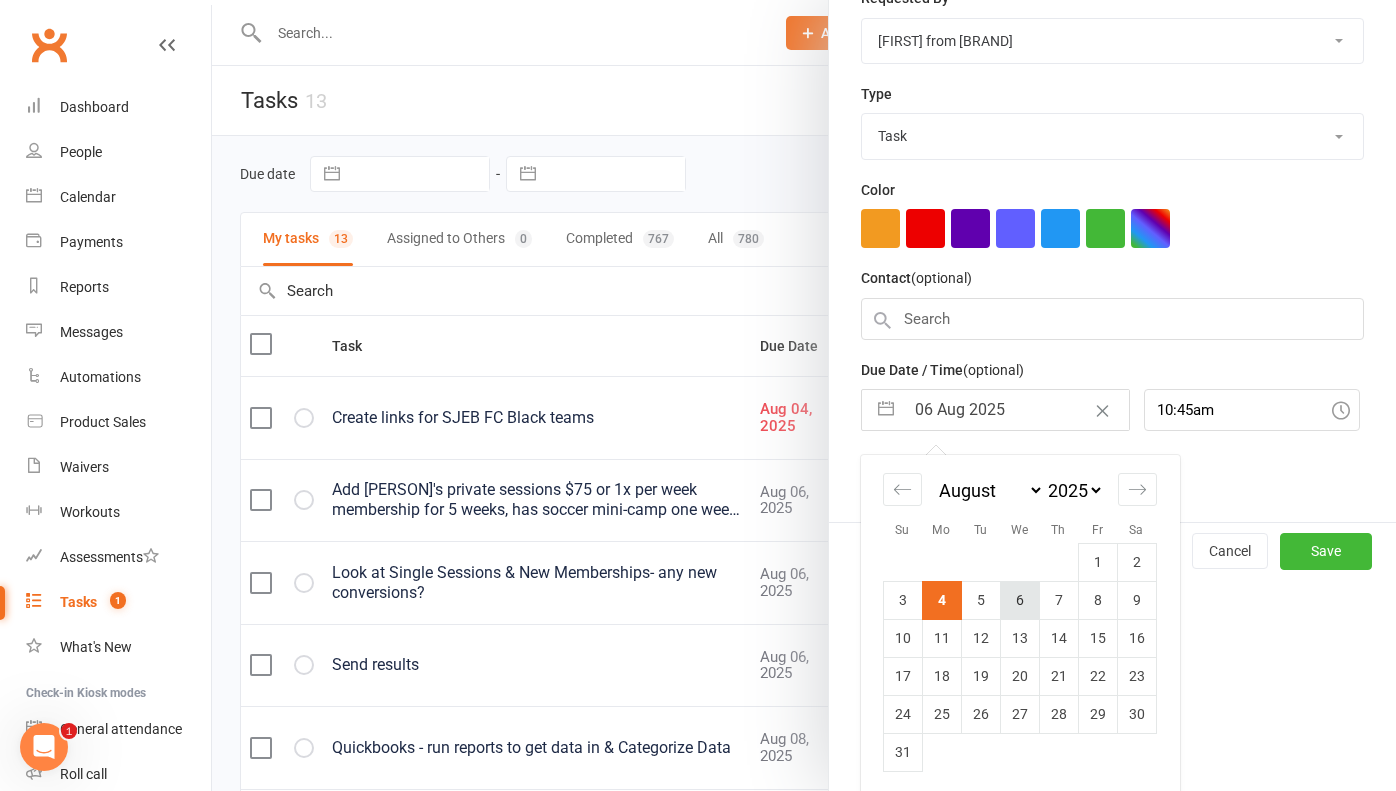 scroll, scrollTop: 161, scrollLeft: 0, axis: vertical 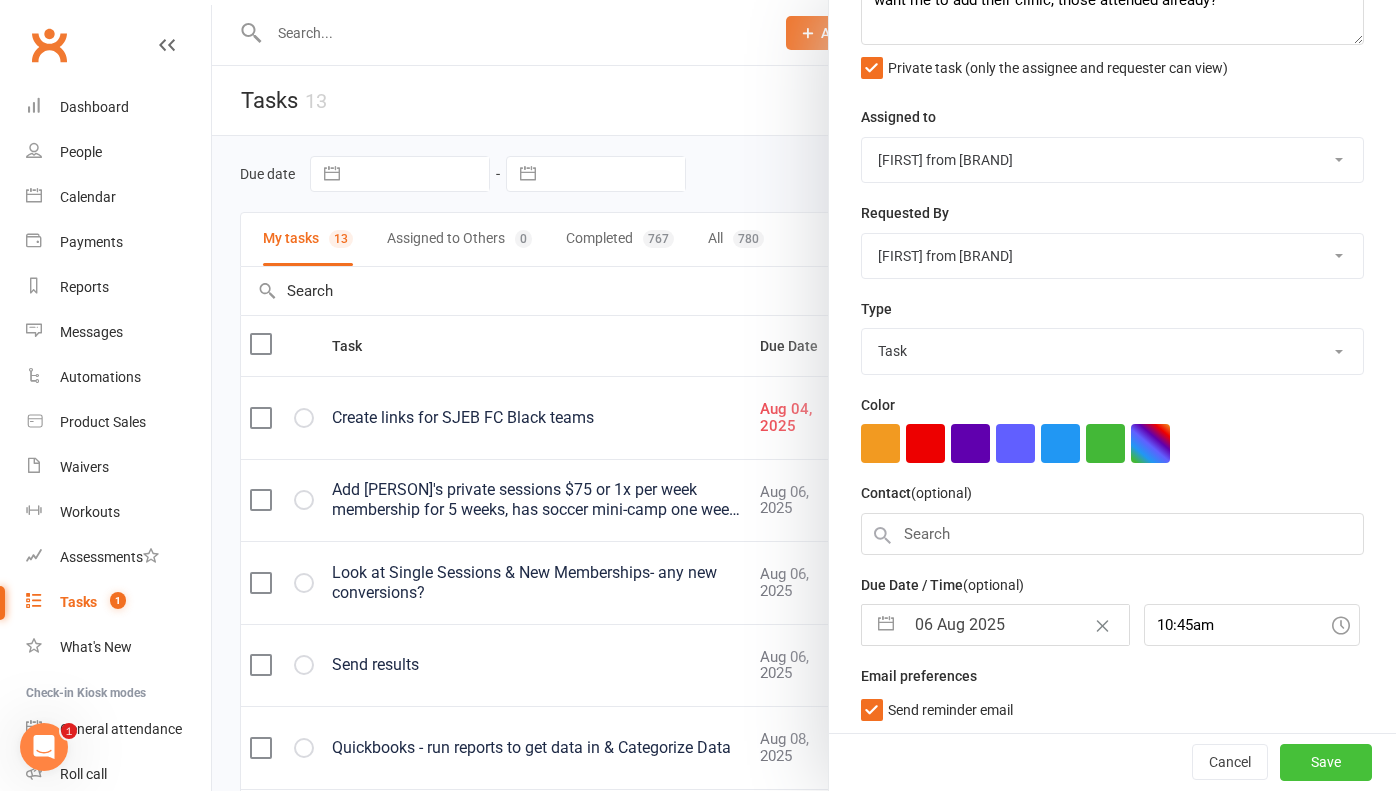 click on "Save" at bounding box center [1326, 763] 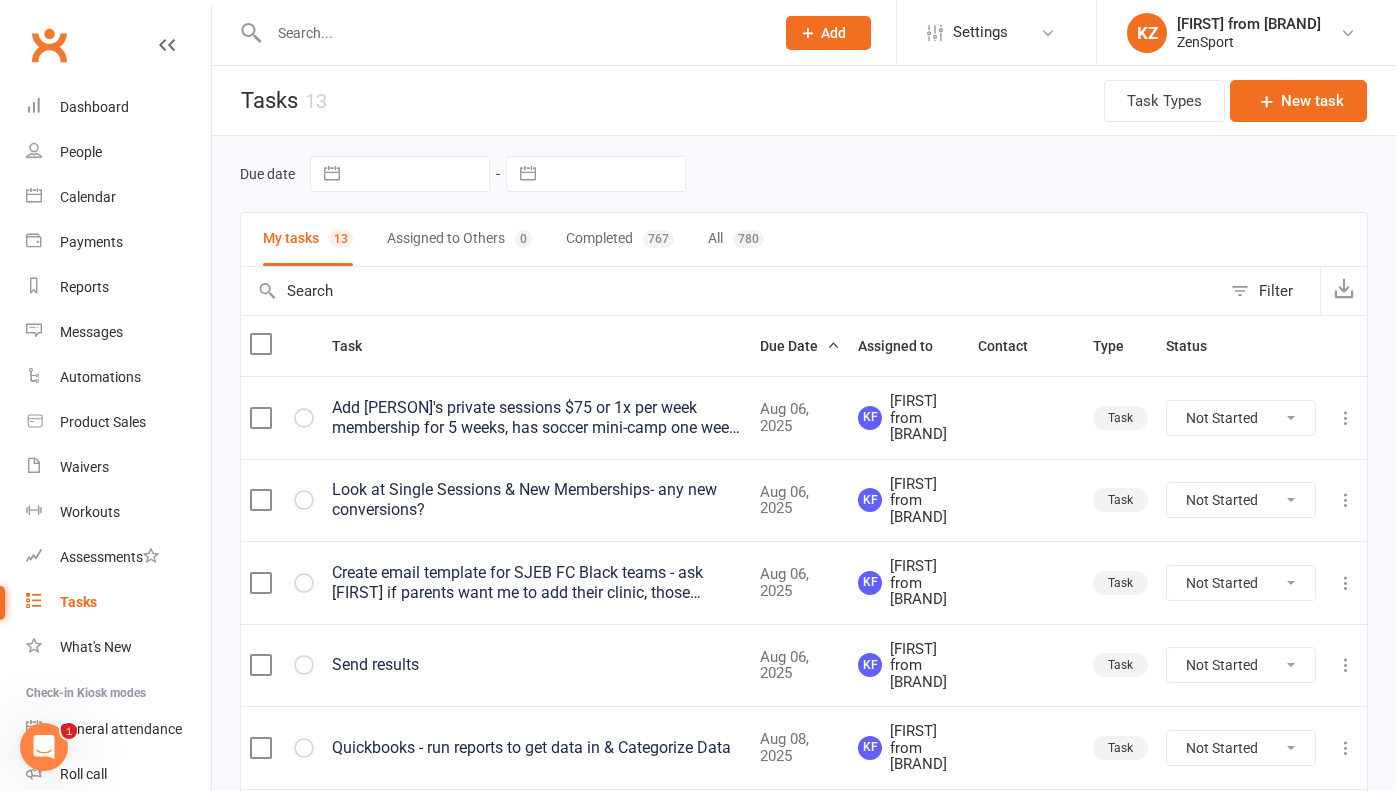 scroll, scrollTop: 0, scrollLeft: 0, axis: both 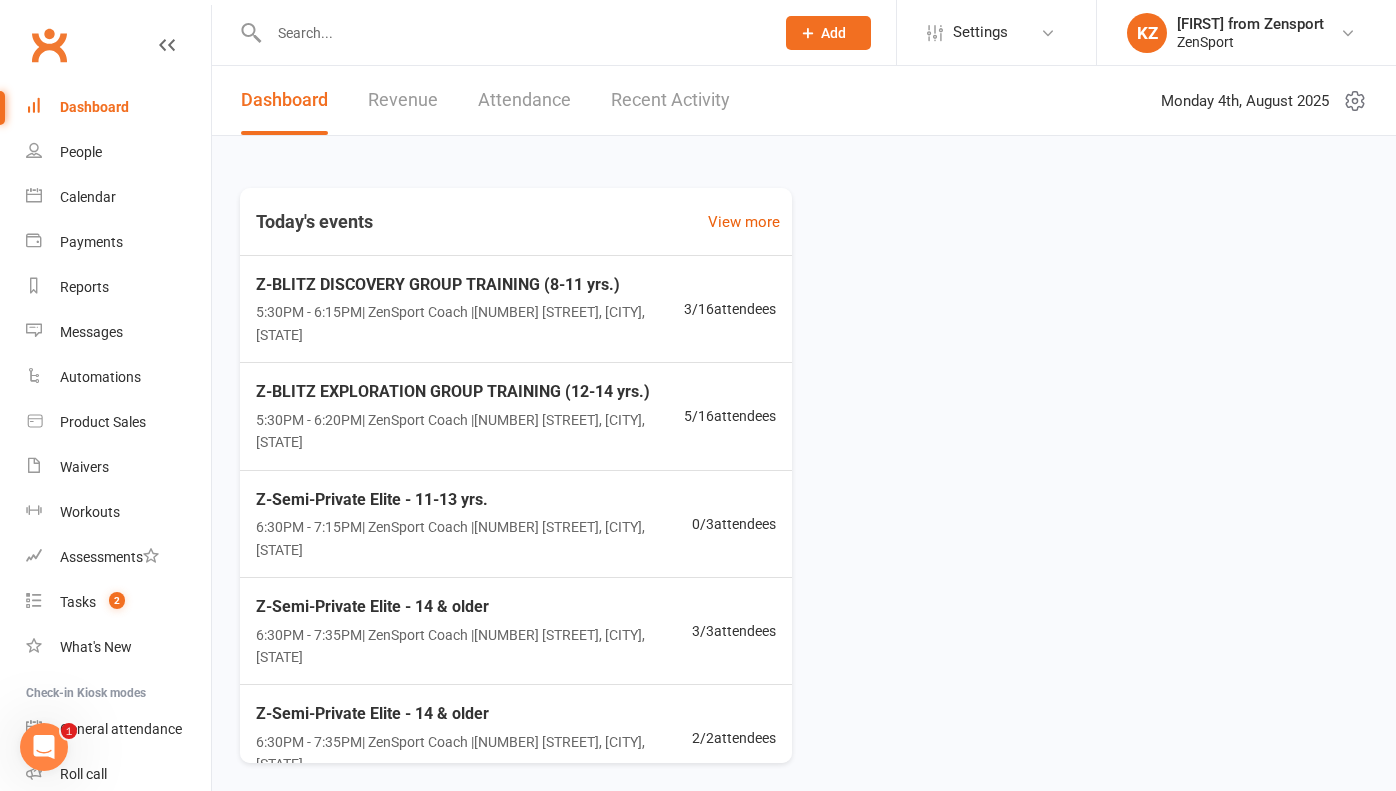 click at bounding box center [511, 33] 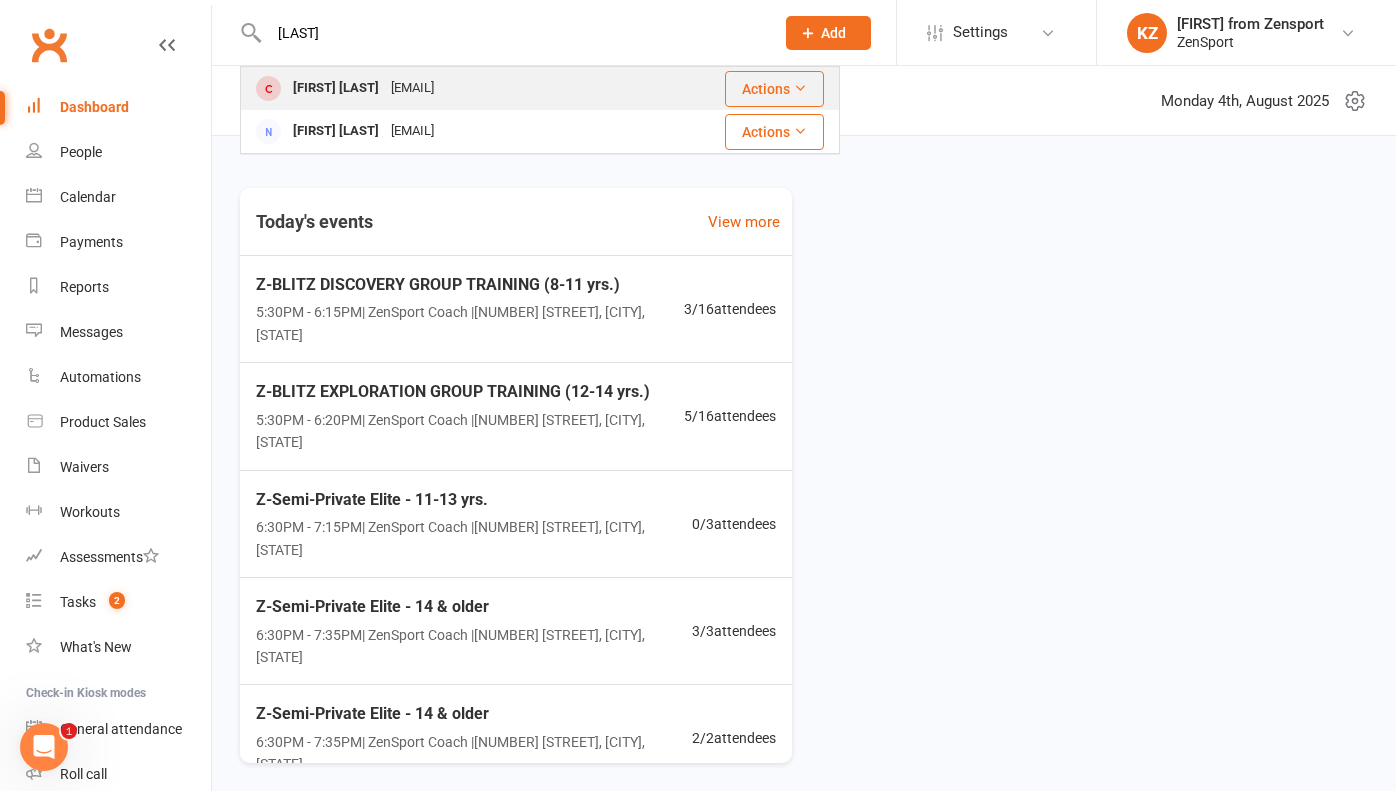 type on "[LAST]" 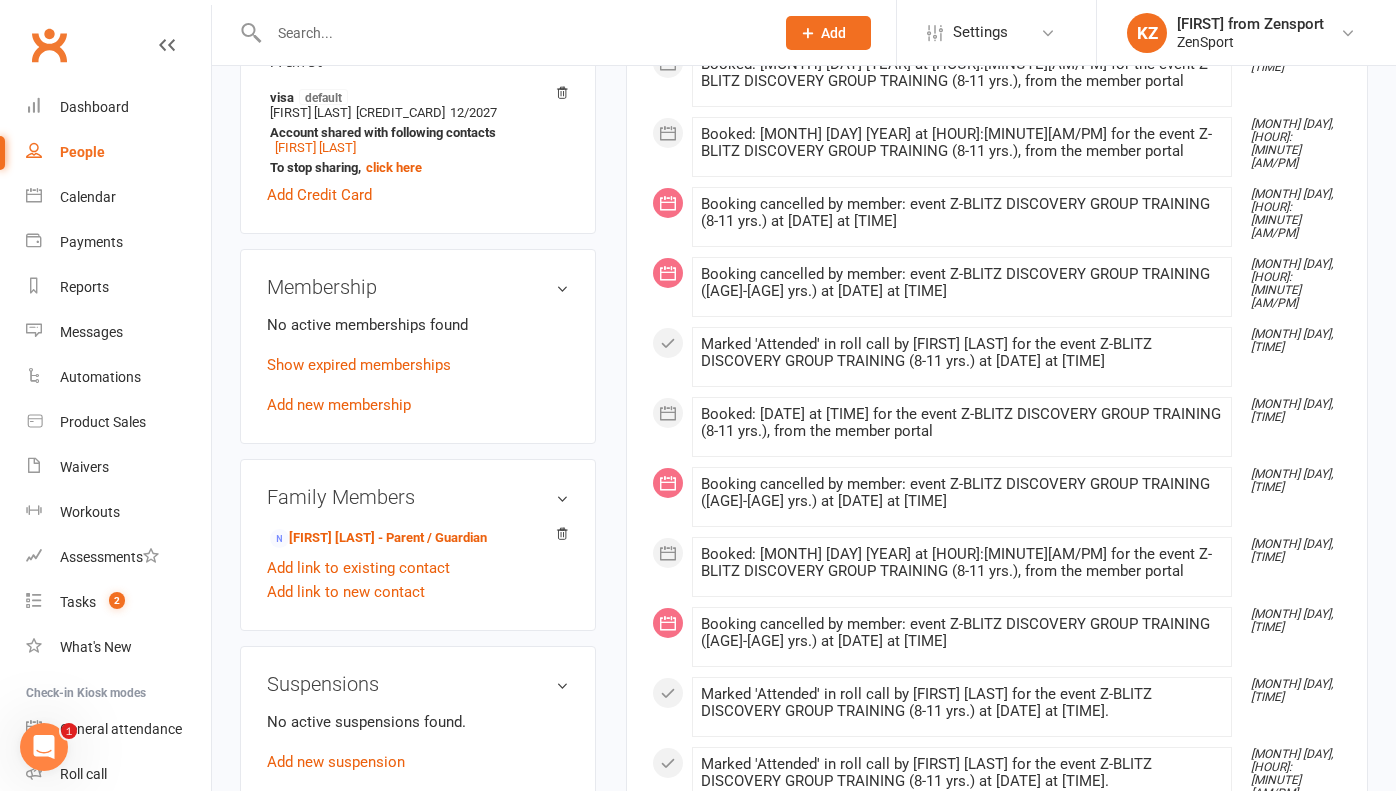 scroll, scrollTop: 704, scrollLeft: 0, axis: vertical 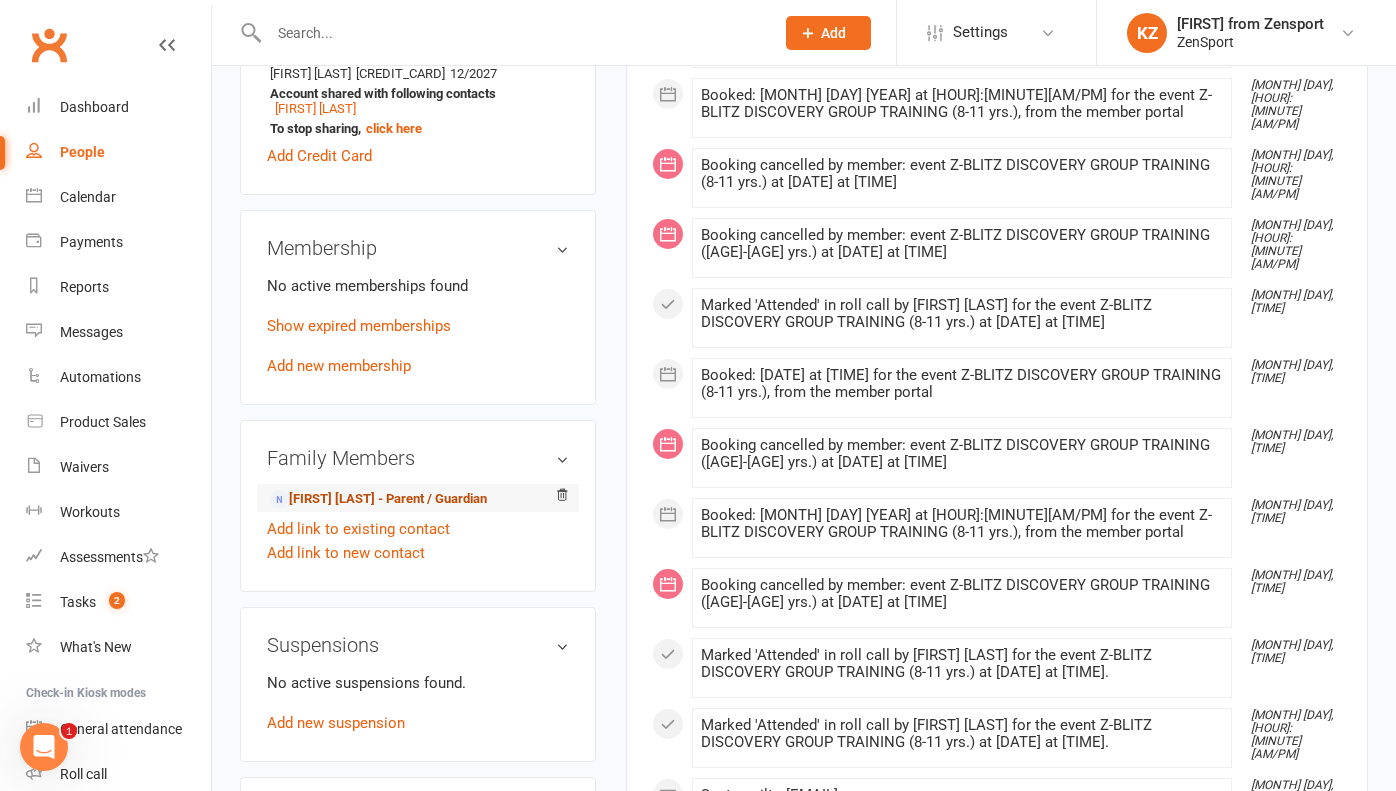click on "[FIRST] [LAST] - Parent / Guardian" at bounding box center [378, 499] 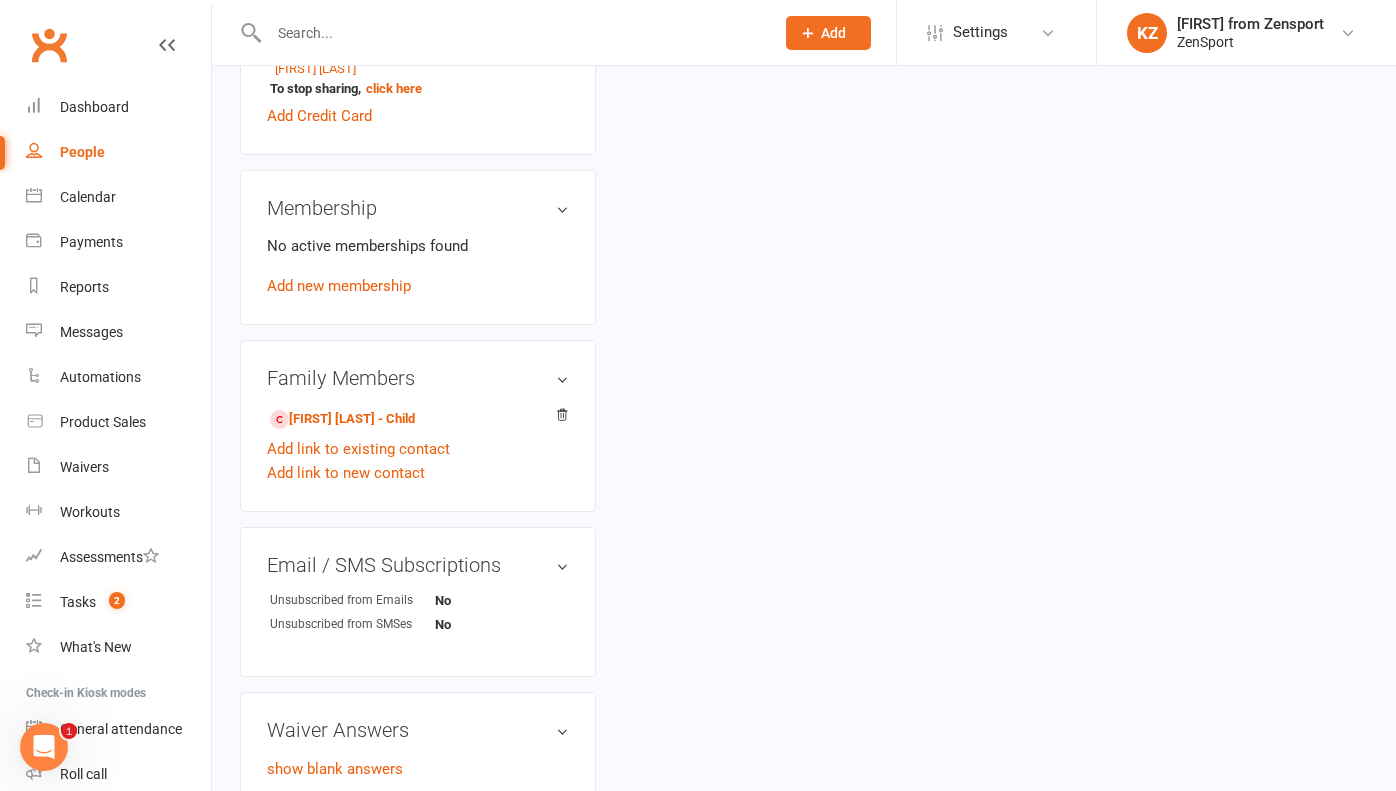 scroll, scrollTop: 0, scrollLeft: 0, axis: both 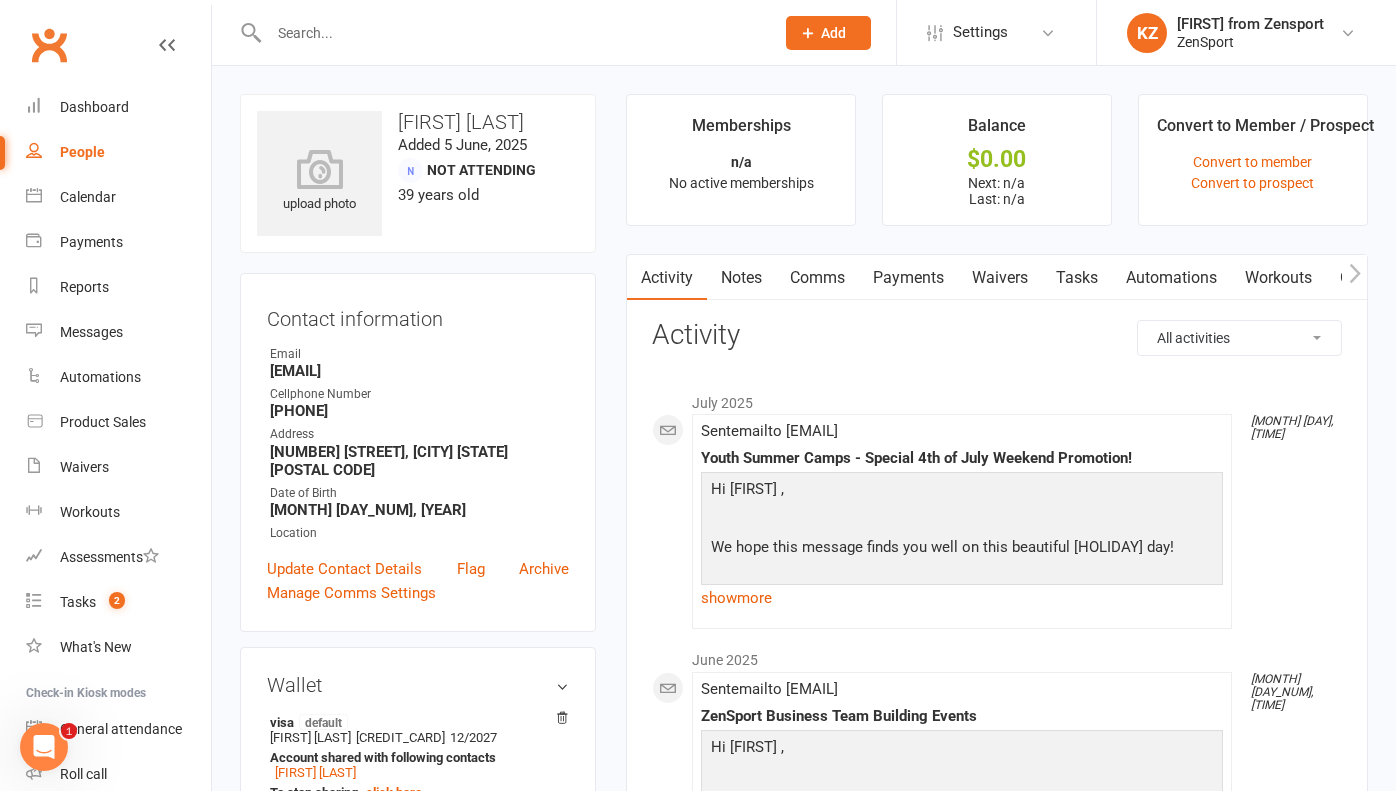 click on "Waivers" at bounding box center (1000, 278) 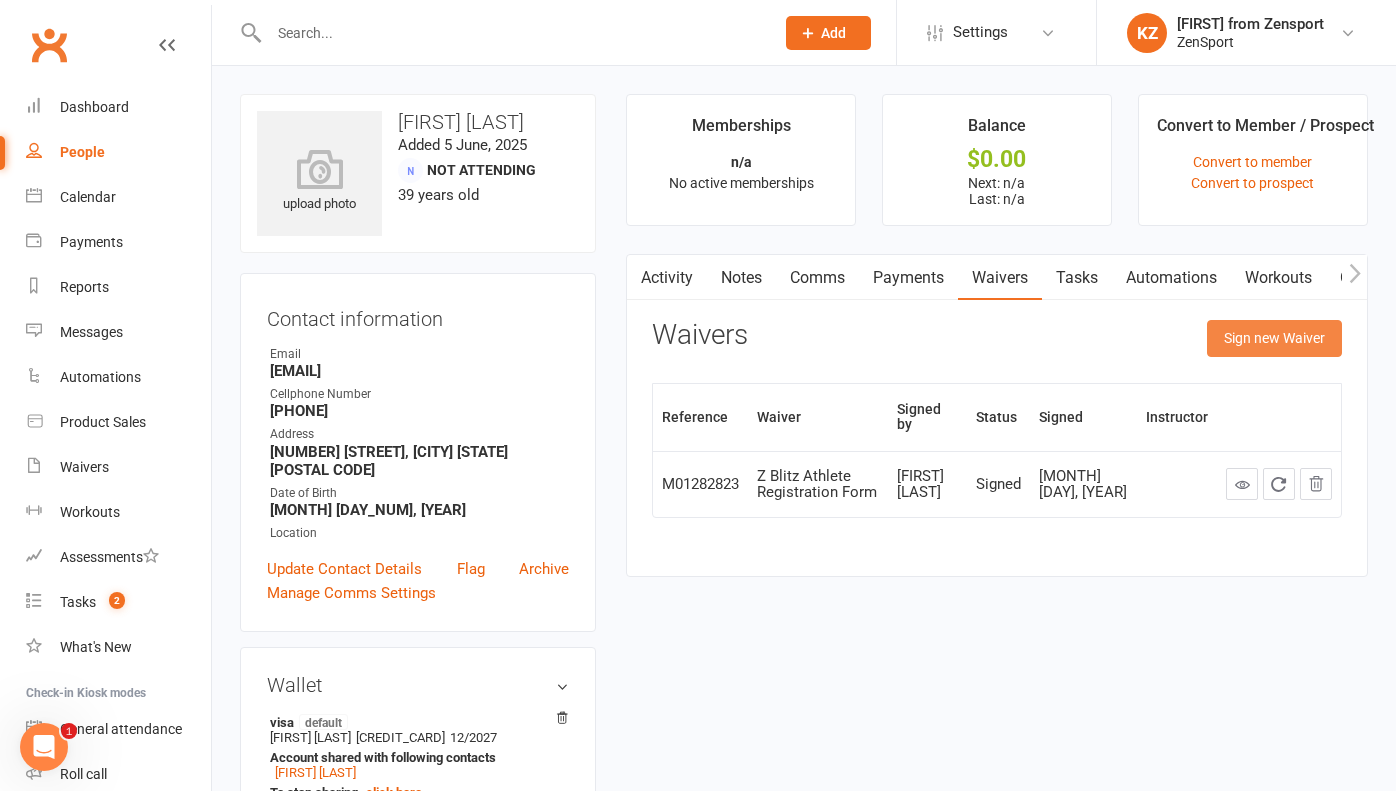 click on "Sign new Waiver" at bounding box center (1274, 338) 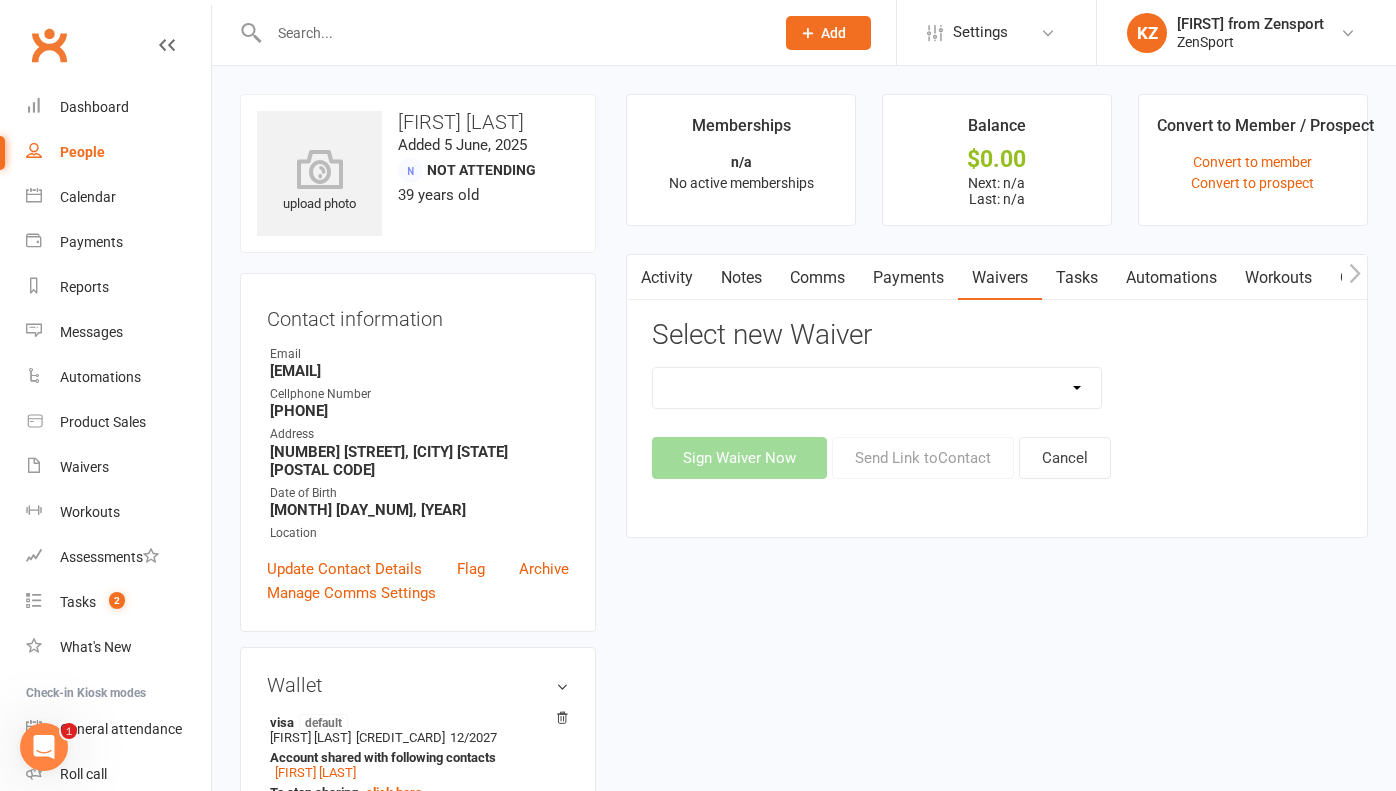 select on "13248" 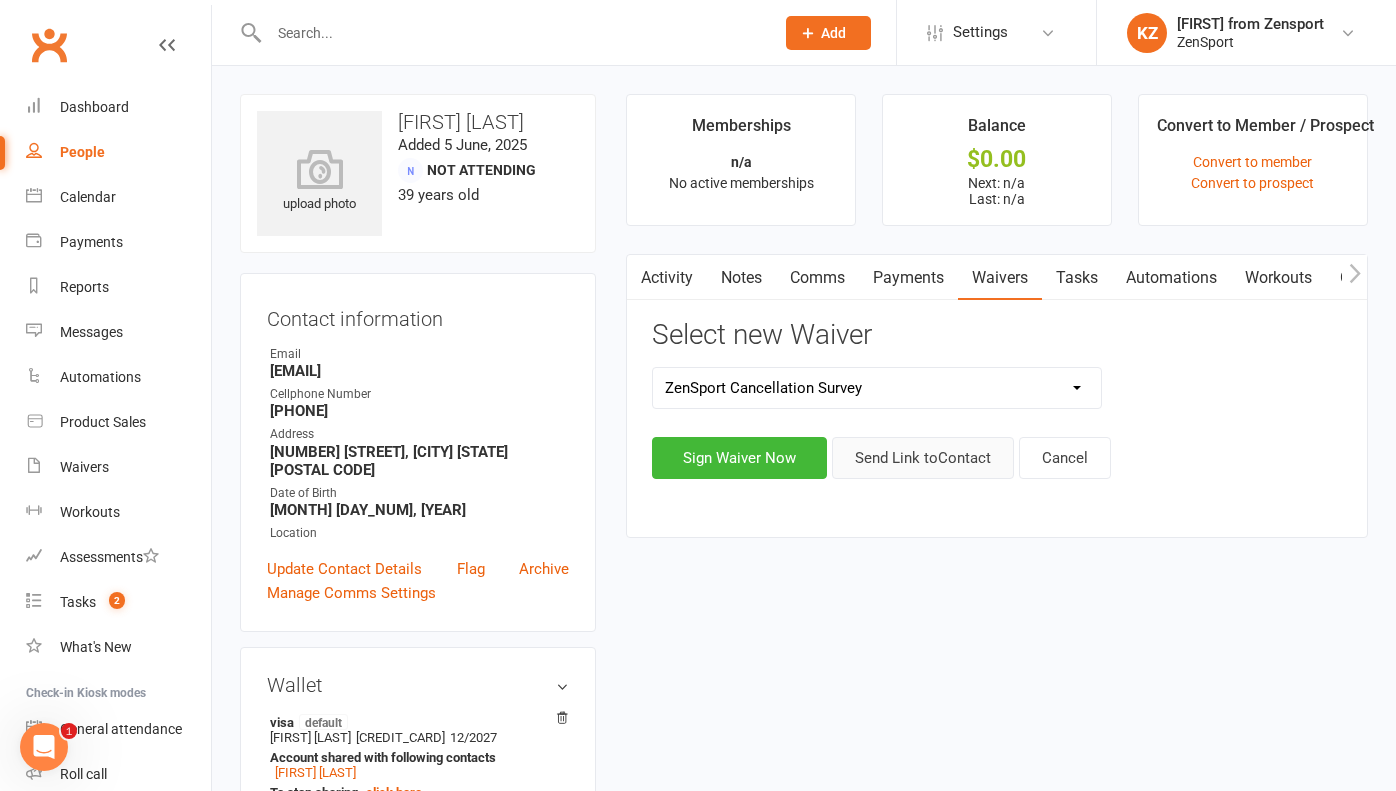click on "Send Link to  Contact" at bounding box center (923, 458) 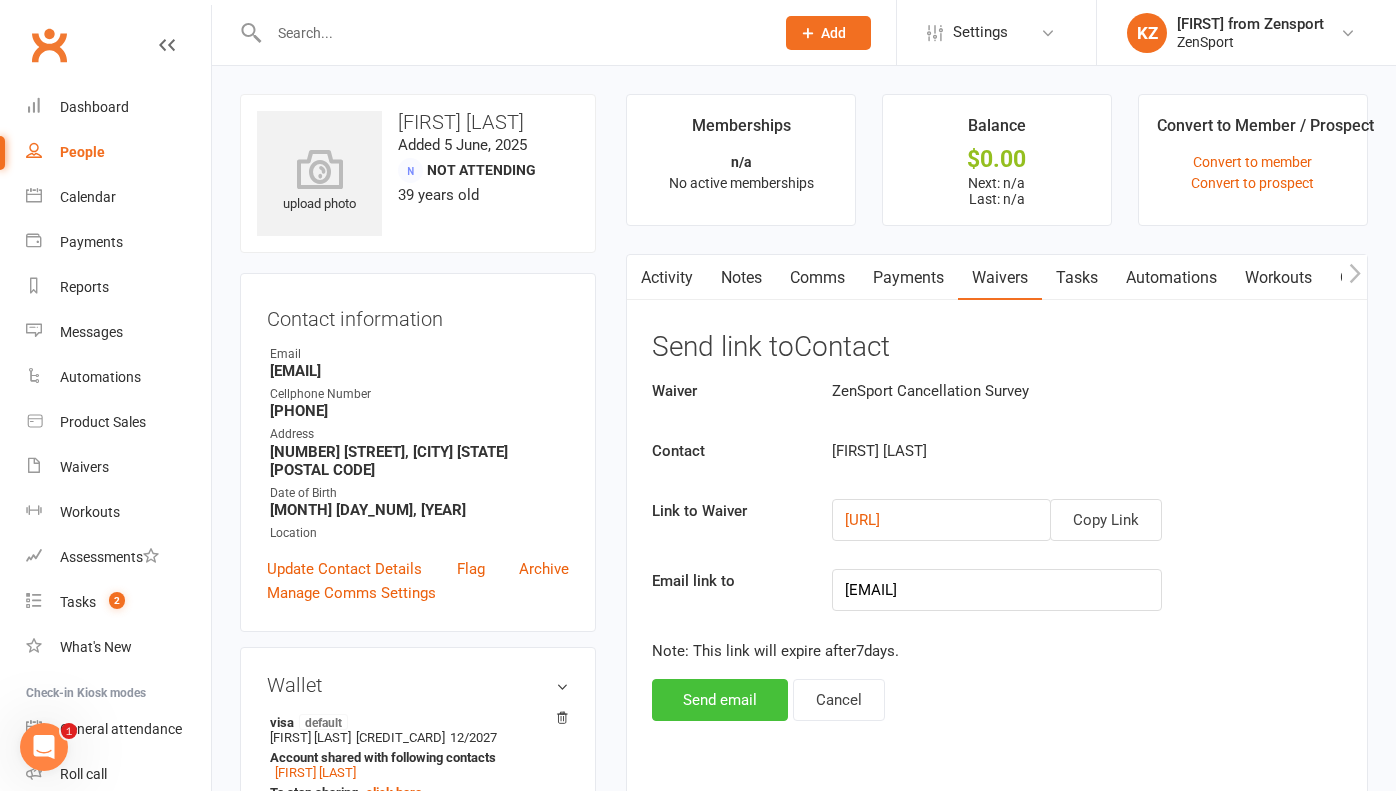 click on "Send email" at bounding box center (720, 700) 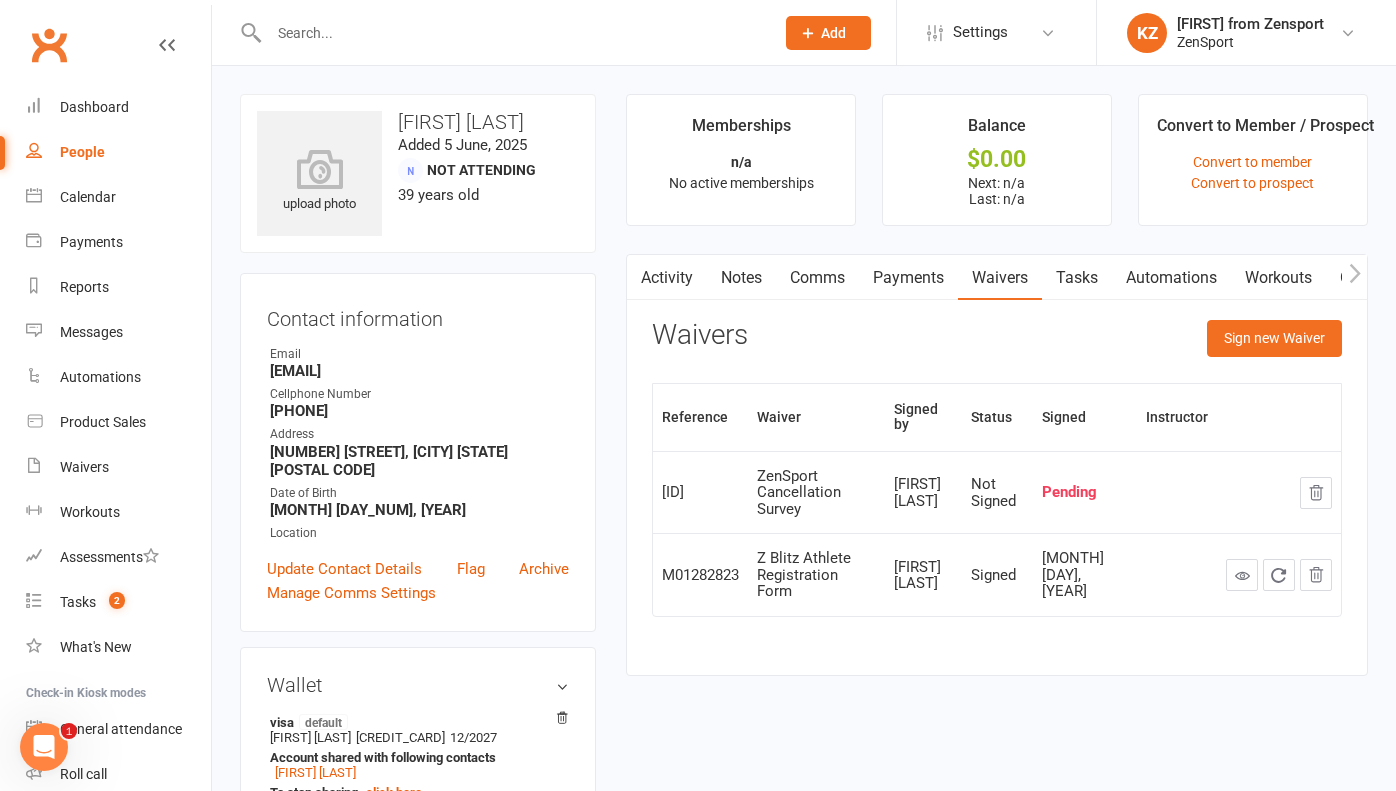click at bounding box center [511, 33] 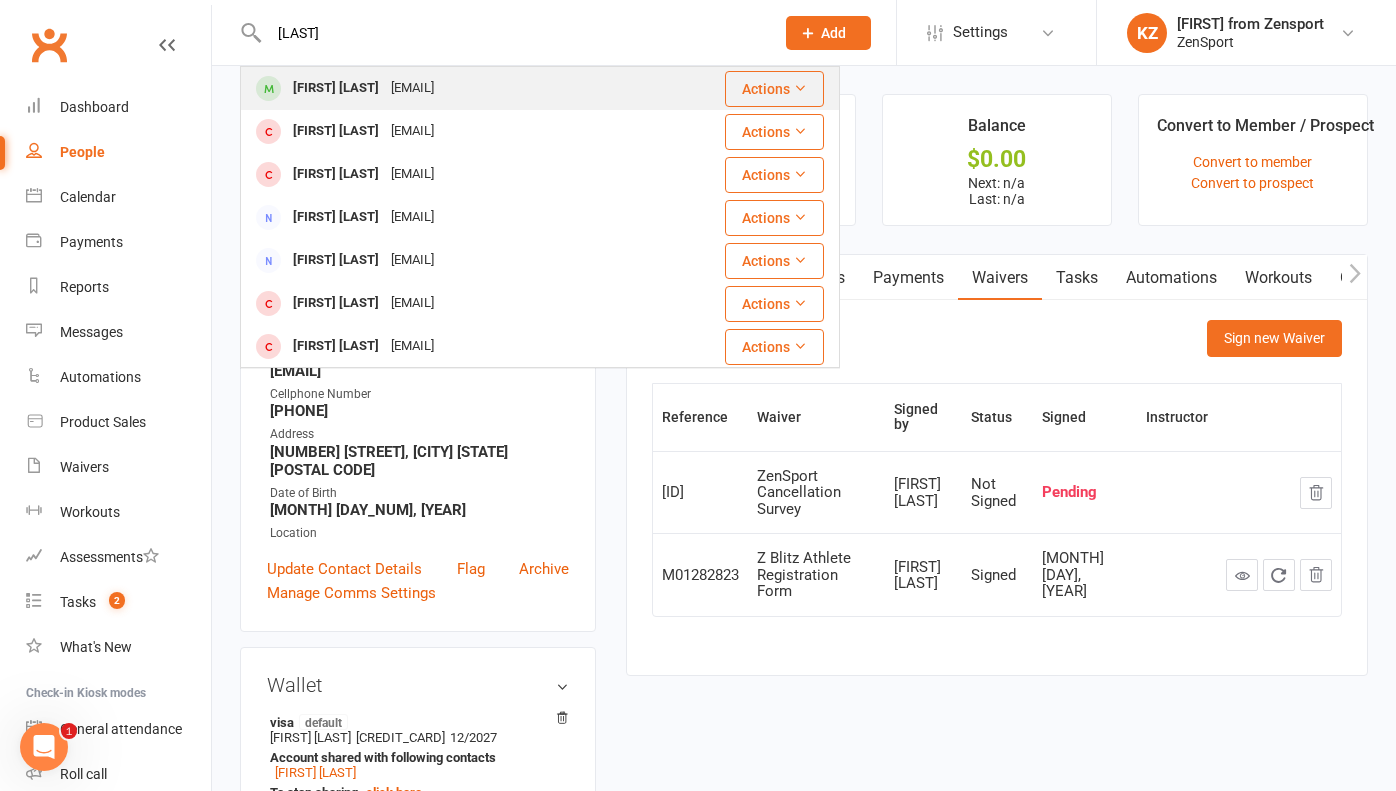 type on "[LAST]" 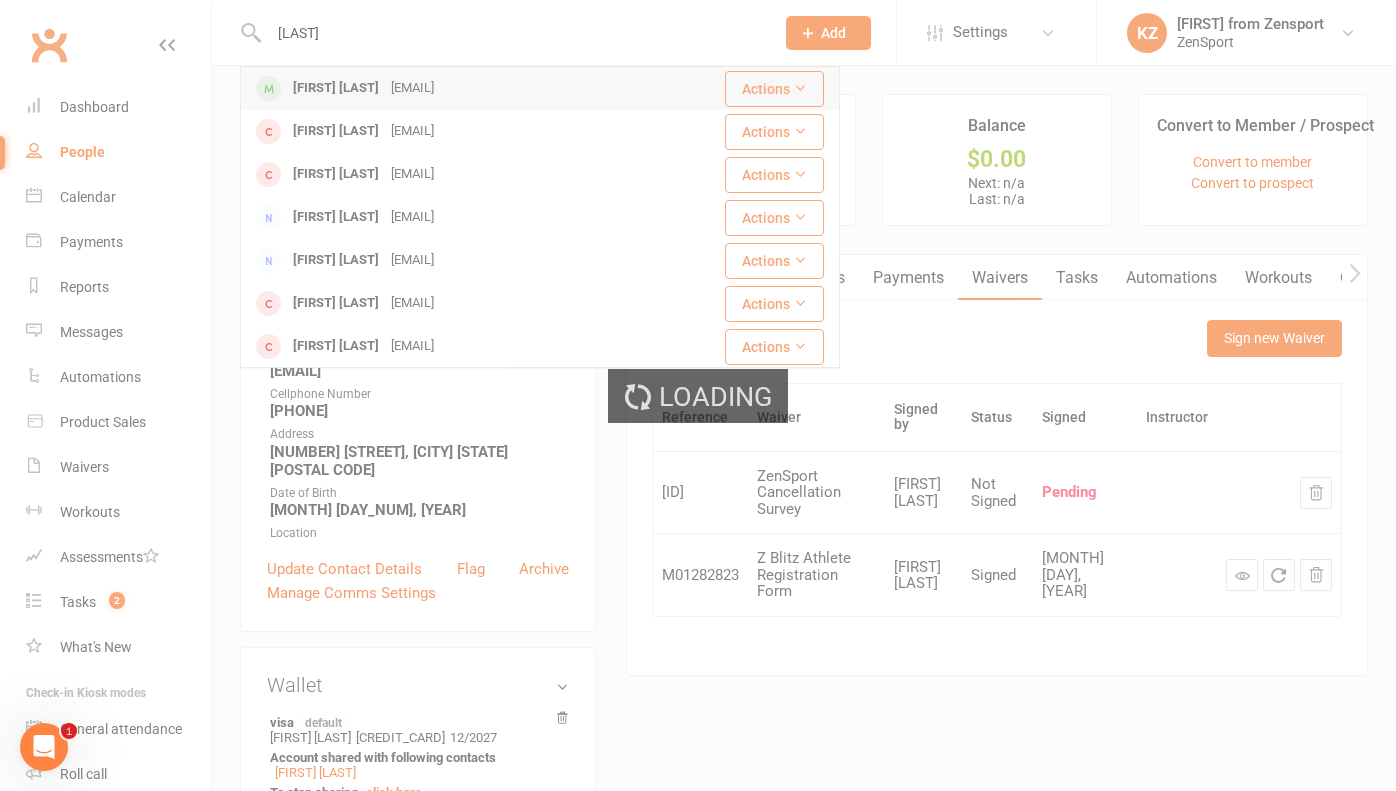 type 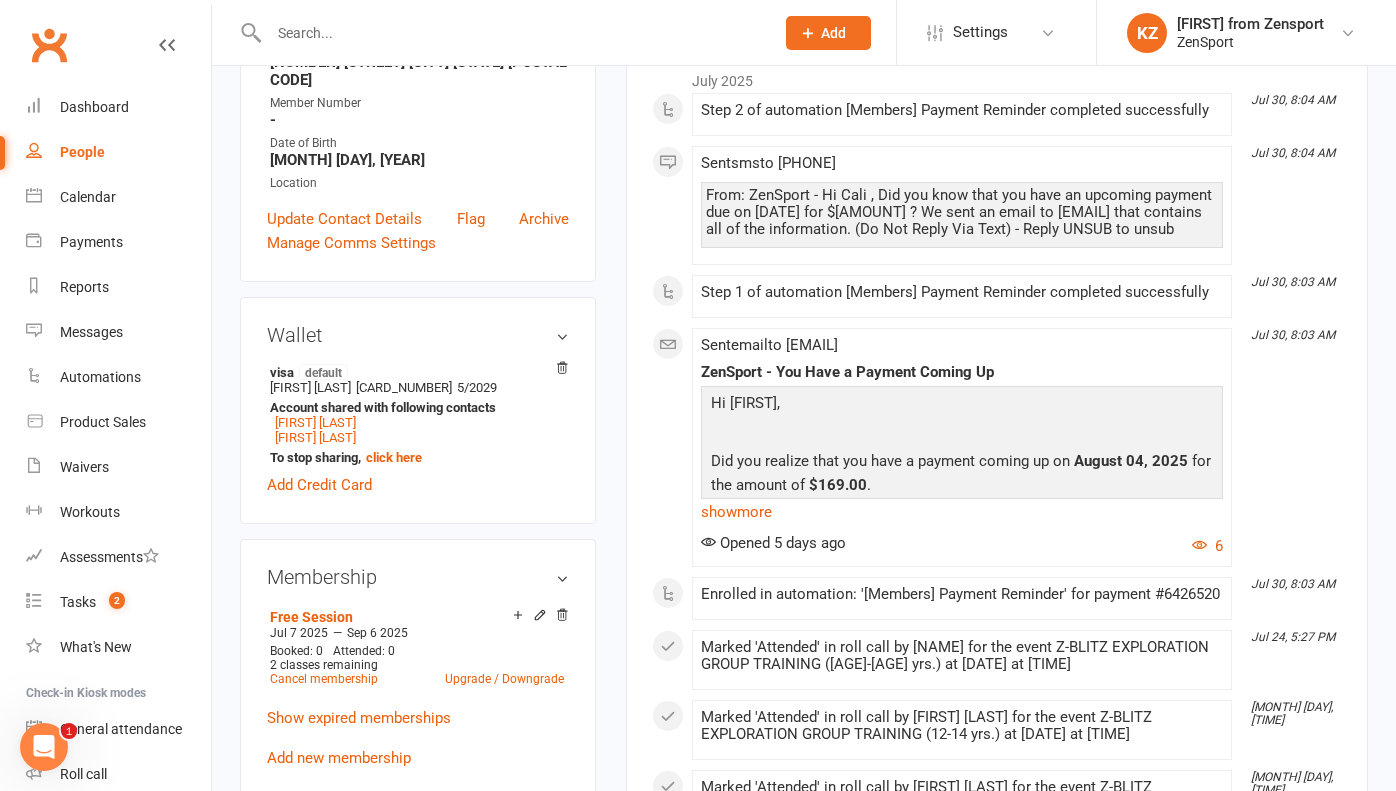 scroll, scrollTop: 443, scrollLeft: 0, axis: vertical 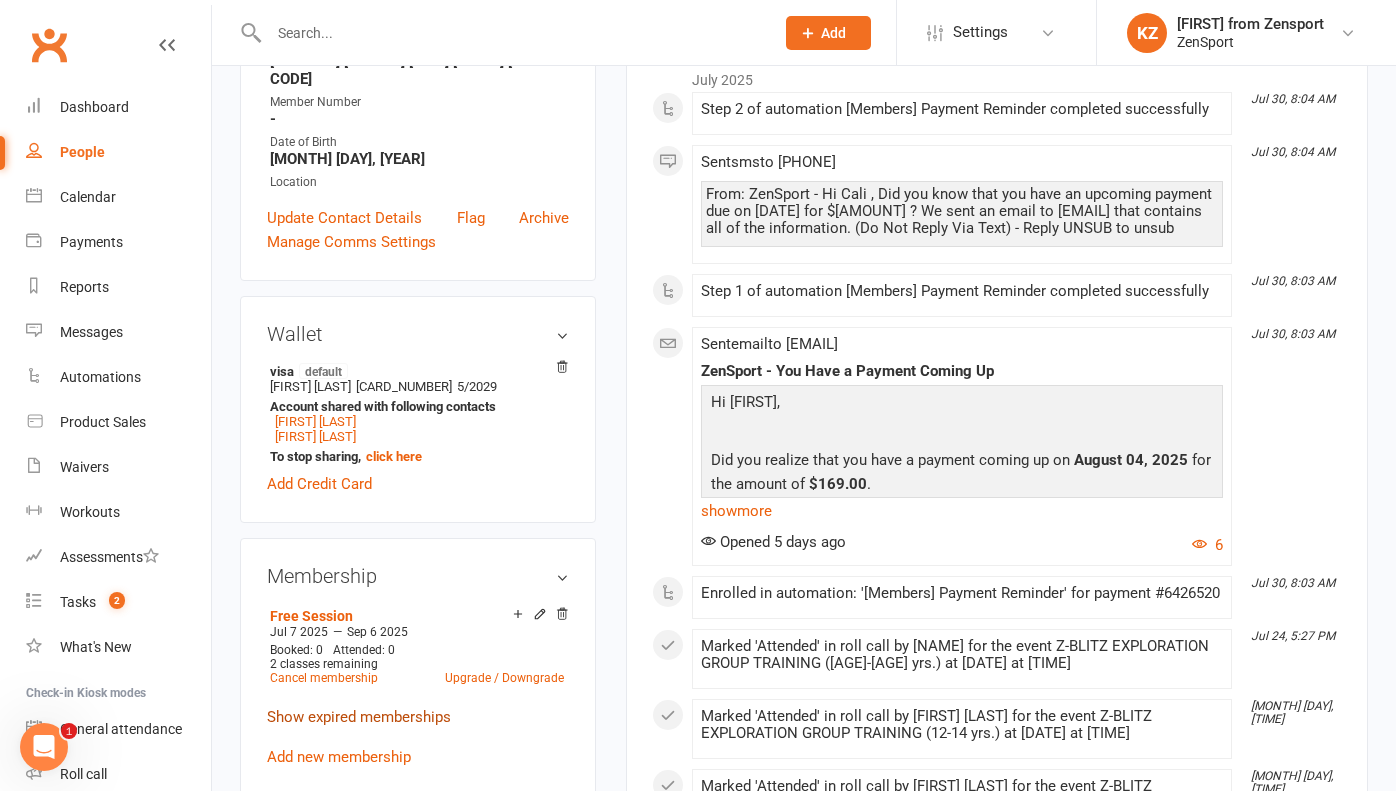 click on "Show expired memberships" at bounding box center (359, 717) 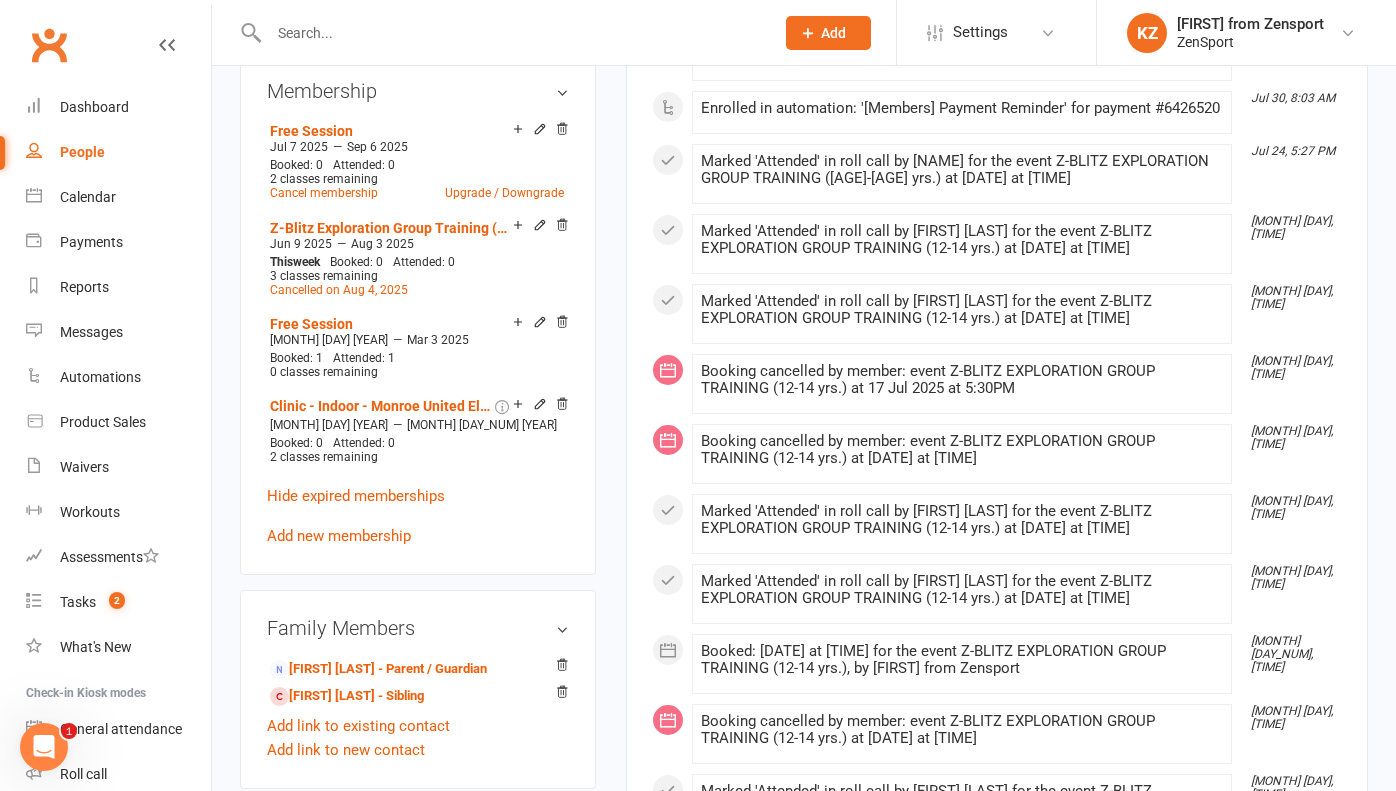 scroll, scrollTop: 999, scrollLeft: 0, axis: vertical 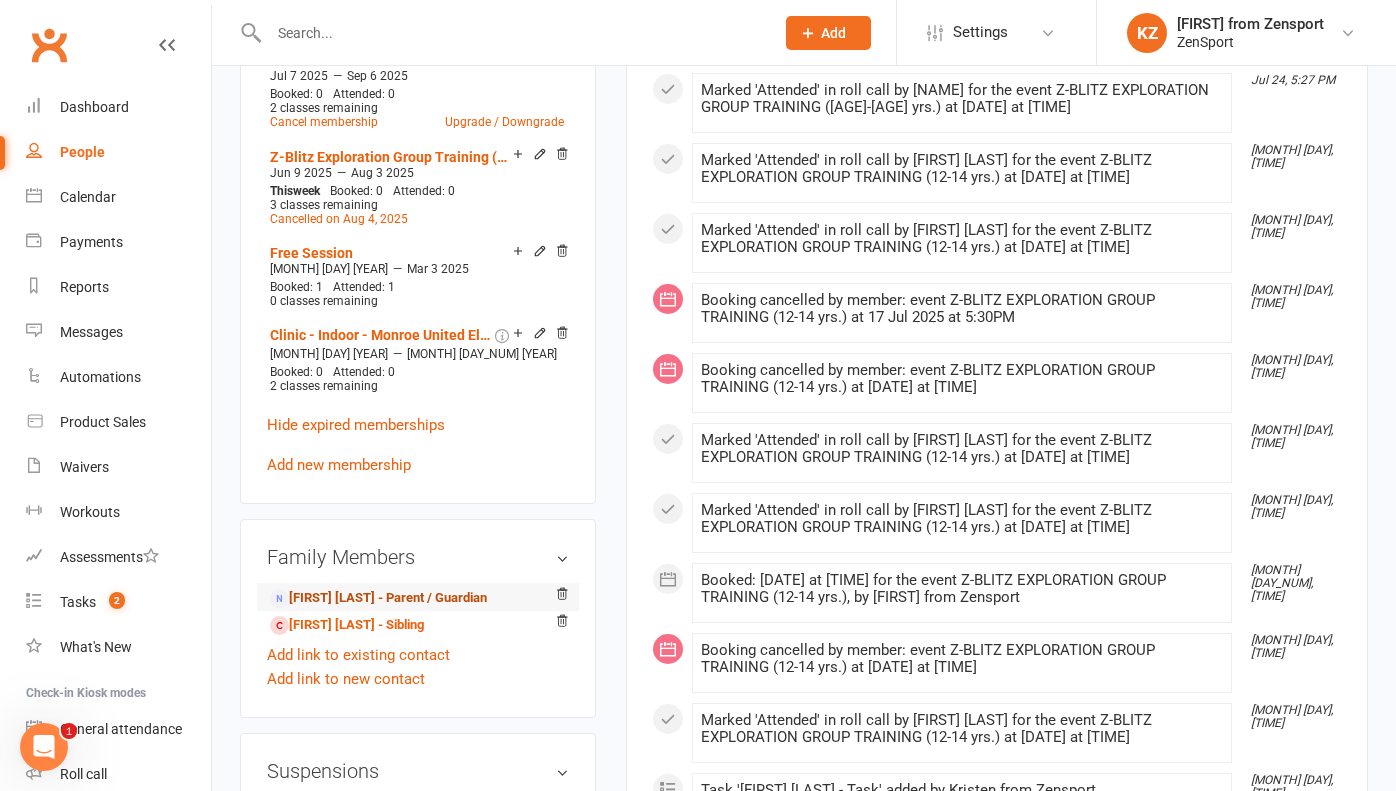 click on "[FIRST] [LAST] - Parent / Guardian" at bounding box center [378, 598] 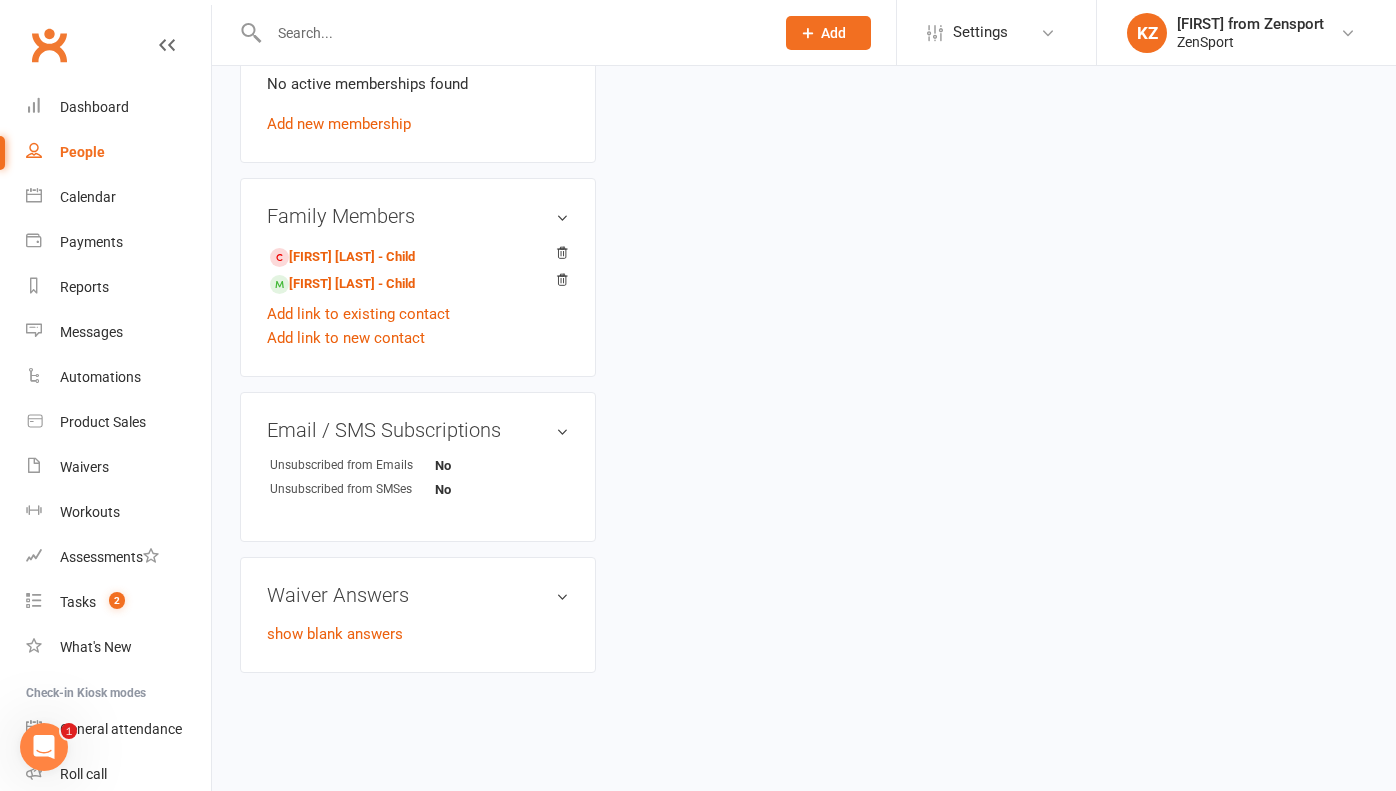 scroll, scrollTop: 0, scrollLeft: 0, axis: both 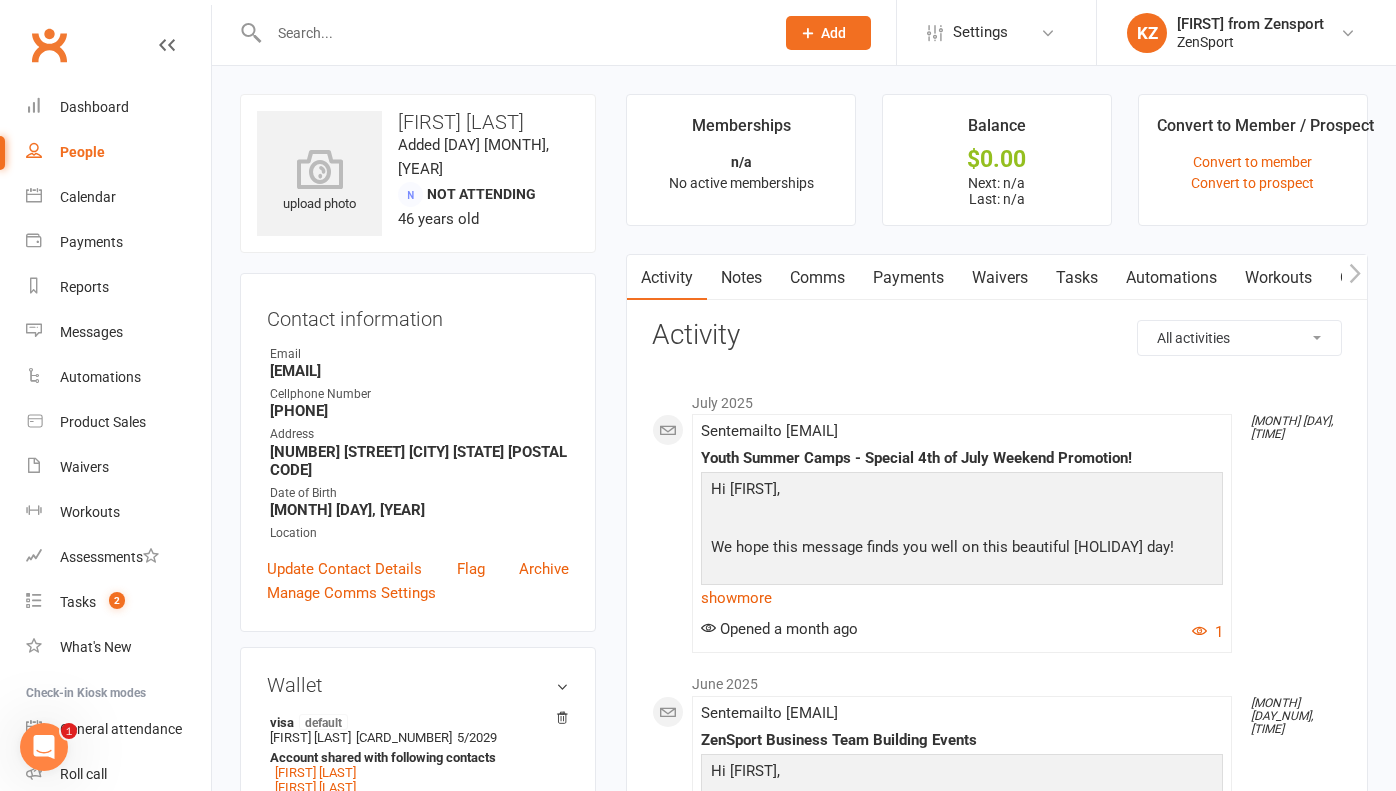 click on "Waivers" at bounding box center [1000, 278] 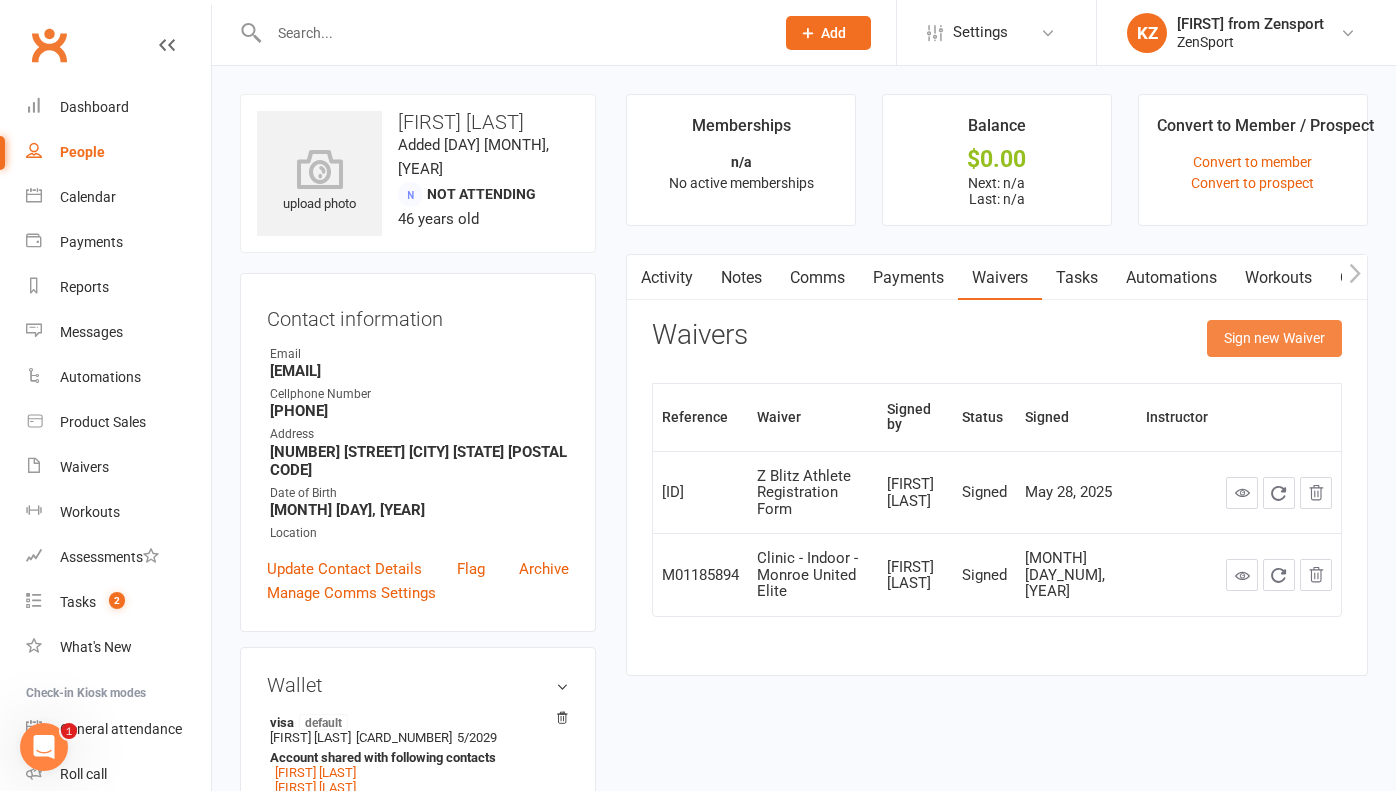 click on "Sign new Waiver" at bounding box center (1274, 338) 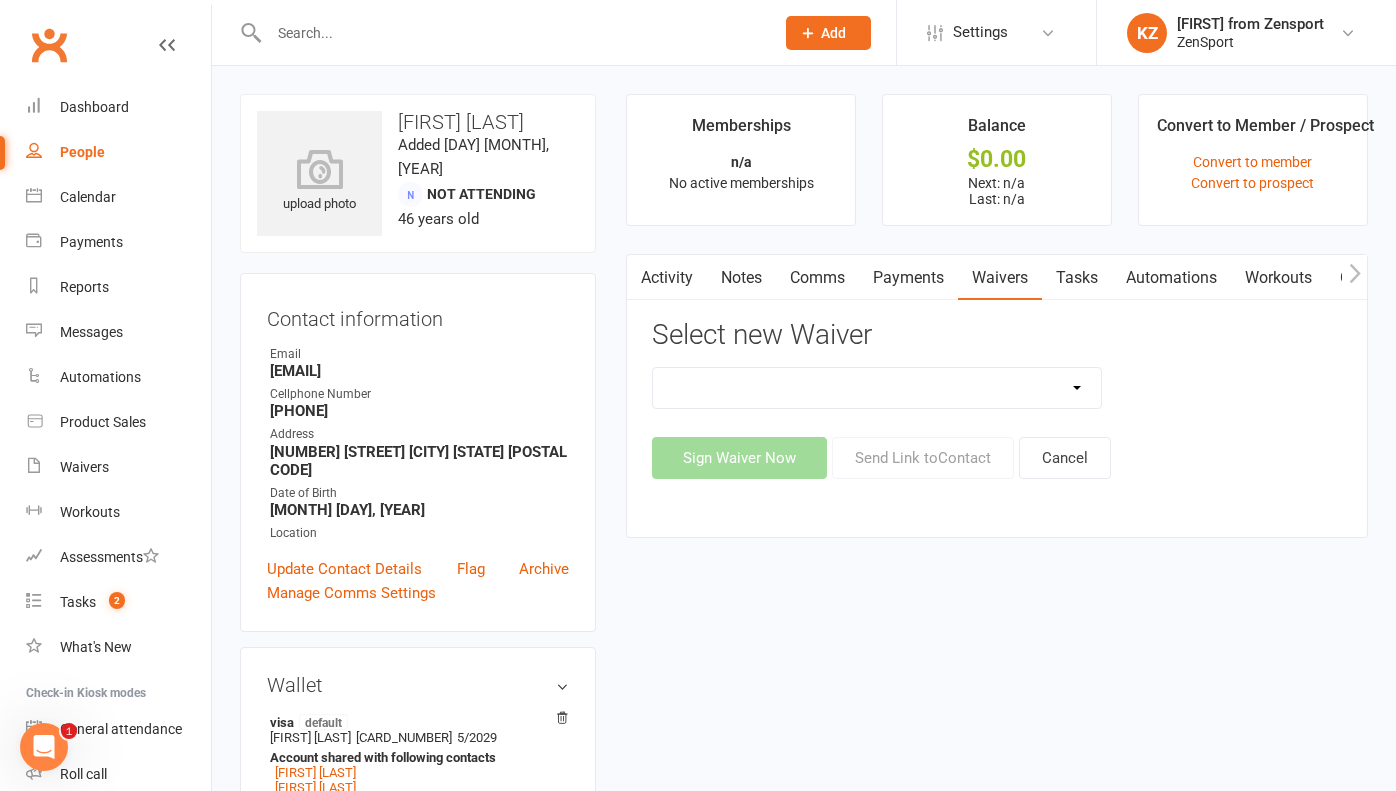 select on "13248" 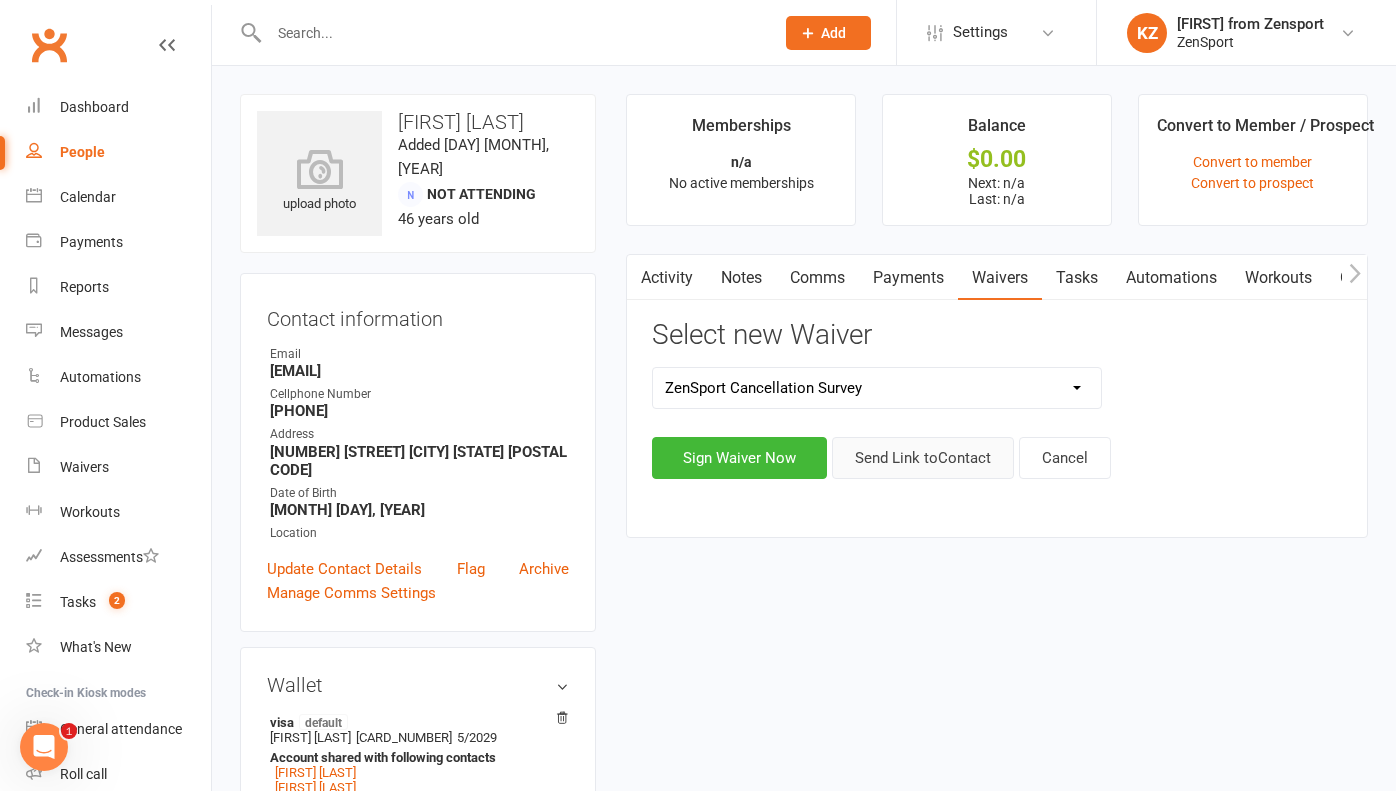 click on "Send Link to  Contact" at bounding box center (923, 458) 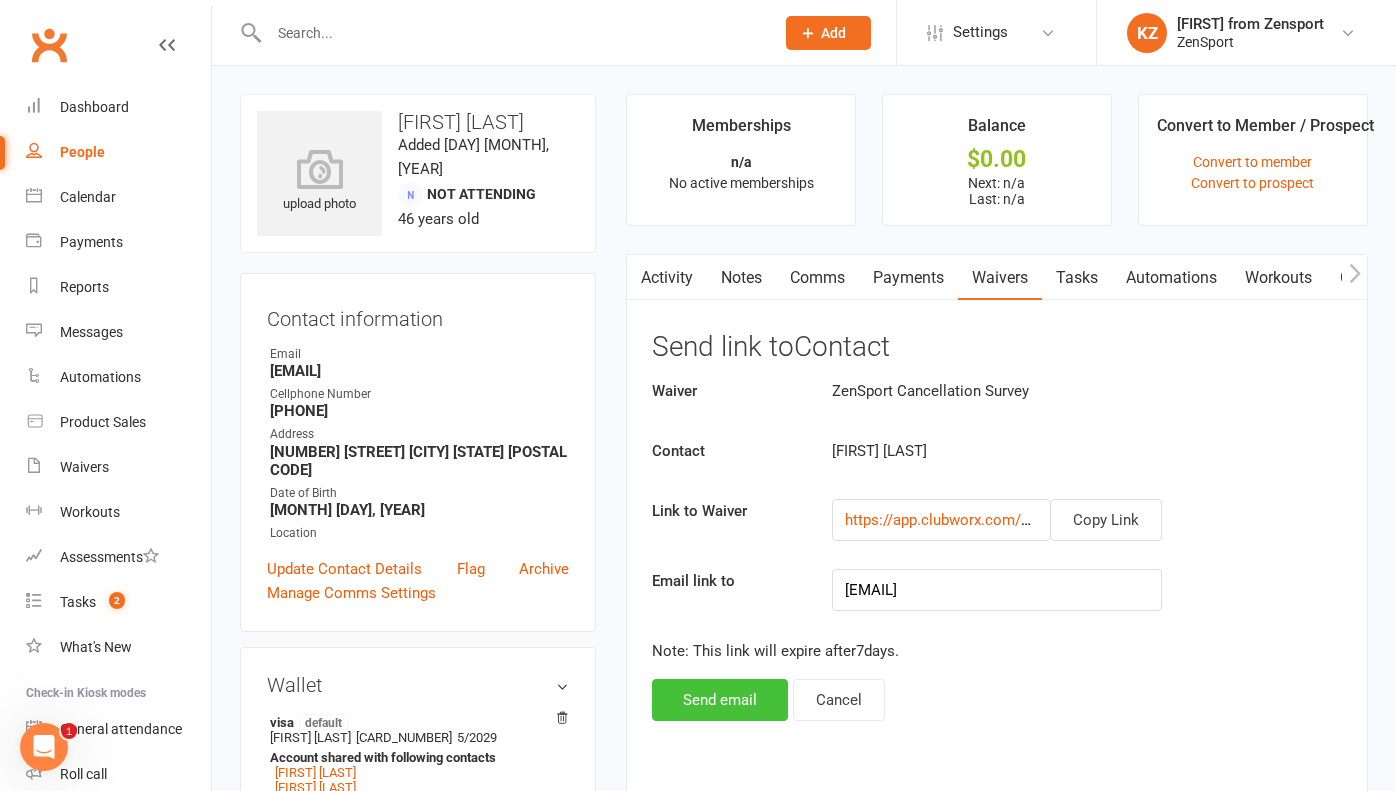 click on "Send email" at bounding box center [720, 700] 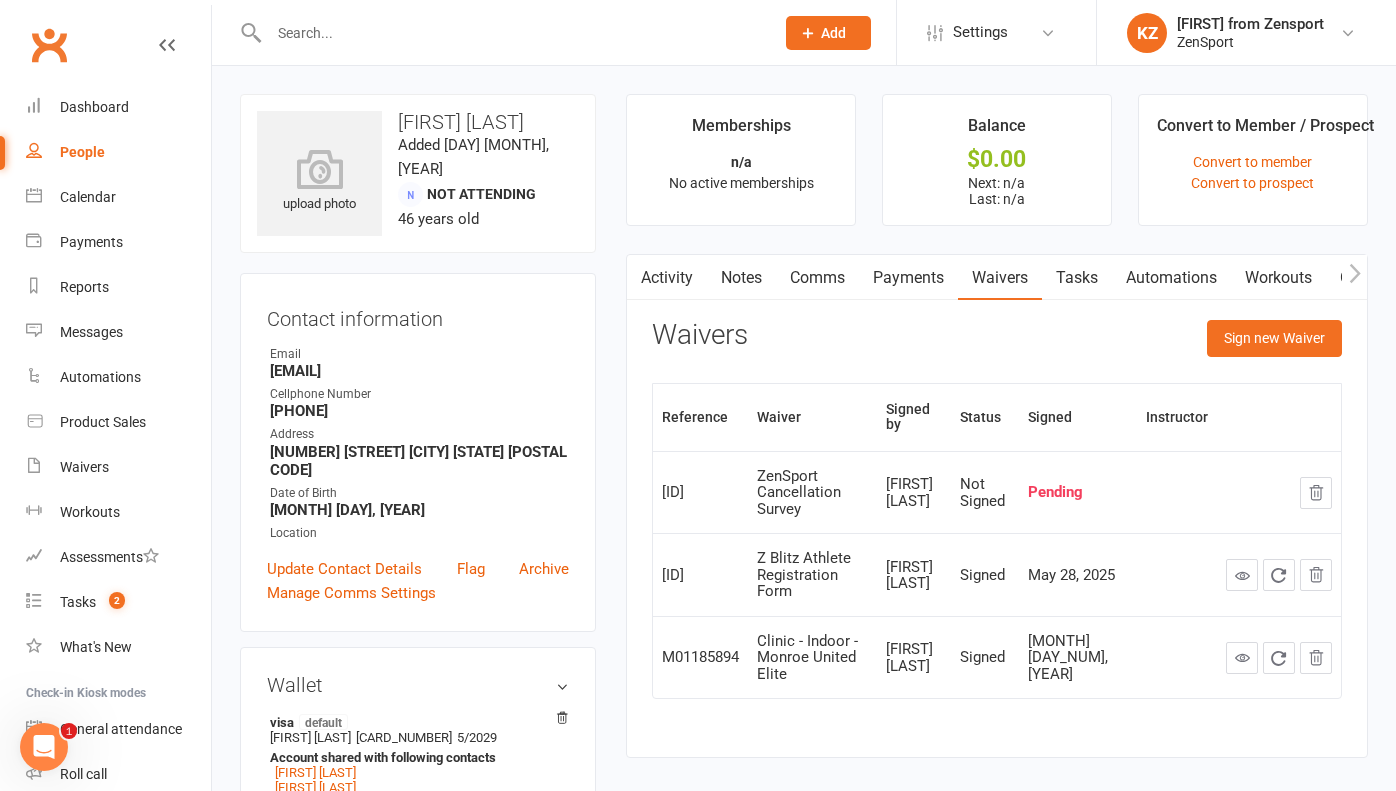 click at bounding box center (511, 33) 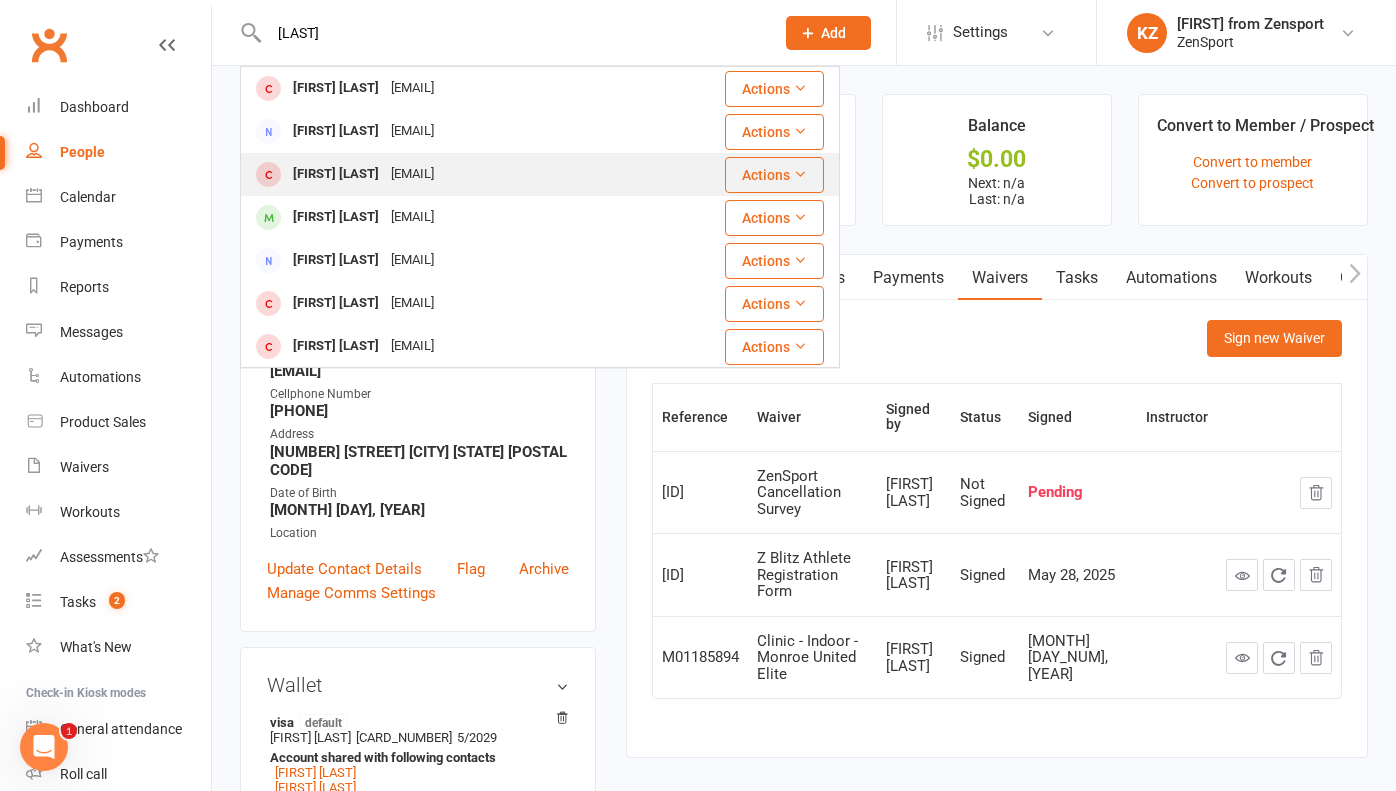type on "[LAST]" 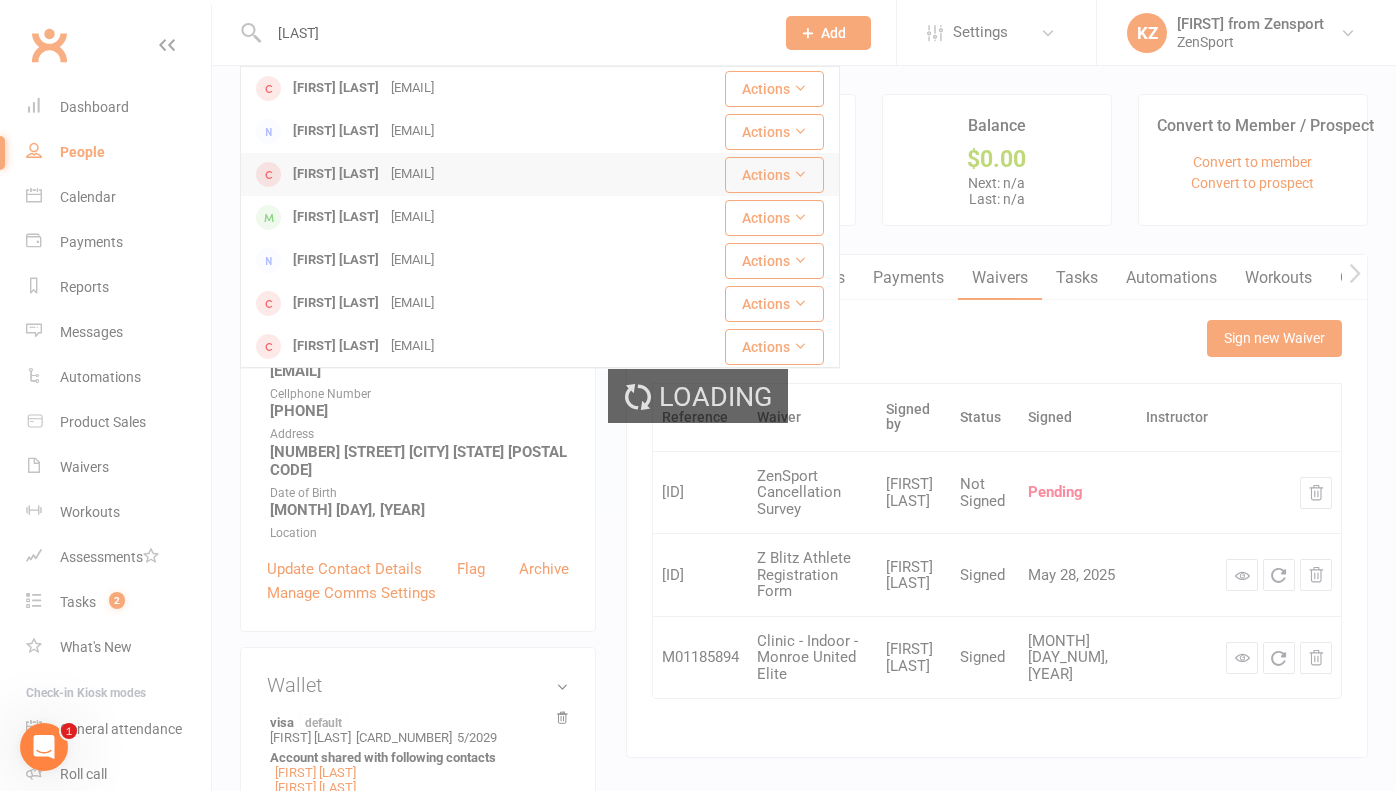 type 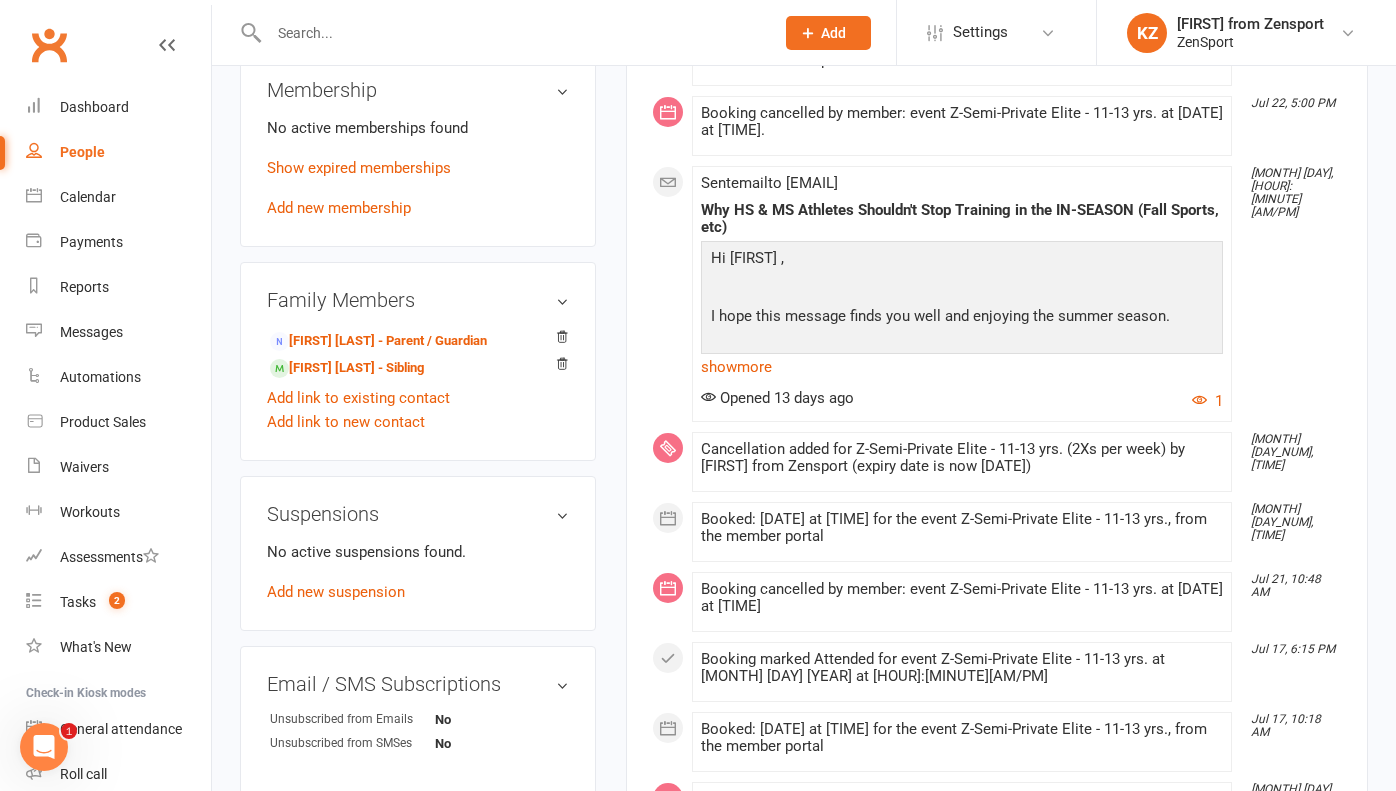 scroll, scrollTop: 923, scrollLeft: 0, axis: vertical 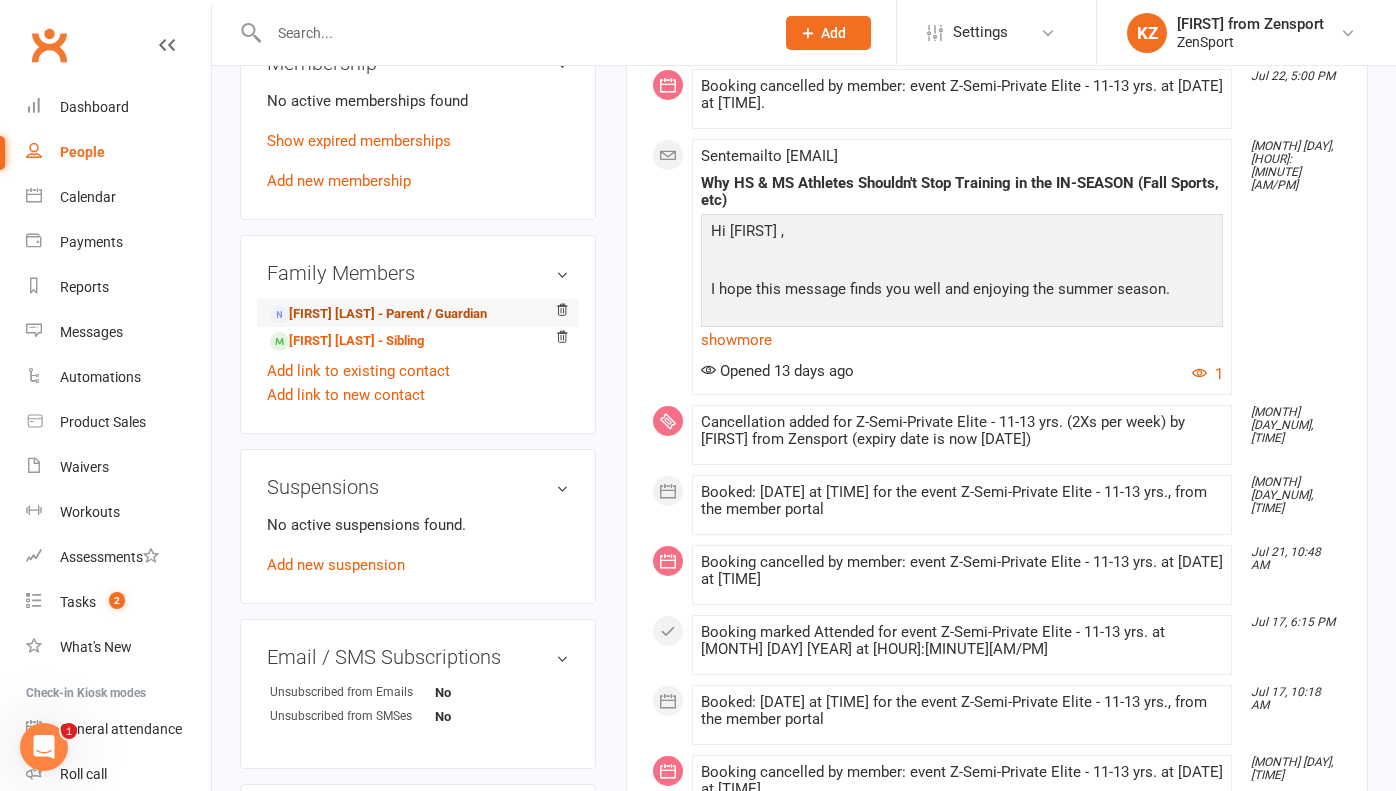 click on "[FIRST] [LAST] - Parent / Guardian" at bounding box center (378, 314) 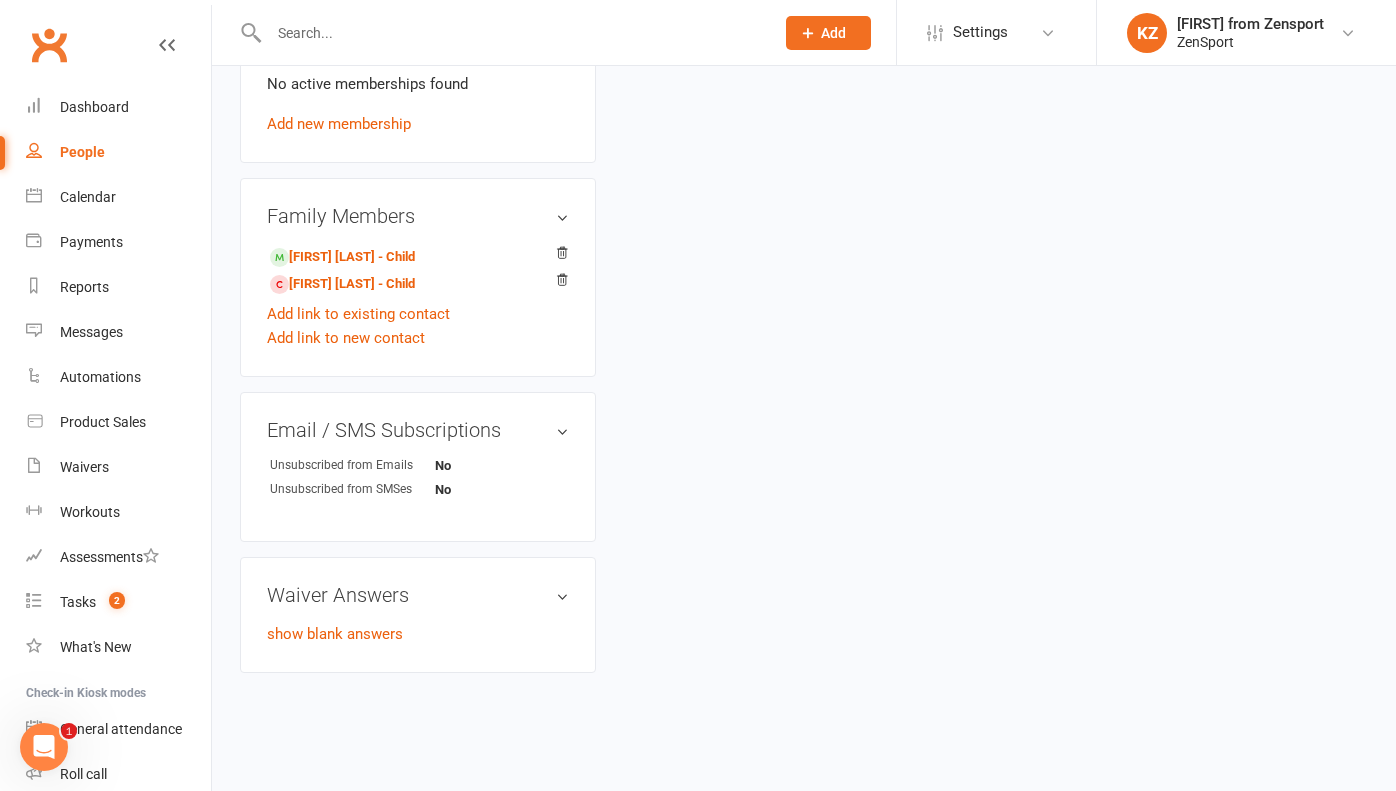 scroll, scrollTop: 0, scrollLeft: 0, axis: both 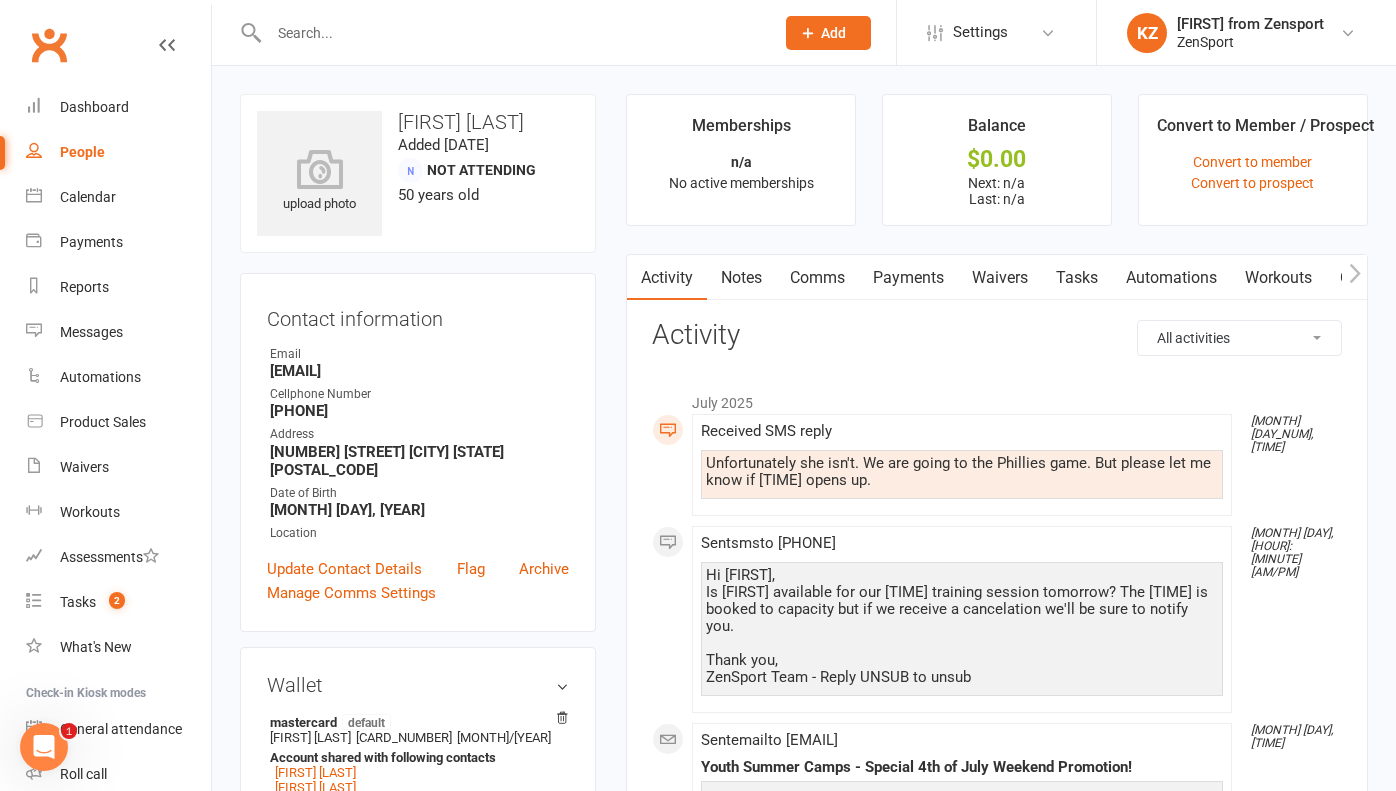 click on "Waivers" at bounding box center (1000, 278) 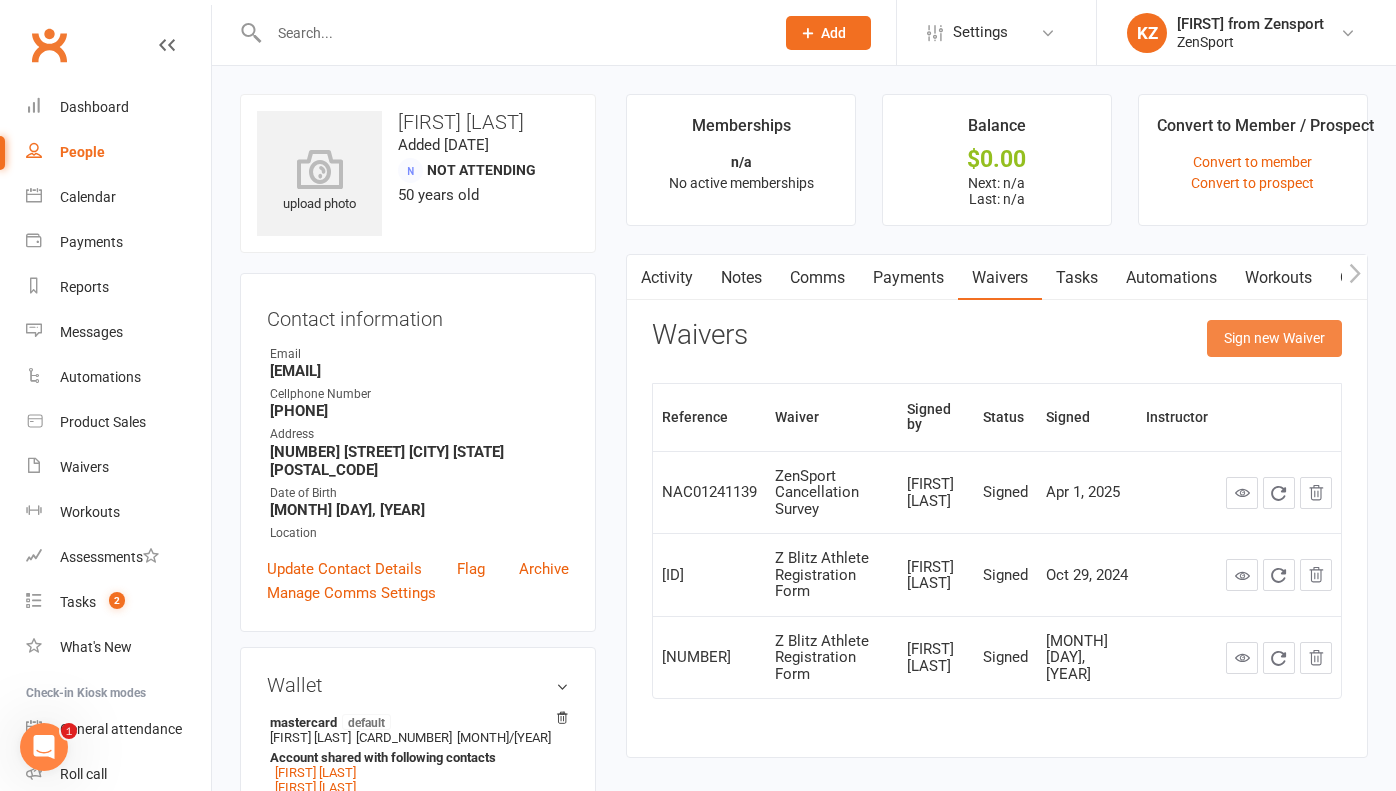 click on "Sign new Waiver" at bounding box center (1274, 338) 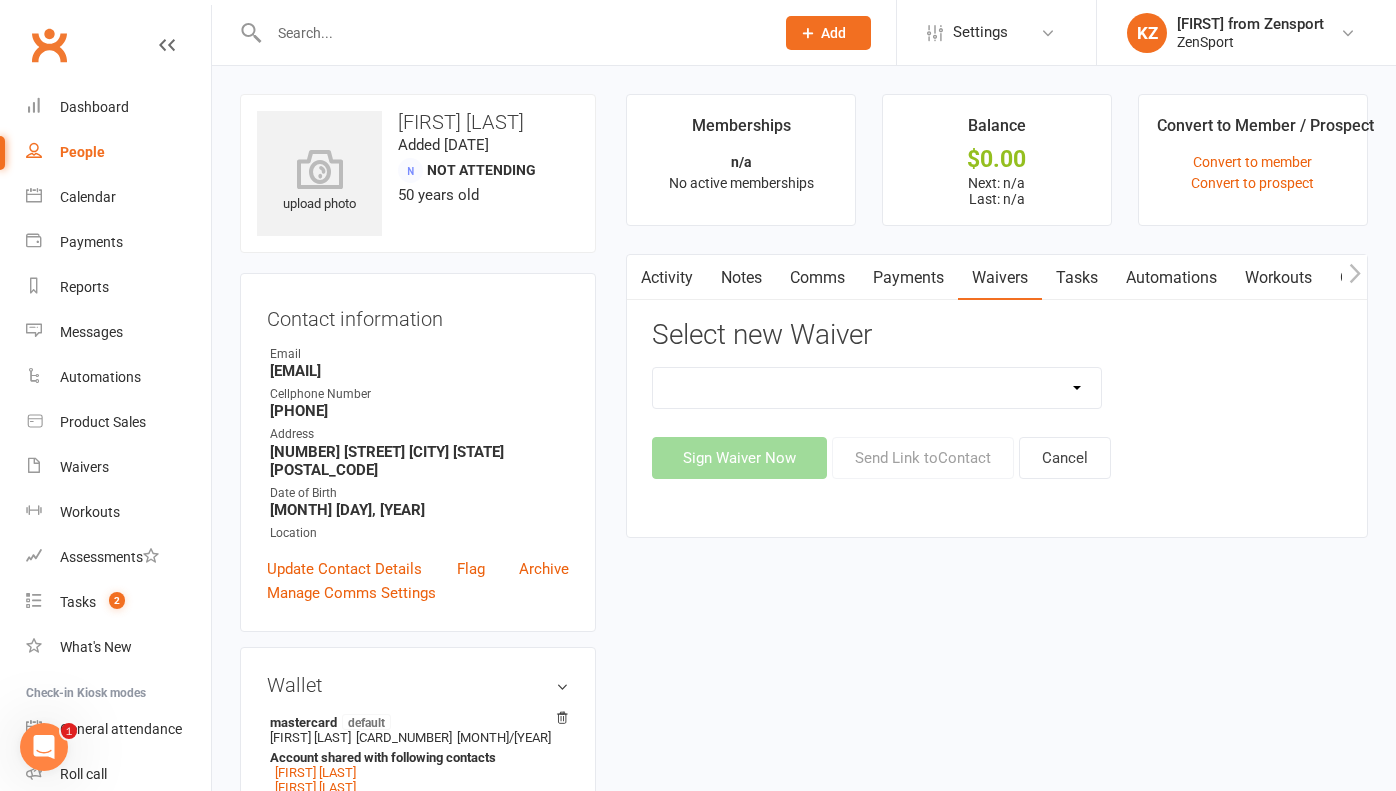 select on "13248" 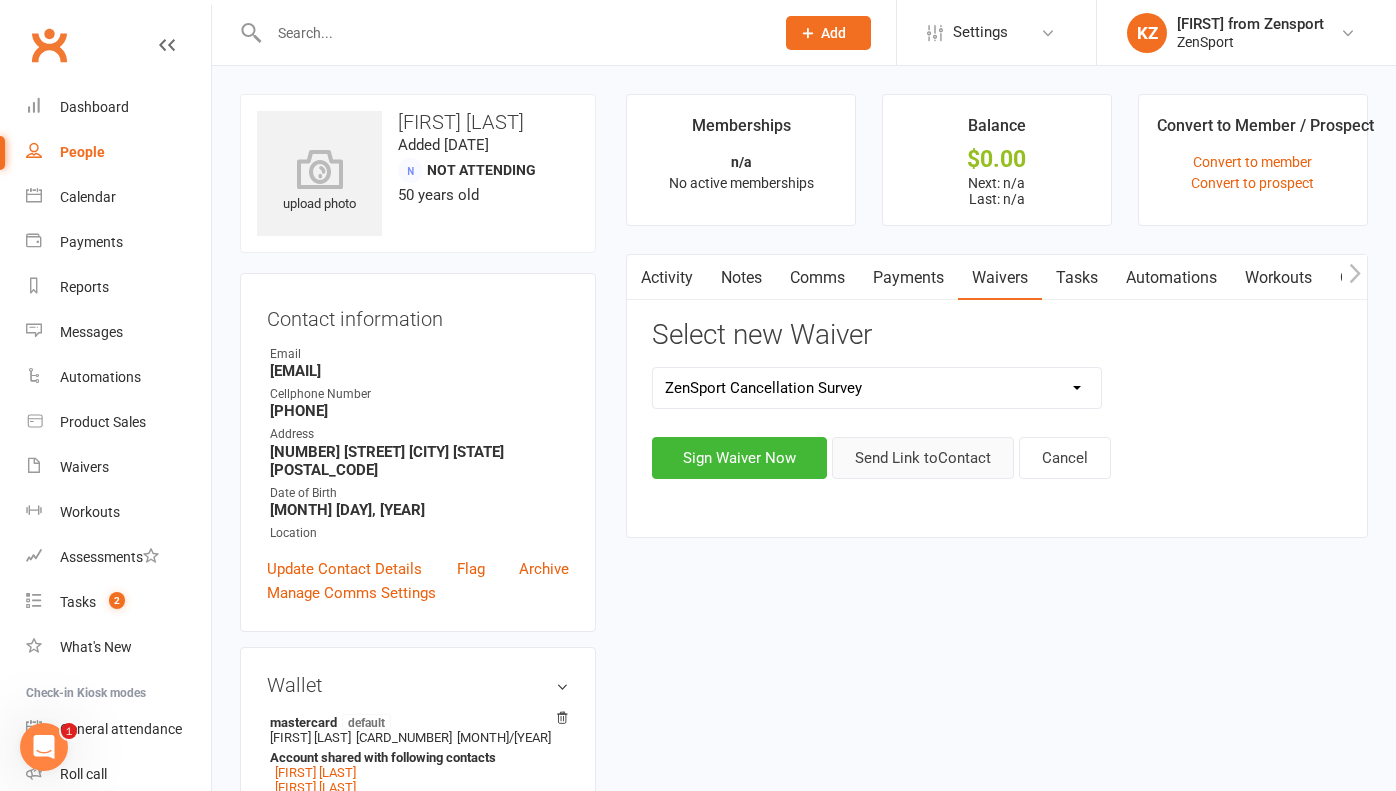 click on "Send Link to  Contact" at bounding box center (923, 458) 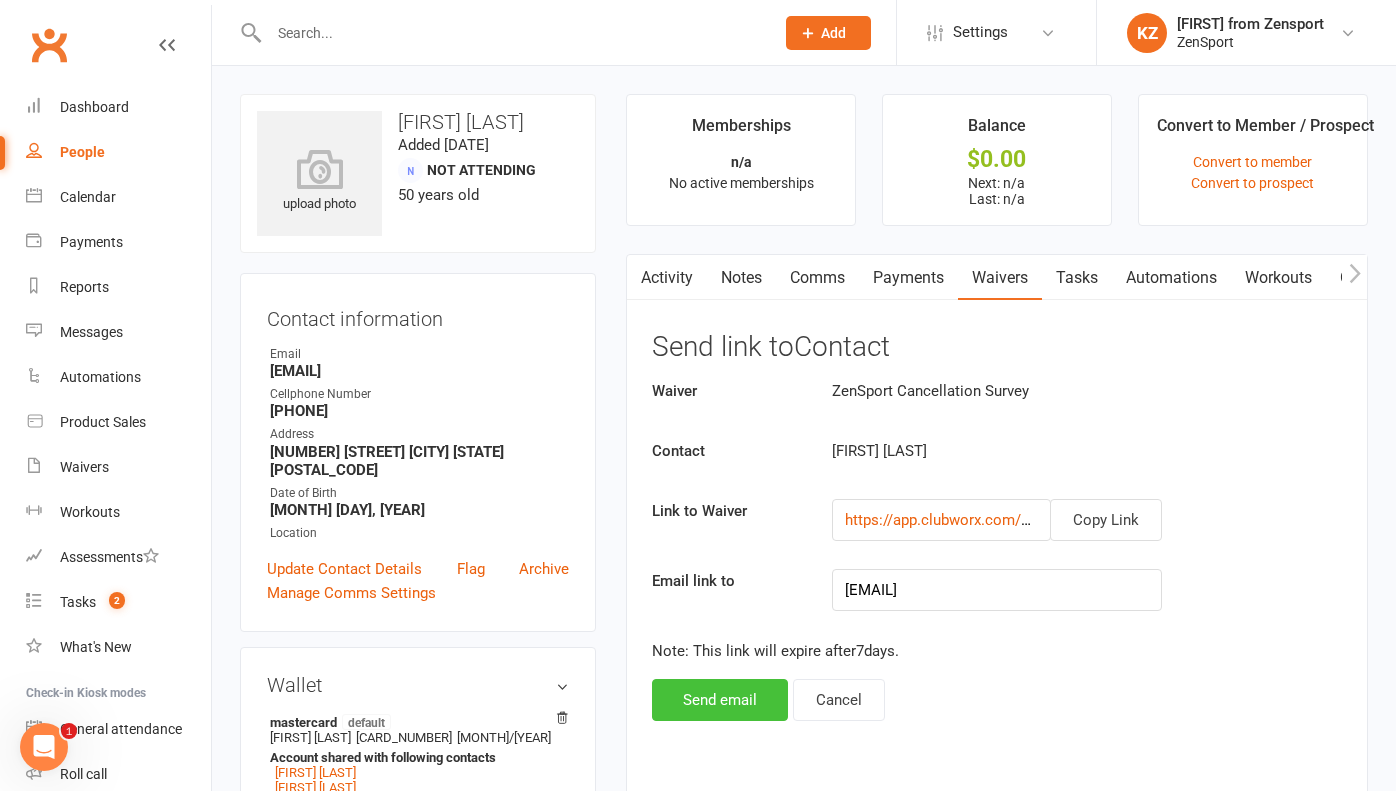 click on "Send email" at bounding box center (720, 700) 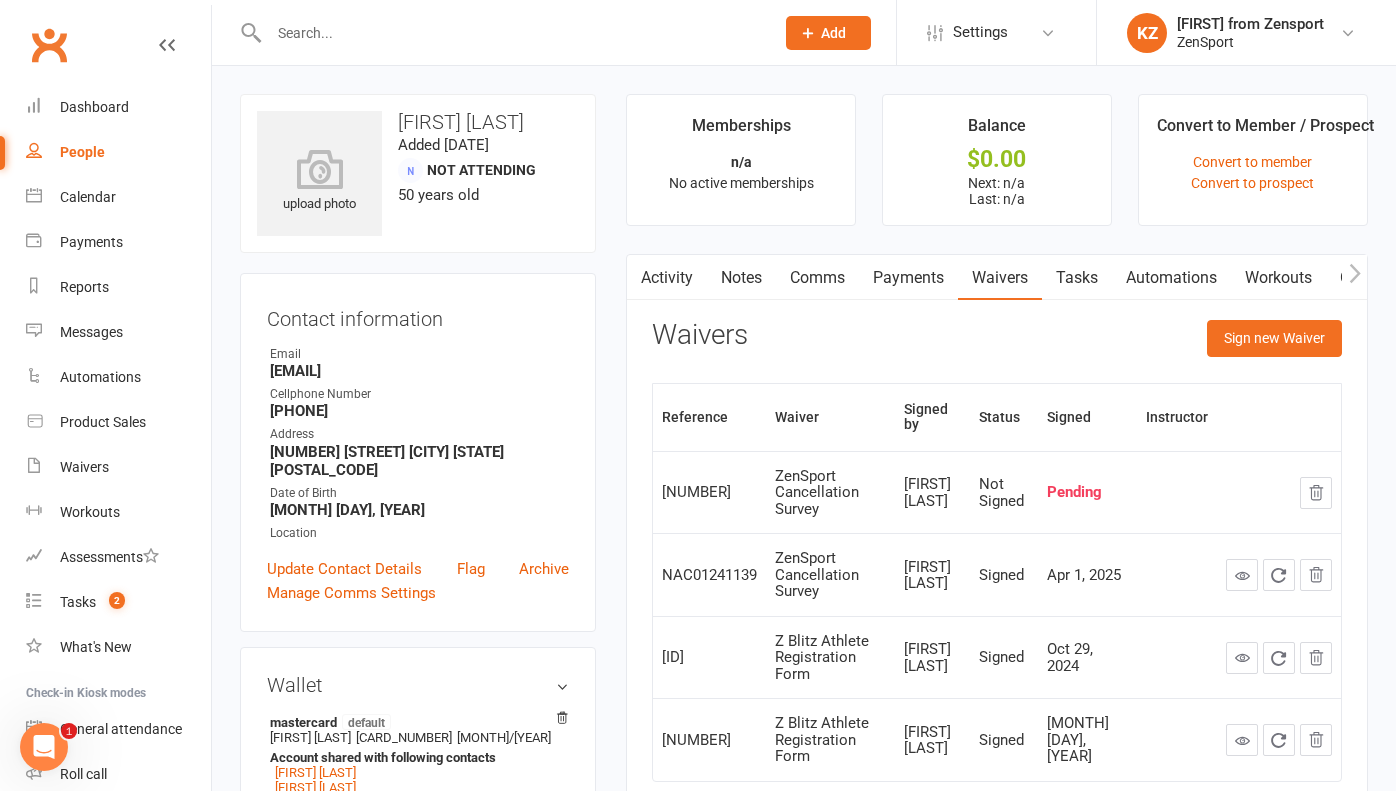 click at bounding box center (511, 33) 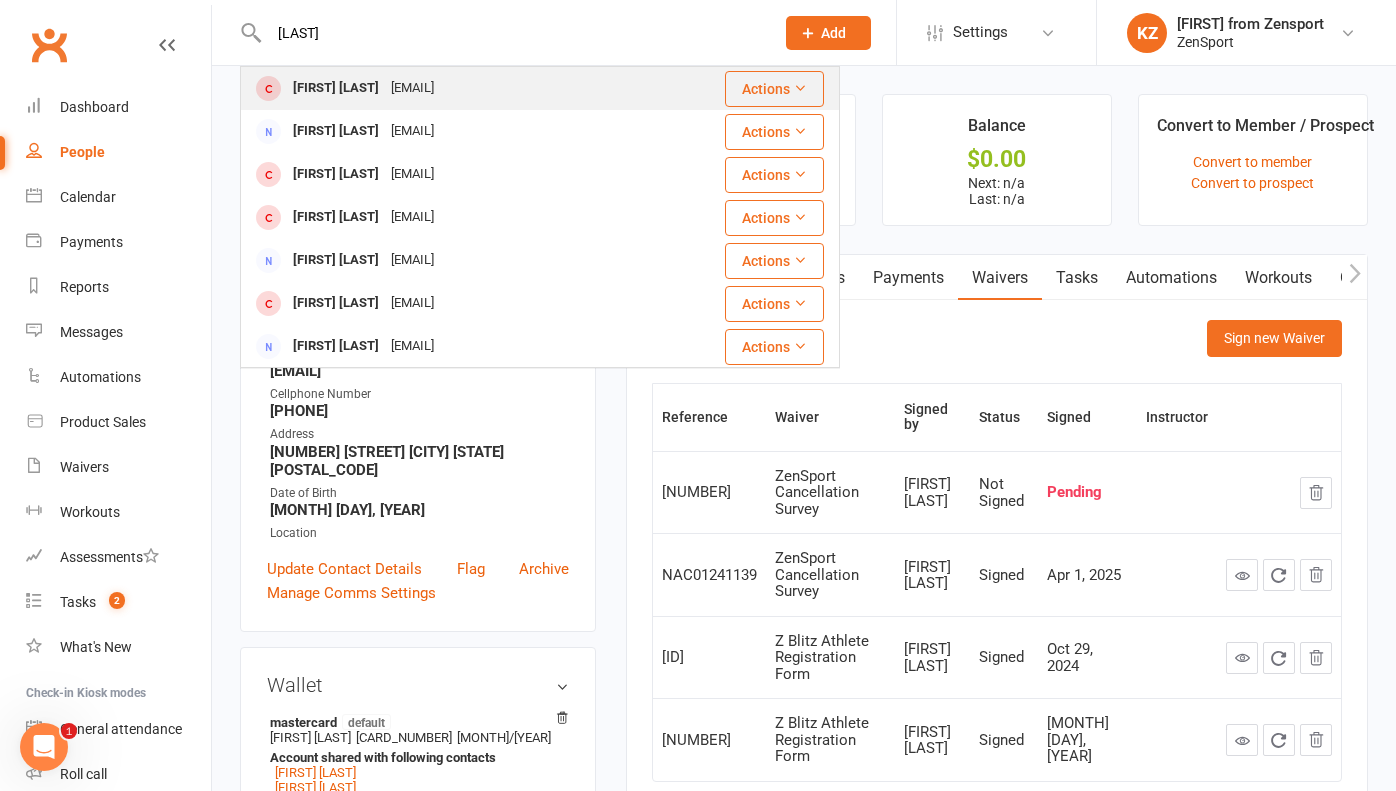type on "[LAST]" 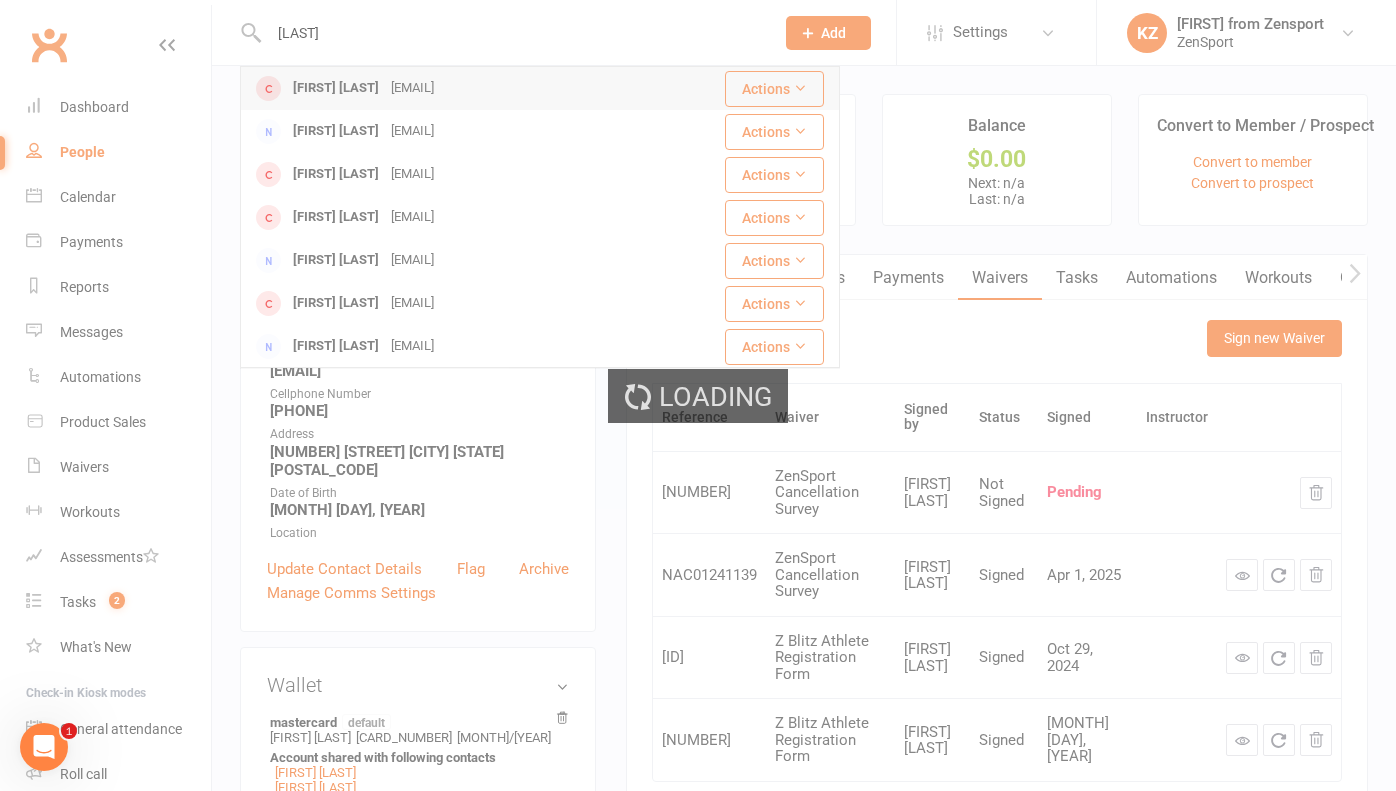 type 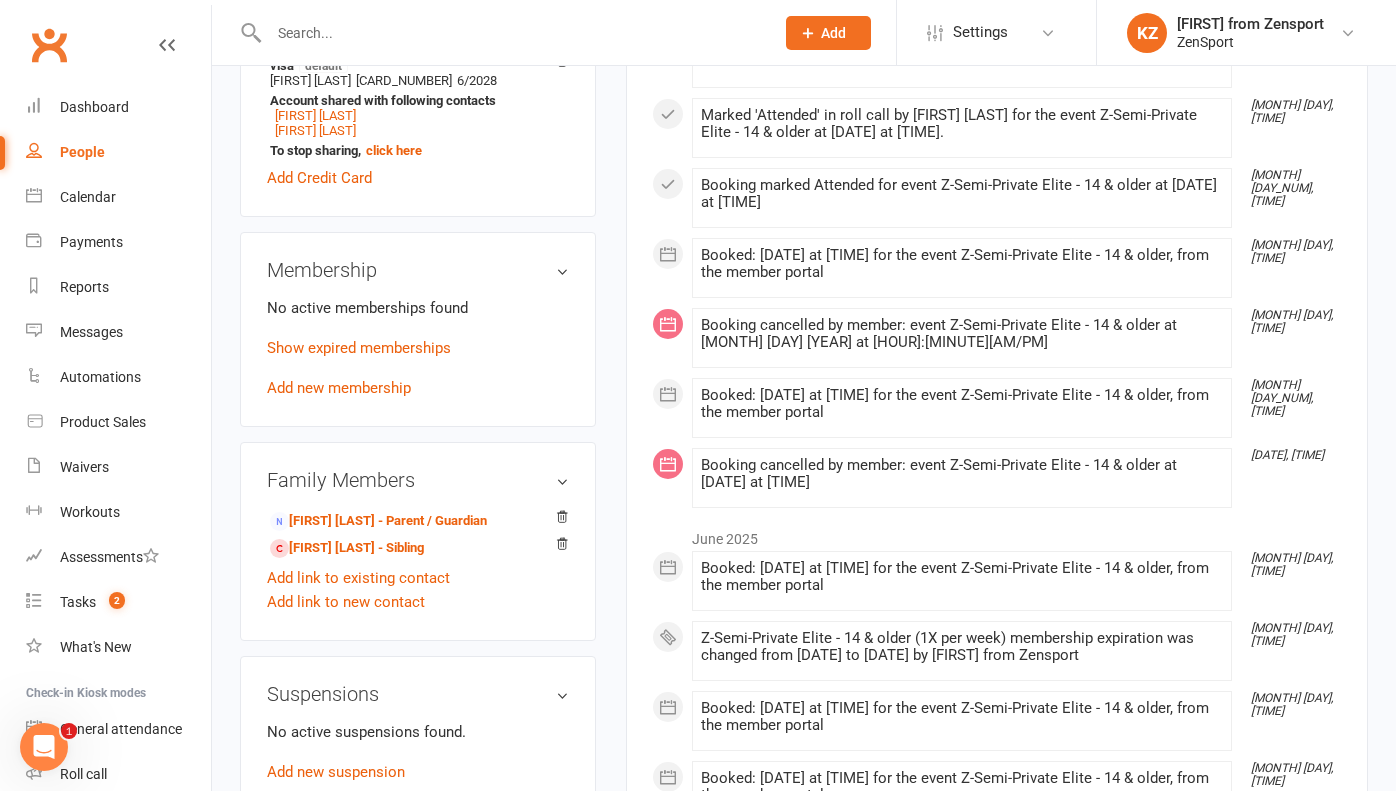 scroll, scrollTop: 771, scrollLeft: 0, axis: vertical 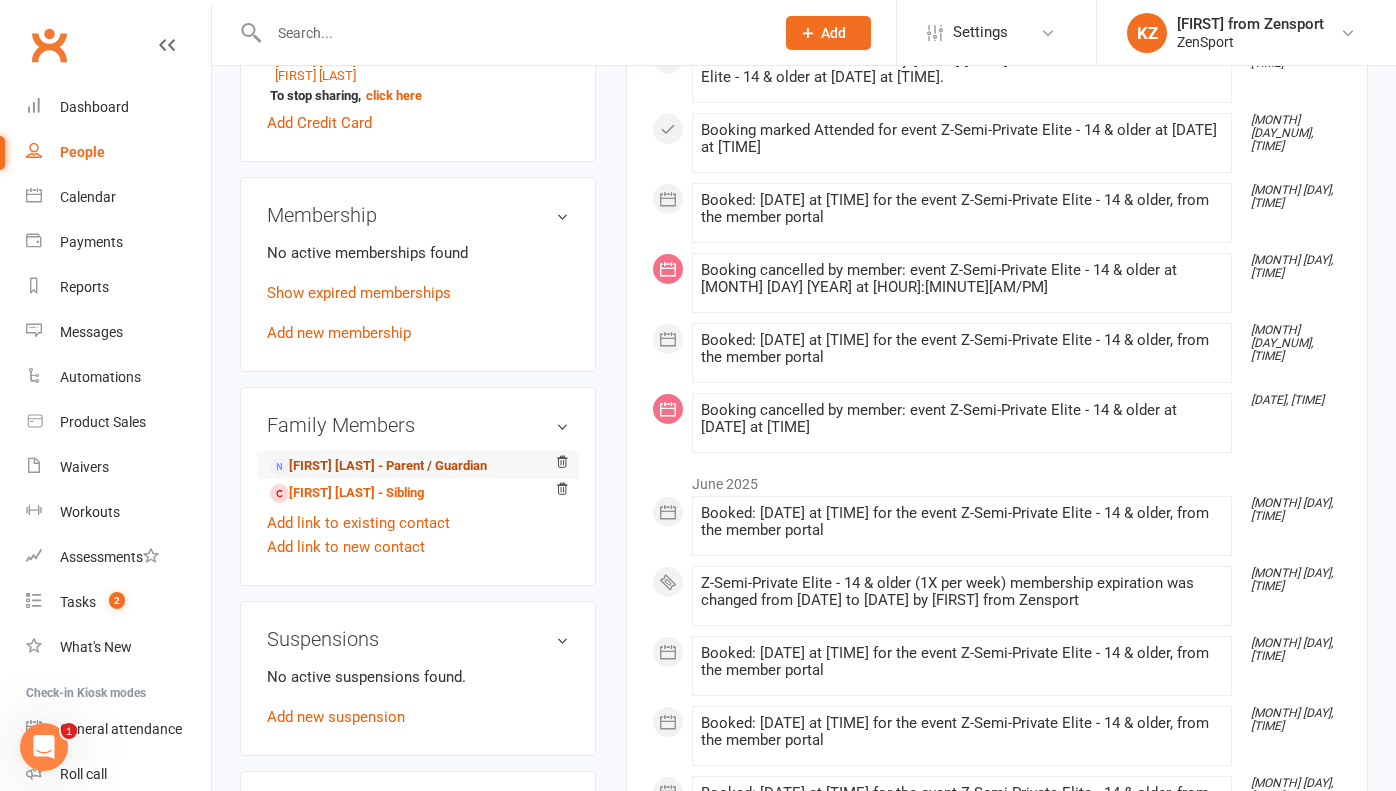 click on "[FIRST] [LAST] - Parent / Guardian" at bounding box center (378, 466) 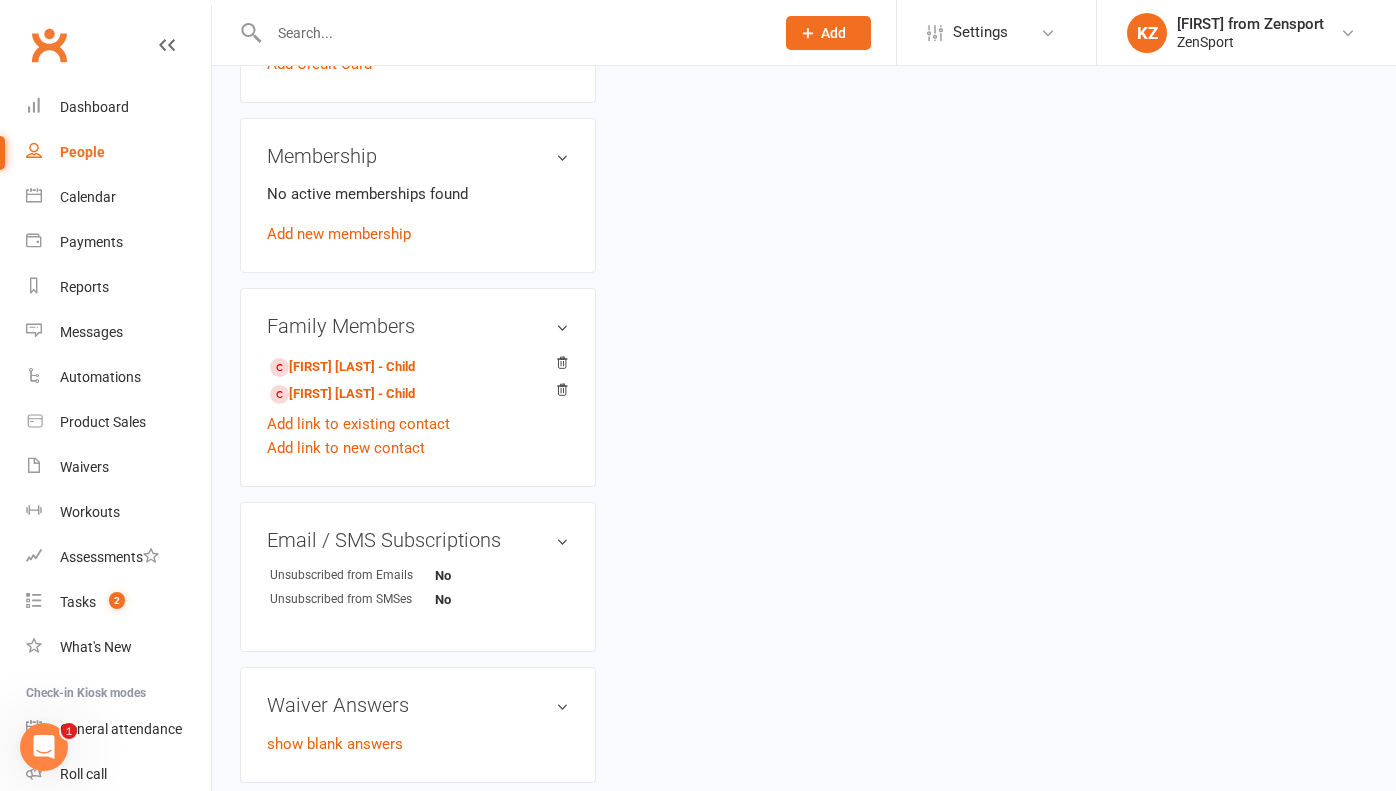 scroll, scrollTop: 0, scrollLeft: 0, axis: both 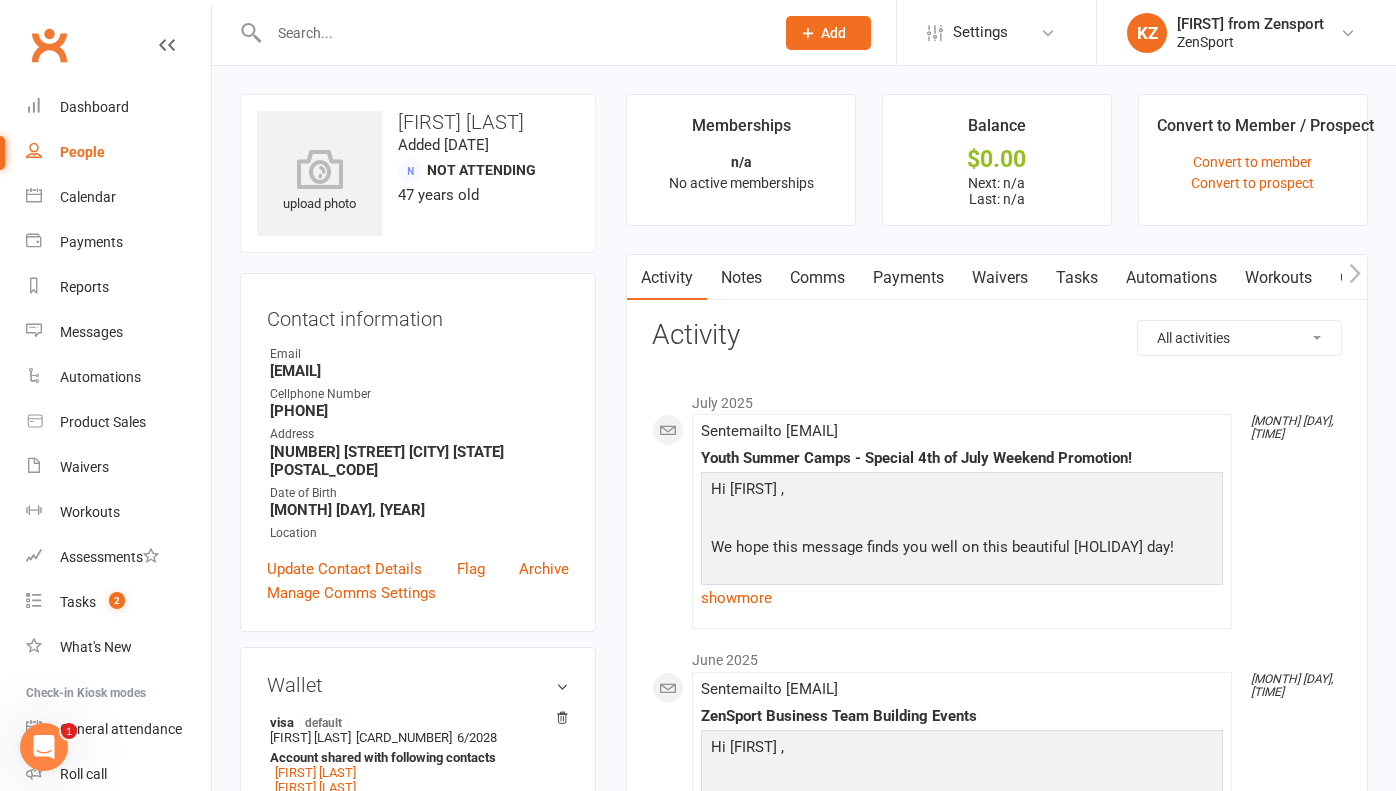 click on "Waivers" at bounding box center [1000, 278] 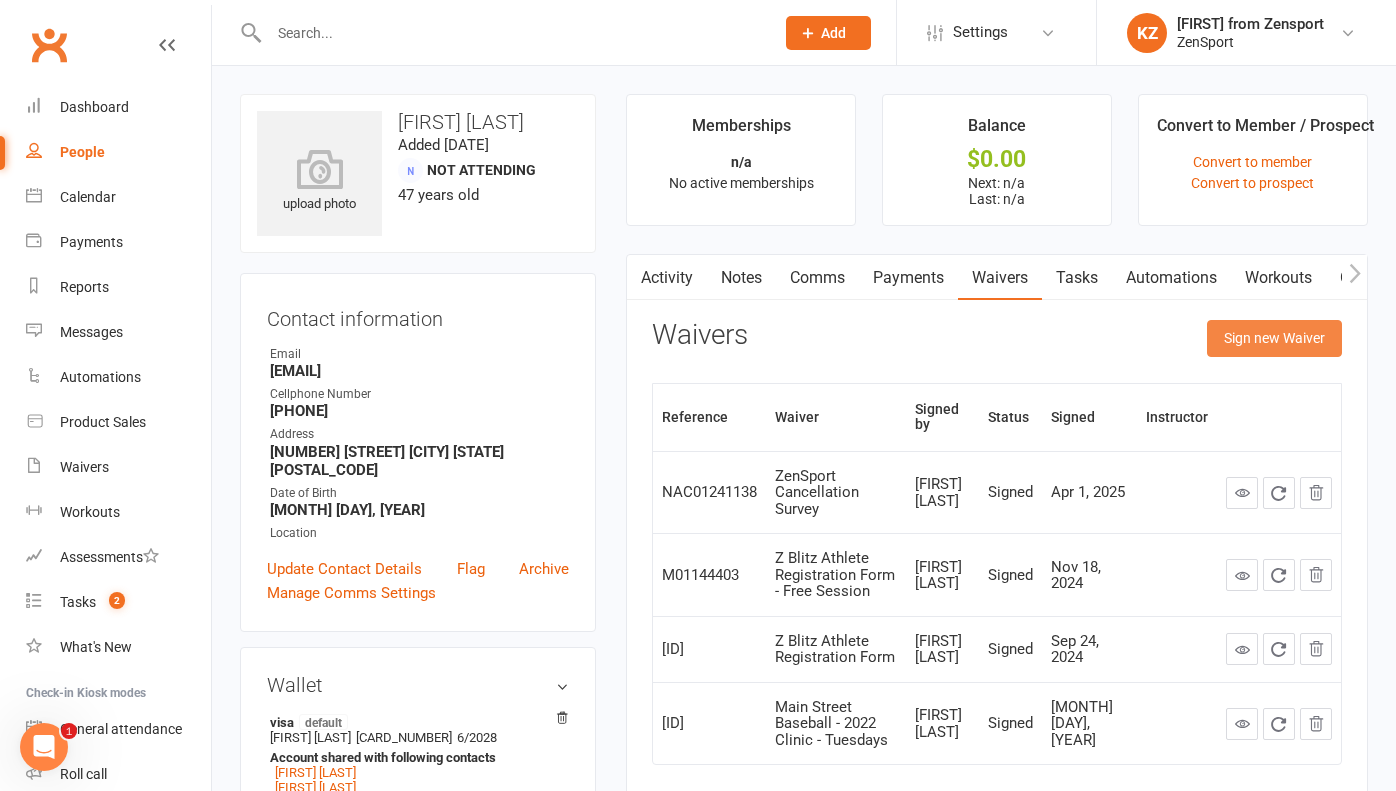 click on "Sign new Waiver" at bounding box center (1274, 338) 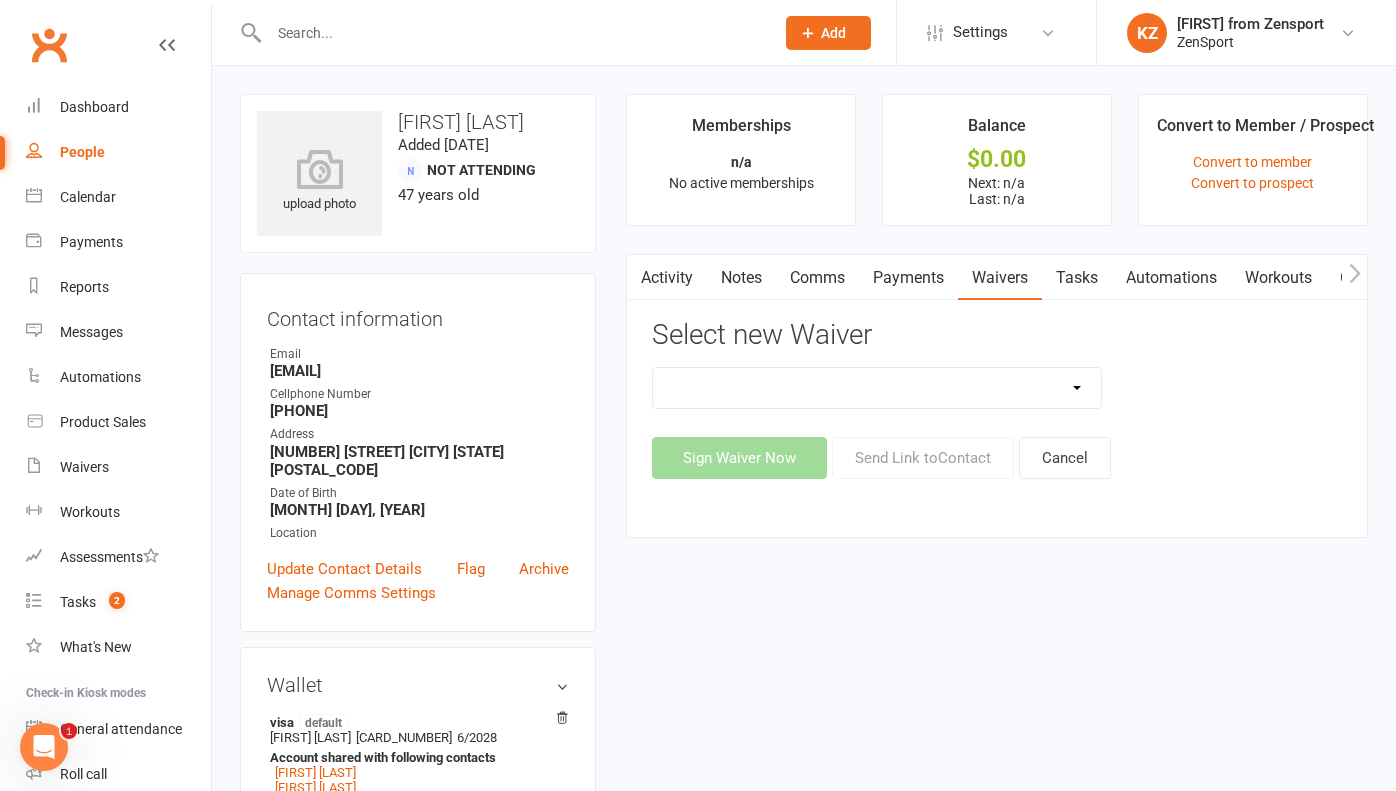 select on "13248" 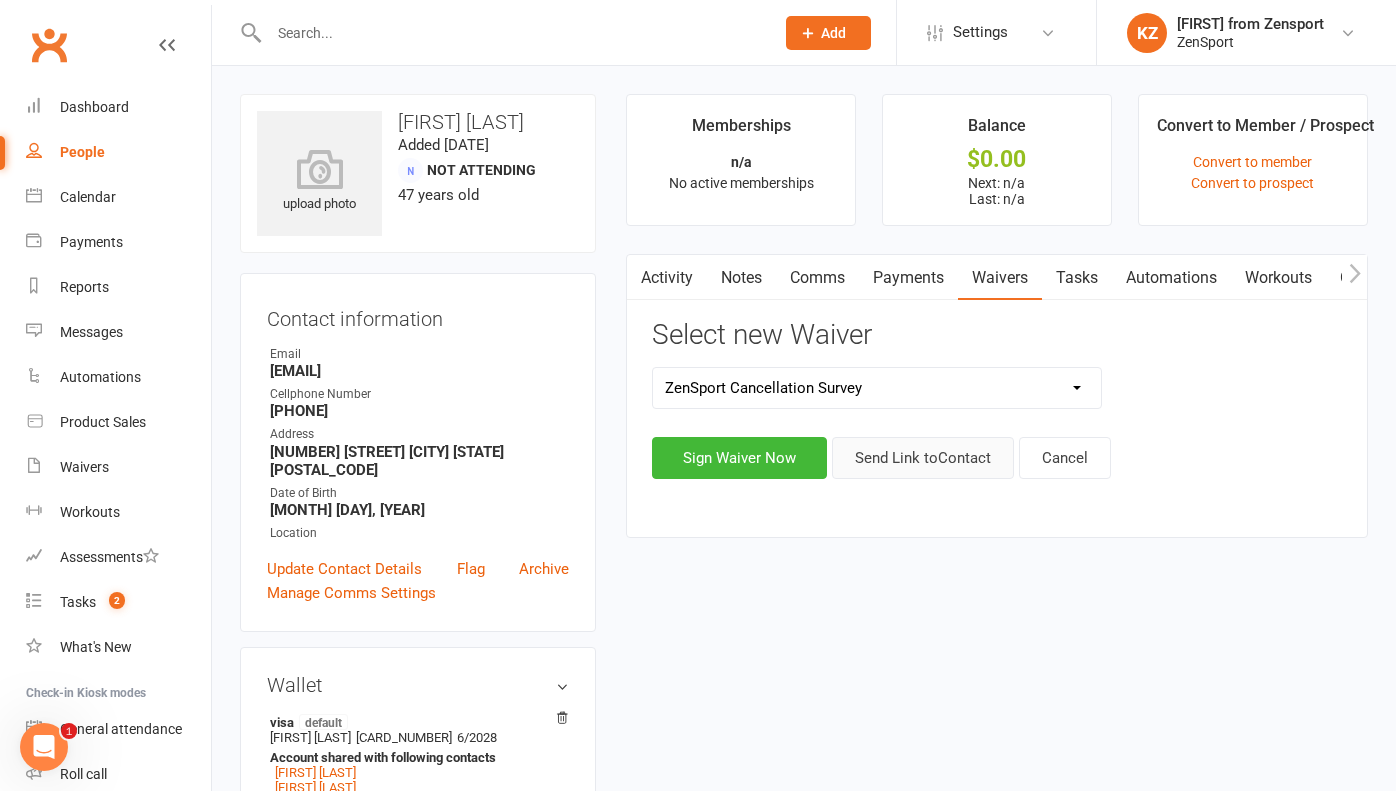 click on "Send Link to  Contact" at bounding box center [923, 458] 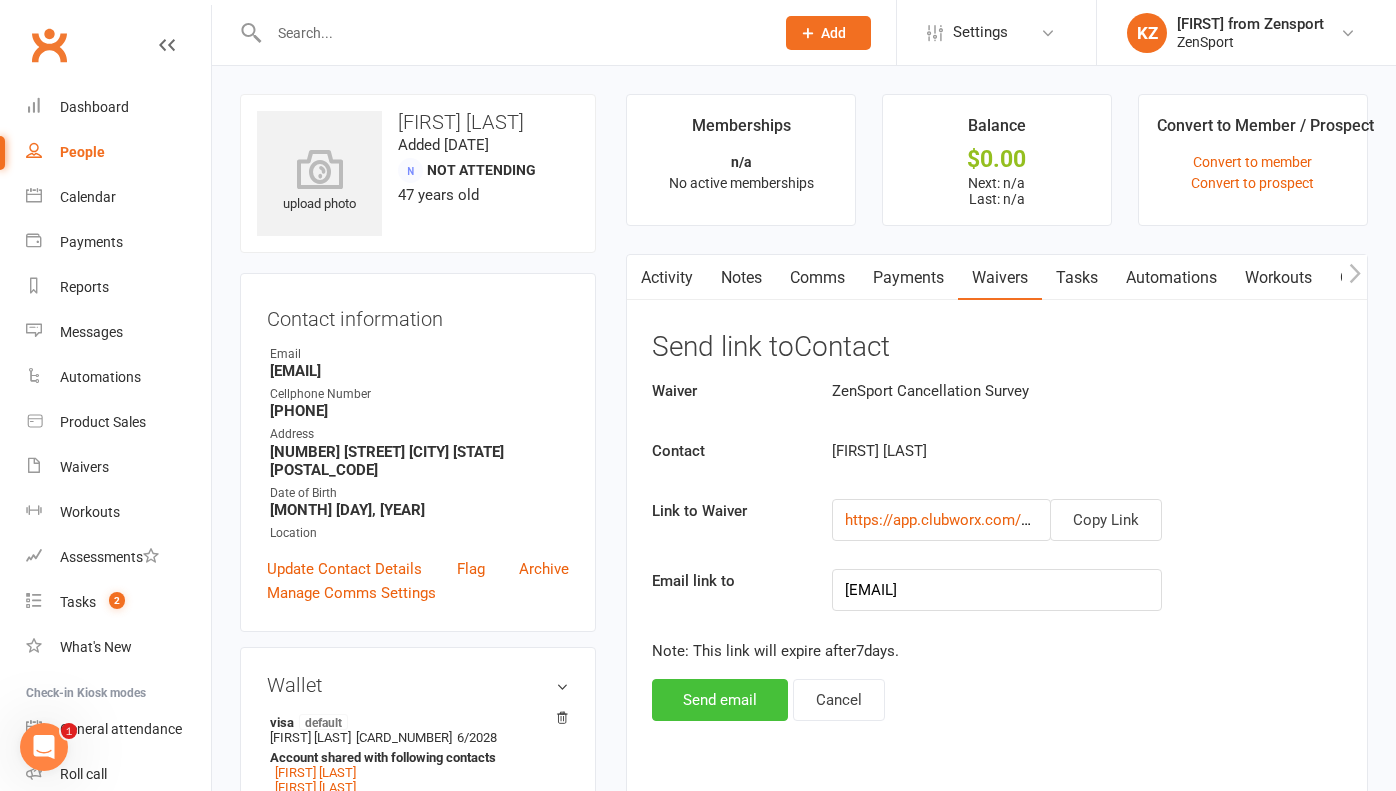 click on "Send email" at bounding box center [720, 700] 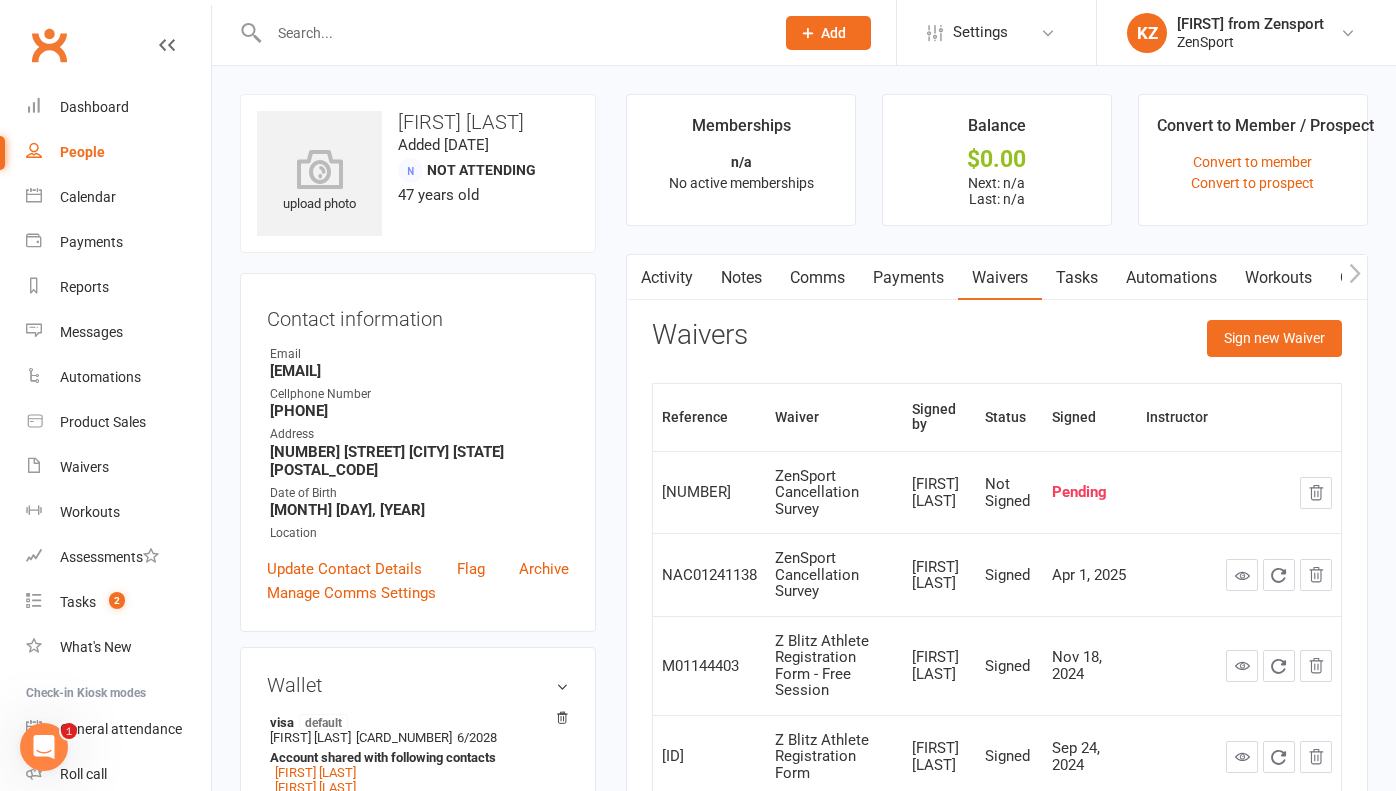 click at bounding box center (511, 33) 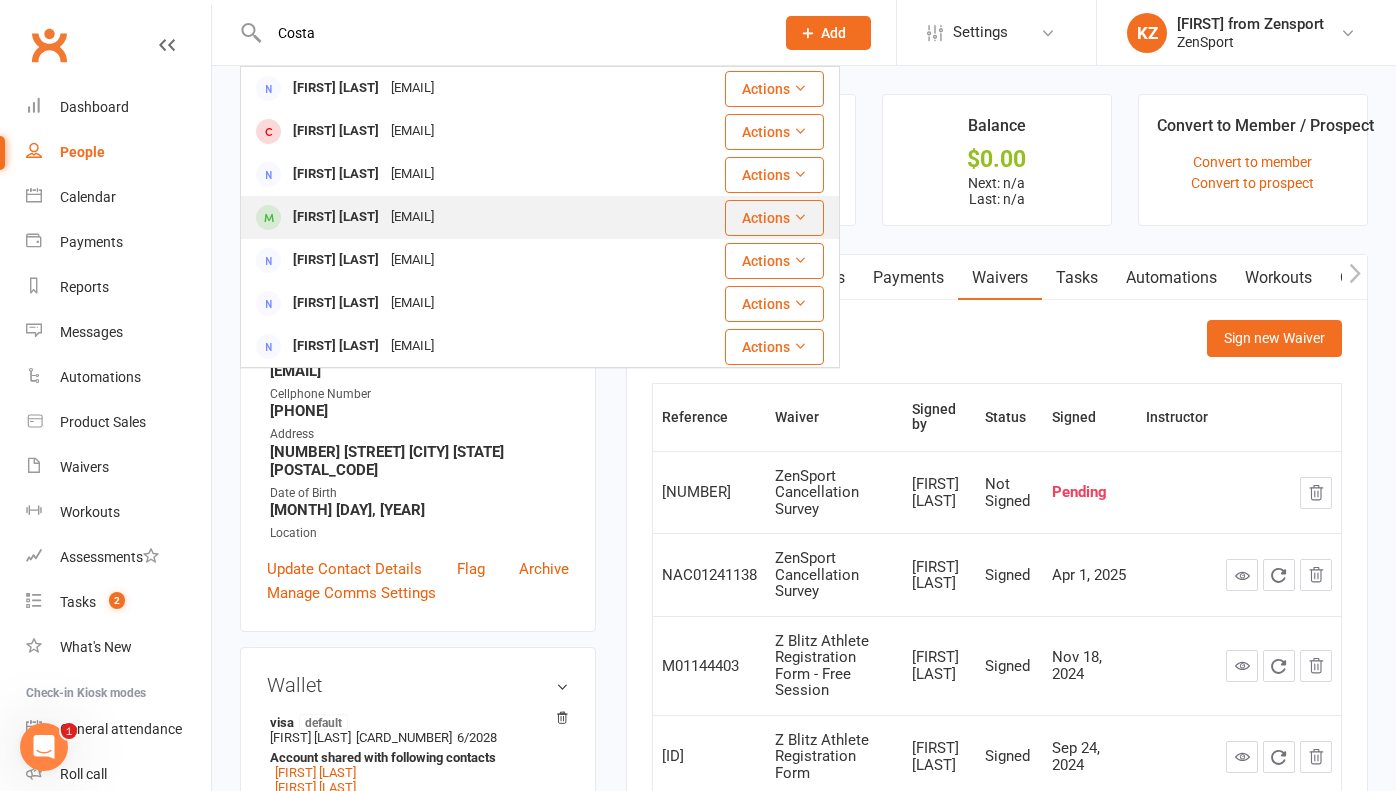 type on "Costa" 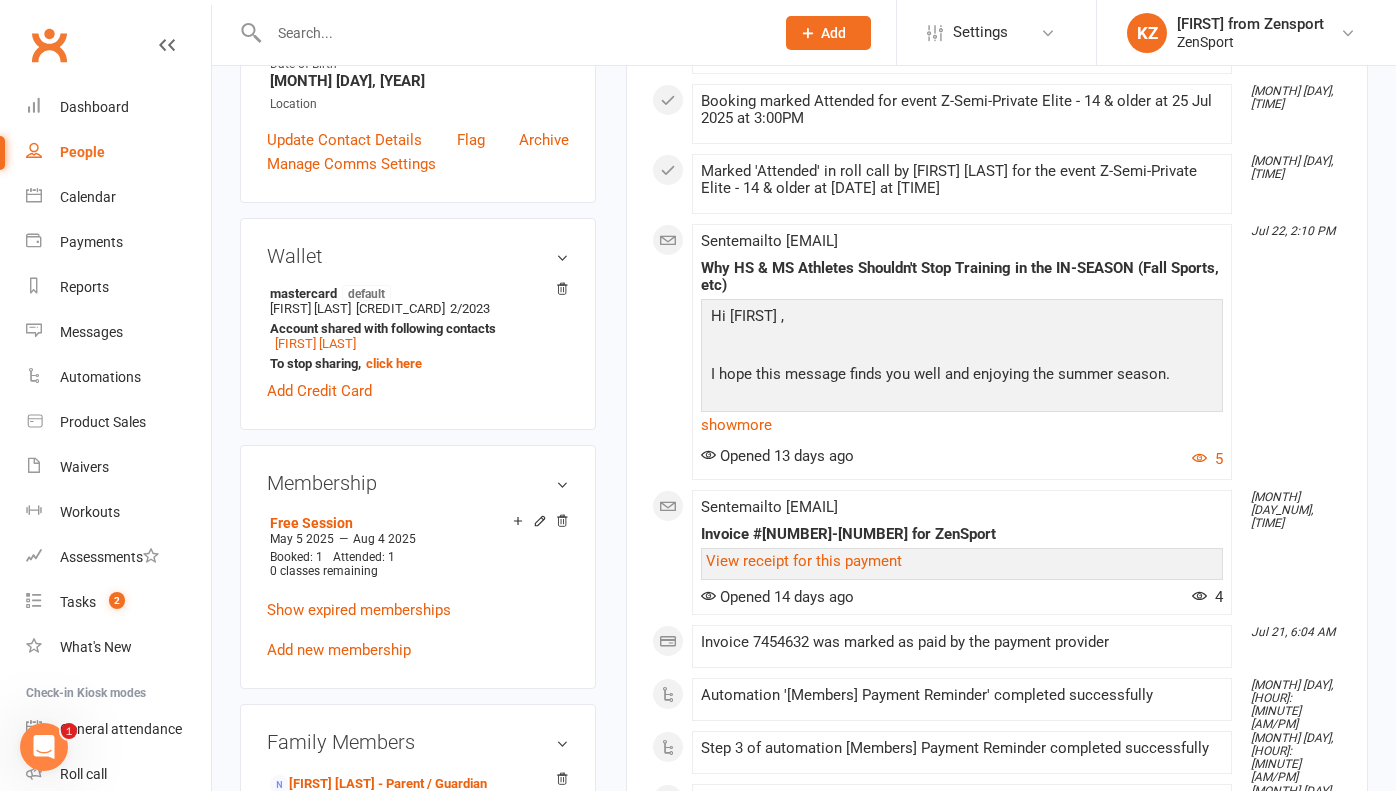 scroll, scrollTop: 522, scrollLeft: 0, axis: vertical 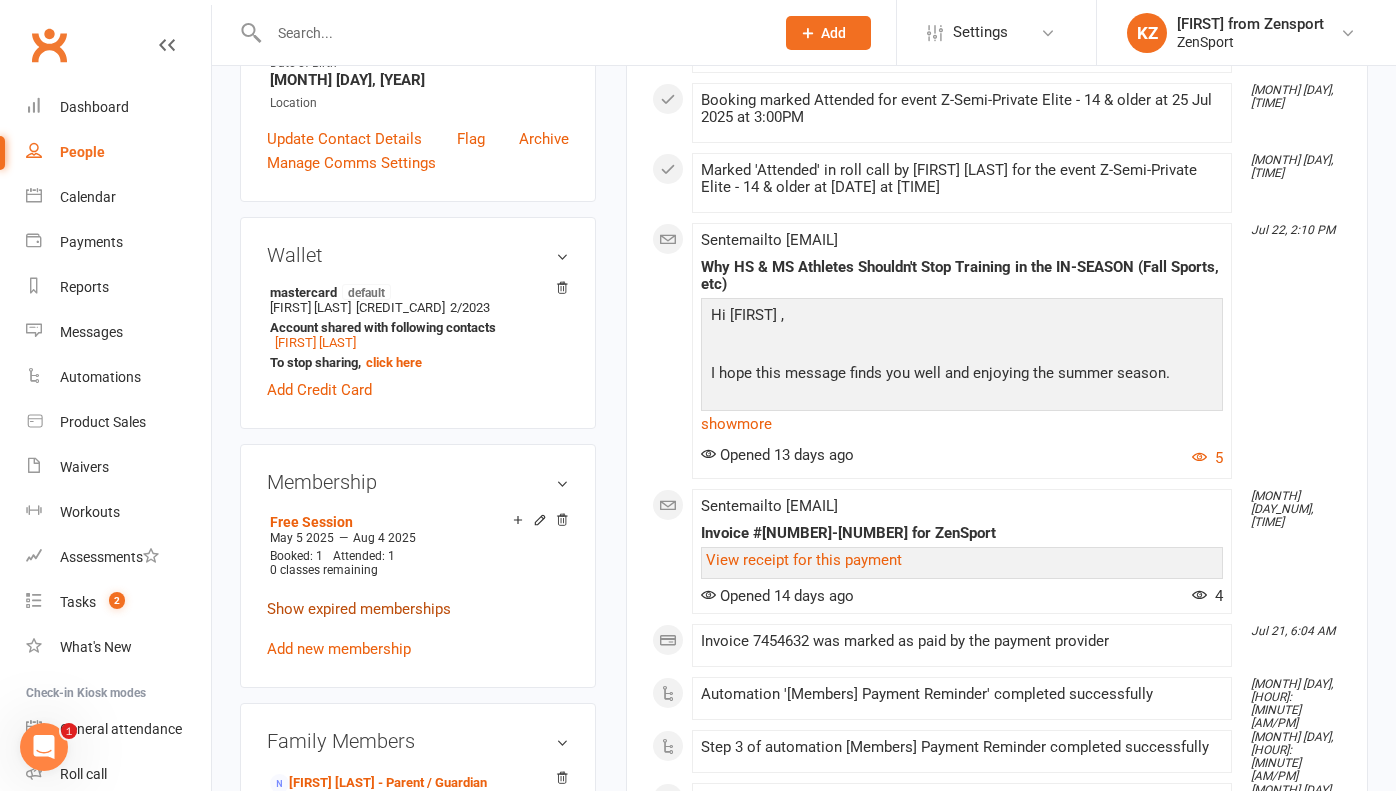 click on "Show expired memberships" at bounding box center (359, 609) 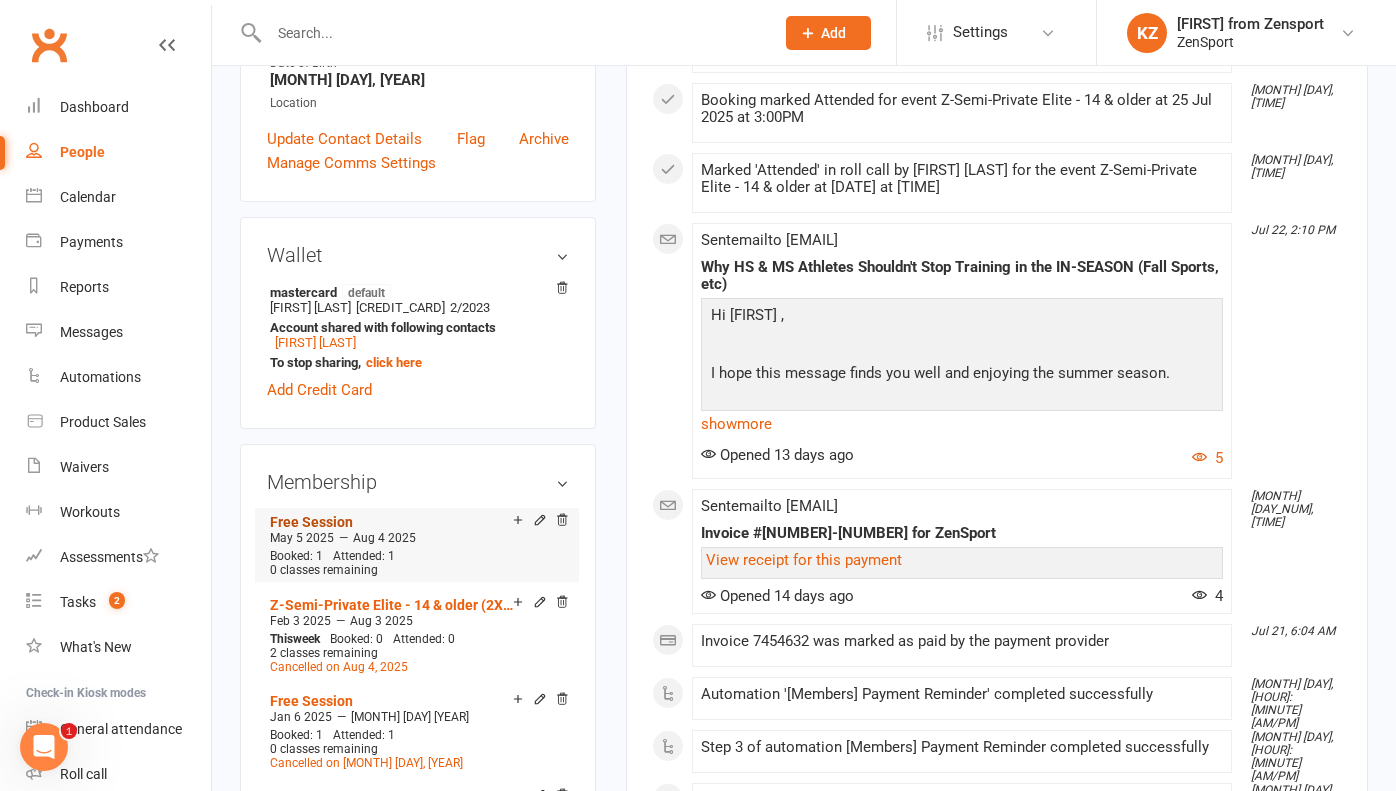 click on "Free Session" at bounding box center [311, 522] 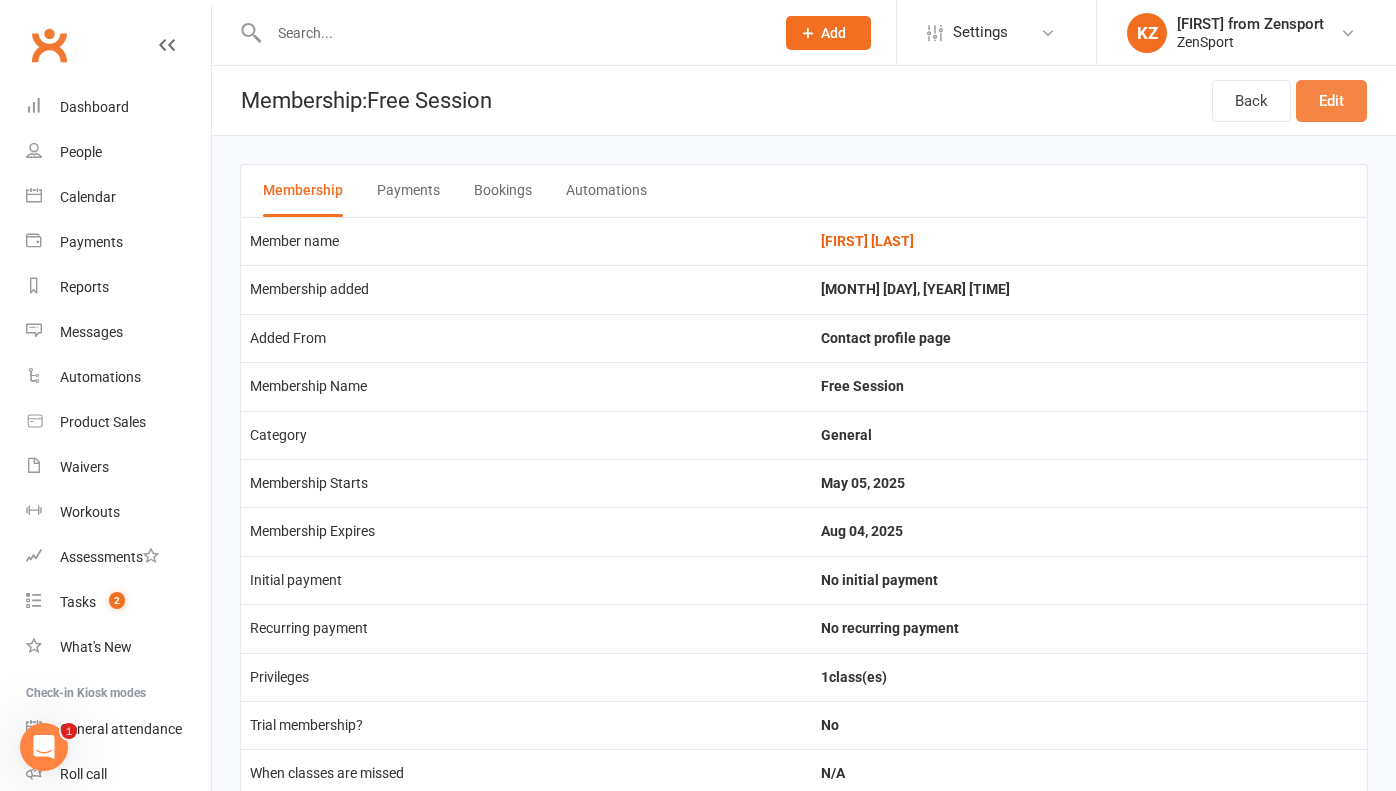 click on "Edit" at bounding box center (1331, 101) 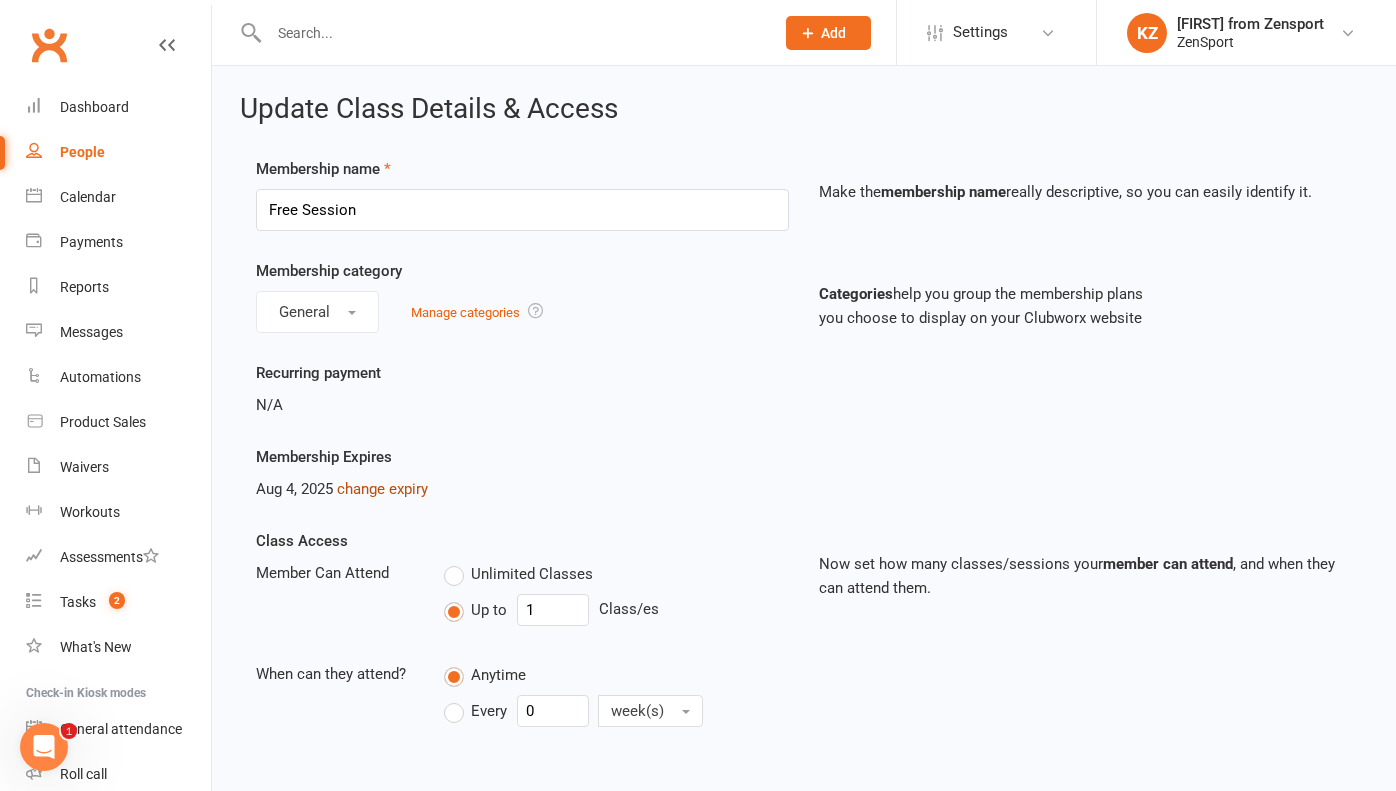 click on "change expiry" at bounding box center [382, 489] 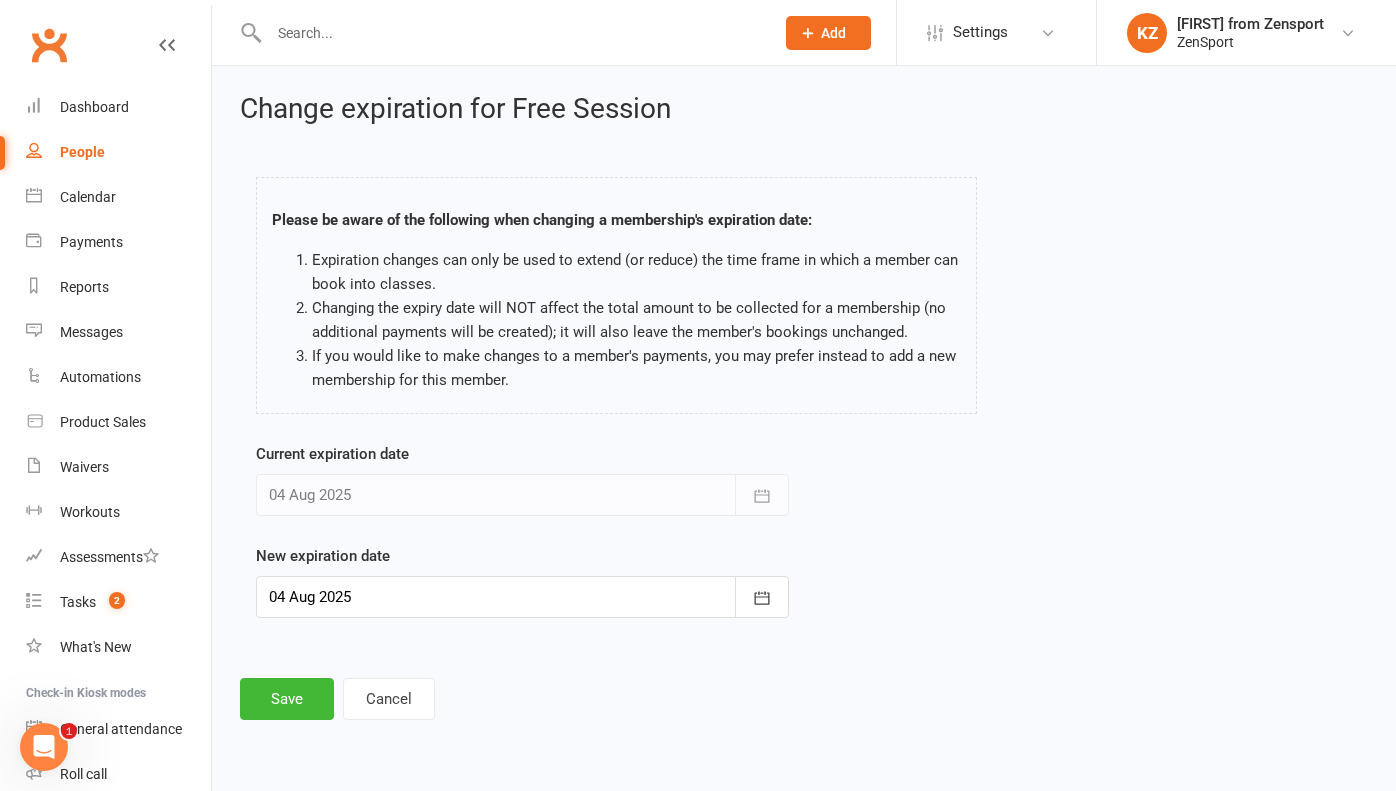 click at bounding box center [522, 597] 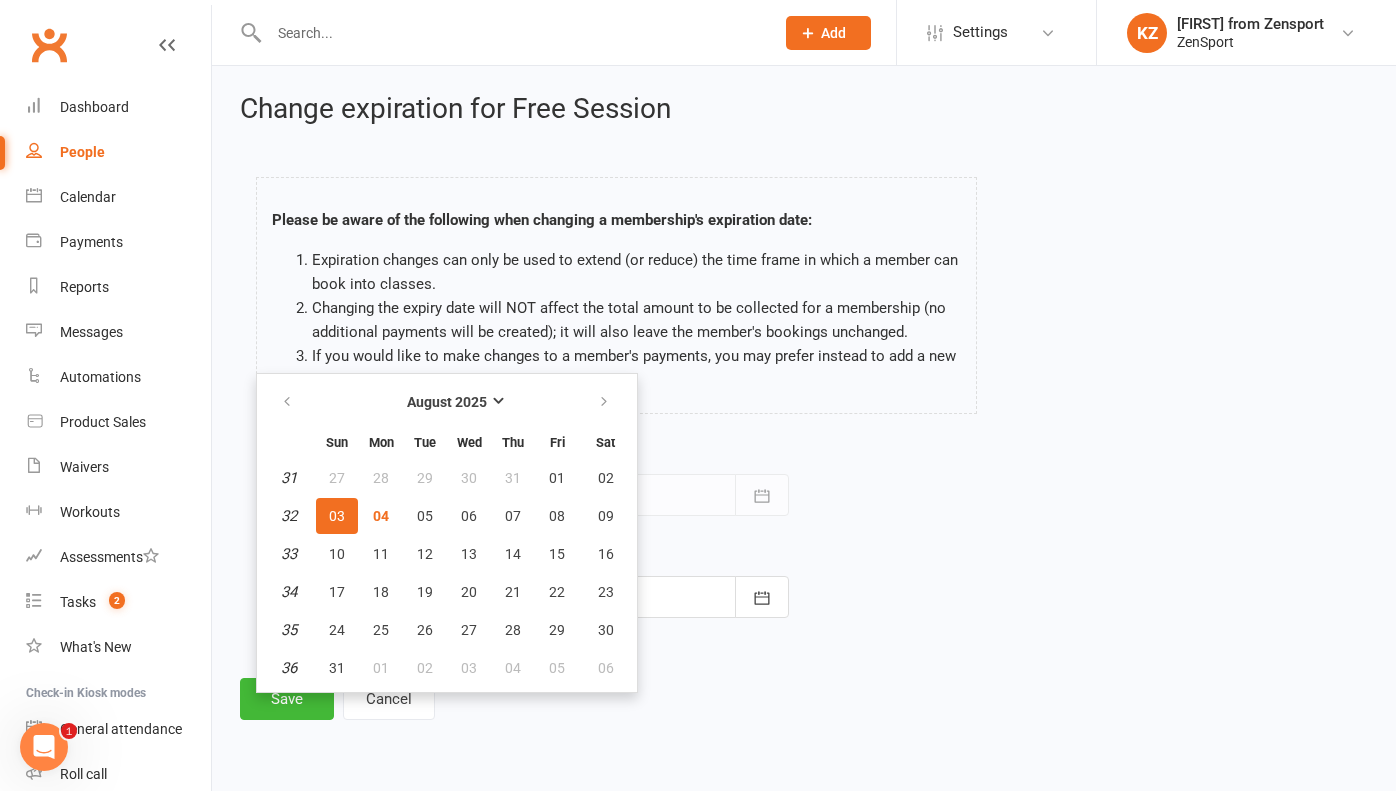 click on "03" at bounding box center [337, 516] 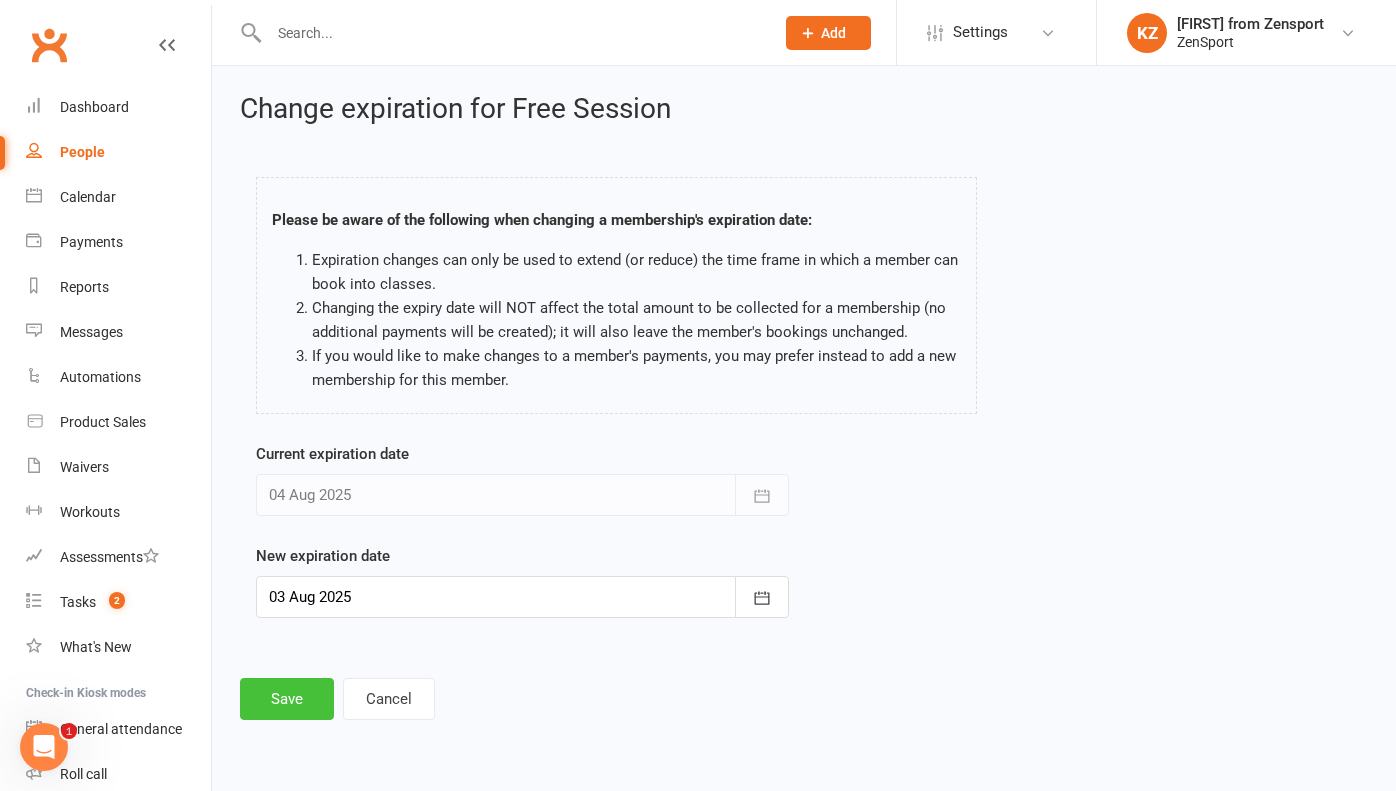 click on "Save" at bounding box center (287, 699) 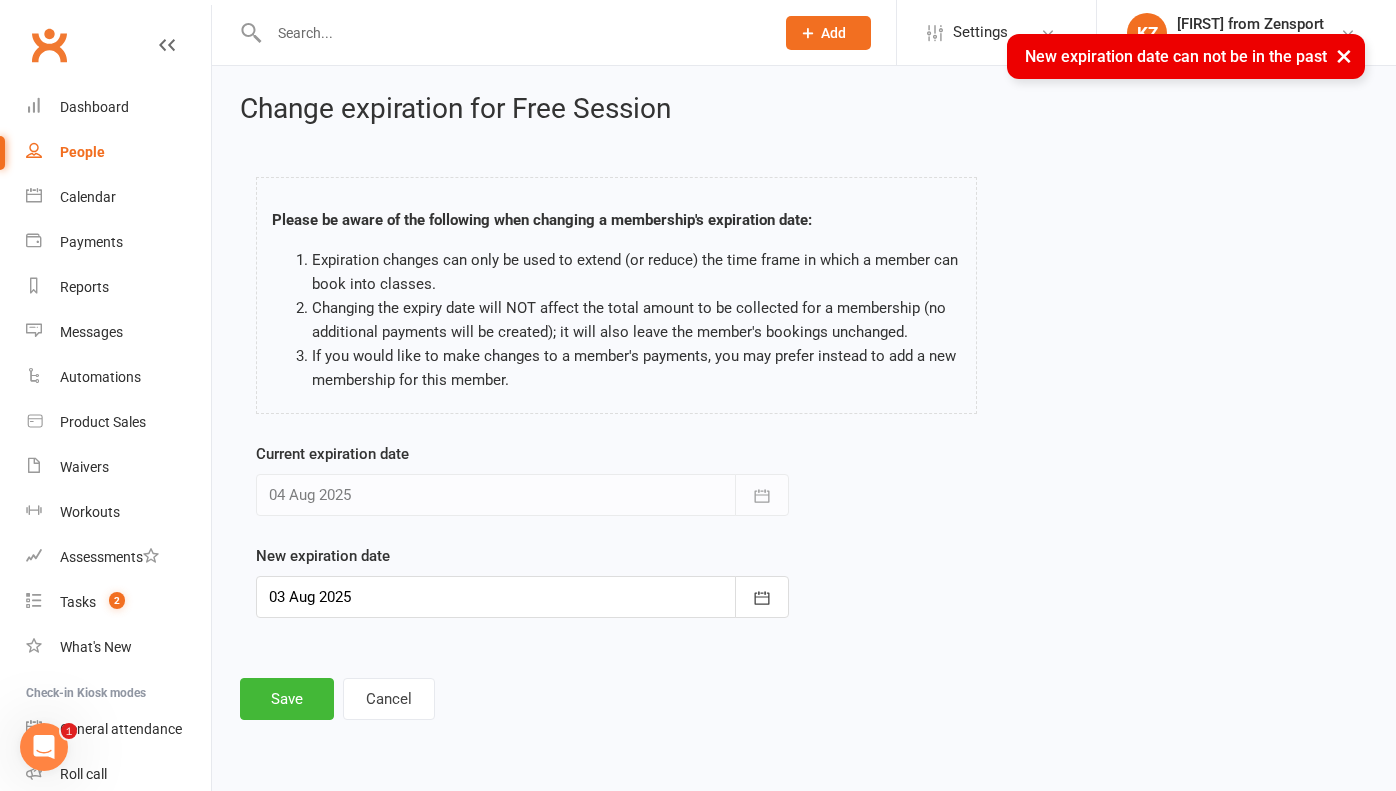click at bounding box center [522, 597] 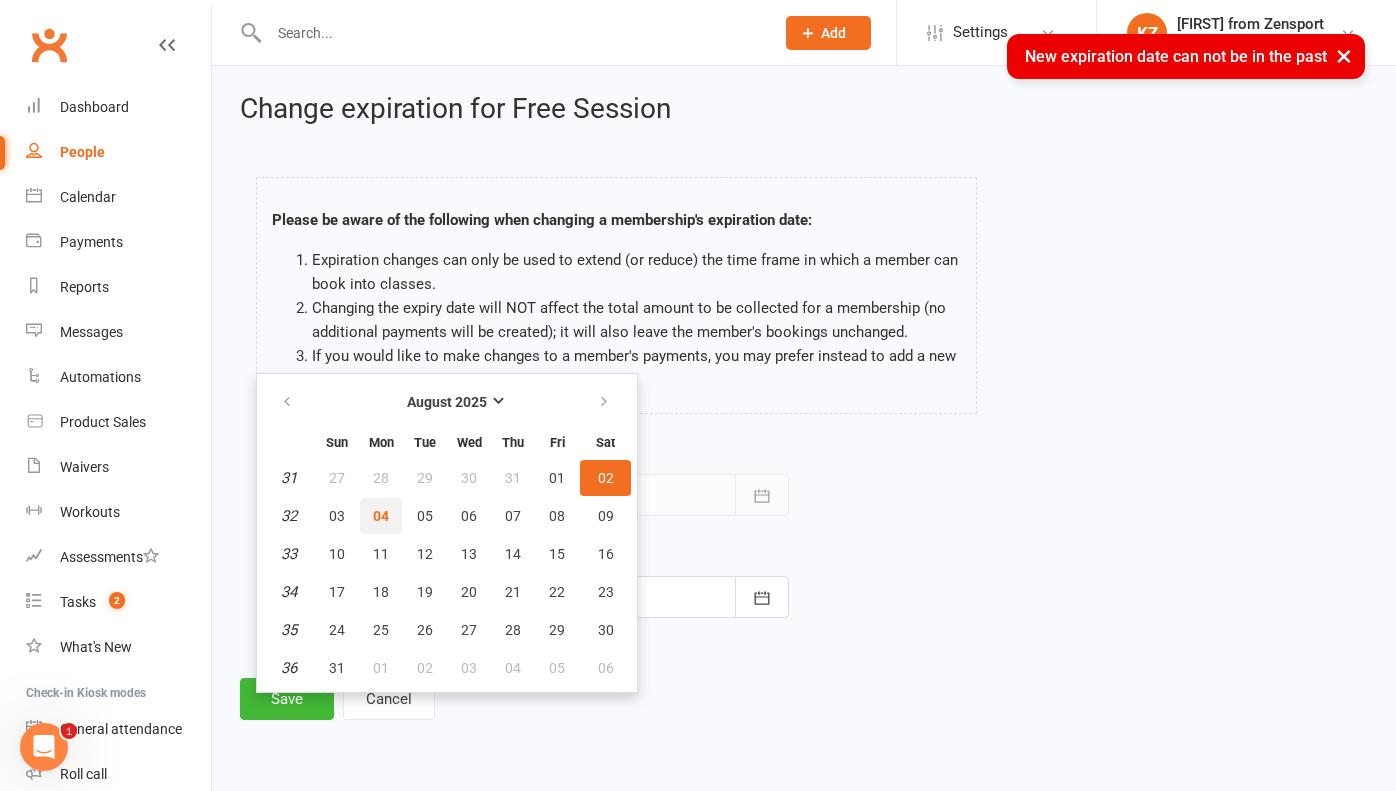click on "04" at bounding box center [381, 516] 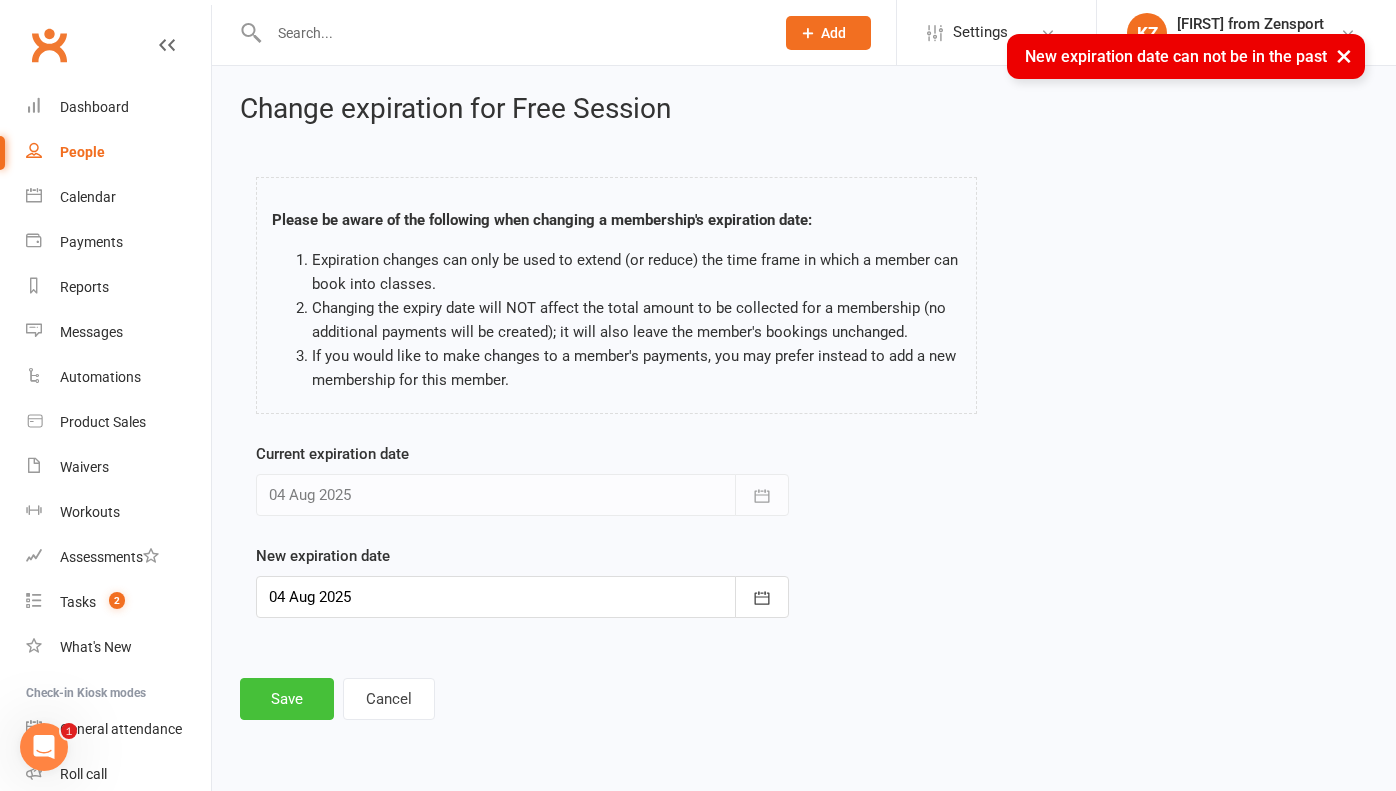 click on "Save" at bounding box center [287, 699] 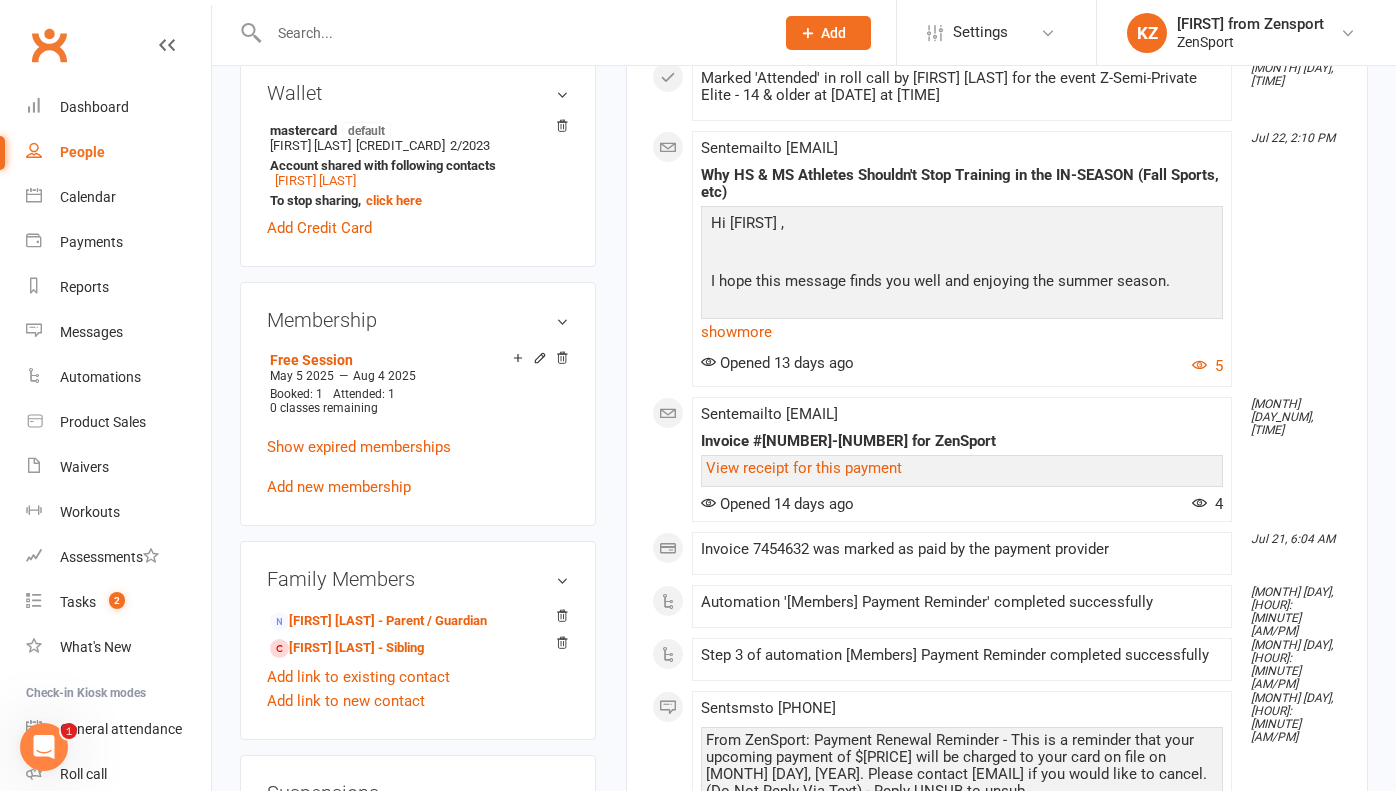 scroll, scrollTop: 689, scrollLeft: 0, axis: vertical 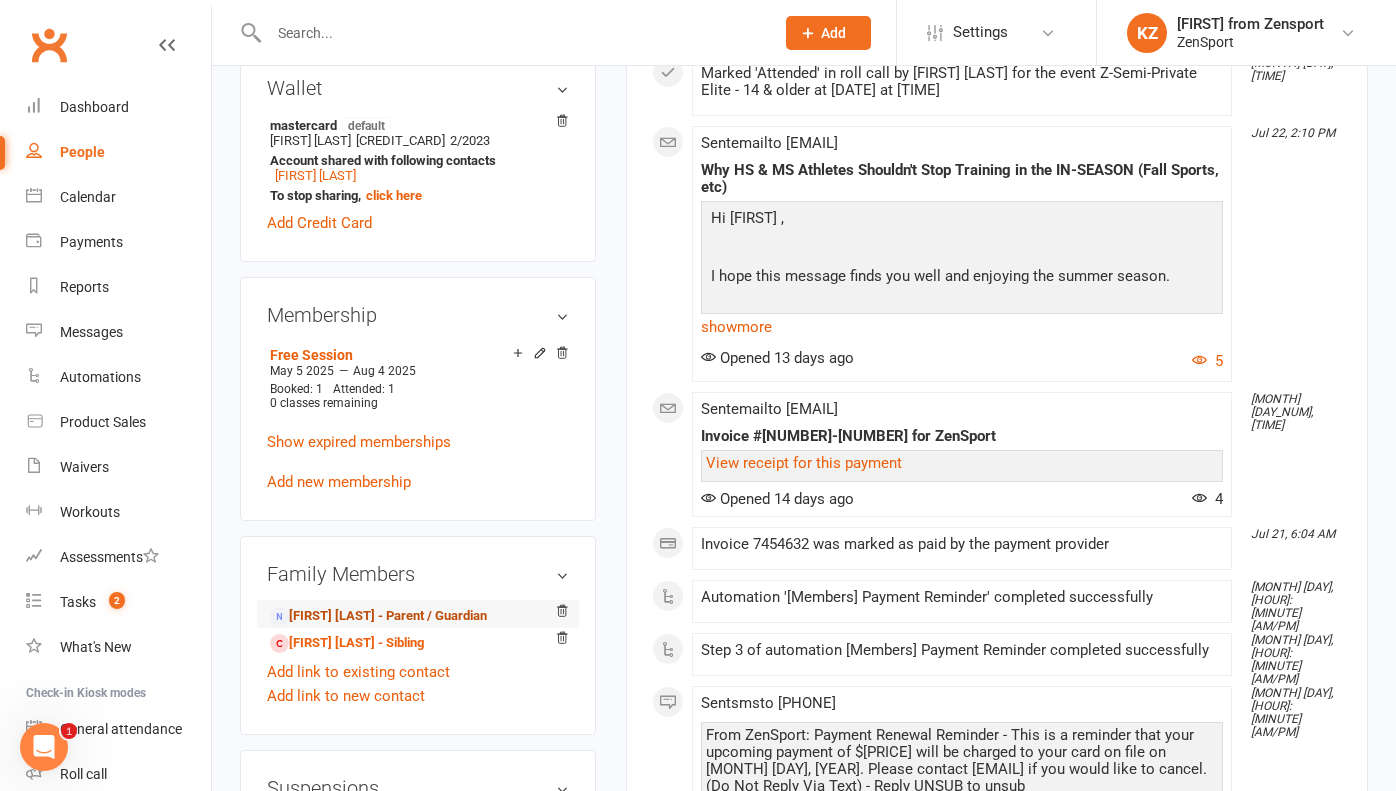 click on "[FIRST] [LAST] - Parent / Guardian" at bounding box center [378, 616] 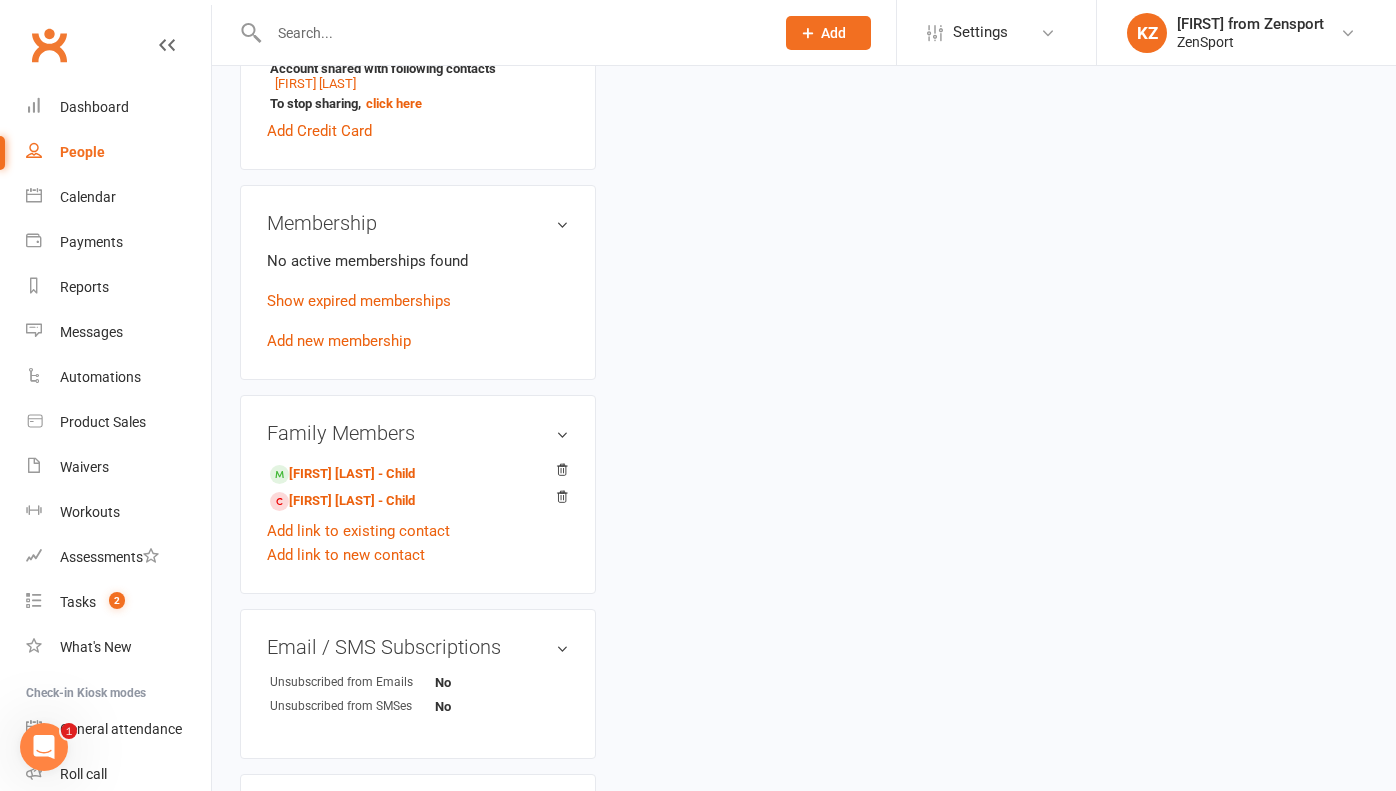 scroll, scrollTop: 0, scrollLeft: 0, axis: both 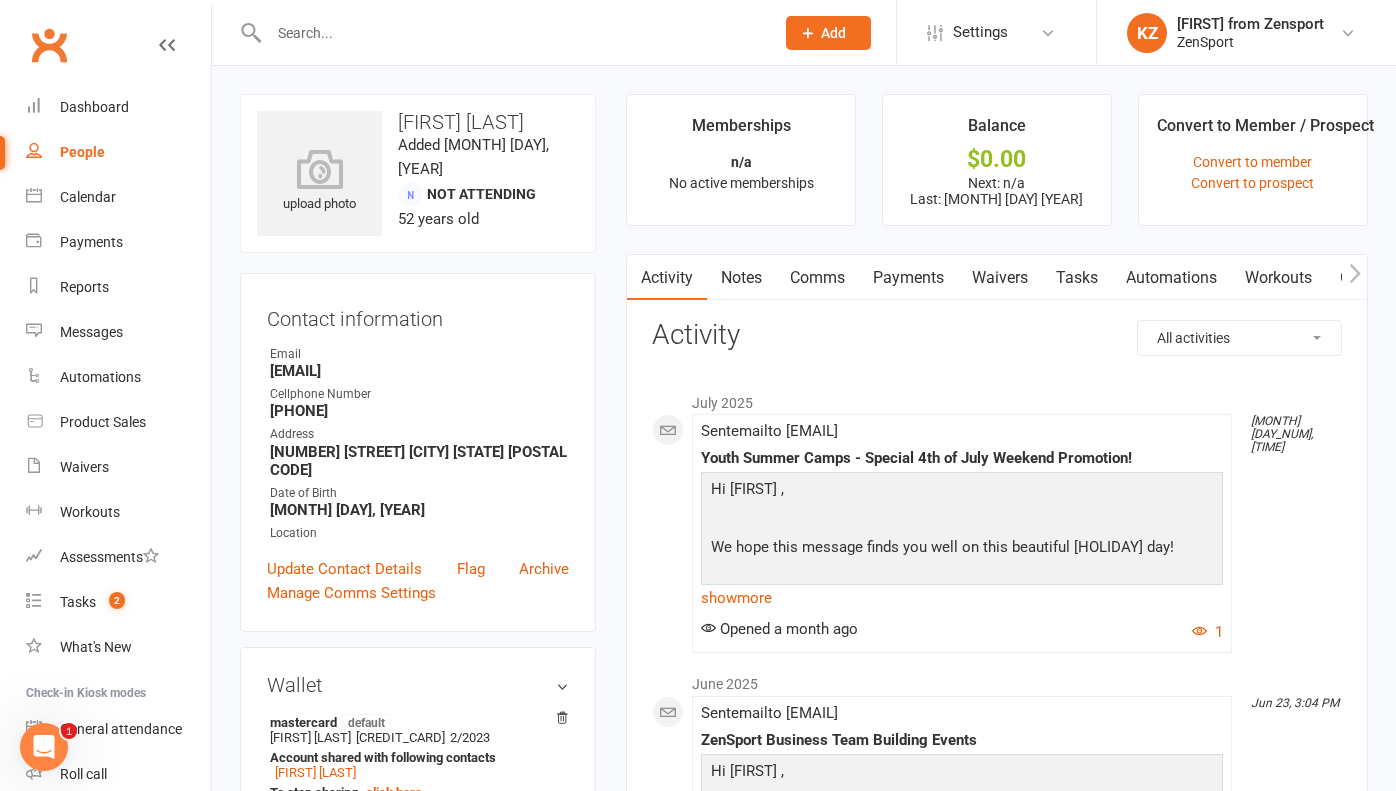 click on "Waivers" at bounding box center [1000, 278] 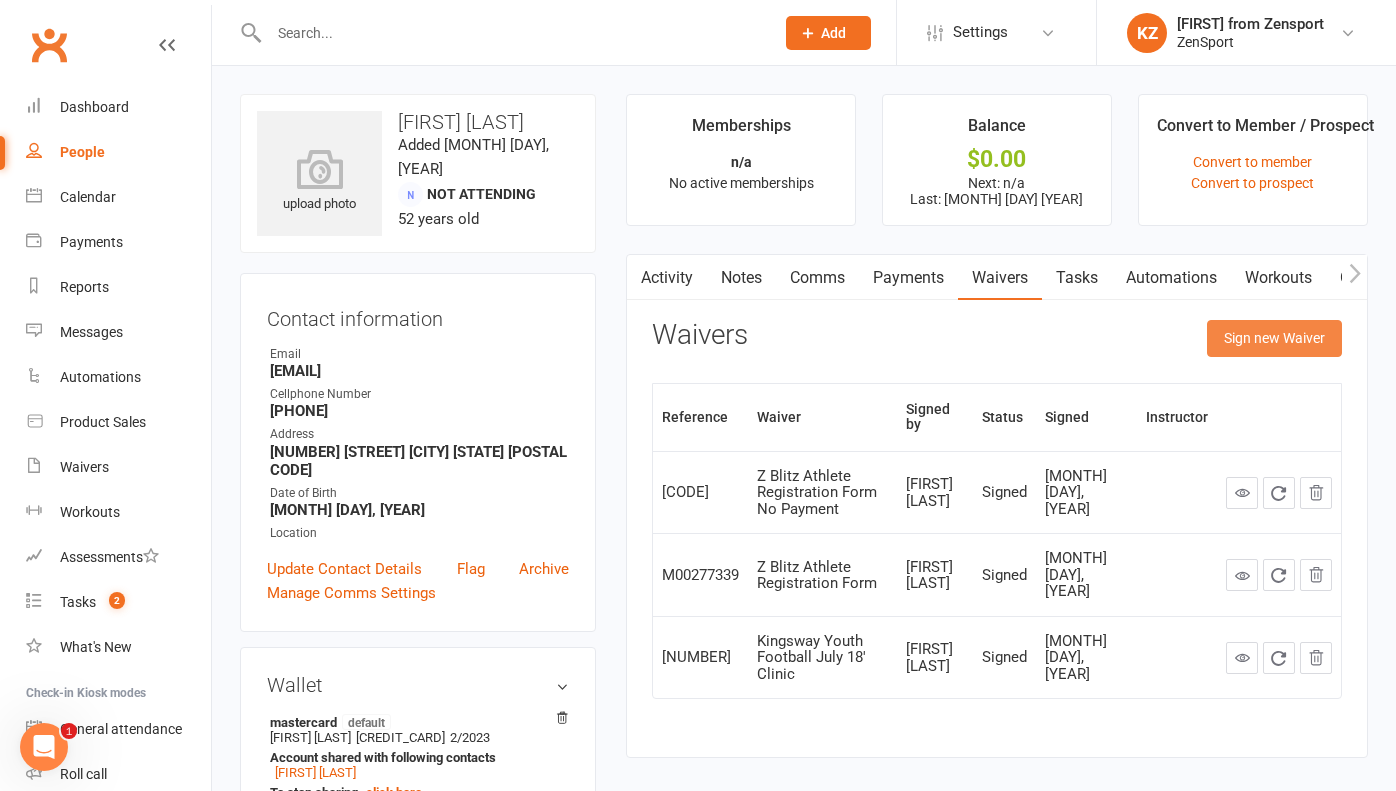 click on "Sign new Waiver" at bounding box center [1274, 338] 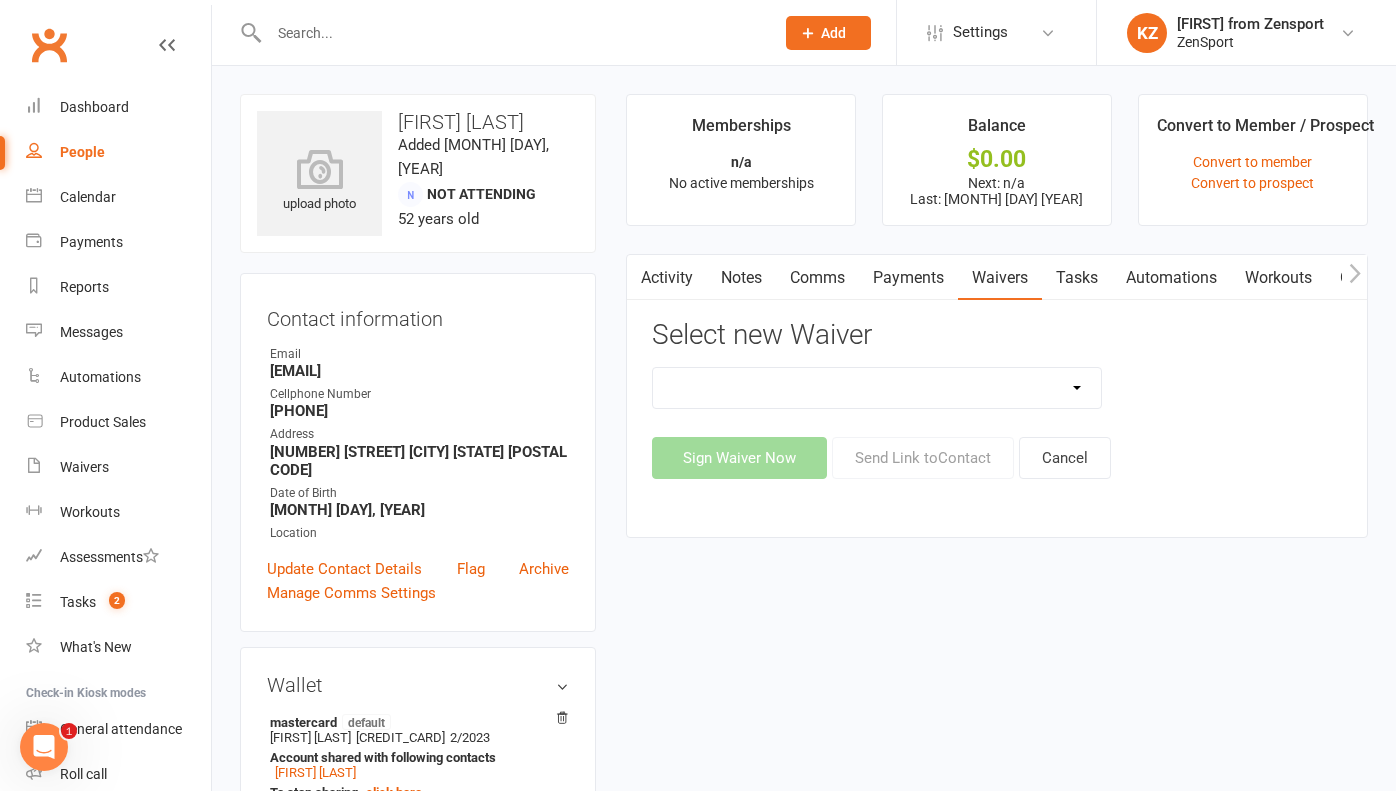 select on "13248" 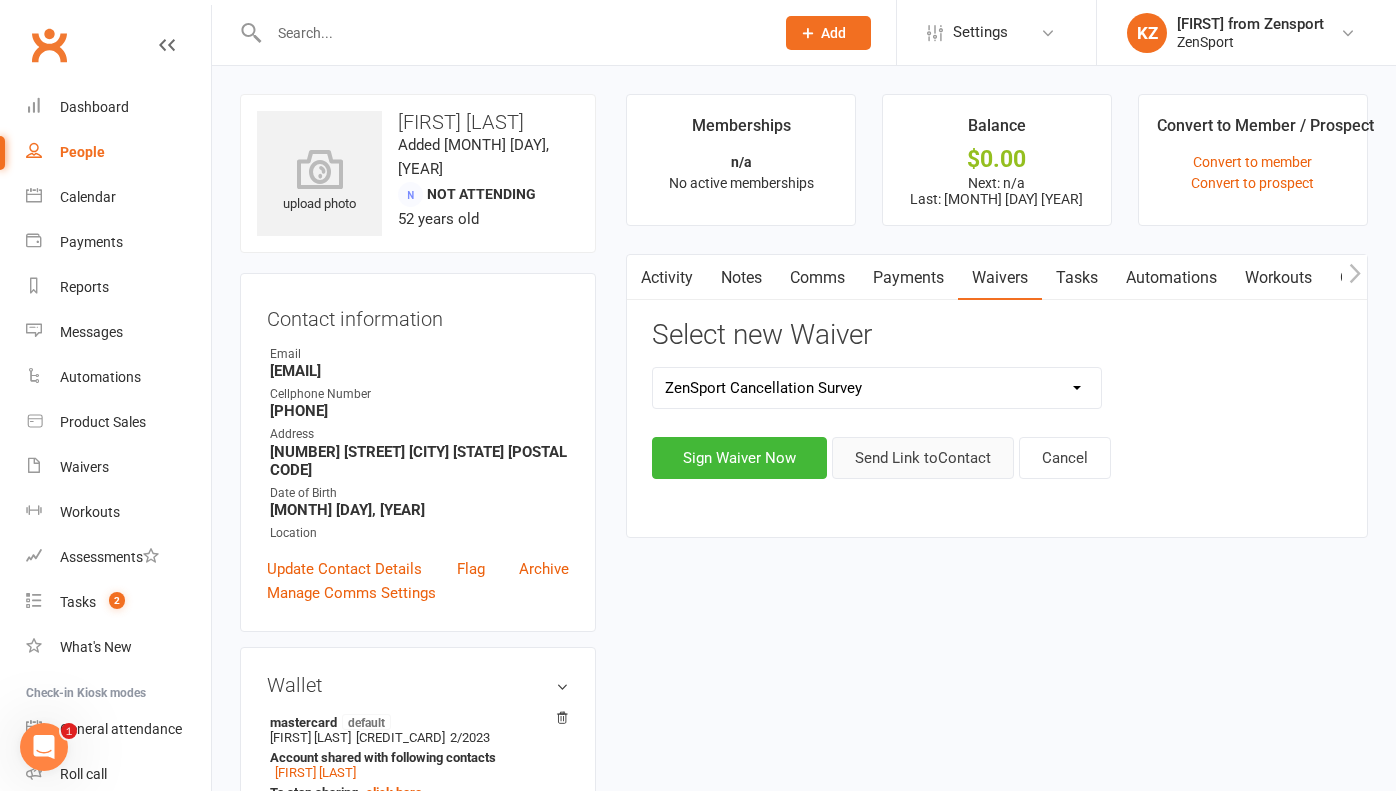 click on "Send Link to  Contact" at bounding box center [923, 458] 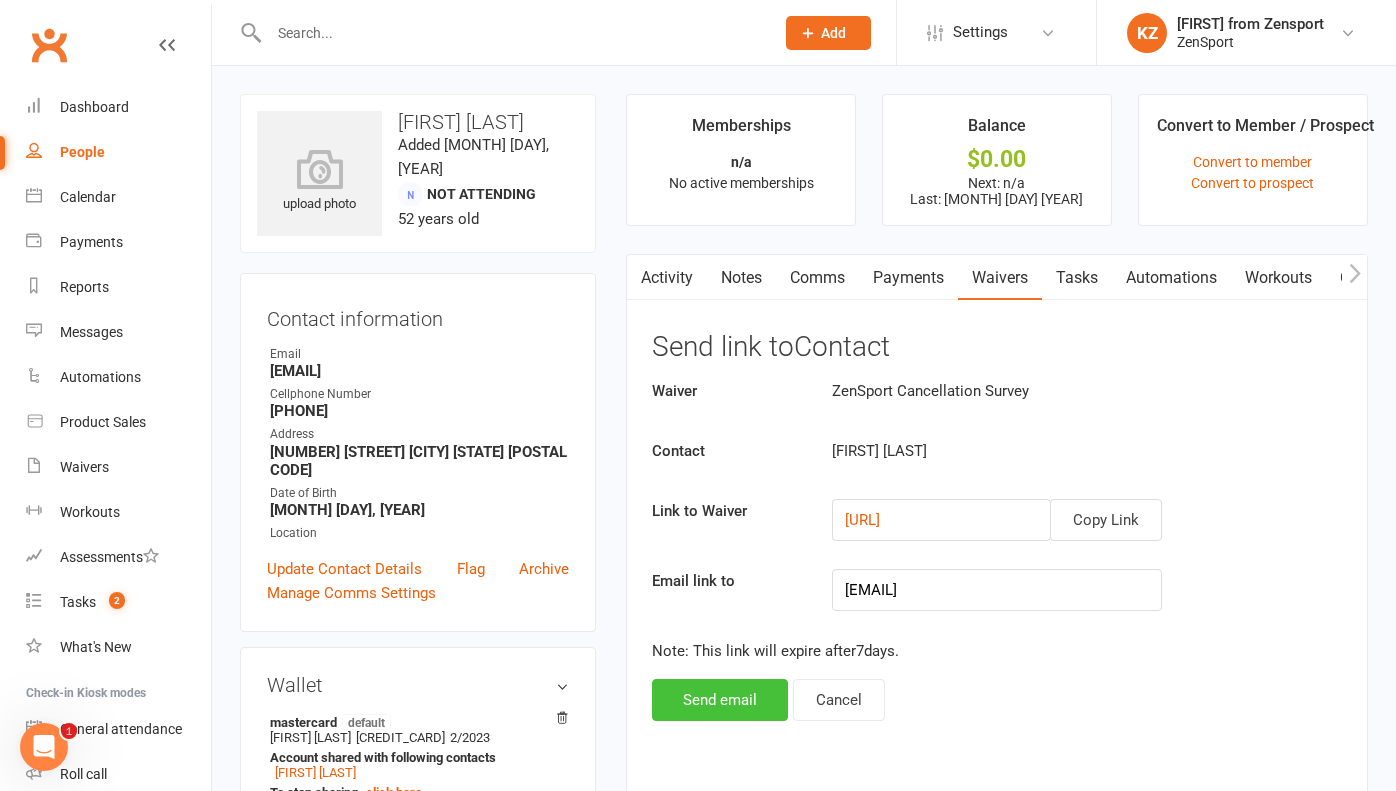 click on "Send email" at bounding box center [720, 700] 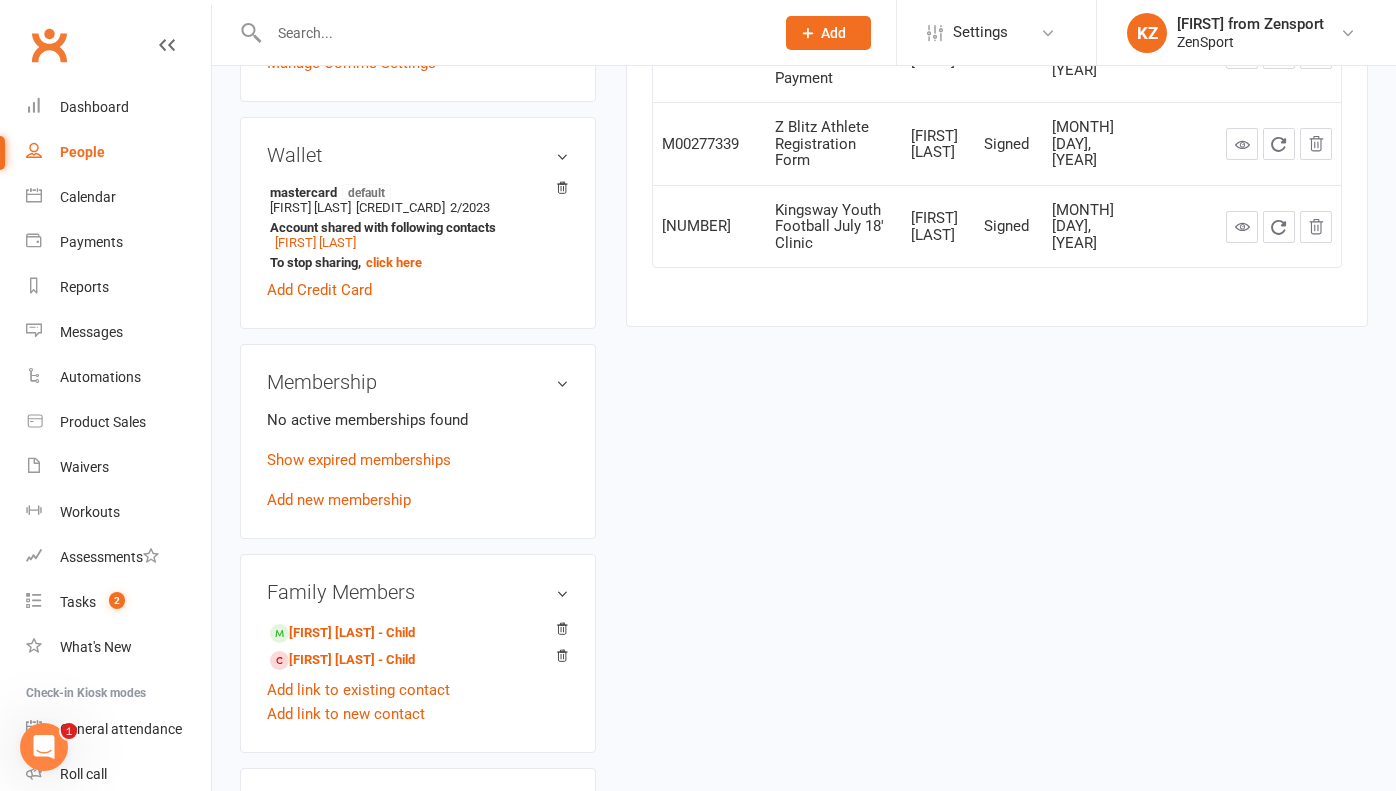 scroll, scrollTop: 536, scrollLeft: 0, axis: vertical 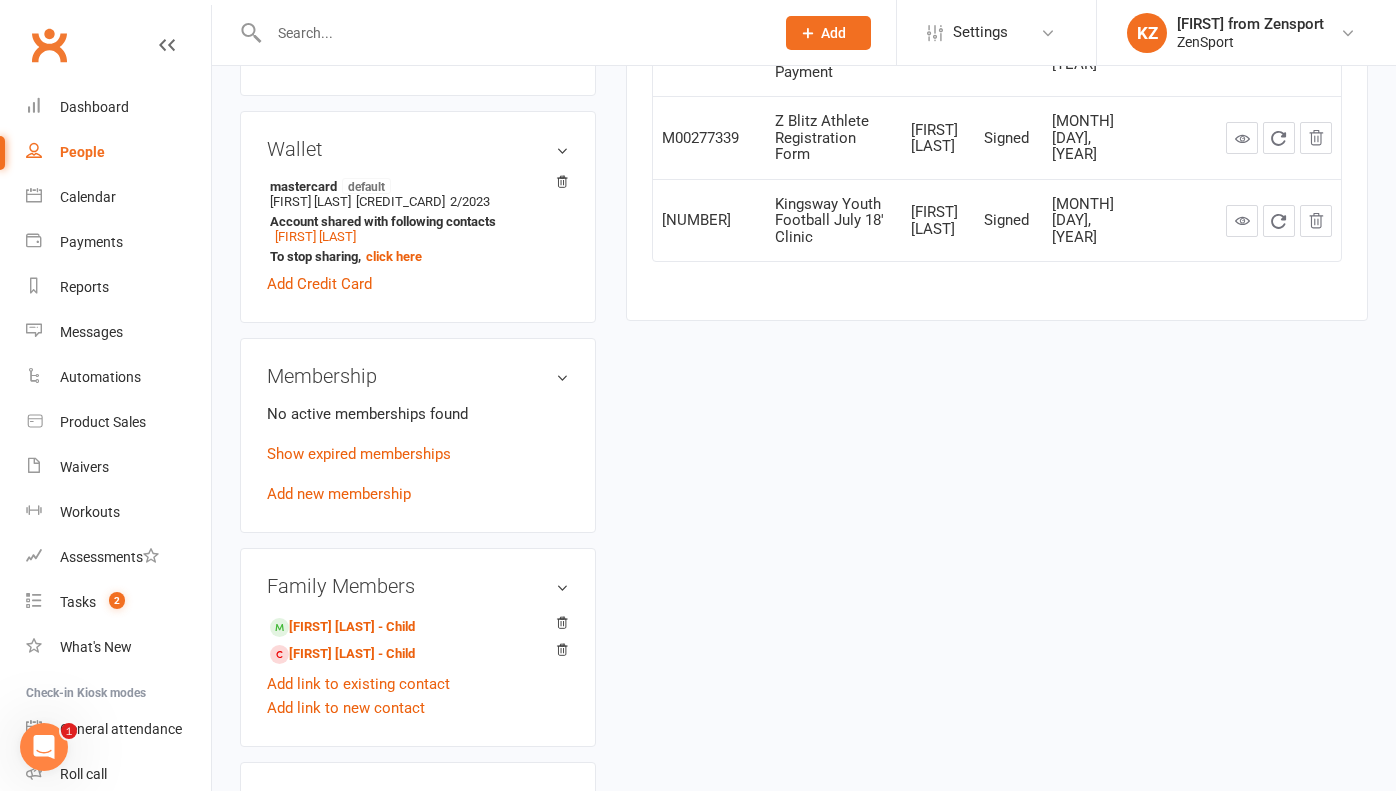 click at bounding box center (511, 33) 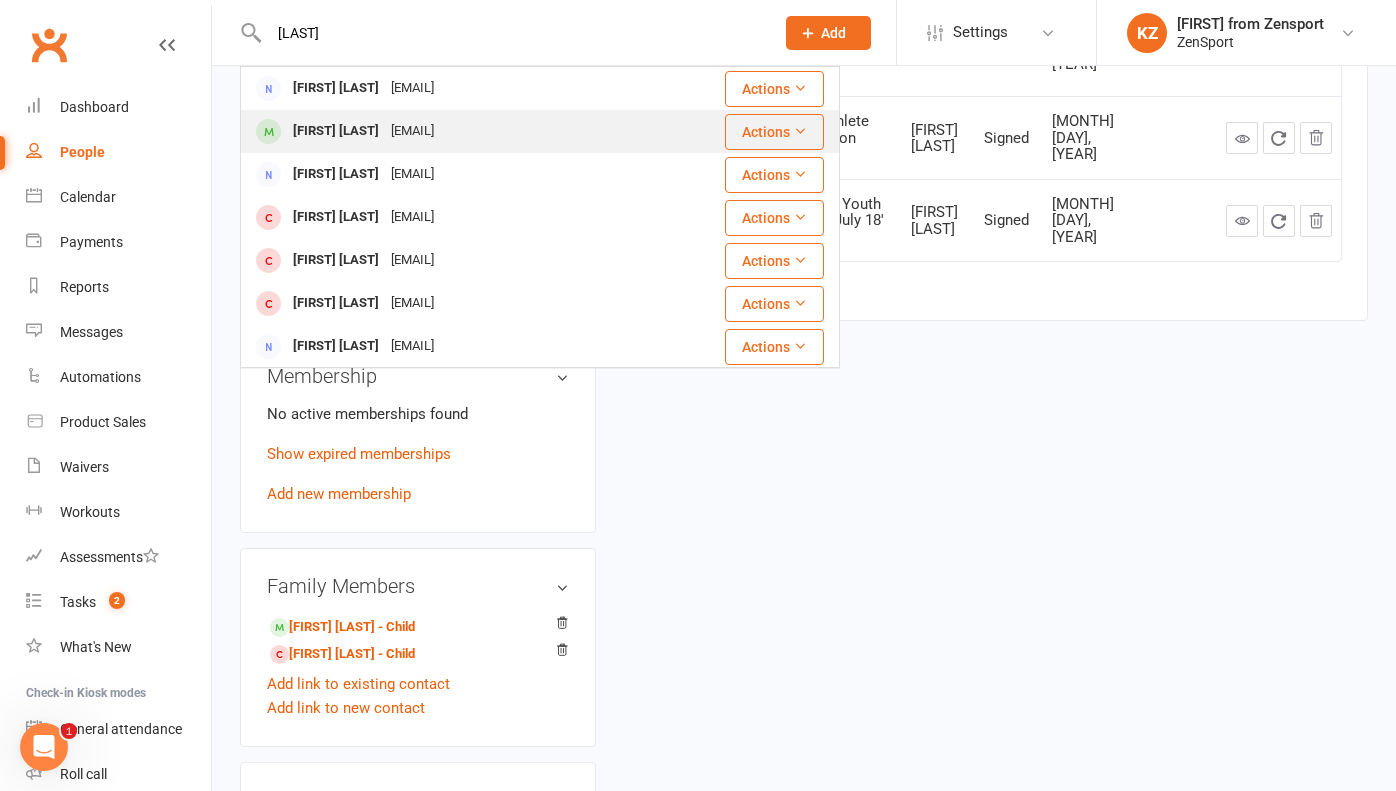 type on "[LAST]" 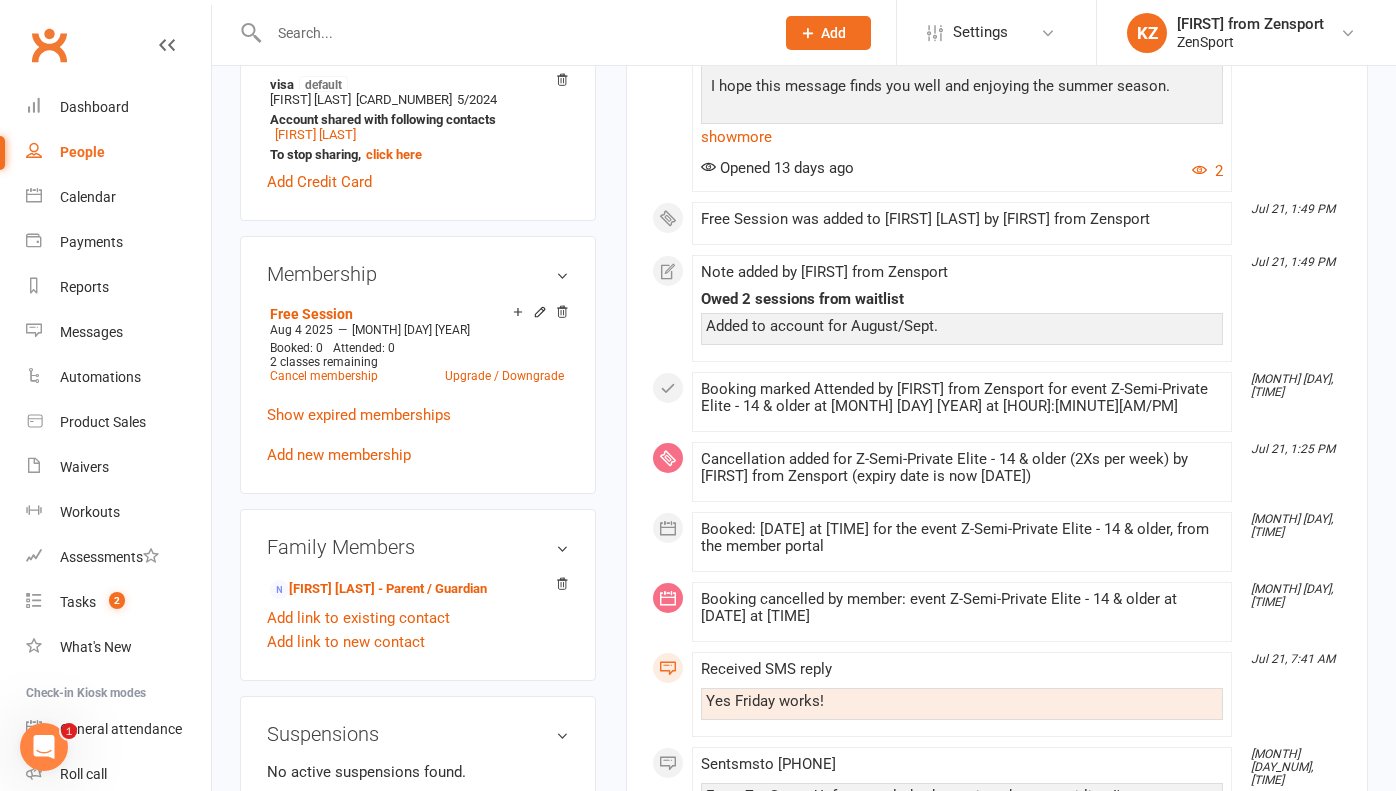 scroll, scrollTop: 753, scrollLeft: 0, axis: vertical 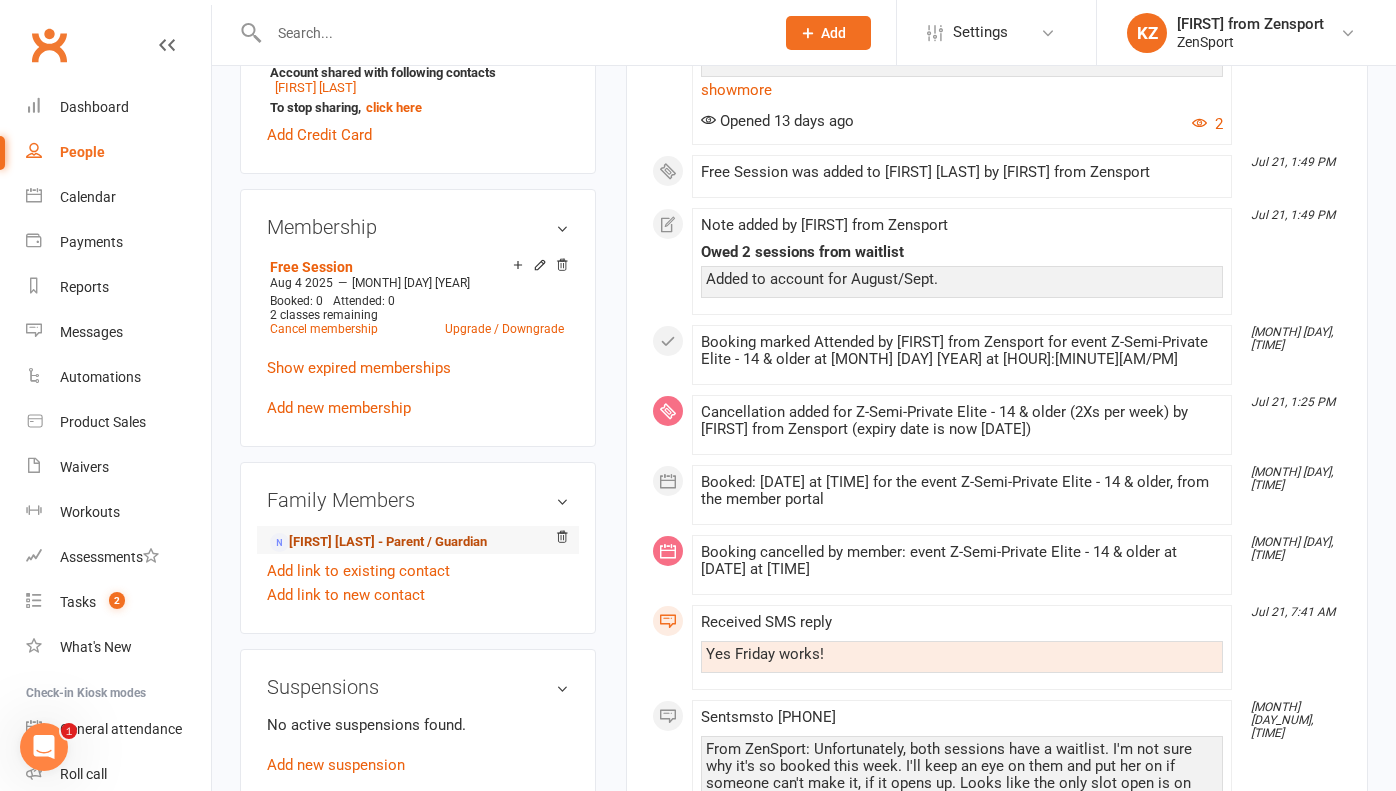 click on "[FIRST] [LAST] - Parent / Guardian" at bounding box center (378, 542) 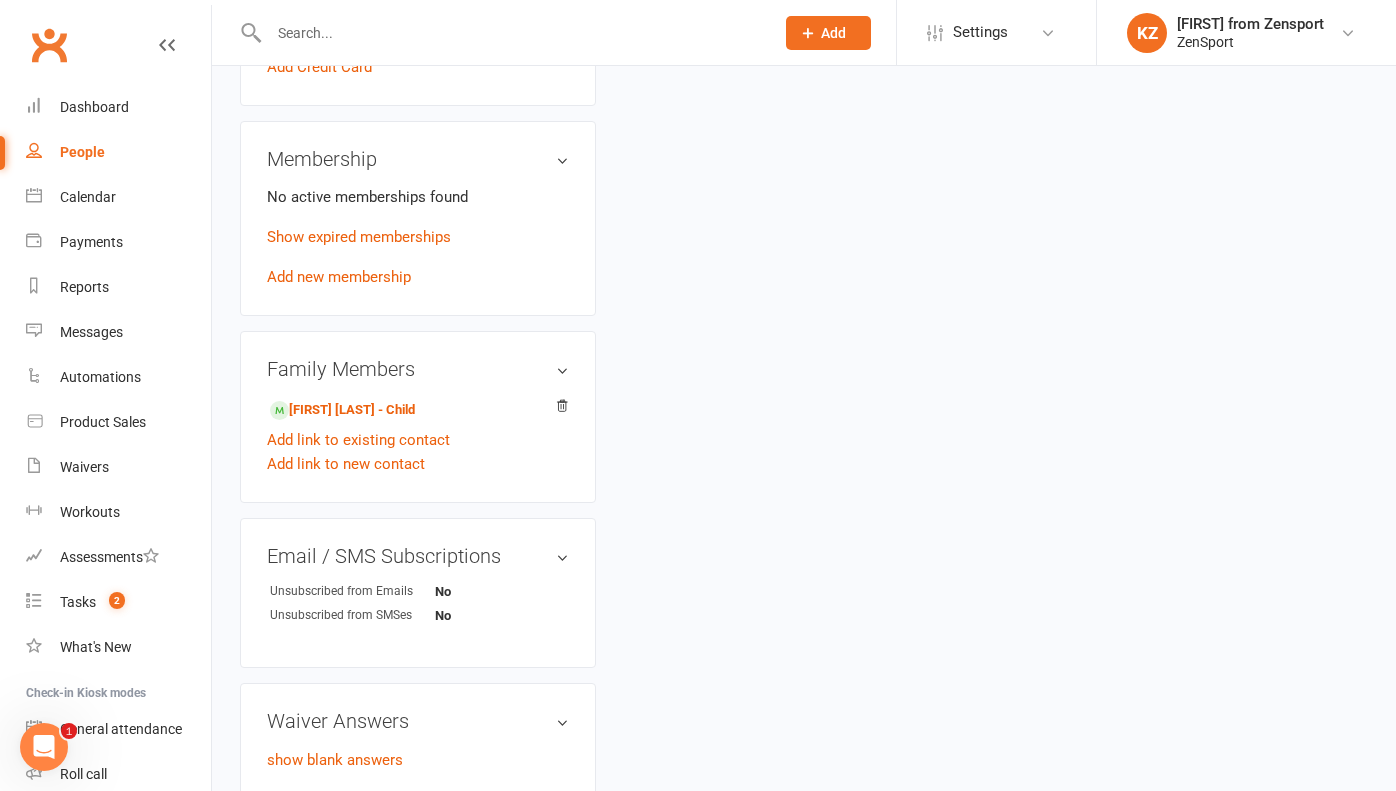 scroll, scrollTop: 0, scrollLeft: 0, axis: both 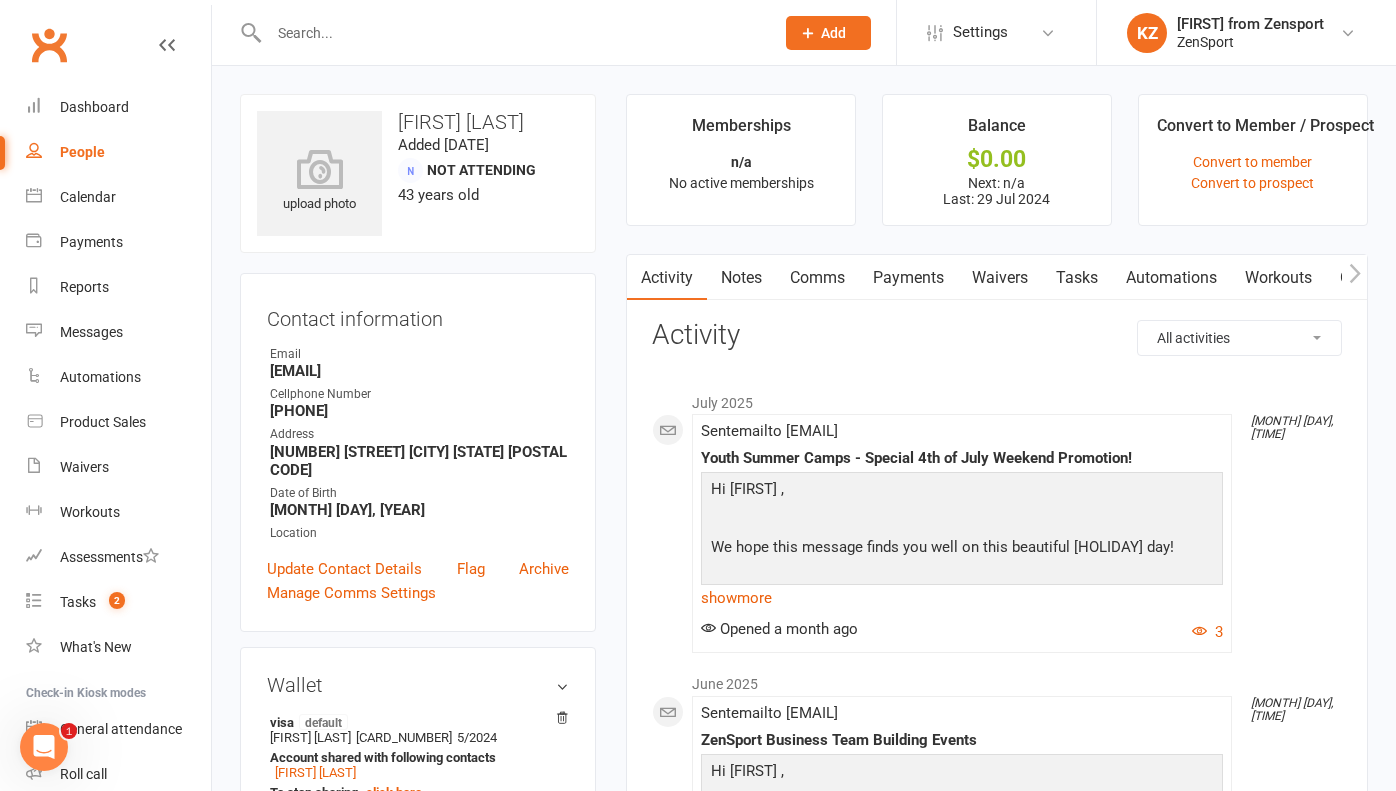click on "Waivers" at bounding box center (1000, 278) 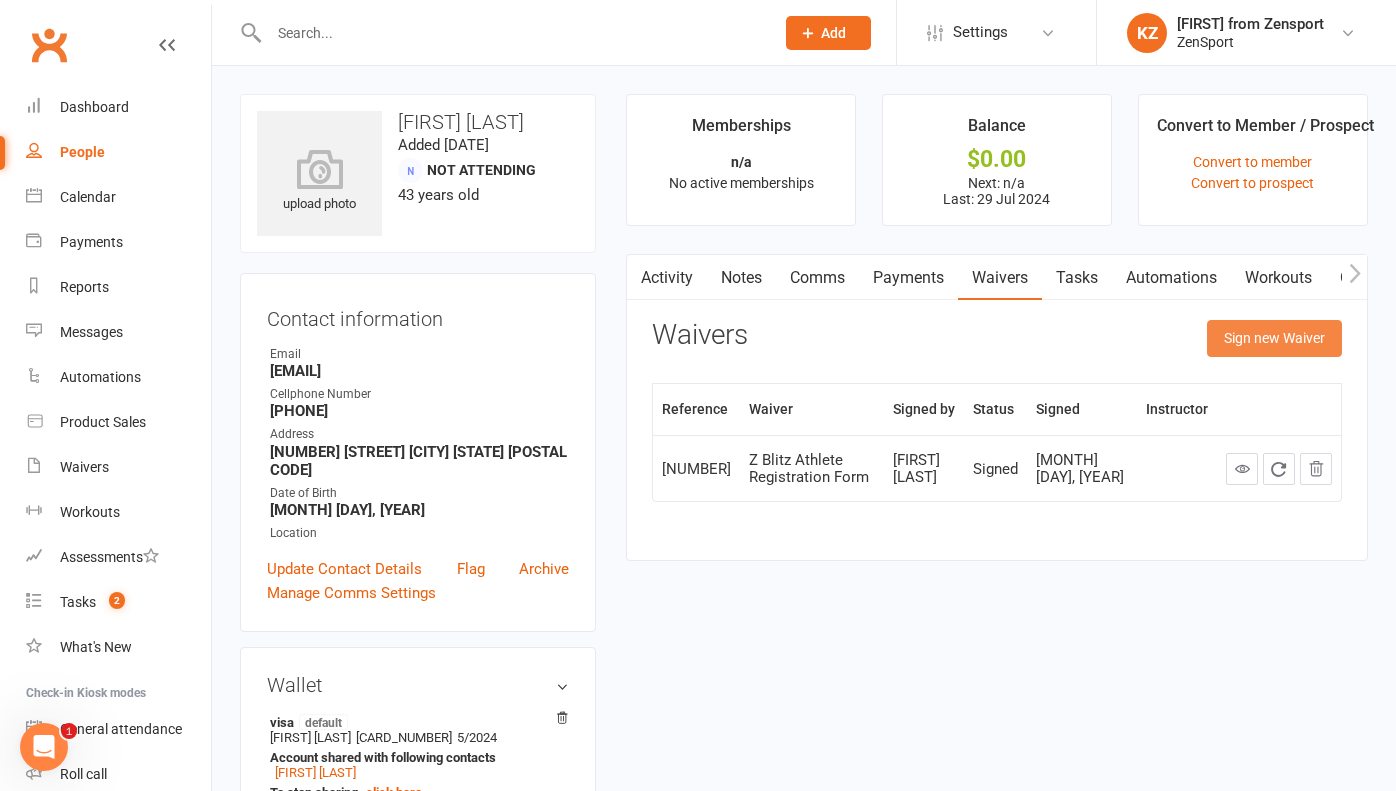 click on "Sign new Waiver" at bounding box center [1274, 338] 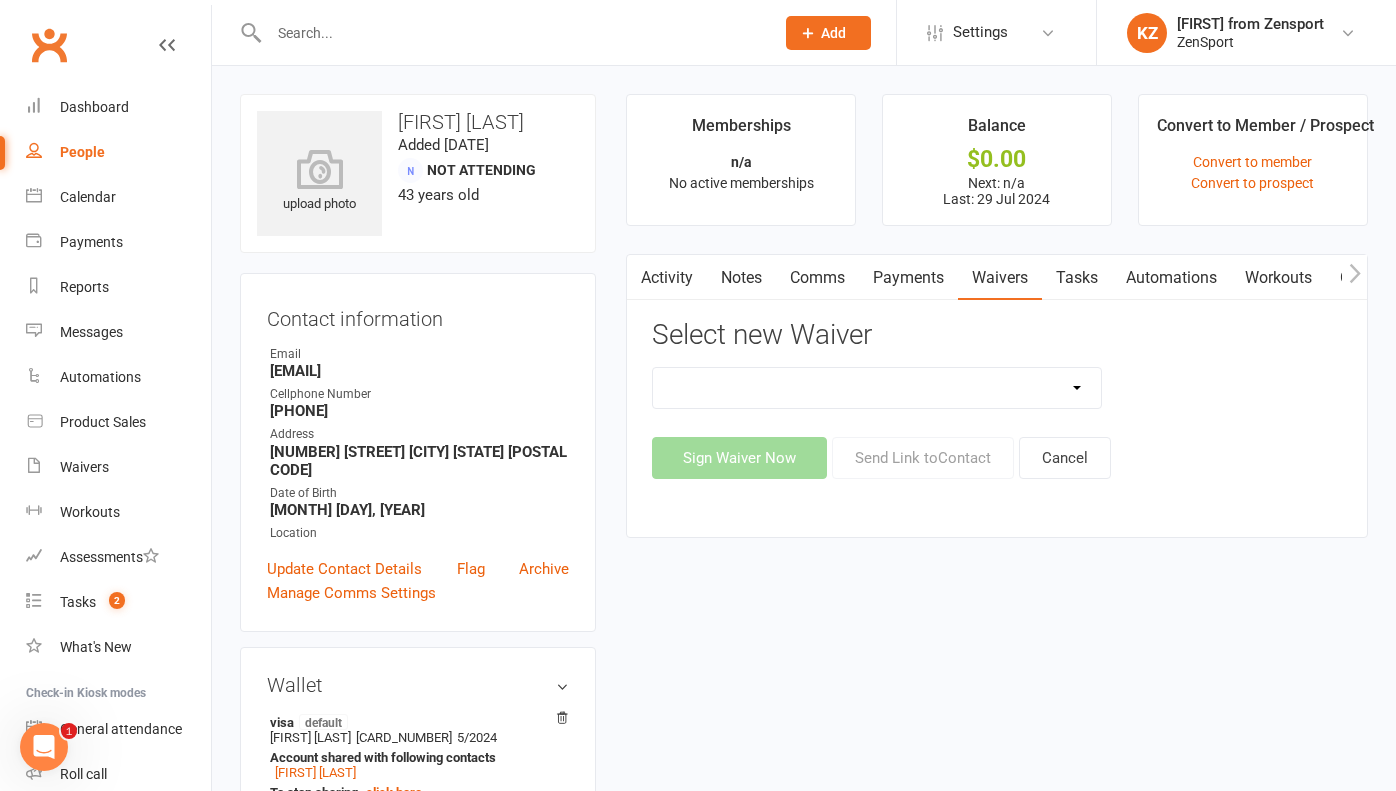 select on "13248" 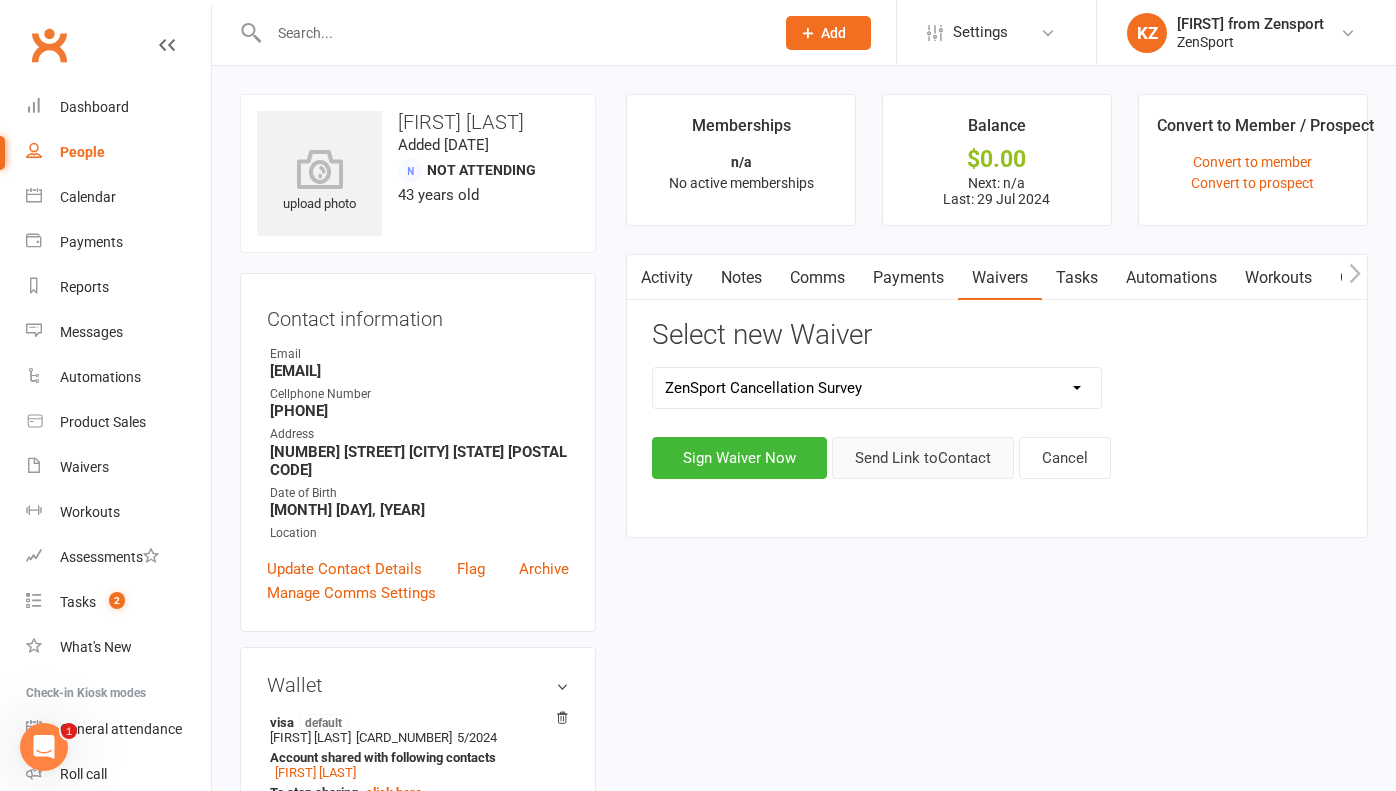 click on "Send Link to  Contact" at bounding box center [923, 458] 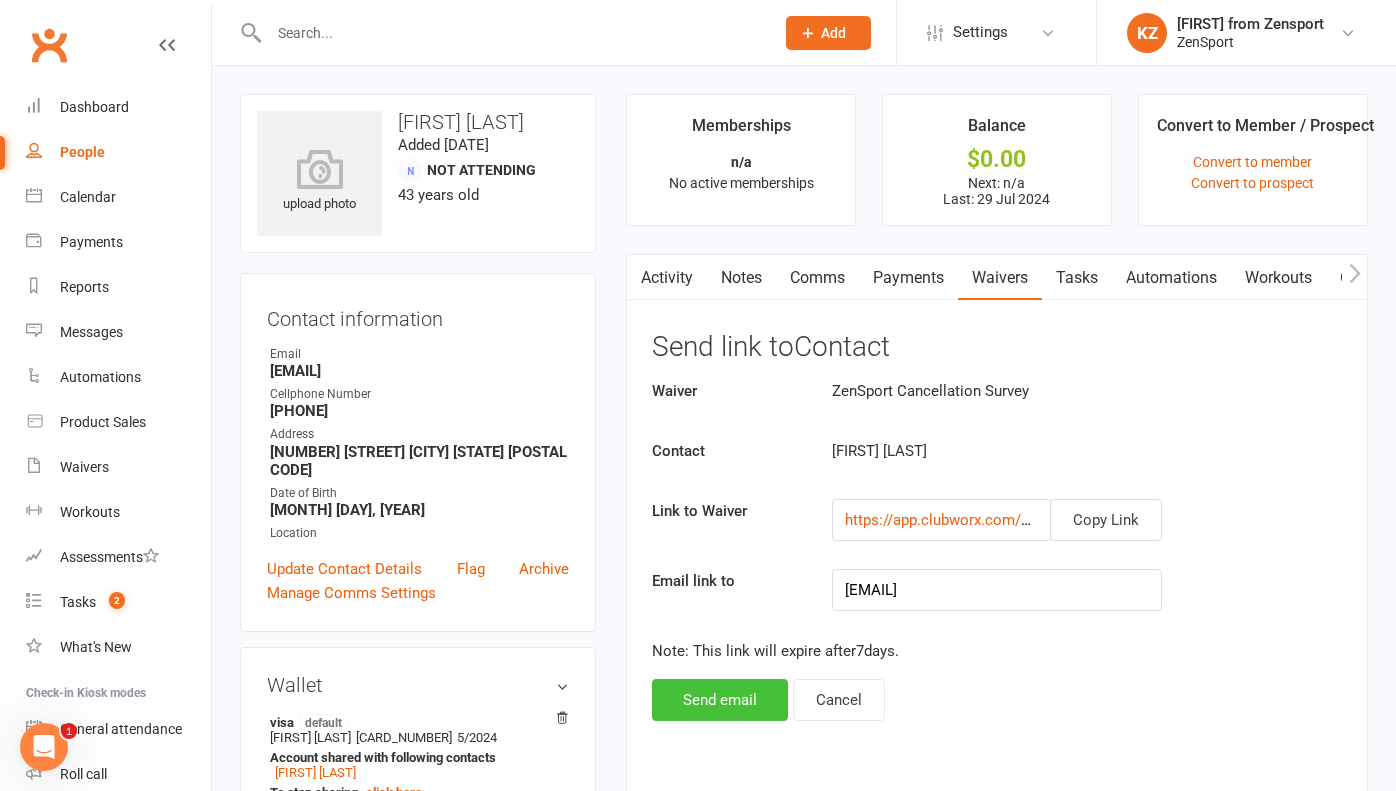 click on "Send email" at bounding box center (720, 700) 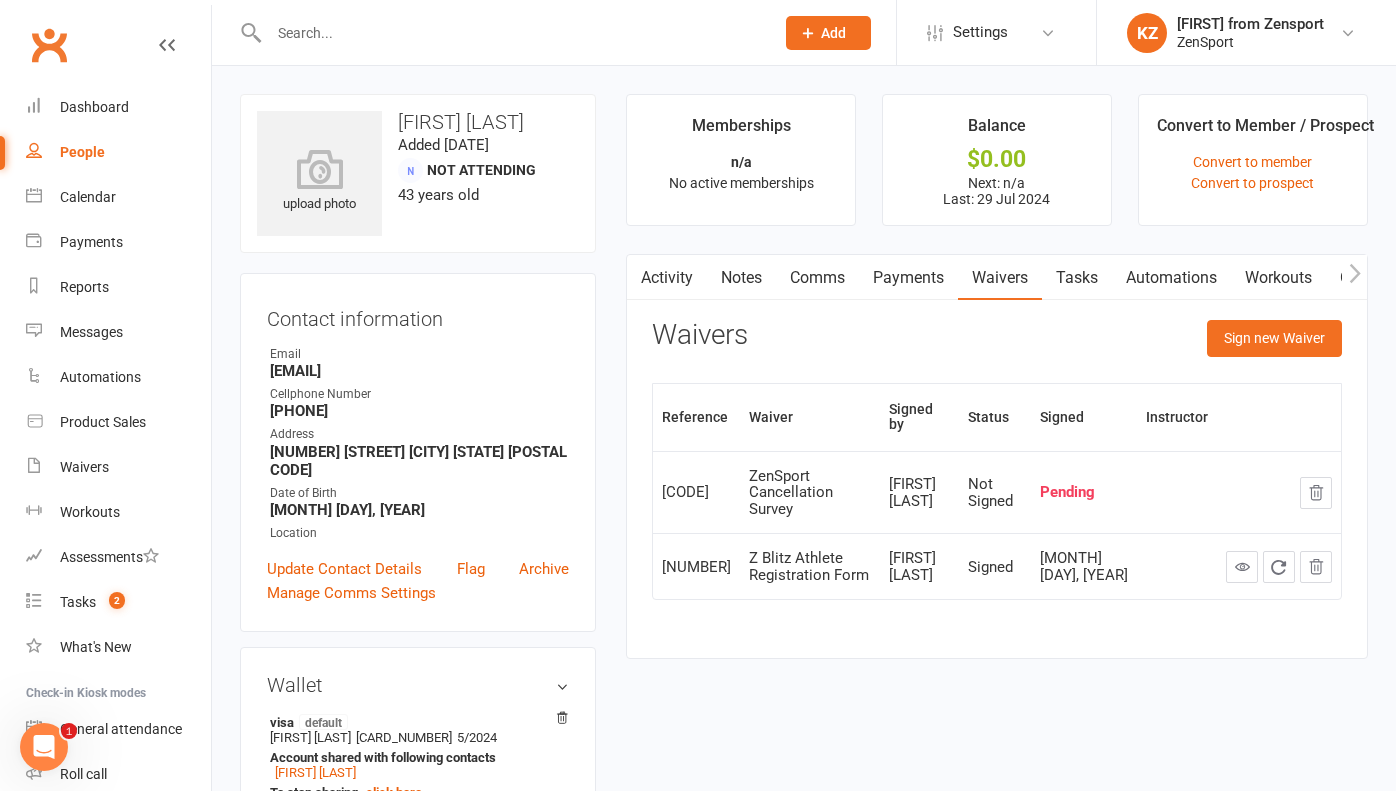 click at bounding box center (511, 33) 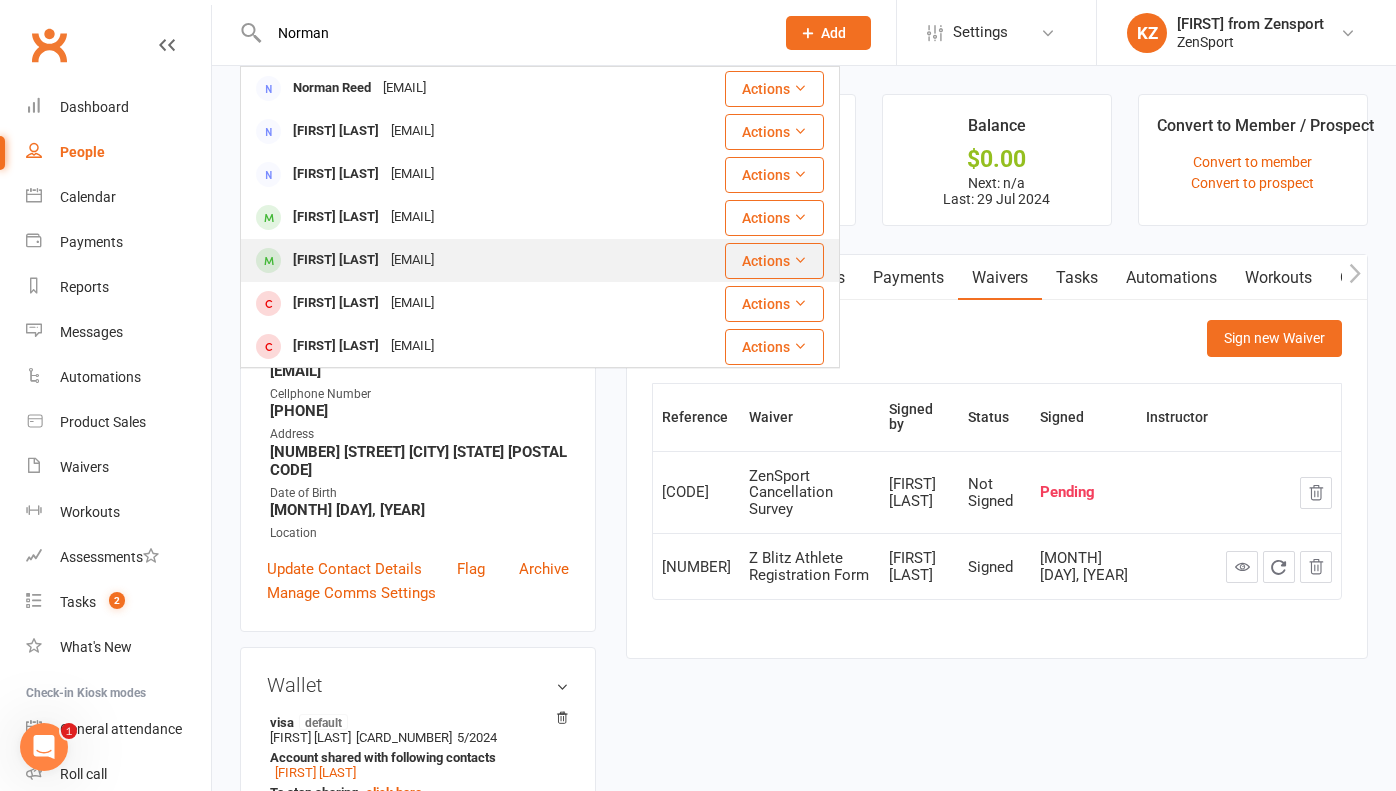 type on "Norman" 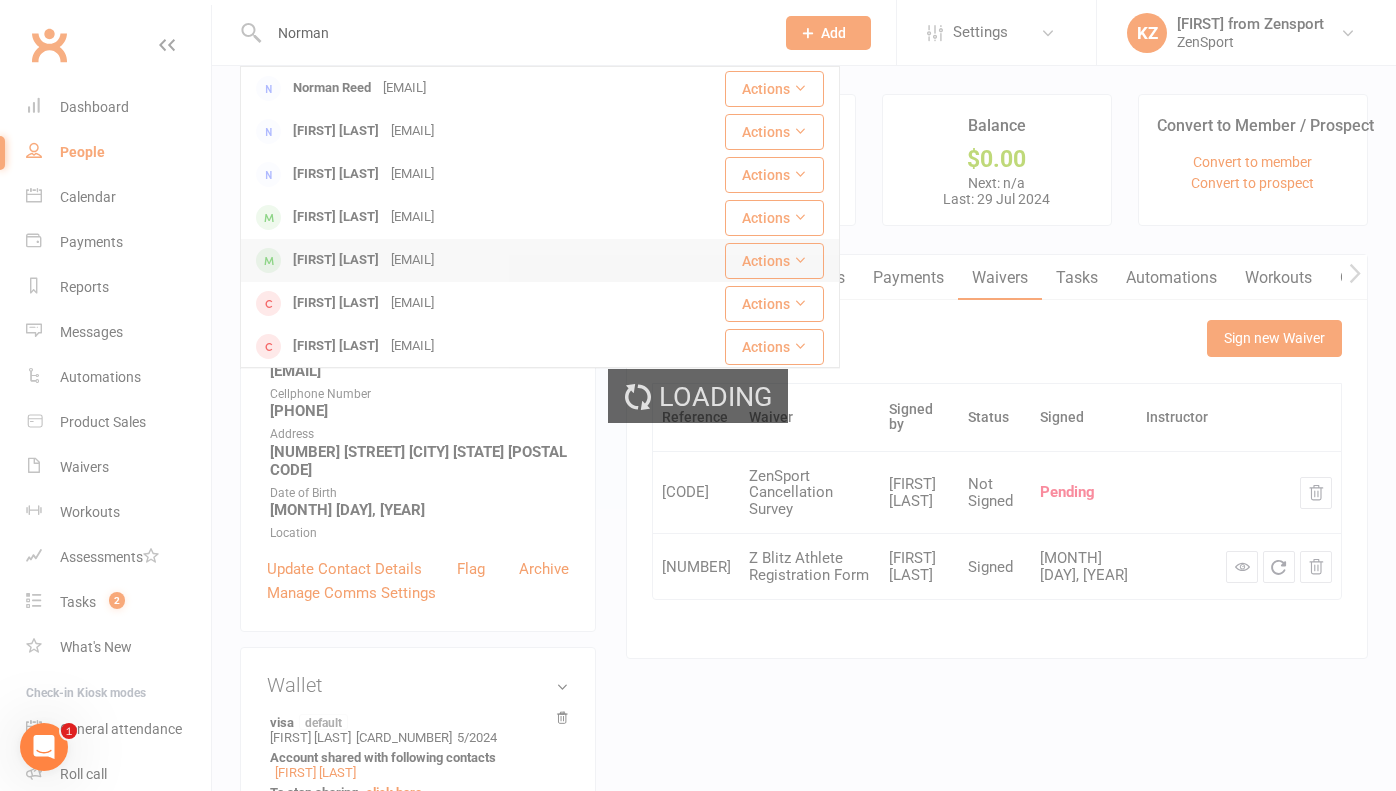 type 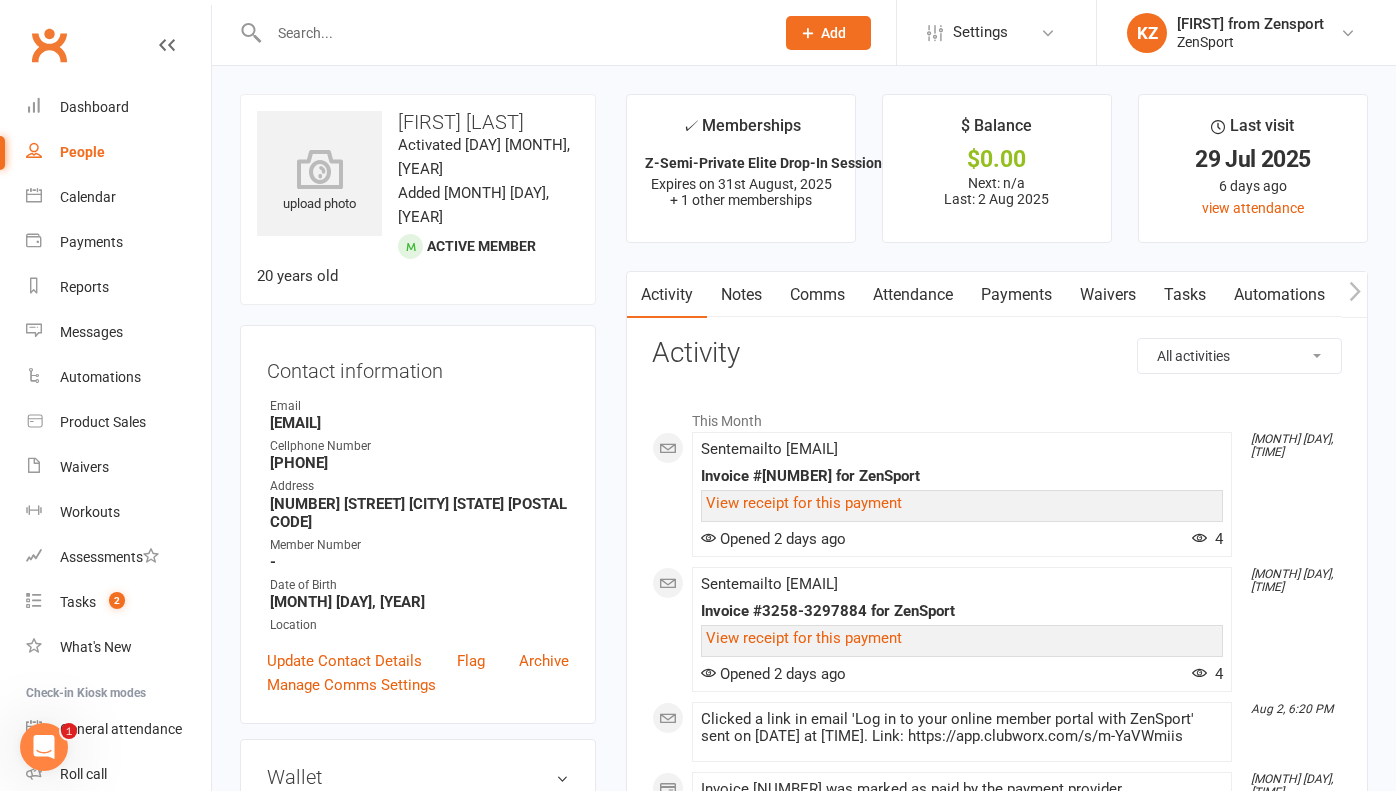 scroll, scrollTop: 0, scrollLeft: 0, axis: both 